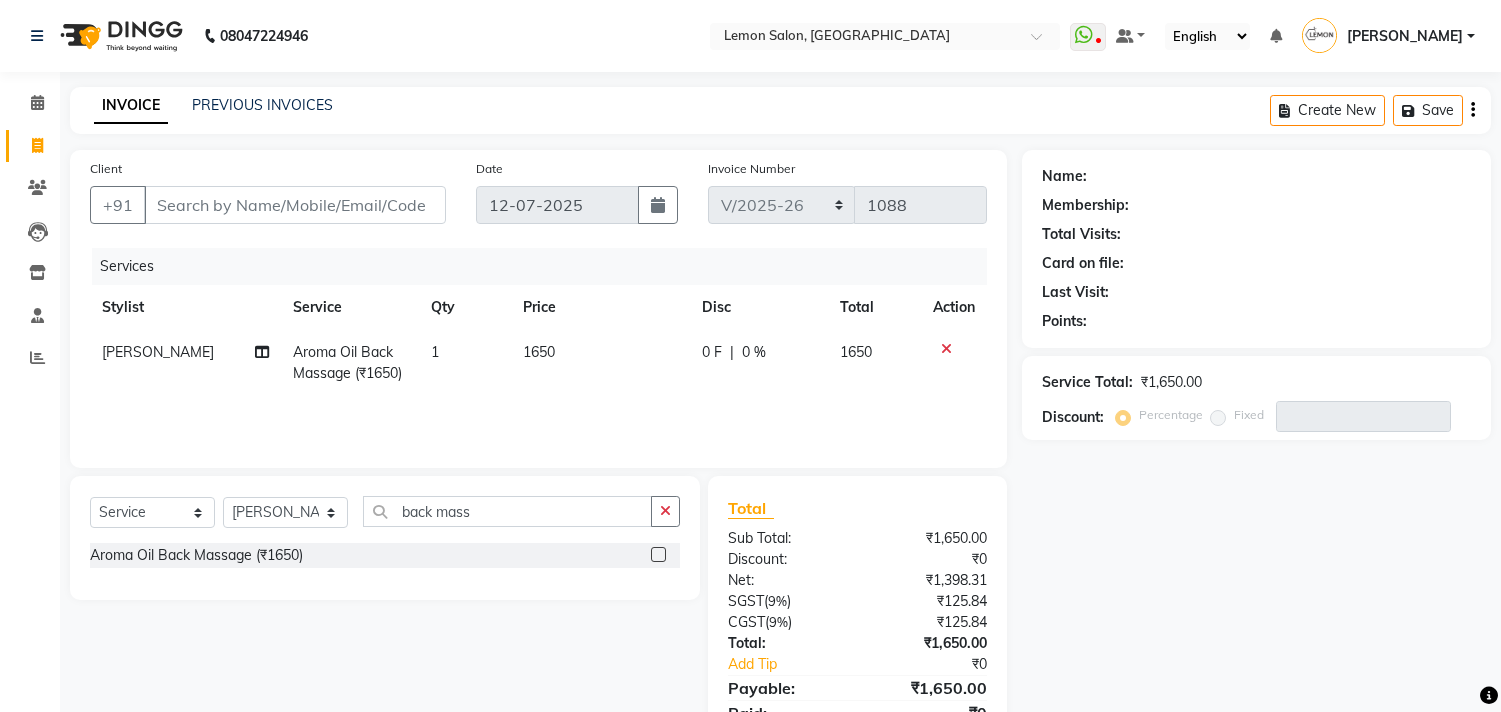 select on "569" 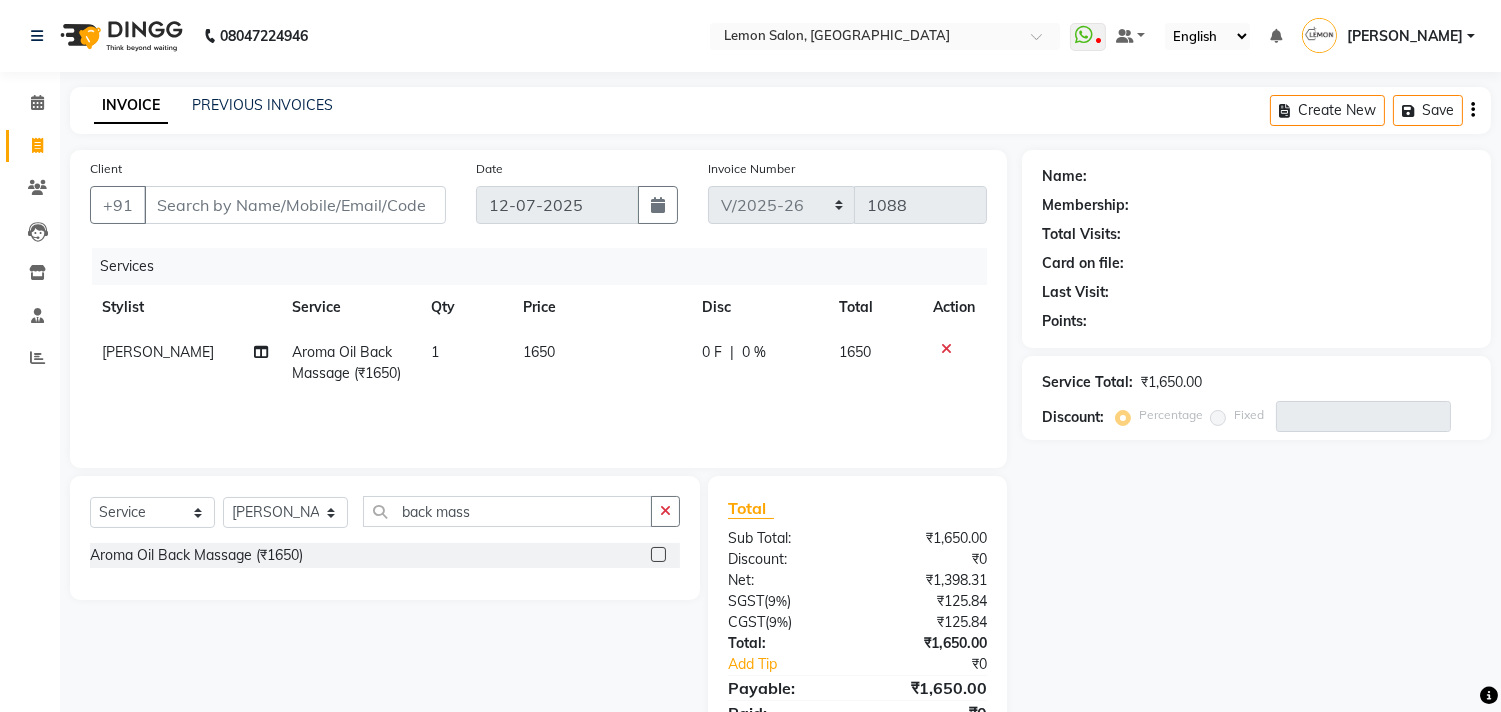 scroll, scrollTop: 0, scrollLeft: 0, axis: both 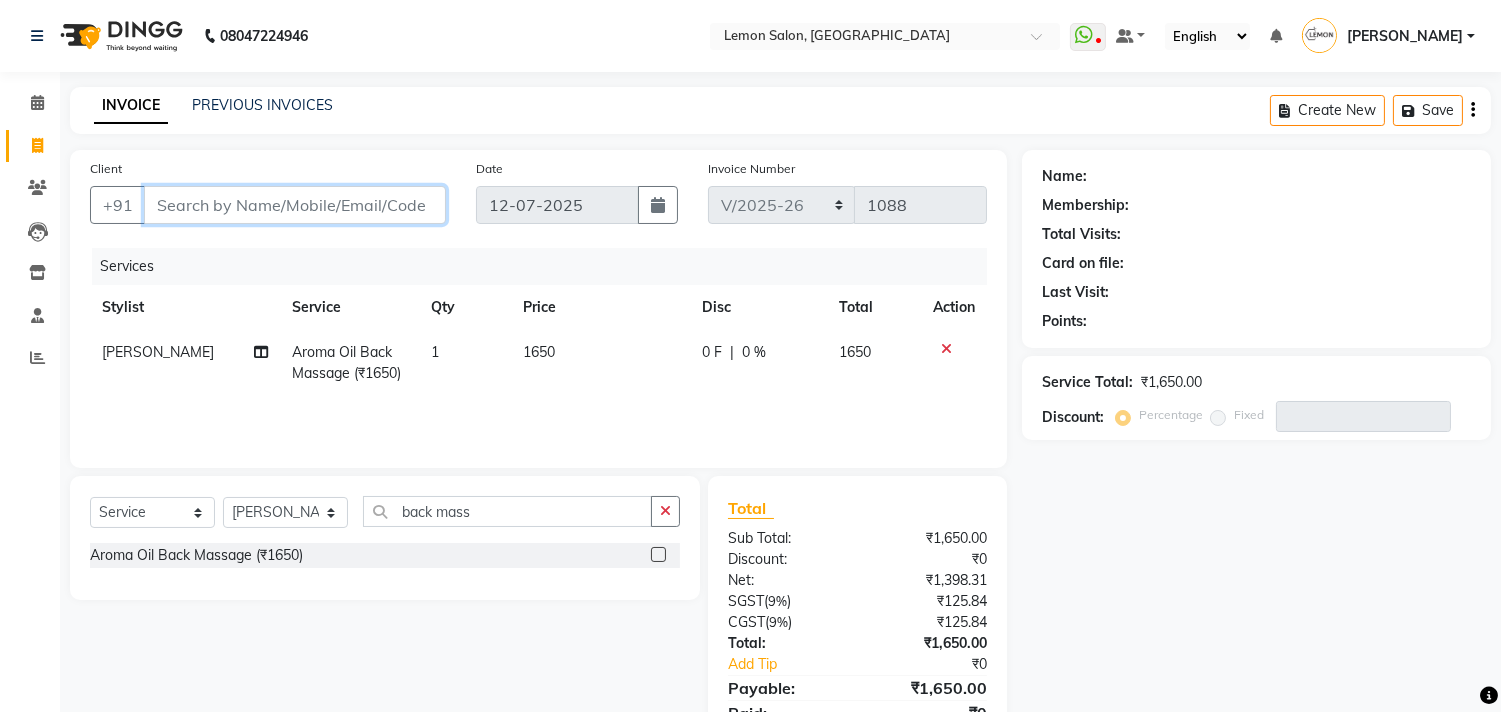 click on "Client" at bounding box center (295, 205) 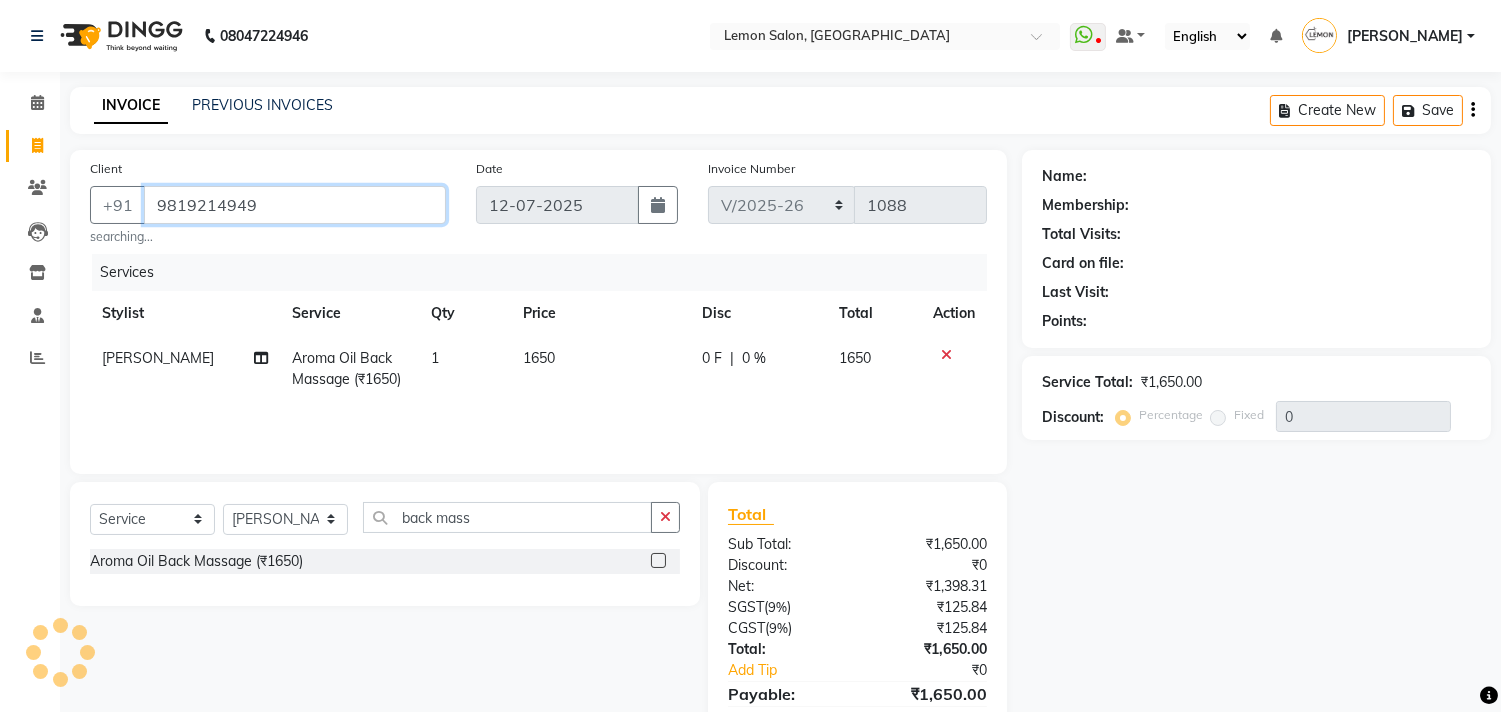 type on "9819214949" 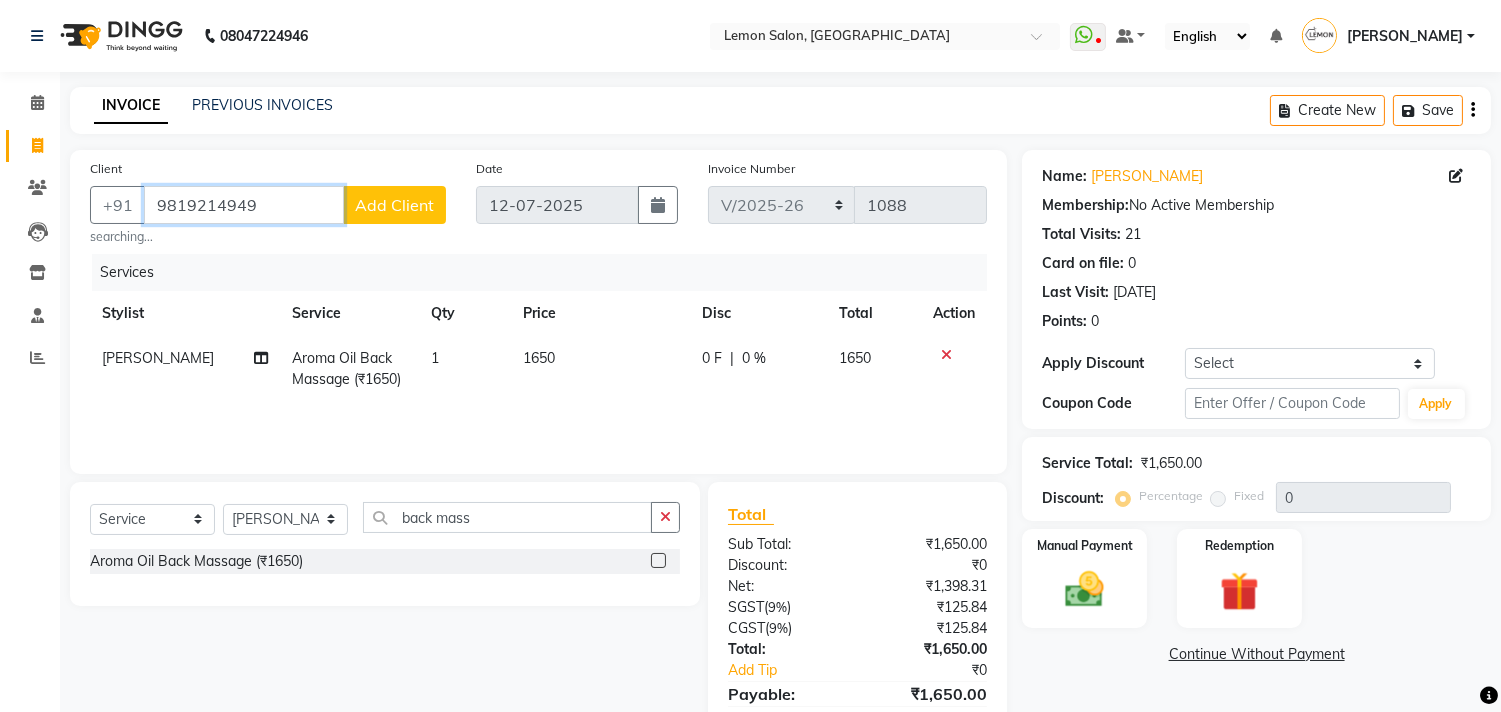 drag, startPoint x: 263, startPoint y: 210, endPoint x: 133, endPoint y: 238, distance: 132.9812 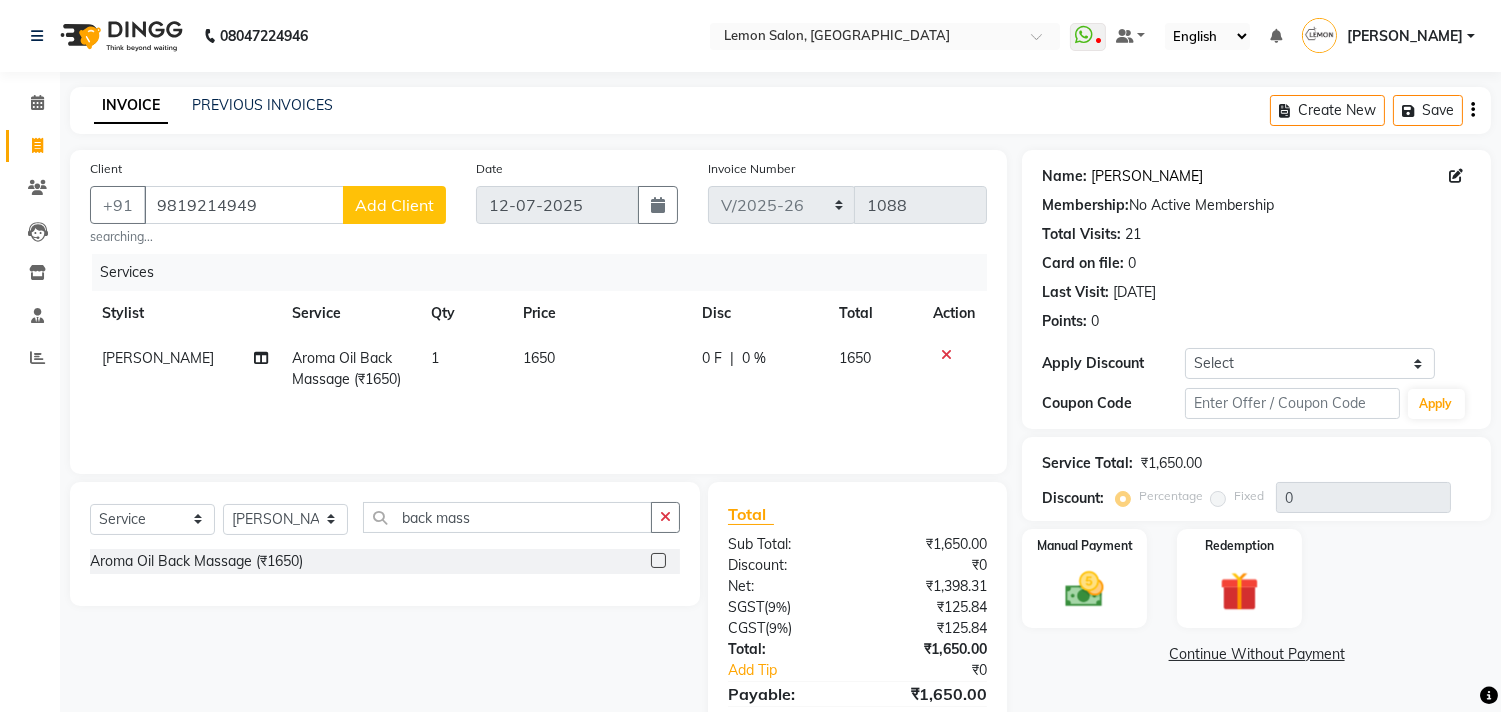 click on "Jignesh Shah" 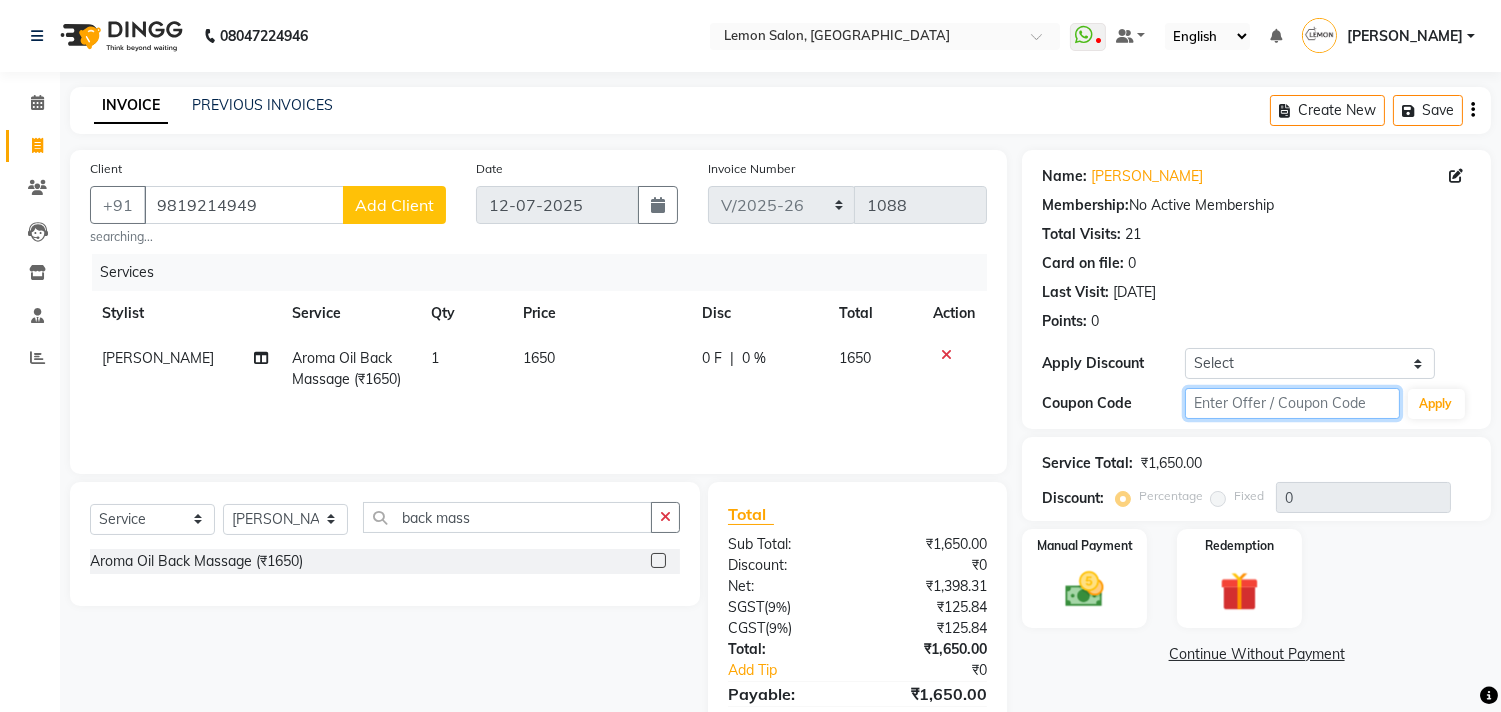 click 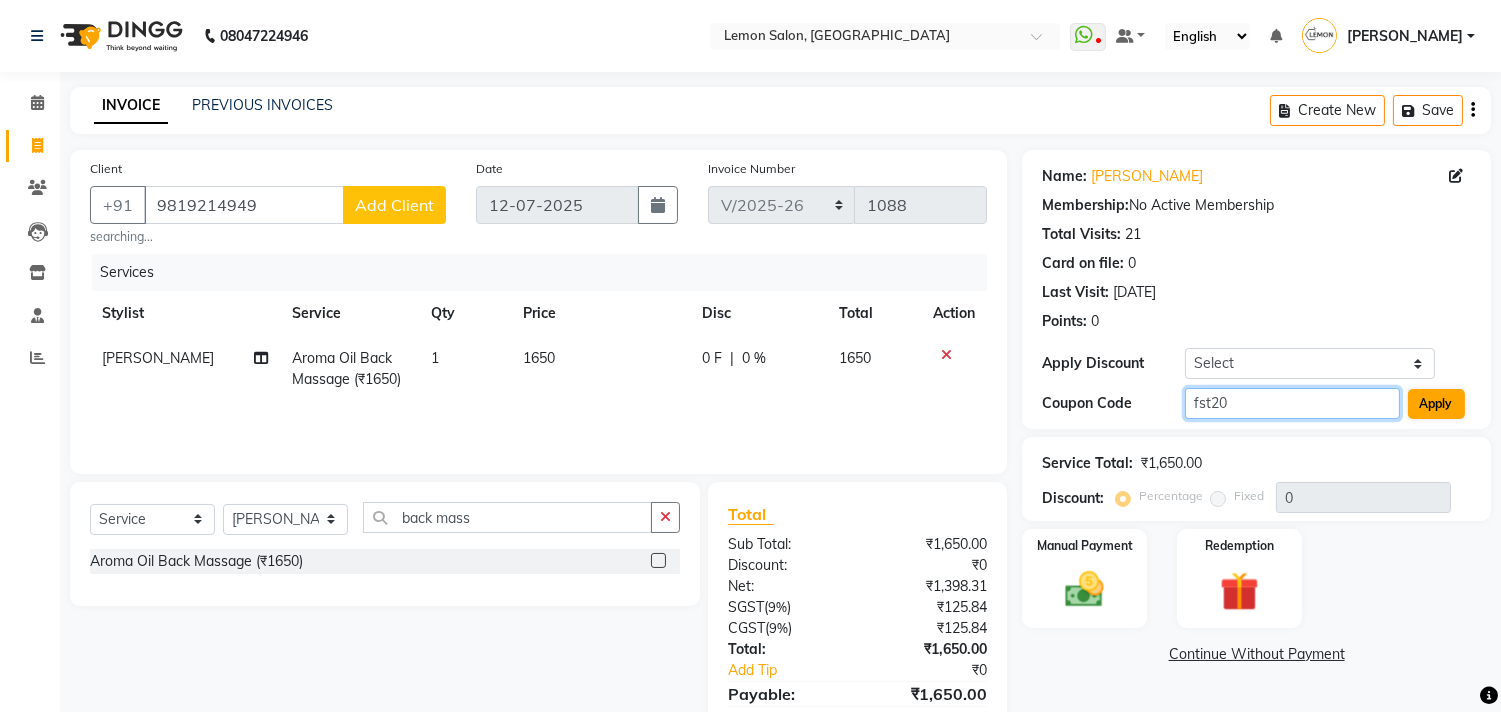 type on "fst20" 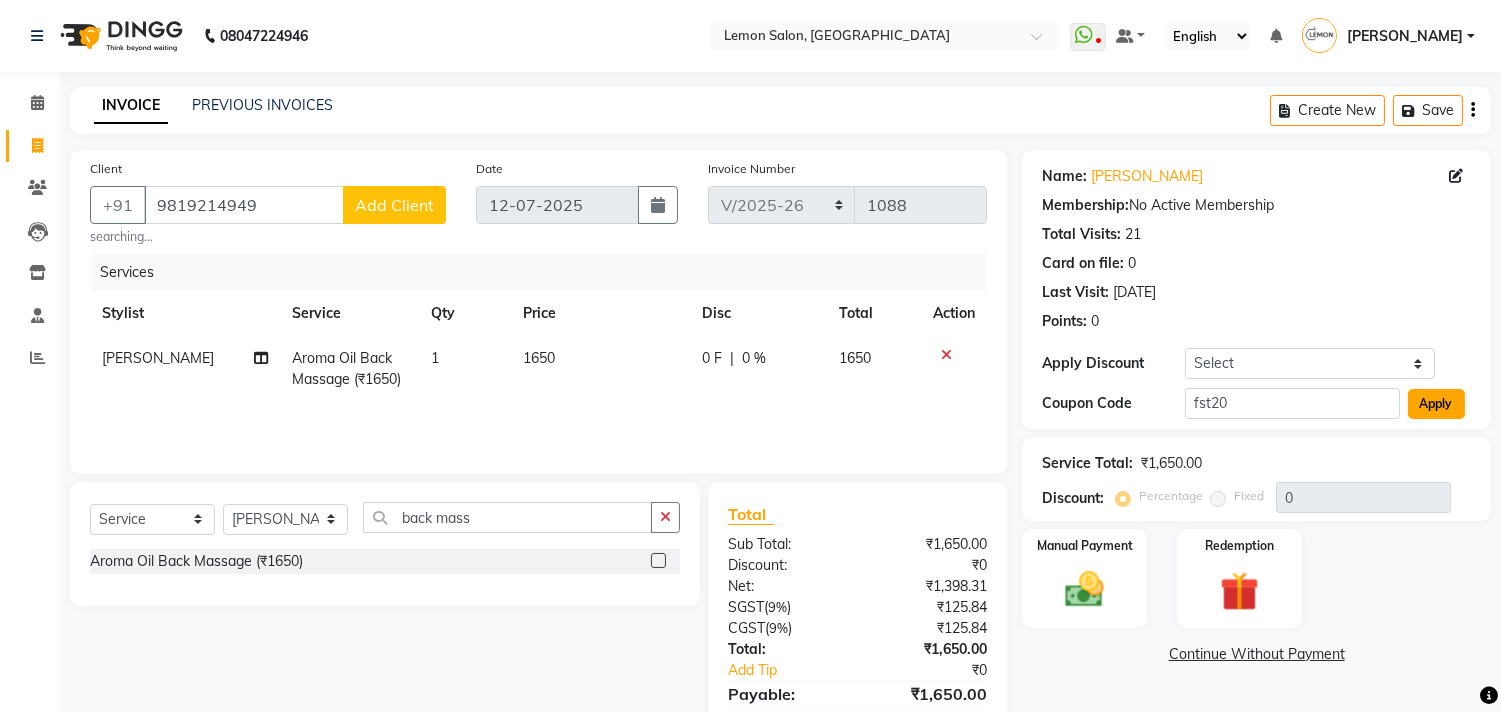 click on "Apply" 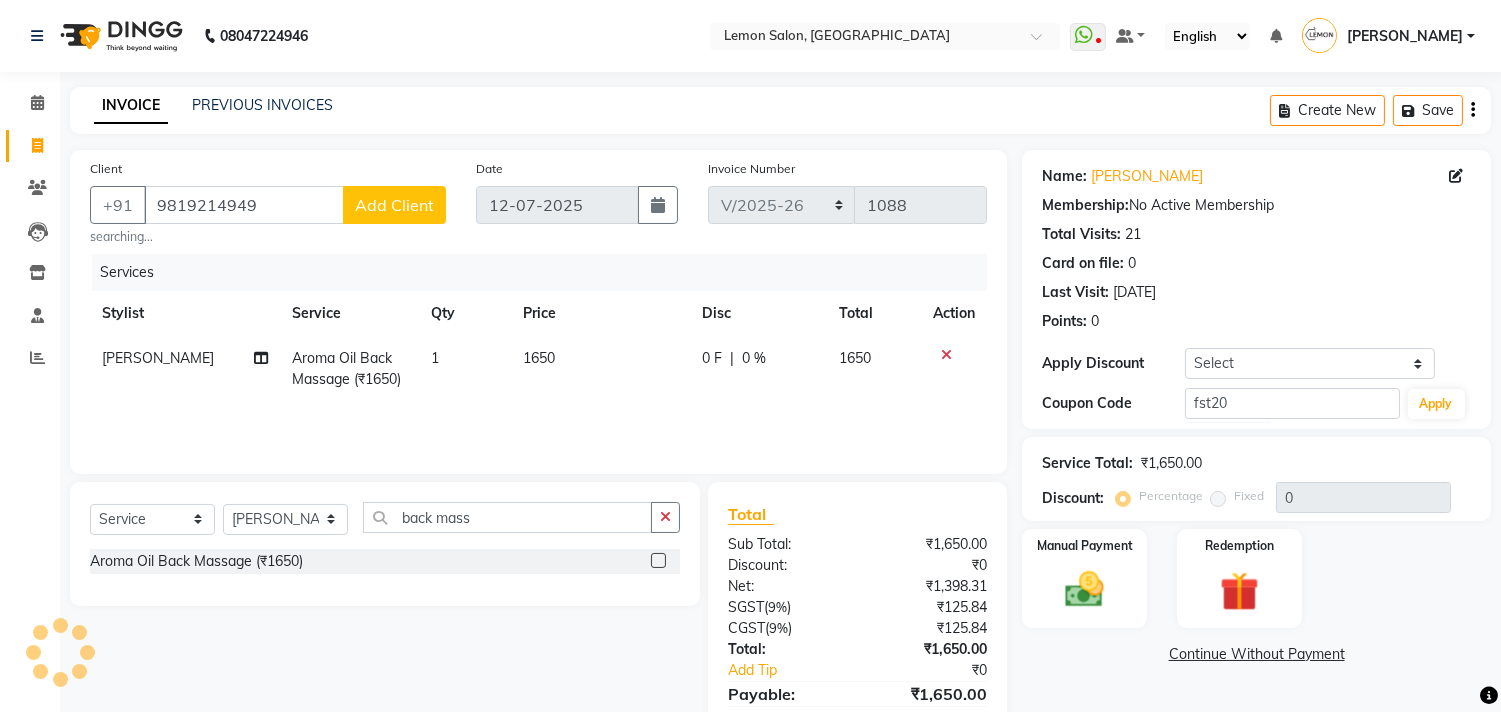 type on "20" 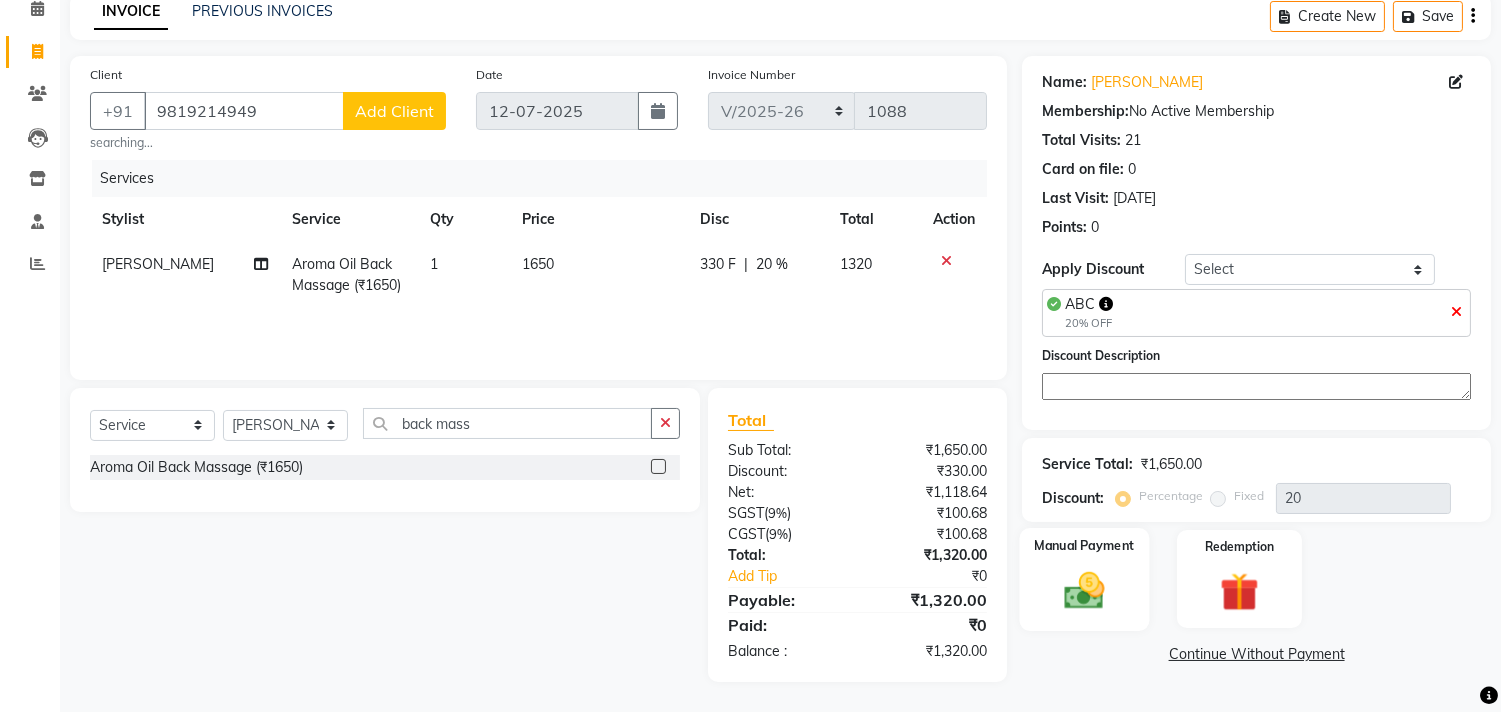 click 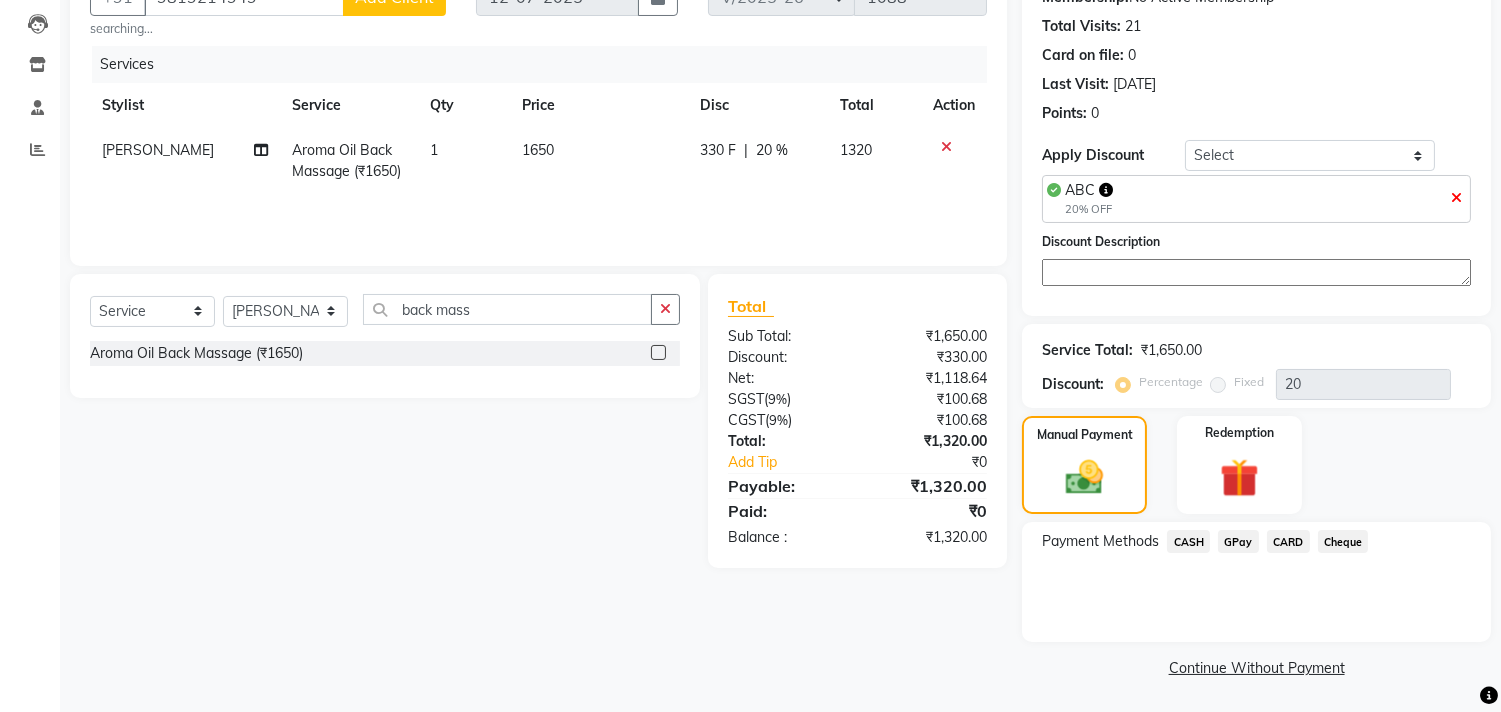 click on "CASH" 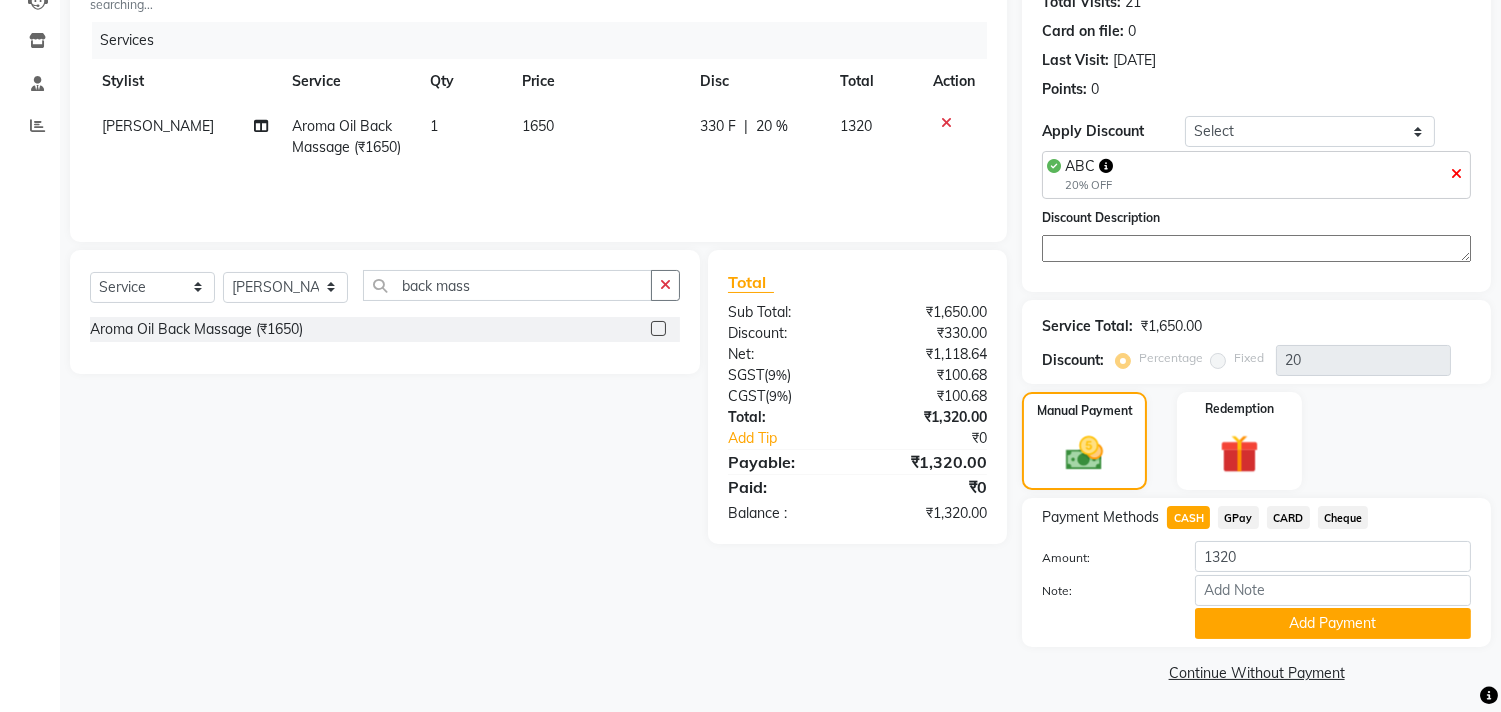 scroll, scrollTop: 238, scrollLeft: 0, axis: vertical 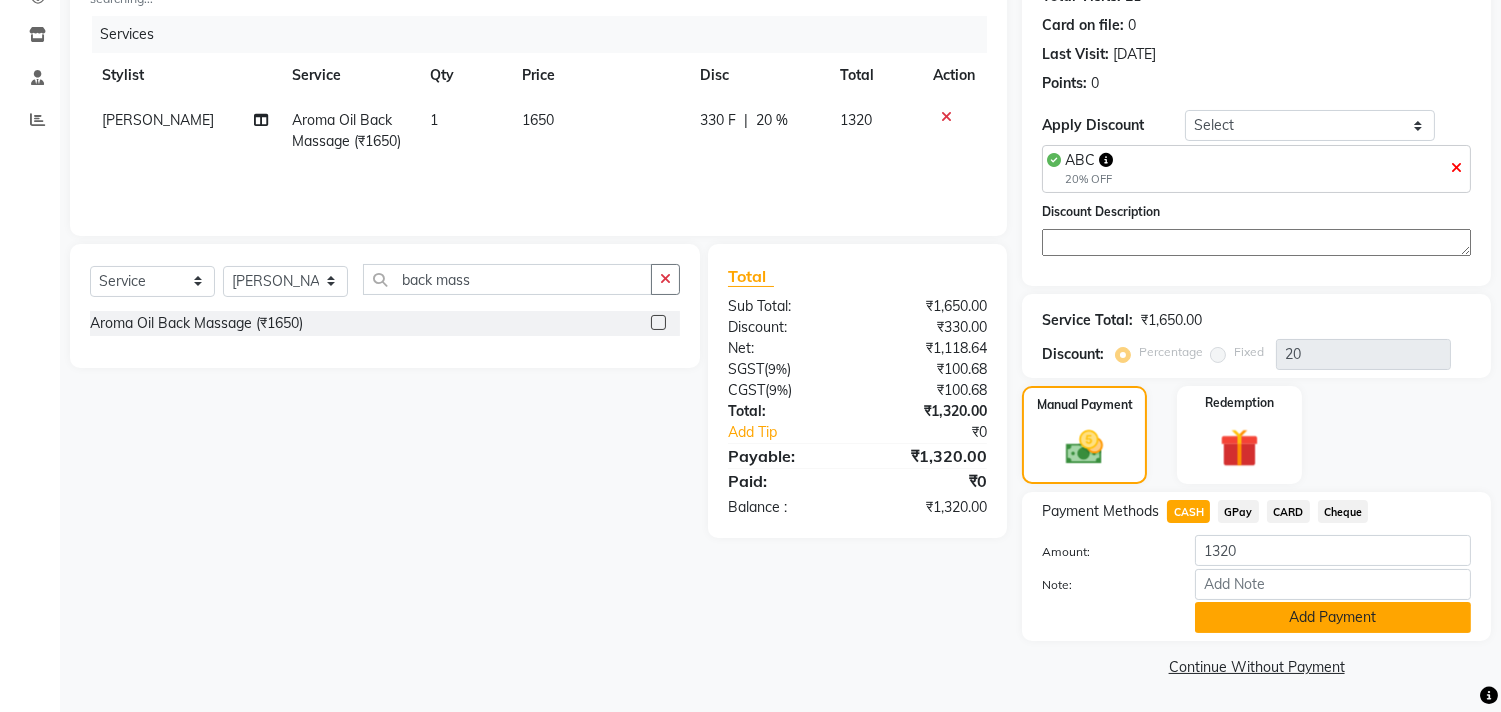 click on "Add Payment" 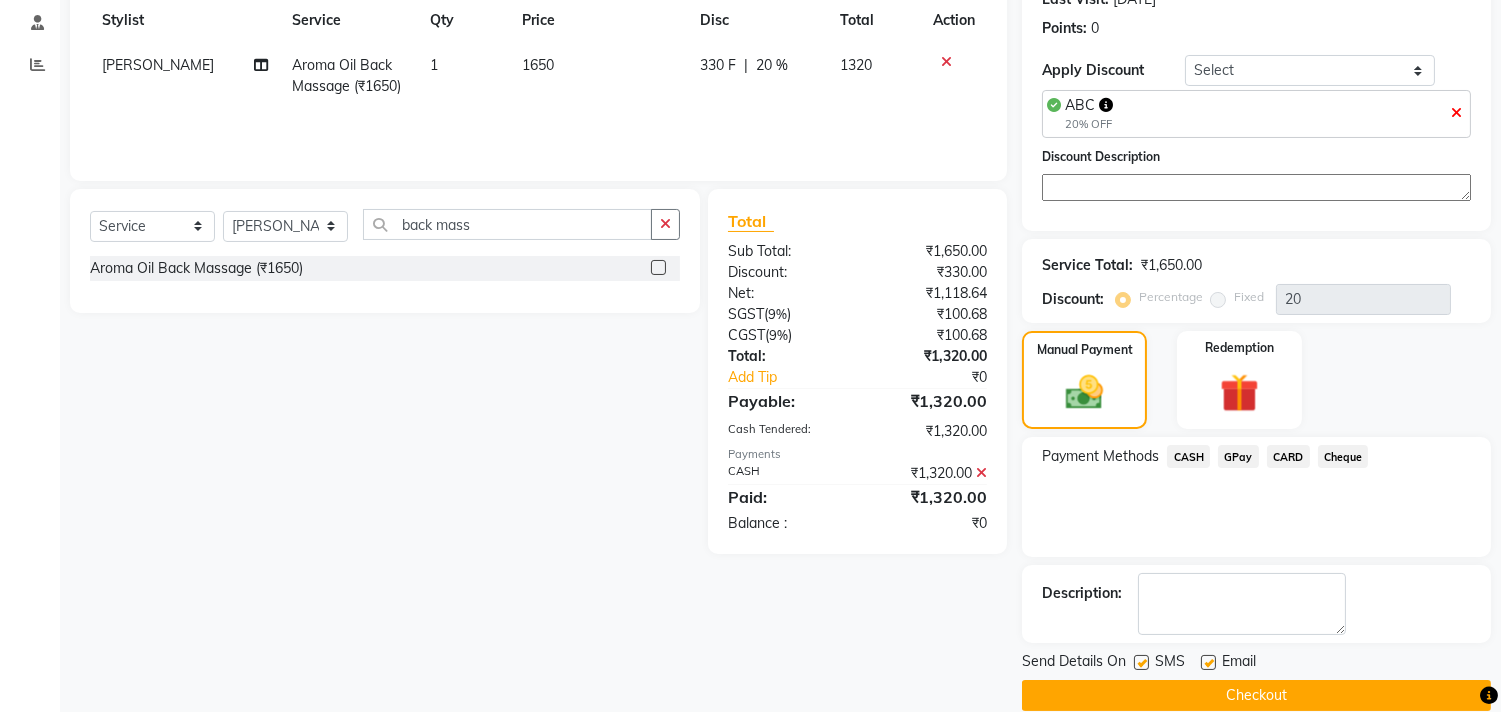 scroll, scrollTop: 322, scrollLeft: 0, axis: vertical 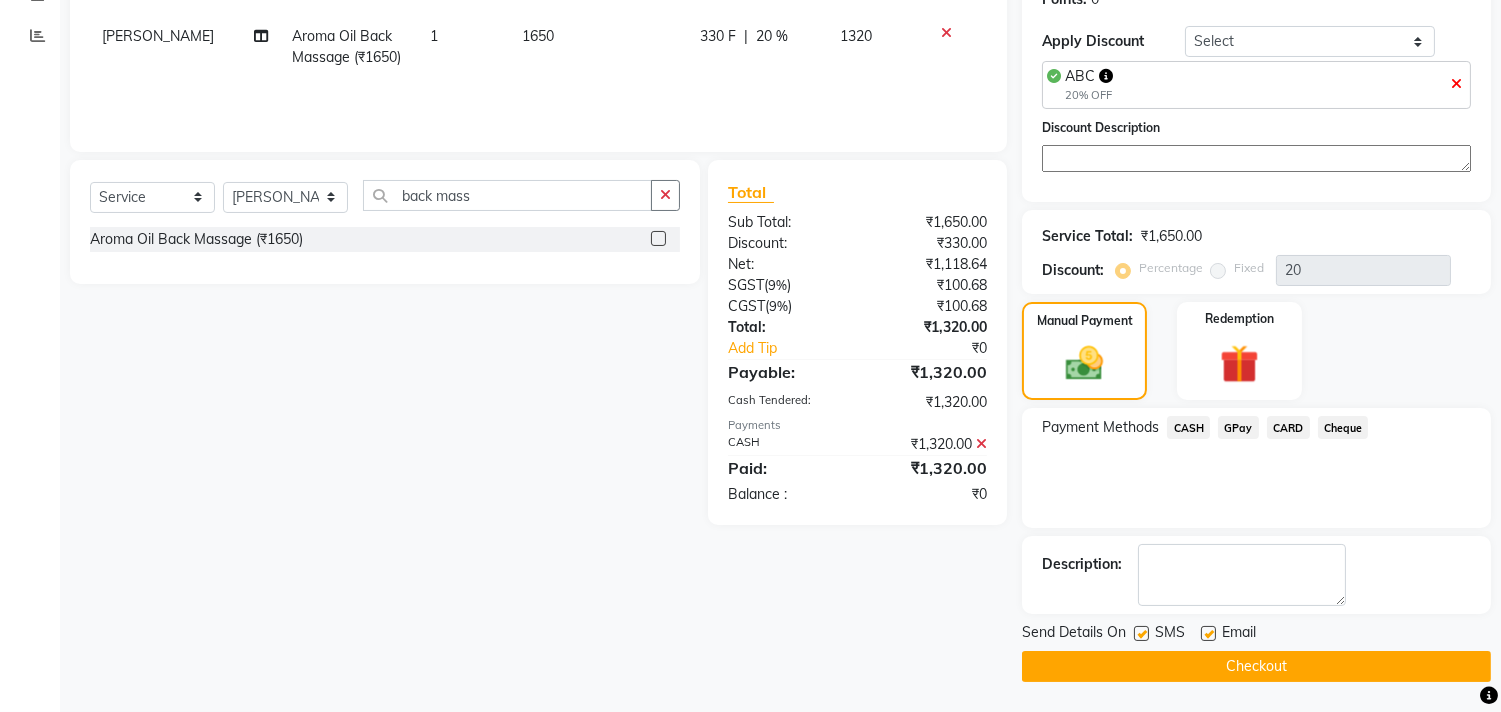 click on "Checkout" 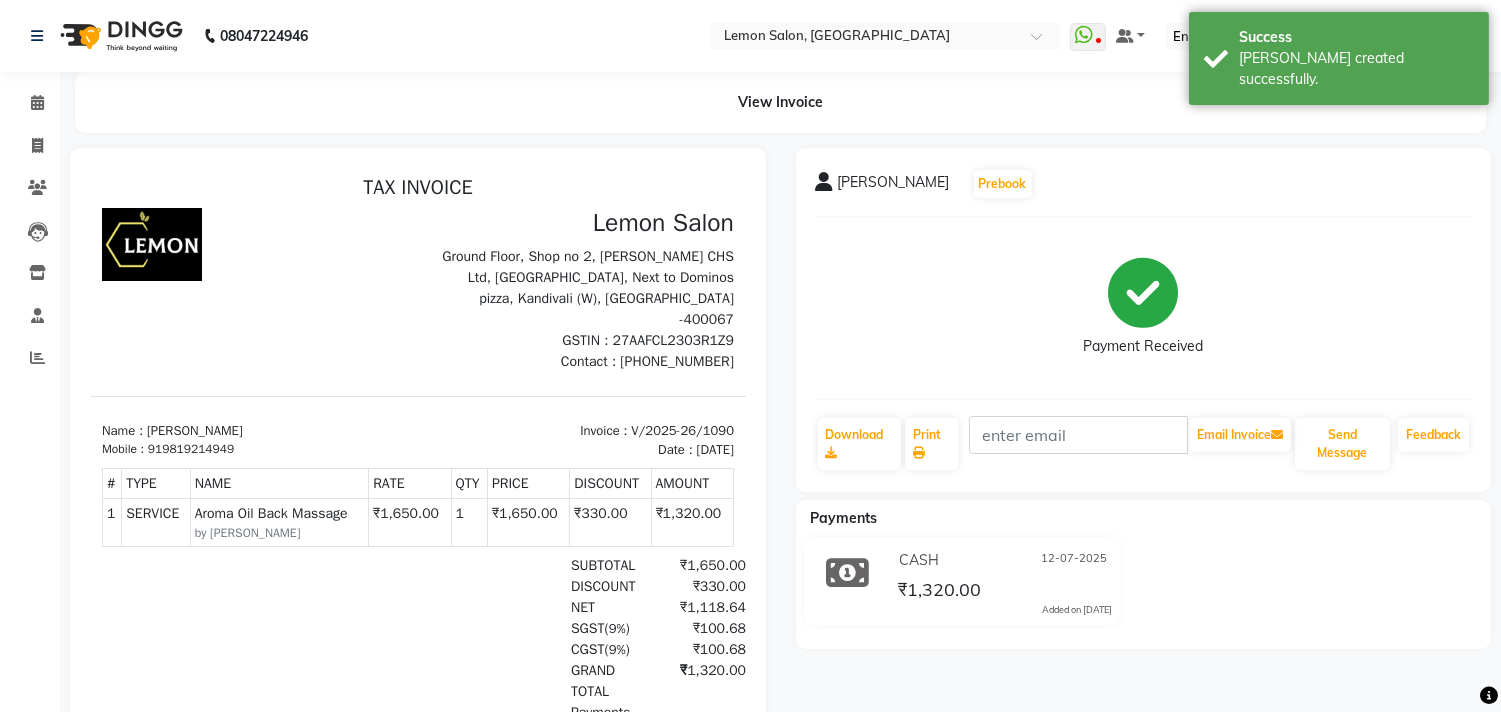 scroll, scrollTop: 0, scrollLeft: 0, axis: both 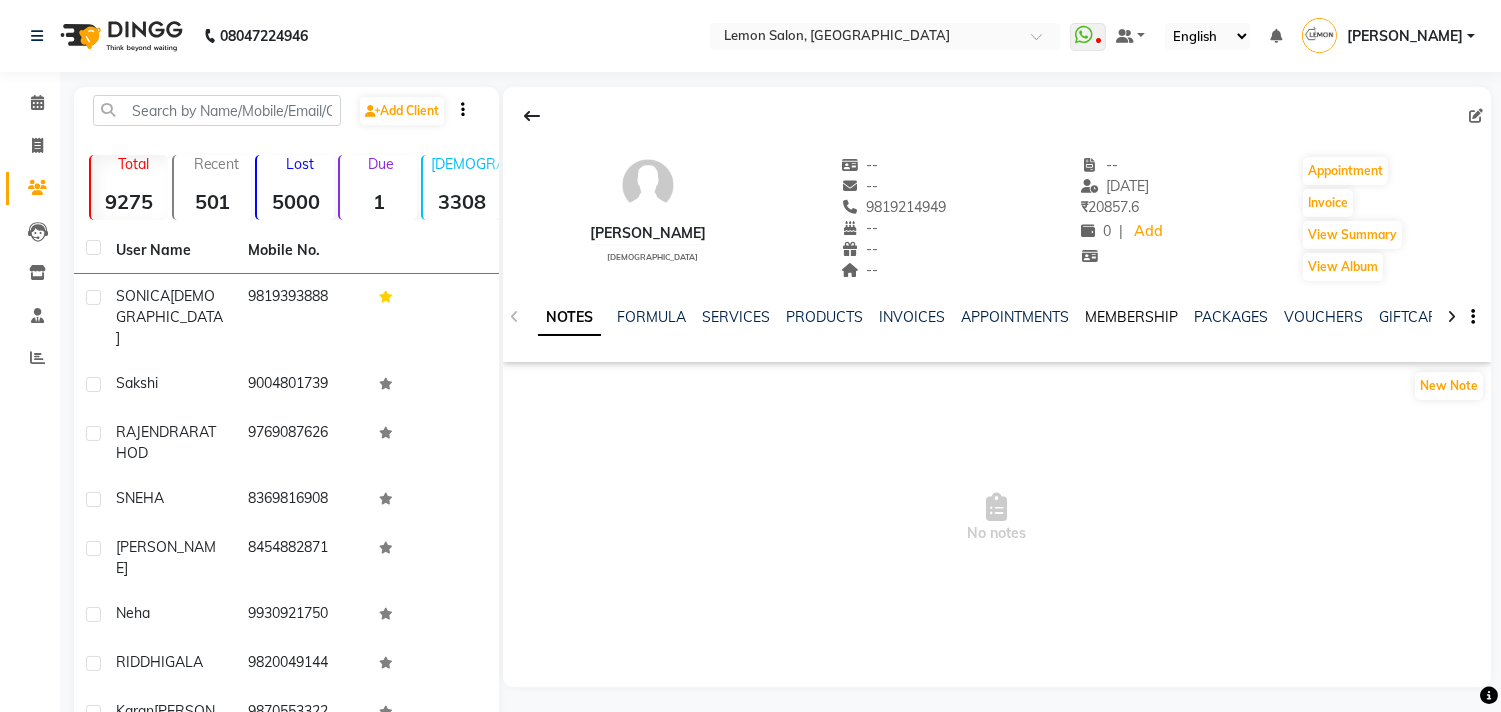 click on "MEMBERSHIP" 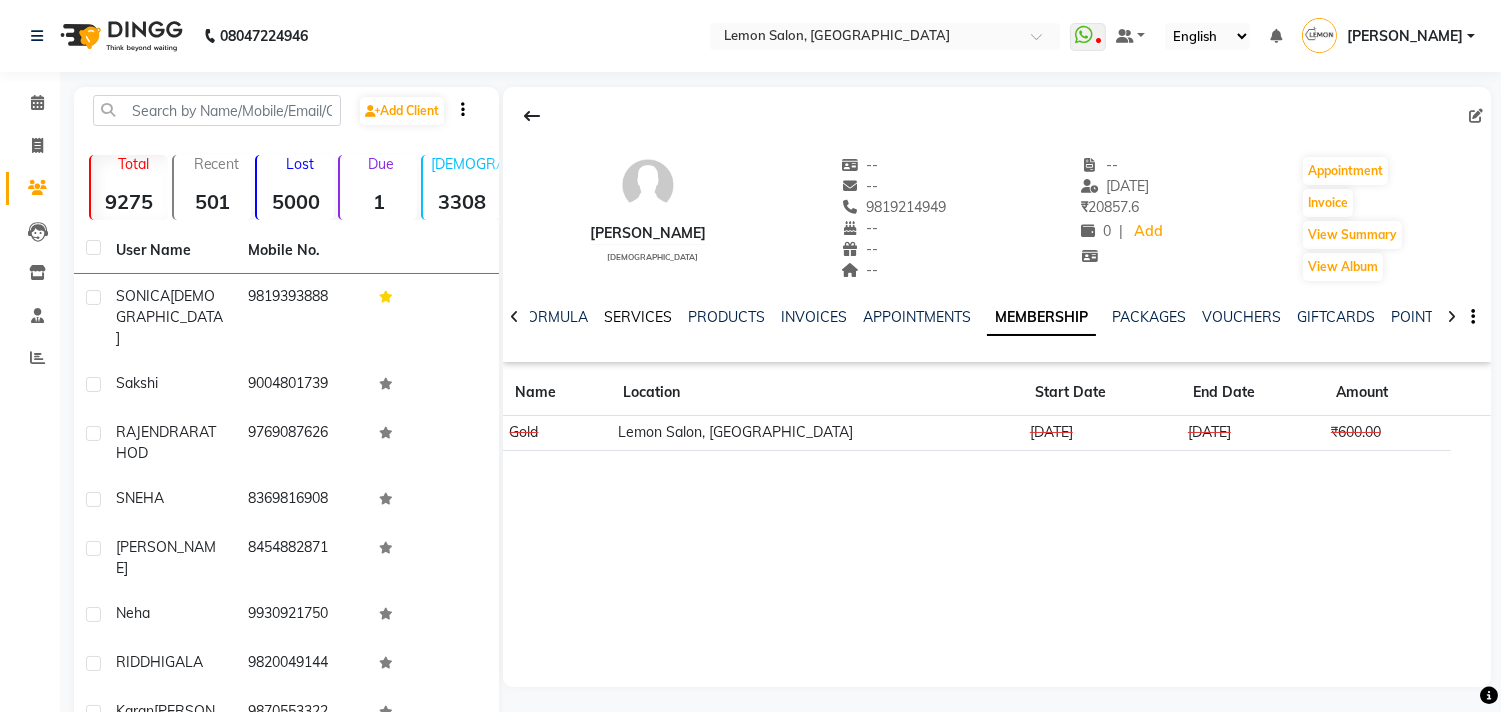 click on "SERVICES" 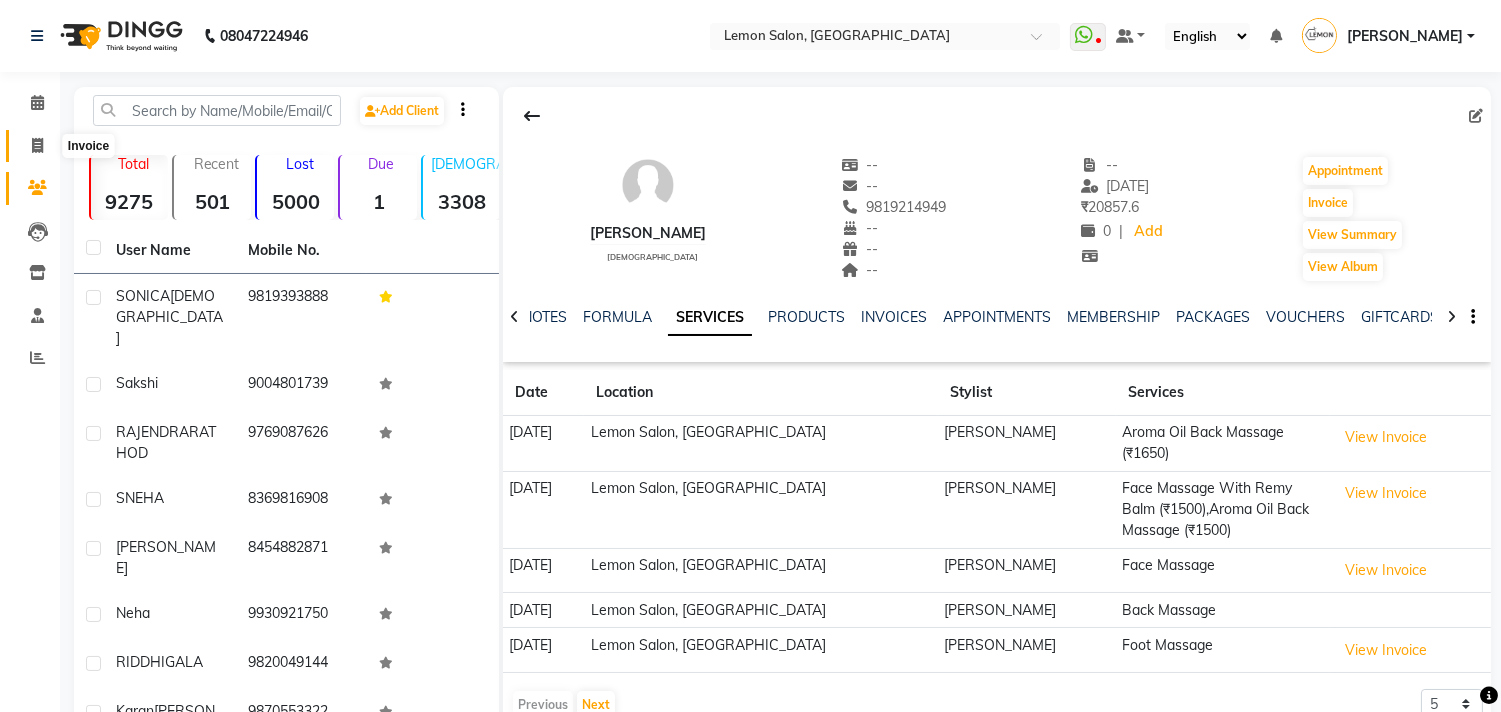 click 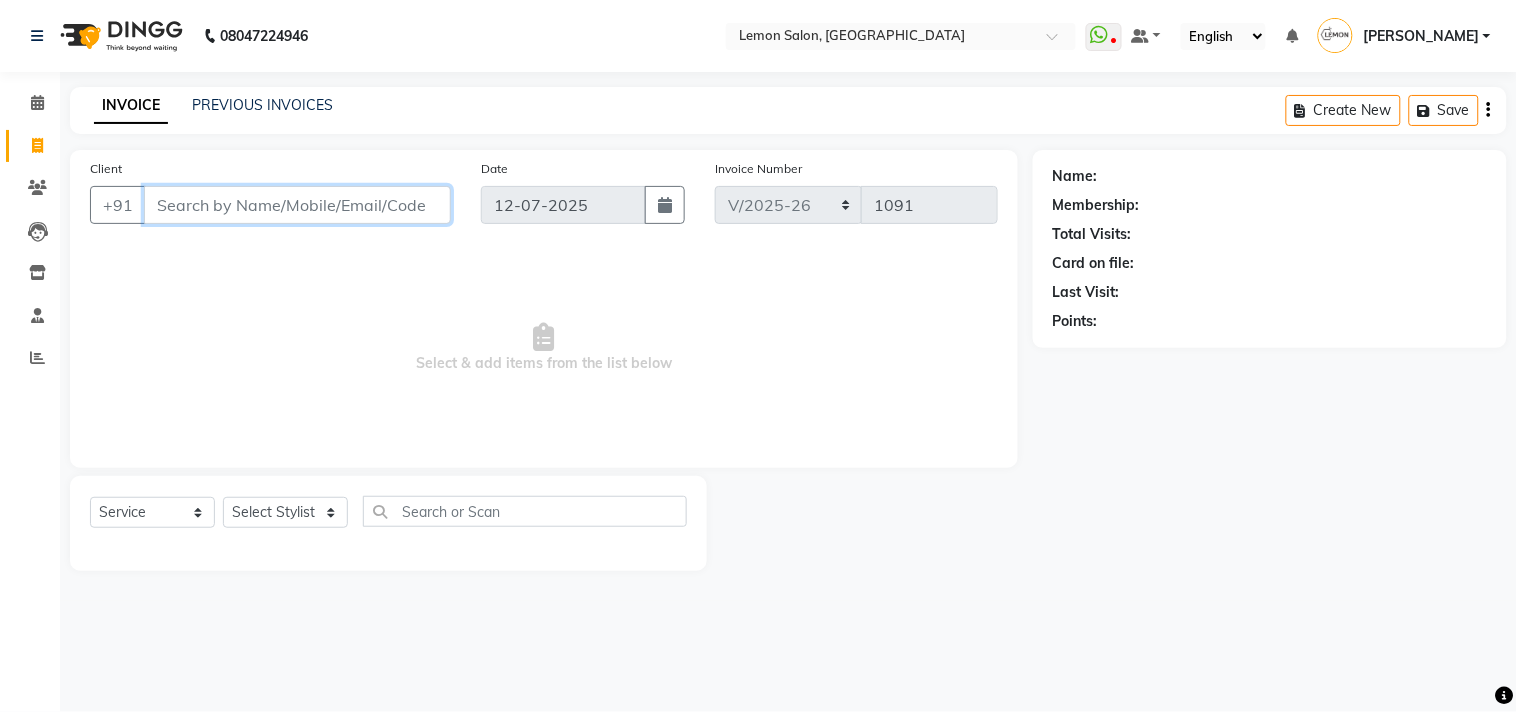click on "Client" at bounding box center (297, 205) 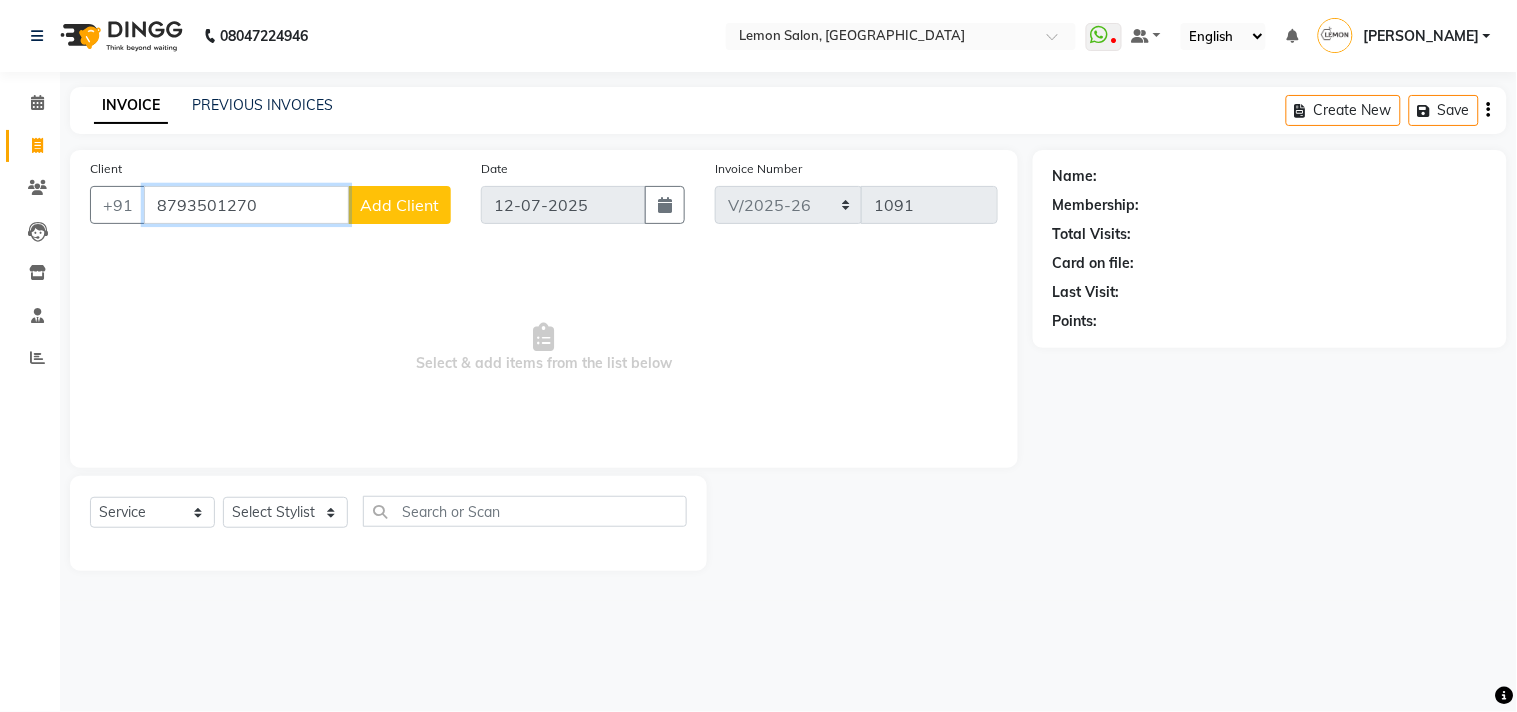 drag, startPoint x: 292, startPoint y: 206, endPoint x: 221, endPoint y: 234, distance: 76.321686 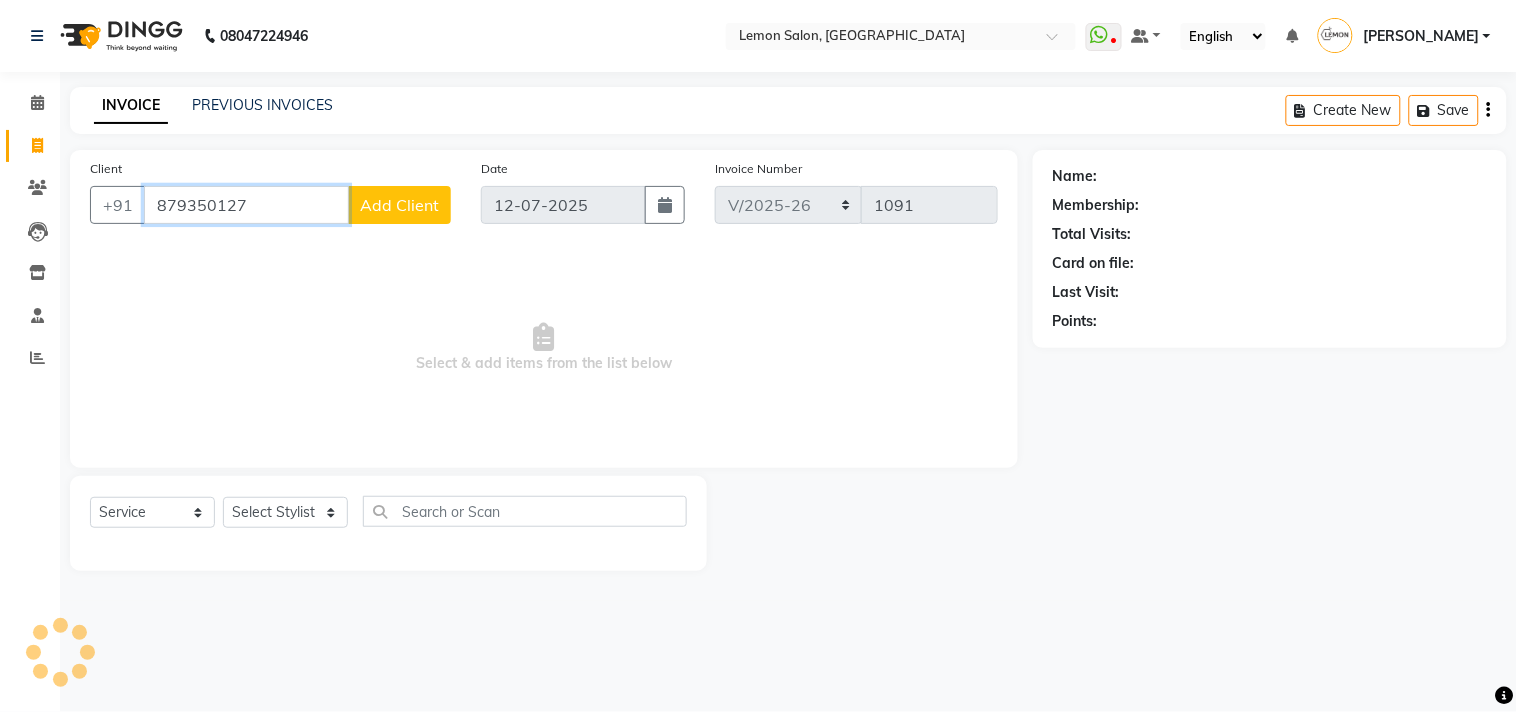 type on "8793501270" 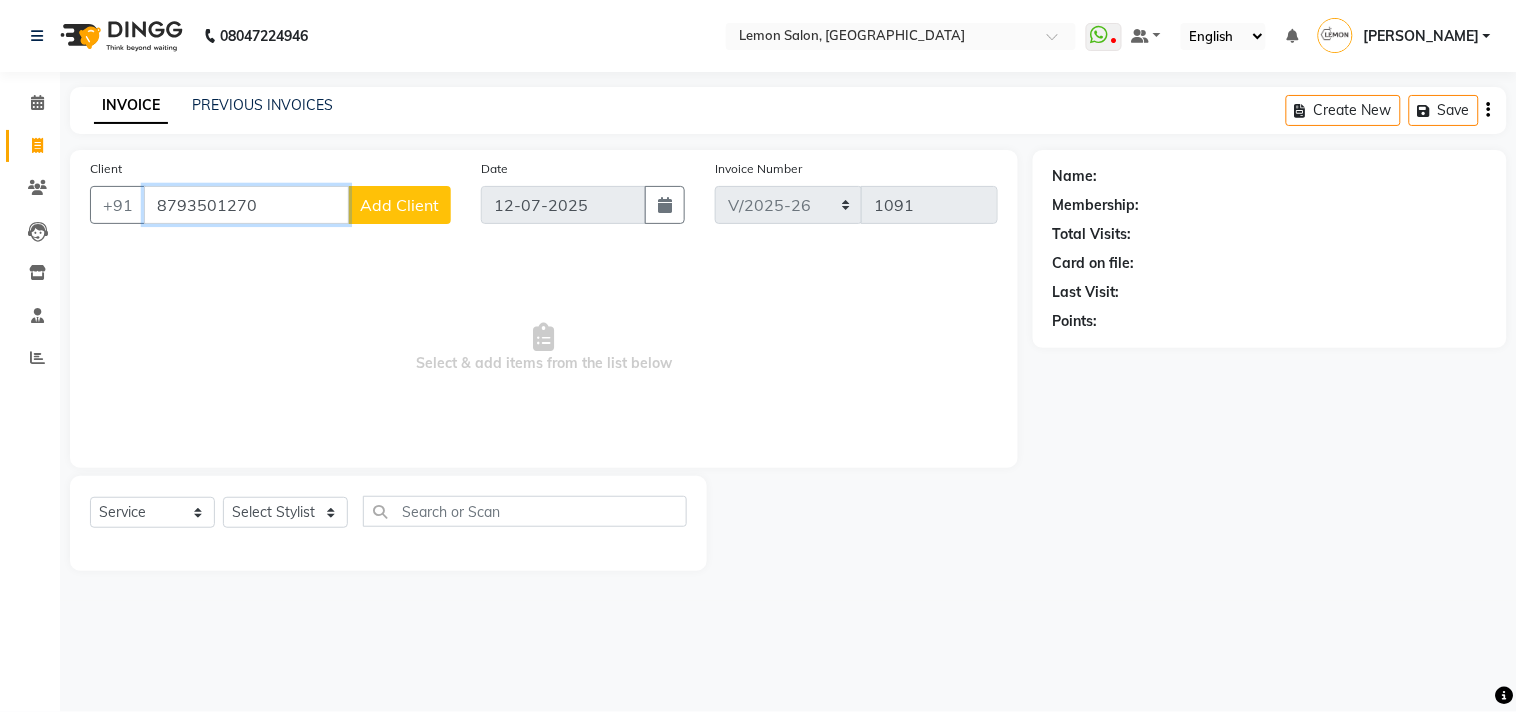 drag, startPoint x: 156, startPoint y: 206, endPoint x: 256, endPoint y: 202, distance: 100.07997 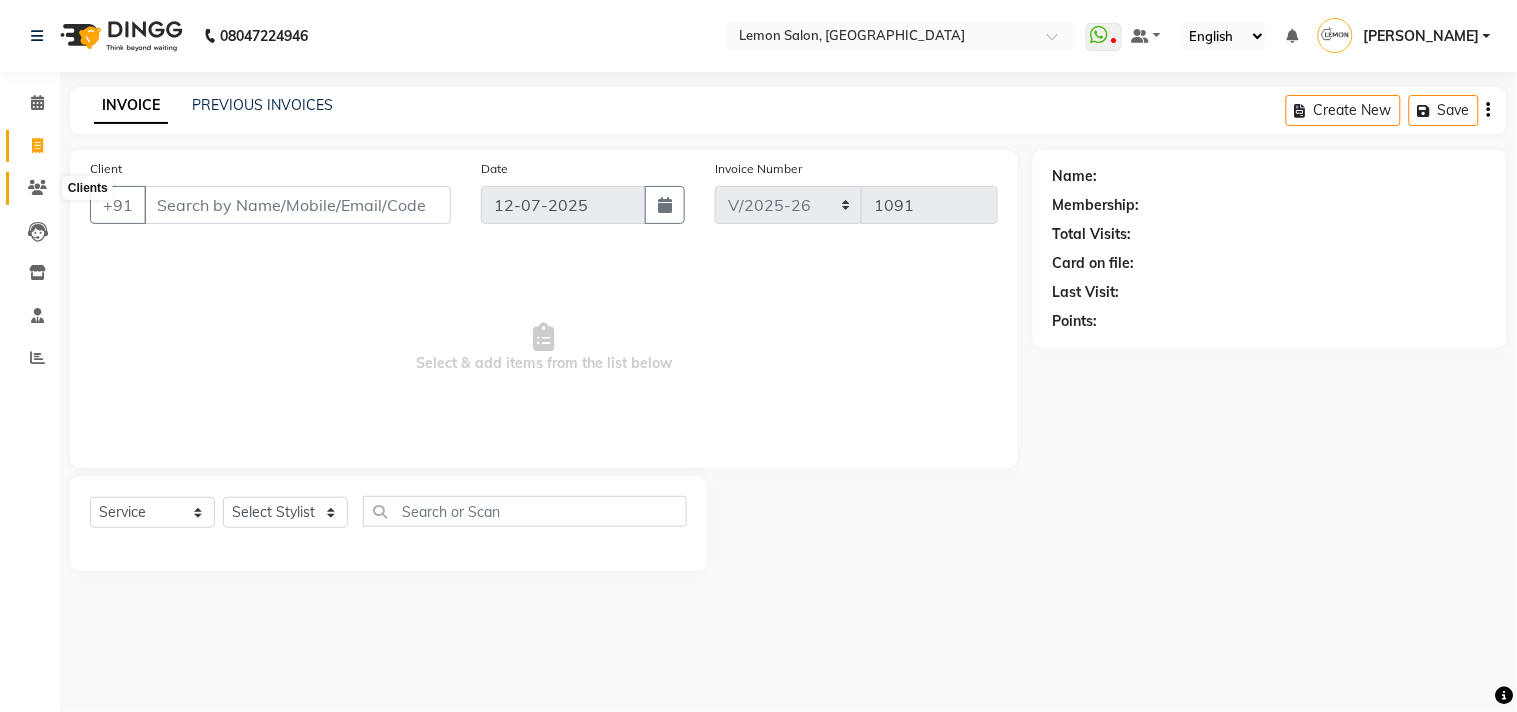 click 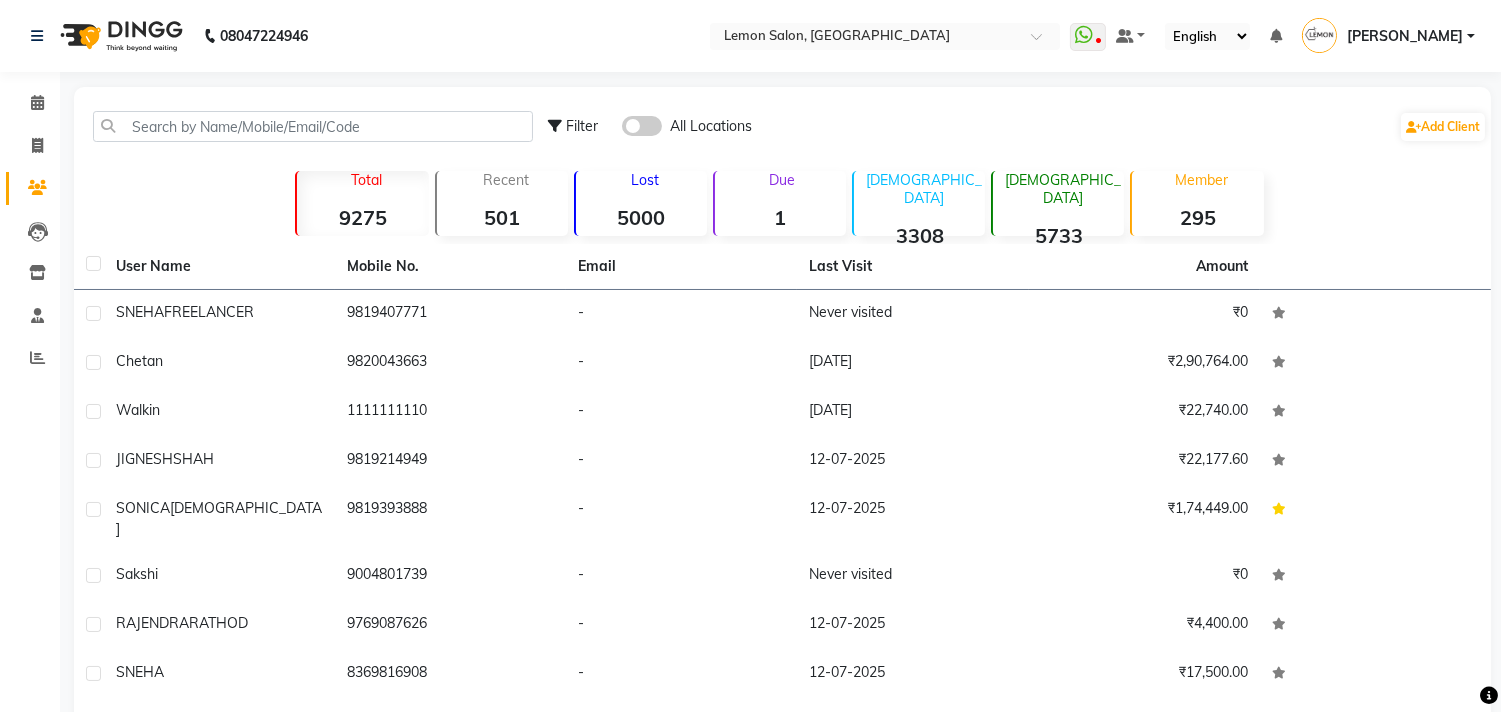 click on "All Locations" 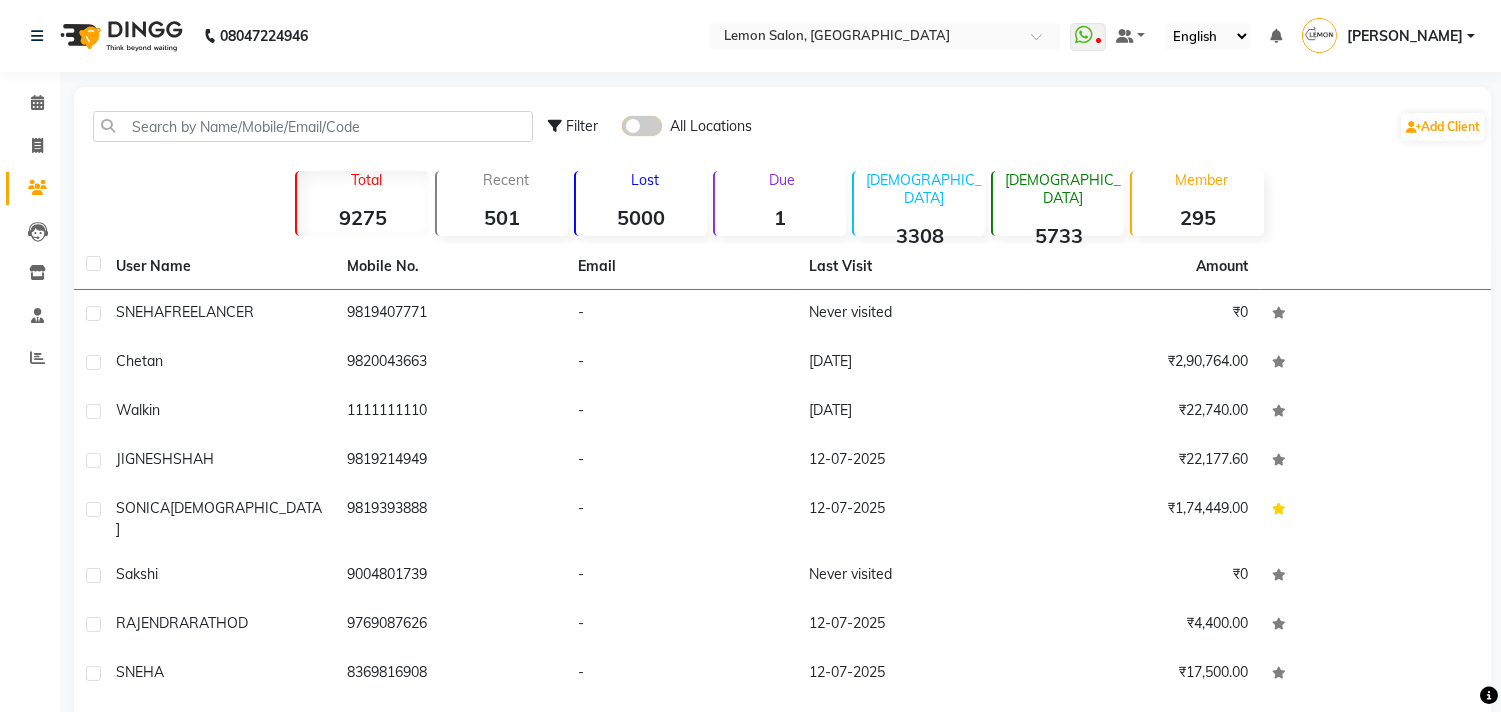 click 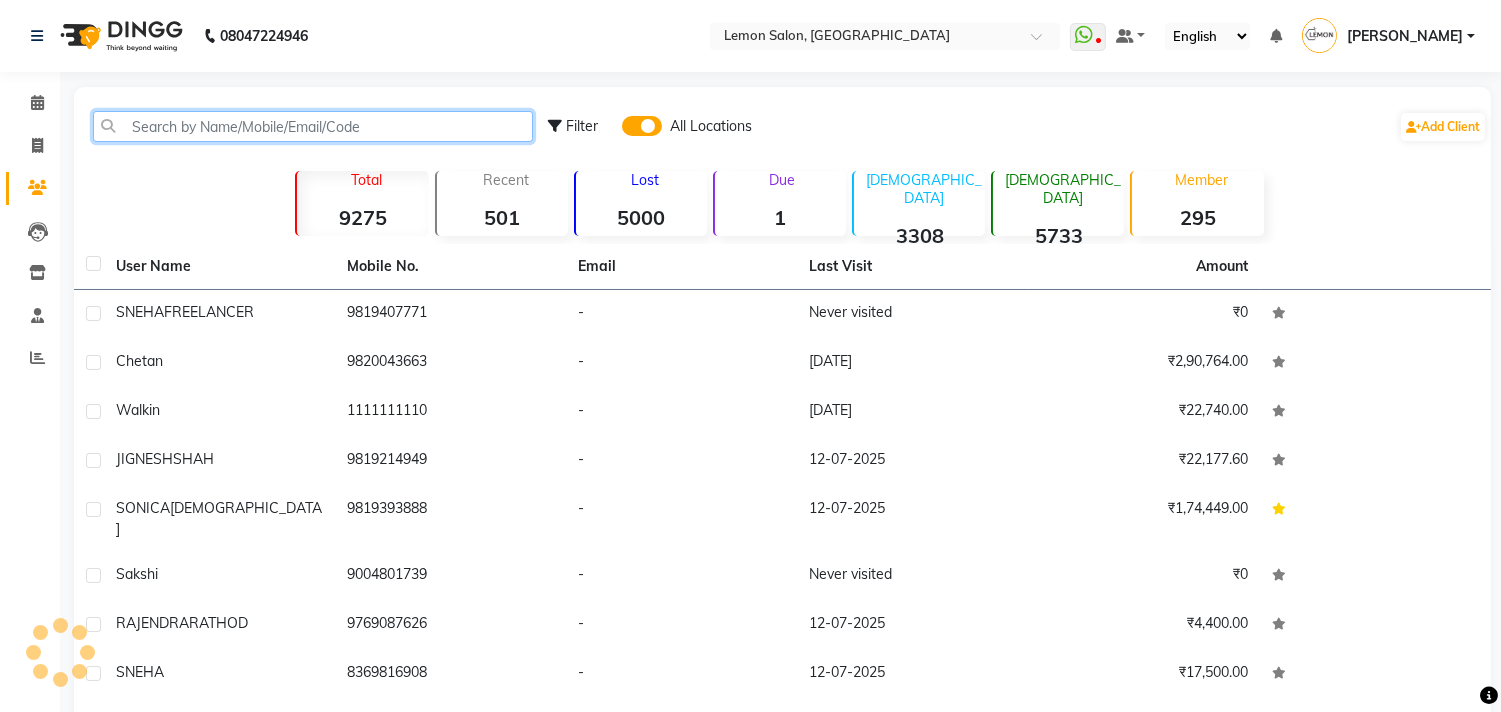click 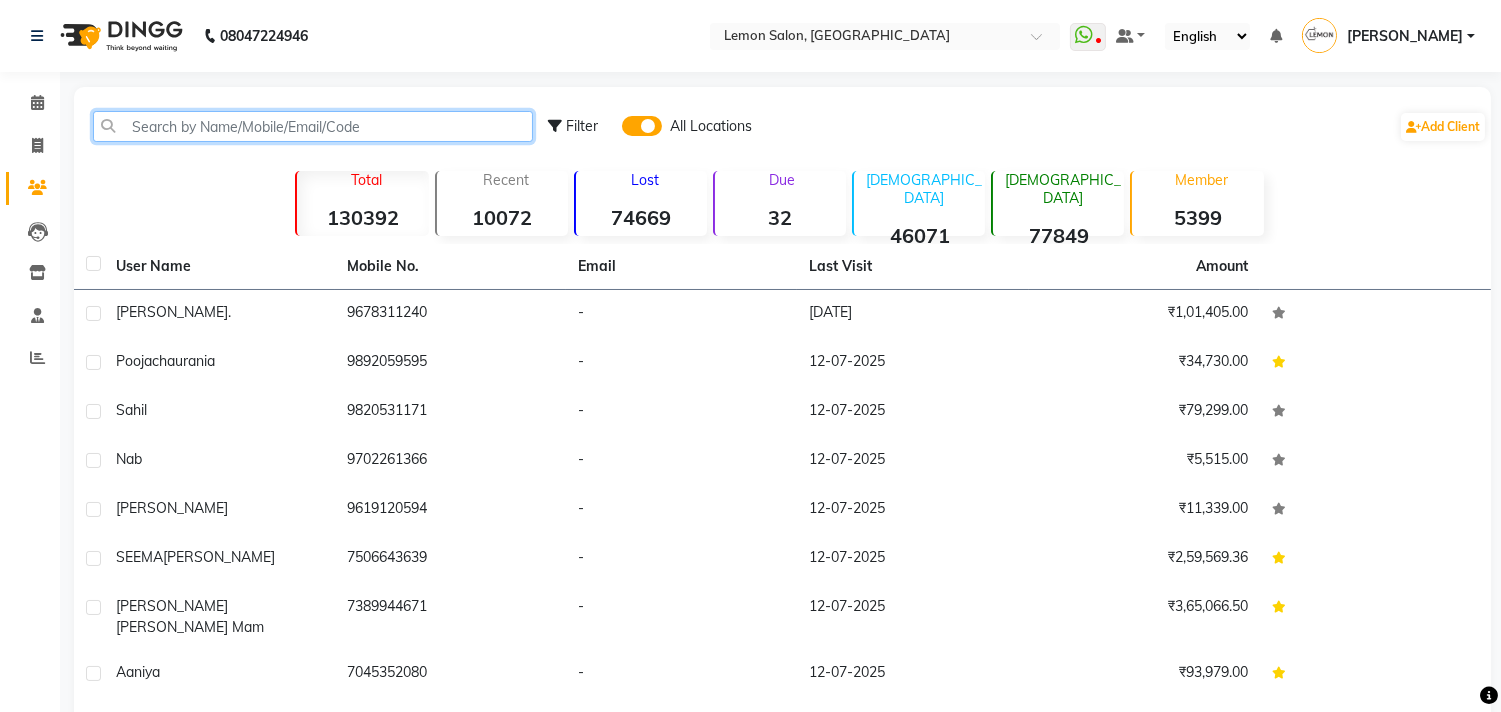 paste on "8793501270" 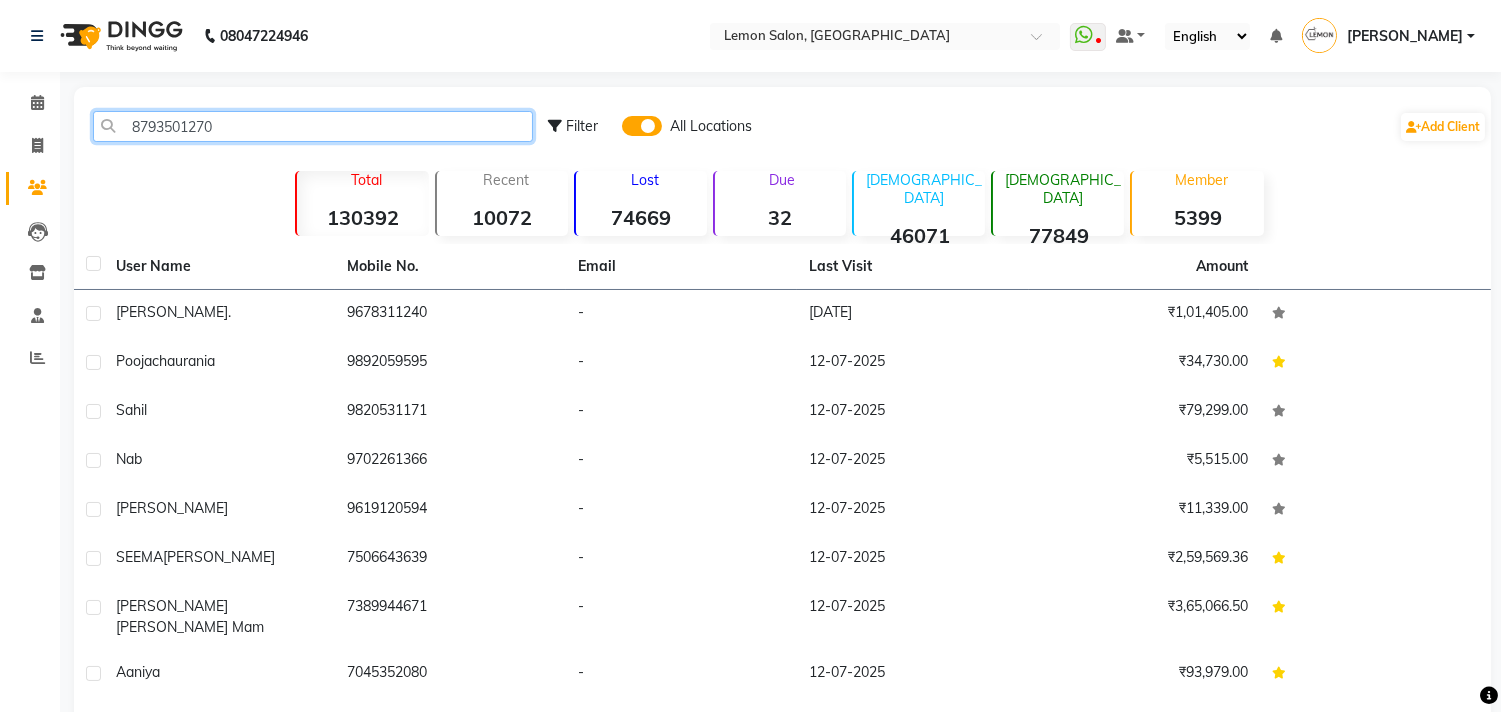 click on "8793501270" 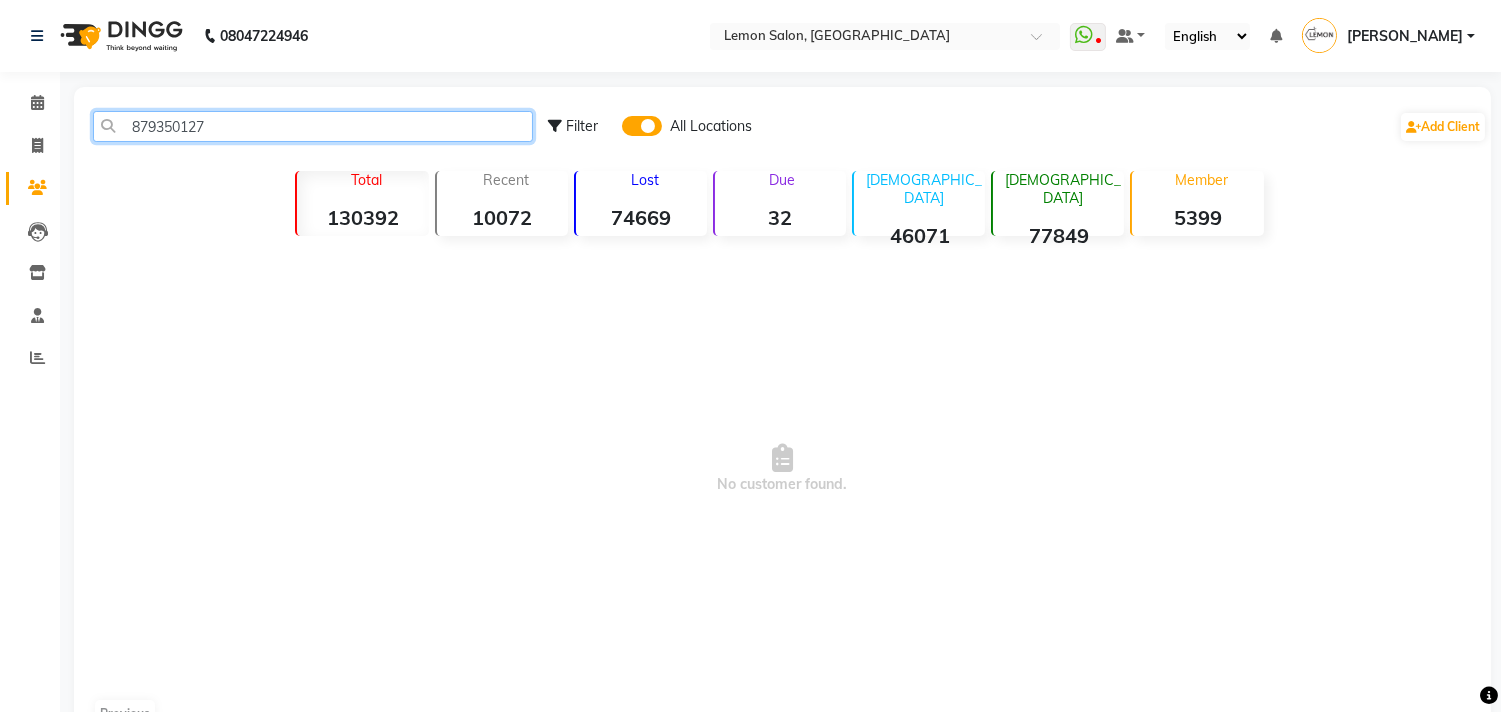 drag, startPoint x: 124, startPoint y: 121, endPoint x: 208, endPoint y: 122, distance: 84.00595 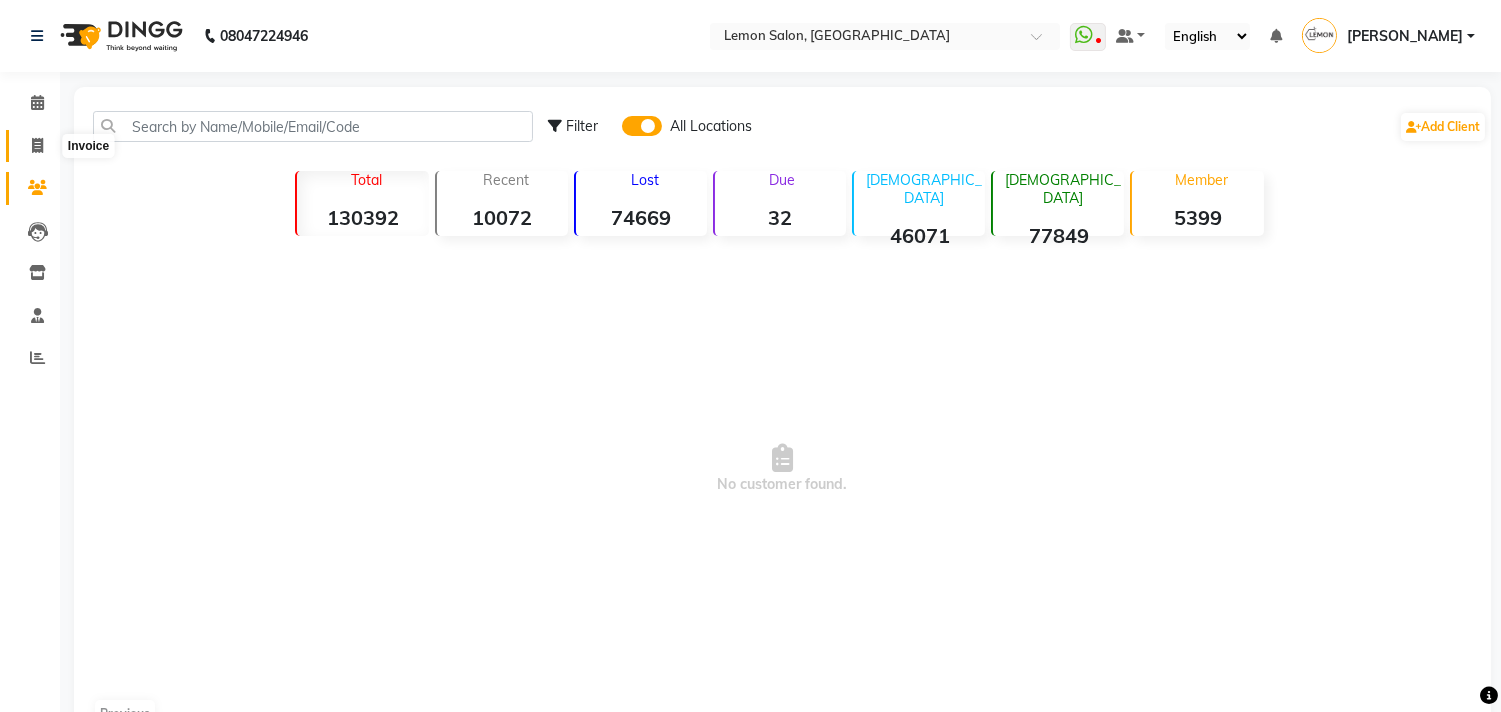 click 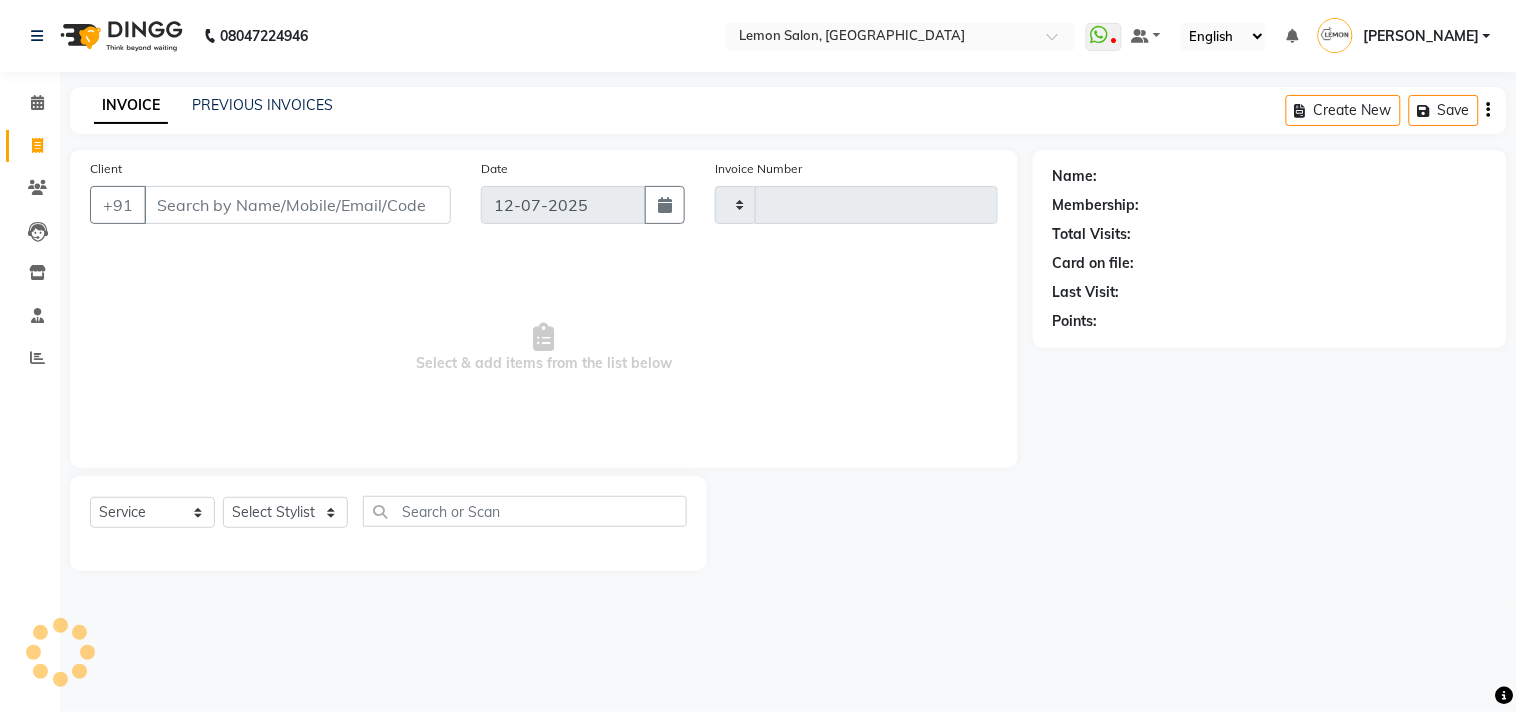 click on "Client" at bounding box center (297, 205) 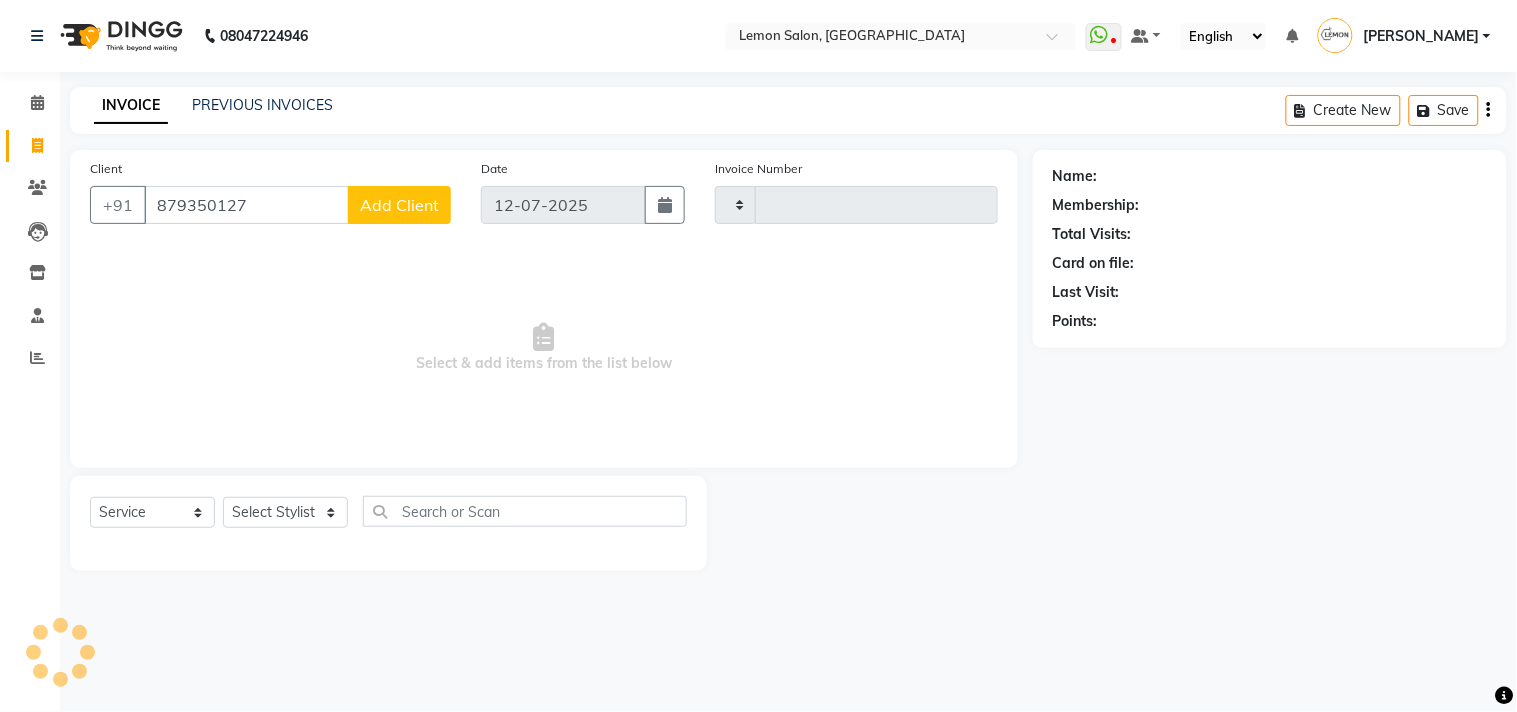 type on "8793501270" 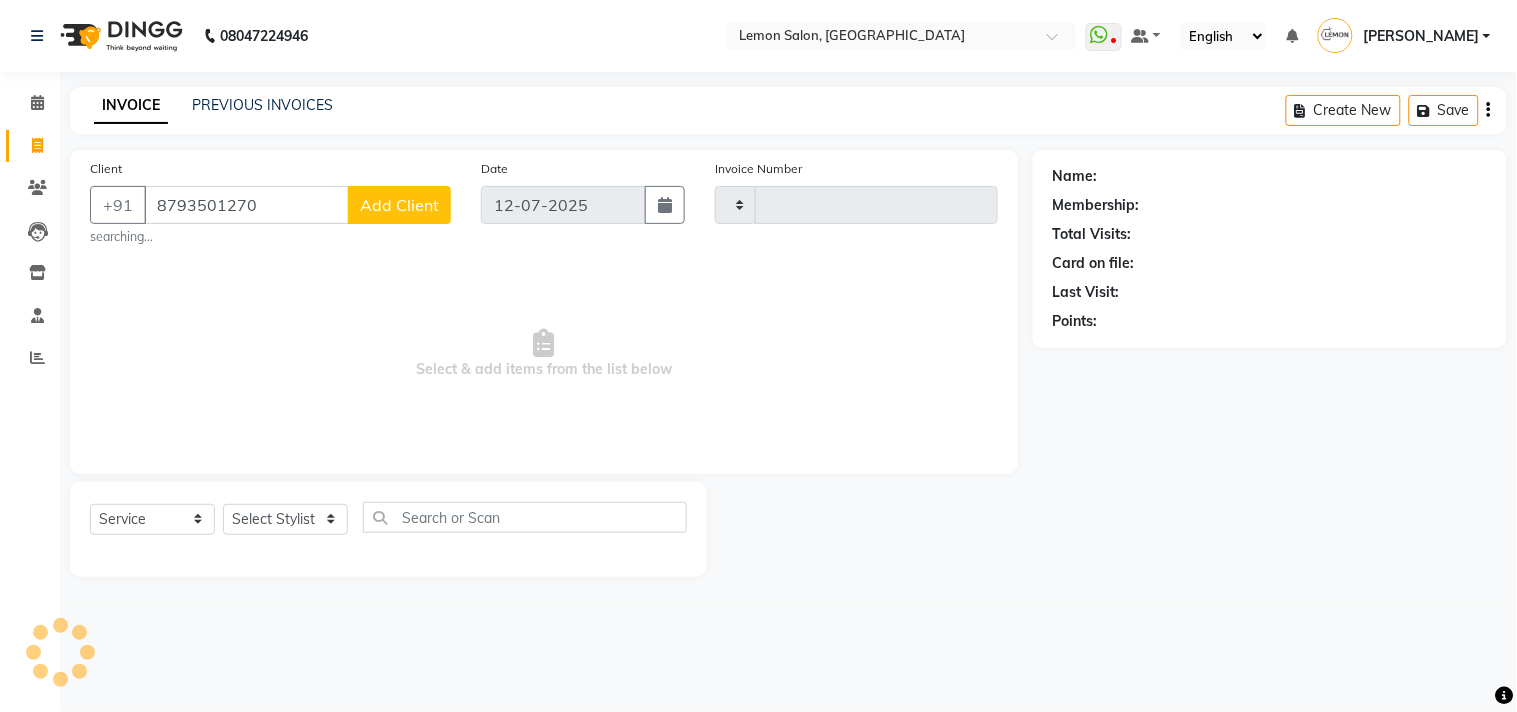 type on "1091" 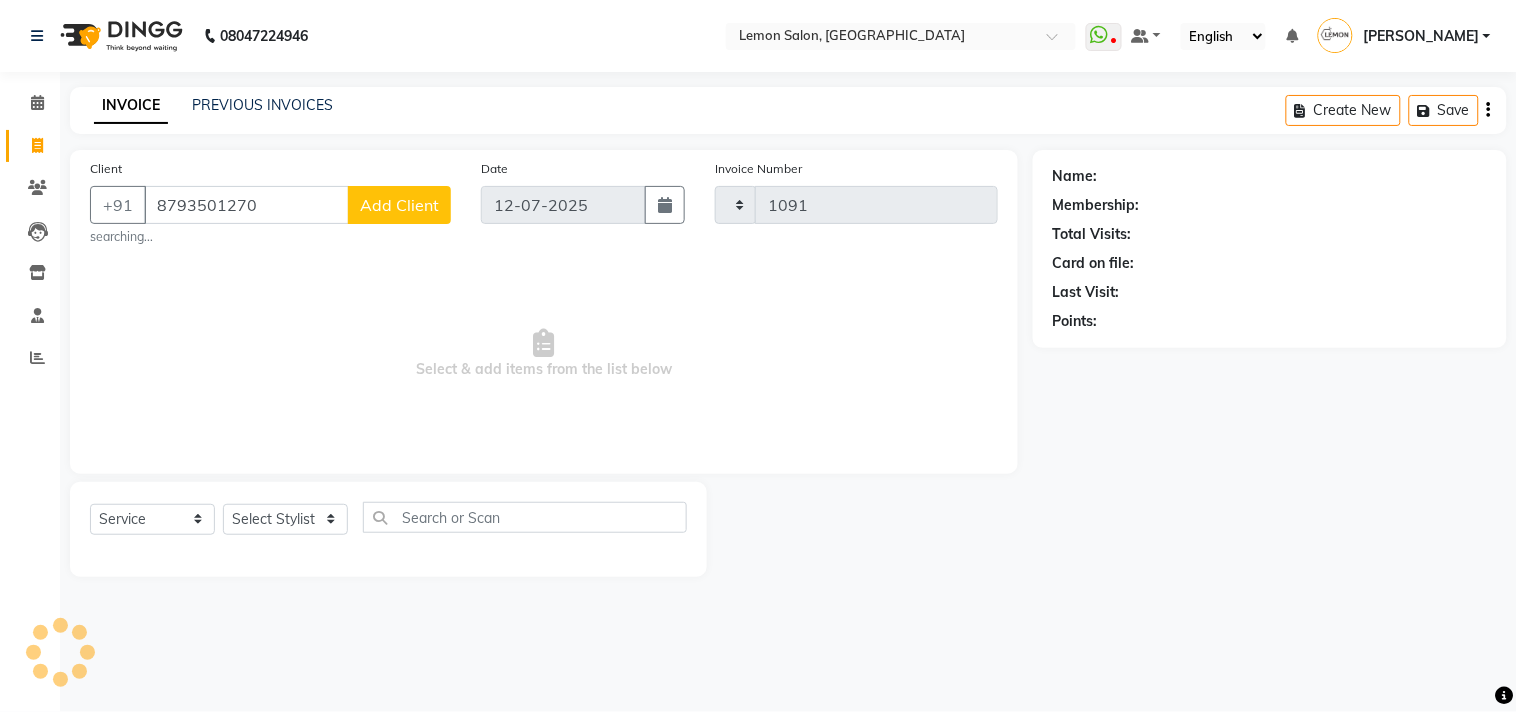 select on "569" 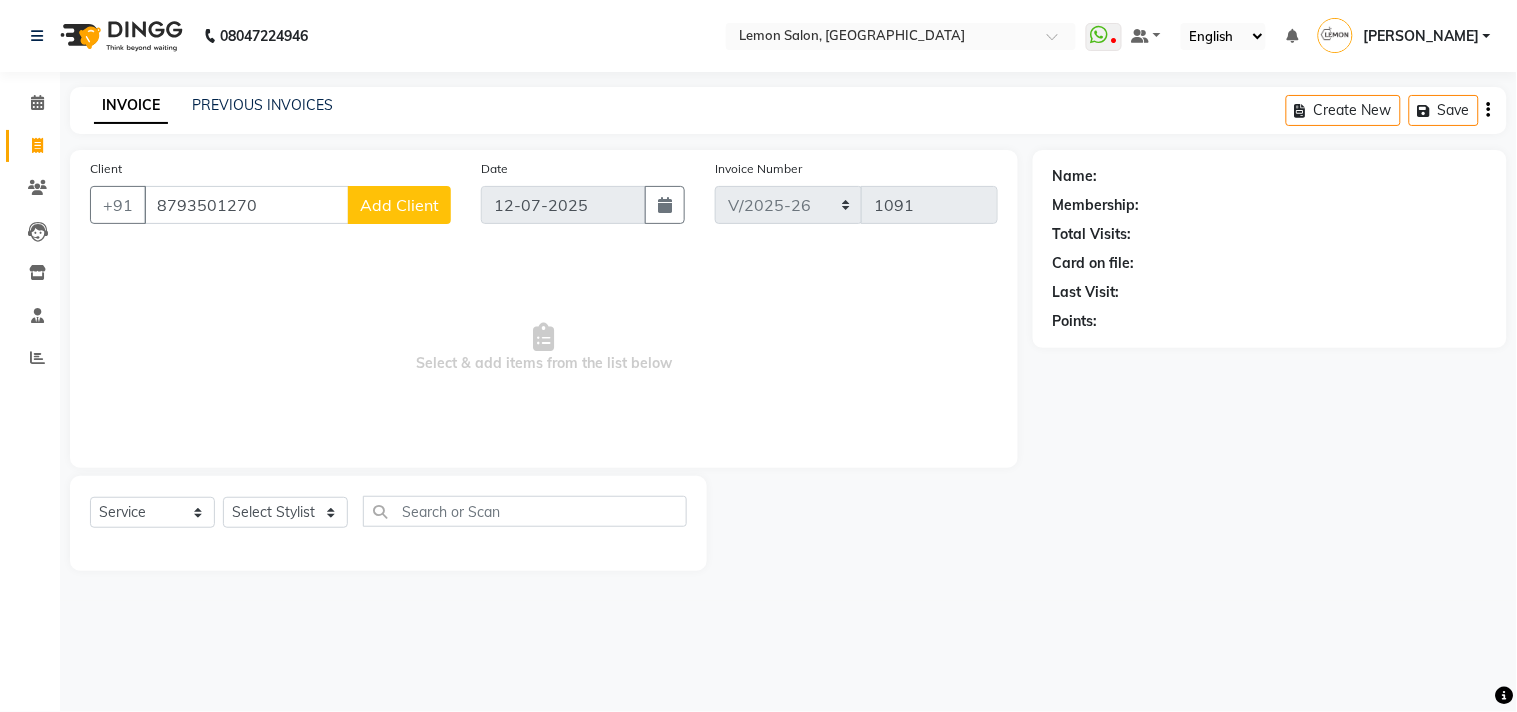type on "8793501270" 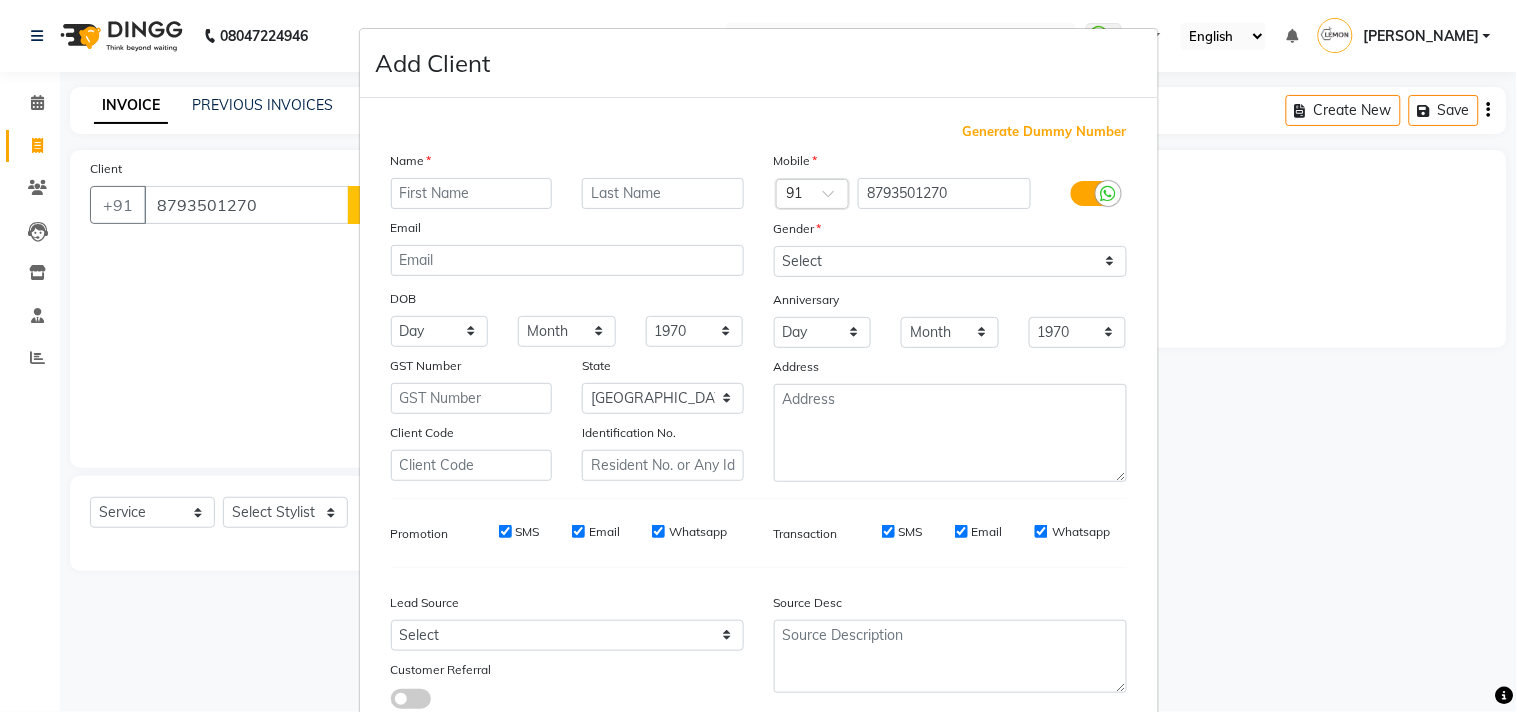 click at bounding box center [472, 193] 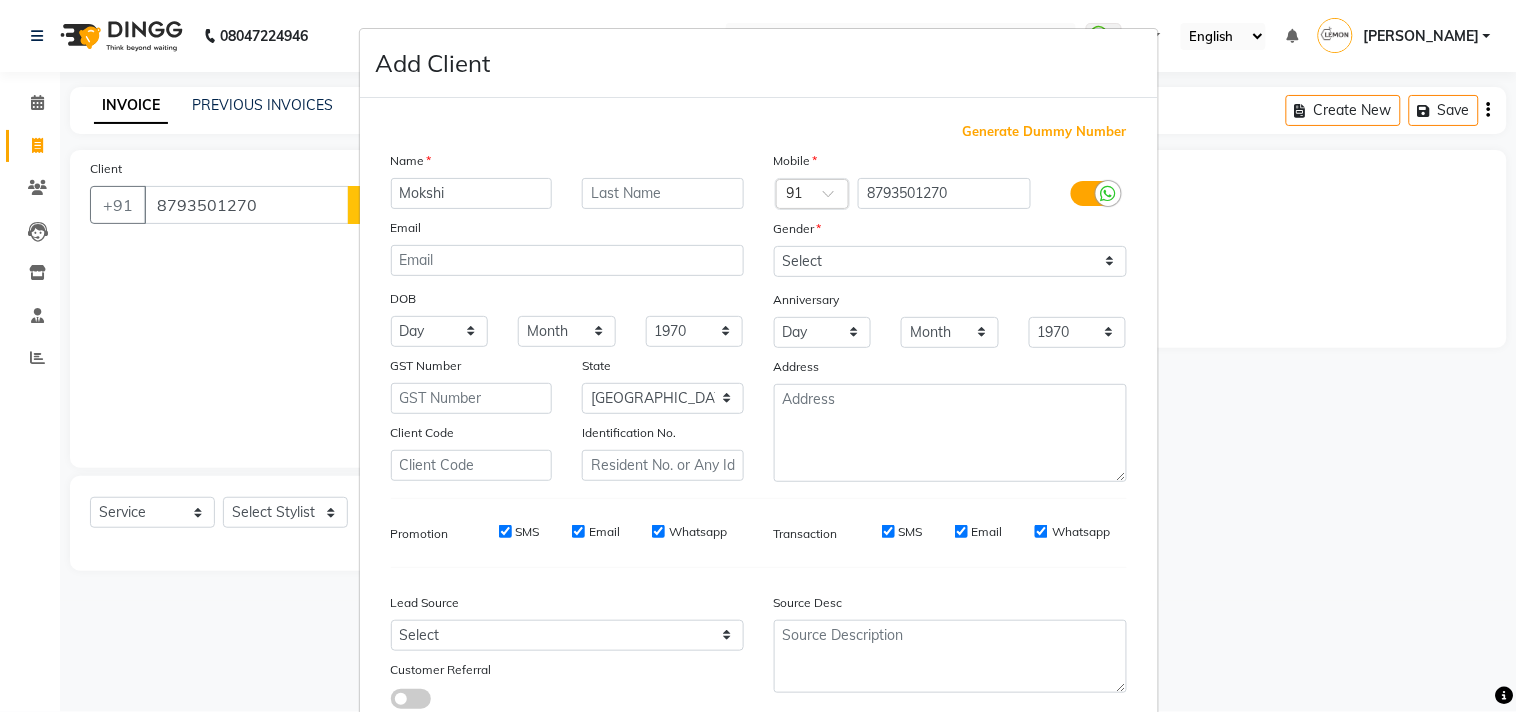 type on "Mokshi" 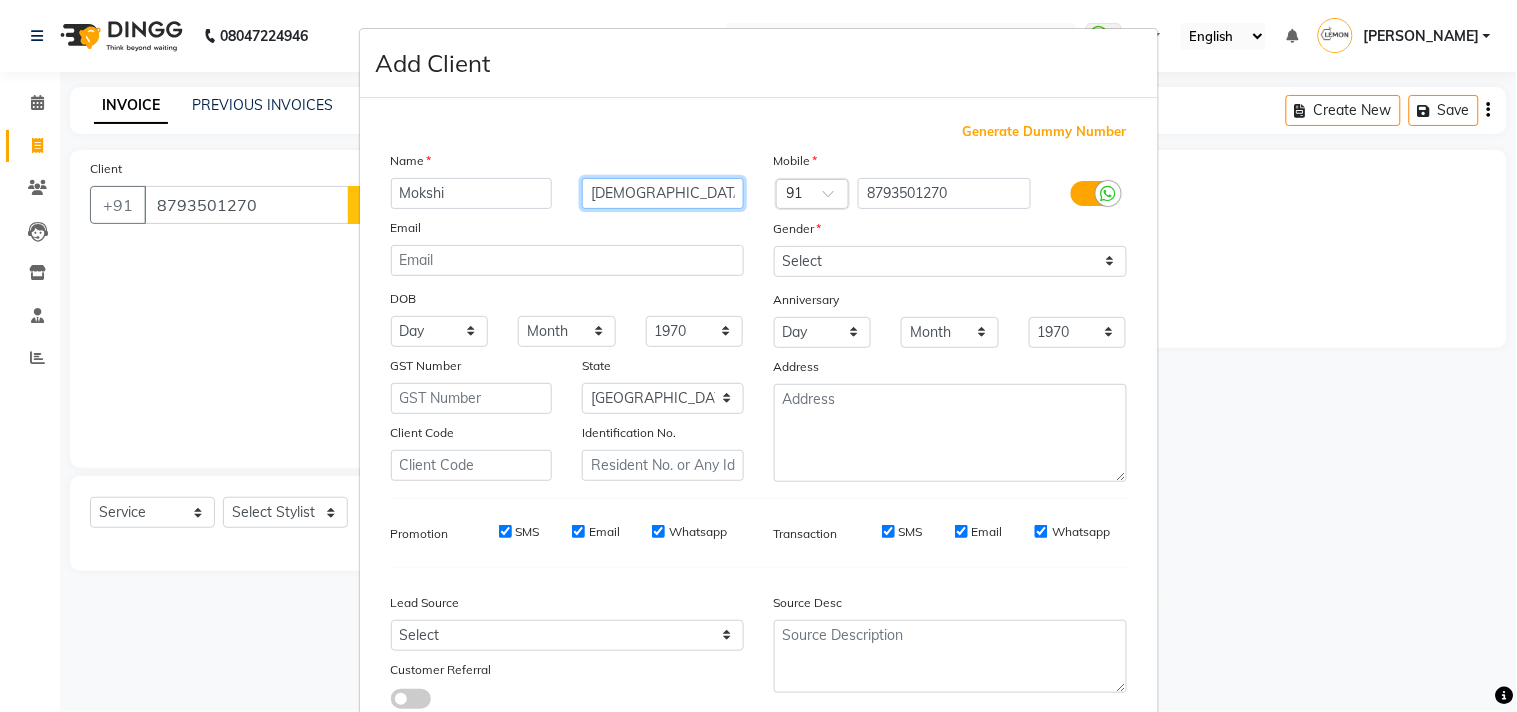 type on "Jain" 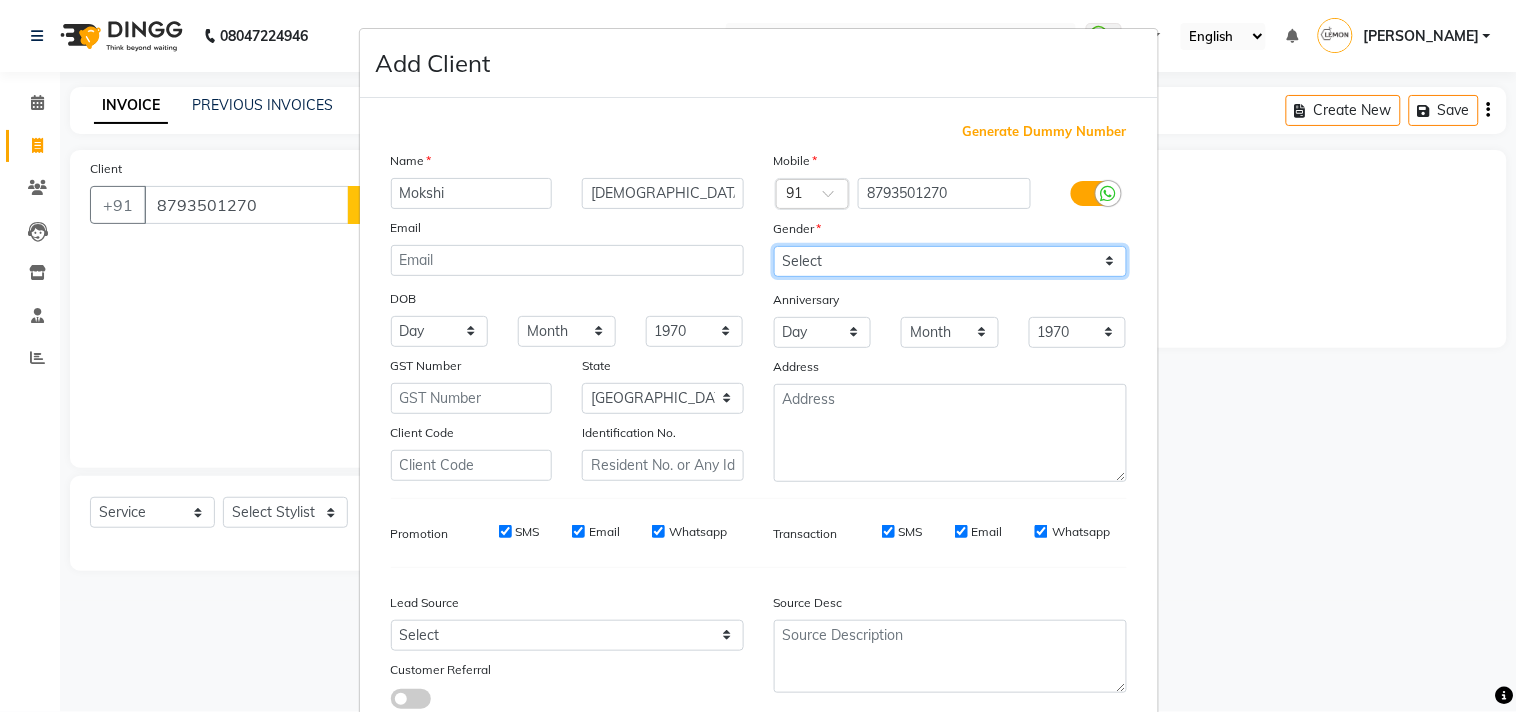 click on "Select Male Female Other Prefer Not To Say" at bounding box center (950, 261) 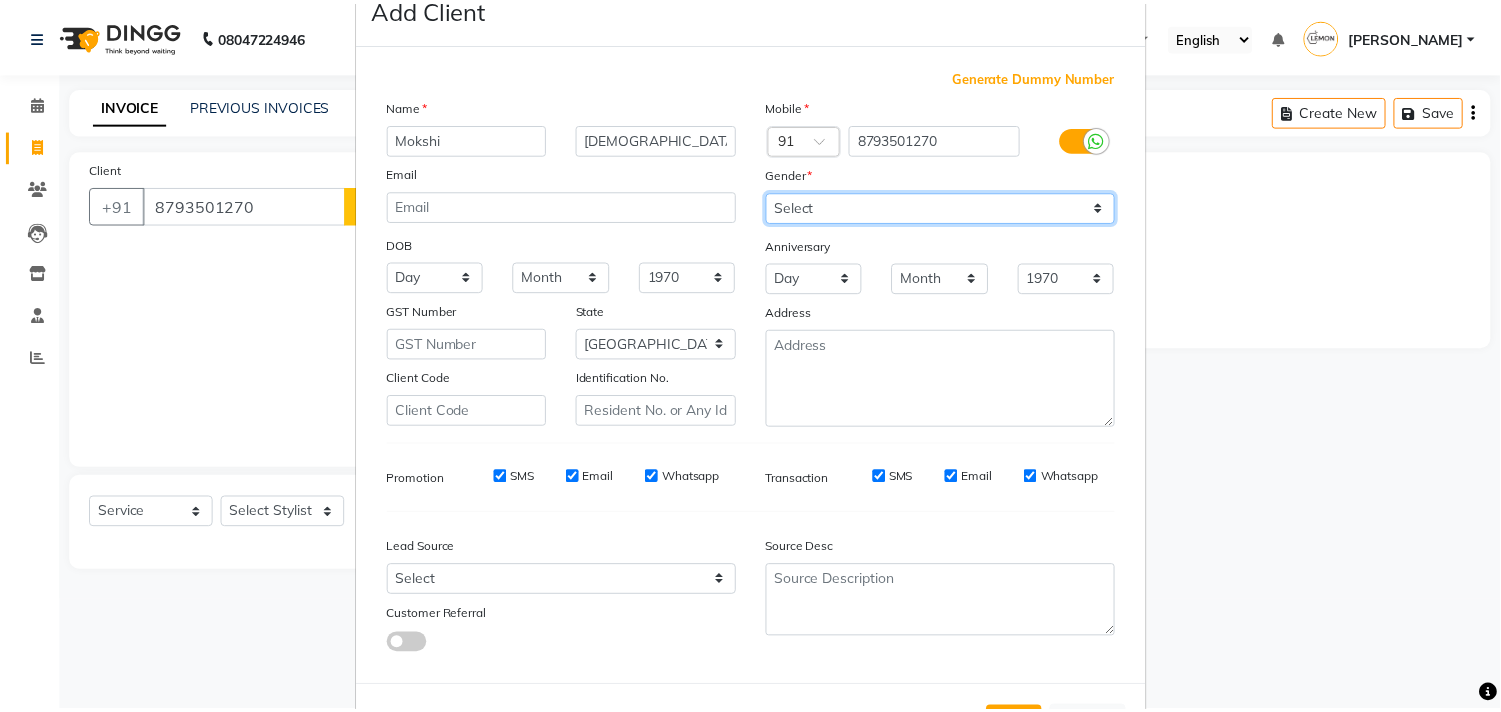 scroll, scrollTop: 138, scrollLeft: 0, axis: vertical 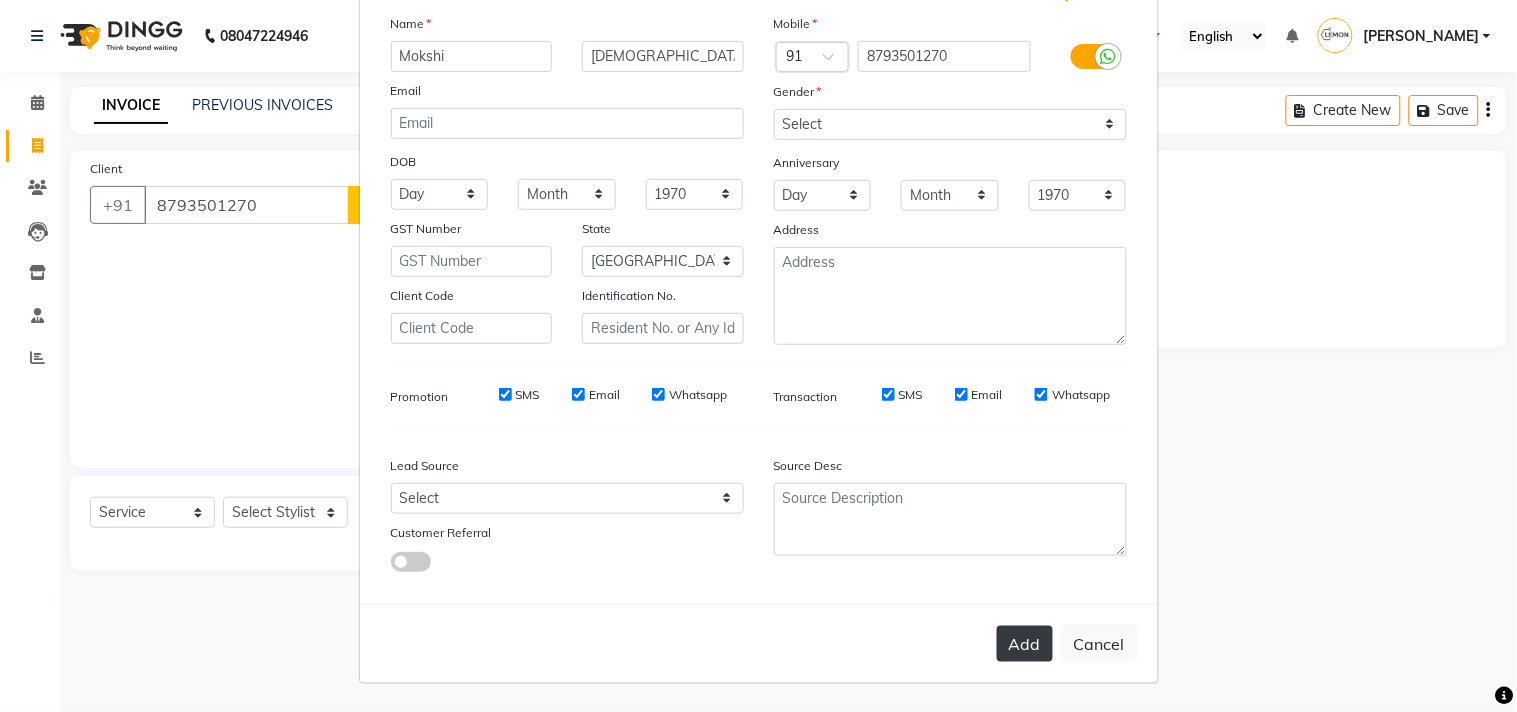 click on "Add" at bounding box center (1025, 644) 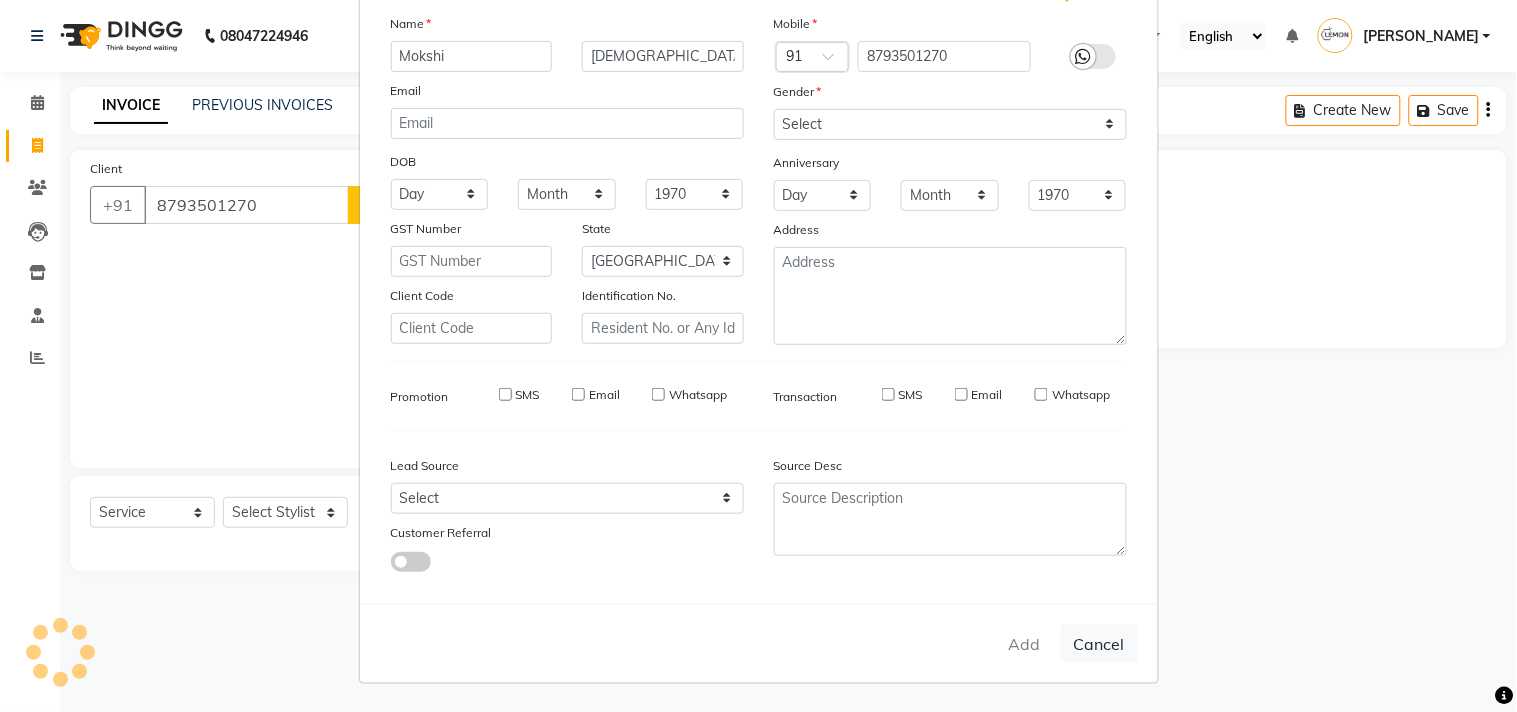 type 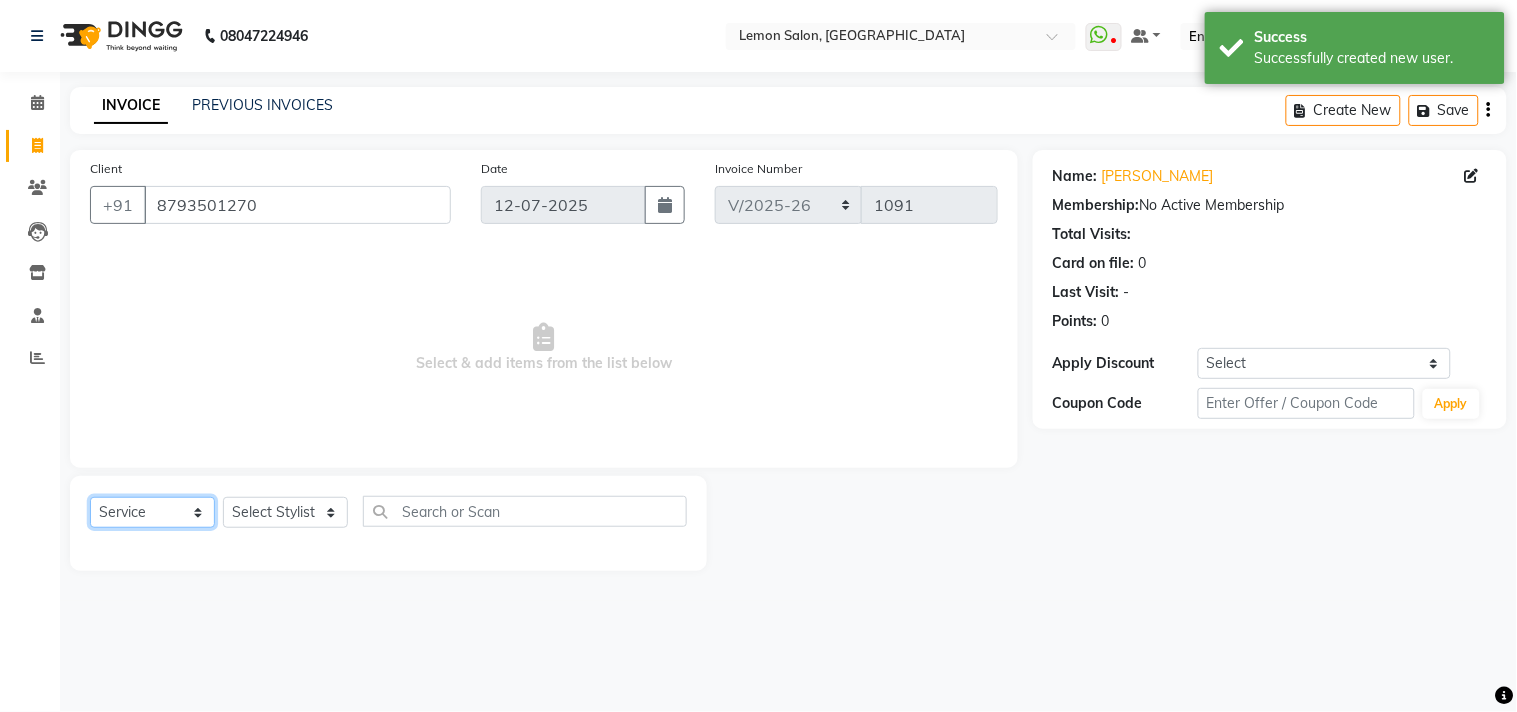 click on "Select  Service  Product  Membership  Package Voucher Prepaid Gift Card" 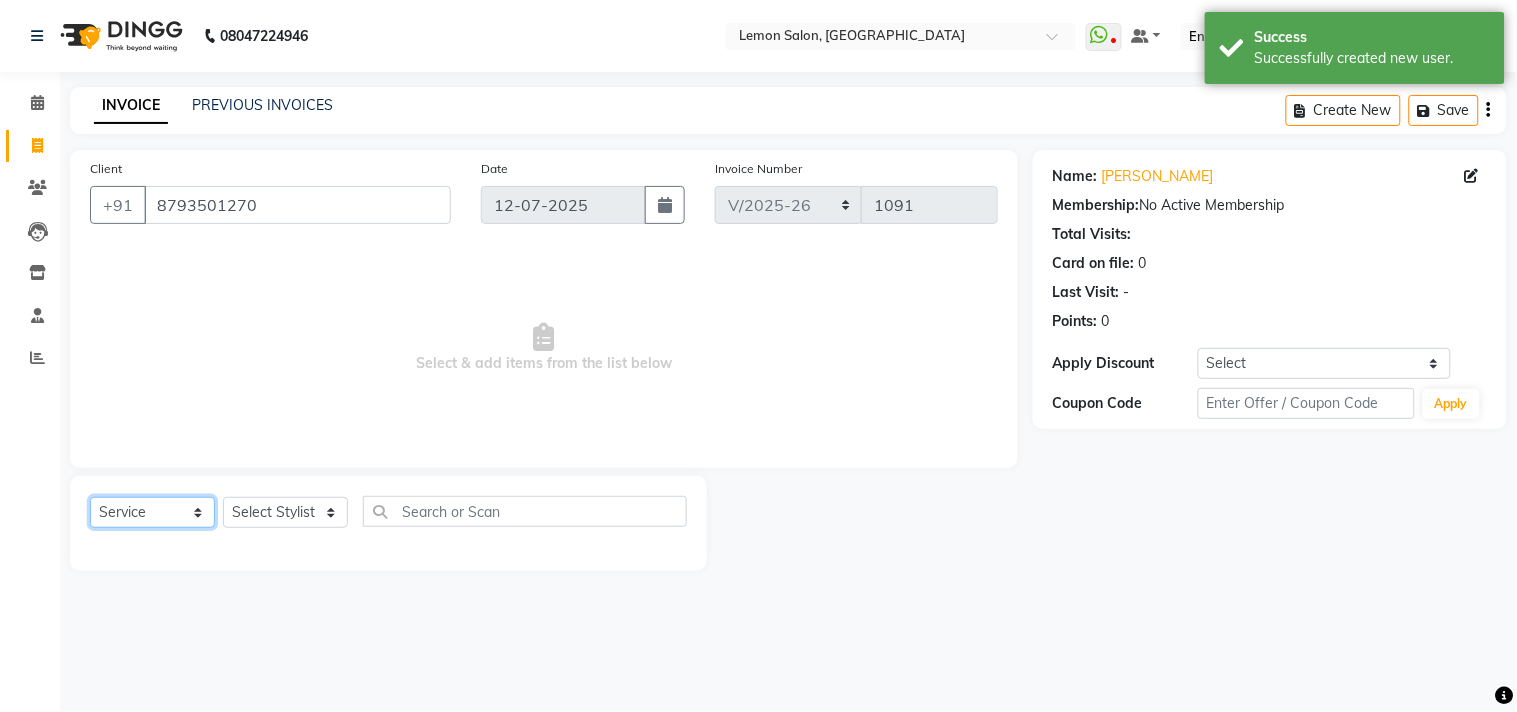 select on "product" 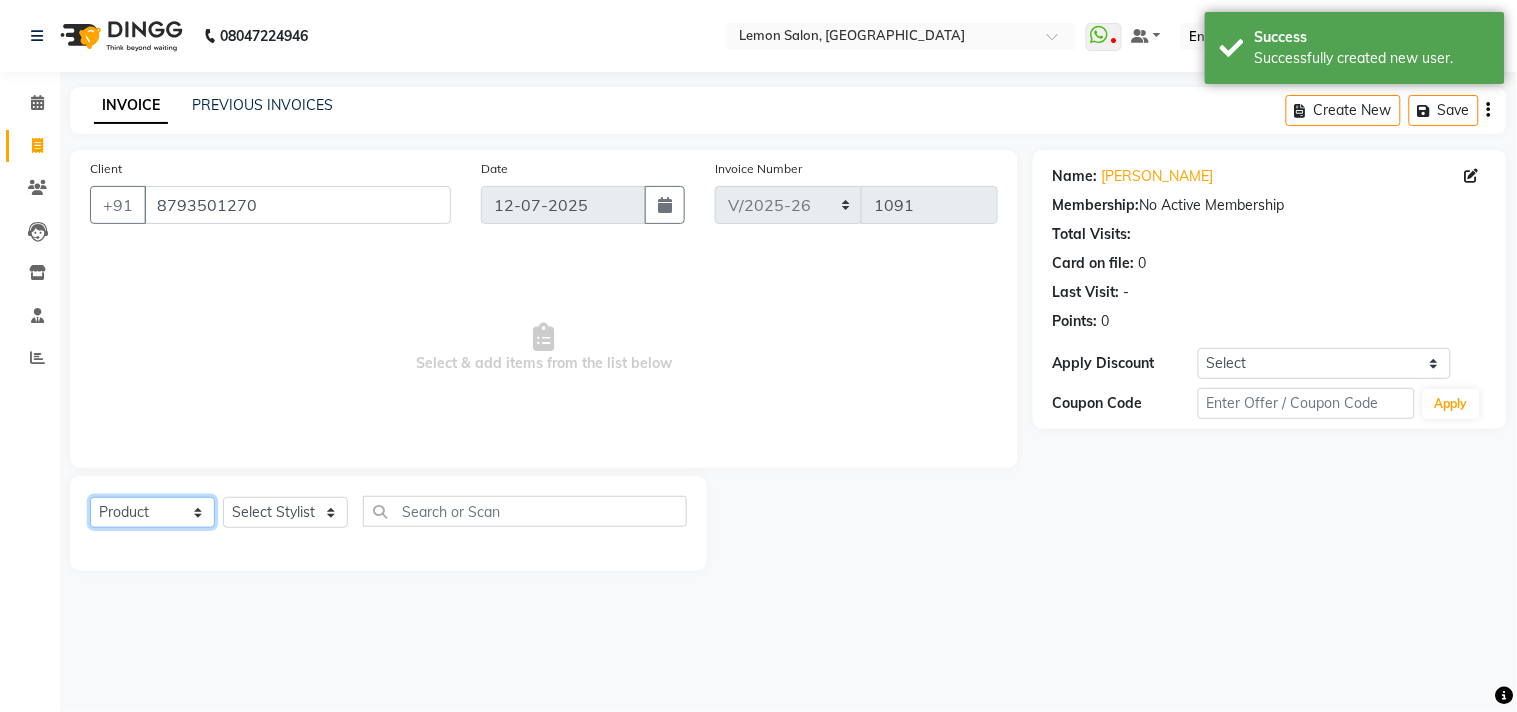 click on "Select  Service  Product  Membership  Package Voucher Prepaid Gift Card" 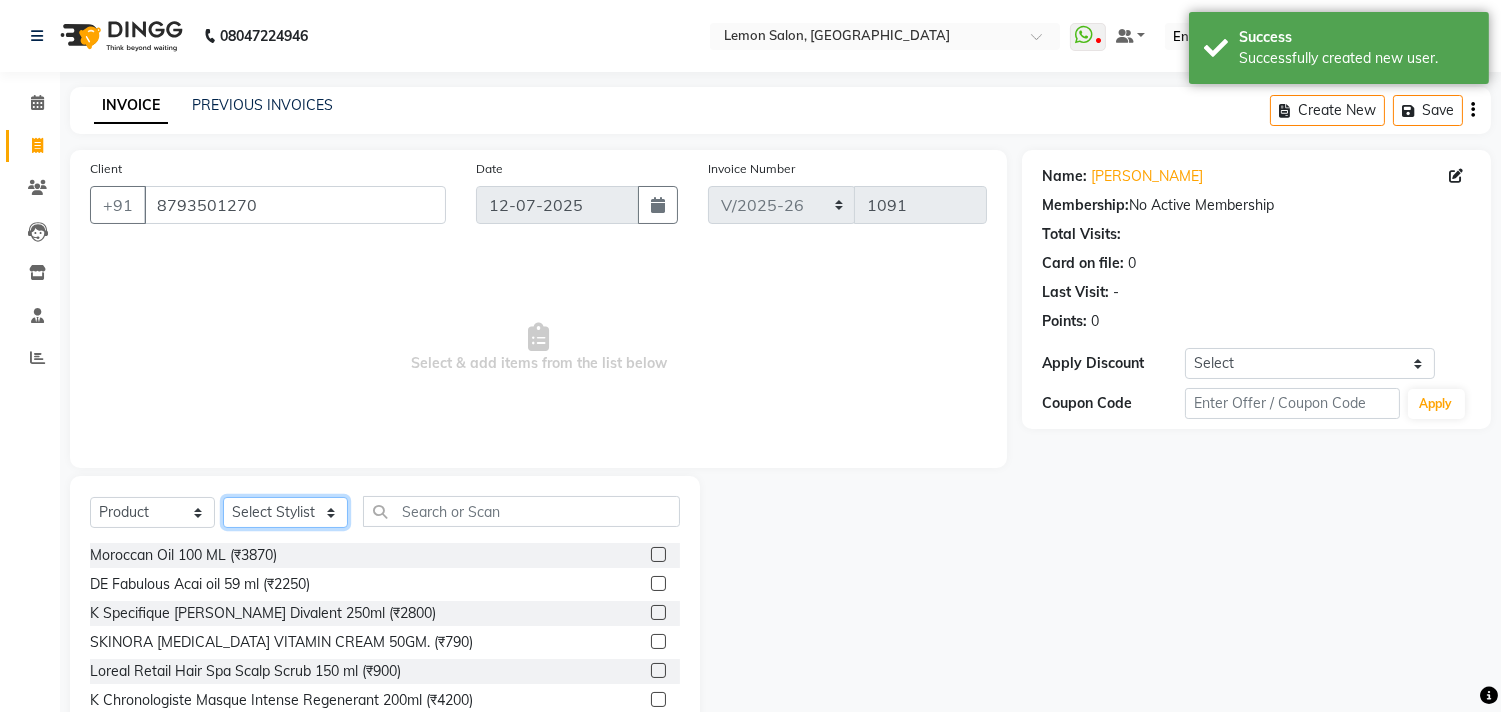 click on "Select Stylist [PERSON_NAME] DC [PERSON_NAME] [PERSON_NAME] [PERSON_NAME] [PERSON_NAME] [PERSON_NAME] Kandivali [PERSON_NAME] [PERSON_NAME]" 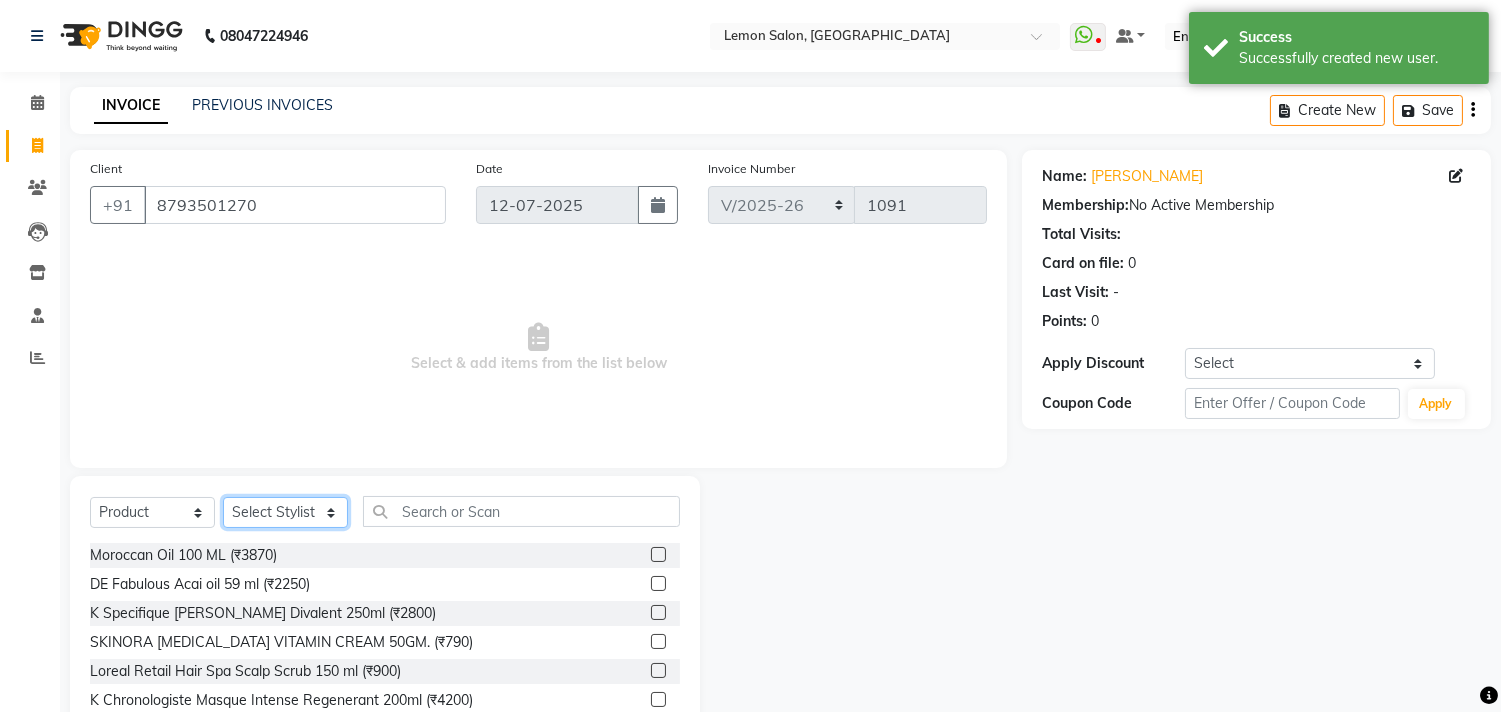 select on "8819" 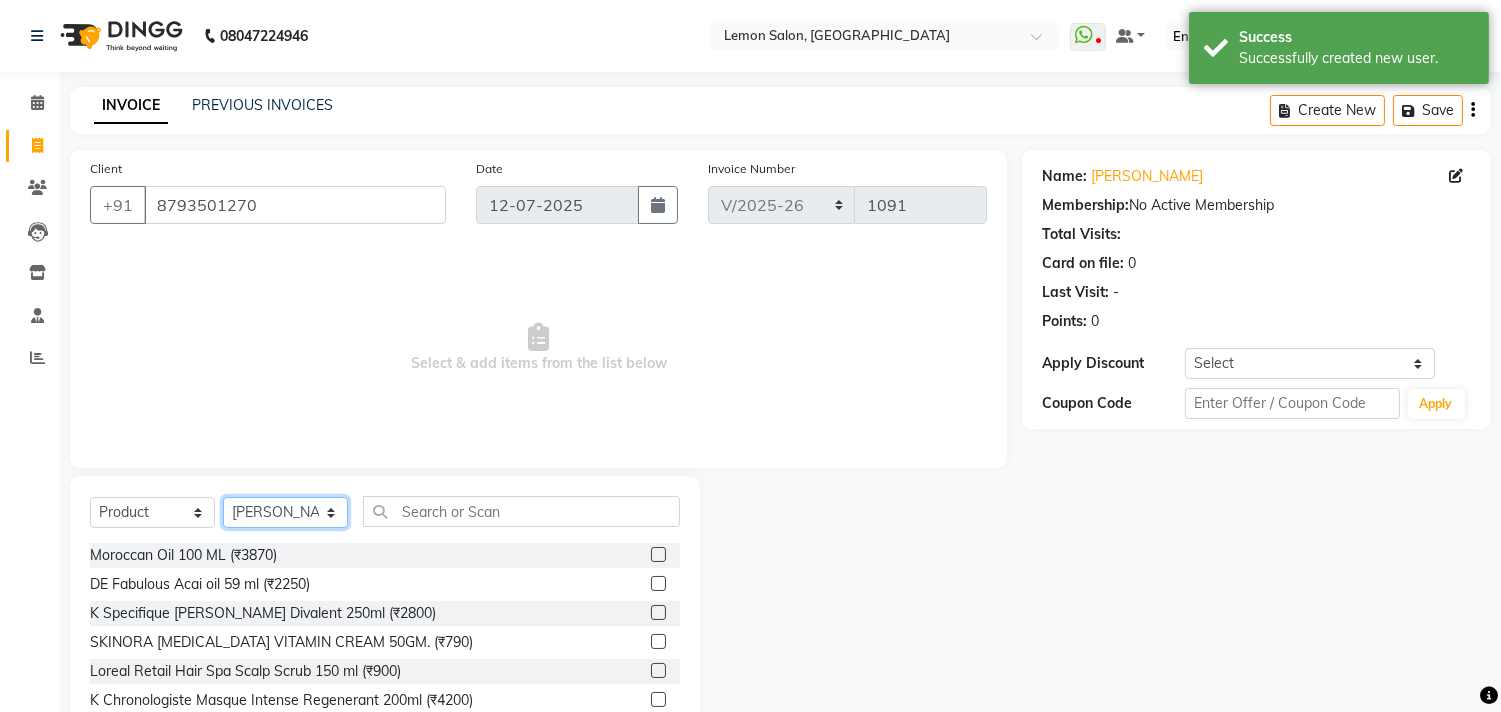 click on "Select Stylist [PERSON_NAME] DC [PERSON_NAME] [PERSON_NAME] [PERSON_NAME] [PERSON_NAME] [PERSON_NAME] Kandivali [PERSON_NAME] [PERSON_NAME]" 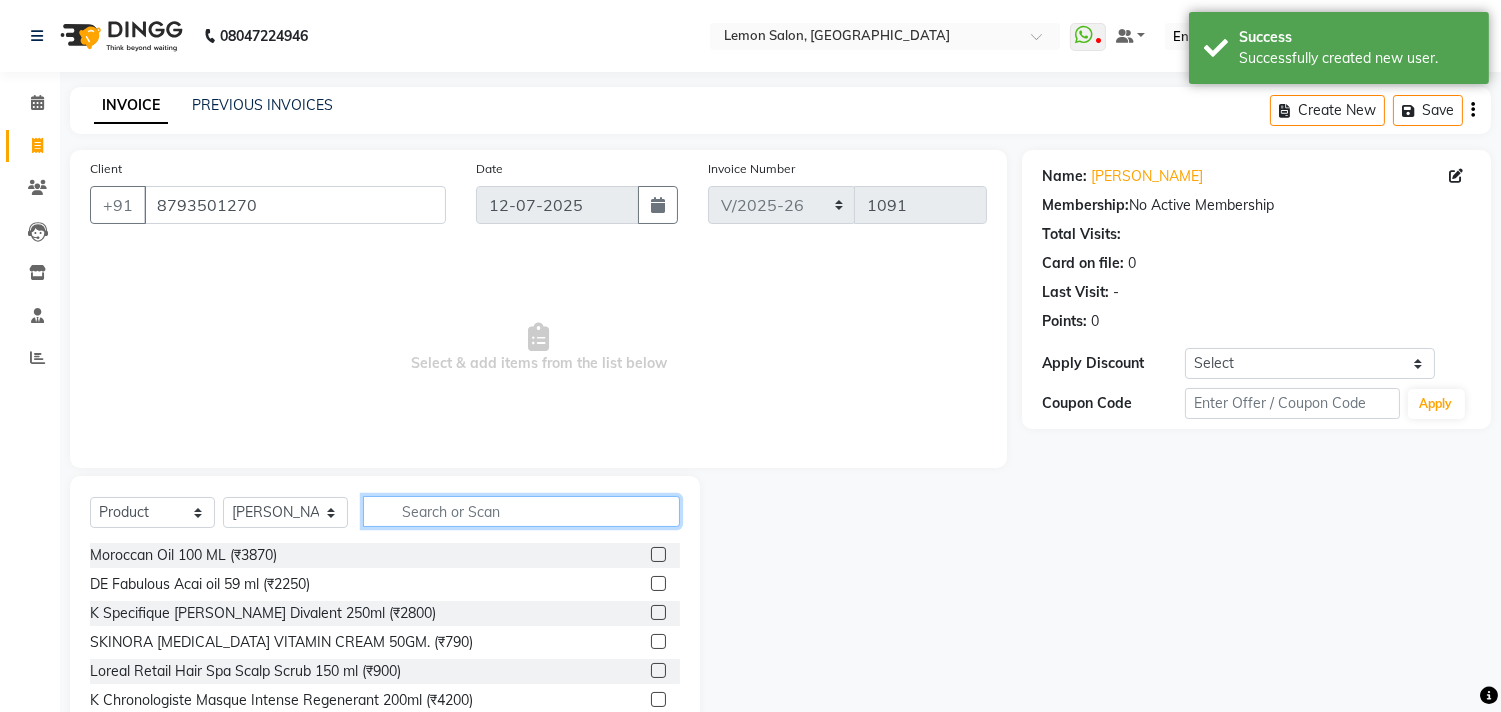 click 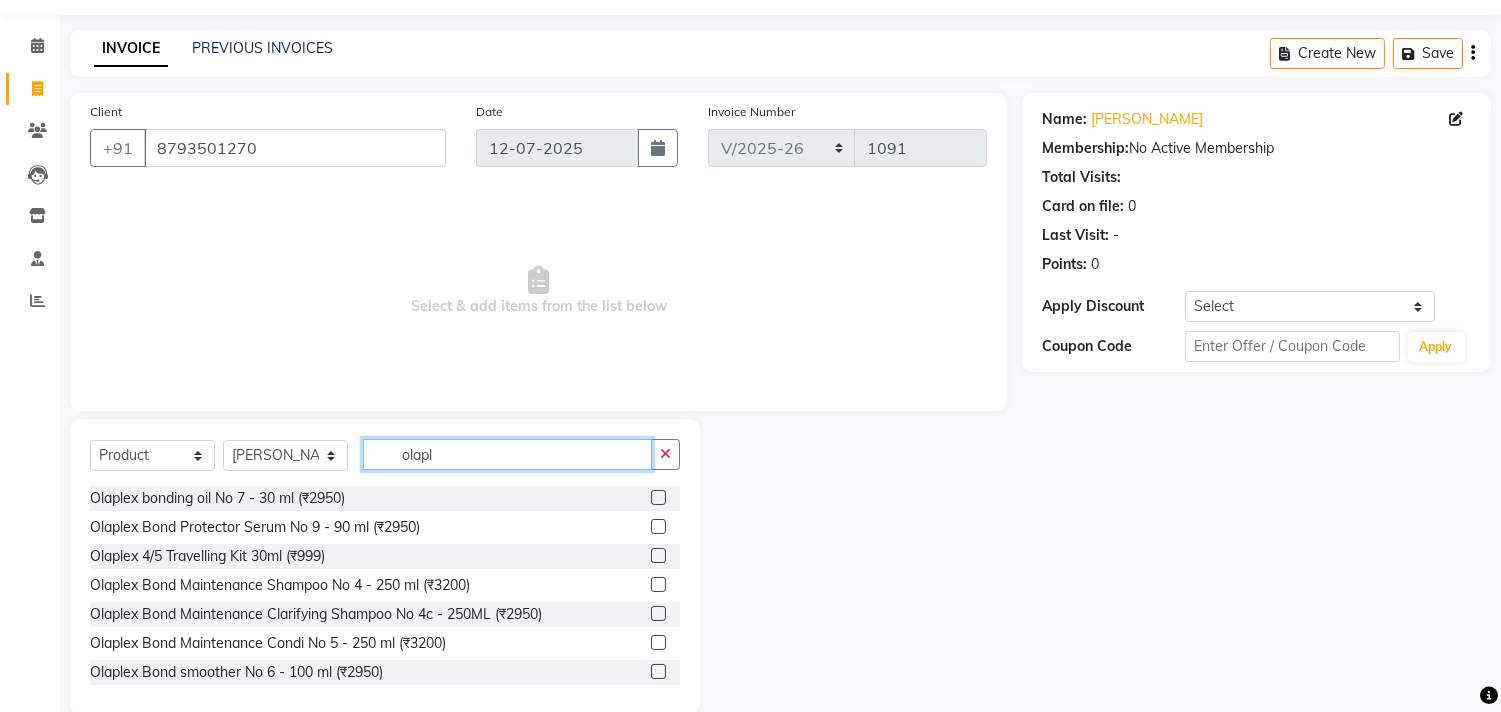 scroll, scrollTop: 88, scrollLeft: 0, axis: vertical 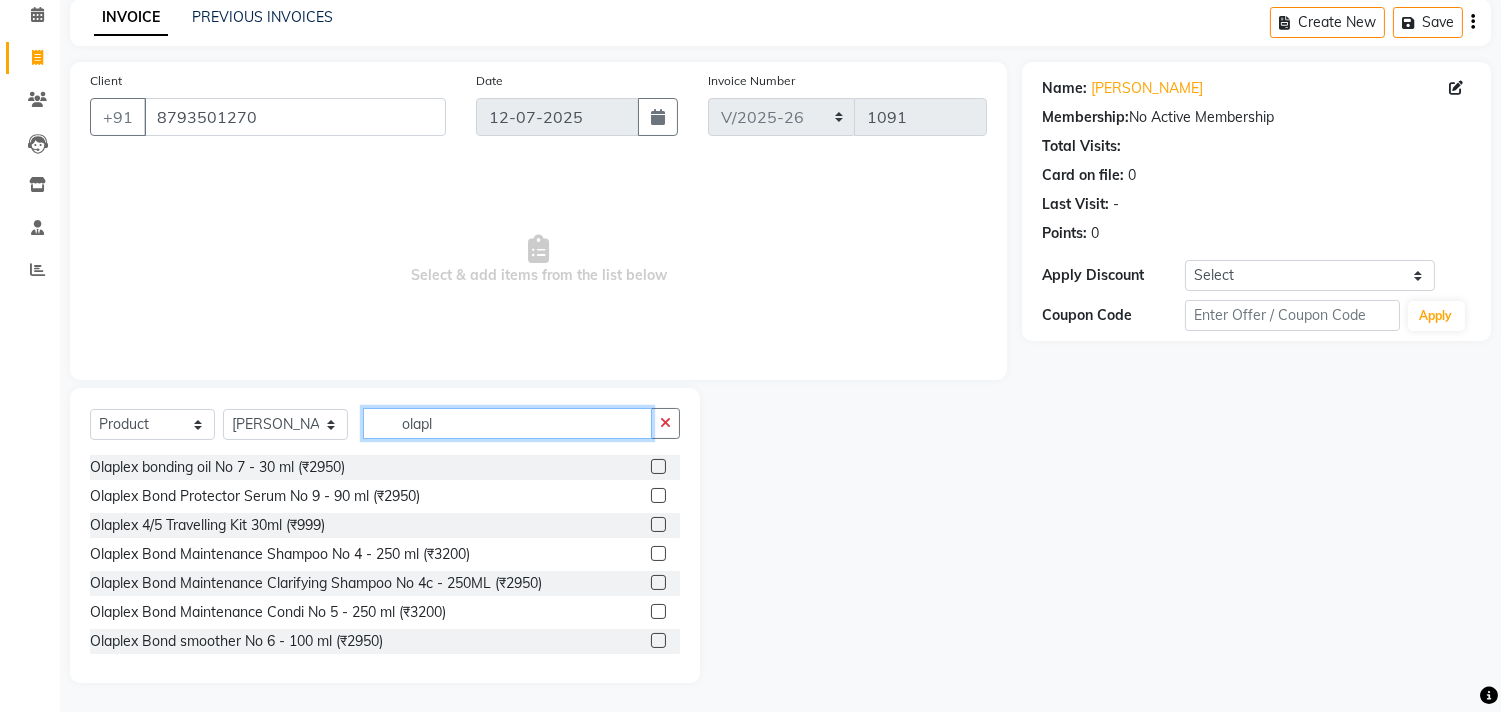 type on "olapl" 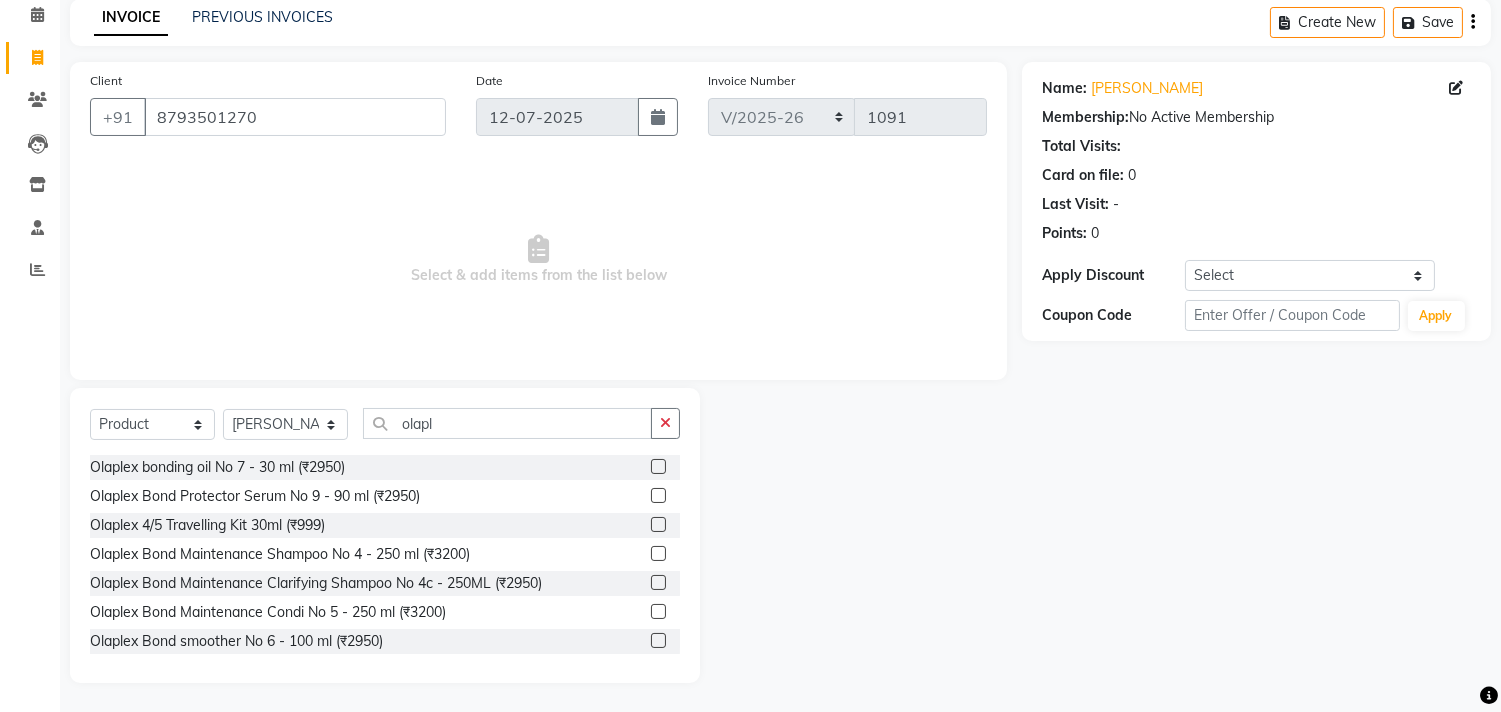 click 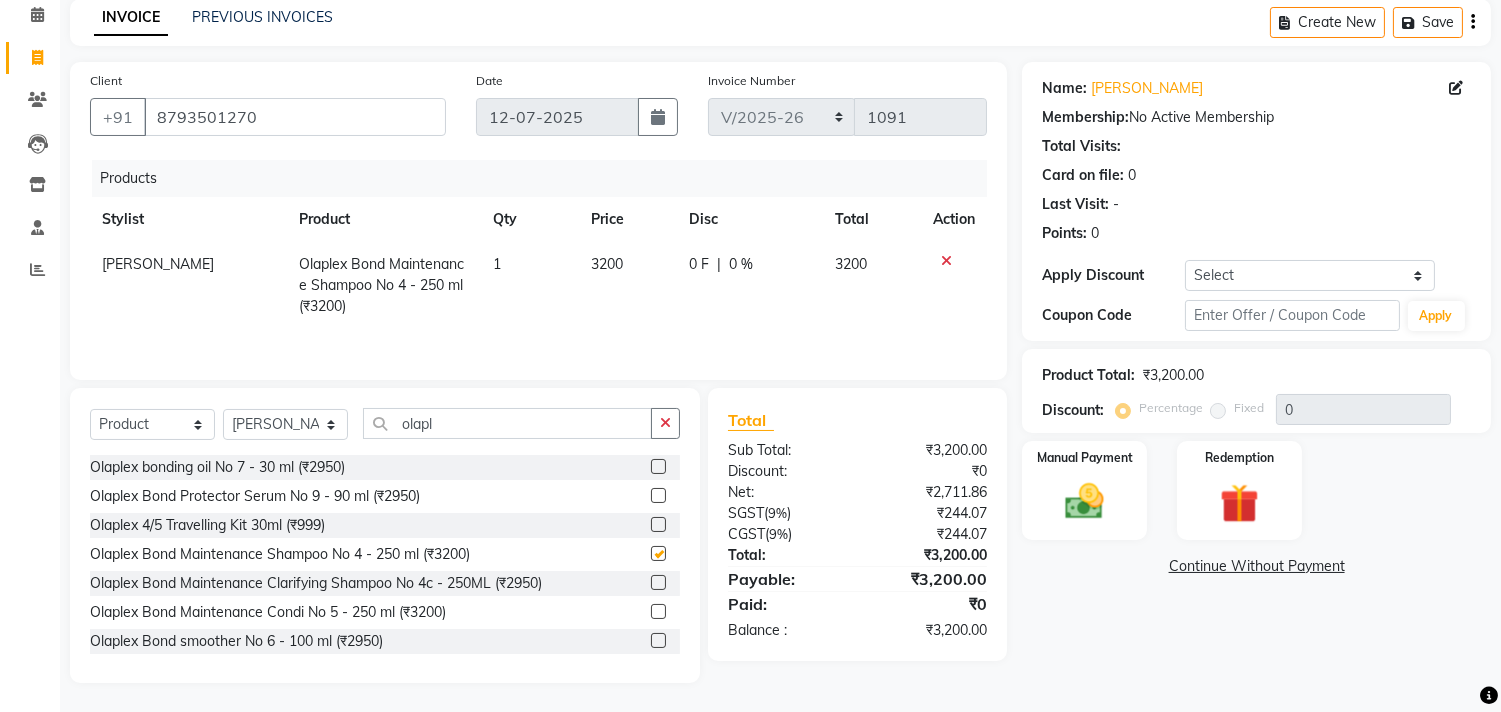 checkbox on "false" 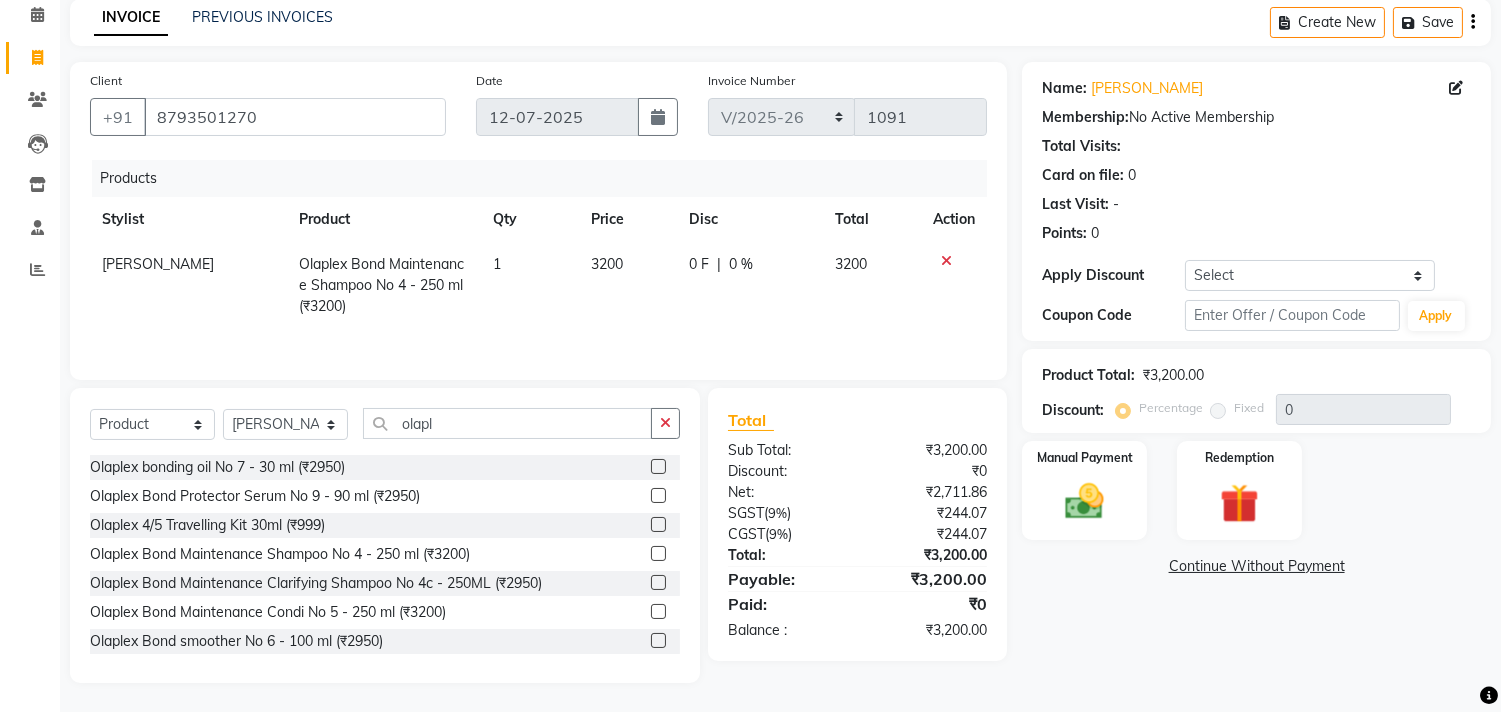 click 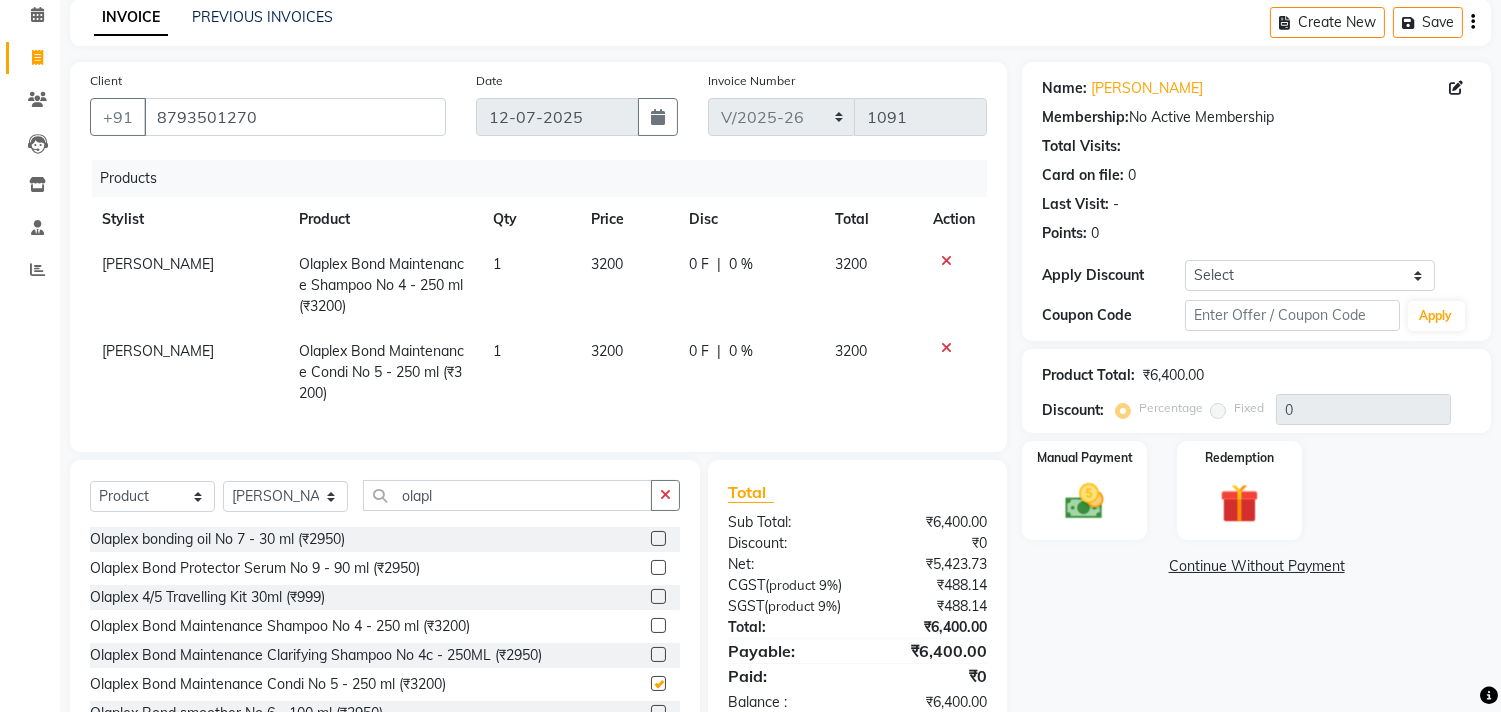 checkbox on "false" 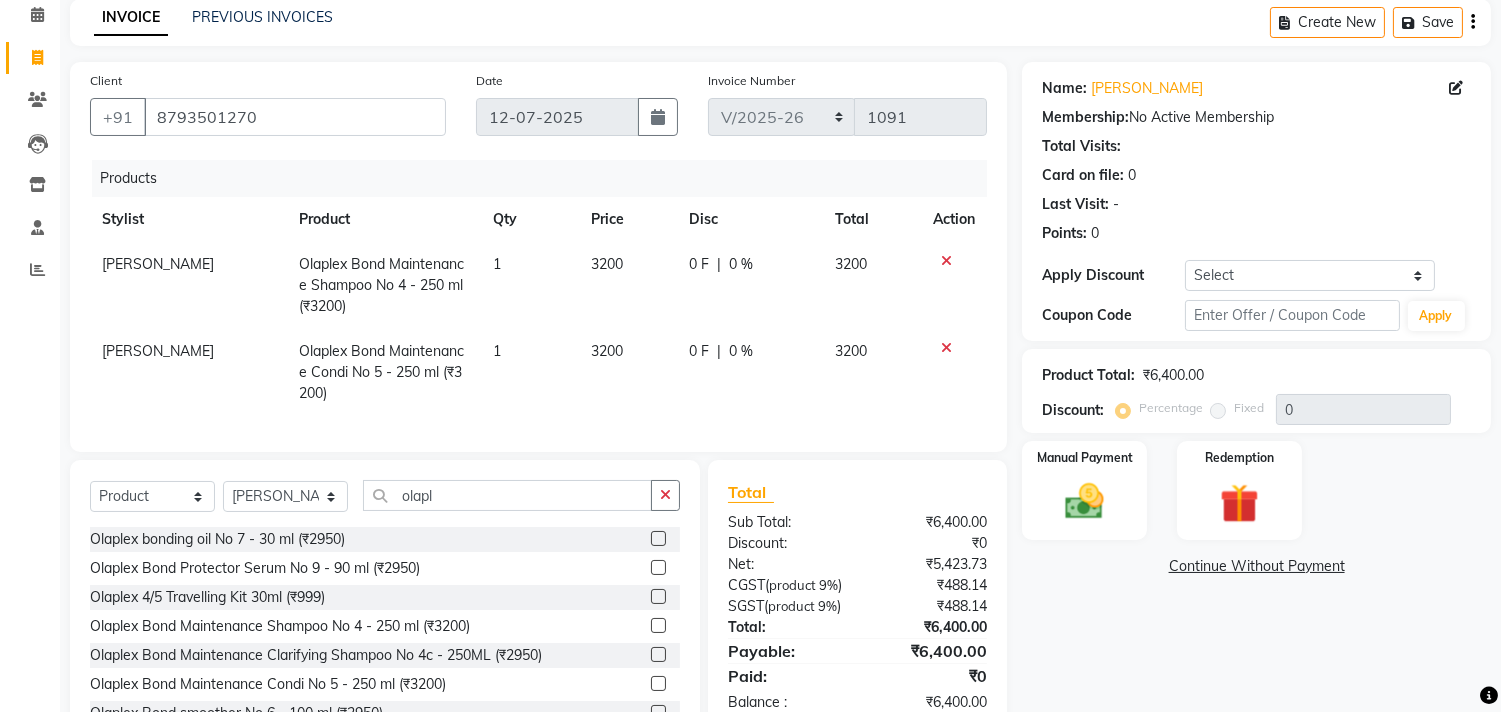 scroll, scrollTop: 197, scrollLeft: 0, axis: vertical 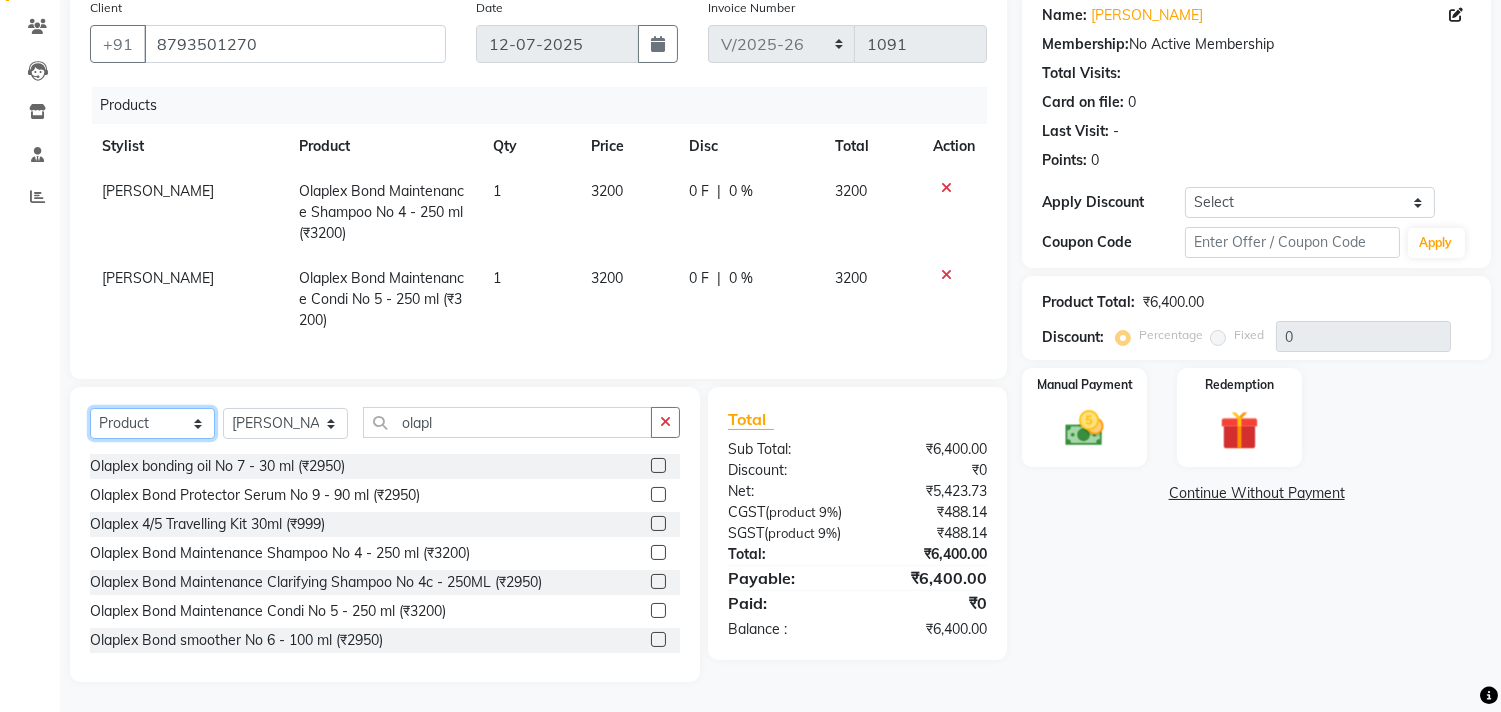 click on "Select  Service  Product  Membership  Package Voucher Prepaid Gift Card" 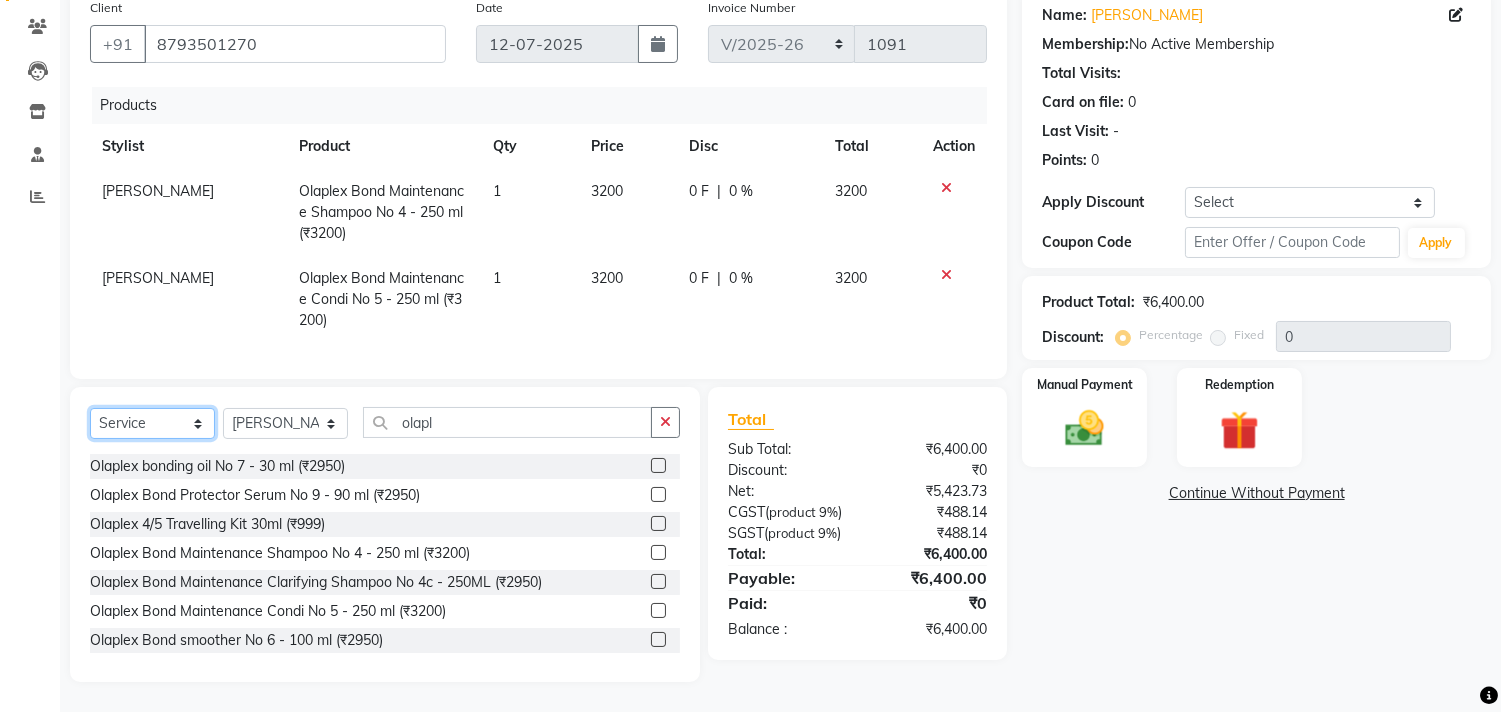 click on "Select  Service  Product  Membership  Package Voucher Prepaid Gift Card" 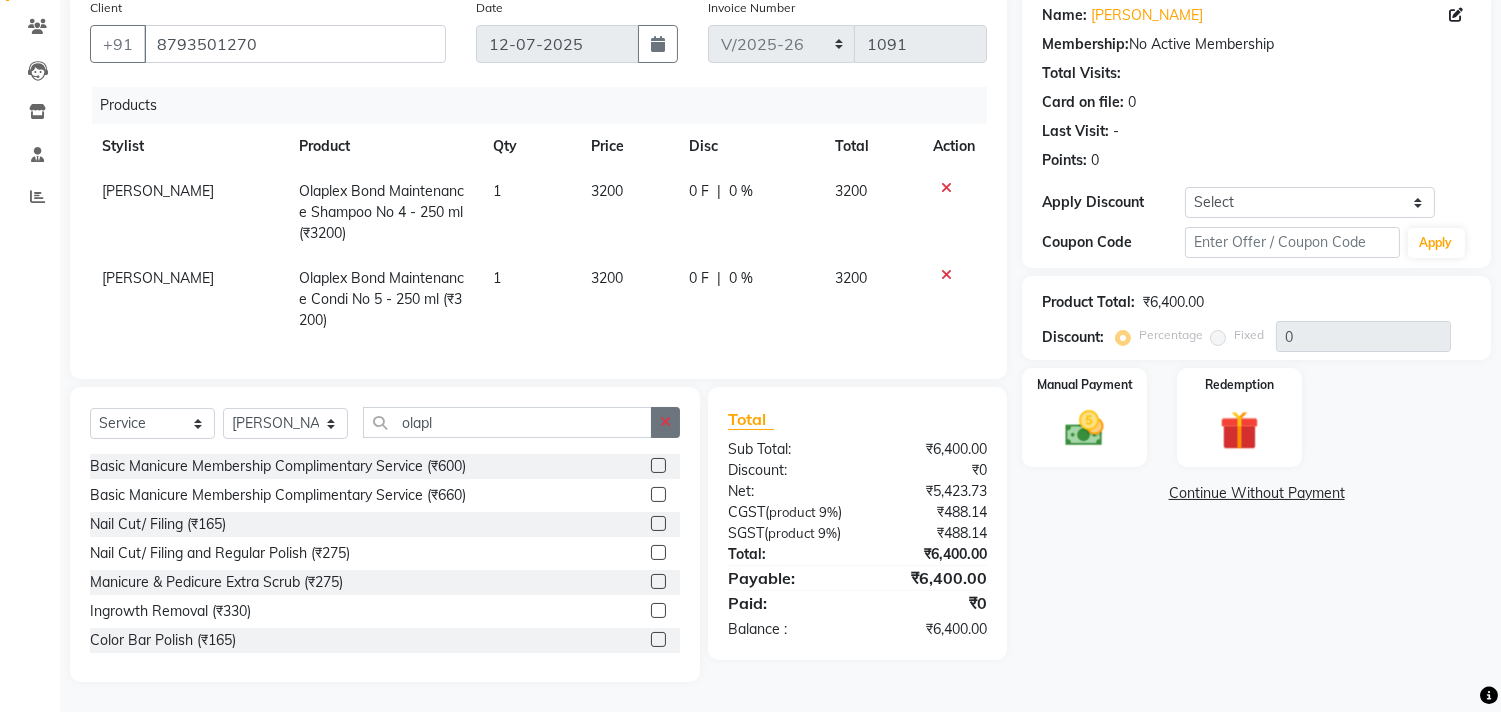 click 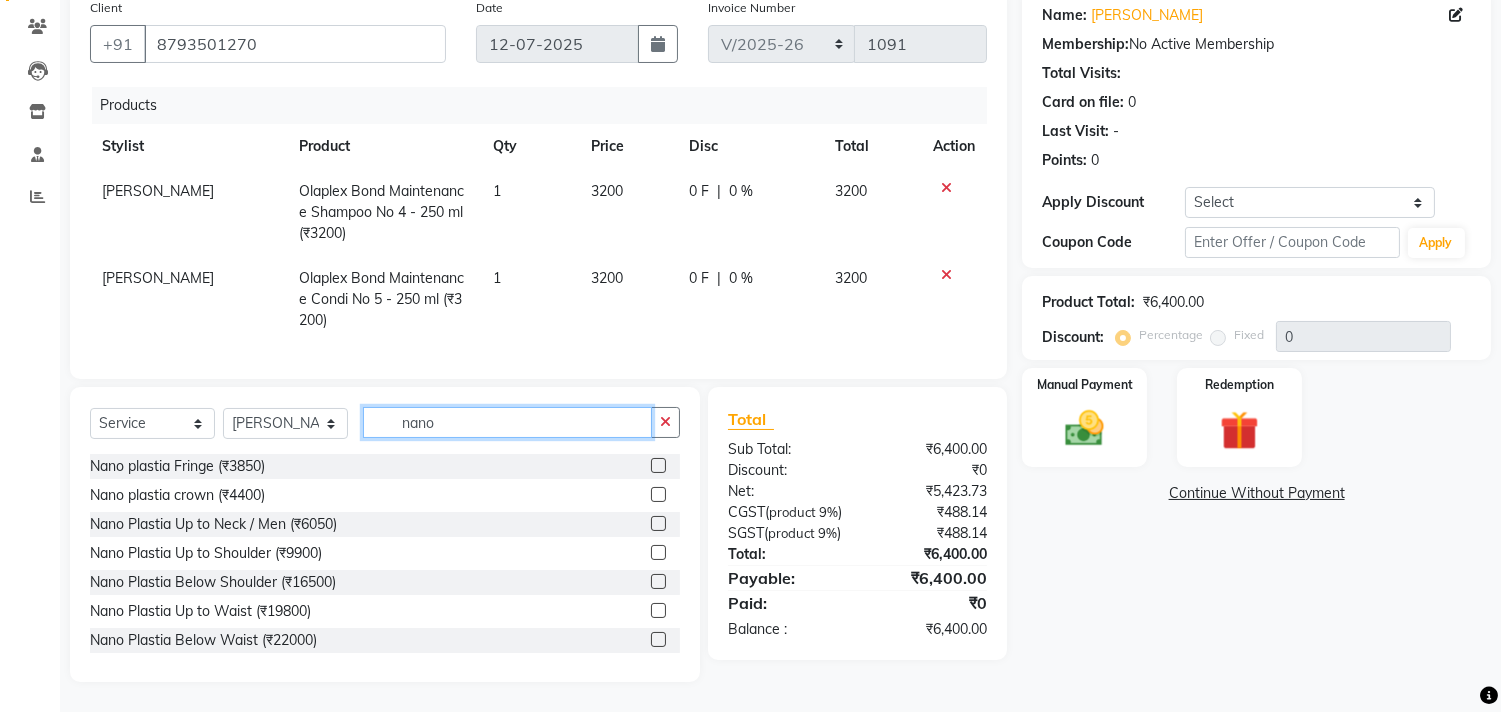 scroll, scrollTop: 2, scrollLeft: 0, axis: vertical 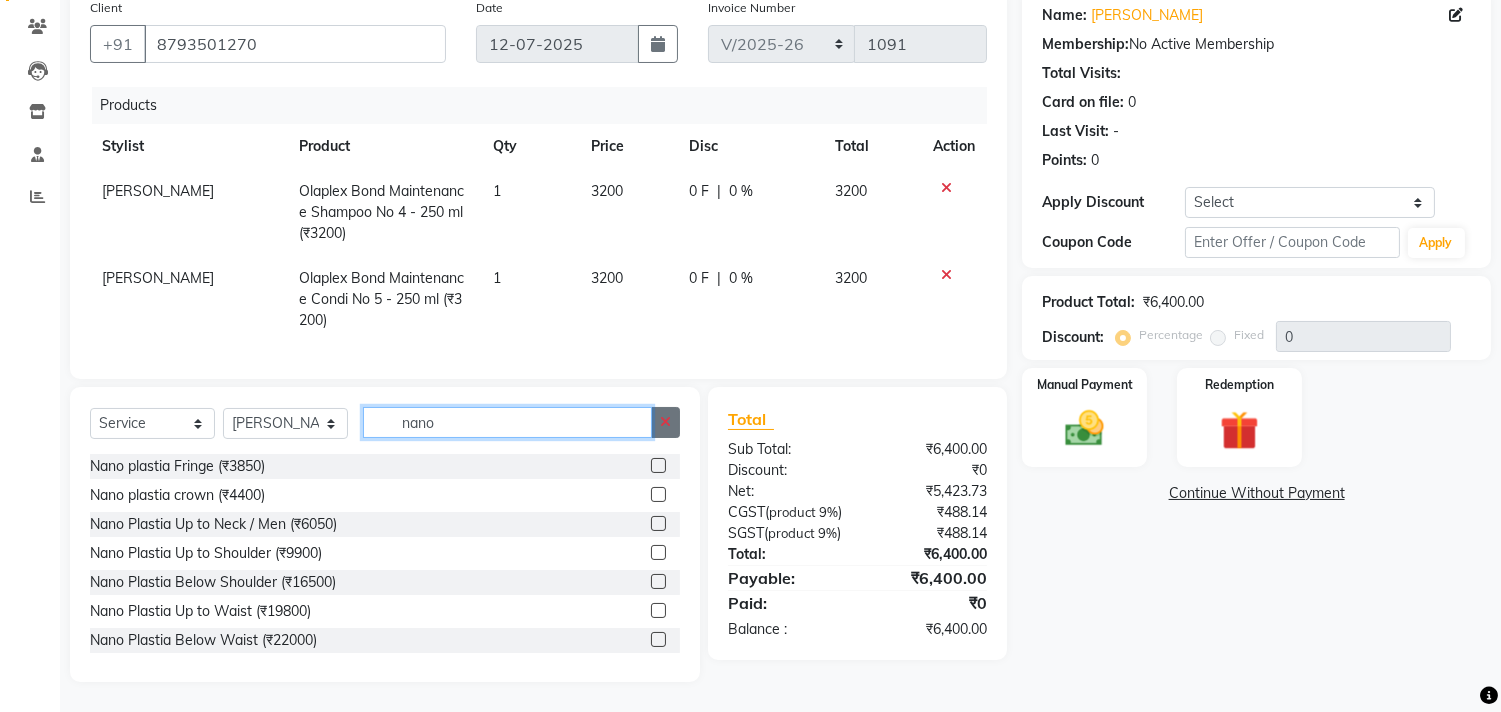 type on "nano" 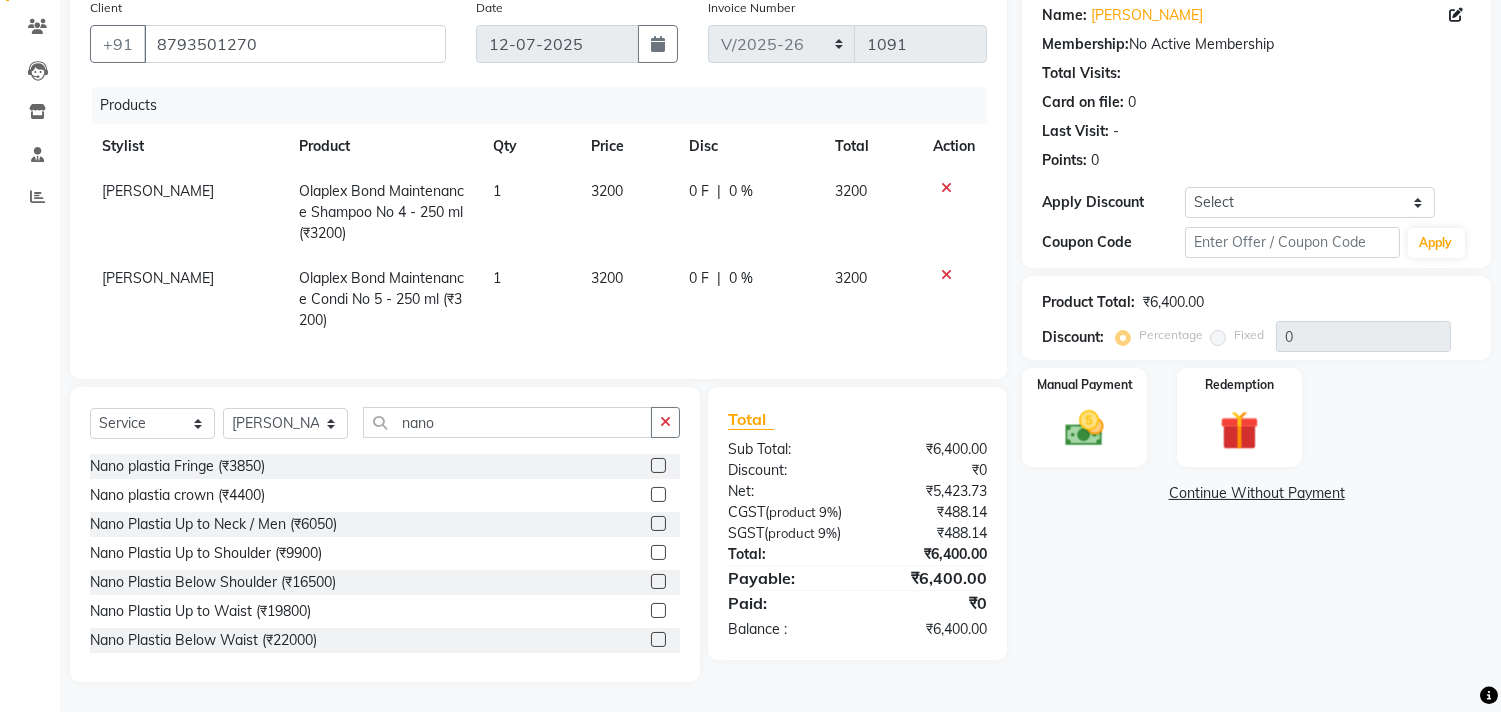 click 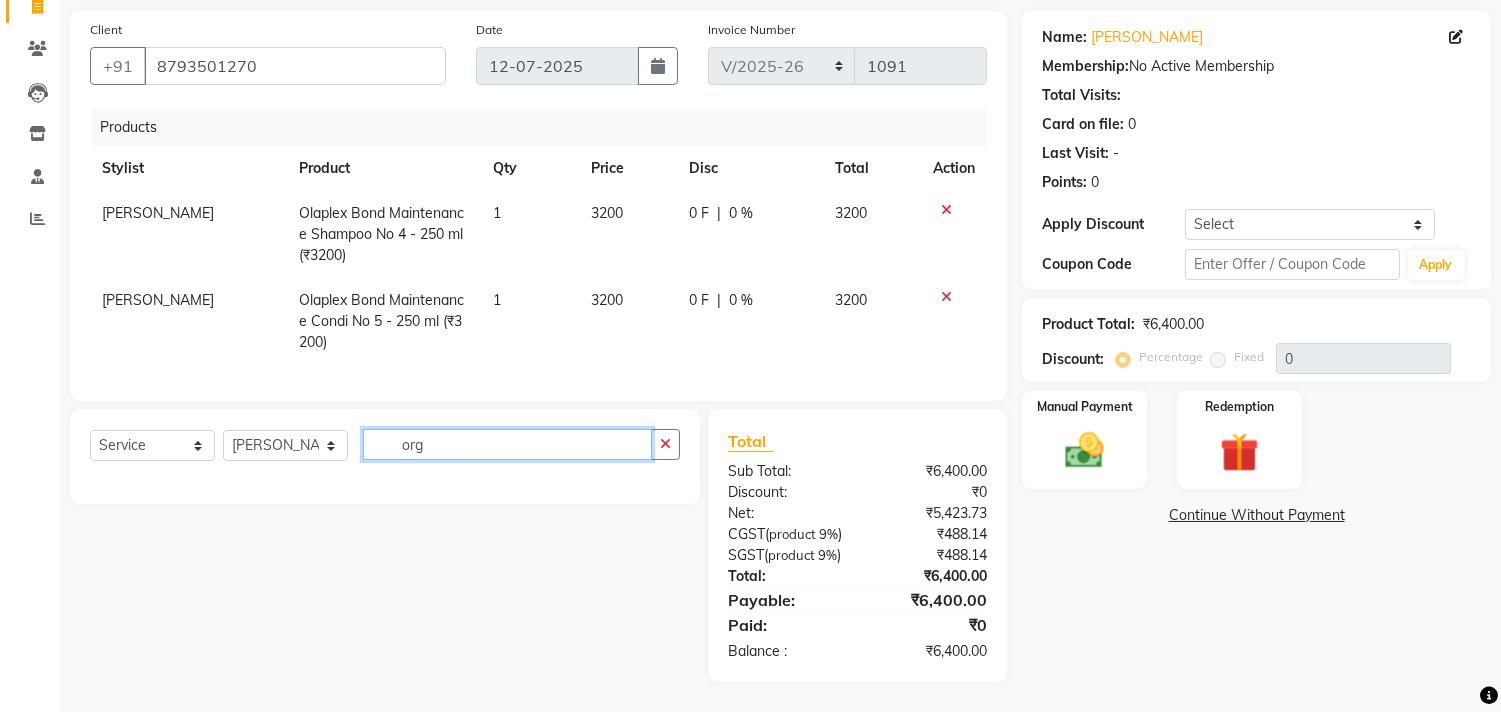 type on "org" 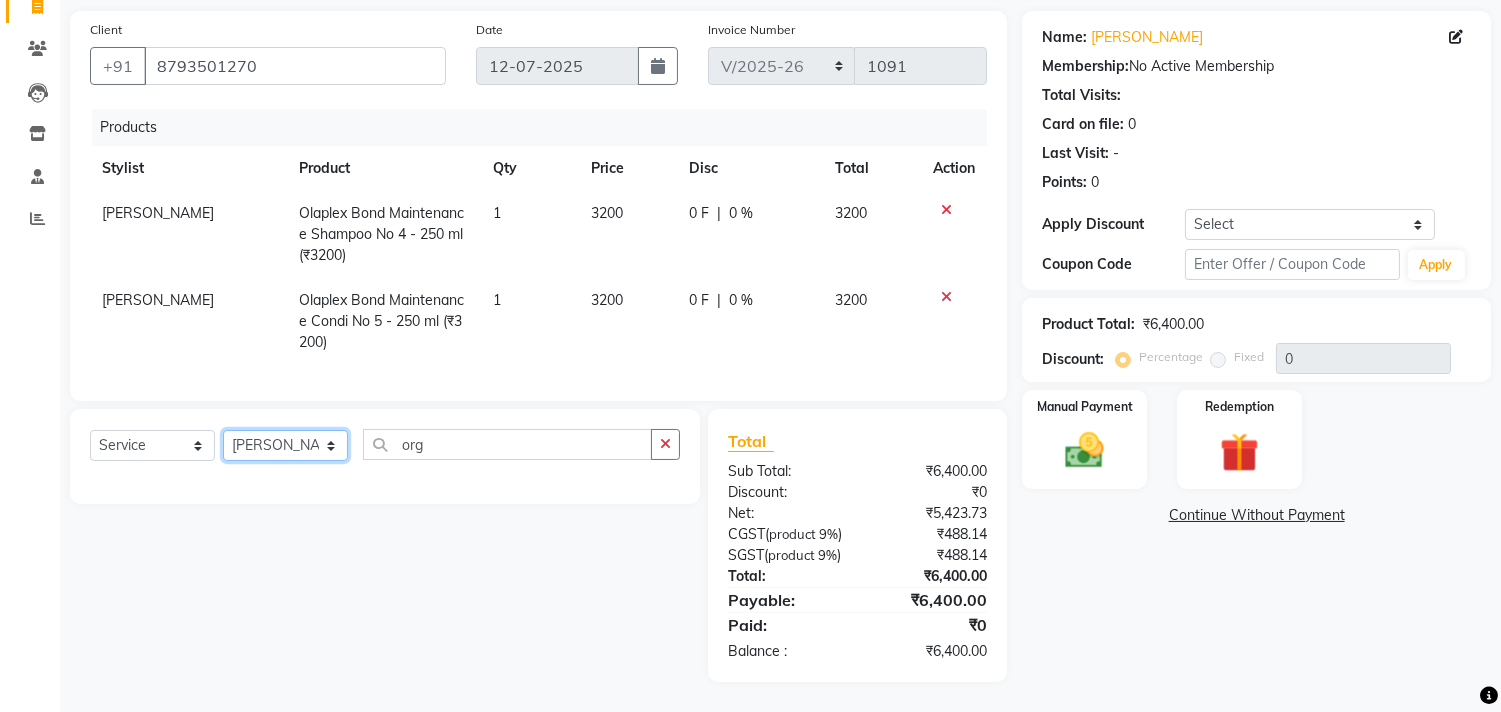drag, startPoint x: 253, startPoint y: 404, endPoint x: 250, endPoint y: 372, distance: 32.140316 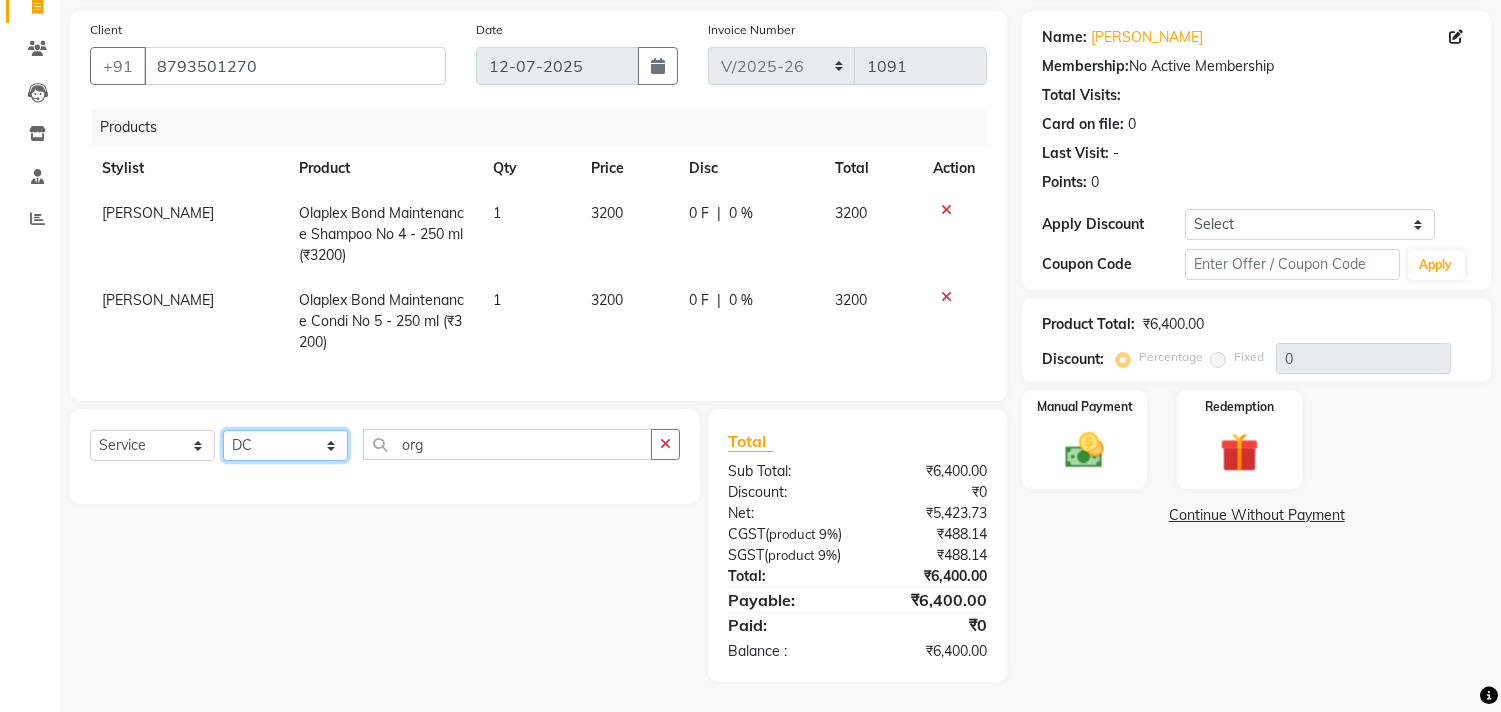 click on "Select Stylist [PERSON_NAME] DC [PERSON_NAME] [PERSON_NAME] [PERSON_NAME] [PERSON_NAME] [PERSON_NAME] Kandivali [PERSON_NAME] [PERSON_NAME]" 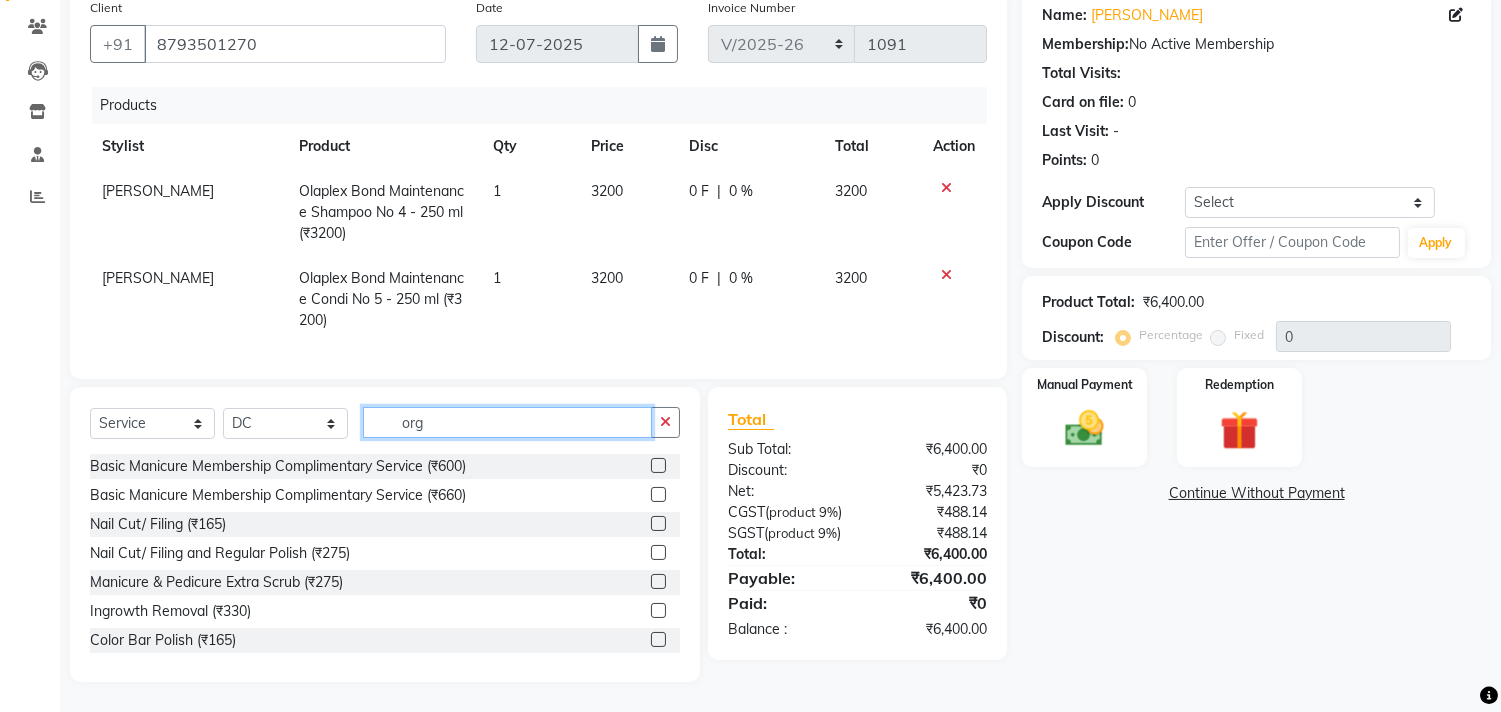 click on "org" 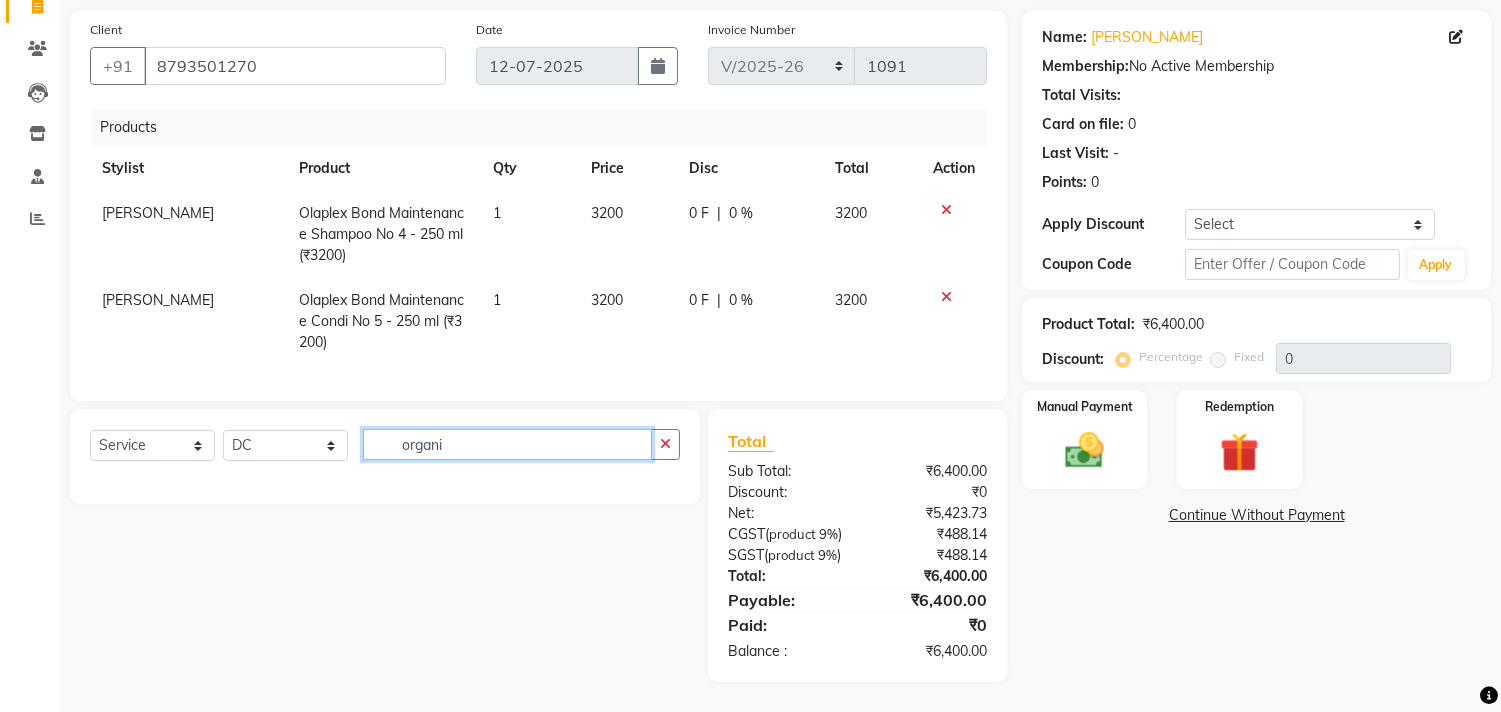 type on "organi" 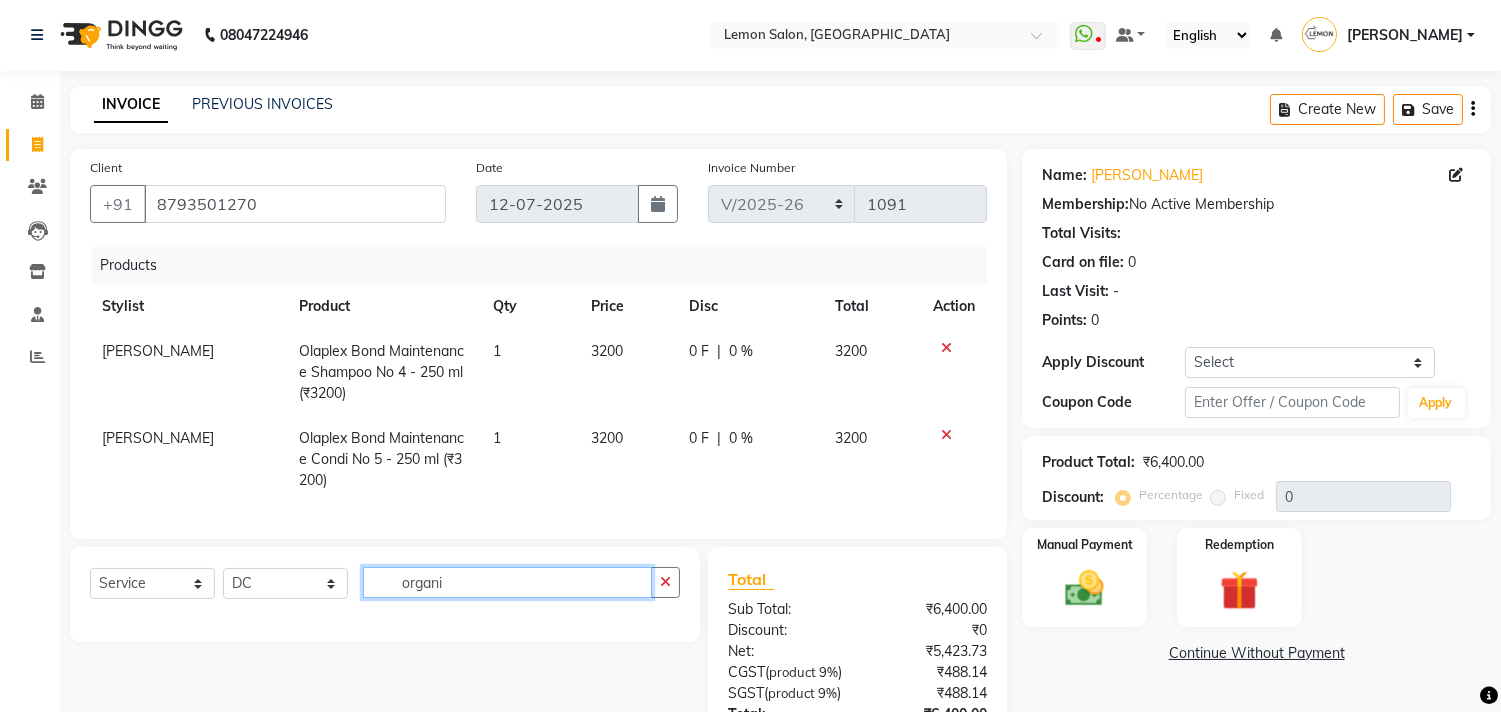 scroll, scrollTop: 0, scrollLeft: 0, axis: both 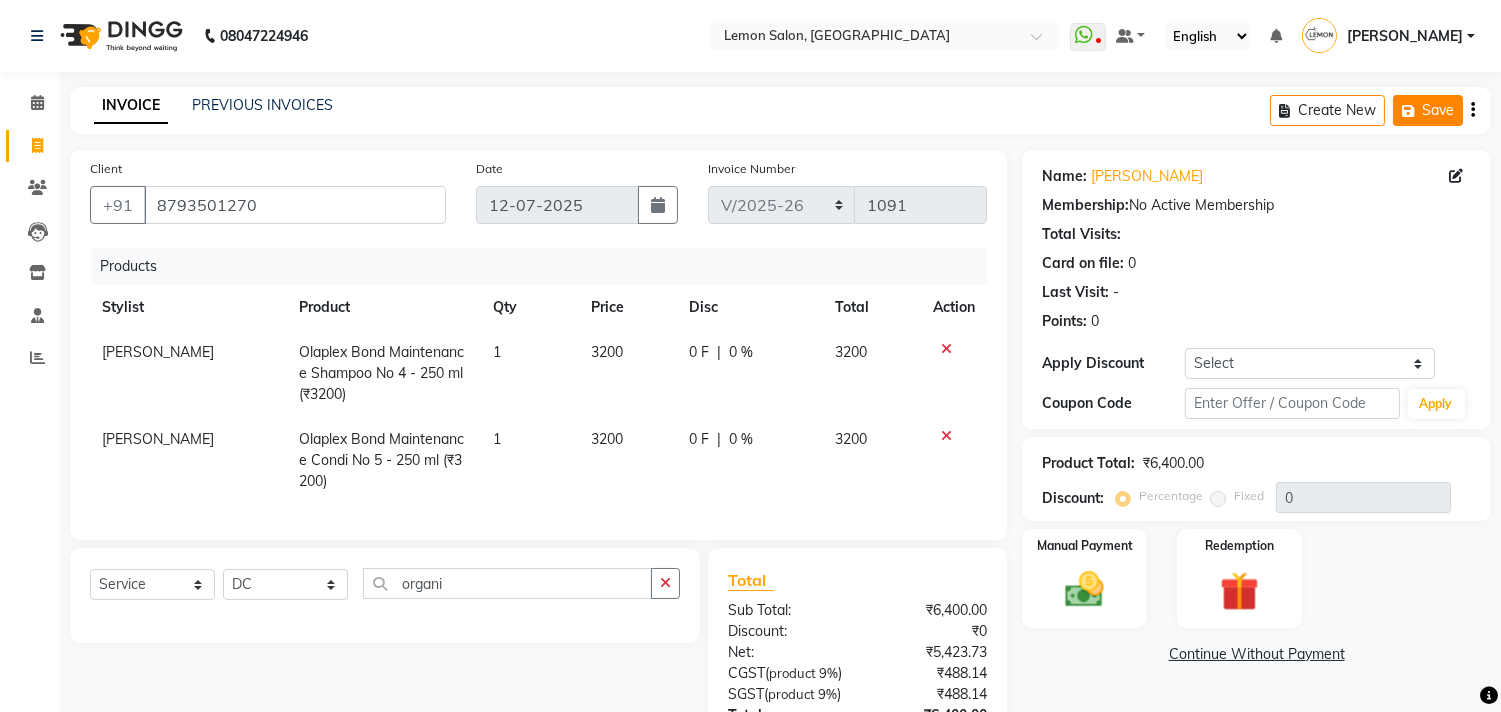 click on "Save" 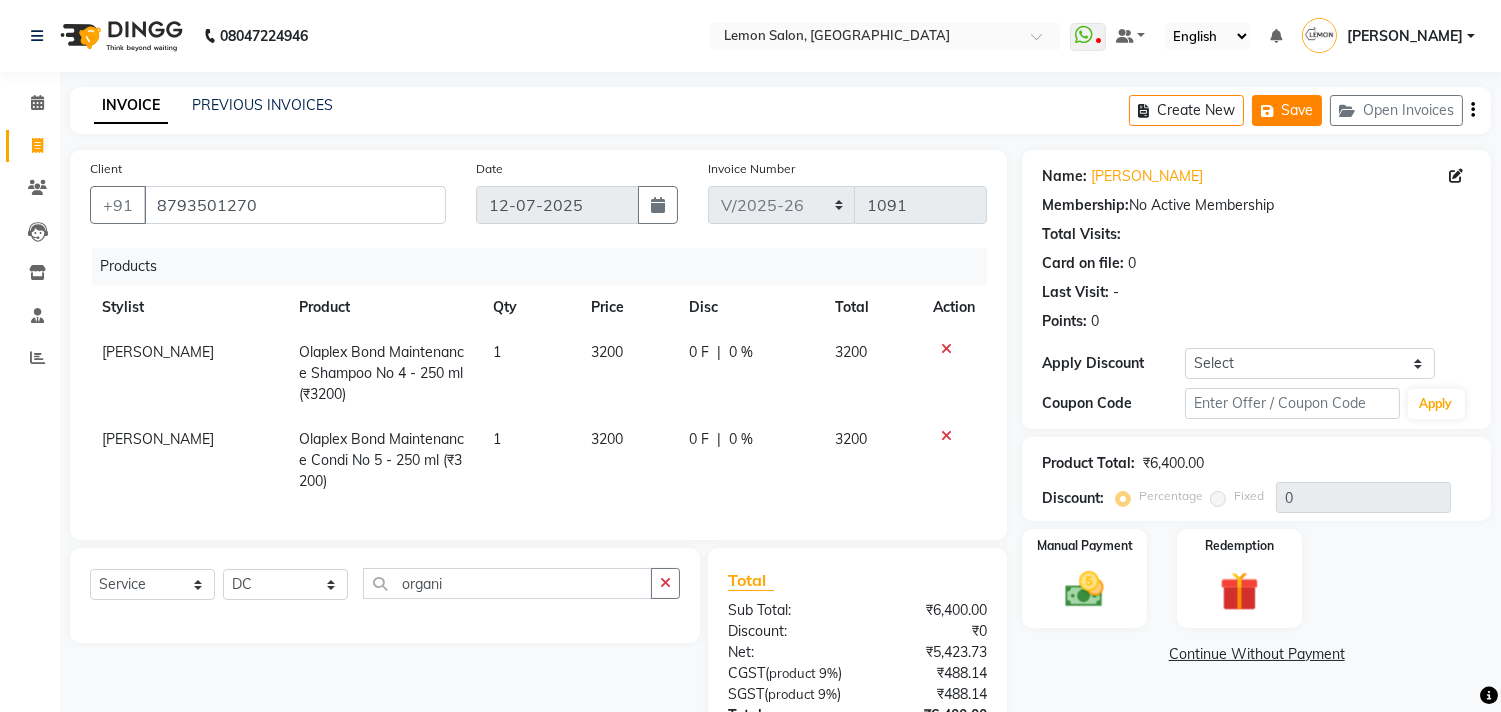 click 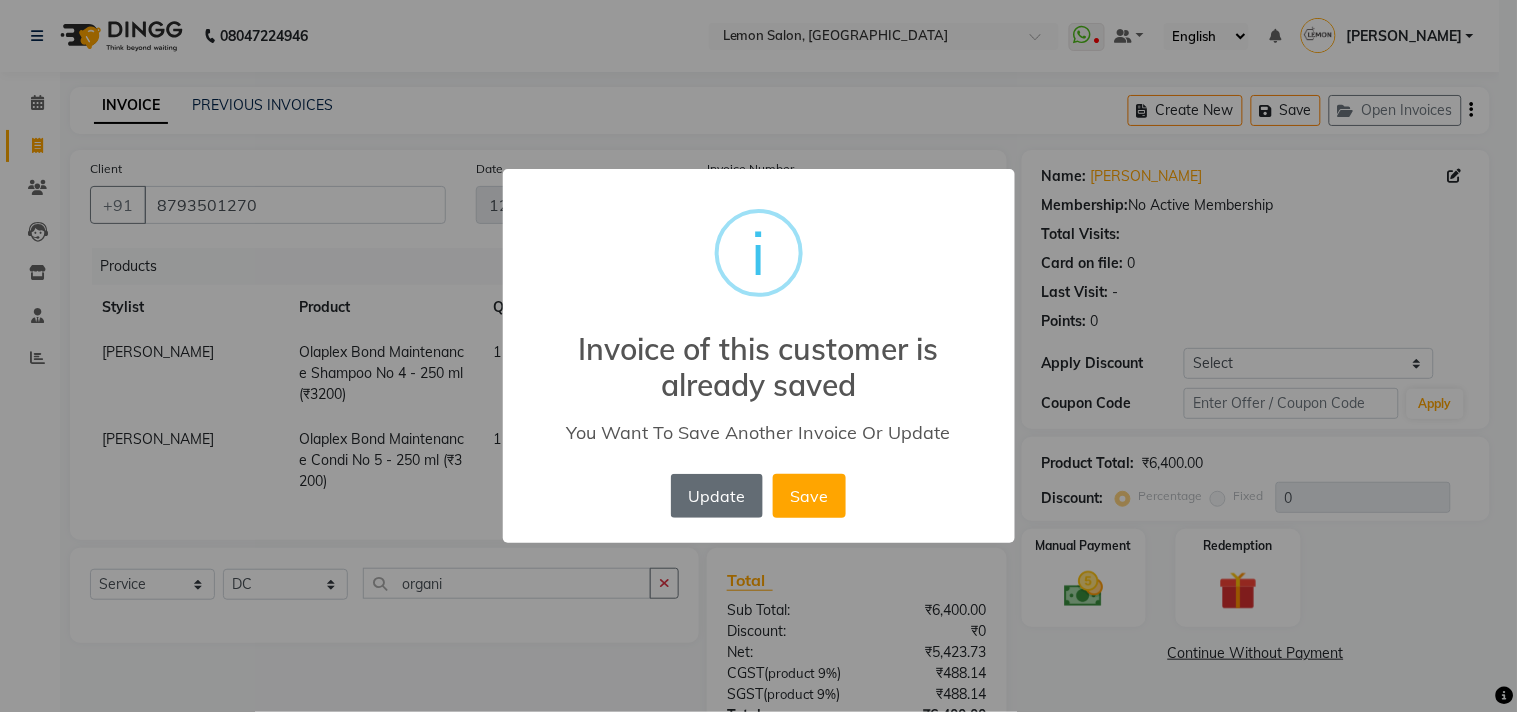 click on "Update" at bounding box center (717, 496) 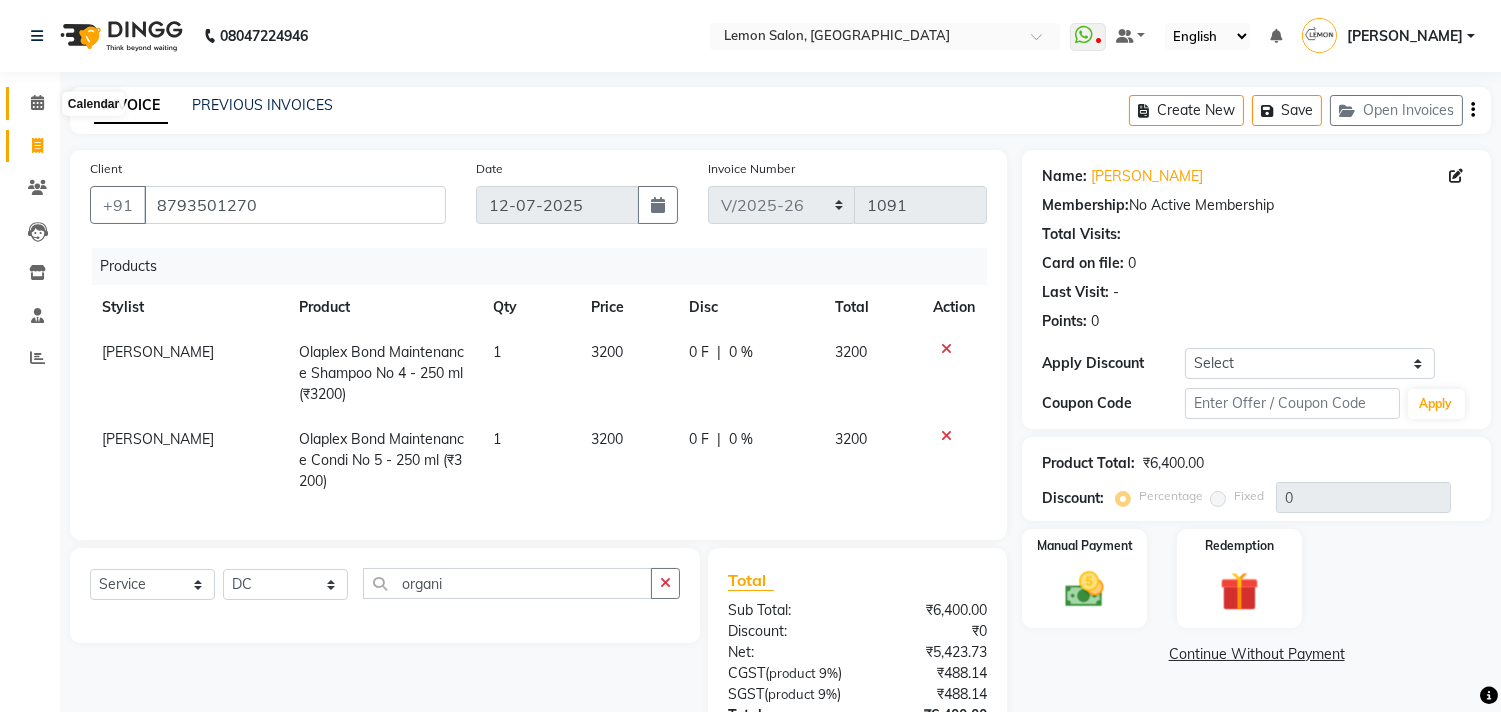 click 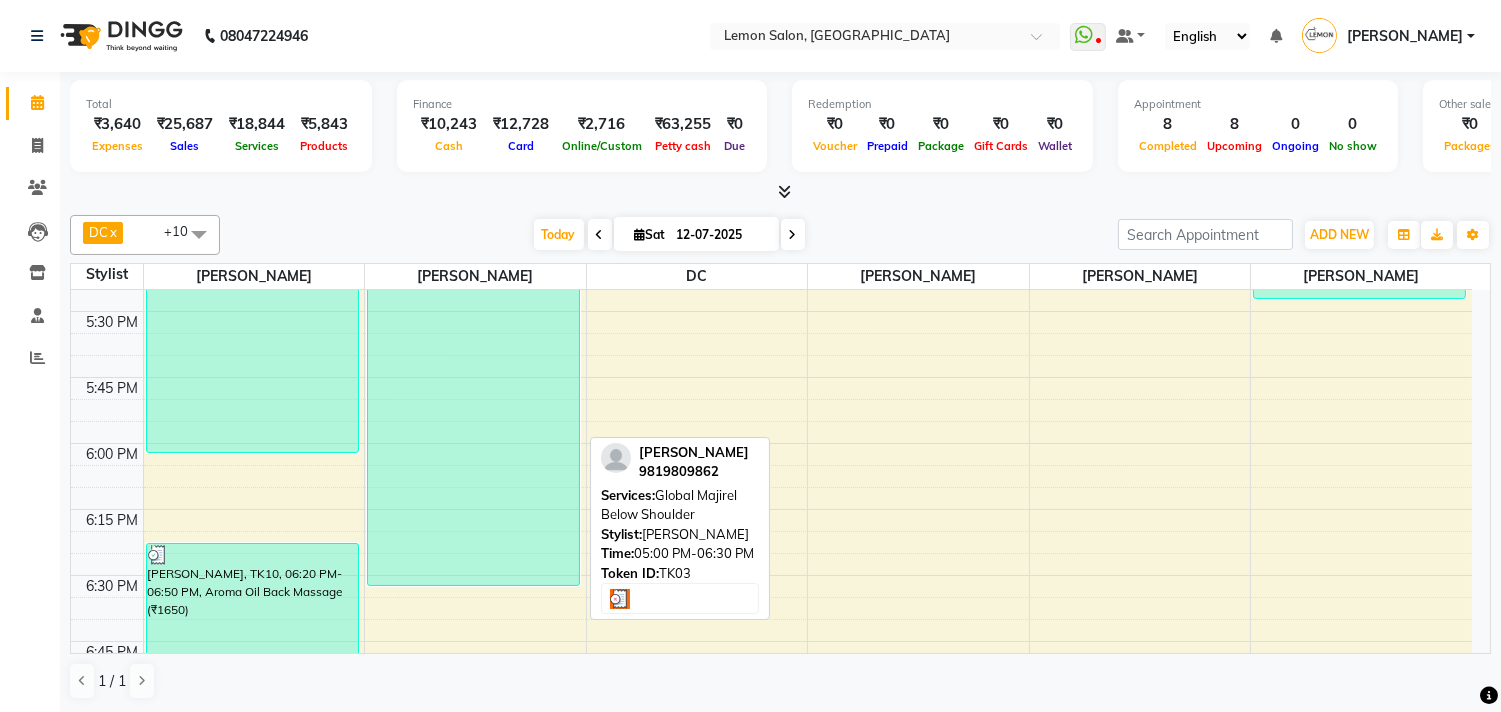scroll, scrollTop: 2666, scrollLeft: 0, axis: vertical 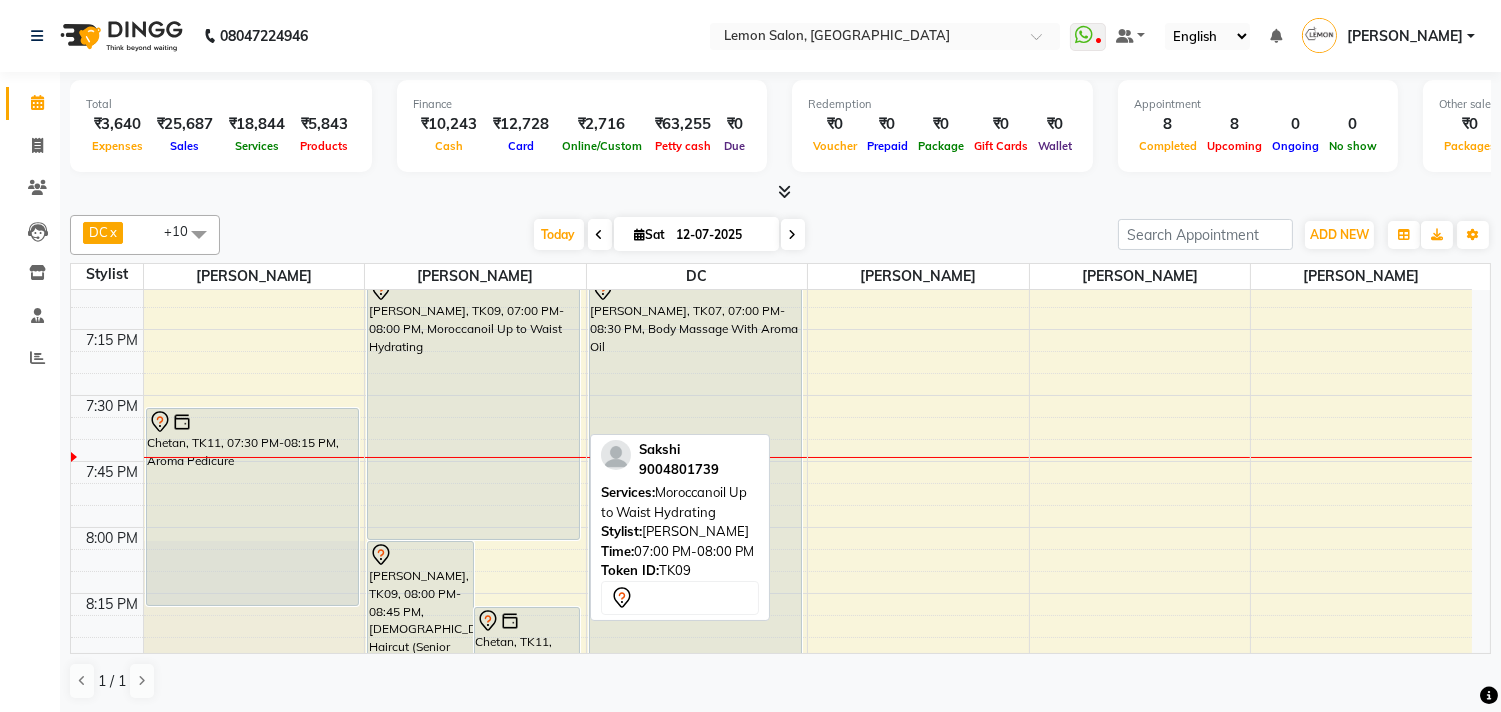 click on "Sakshi, TK09, 07:00 PM-08:00 PM, Moroccanoil Up to Waist Hydrating" at bounding box center [473, 408] 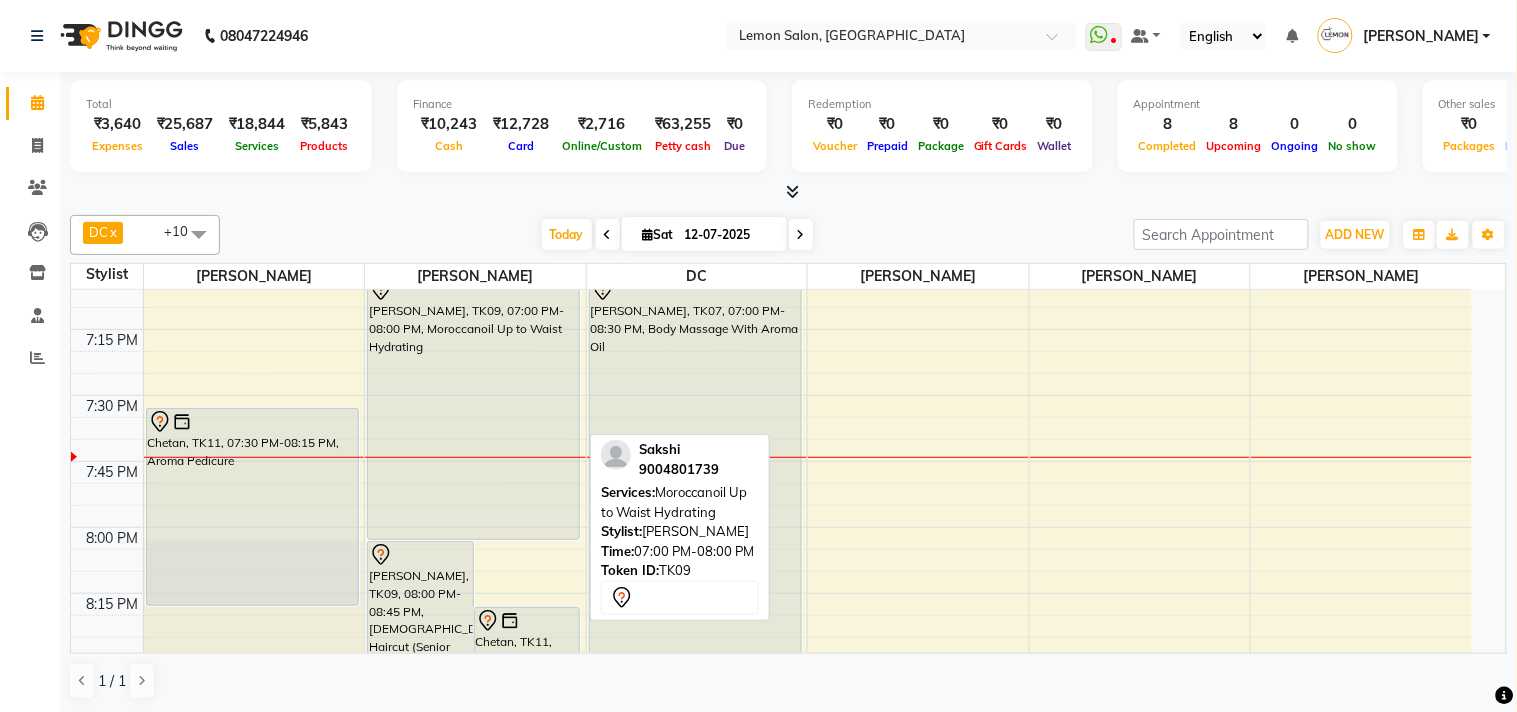 select on "7" 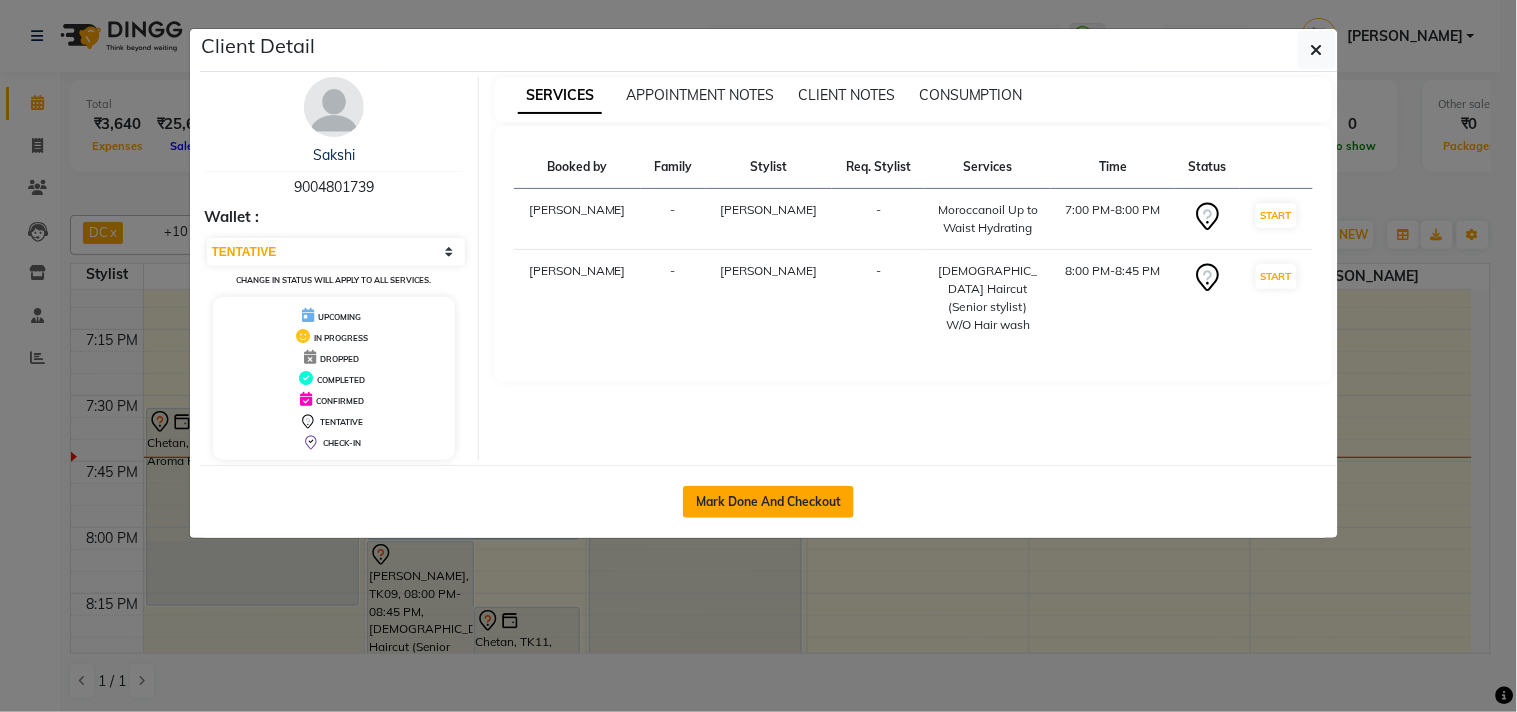 click on "Mark Done And Checkout" 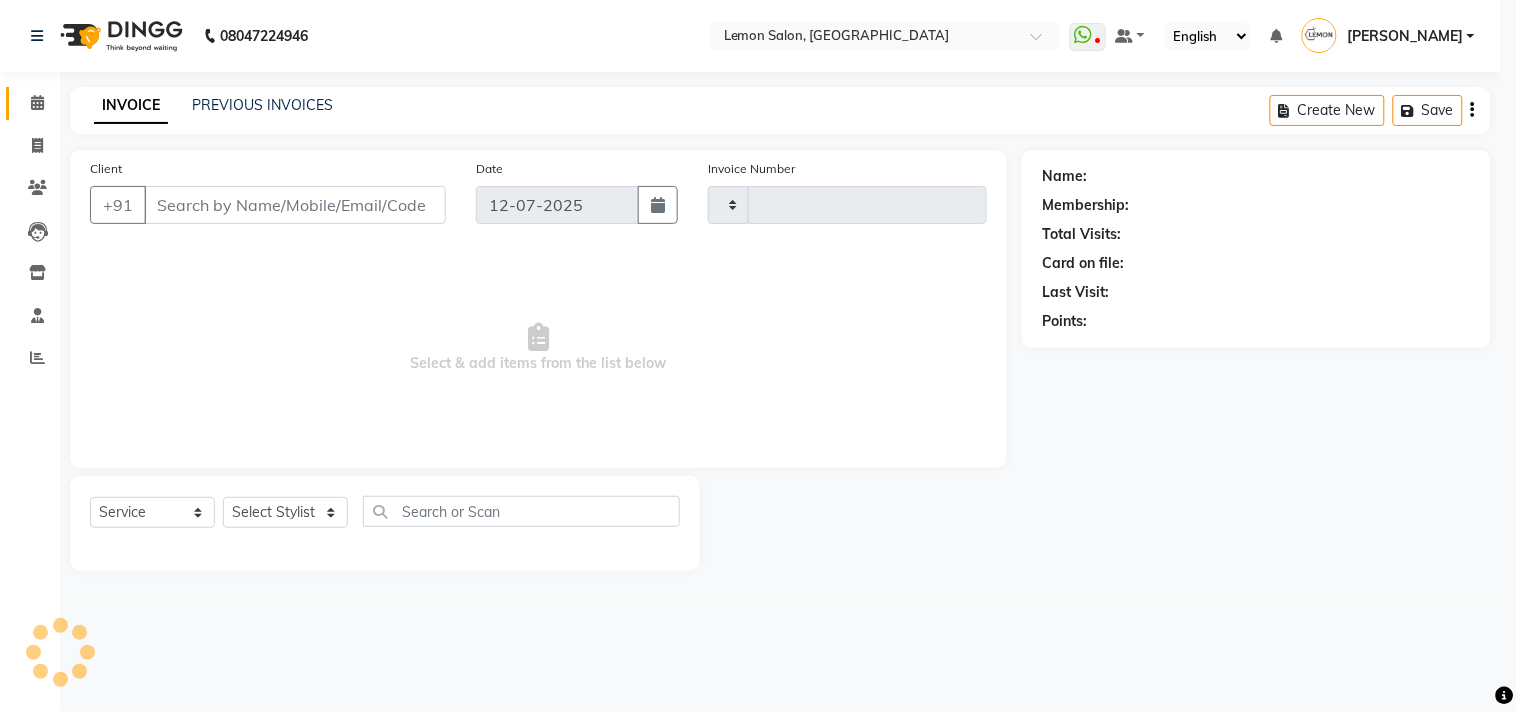 type on "1092" 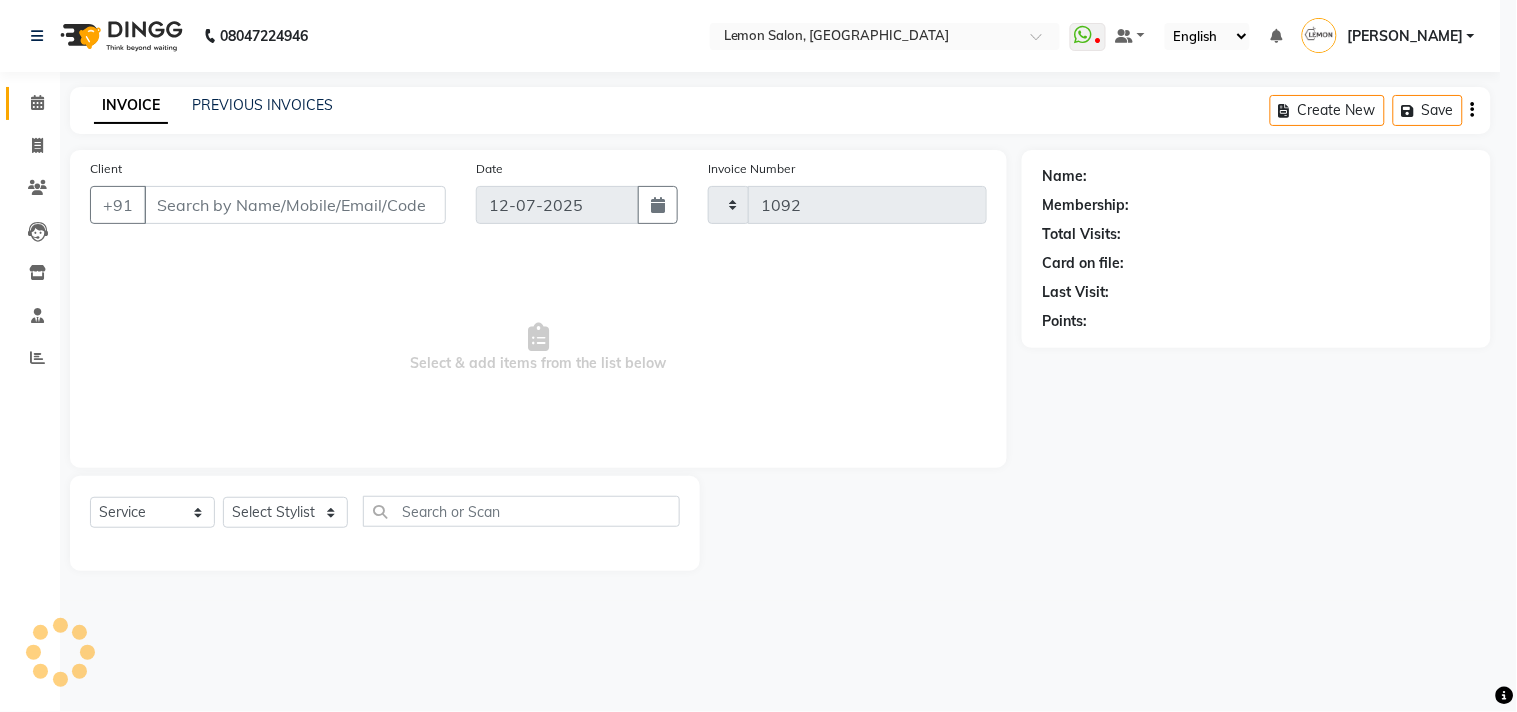 select on "569" 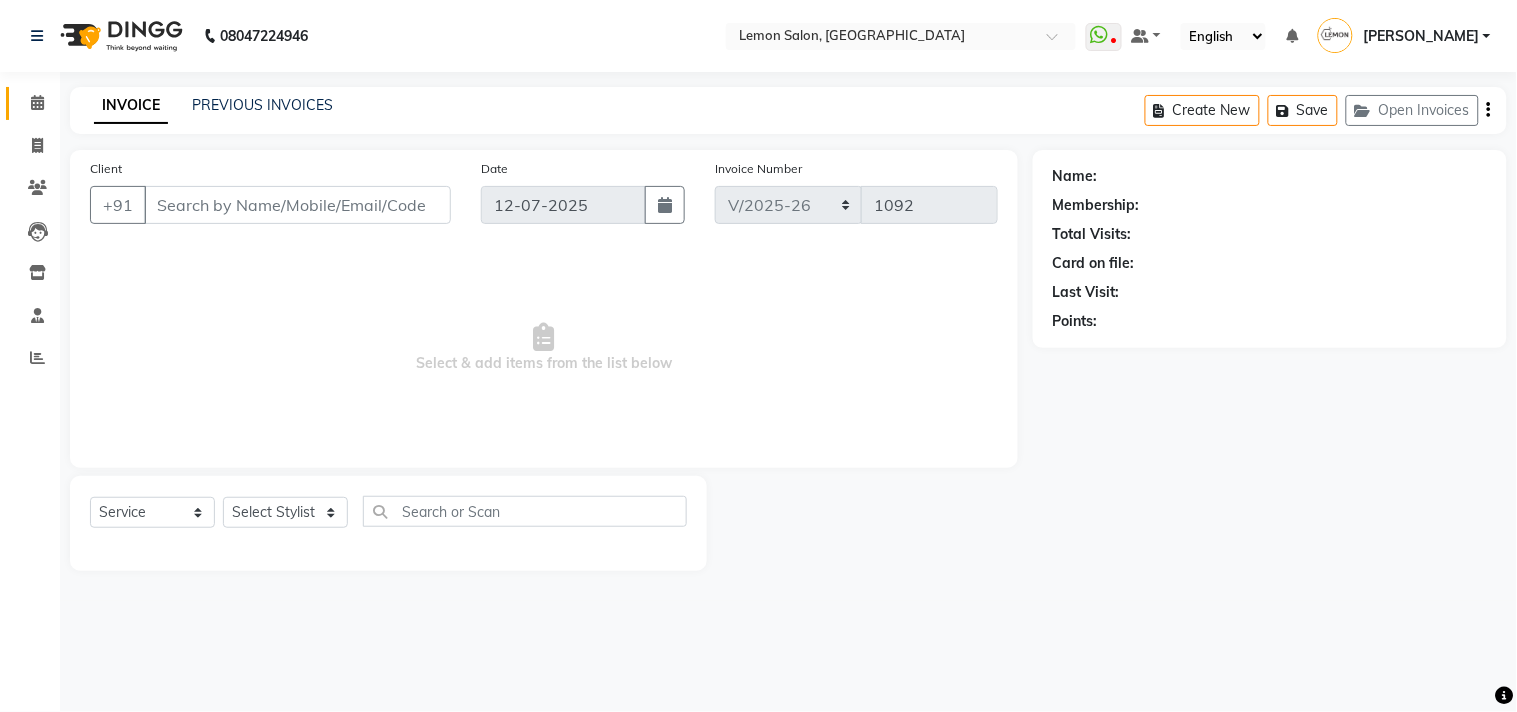 type on "9004801739" 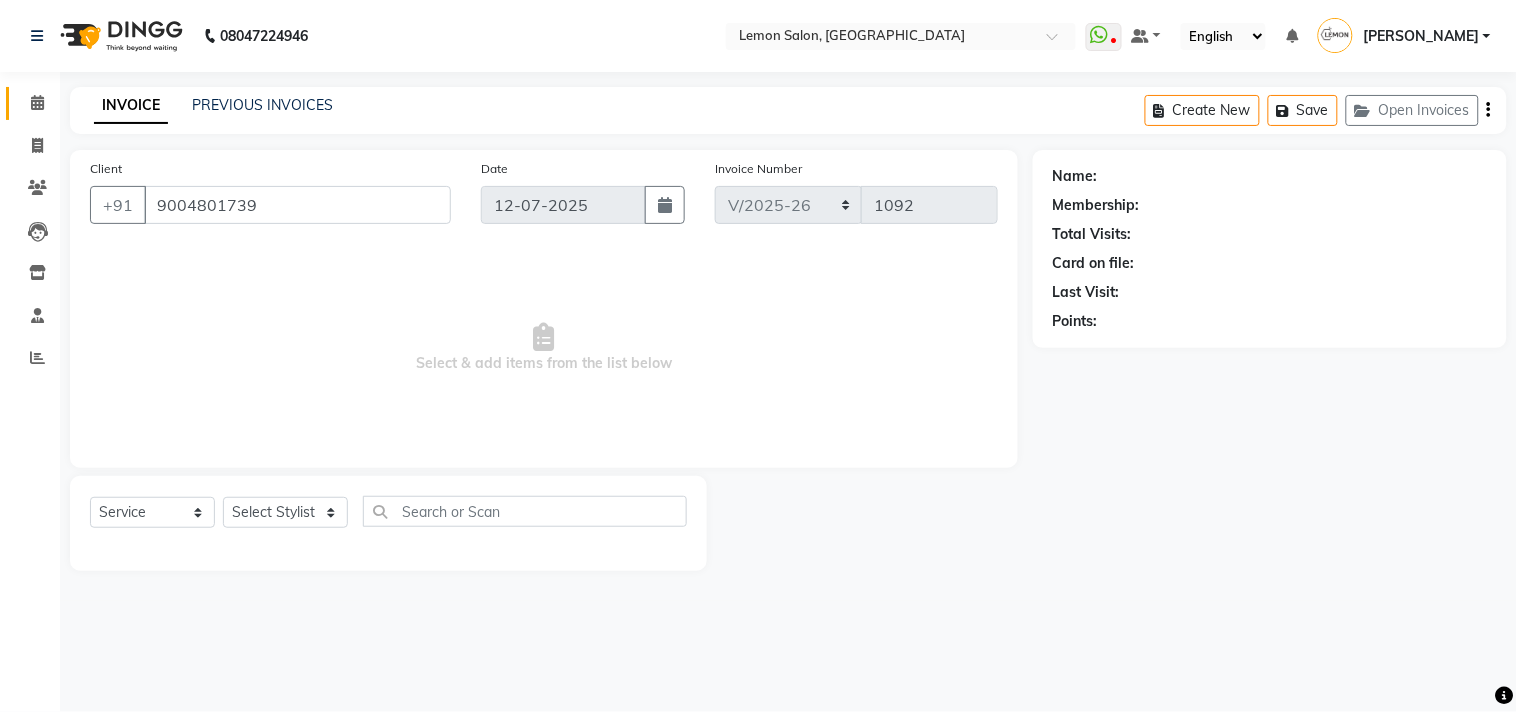 select on "7385" 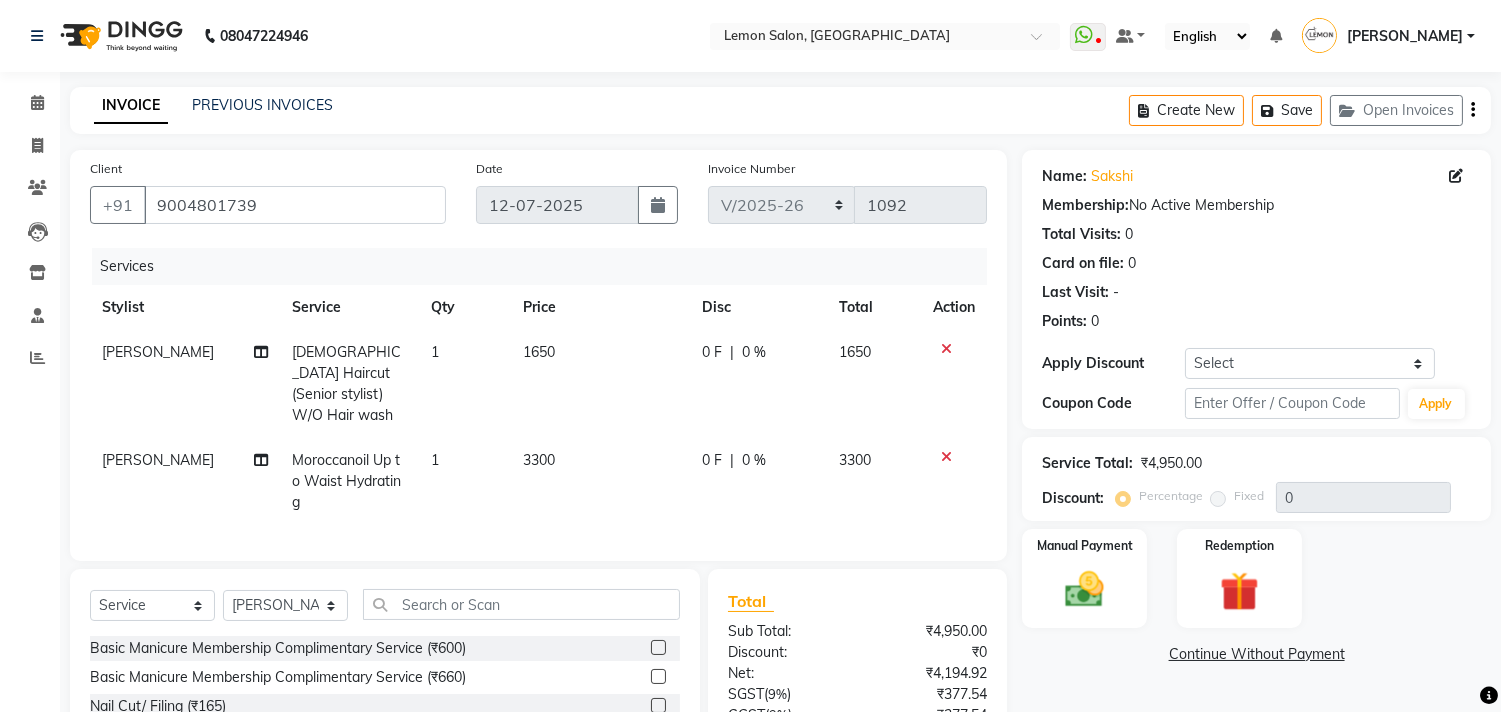 click 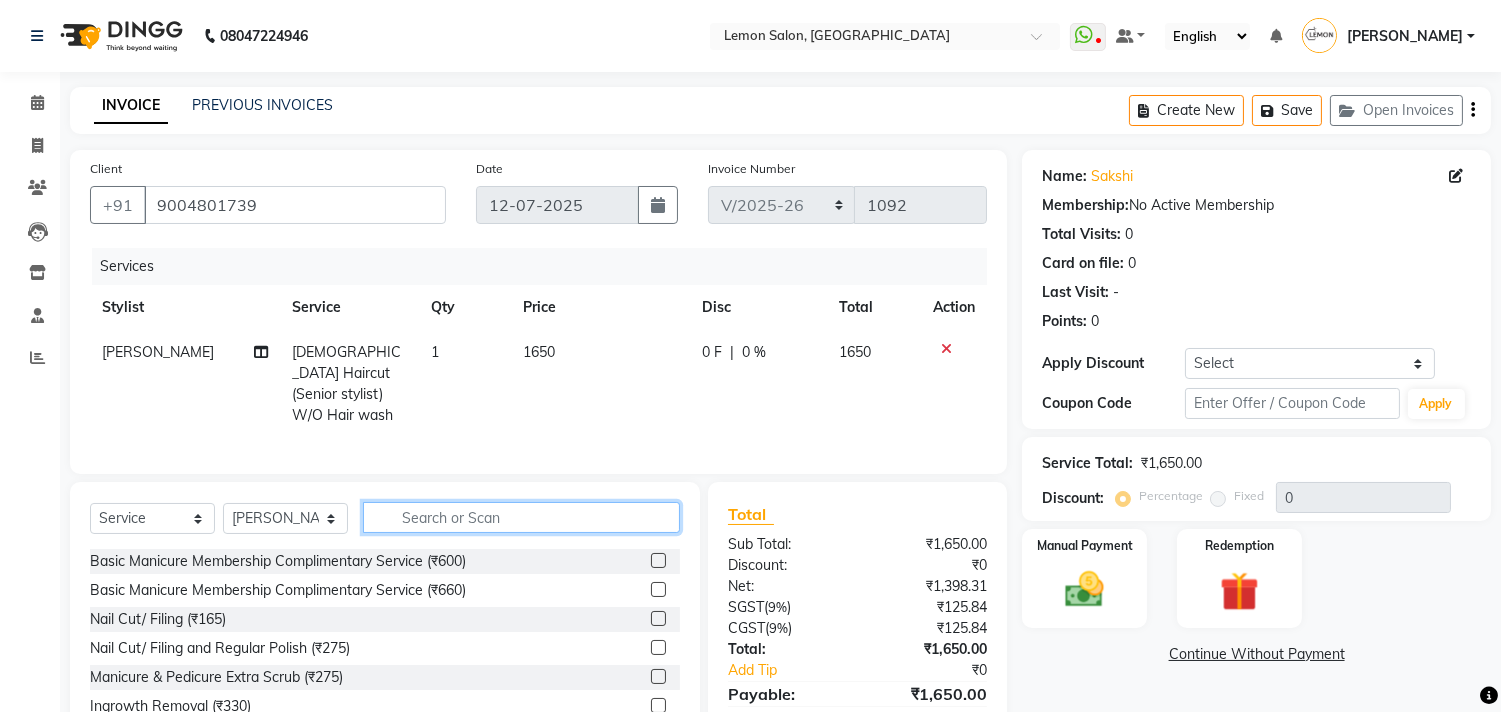 click 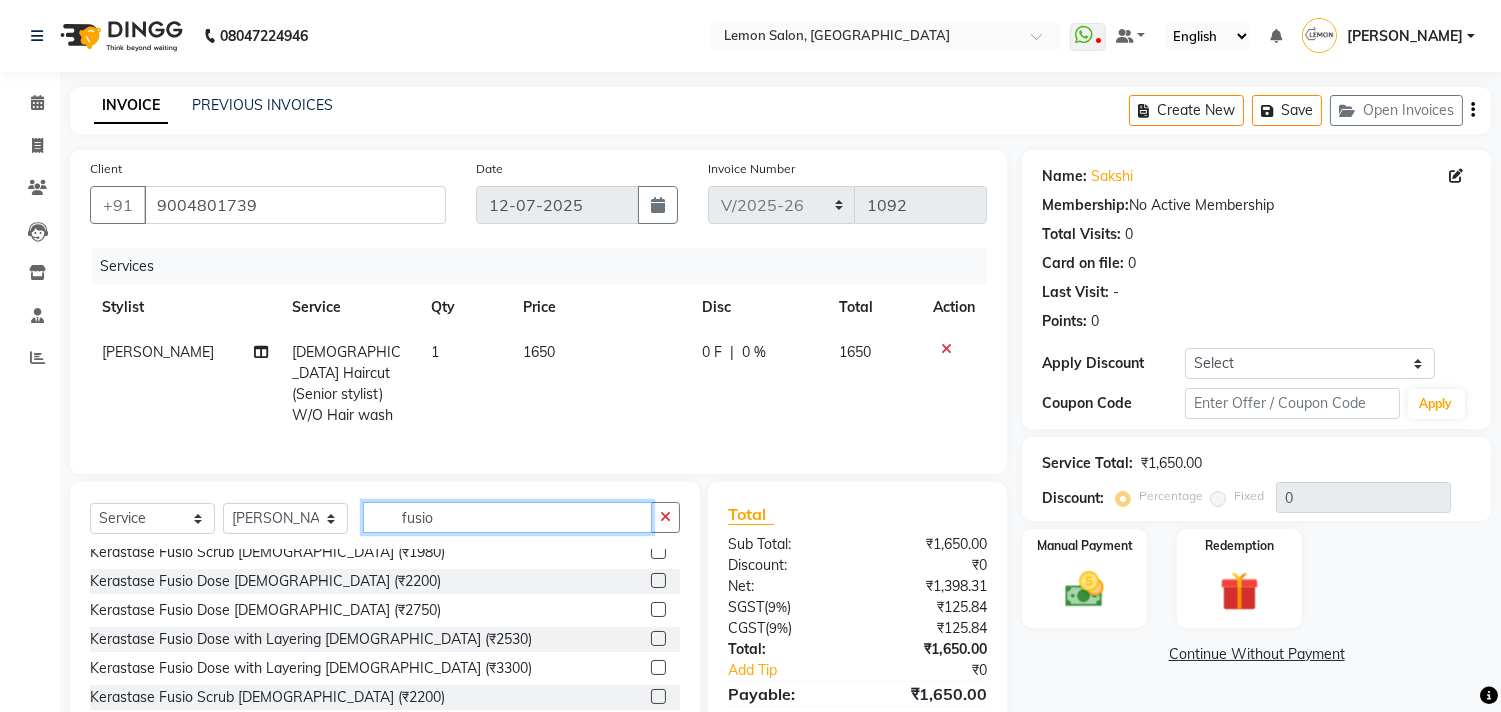 scroll, scrollTop: 60, scrollLeft: 0, axis: vertical 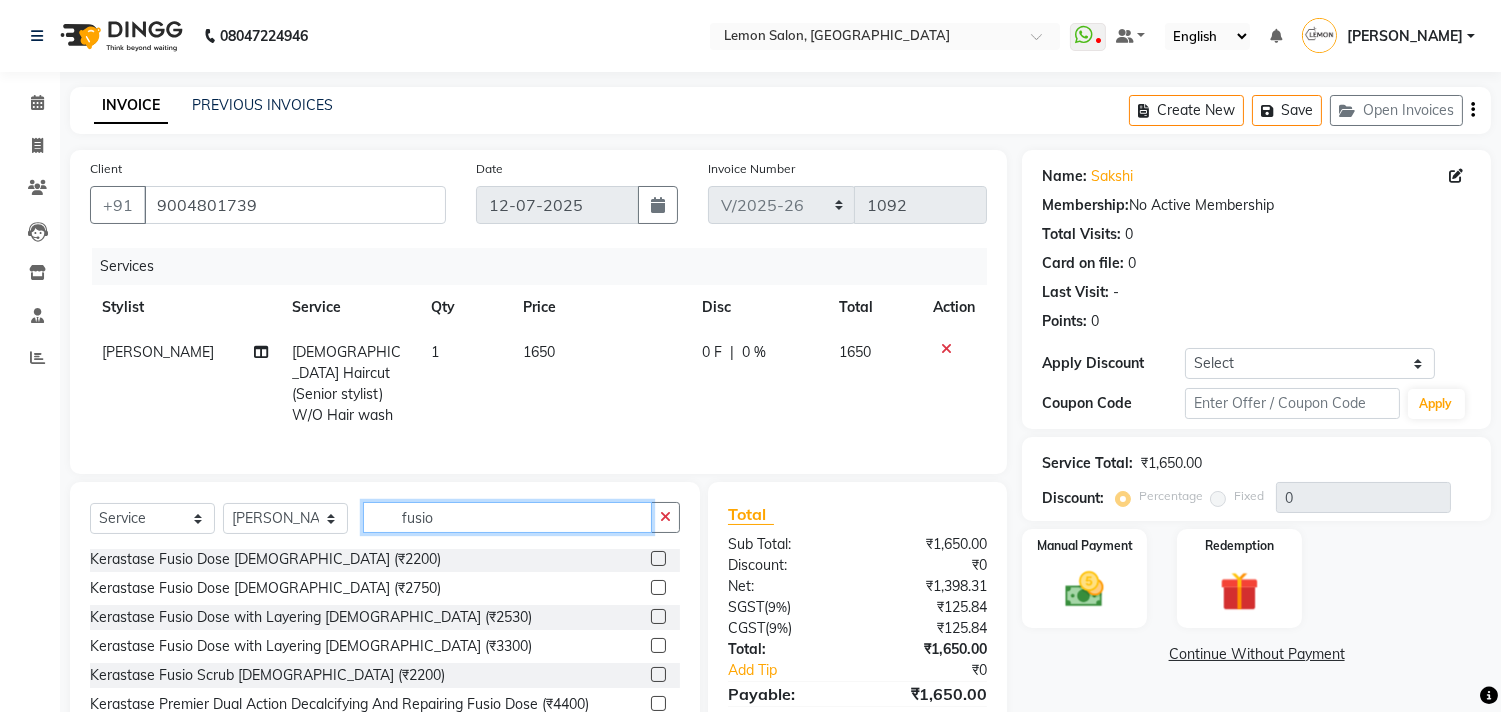 type on "fusio" 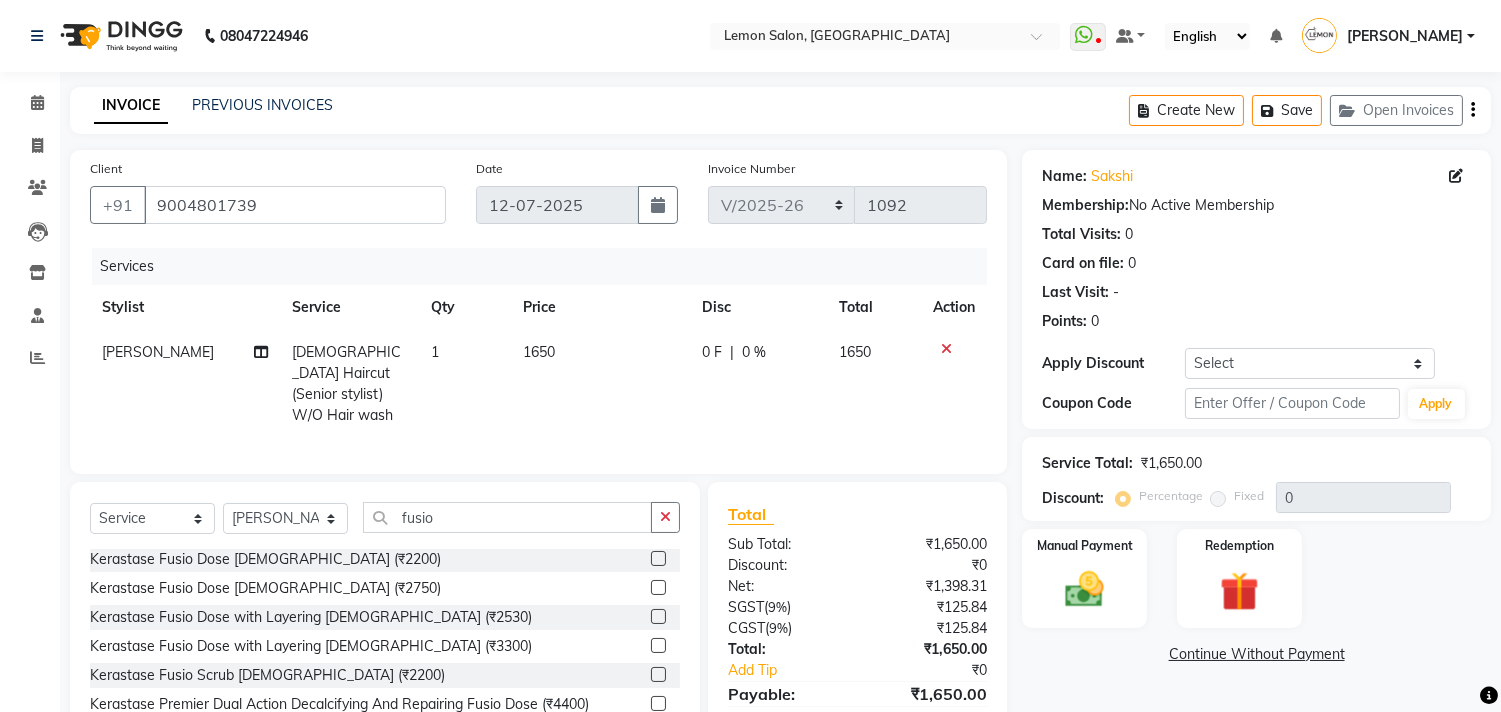click 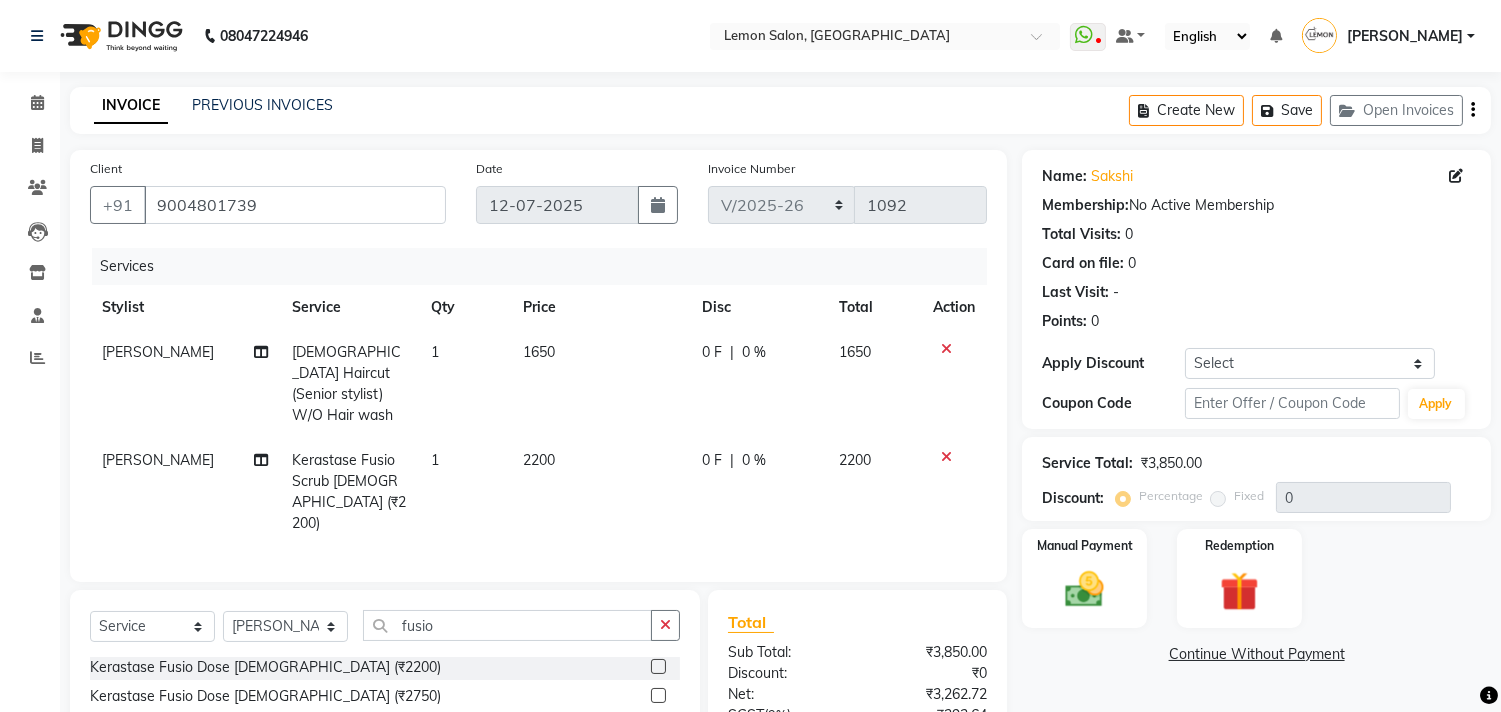 scroll, scrollTop: 111, scrollLeft: 0, axis: vertical 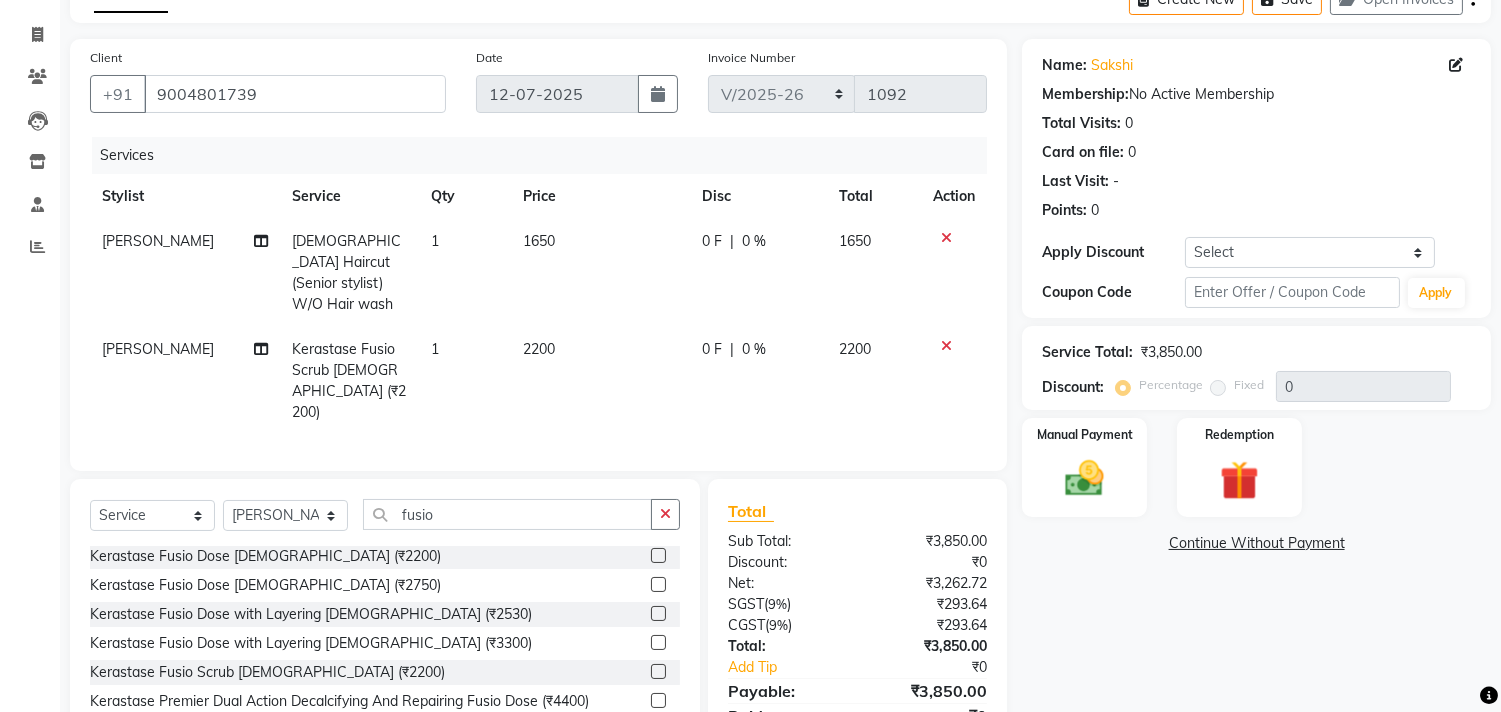 click 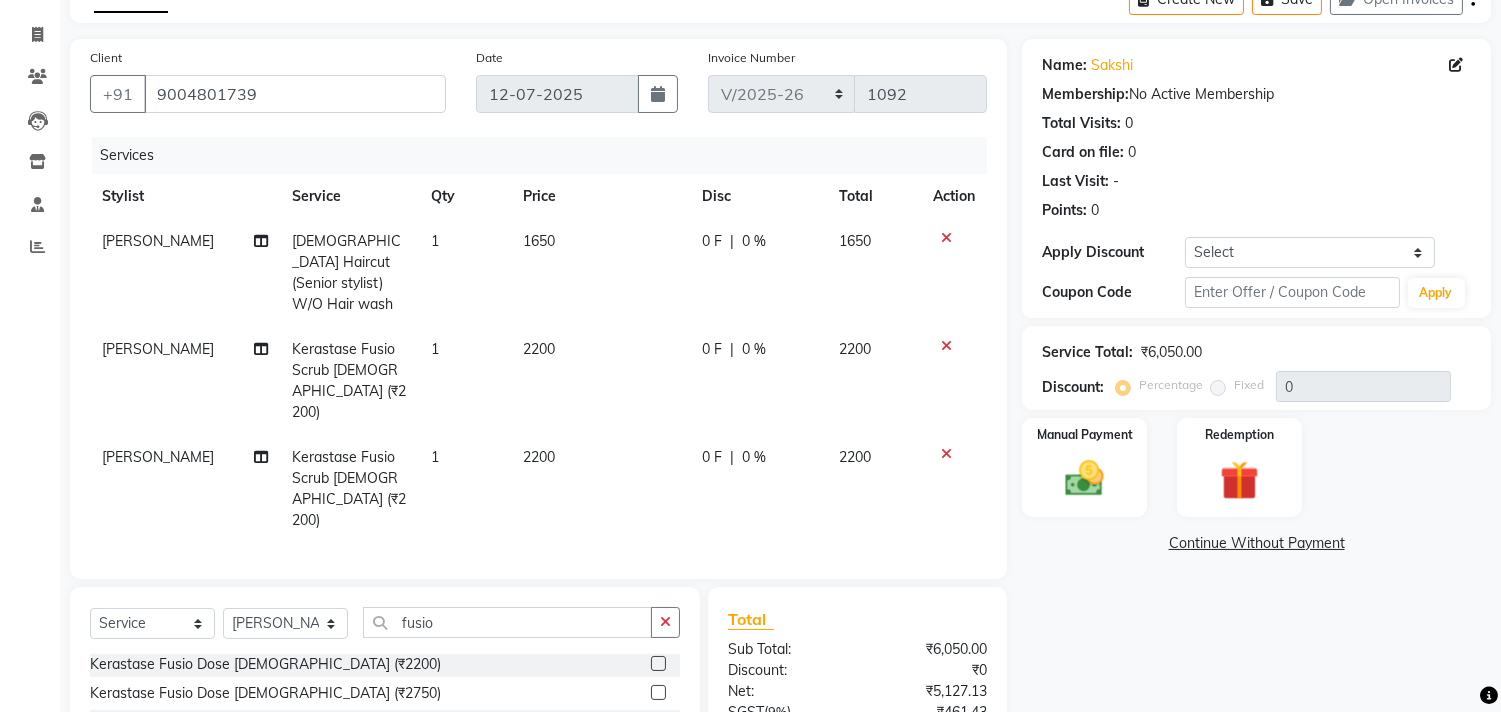 checkbox on "false" 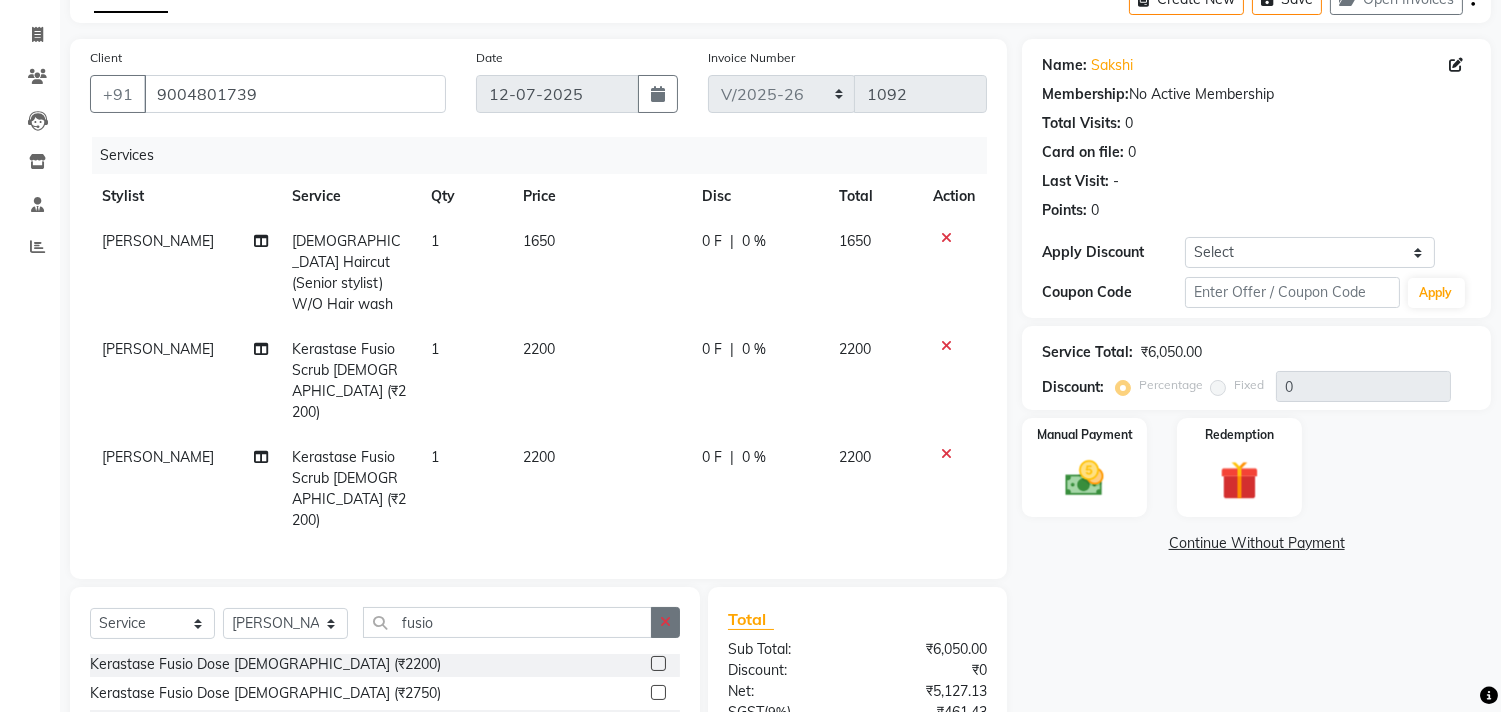 click 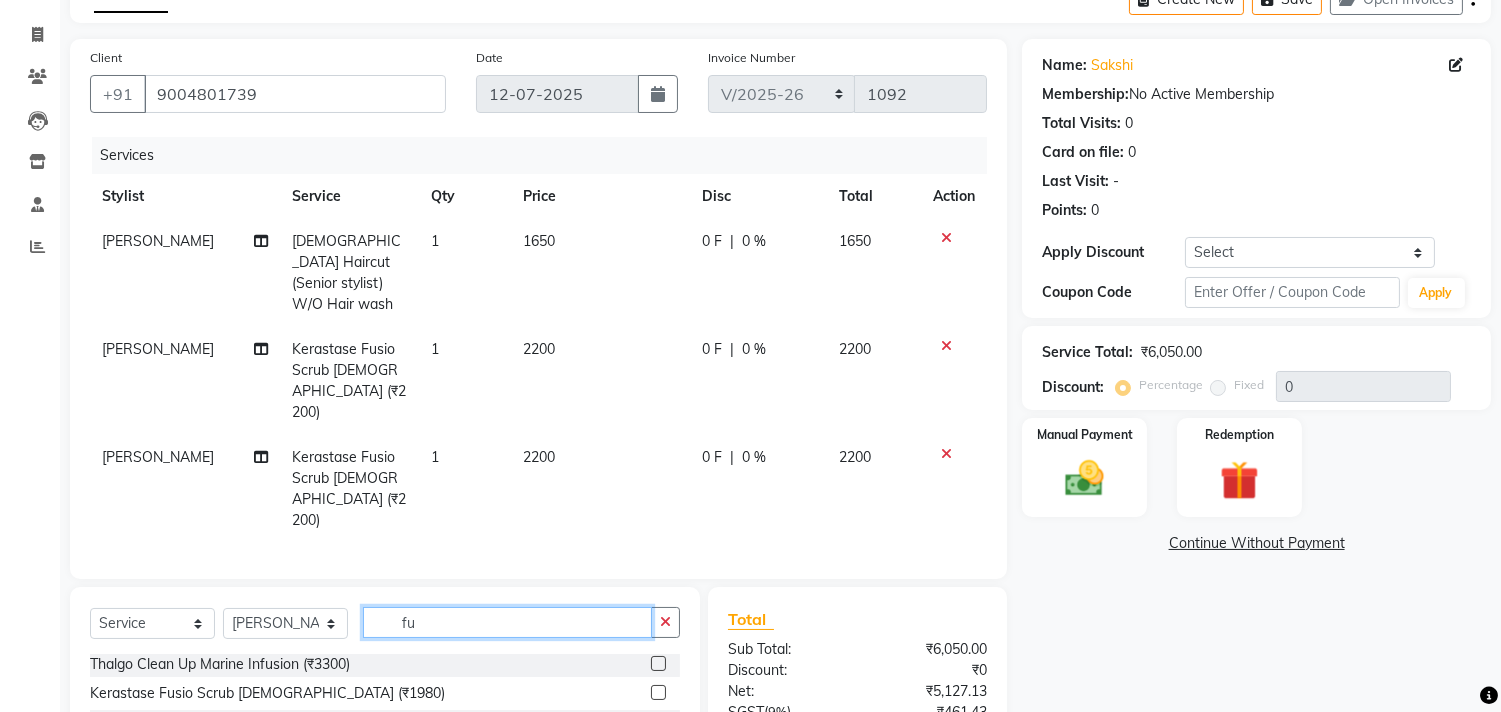 scroll, scrollTop: 0, scrollLeft: 0, axis: both 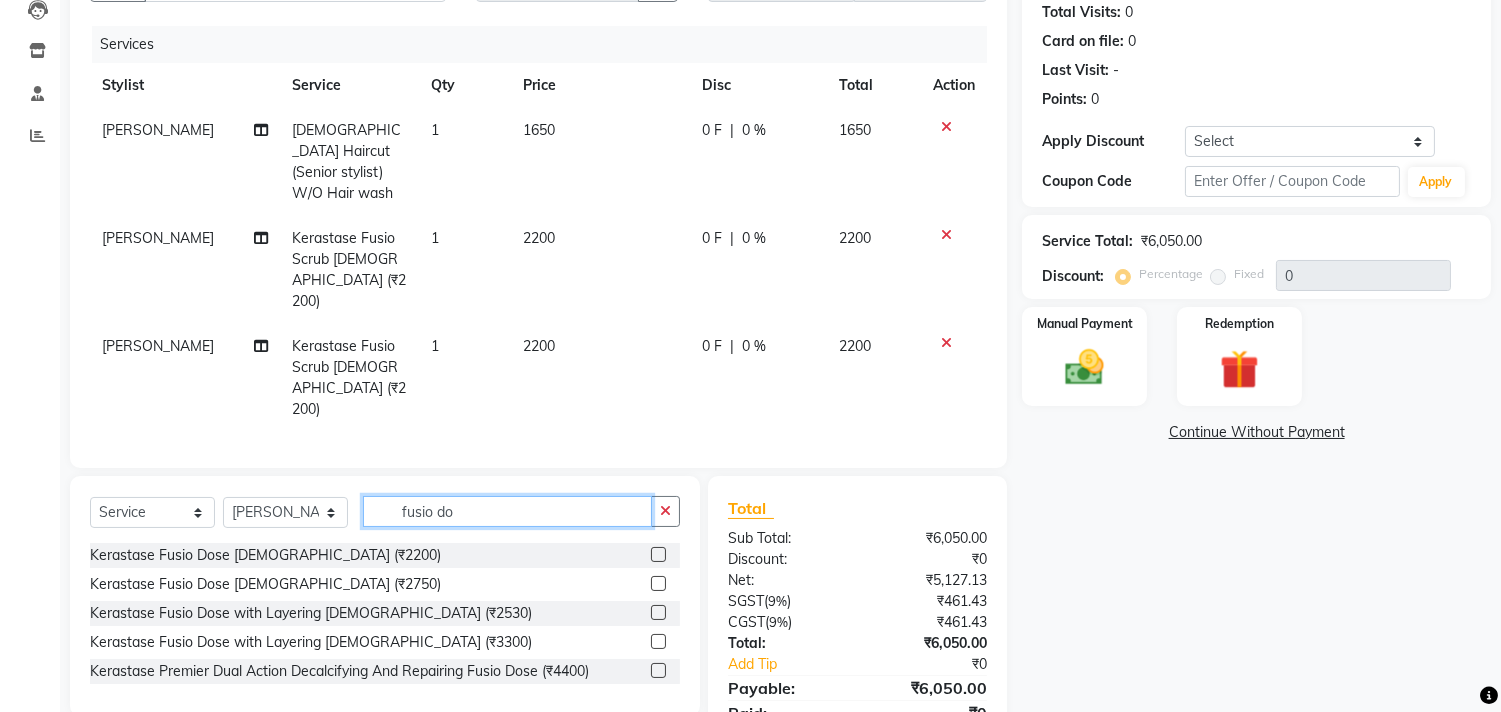 type on "fusio do" 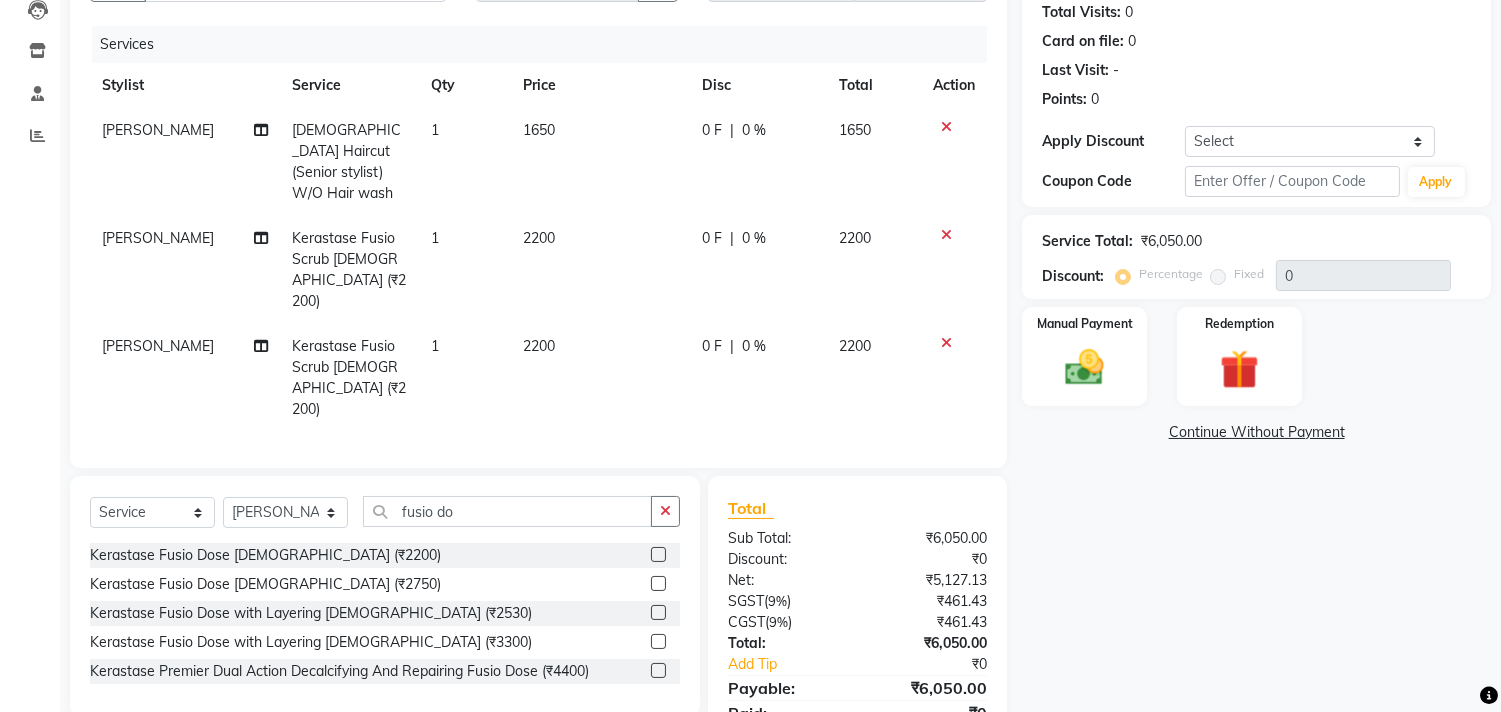 click 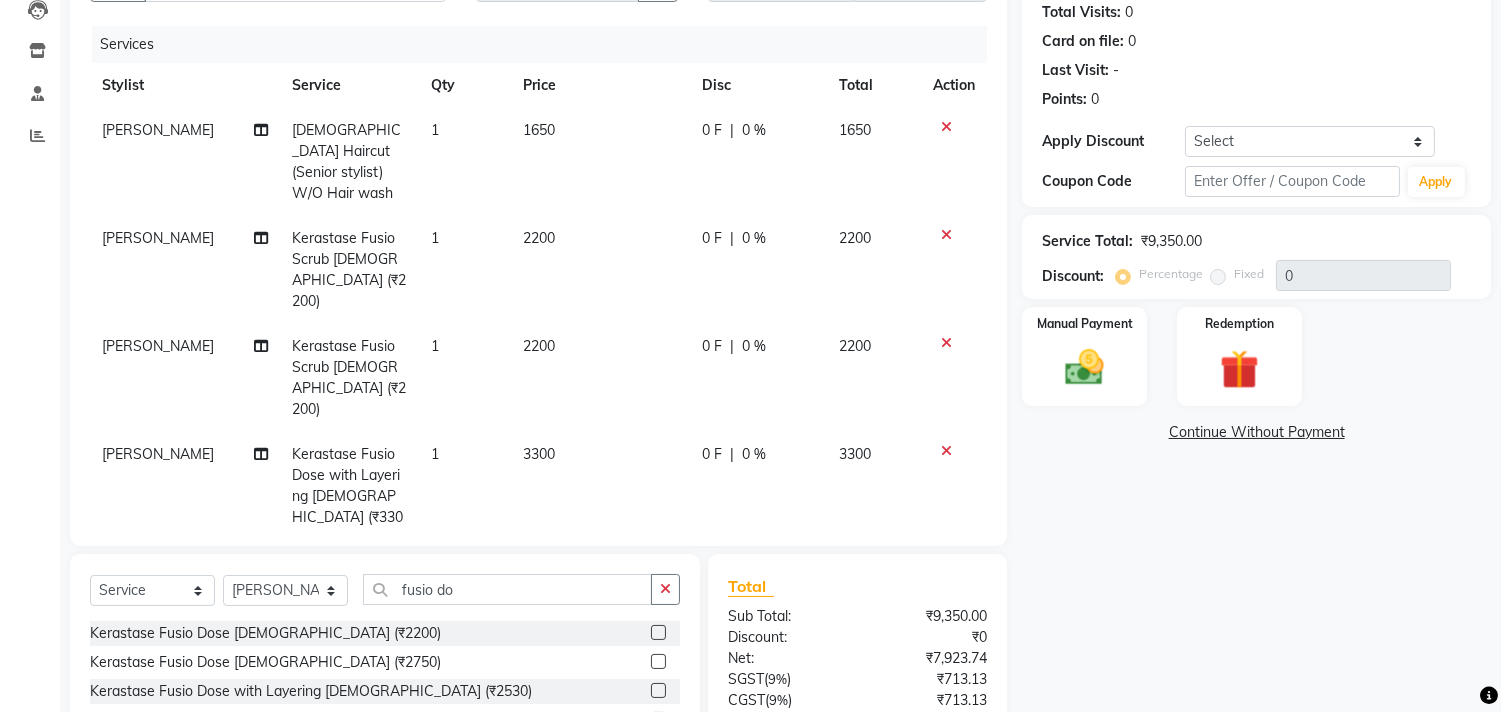 checkbox on "false" 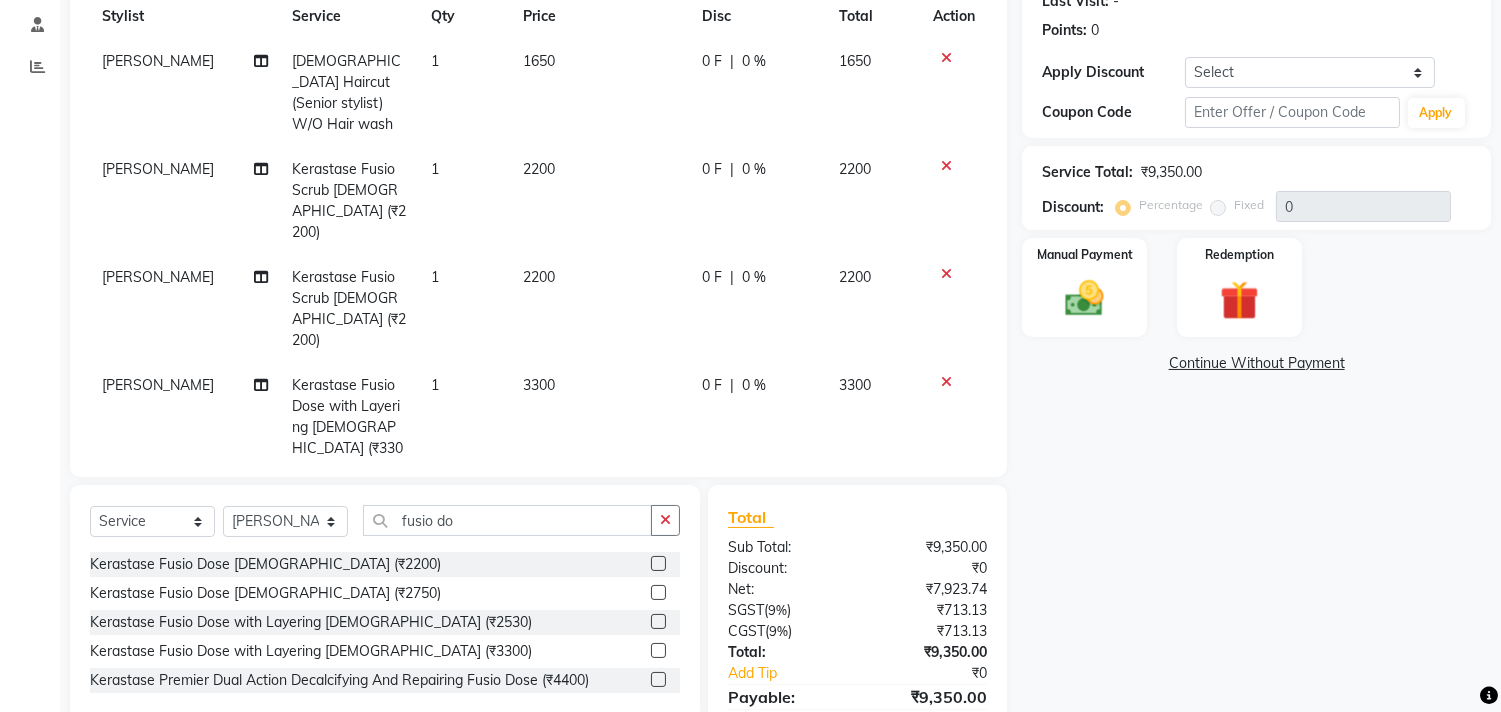 scroll, scrollTop: 371, scrollLeft: 0, axis: vertical 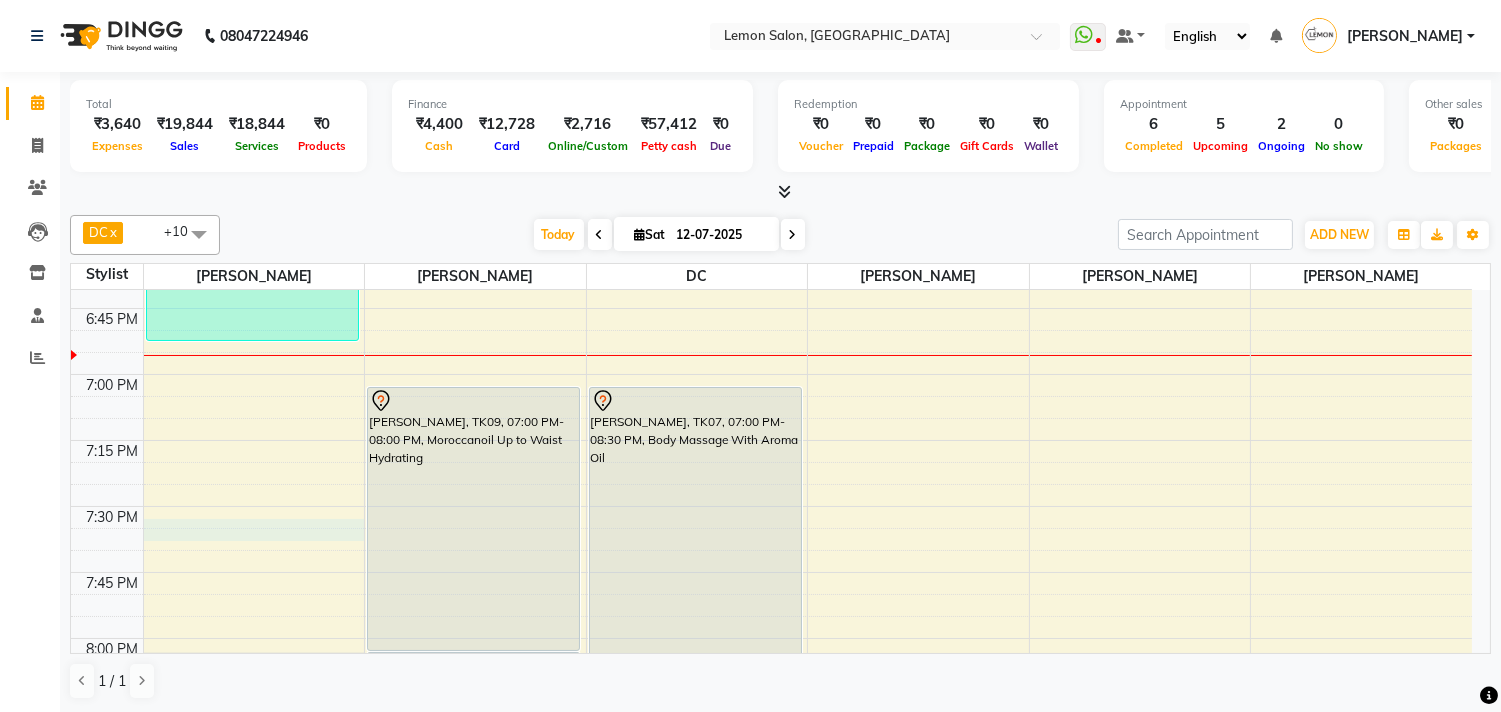 click on "9:00 AM 9:15 AM 9:30 AM 9:45 AM 10:00 AM 10:15 AM 10:30 AM 10:45 AM 11:00 AM 11:15 AM 11:30 AM 11:45 AM 12:00 PM 12:15 PM 12:30 PM 12:45 PM 1:00 PM 1:15 PM 1:30 PM 1:45 PM 2:00 PM 2:15 PM 2:30 PM 2:45 PM 3:00 PM 3:15 PM 3:30 PM 3:45 PM 4:00 PM 4:15 PM 4:30 PM 4:45 PM 5:00 PM 5:15 PM 5:30 PM 5:45 PM 6:00 PM 6:15 PM 6:30 PM 6:45 PM 7:00 PM 7:15 PM 7:30 PM 7:45 PM 8:00 PM 8:15 PM 8:30 PM 8:45 PM 9:00 PM 9:15 PM 9:30 PM 9:45 PM 10:00 PM 10:15 PM 10:30 PM 10:45 PM     [PERSON_NAME], TK04, 10:30 AM-12:00 PM, Rica Wax Full arms (₹715),Rica Wax Full legs (₹990),Rica Wax Underarms (₹330),Threading Eyebrows (₹110)     [PERSON_NAME], TK06, 04:30 PM-06:00 PM, Body Massage With Aroma Oil     [PERSON_NAME], TK10, 06:20 PM-06:50 PM, Aroma Oil Back Massage (₹1650)     [PERSON_NAME], TK05, 02:30 PM-04:30 PM, Root touch up (Majirel up to 1 inch),Loreal Absolut Wash Below Shoulder (₹660),Blow Dry Below Shoulder (₹770)    [PERSON_NAME], TK03, 03:00 PM-05:00 PM, Brazillian Protien [MEDICAL_DATA] Below Shoulder" at bounding box center (771, -418) 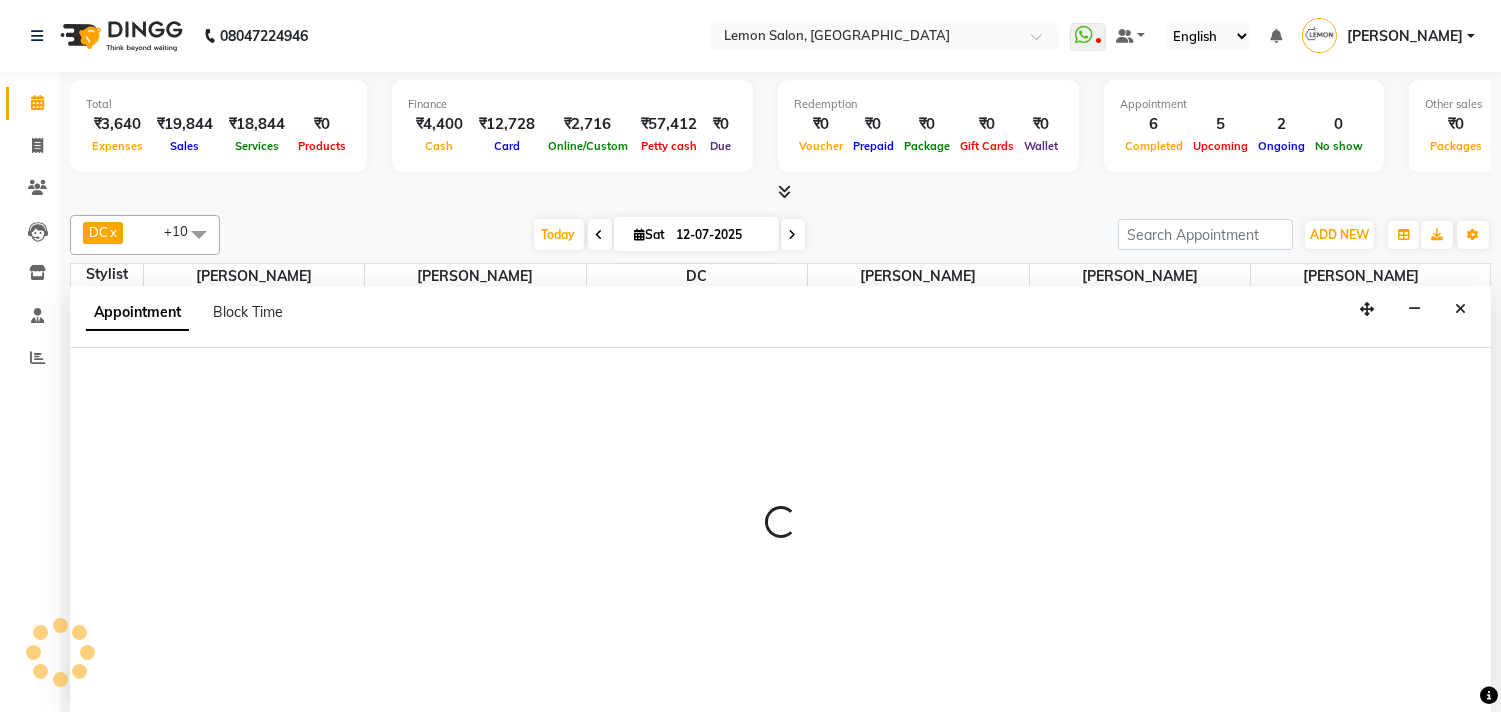 scroll, scrollTop: 1, scrollLeft: 0, axis: vertical 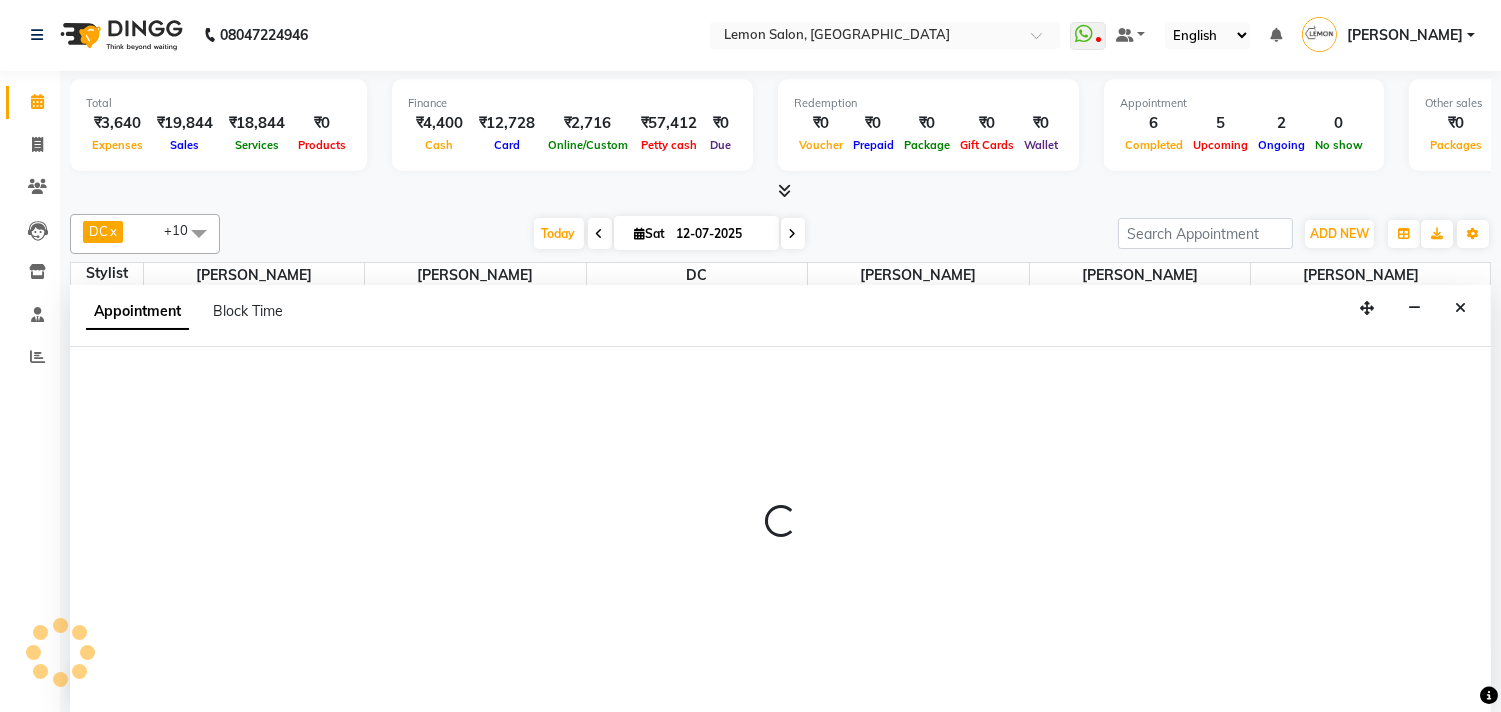 select on "7383" 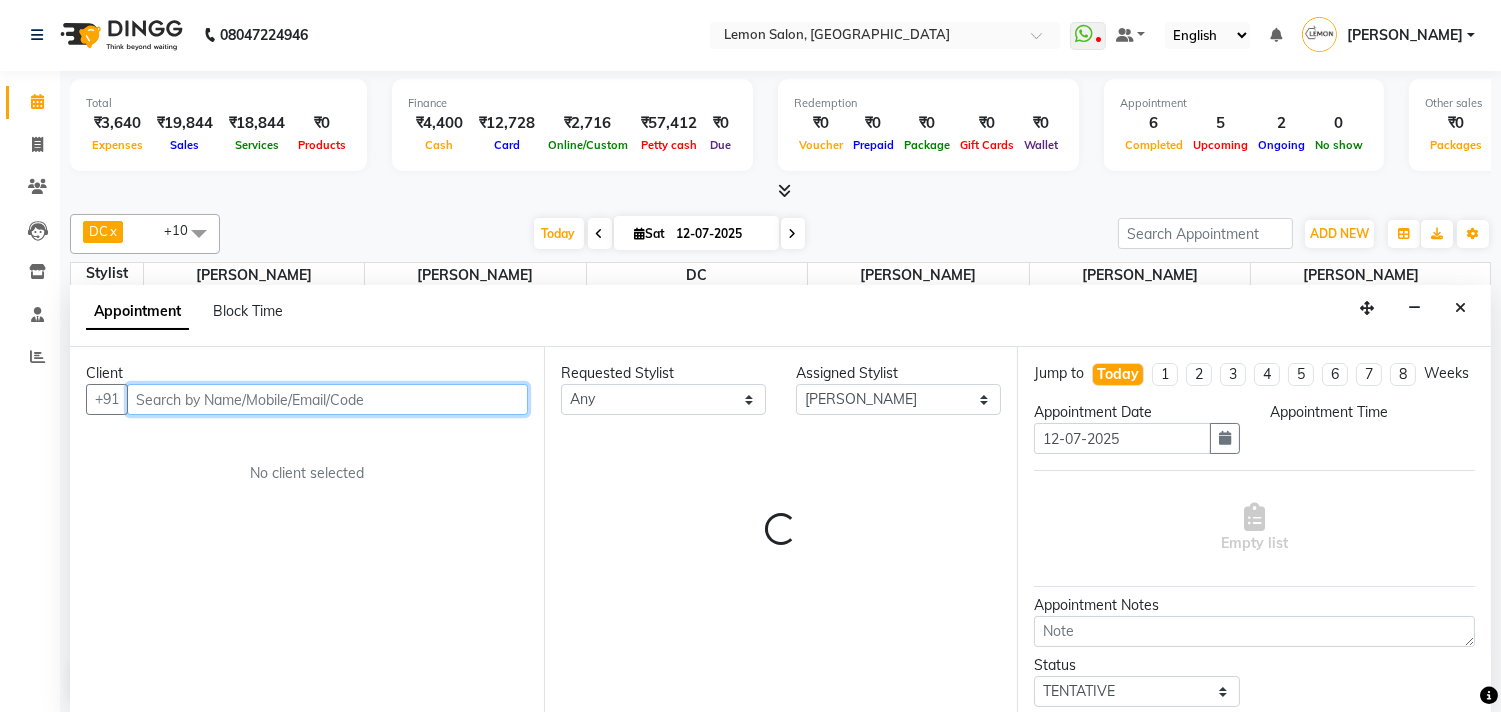select on "1170" 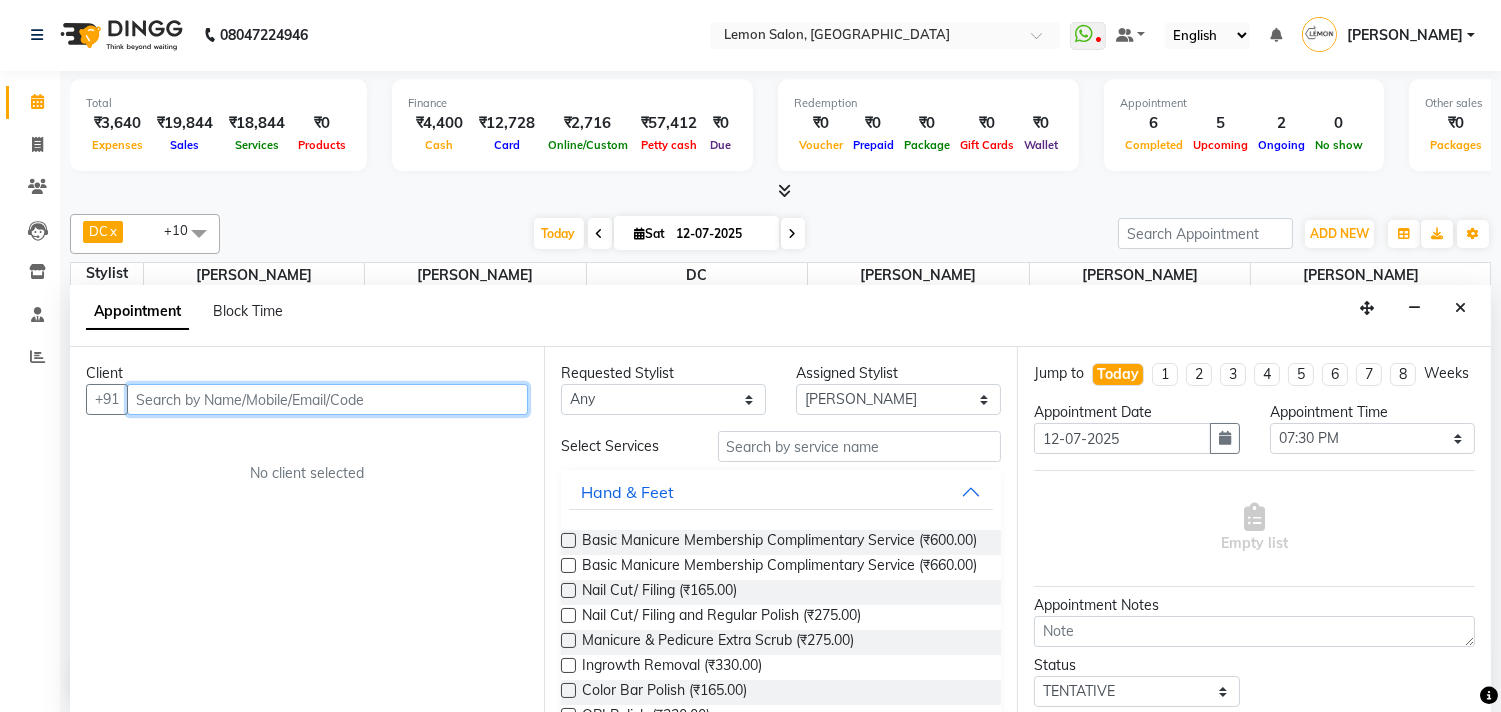 click at bounding box center (327, 399) 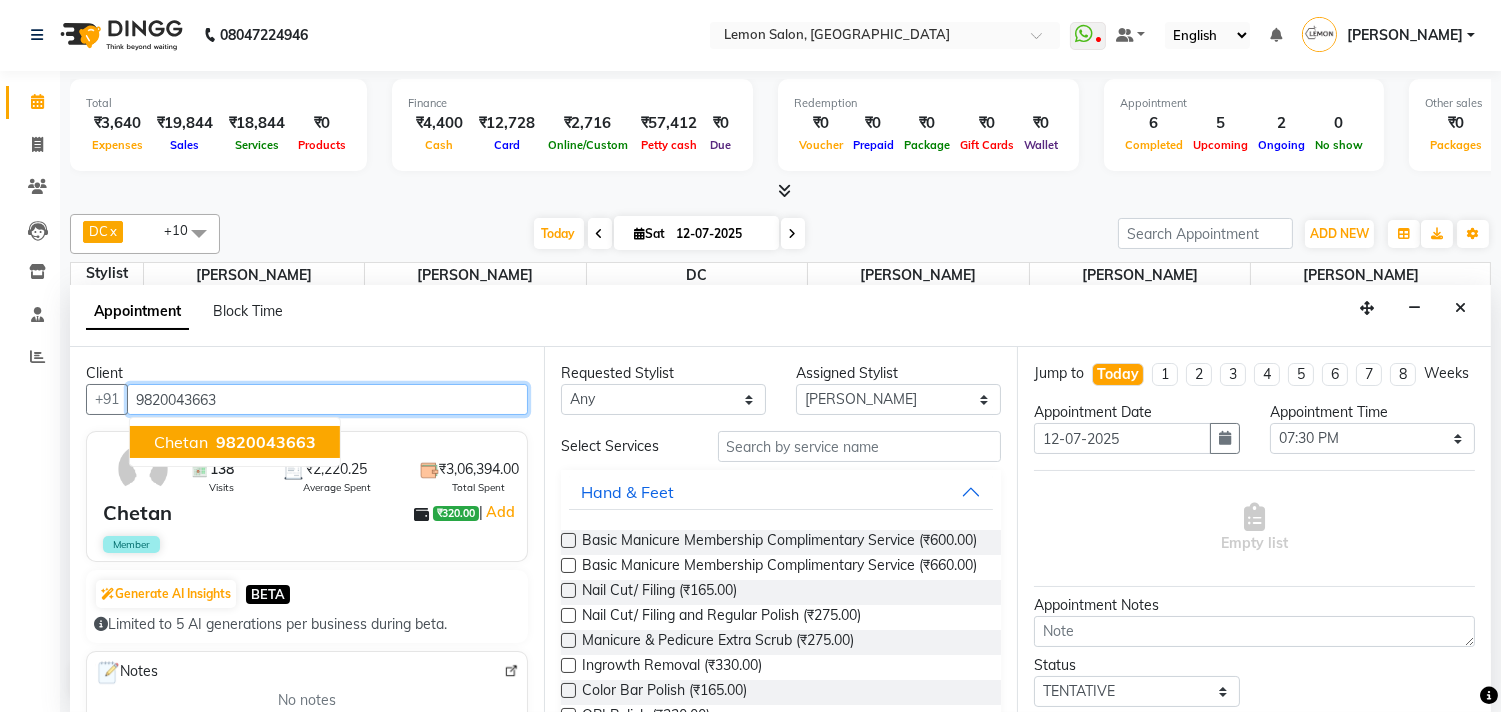 click on "Chetan" at bounding box center [181, 442] 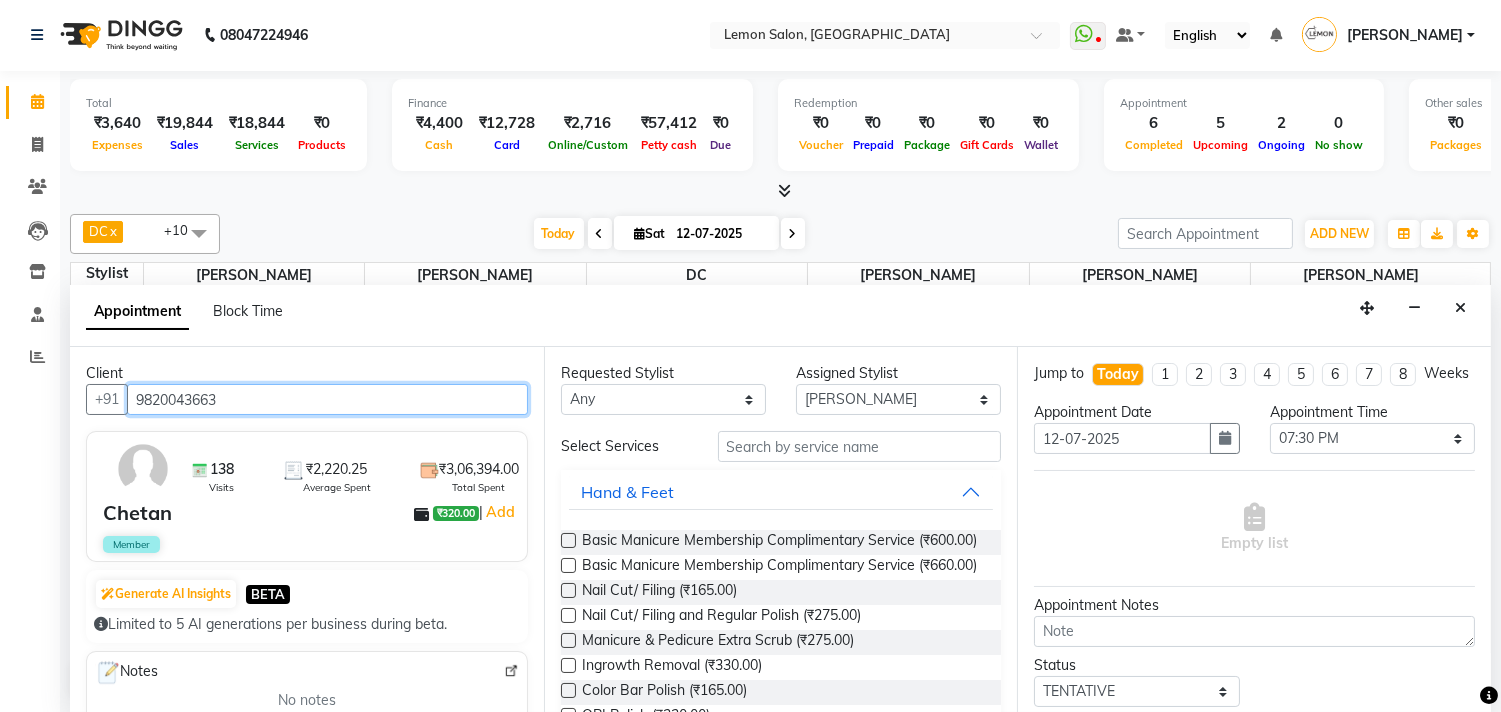 type on "9820043663" 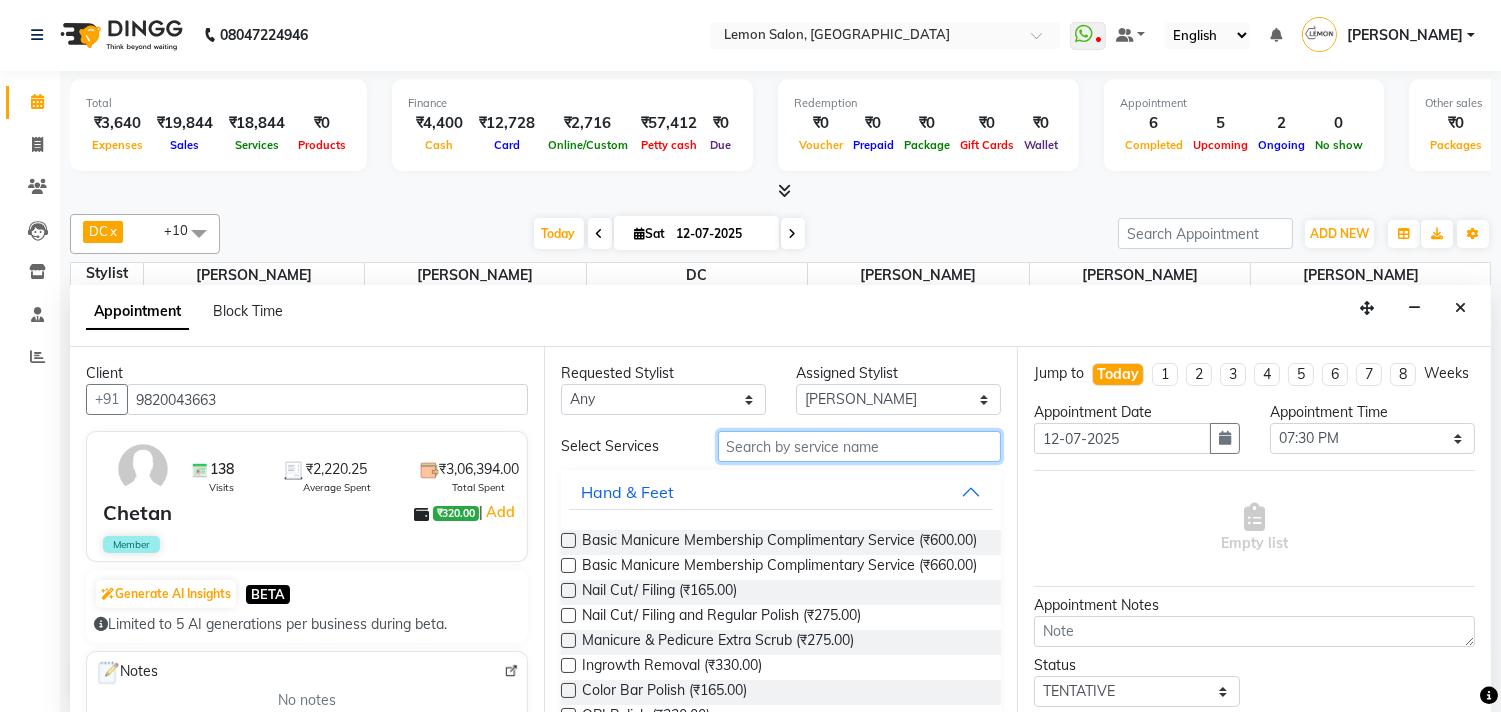 click at bounding box center (860, 446) 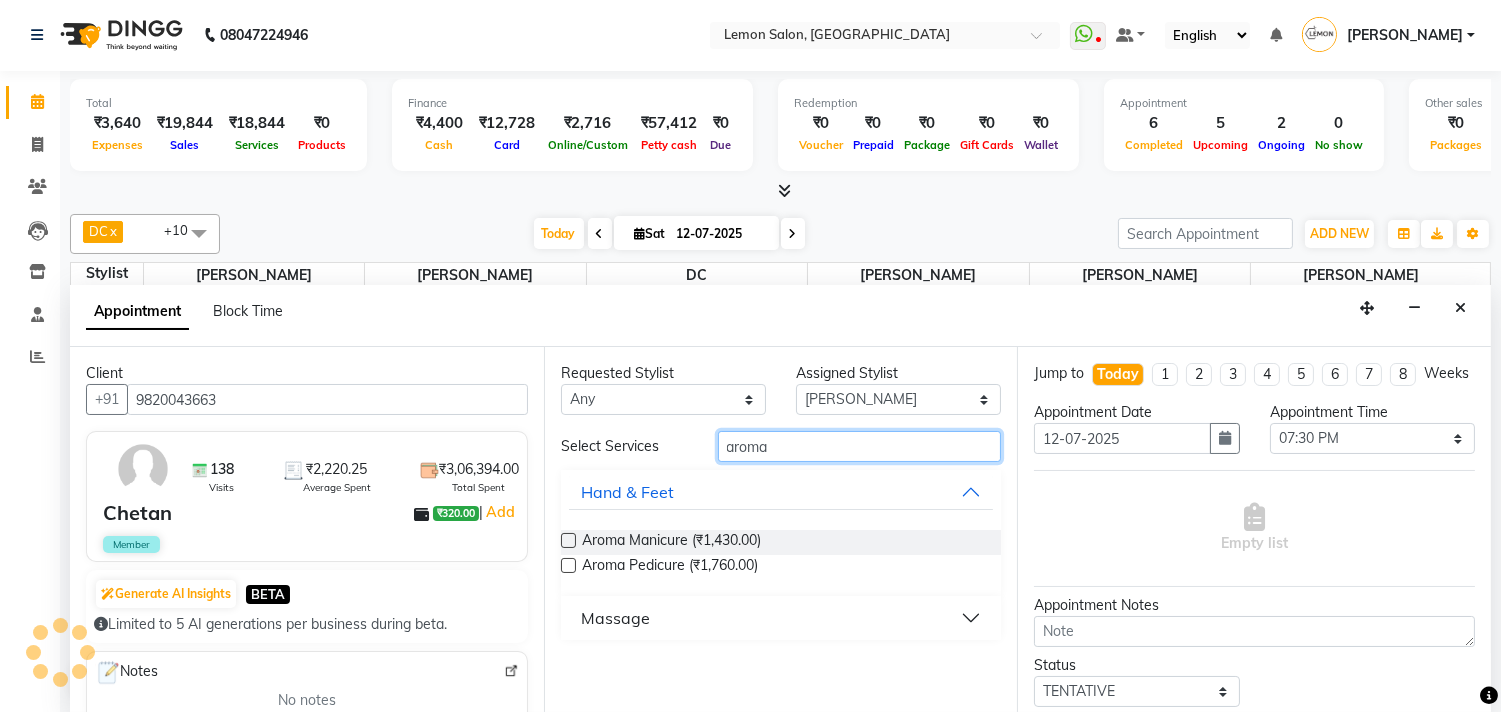 type on "aroma" 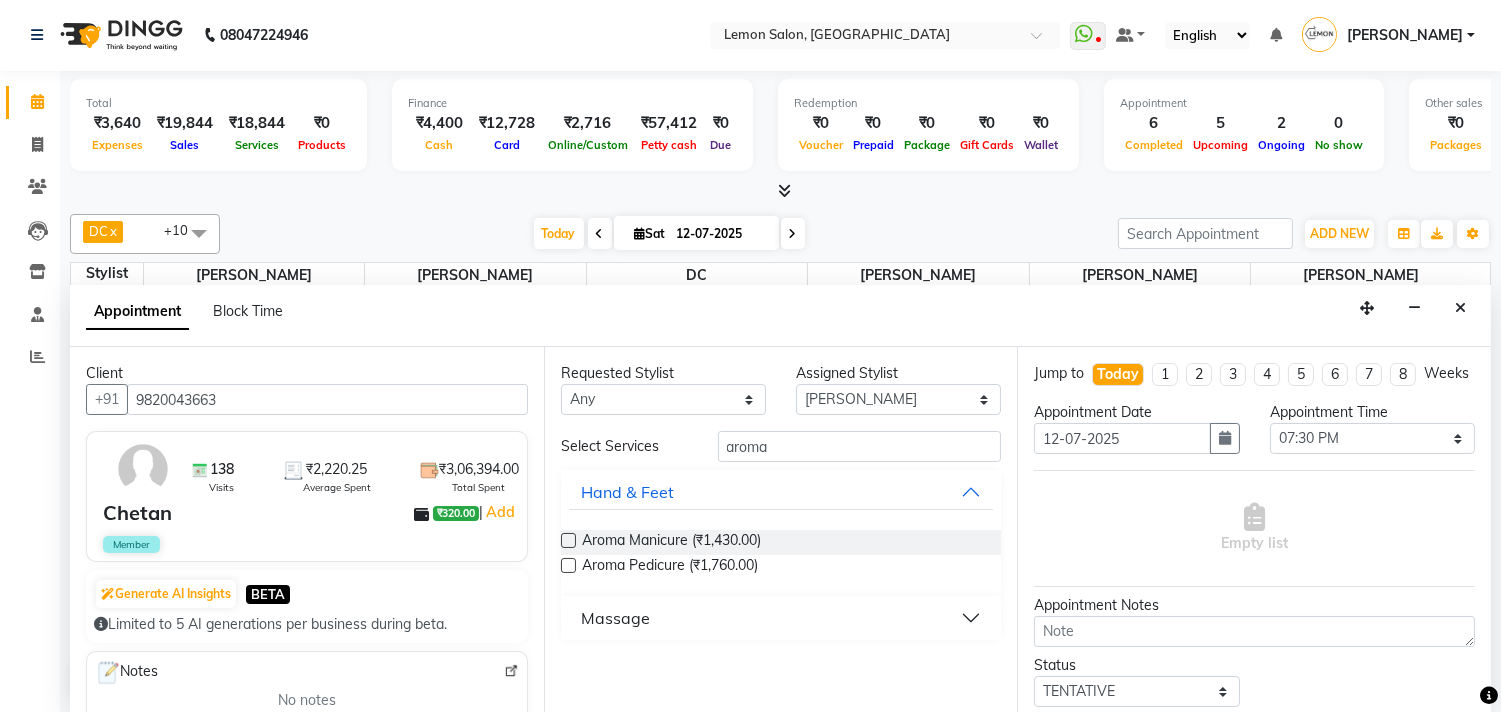 click at bounding box center (568, 565) 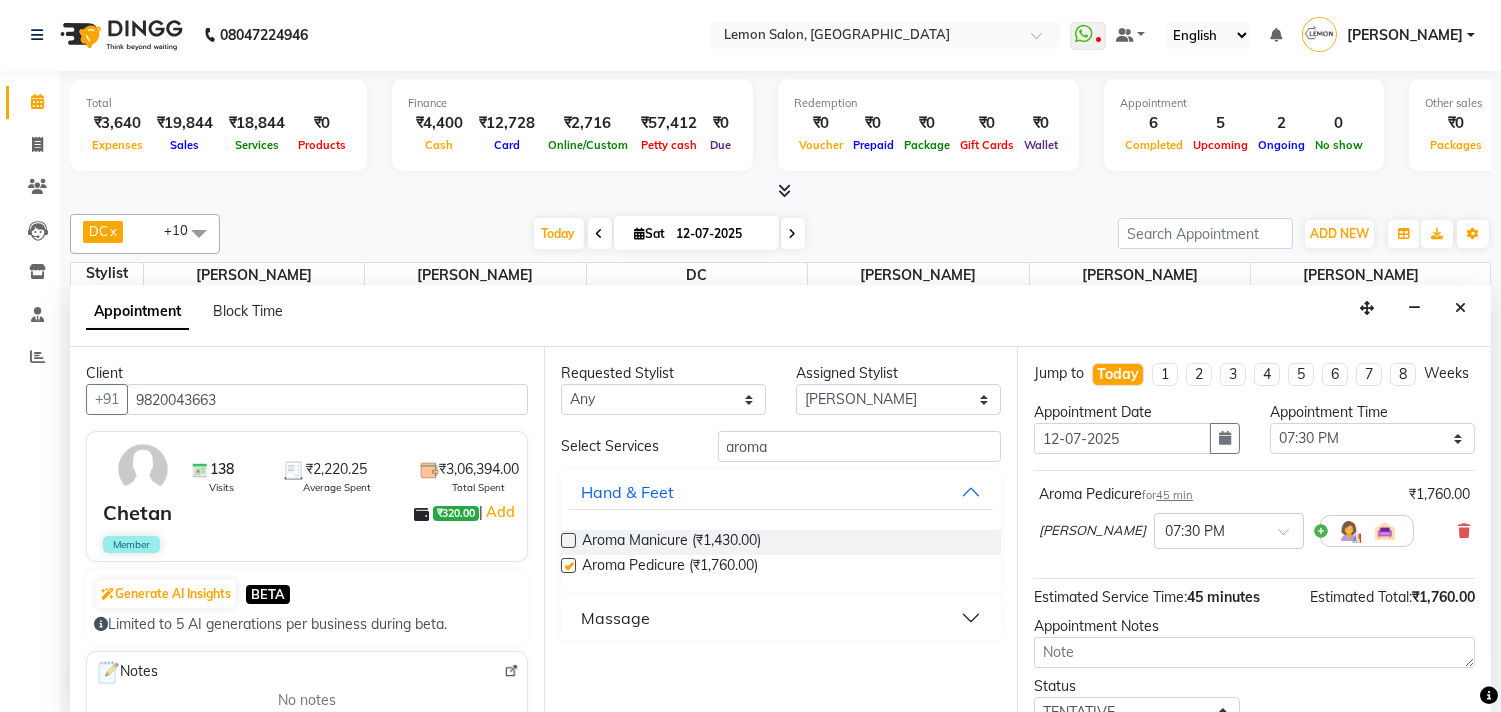 checkbox on "false" 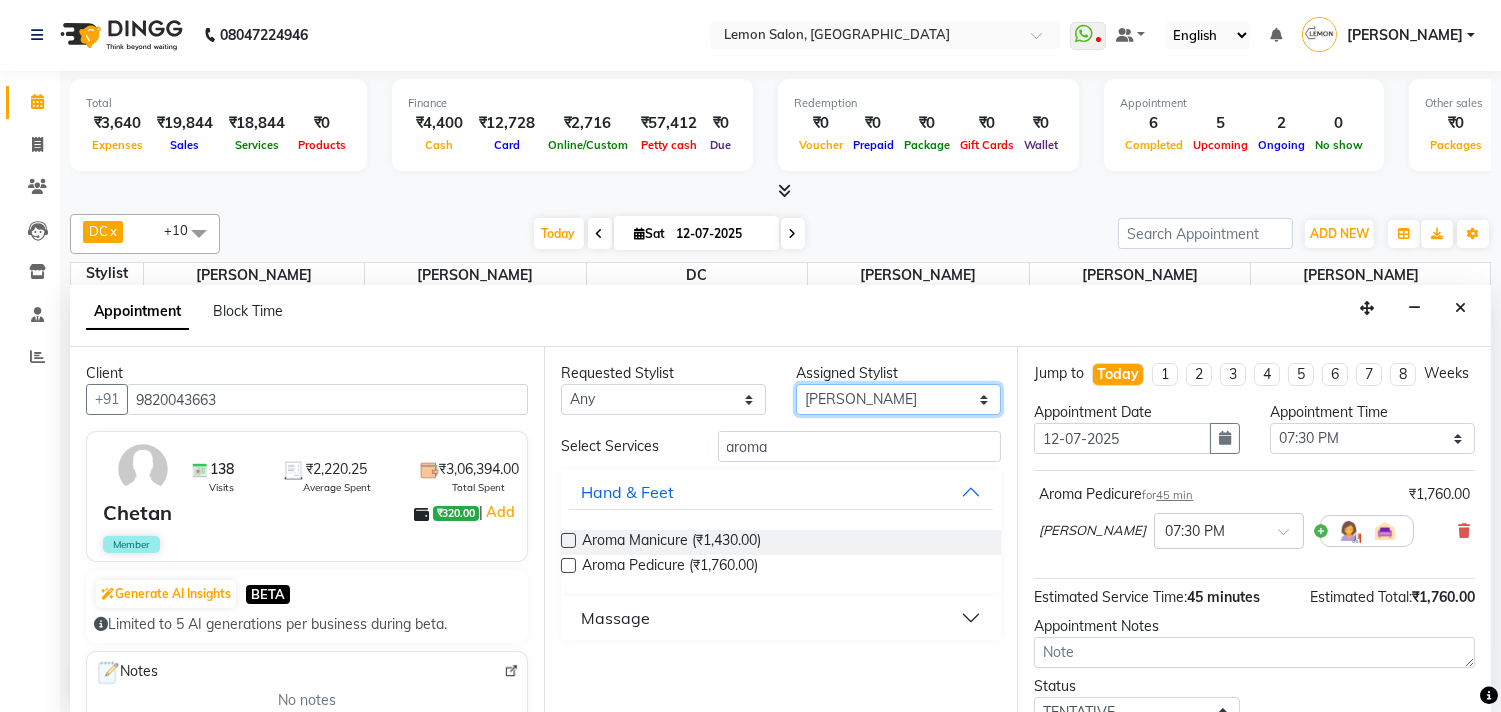 click on "Select Arun Arndive DC Faheem Malik Gufran Salmani Payal Maurya Riya Adawade Shoeb Salmani Kandivali Swati Sharma Yunus Yusuf Shaikh" at bounding box center (898, 399) 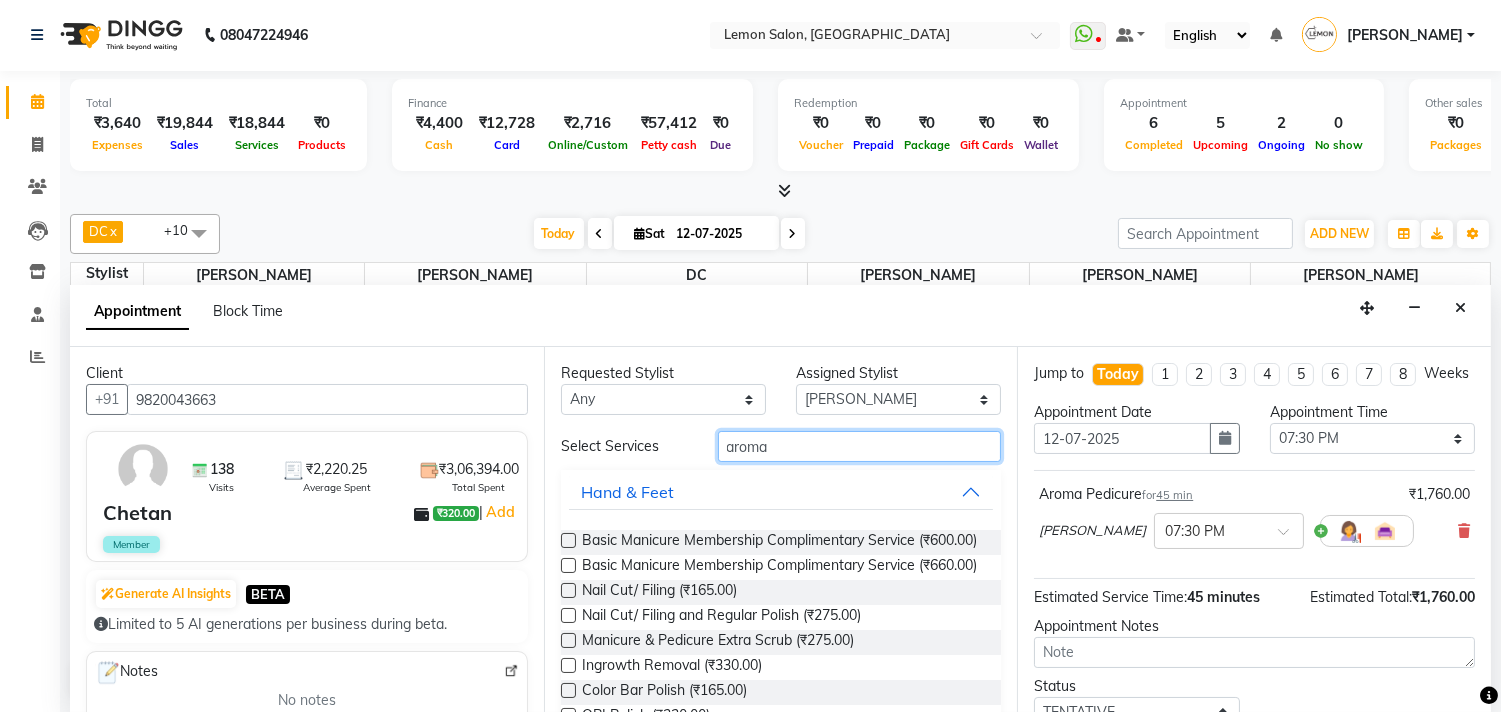 drag, startPoint x: 785, startPoint y: 451, endPoint x: 681, endPoint y: 464, distance: 104.80935 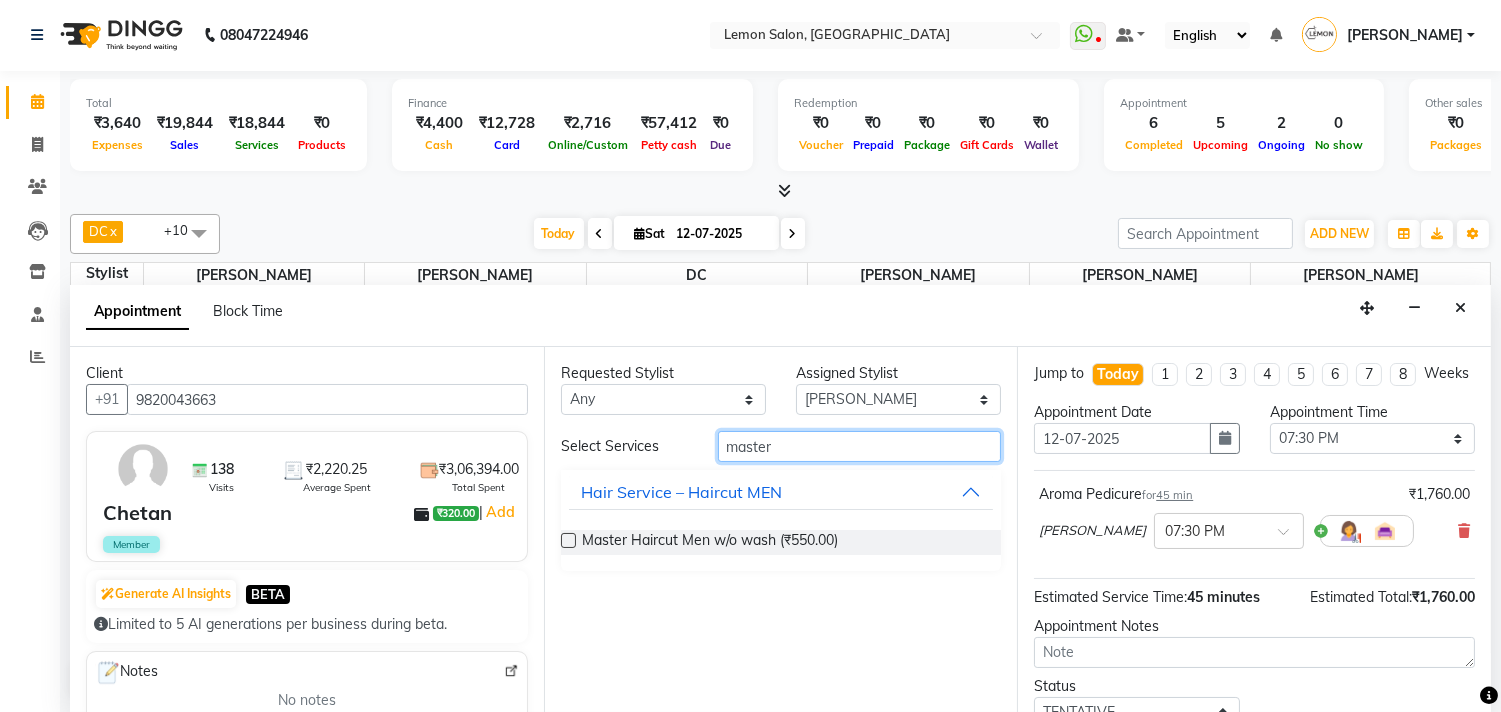 type on "master" 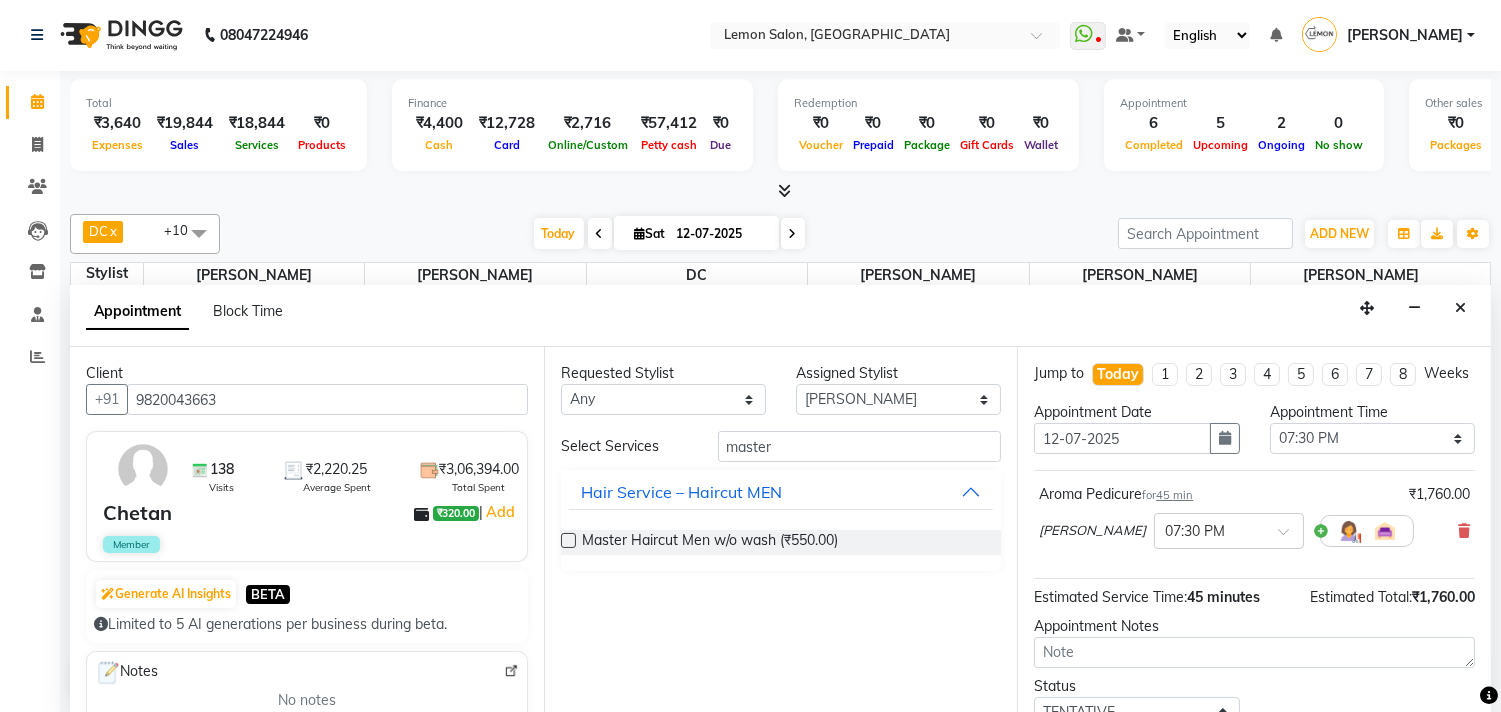 click at bounding box center (568, 540) 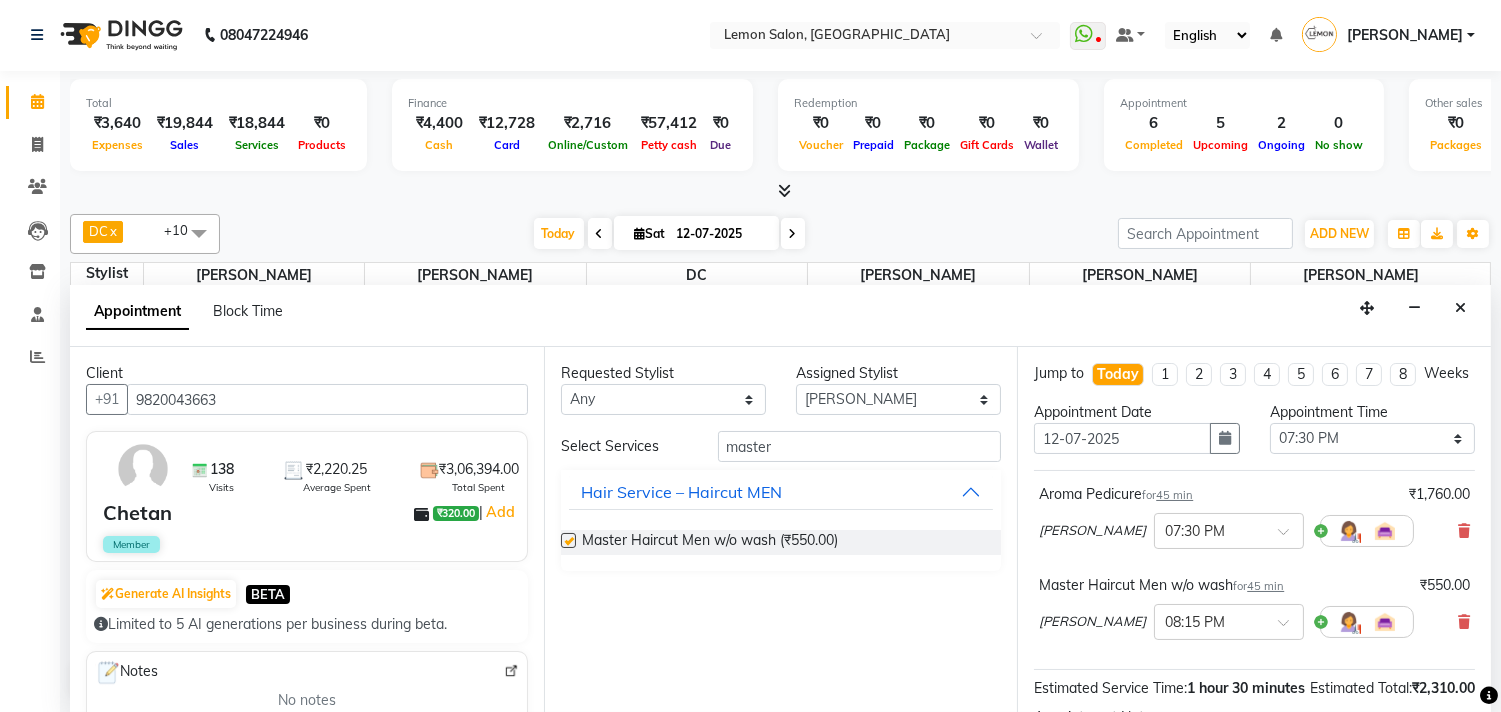checkbox on "false" 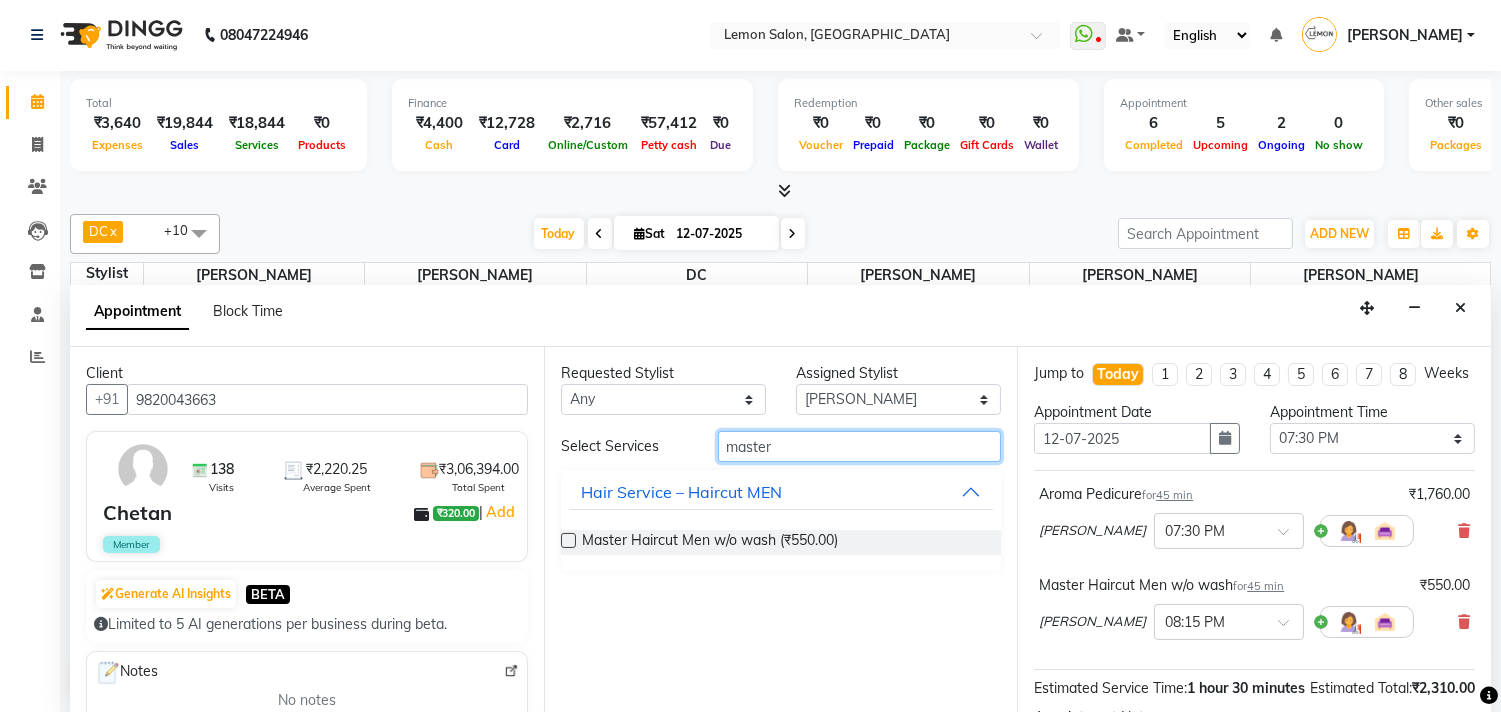 drag, startPoint x: 783, startPoint y: 453, endPoint x: 671, endPoint y: 462, distance: 112.36102 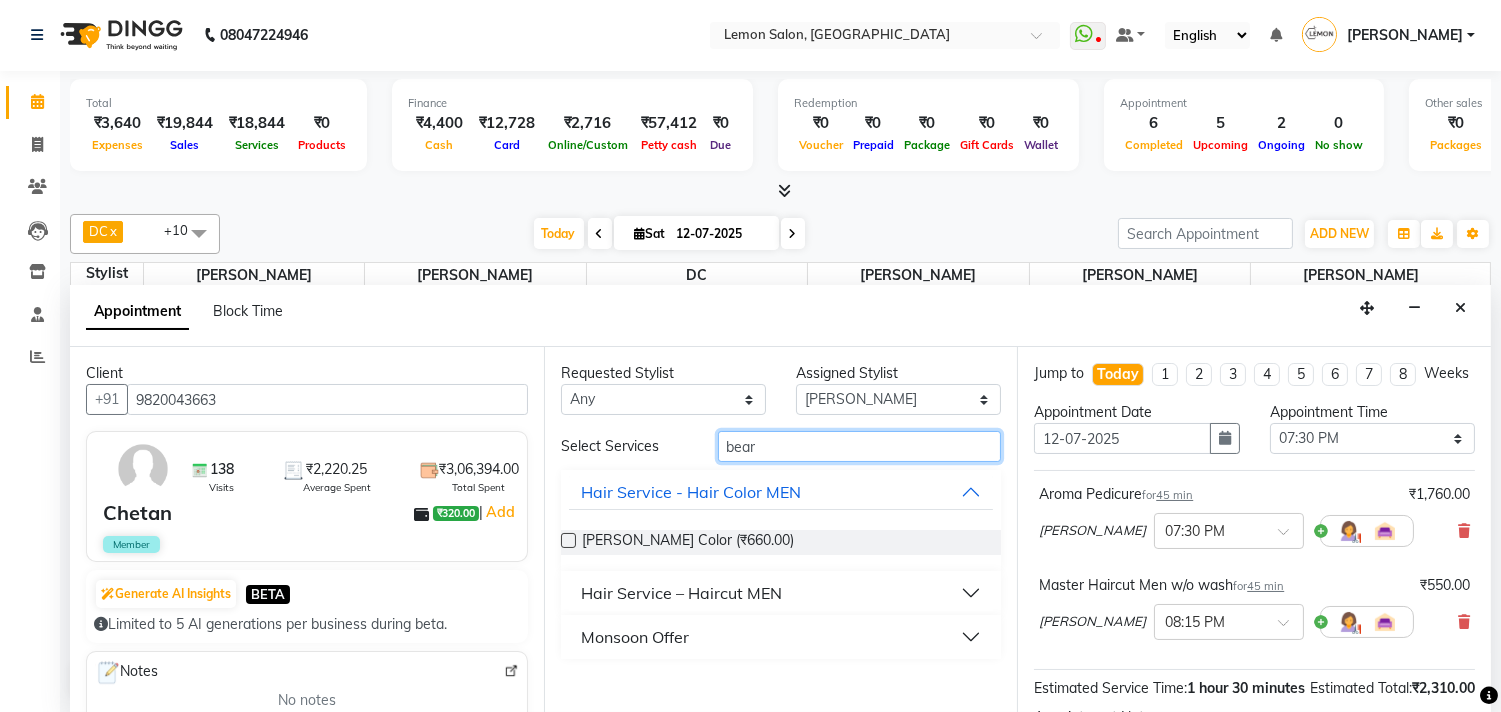 type on "bear" 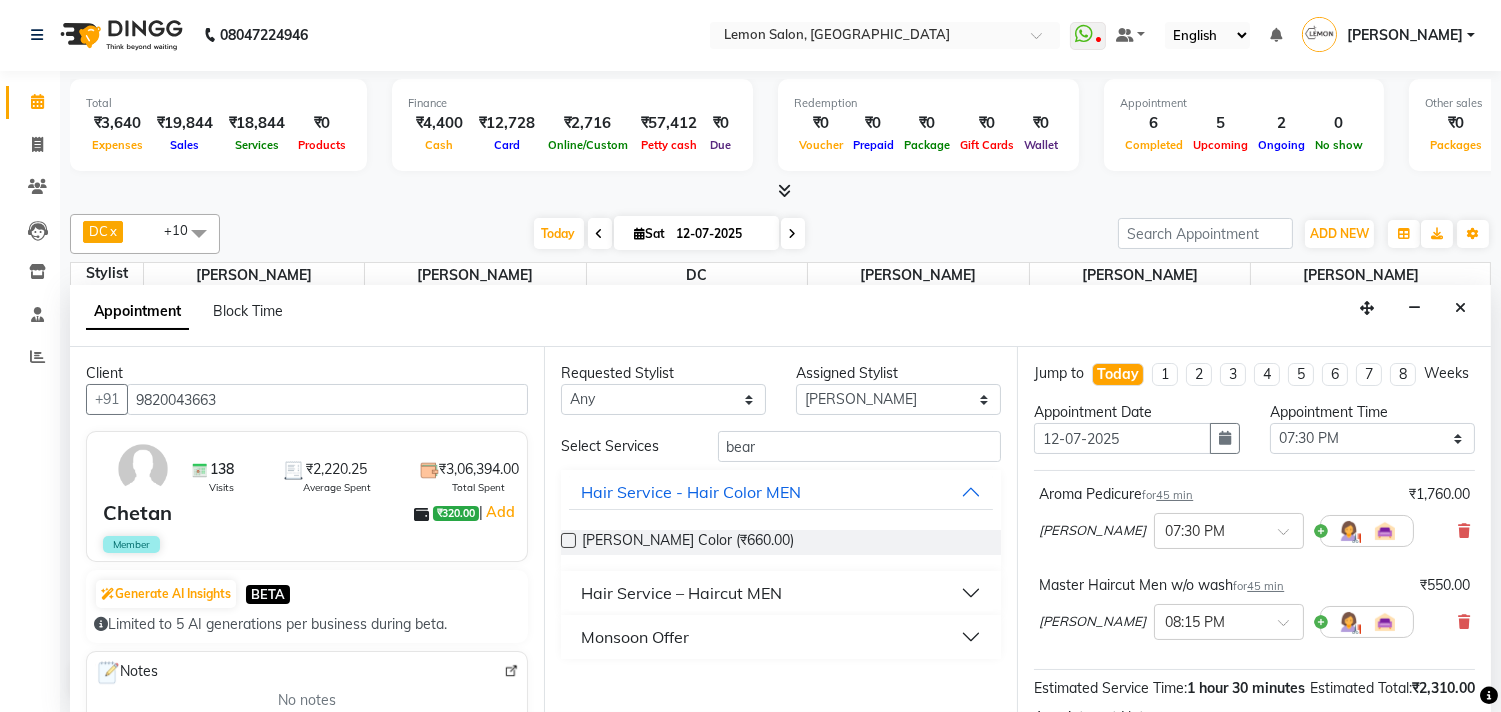 click on "Hair Service – Haircut MEN" at bounding box center (681, 593) 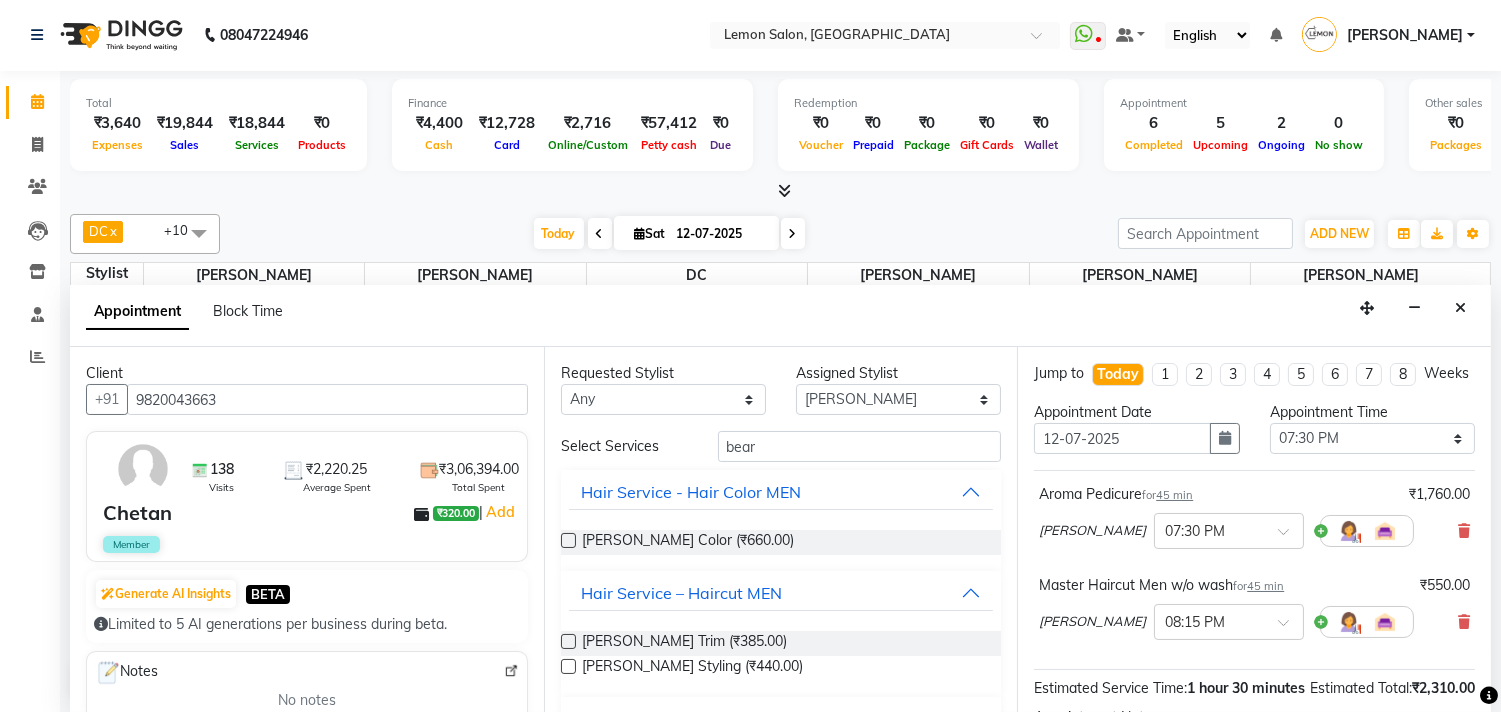 click at bounding box center [568, 666] 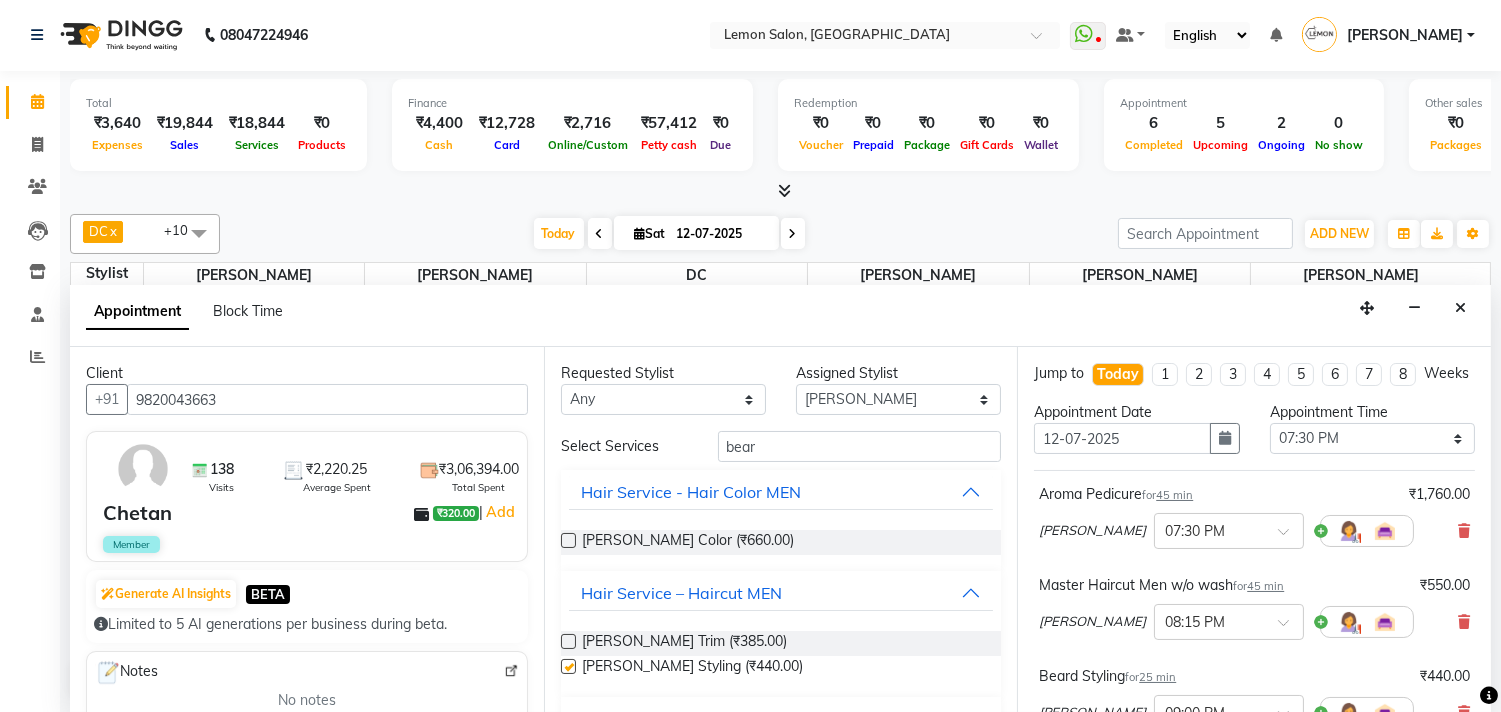 checkbox on "false" 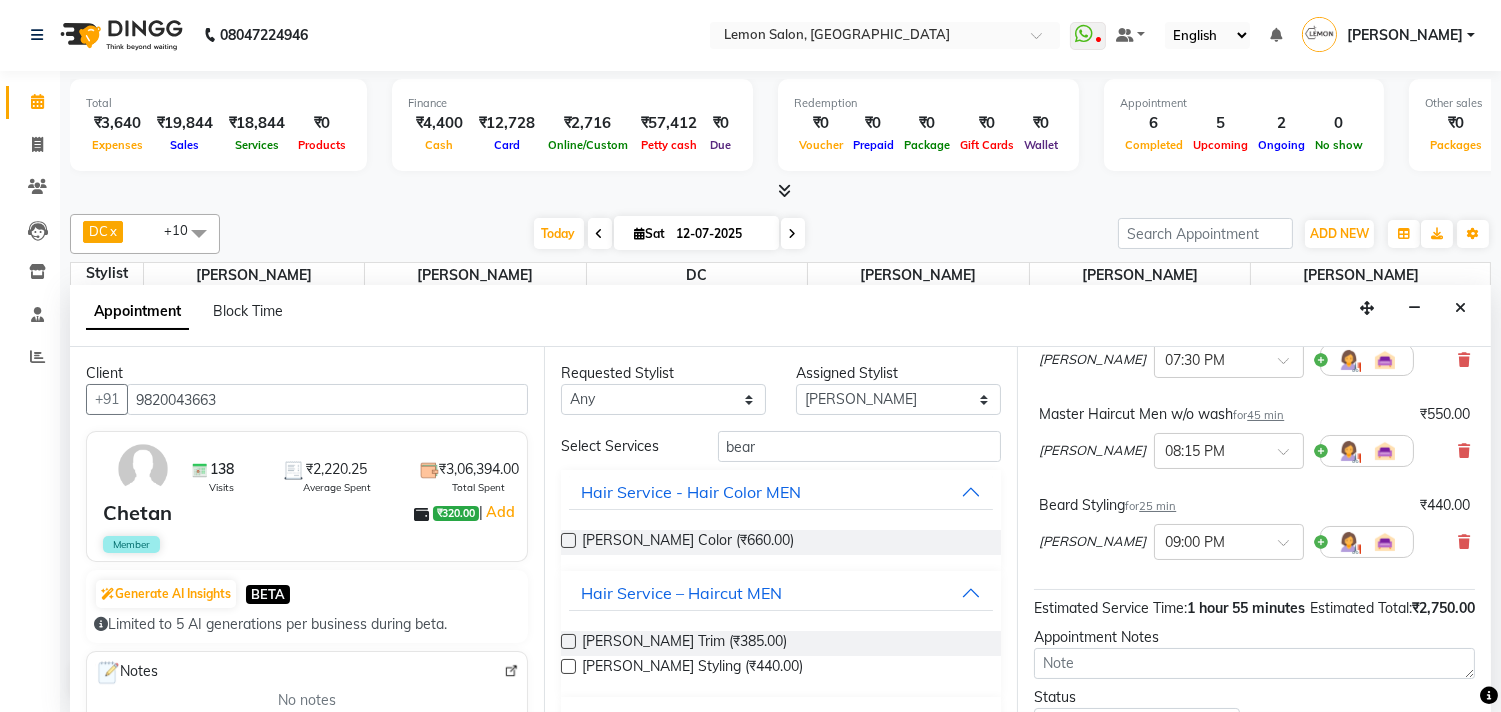 scroll, scrollTop: 333, scrollLeft: 0, axis: vertical 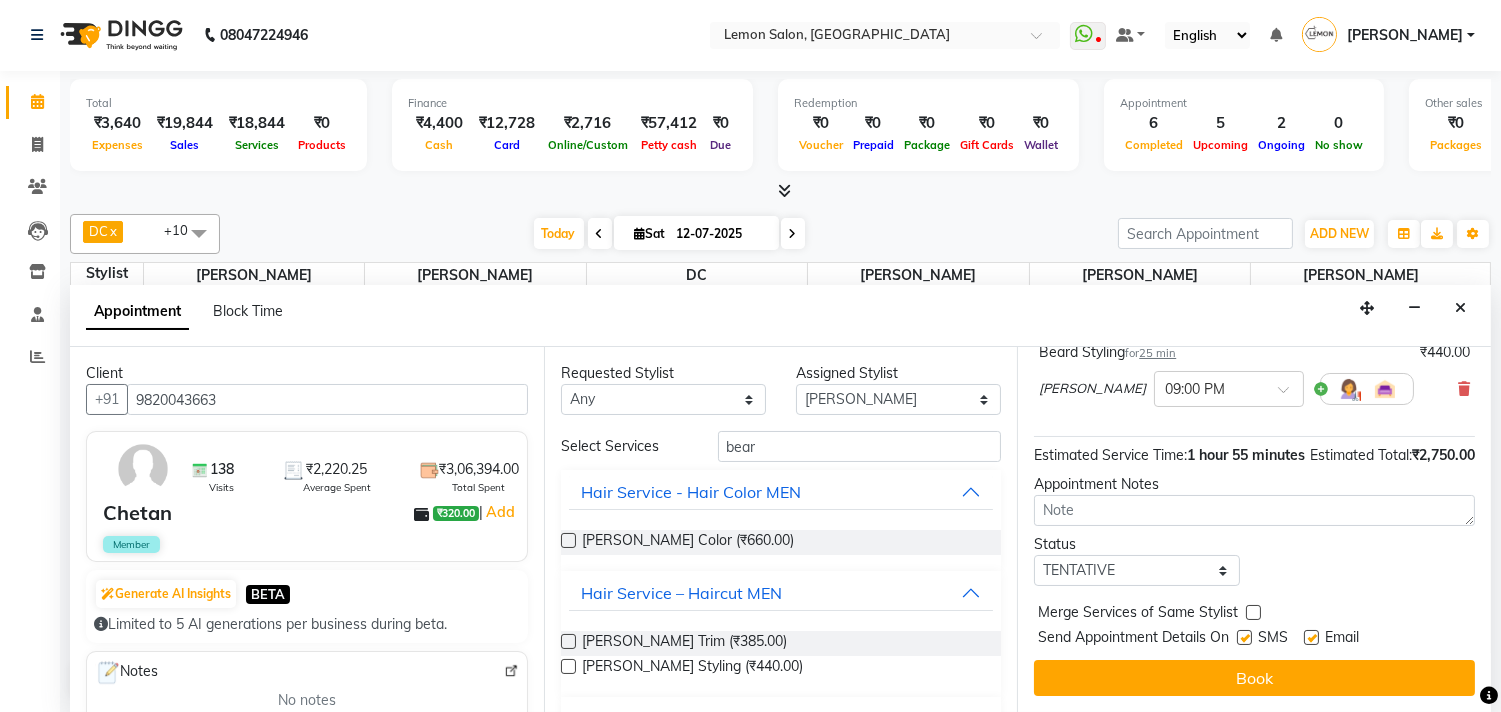 click at bounding box center (1244, 637) 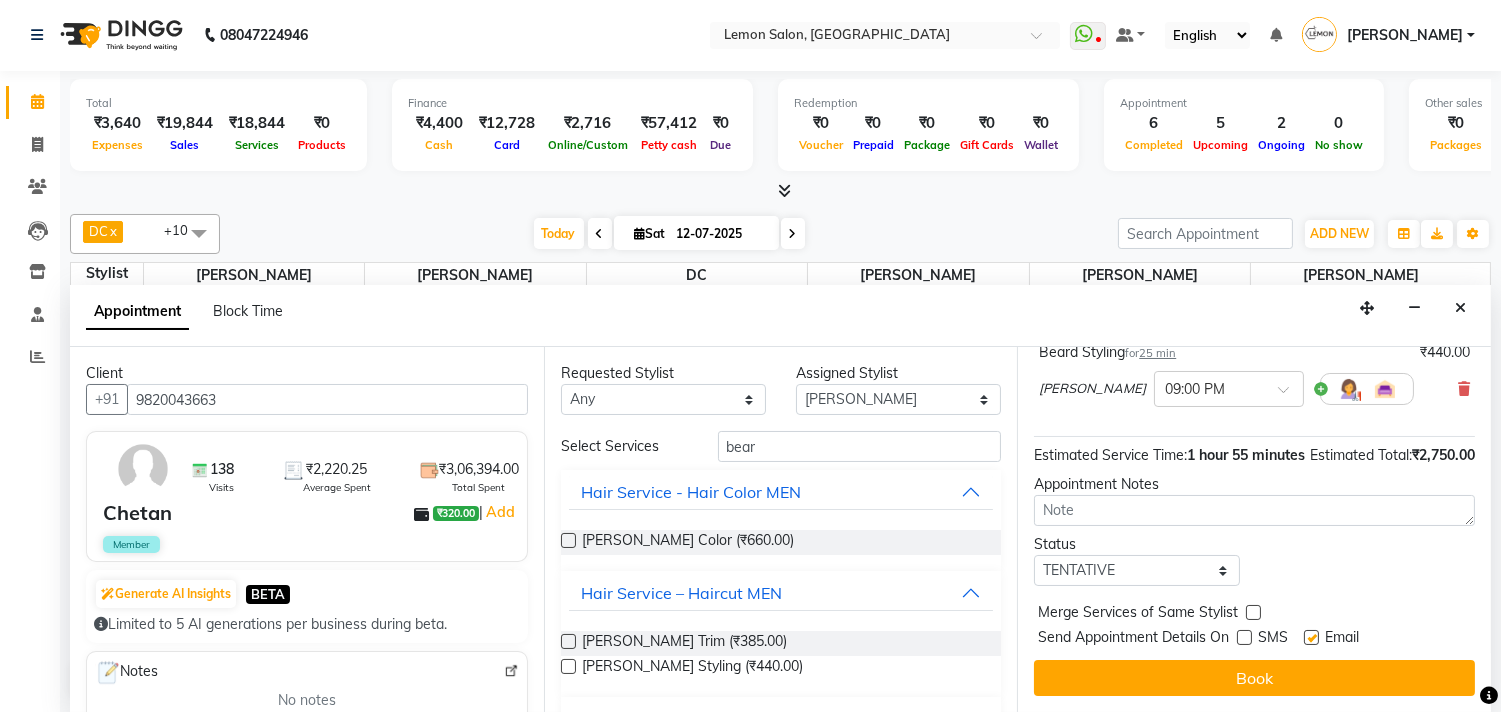 click at bounding box center (1311, 637) 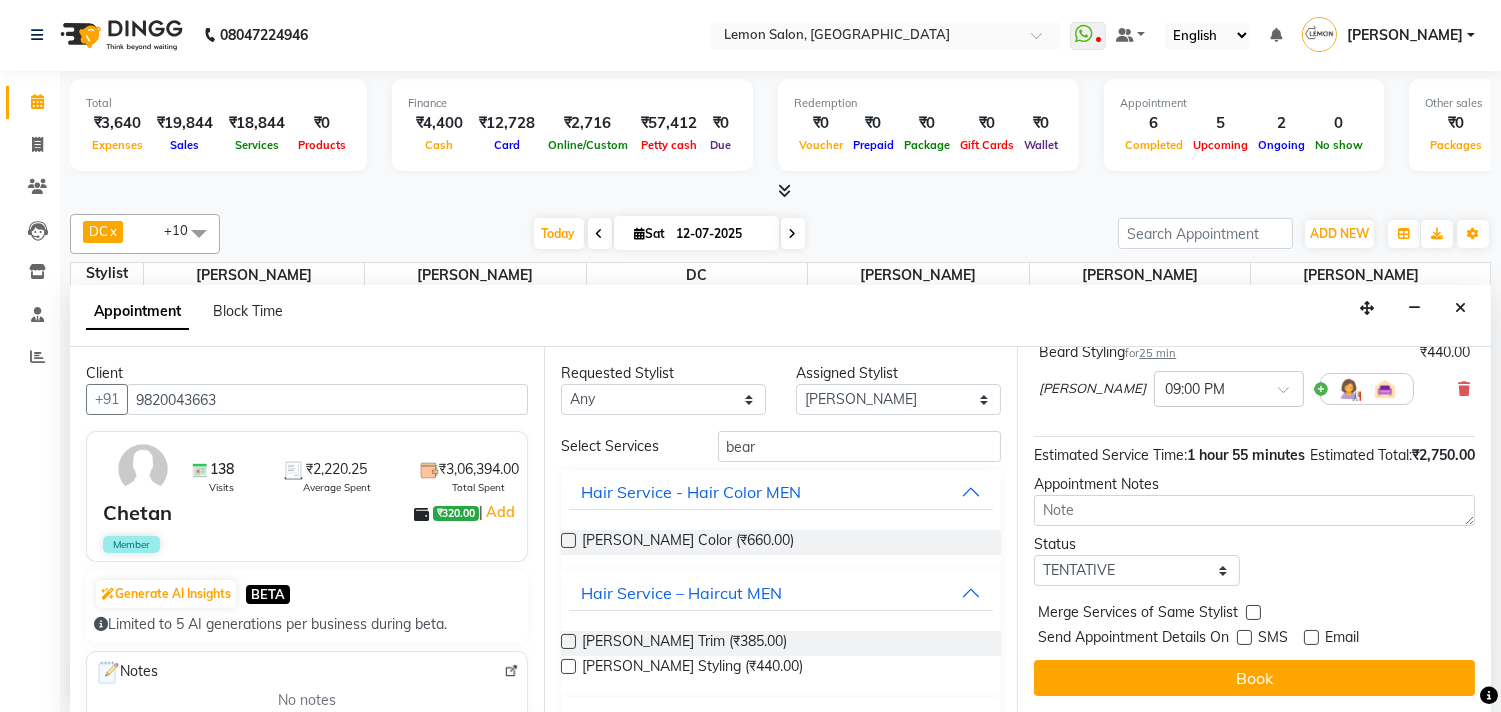 click at bounding box center [1244, 637] 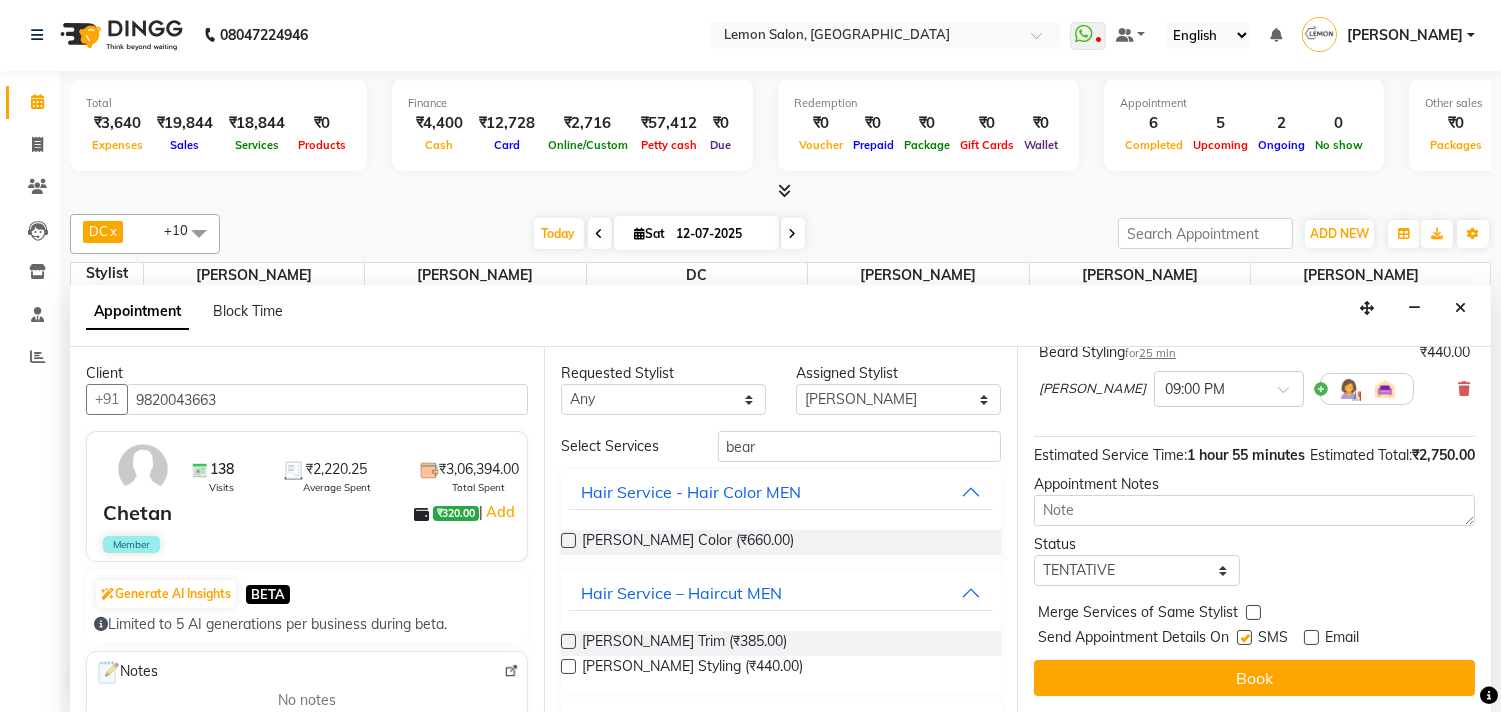 click at bounding box center [1311, 637] 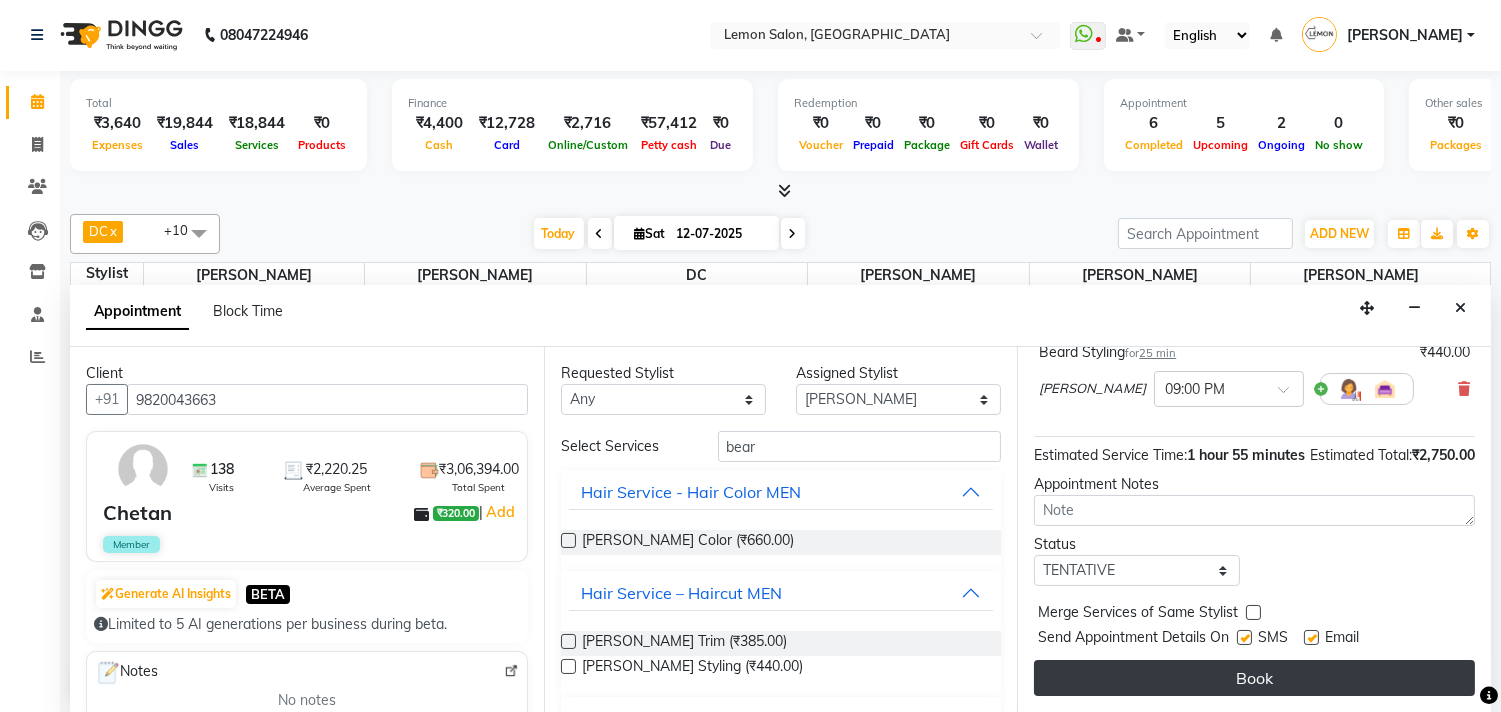 click on "Book" at bounding box center [1254, 678] 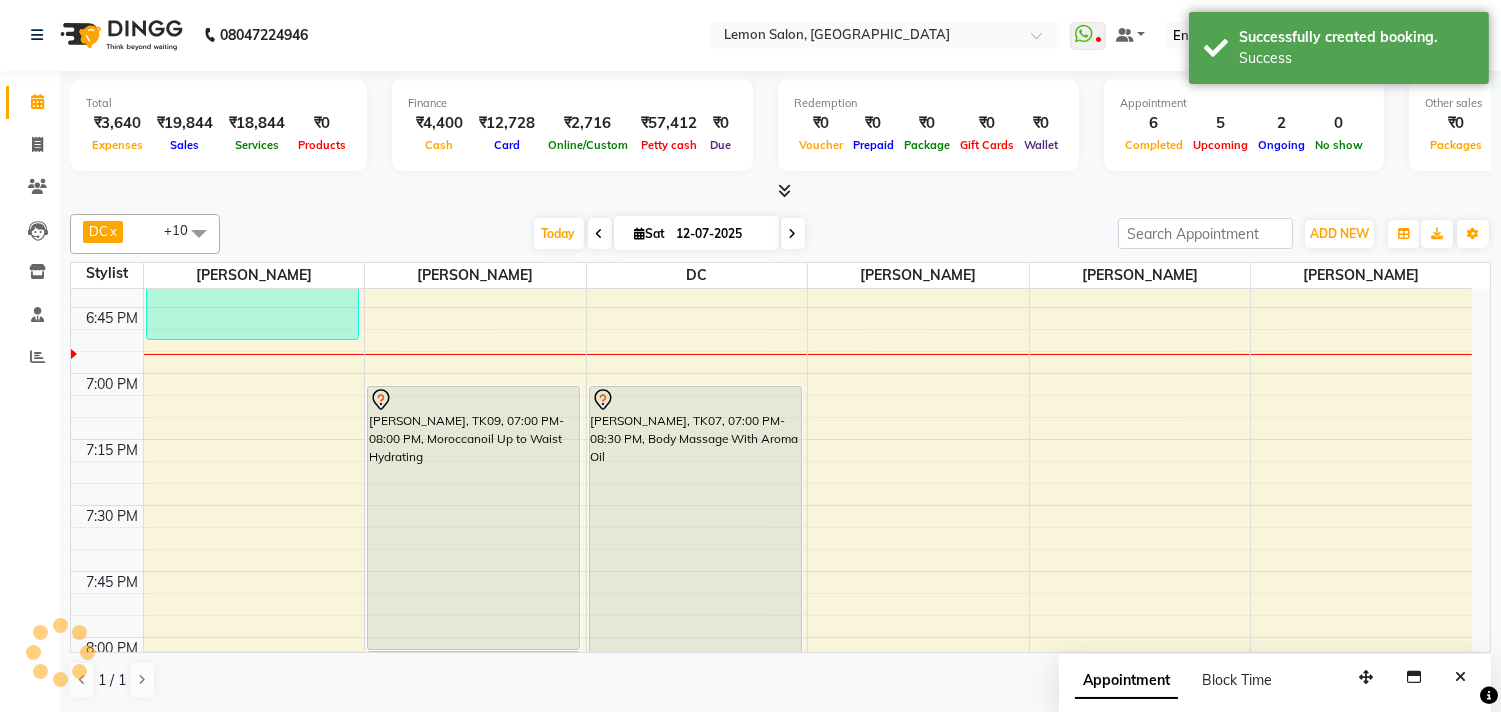 scroll, scrollTop: 0, scrollLeft: 0, axis: both 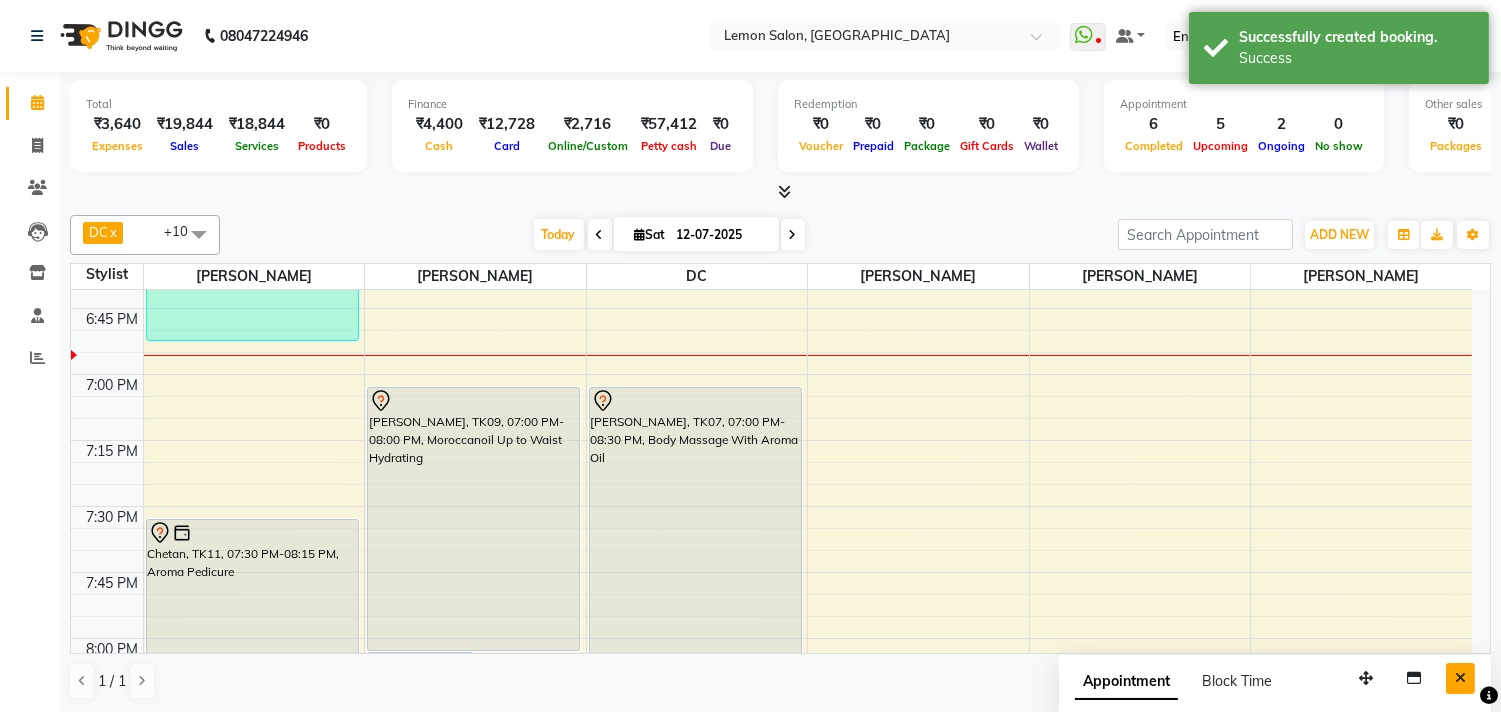 click at bounding box center [1460, 678] 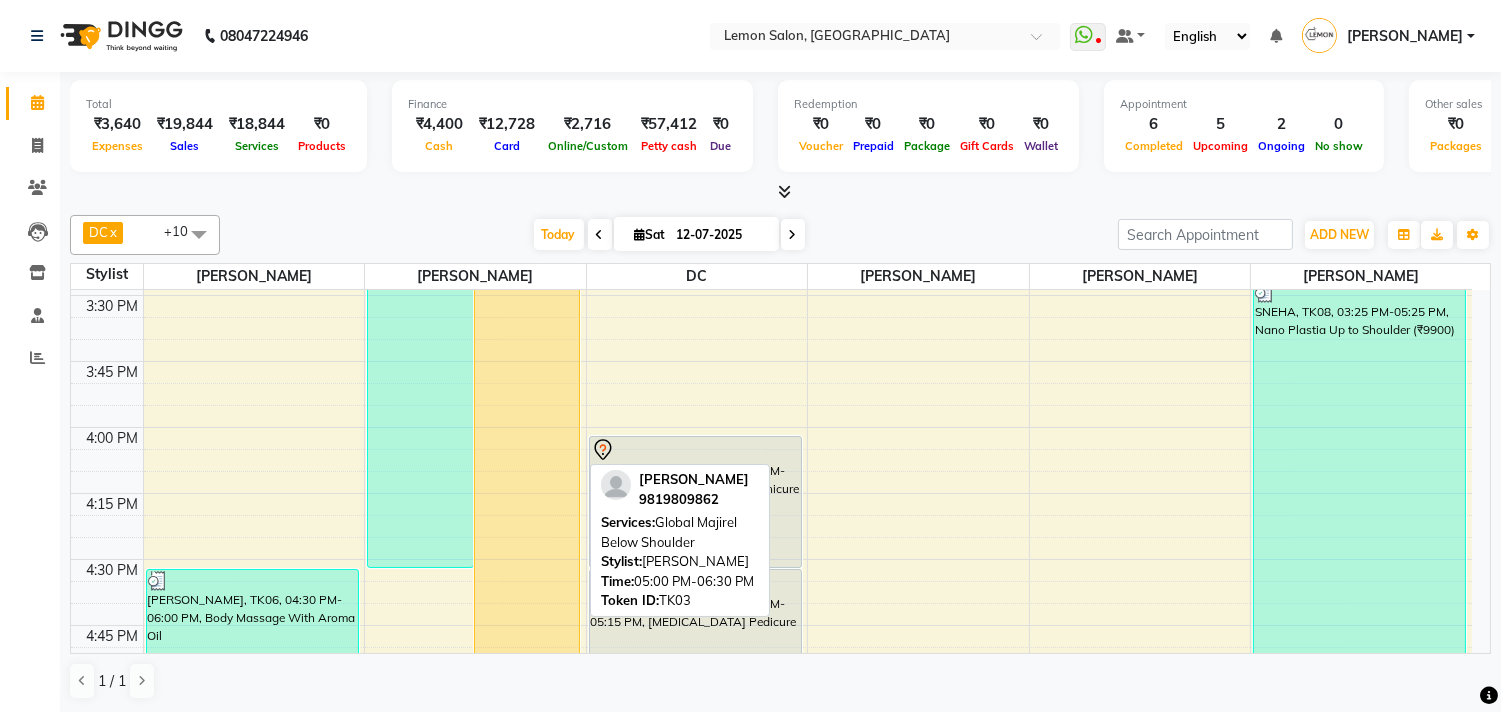 scroll, scrollTop: 1666, scrollLeft: 0, axis: vertical 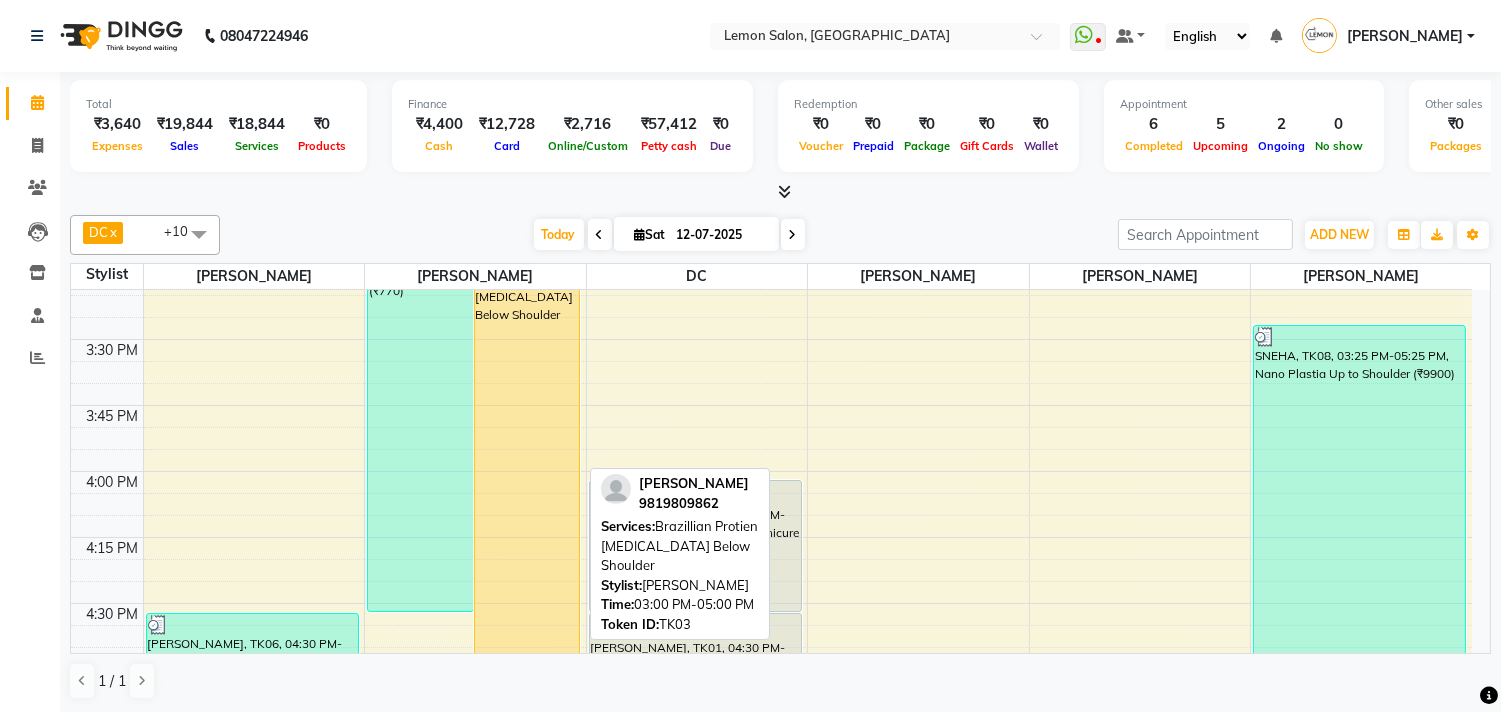 click on "[PERSON_NAME], TK03, 03:00 PM-05:00 PM, Brazillian Protien [MEDICAL_DATA] Below Shoulder" at bounding box center (527, 479) 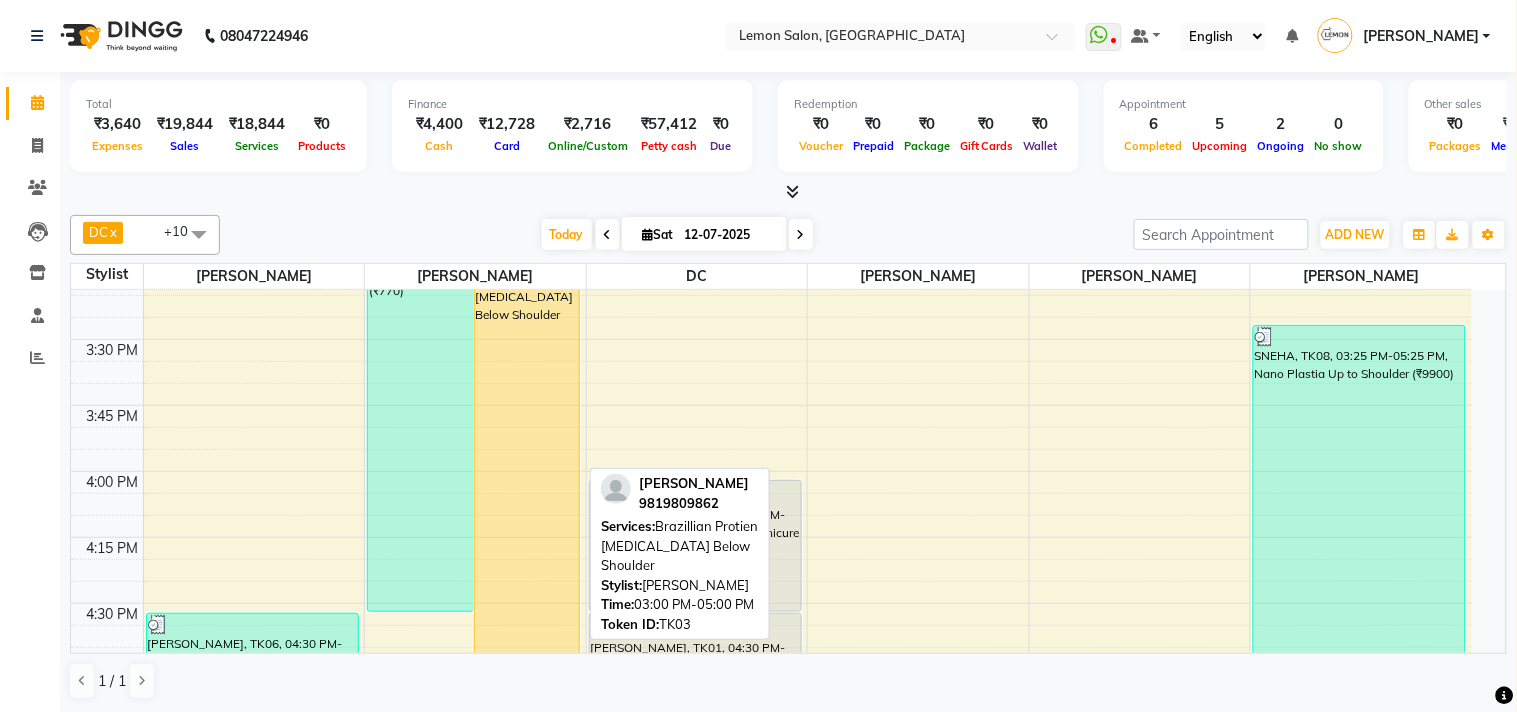 select on "1" 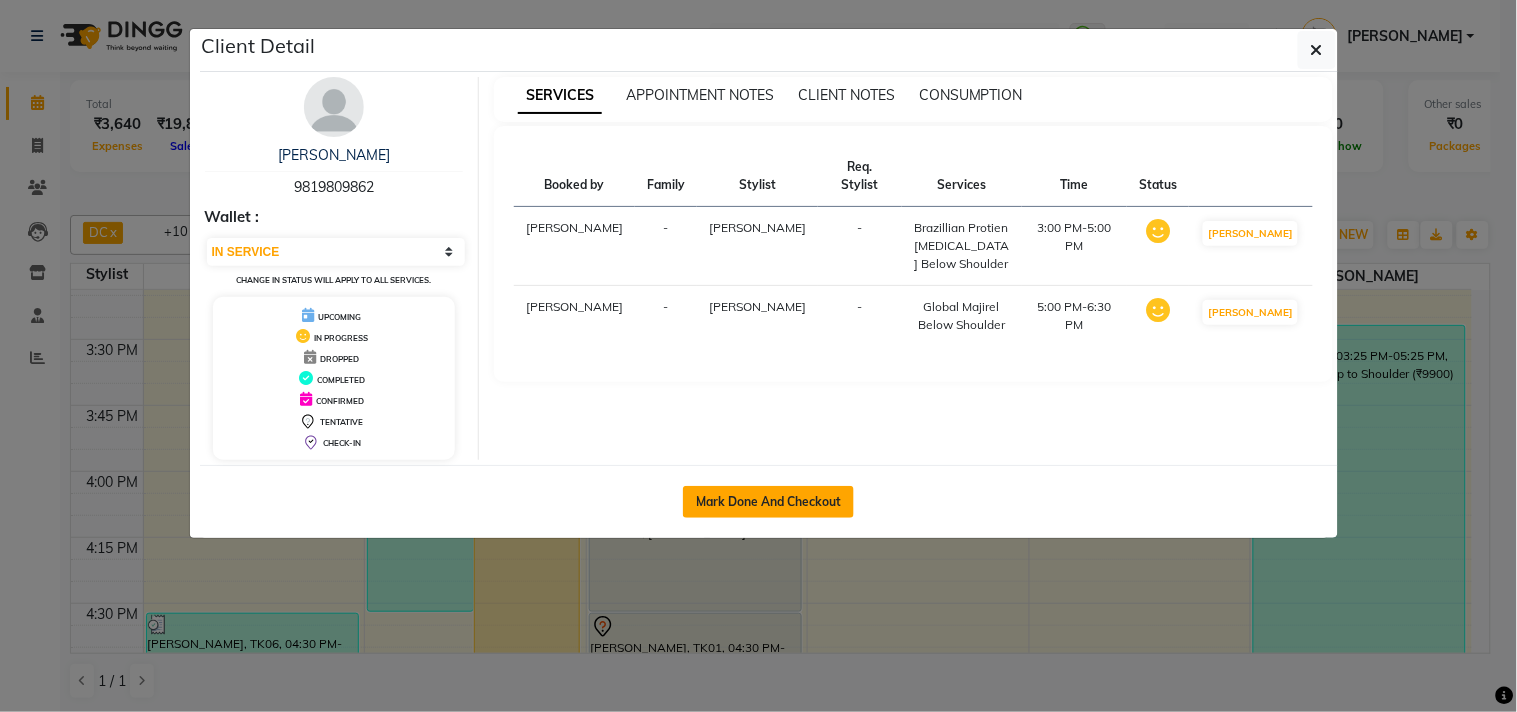 click on "Mark Done And Checkout" 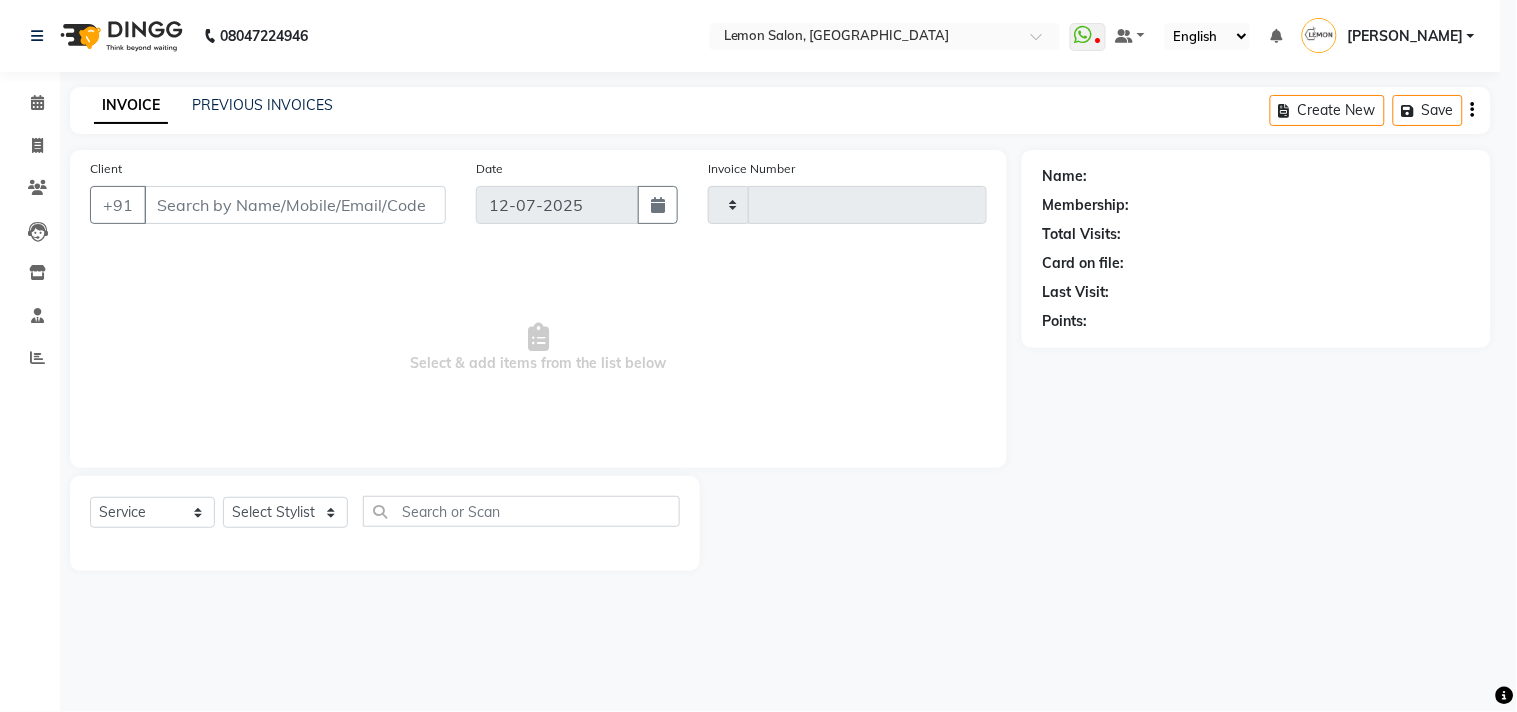 type on "1091" 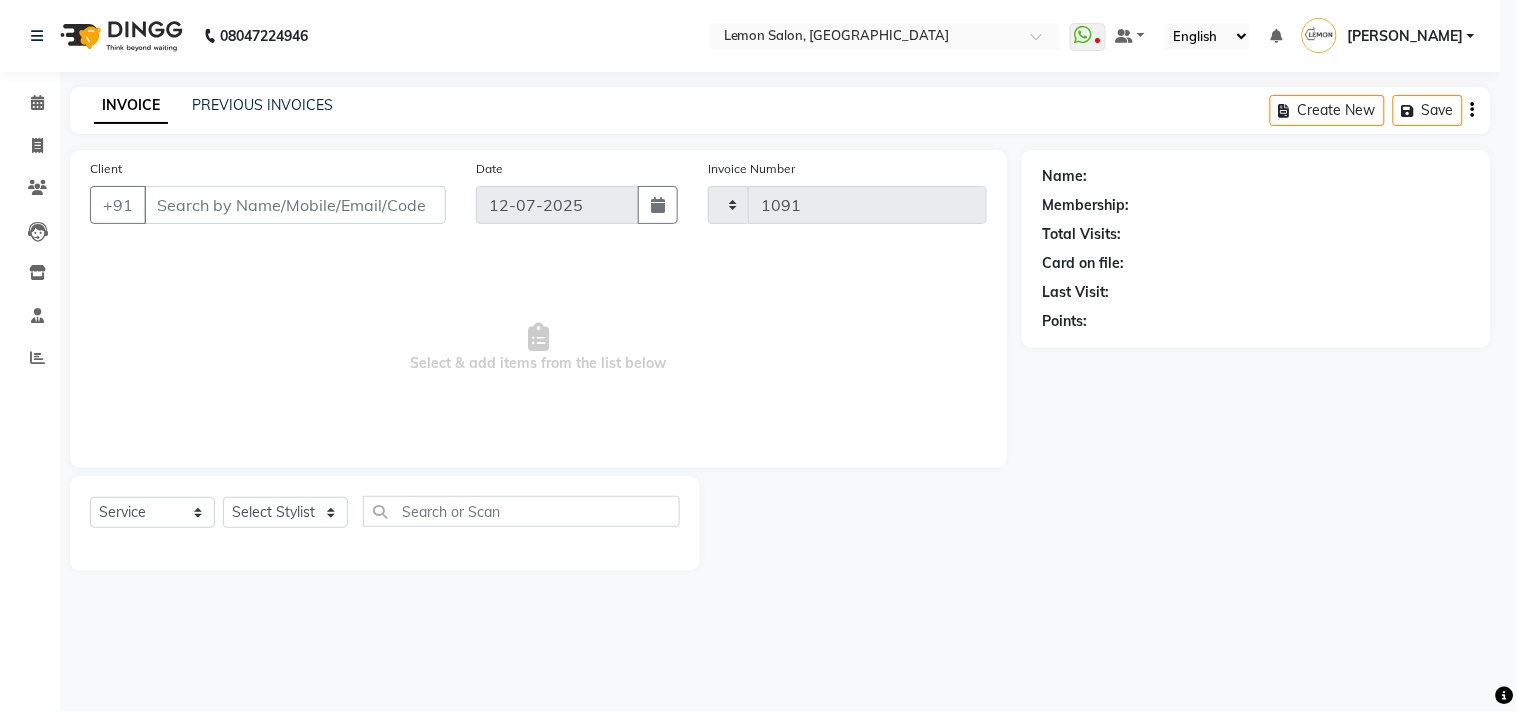 select on "569" 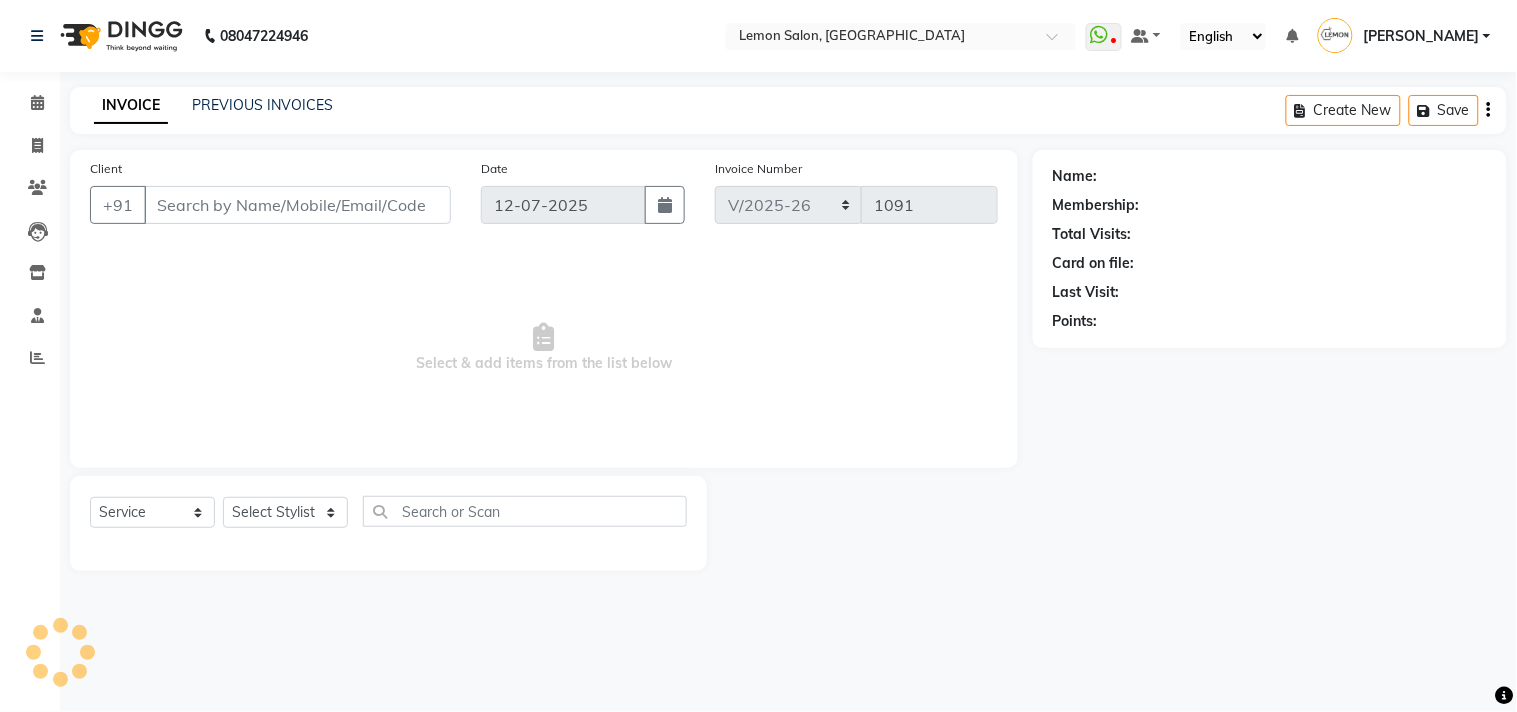 type on "9819809862" 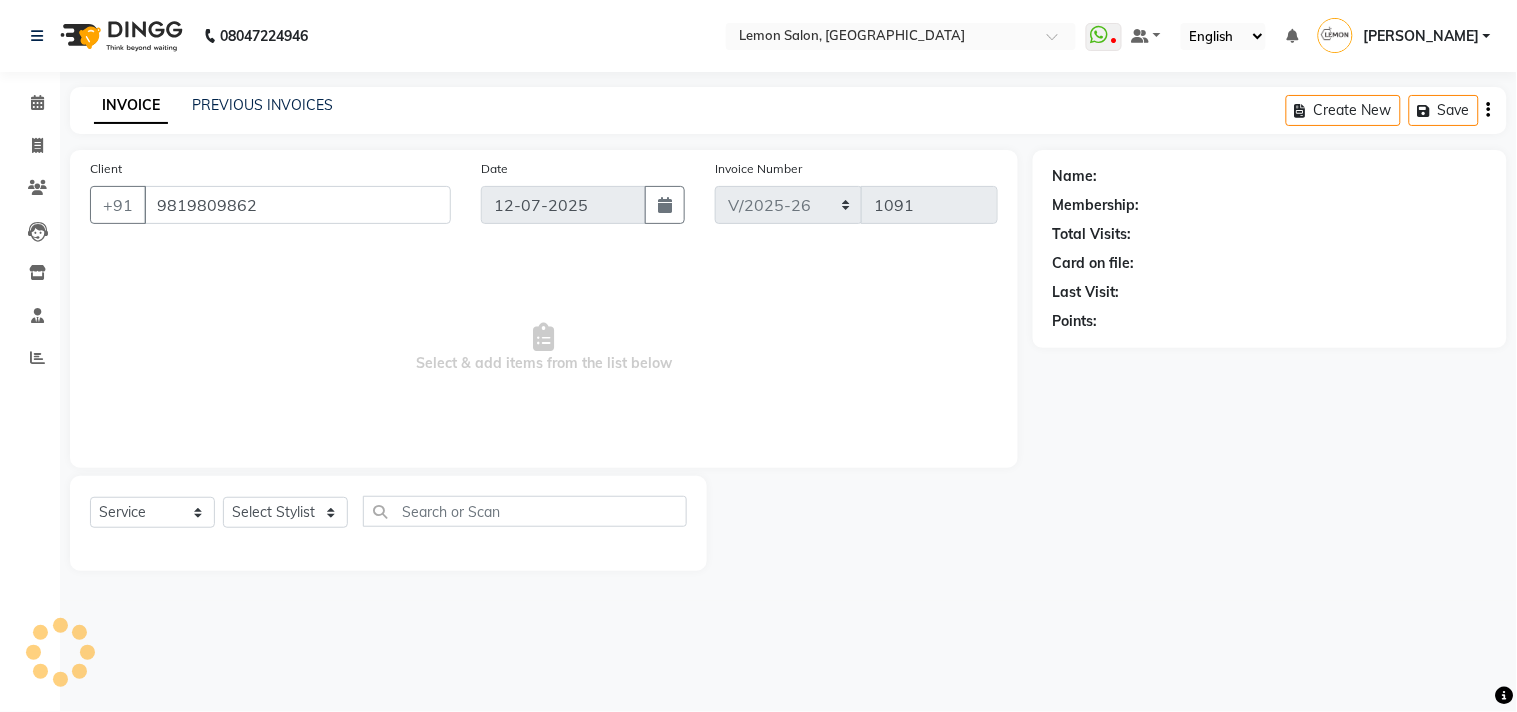 select on "7385" 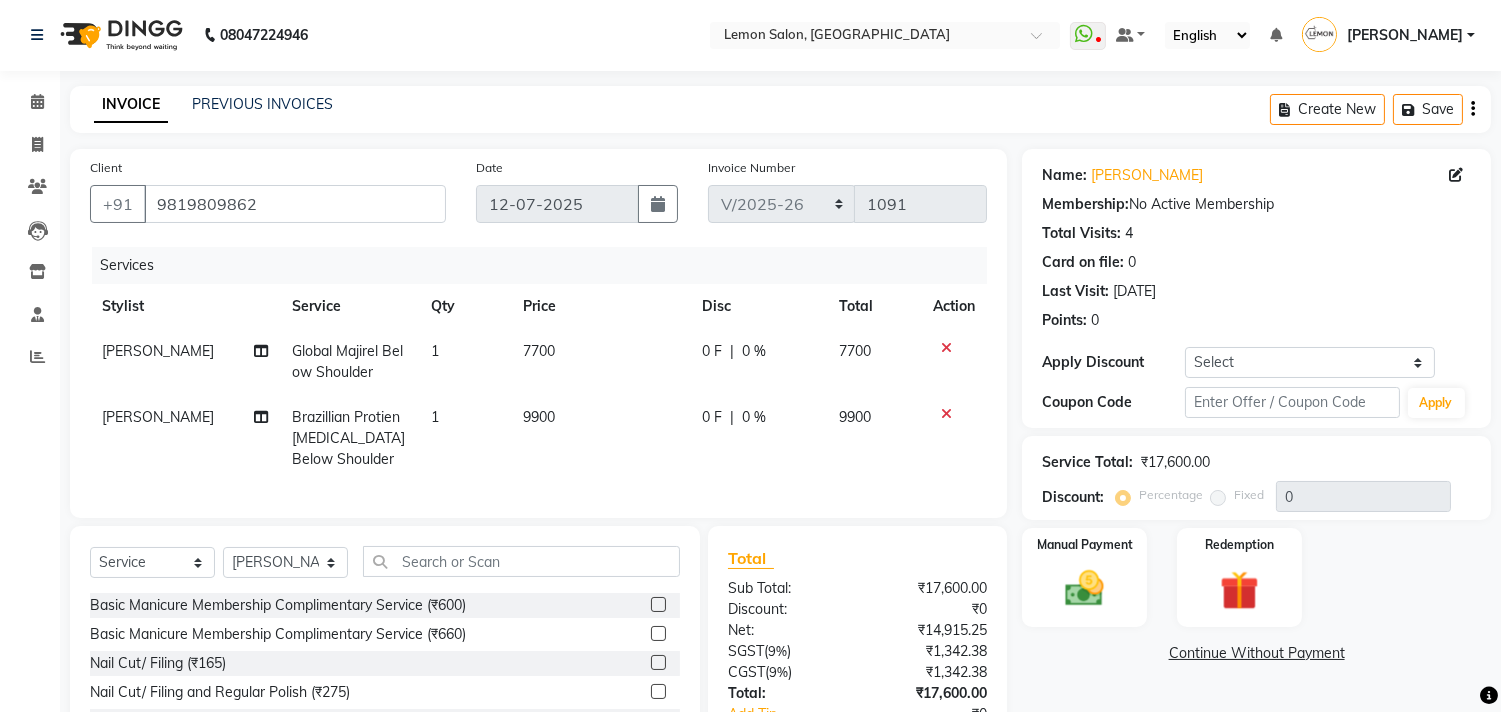 scroll, scrollTop: 0, scrollLeft: 0, axis: both 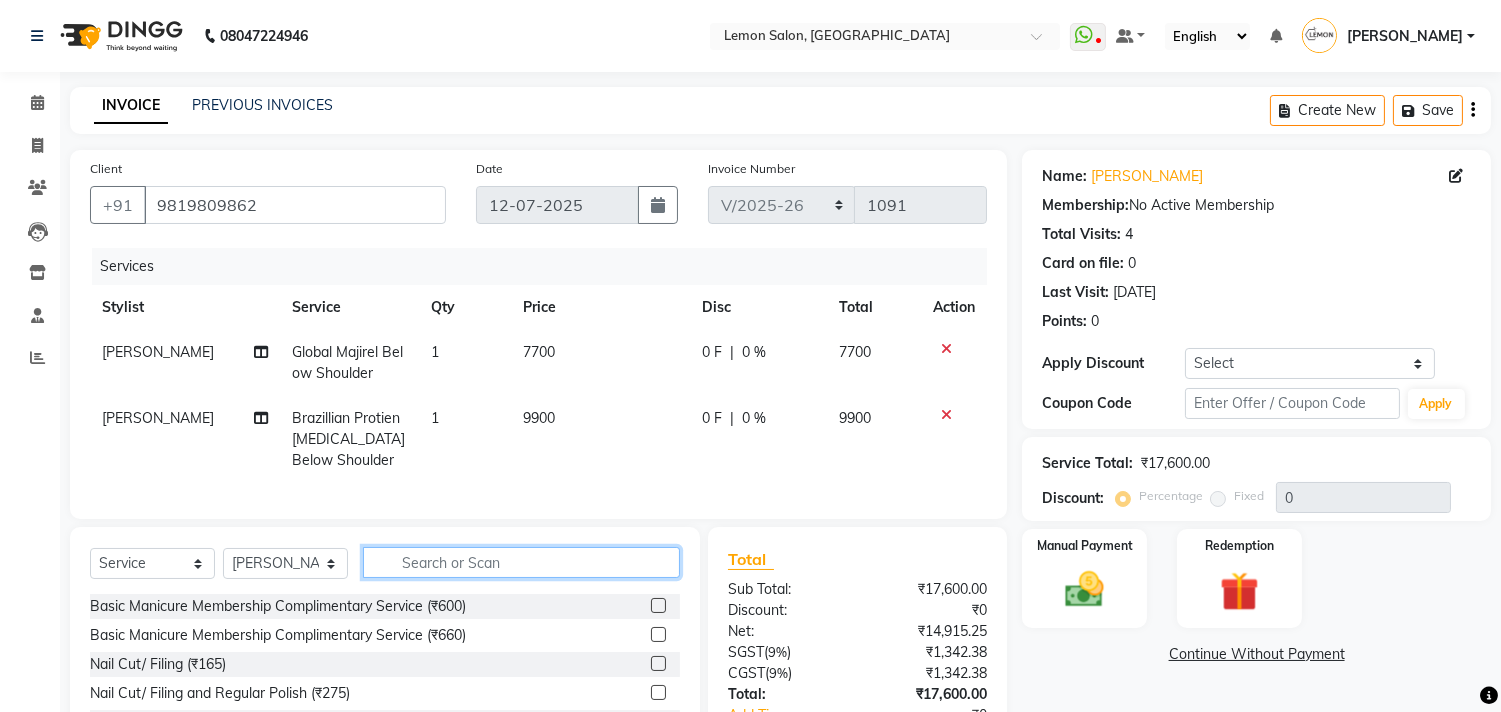 click 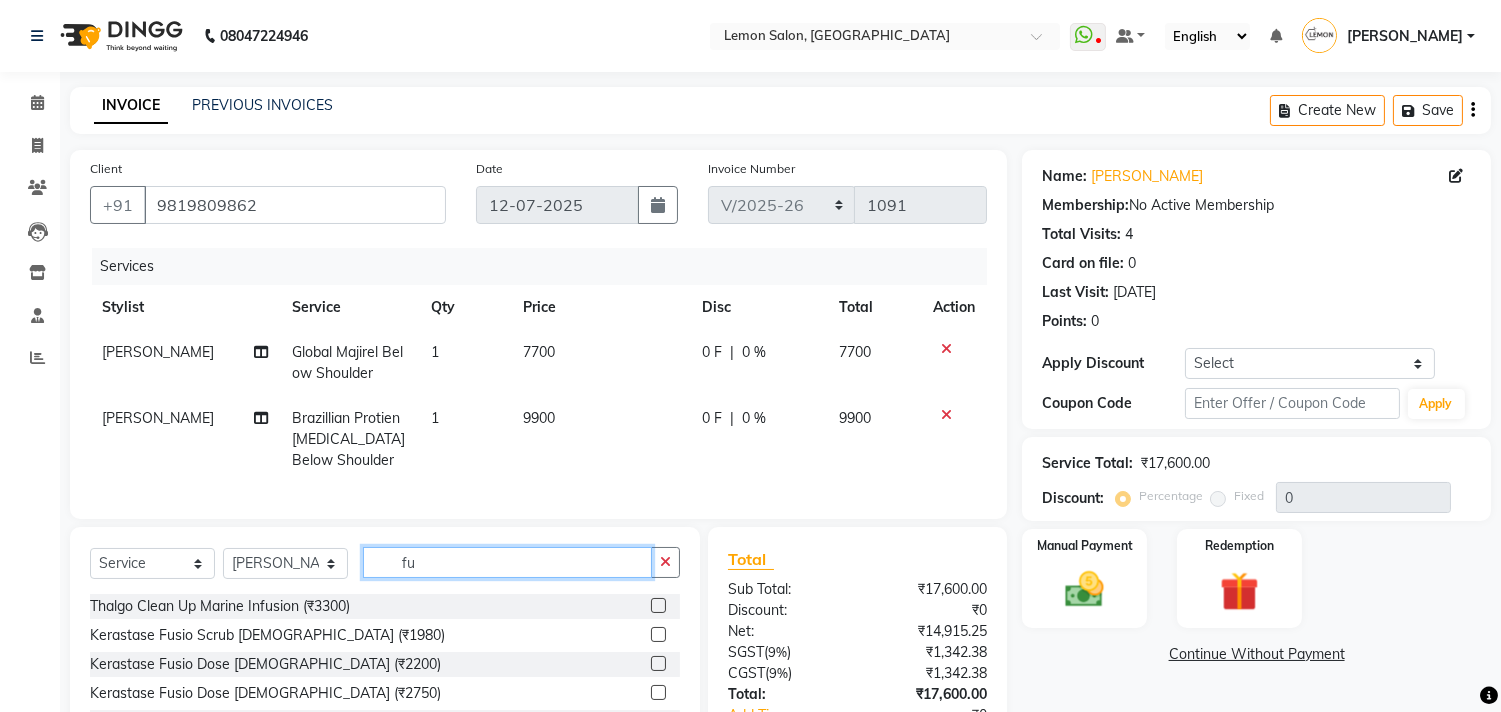 type on "f" 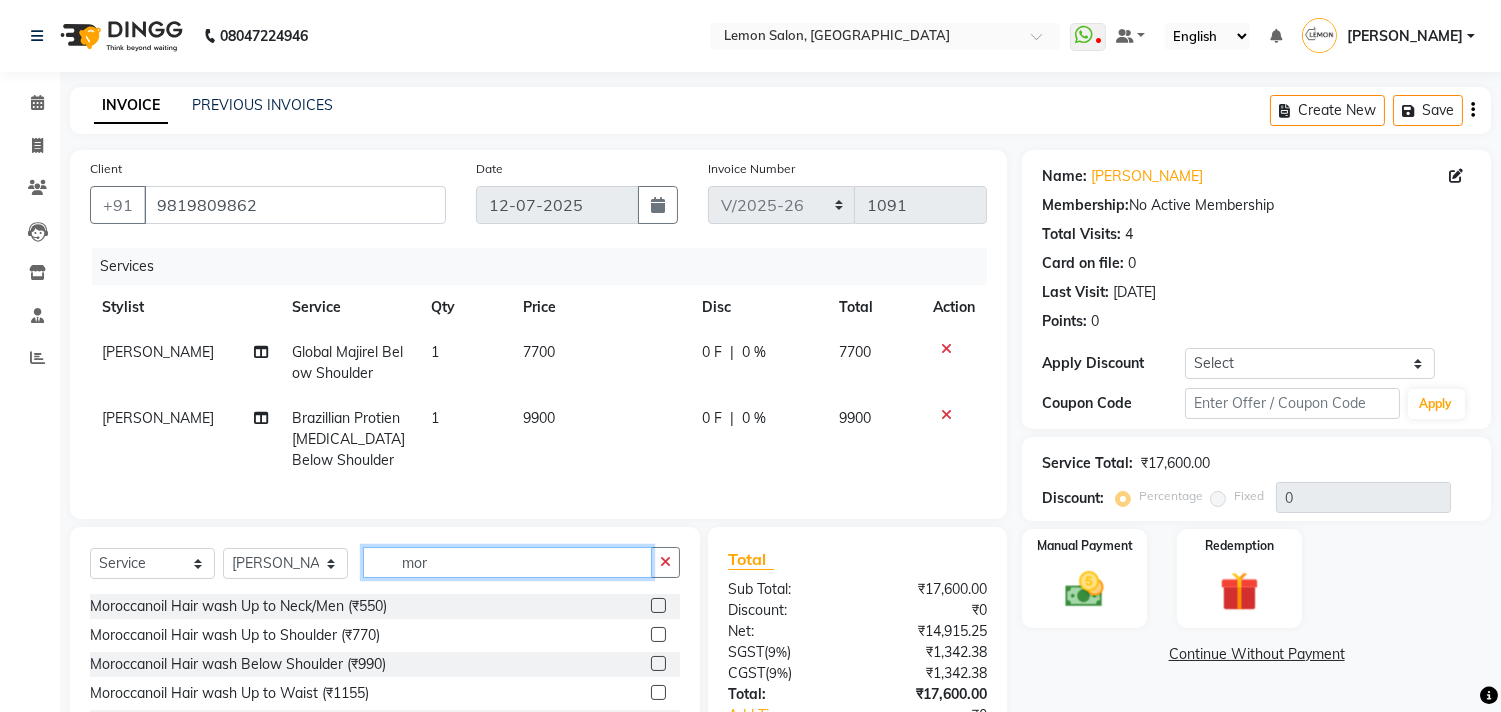 scroll, scrollTop: 156, scrollLeft: 0, axis: vertical 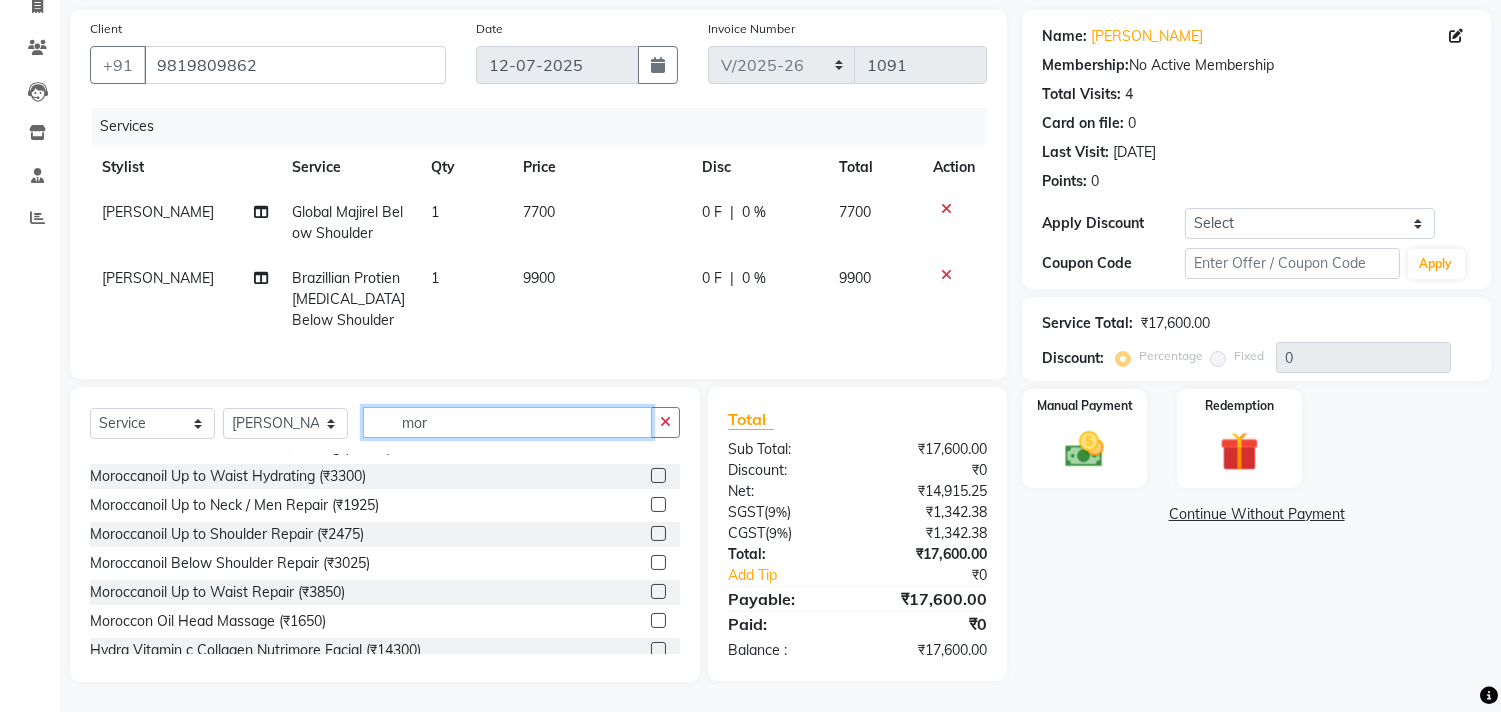 type on "mor" 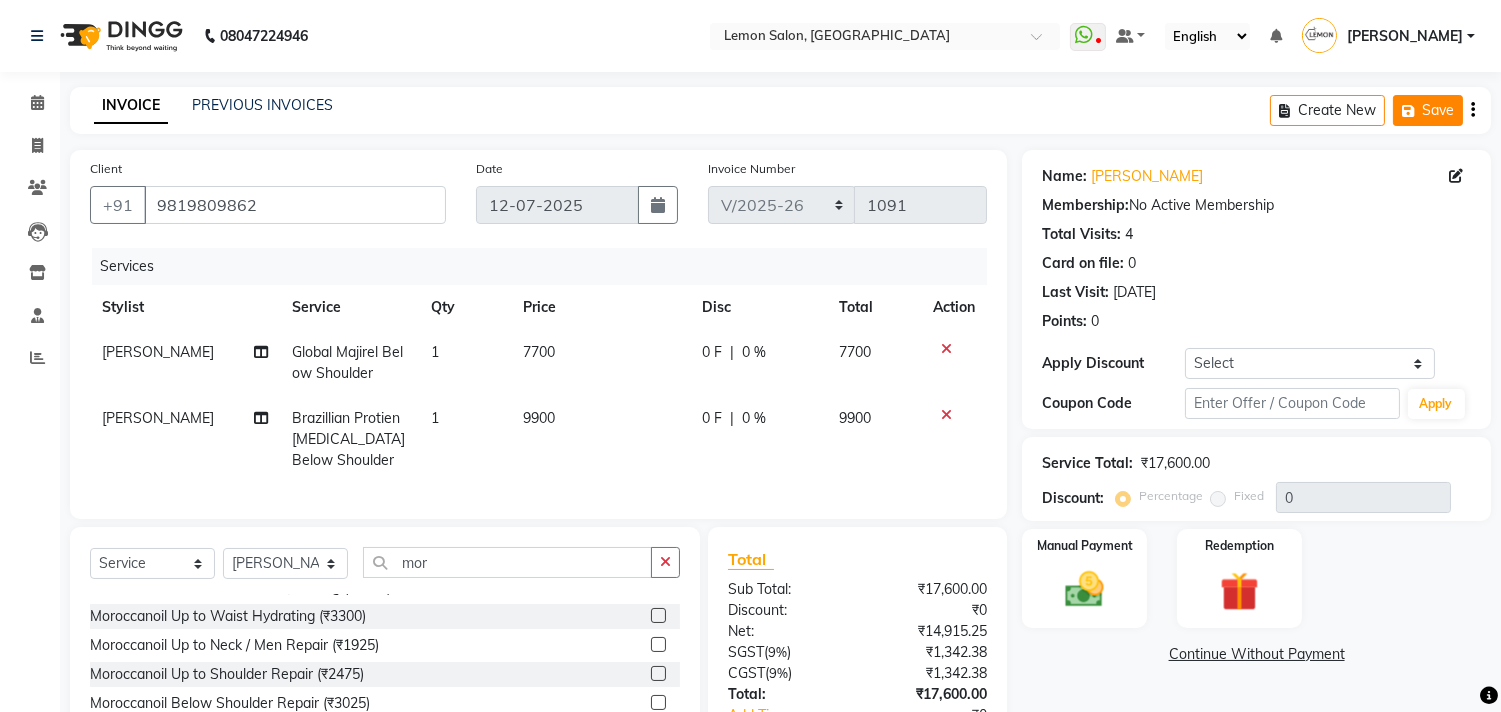 click on "Save" 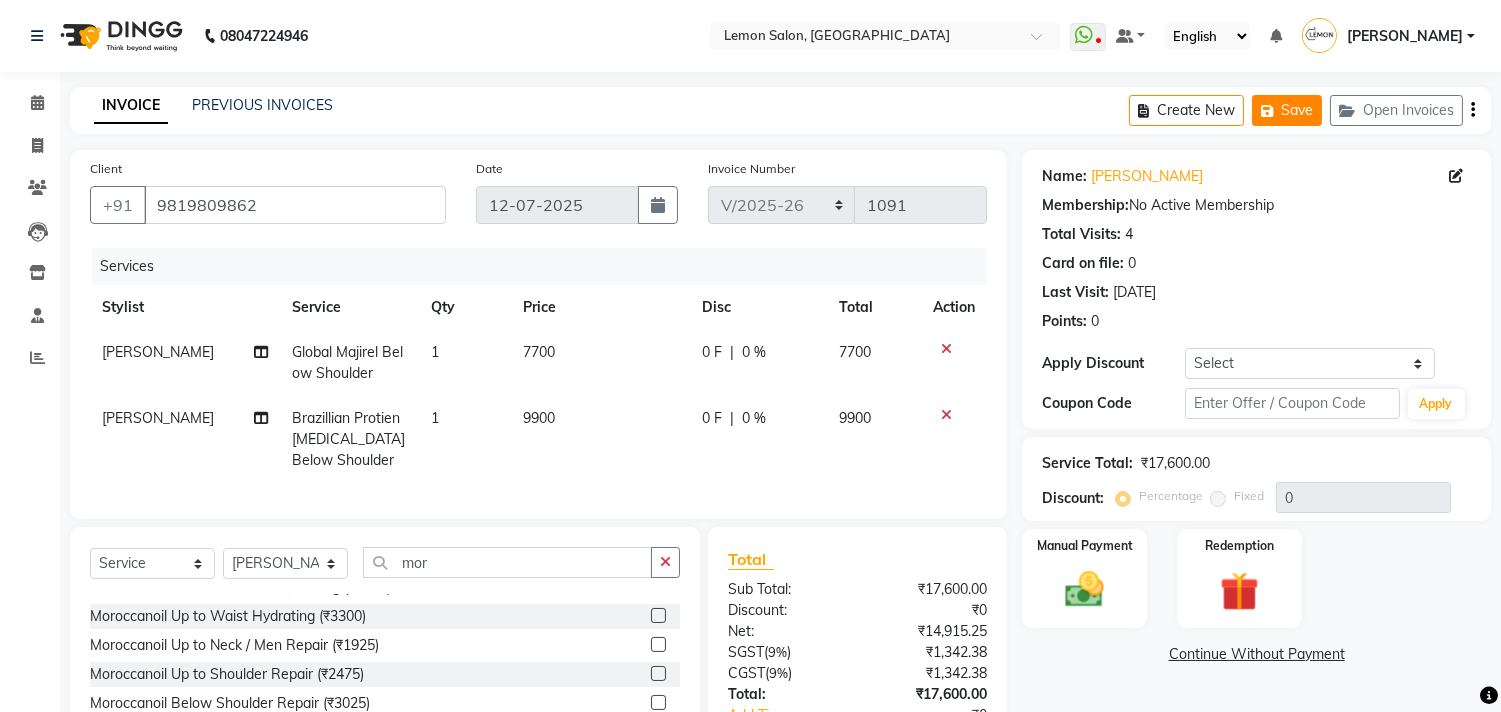 click on "Save" 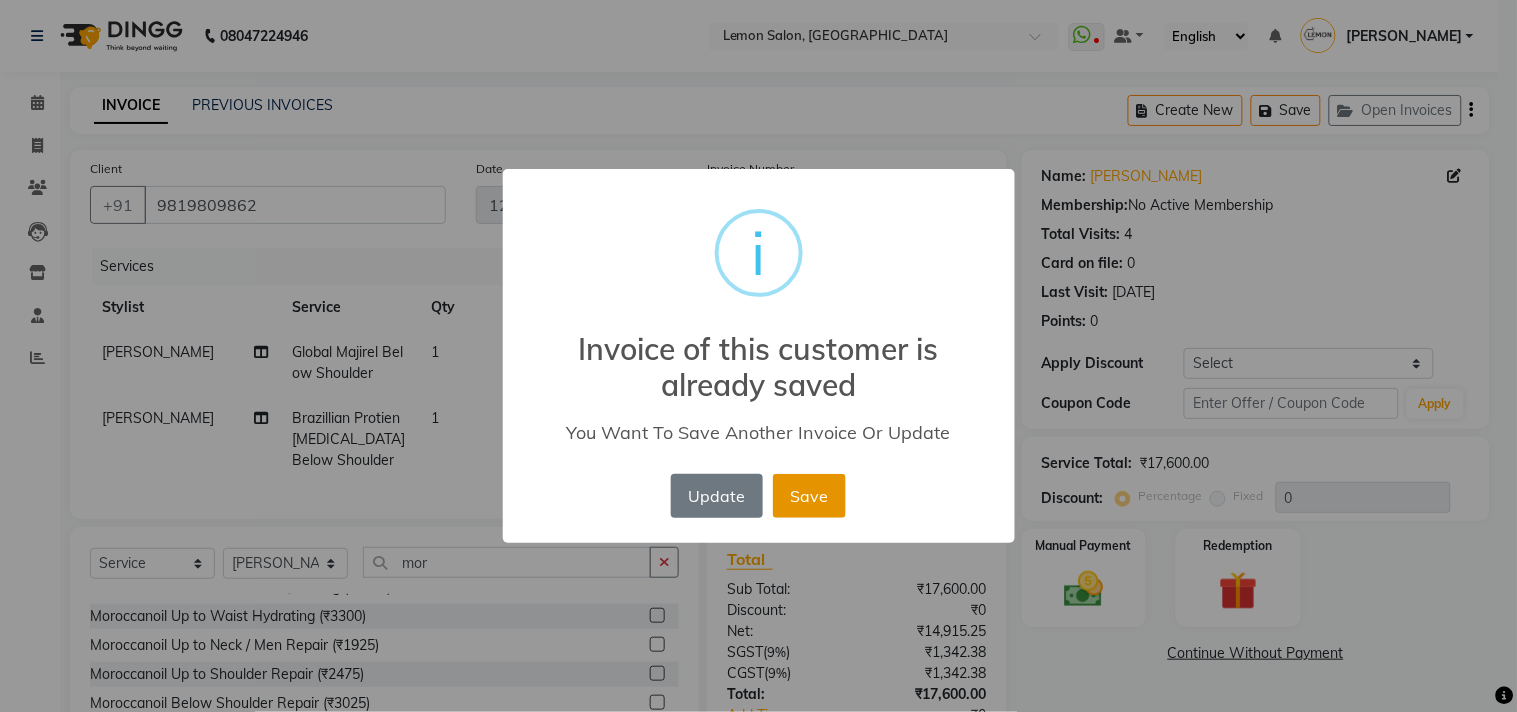 click on "Save" at bounding box center (809, 496) 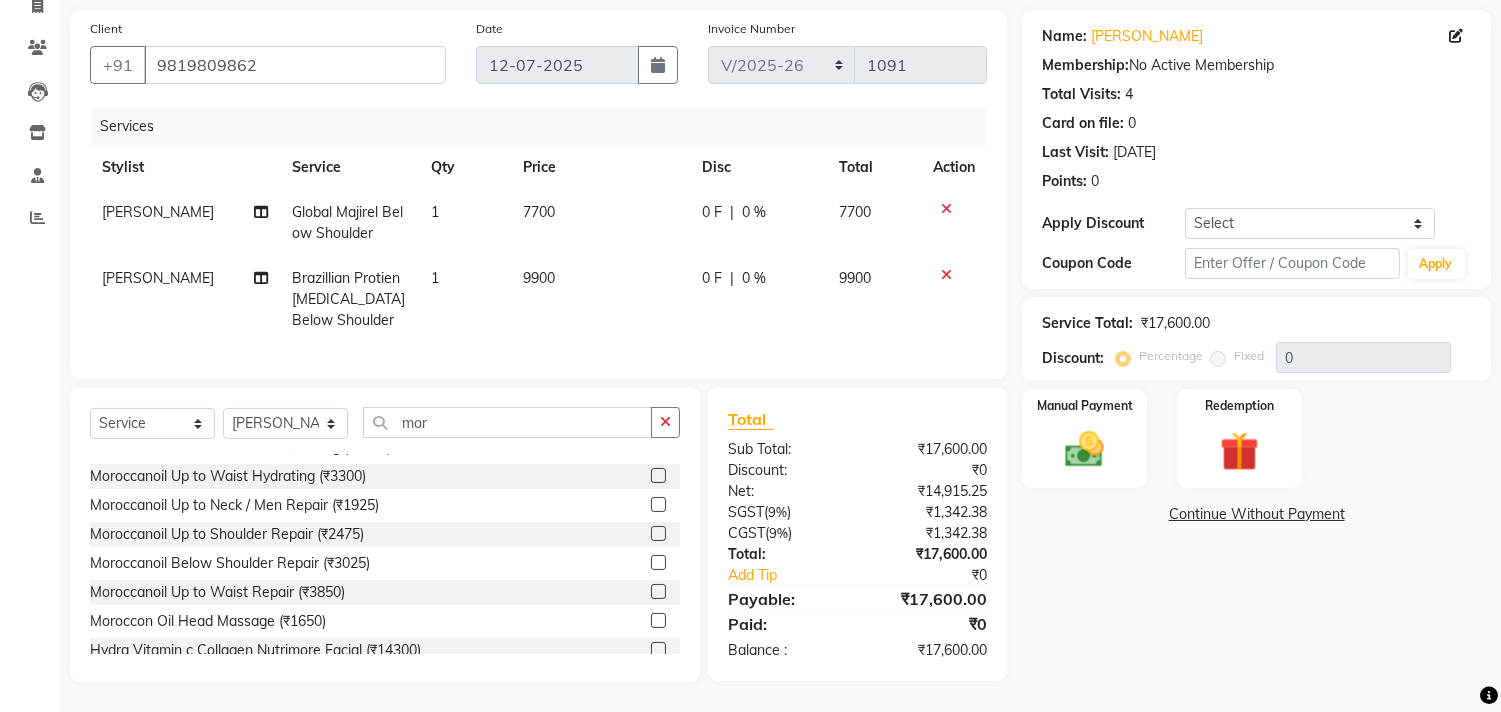 scroll, scrollTop: 0, scrollLeft: 0, axis: both 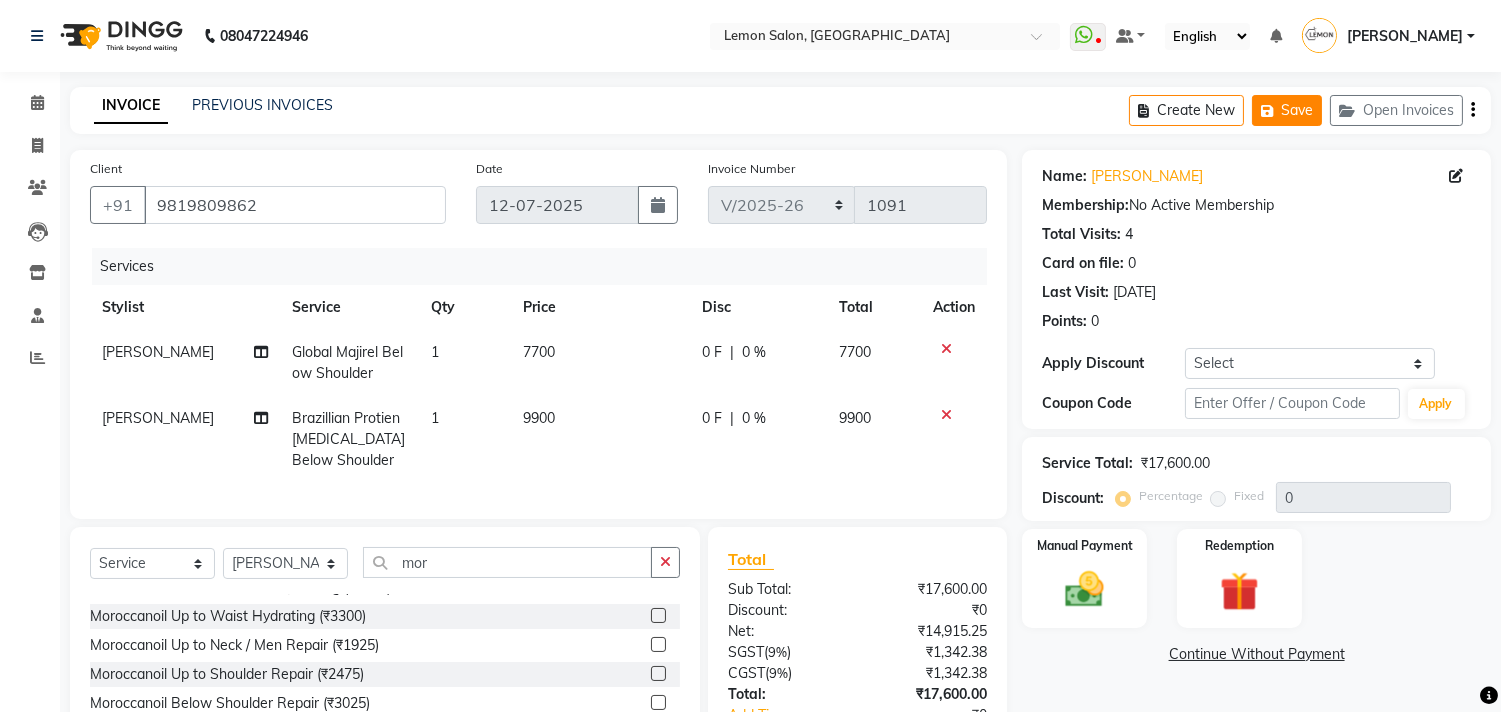 click on "Save" 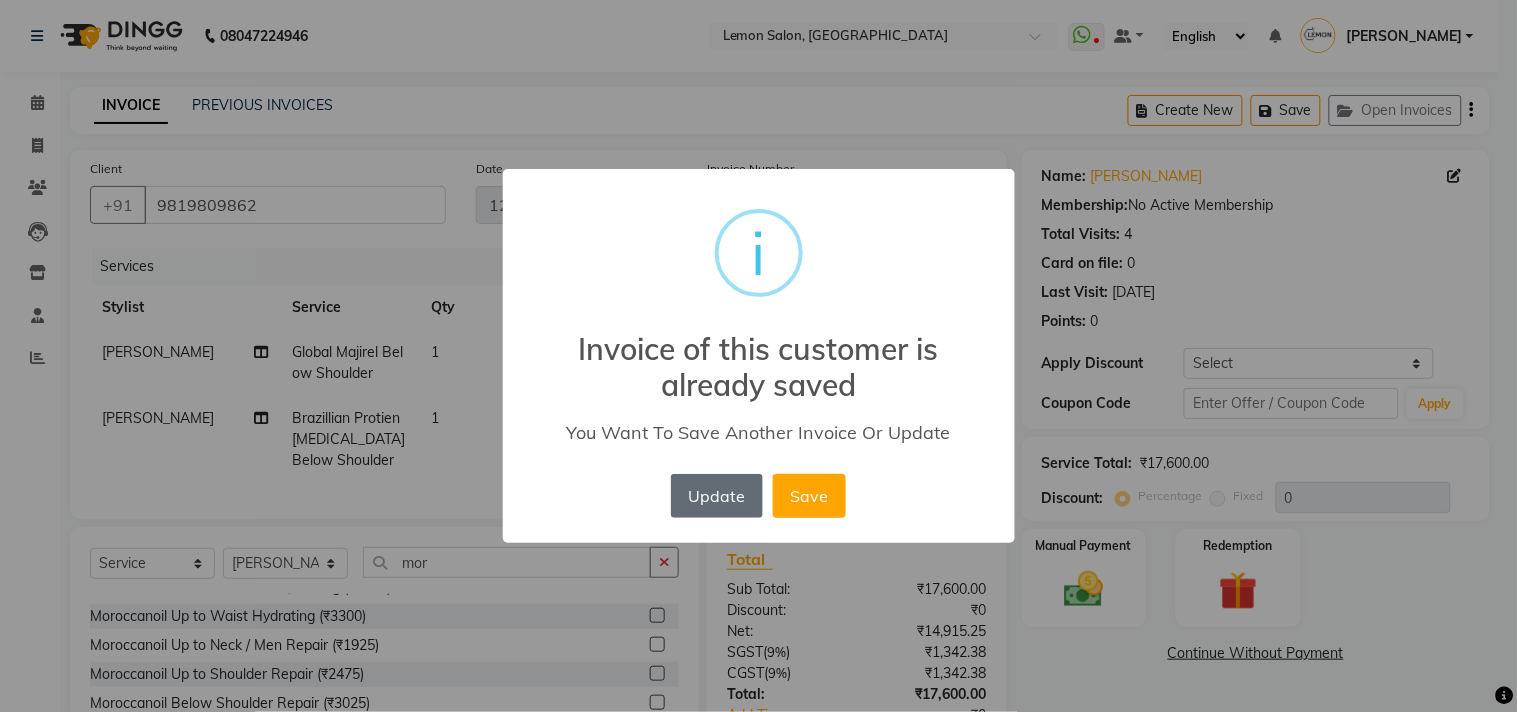 click on "Update" at bounding box center [717, 496] 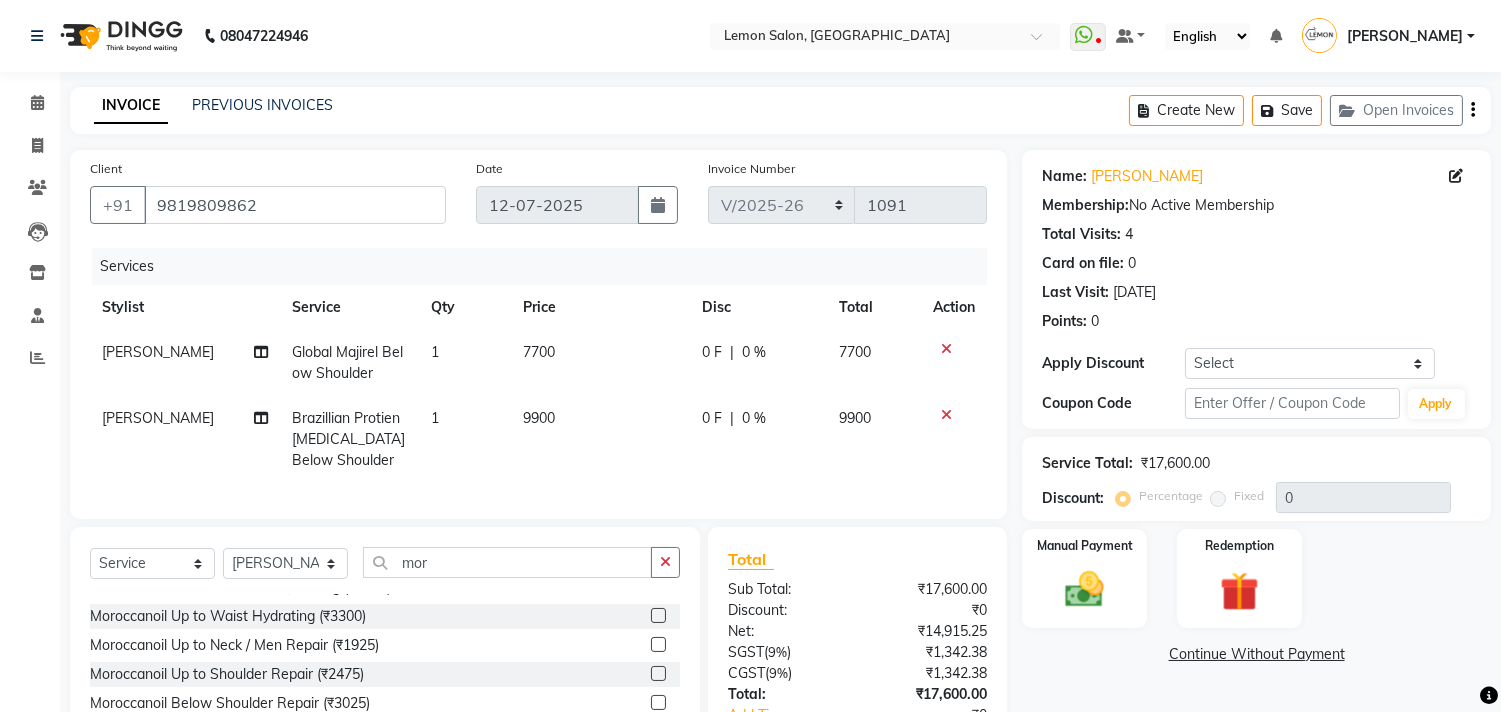 scroll, scrollTop: 156, scrollLeft: 0, axis: vertical 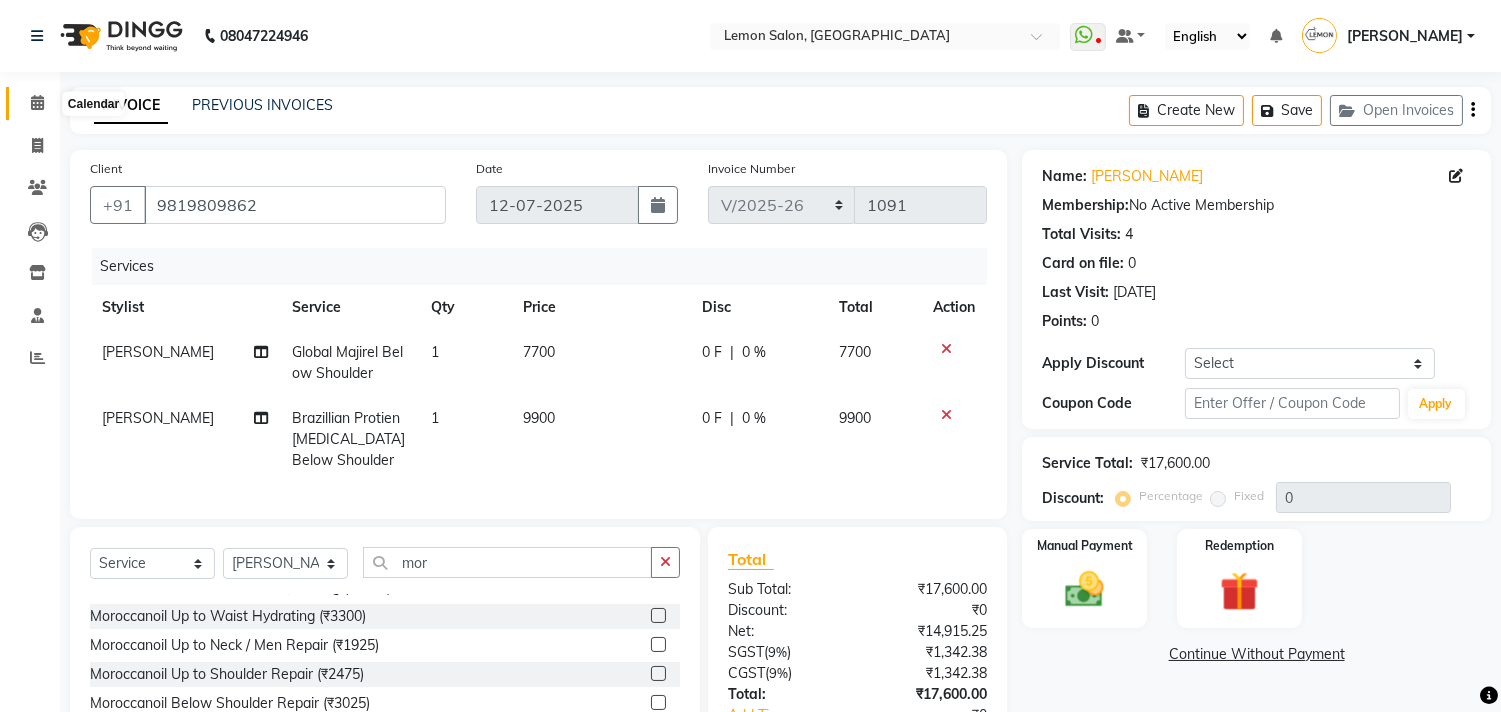 click 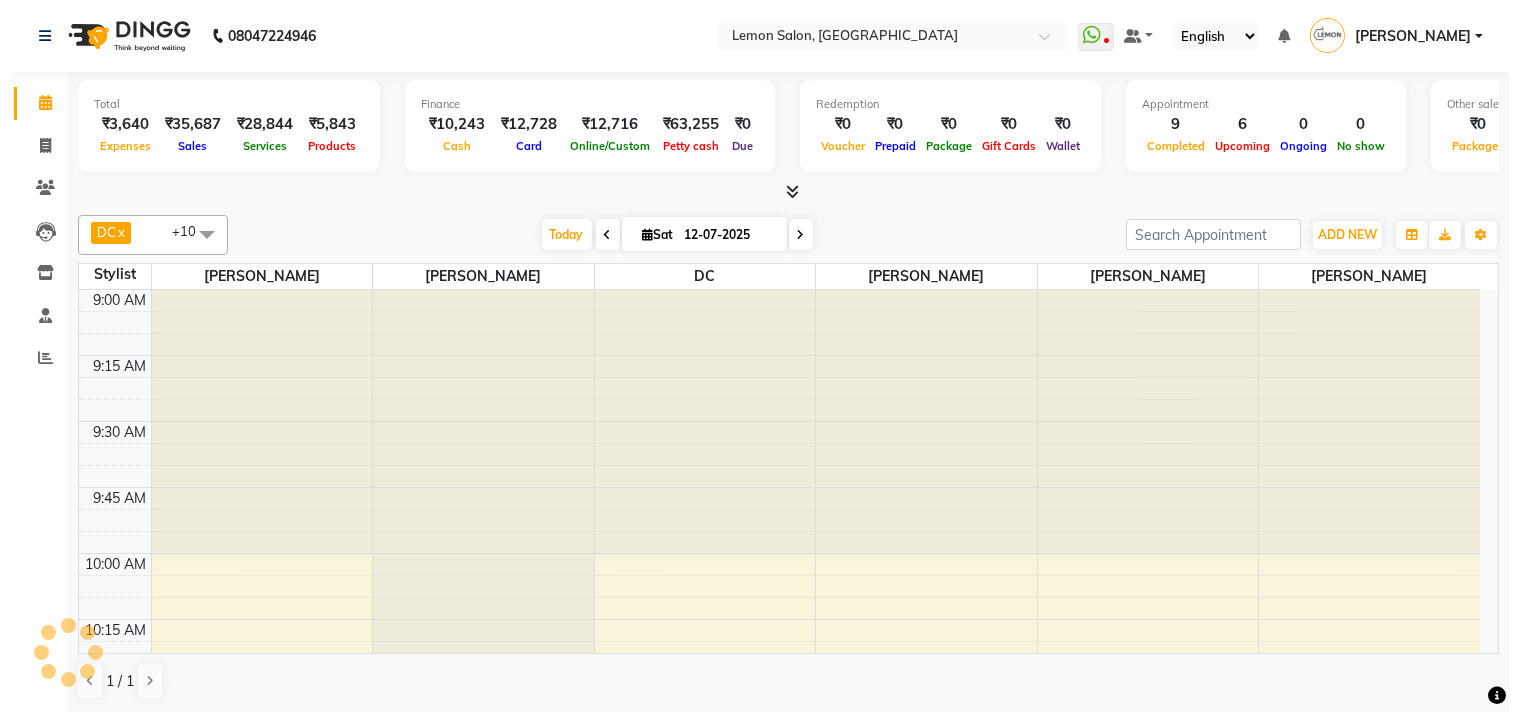 scroll, scrollTop: 0, scrollLeft: 0, axis: both 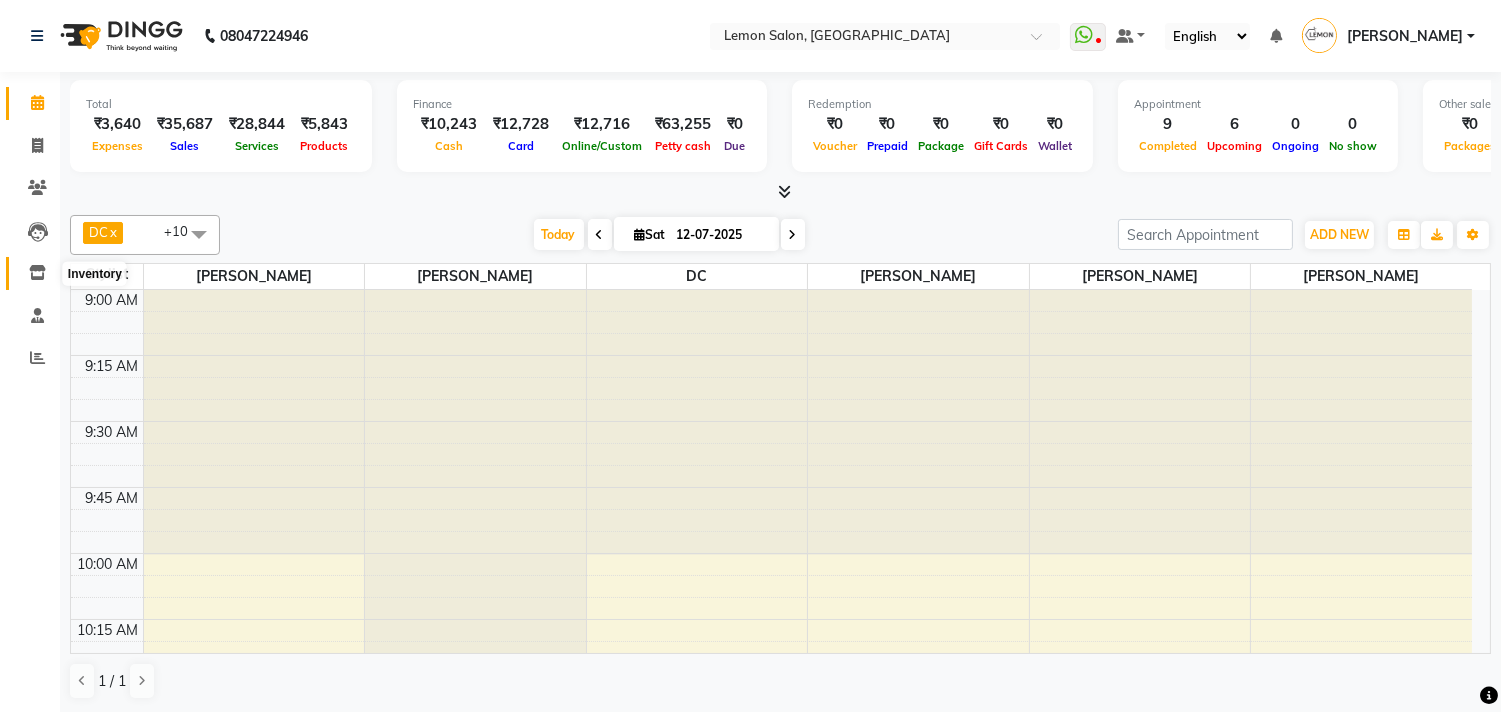 click 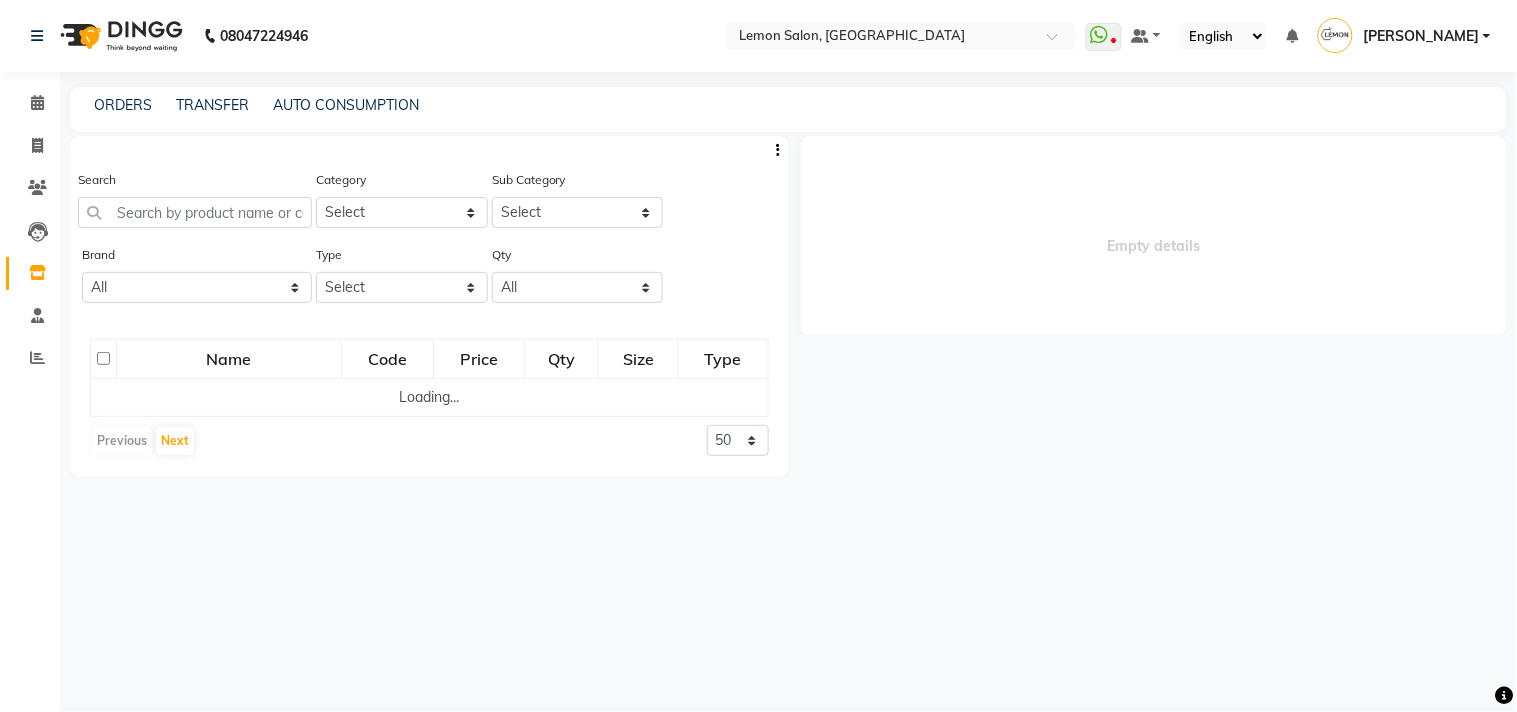 select 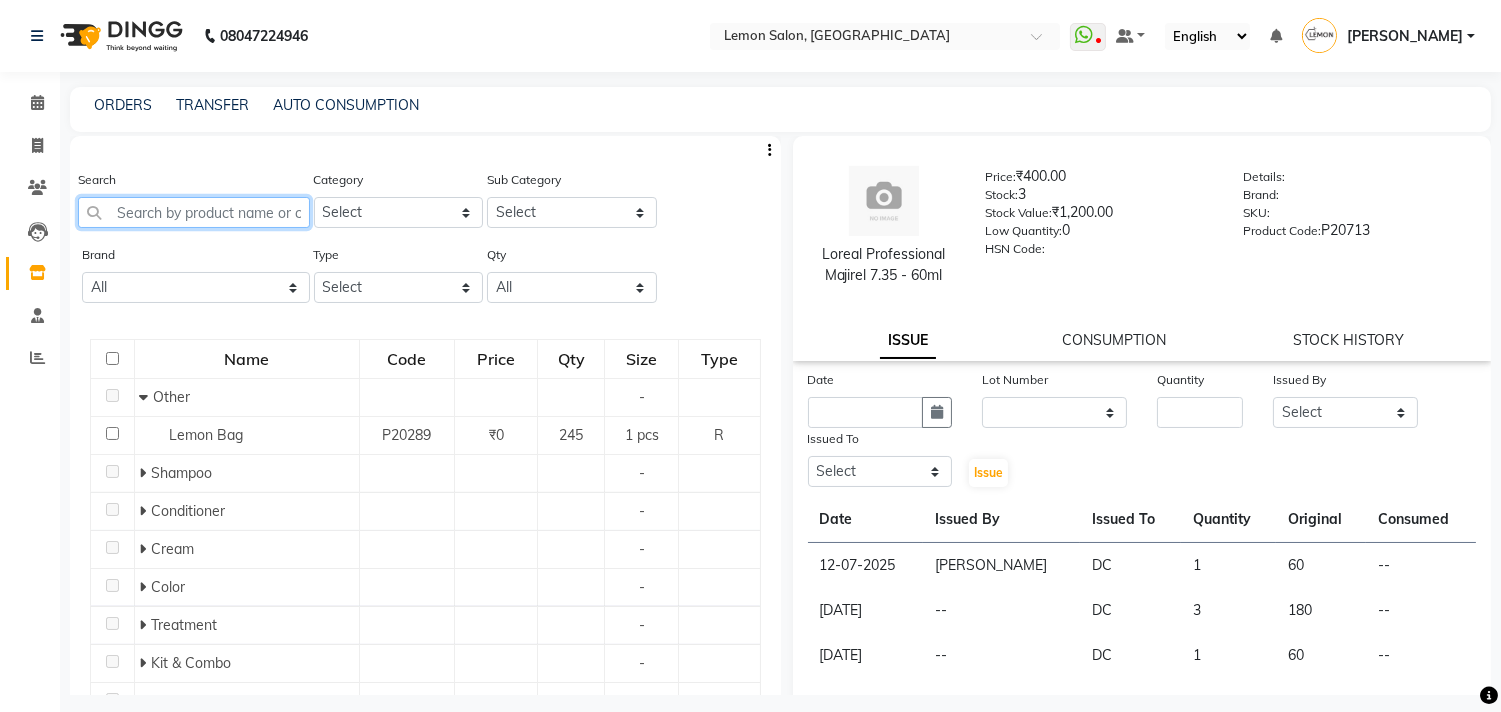 click 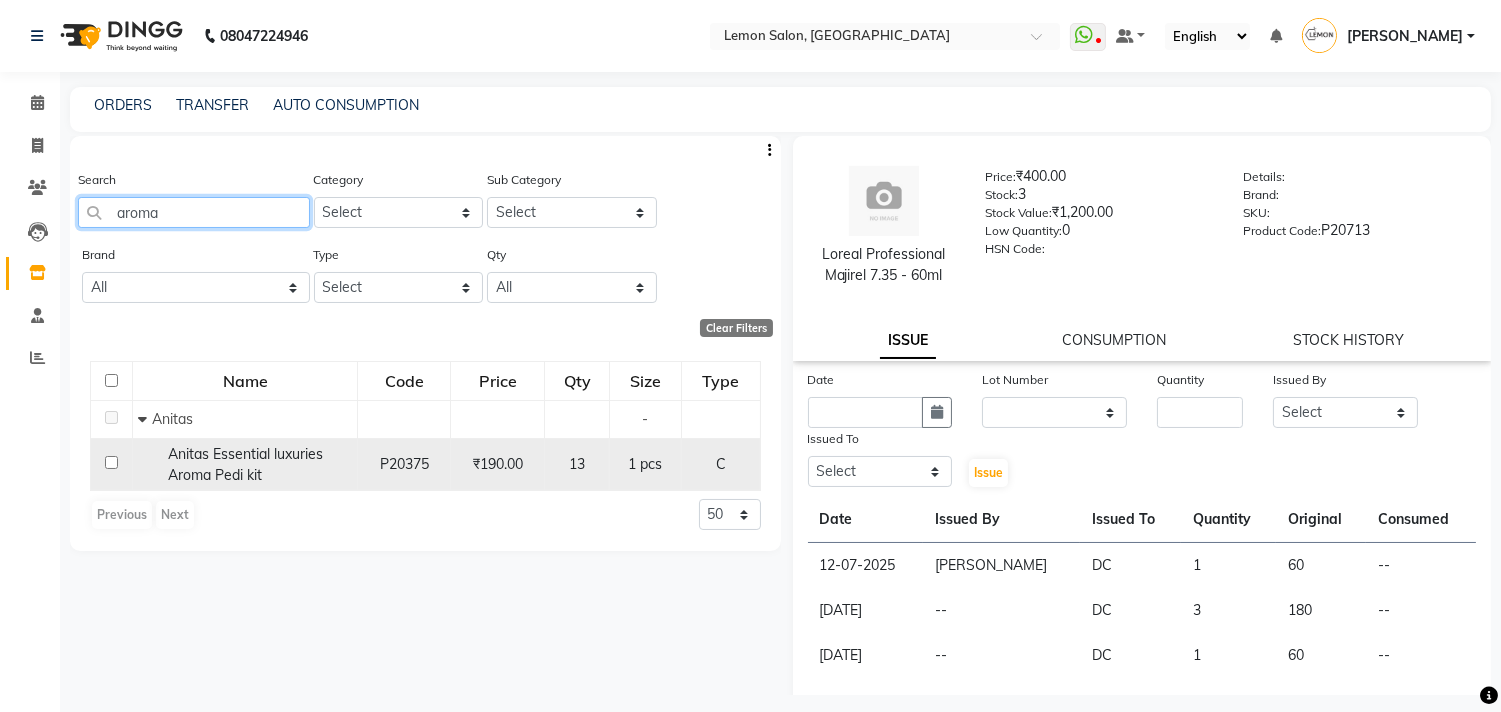 type on "aroma" 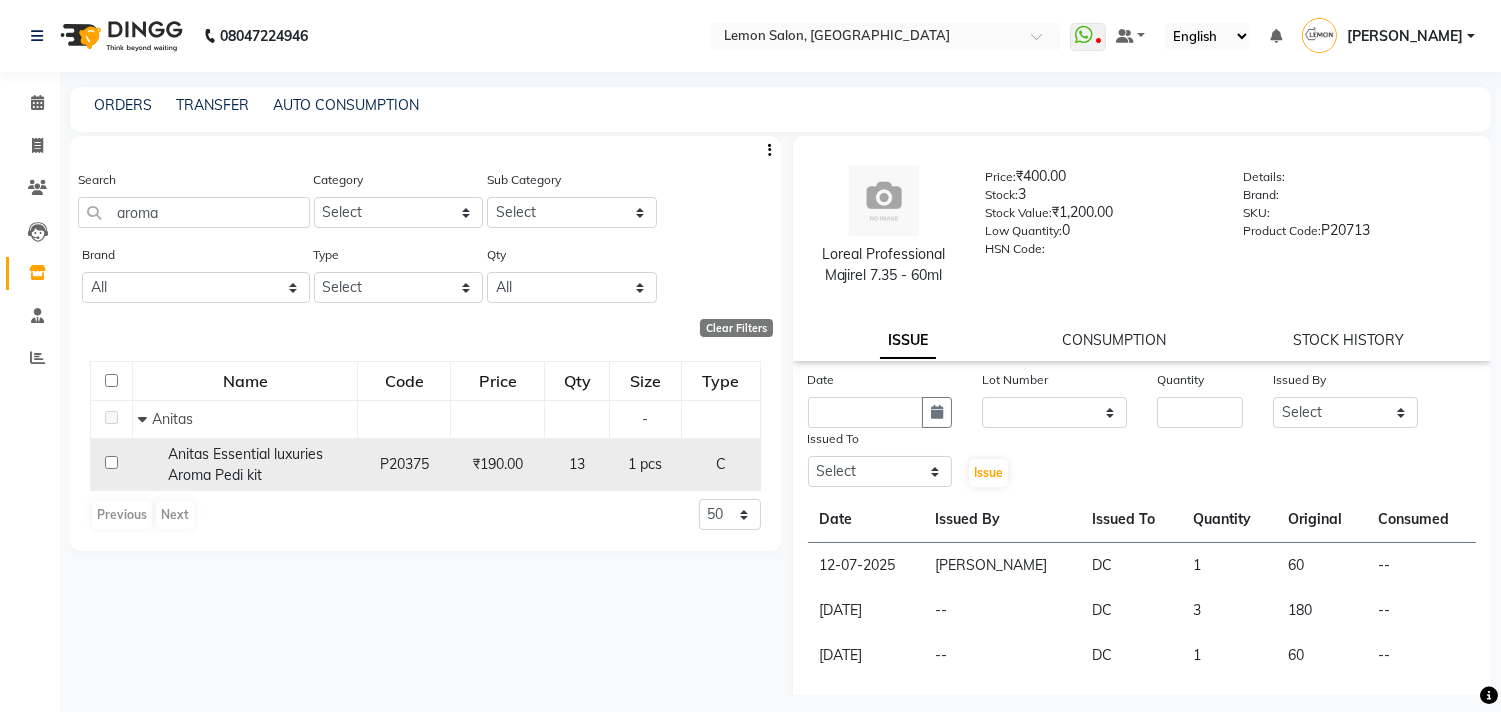 click 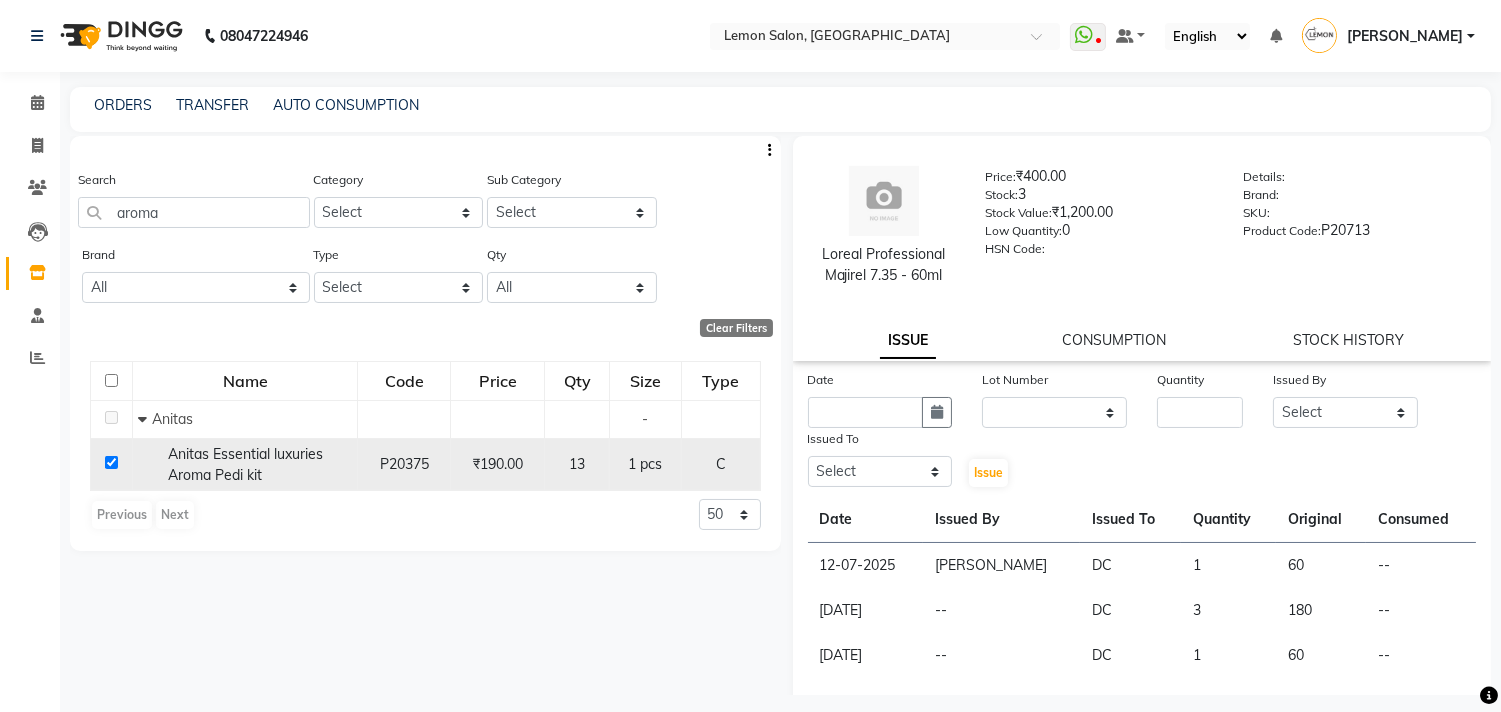 checkbox on "true" 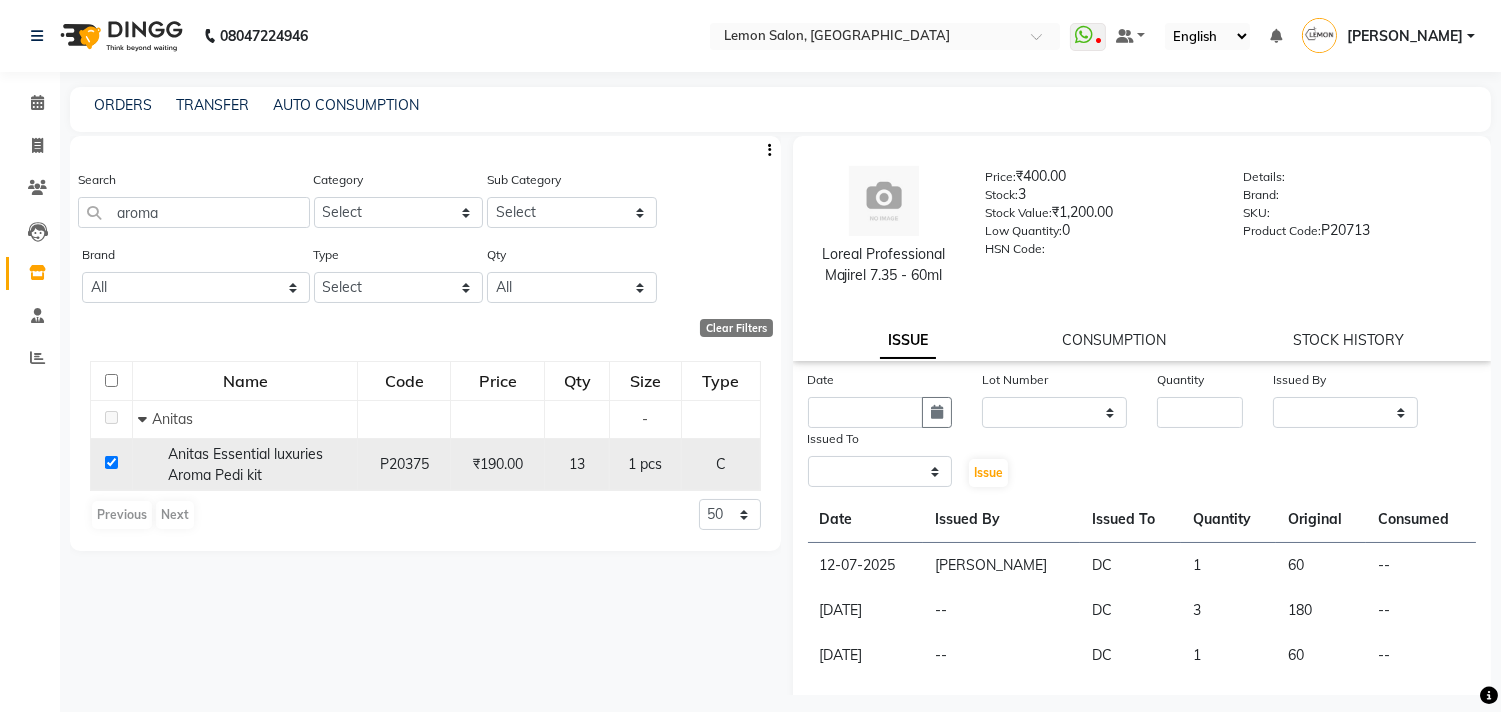 select 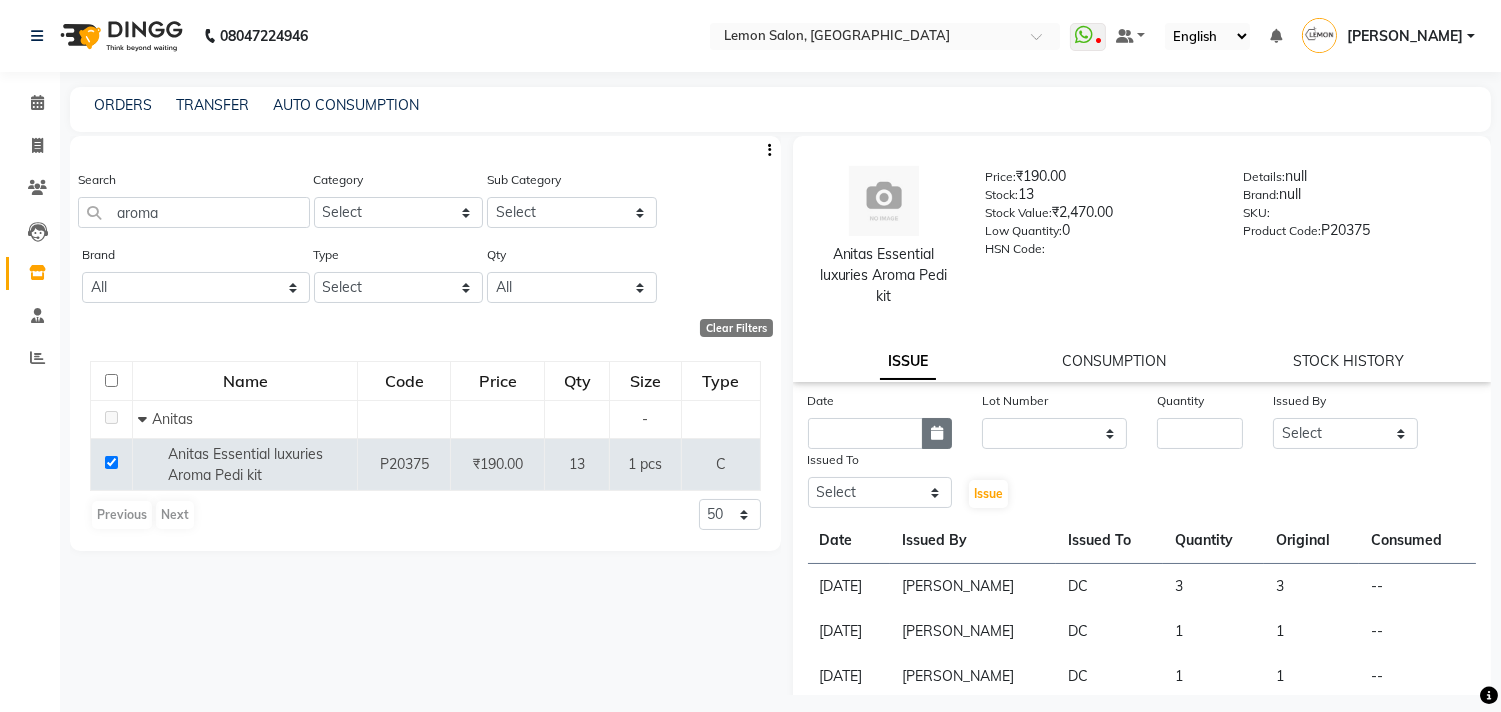 click 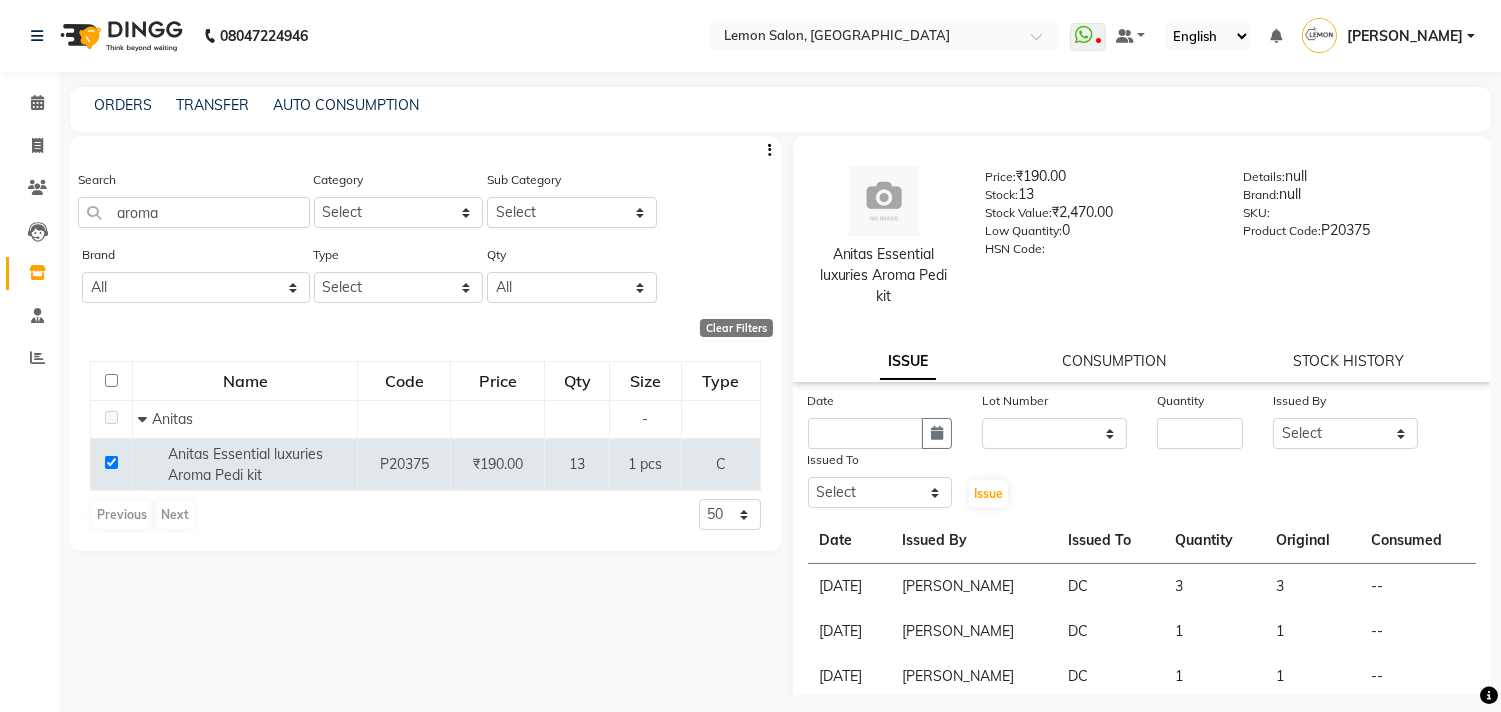 select on "7" 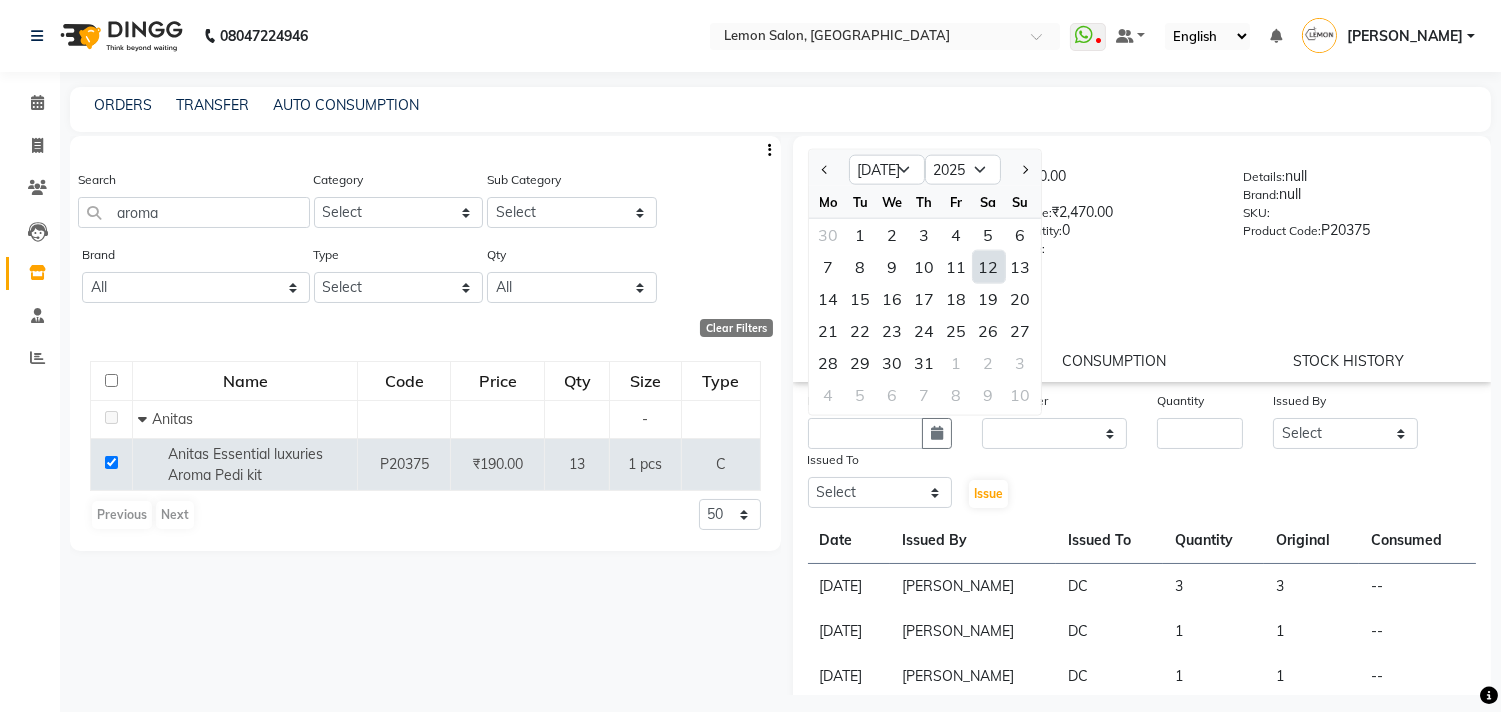 click on "12" 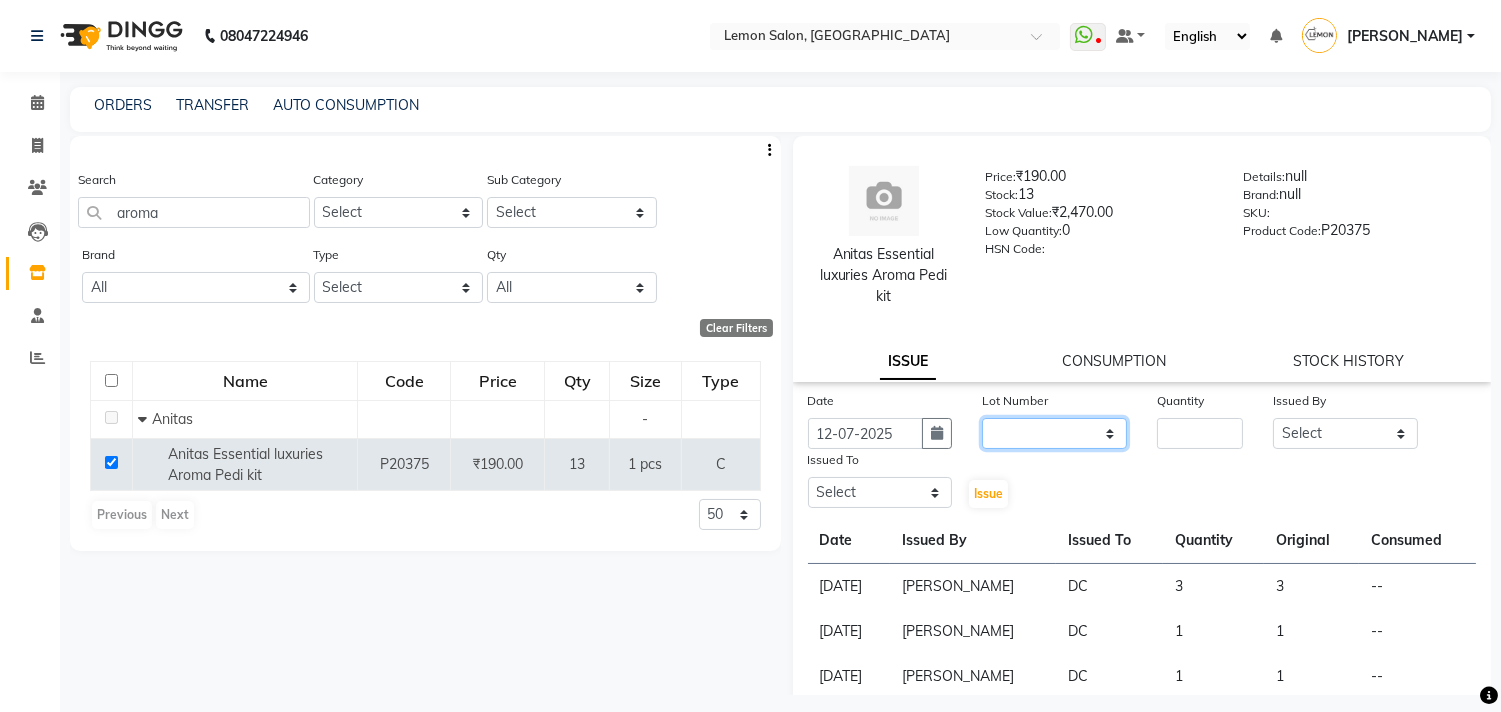click on "None" 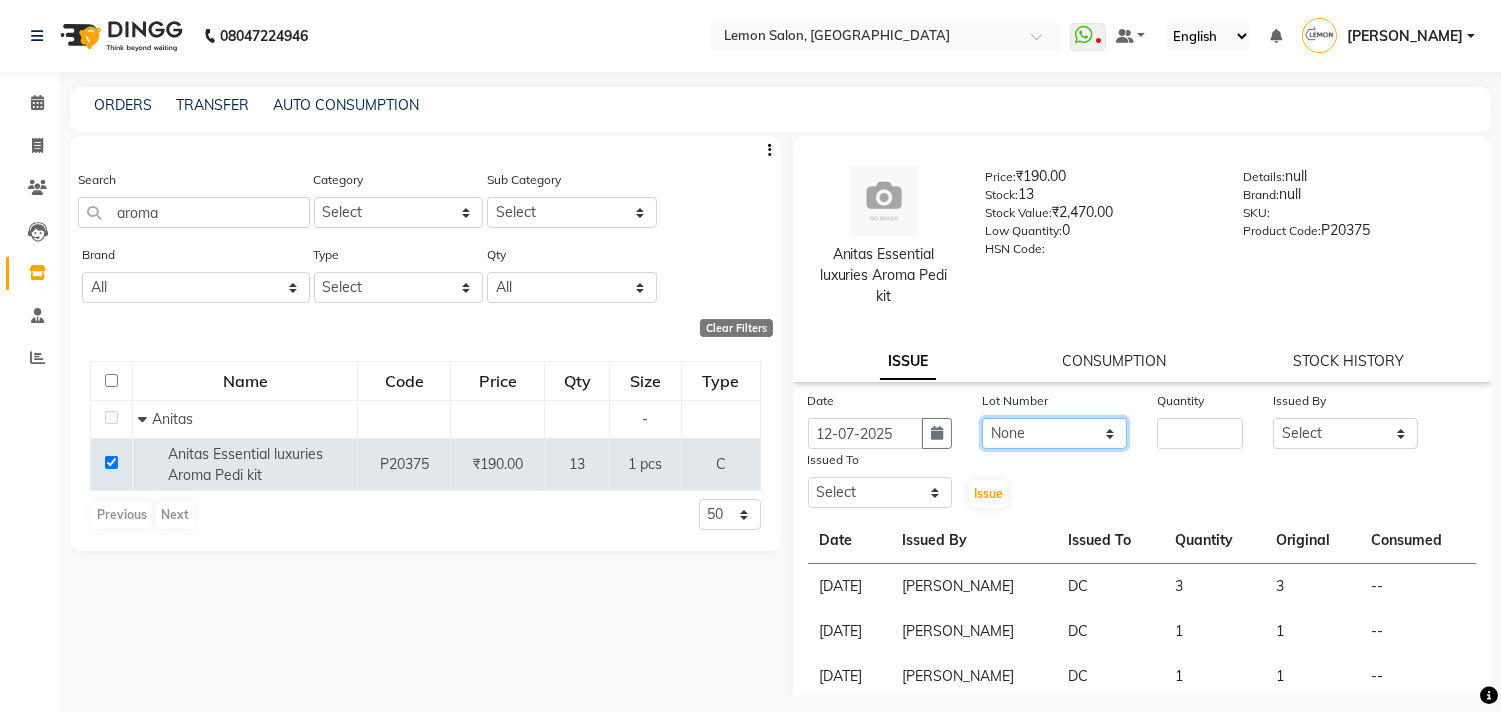 click on "None" 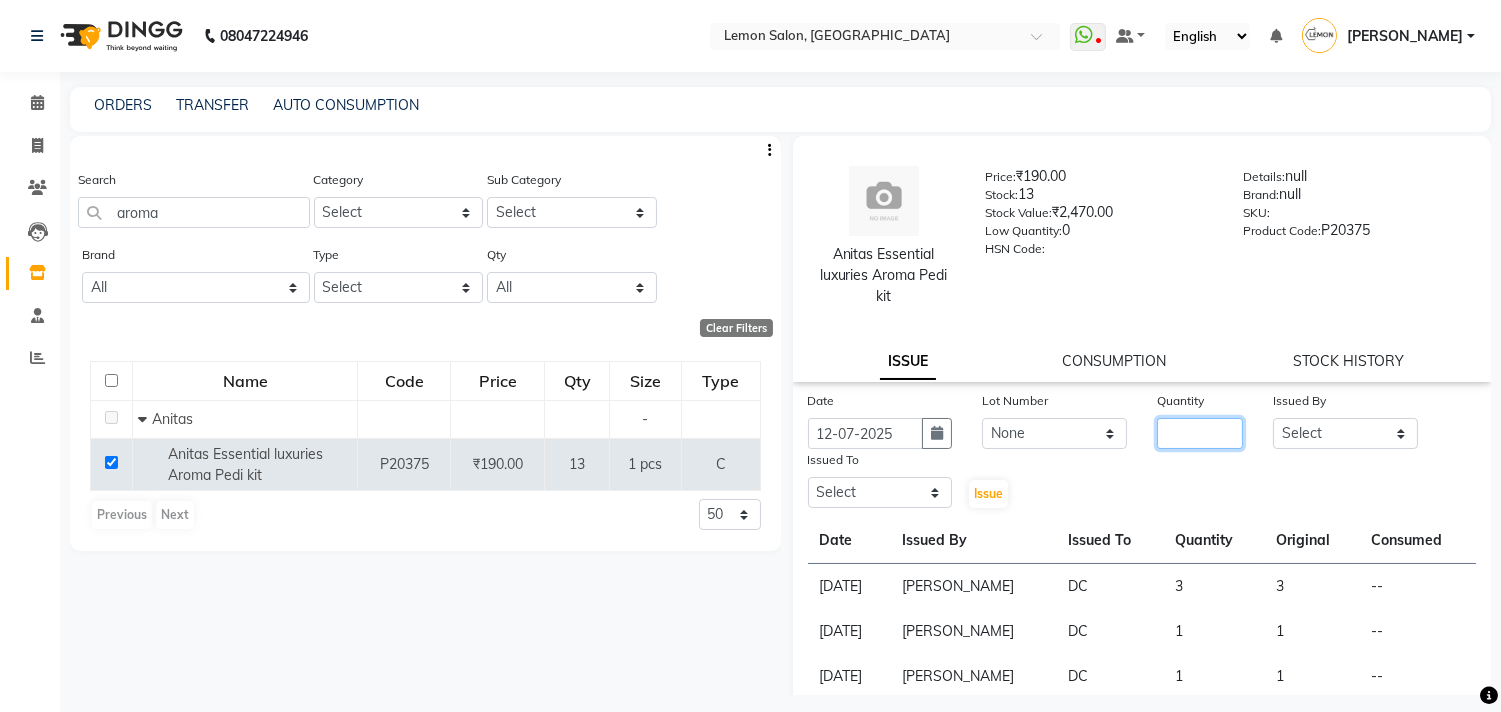 click 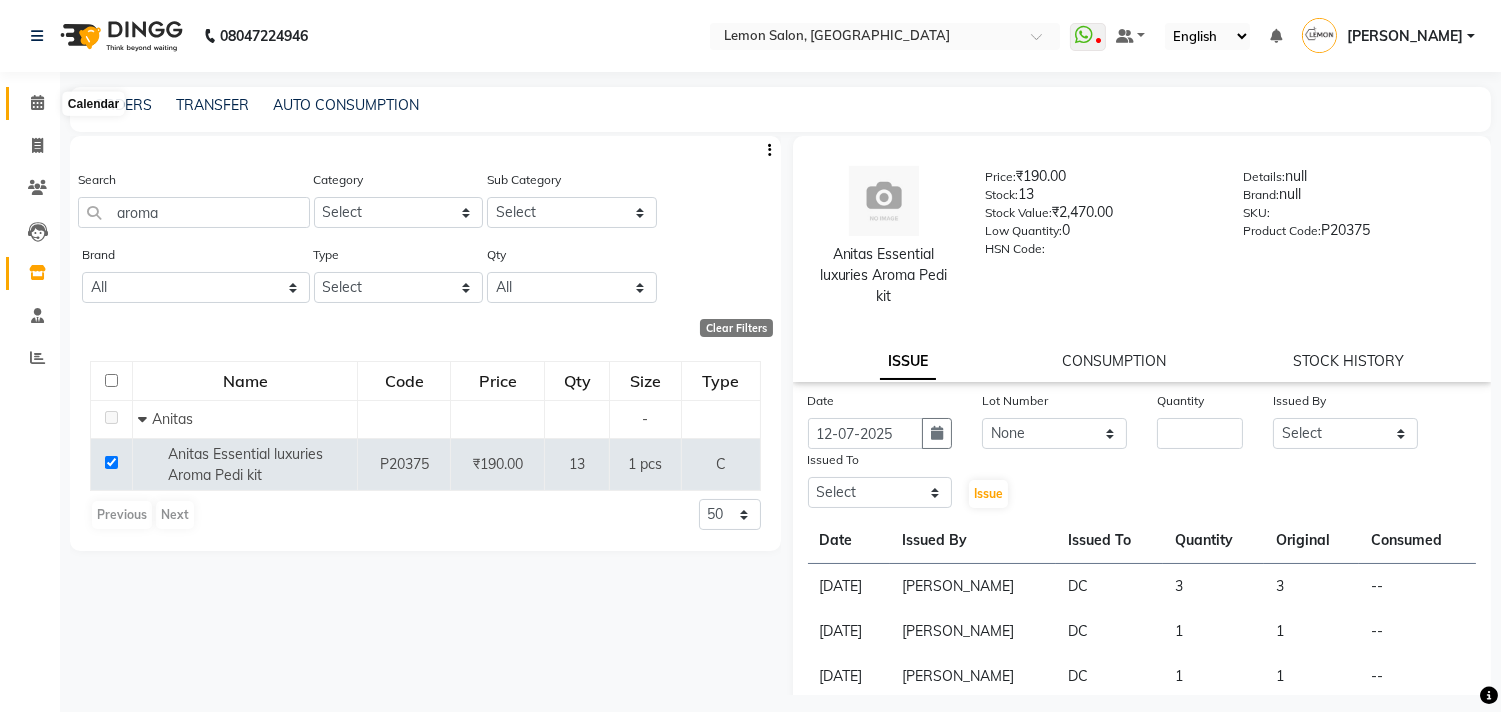 click 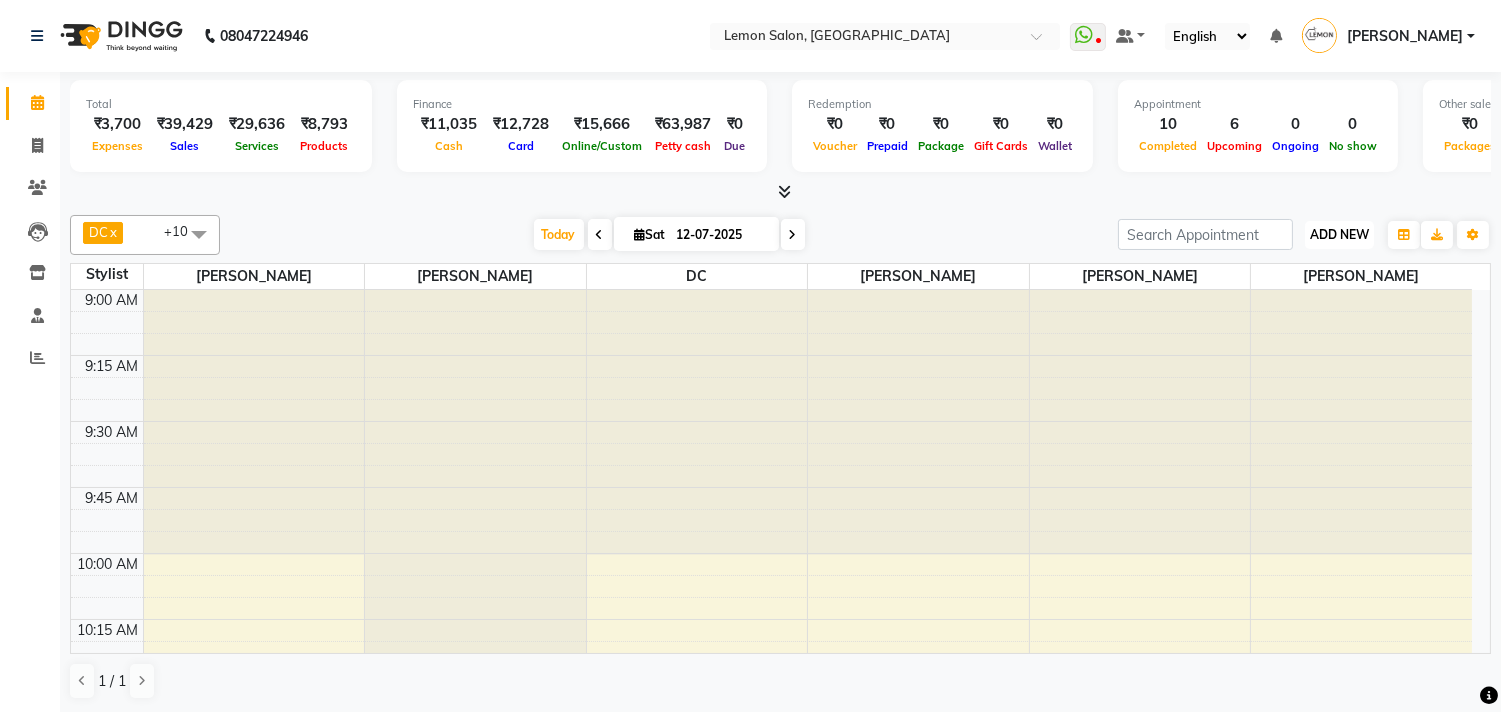 click on "ADD NEW" at bounding box center (1339, 234) 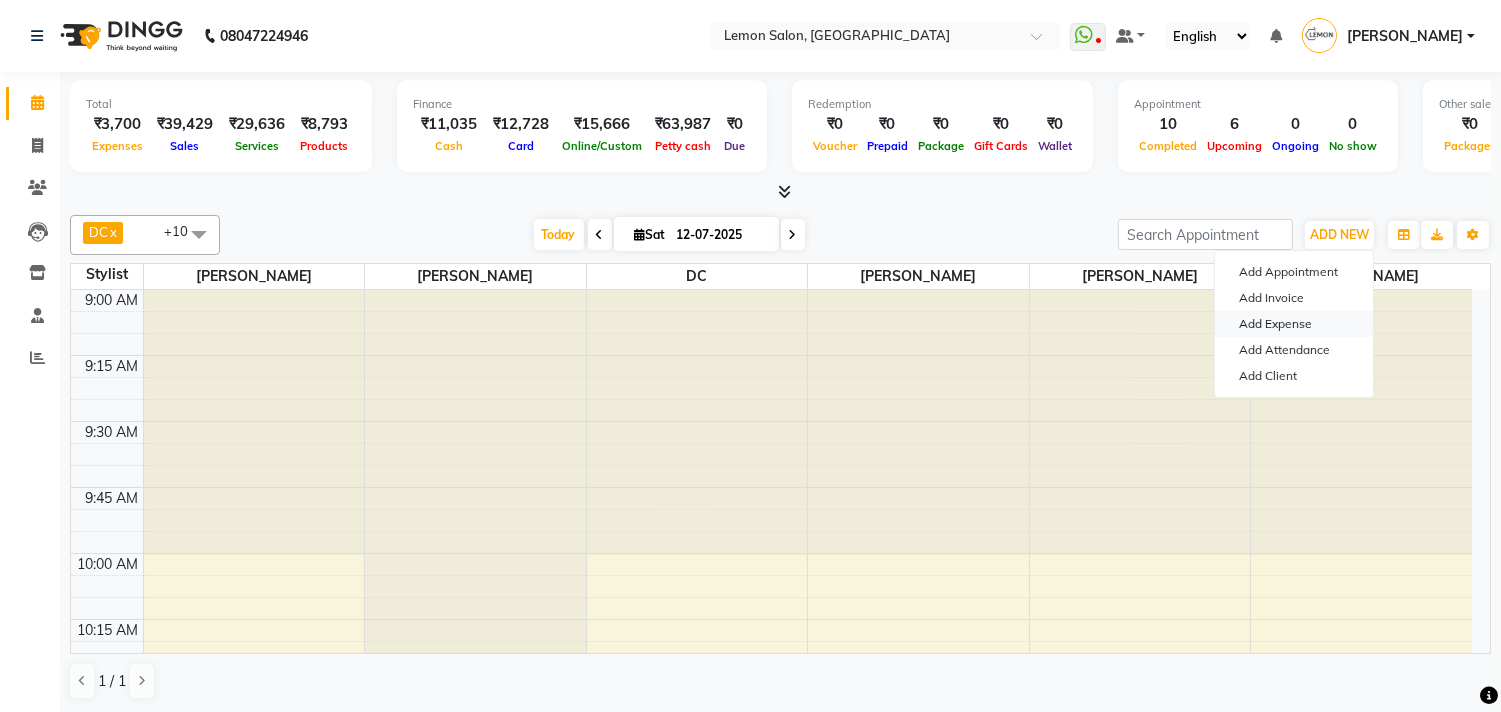 click on "Add Expense" at bounding box center [1294, 324] 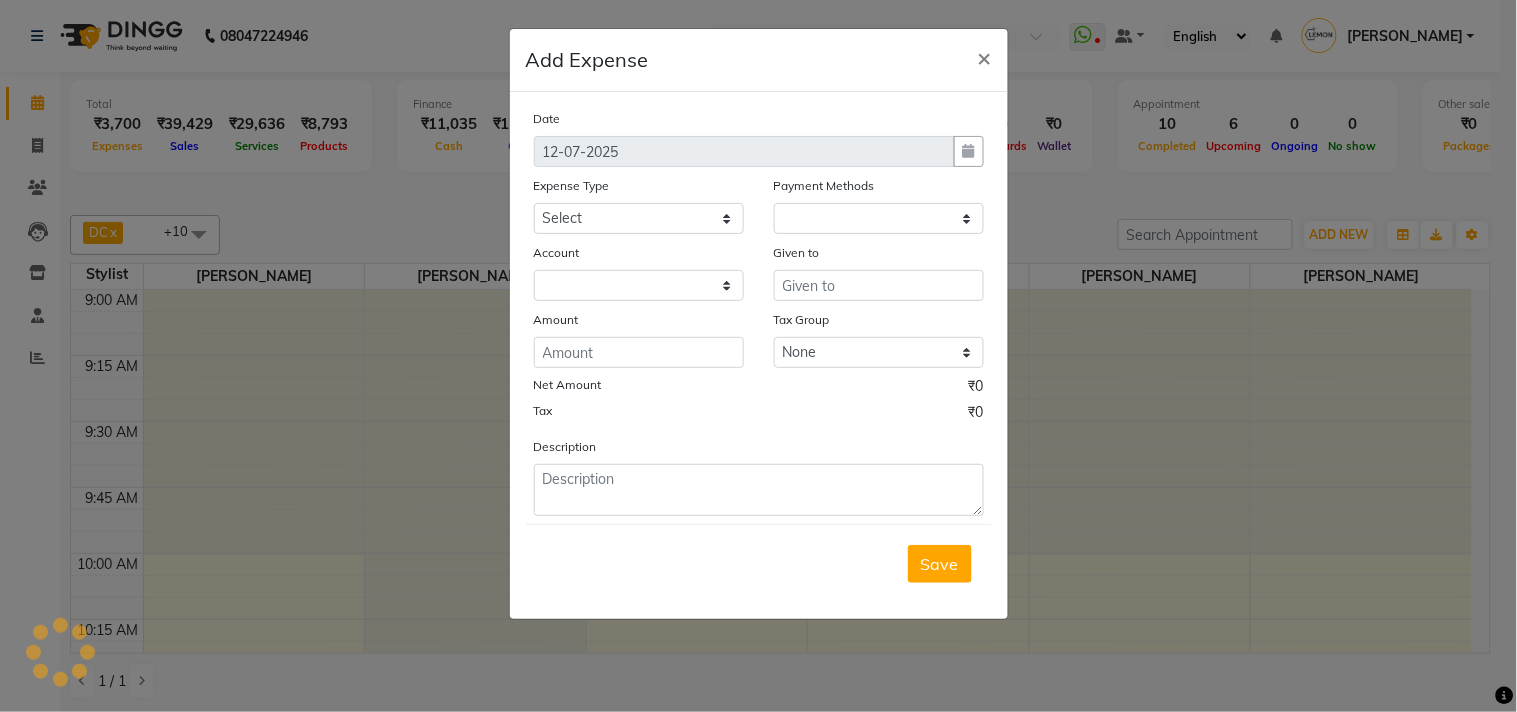 select on "1" 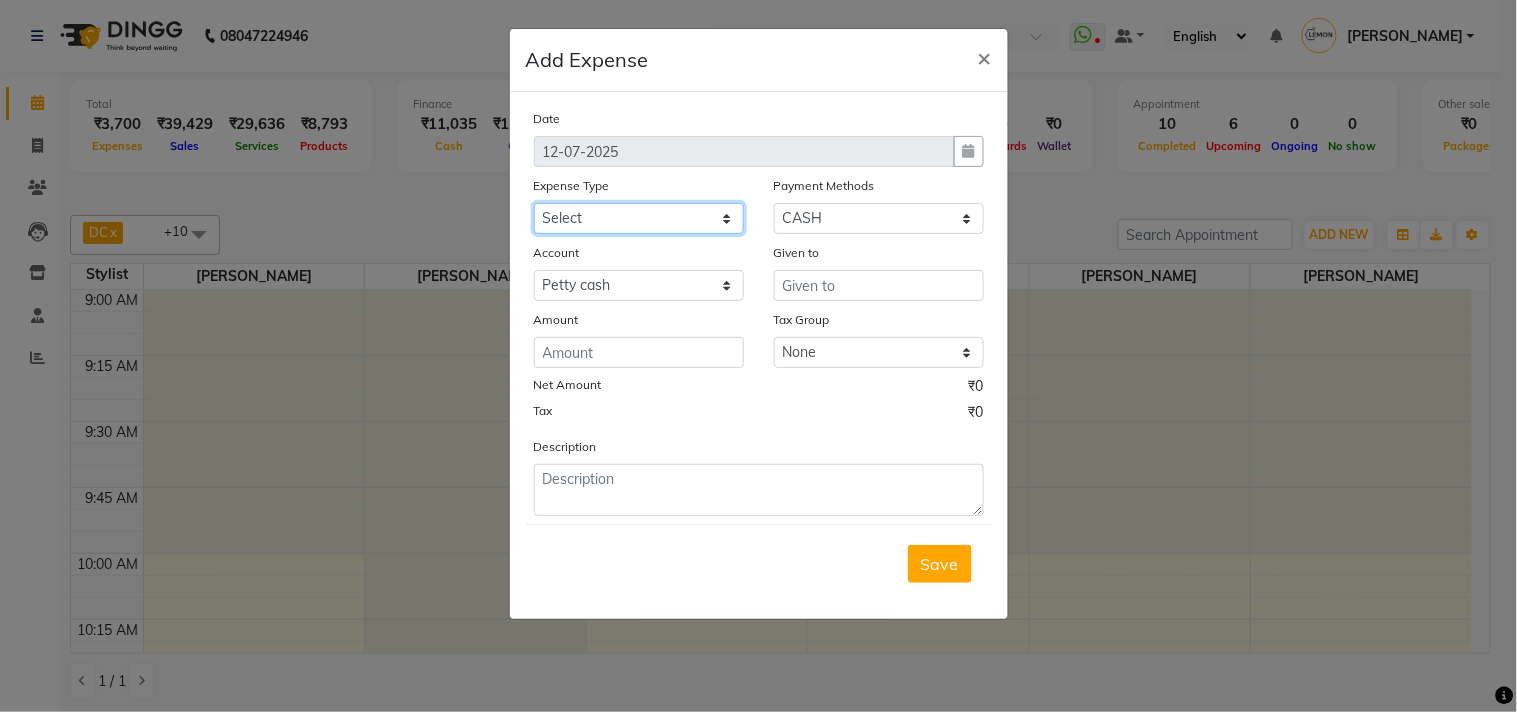 click on "Select Advance Cash transfer to hub Laundry Loan Membership Milk Miscellaneous MONTHLY GROCERY Prepaid Product Tip" 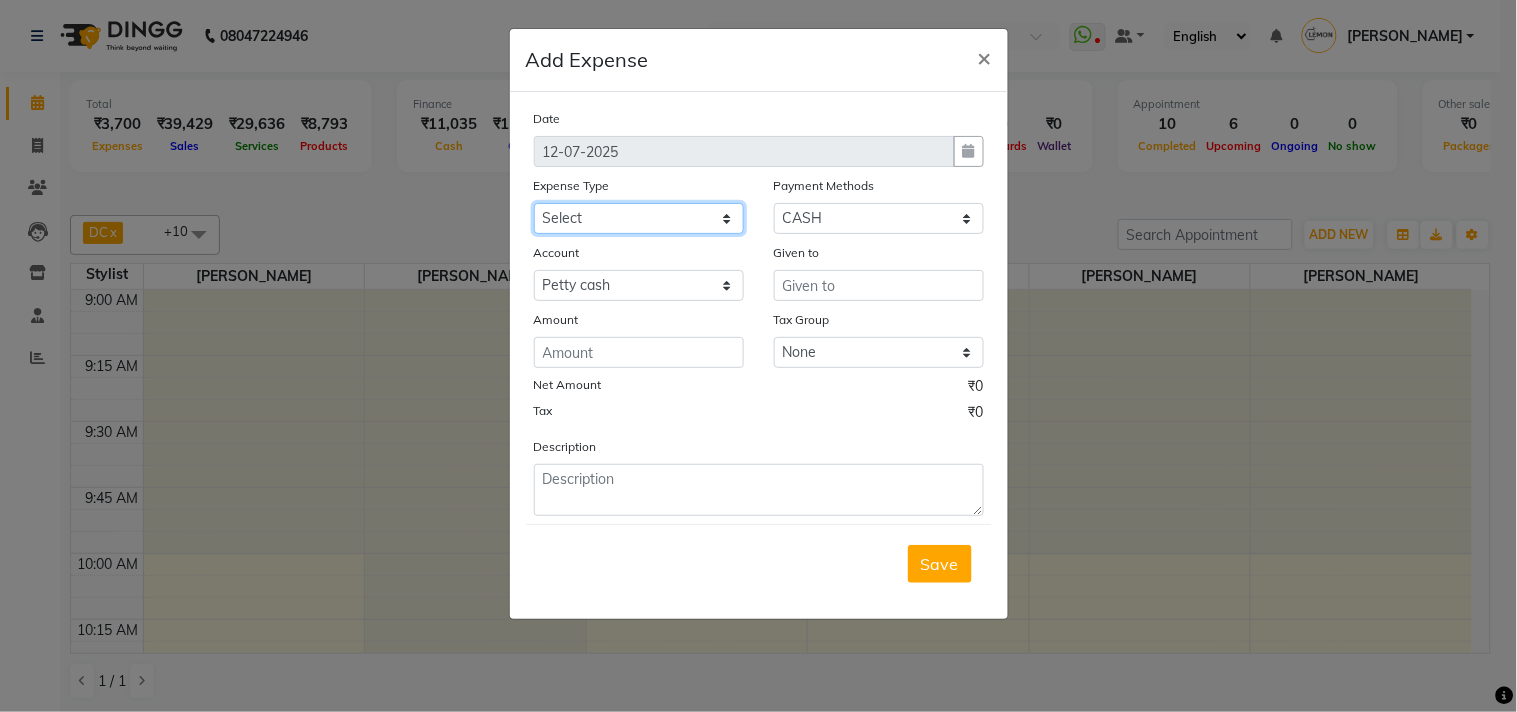 select on "2685" 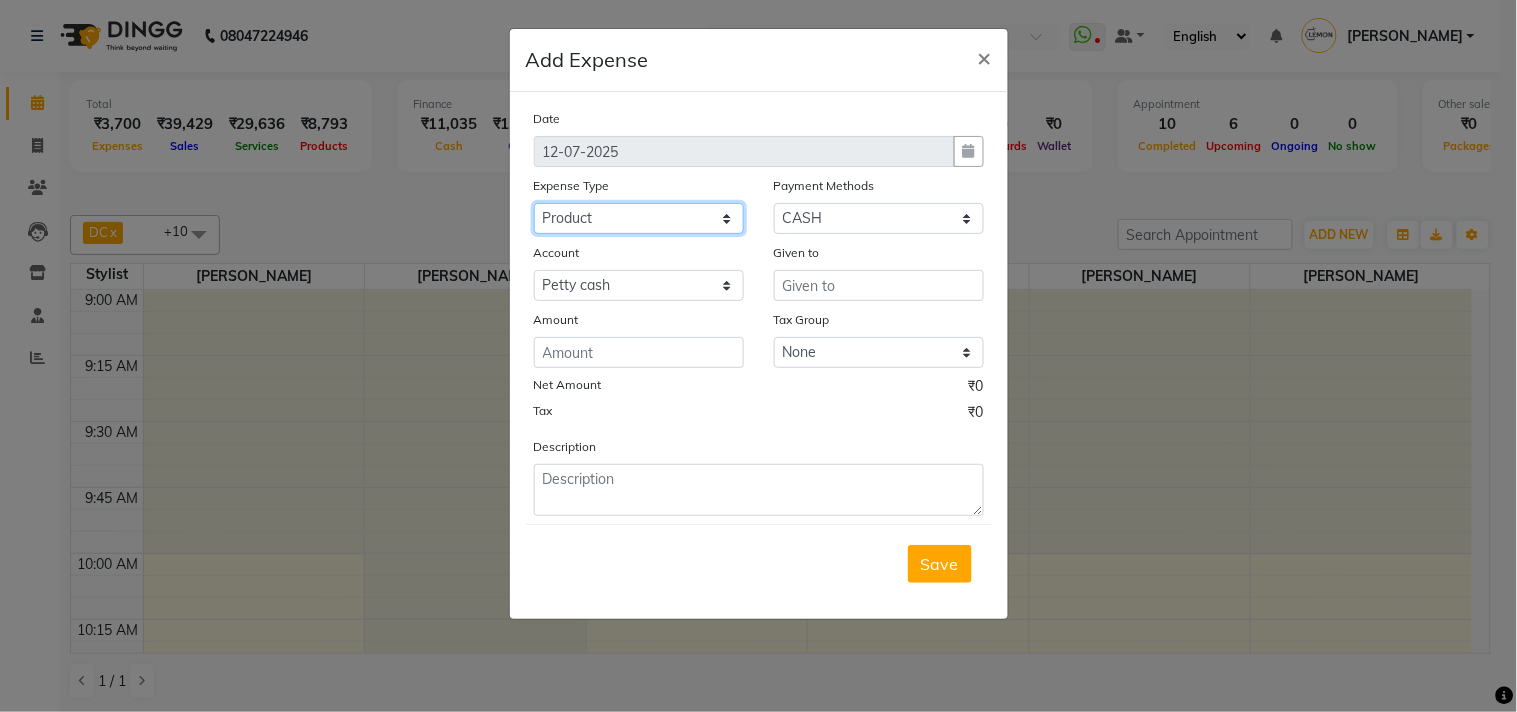 click on "Select Advance Cash transfer to hub Laundry Loan Membership Milk Miscellaneous MONTHLY GROCERY Prepaid Product Tip" 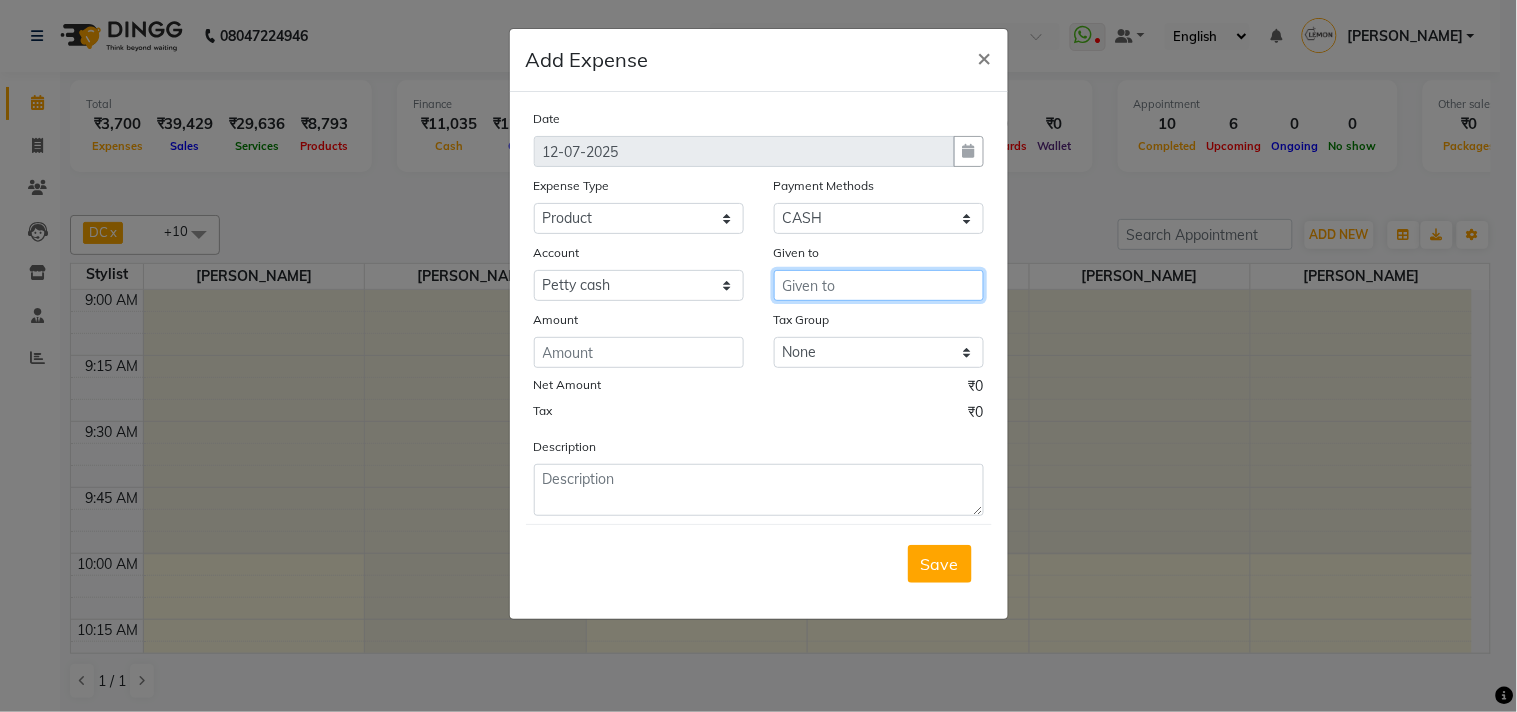 click at bounding box center (879, 285) 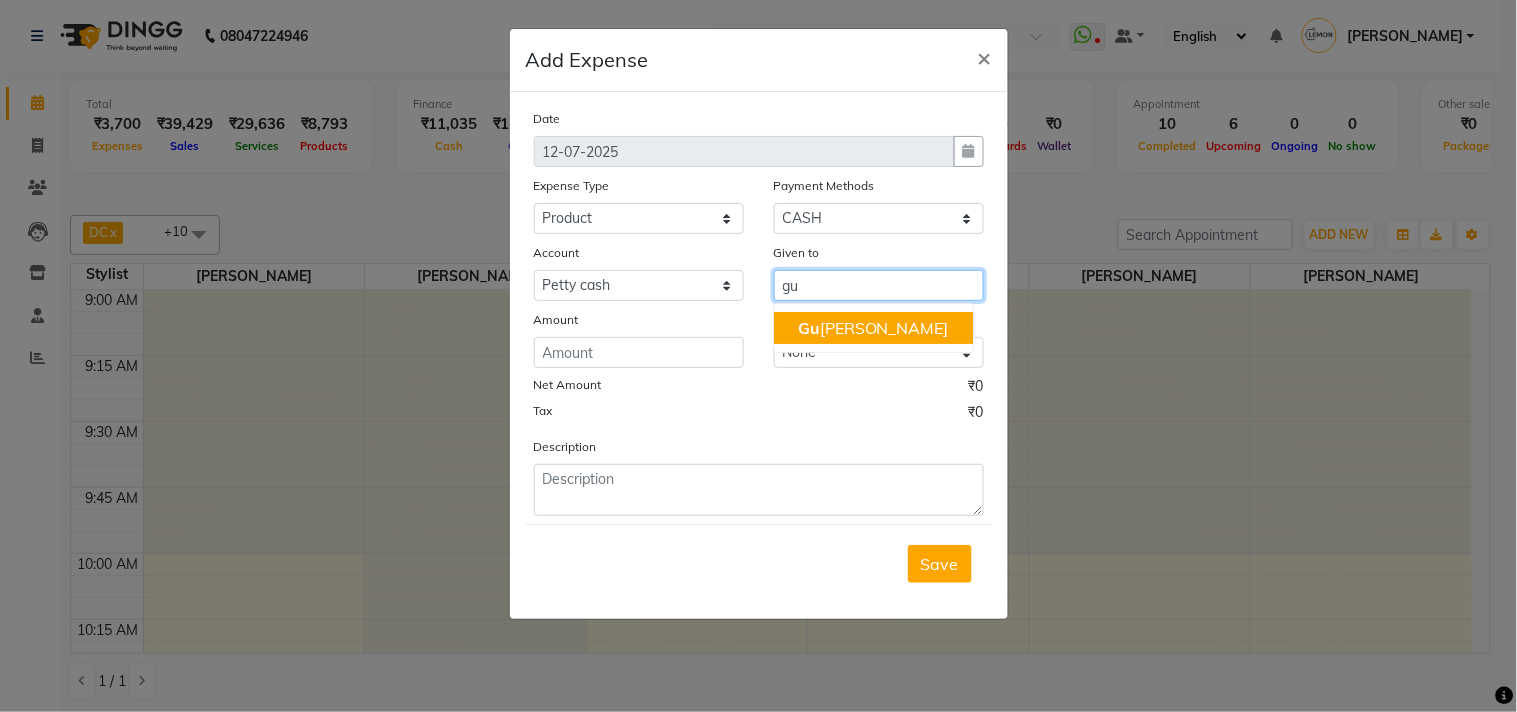 click on "Gu" 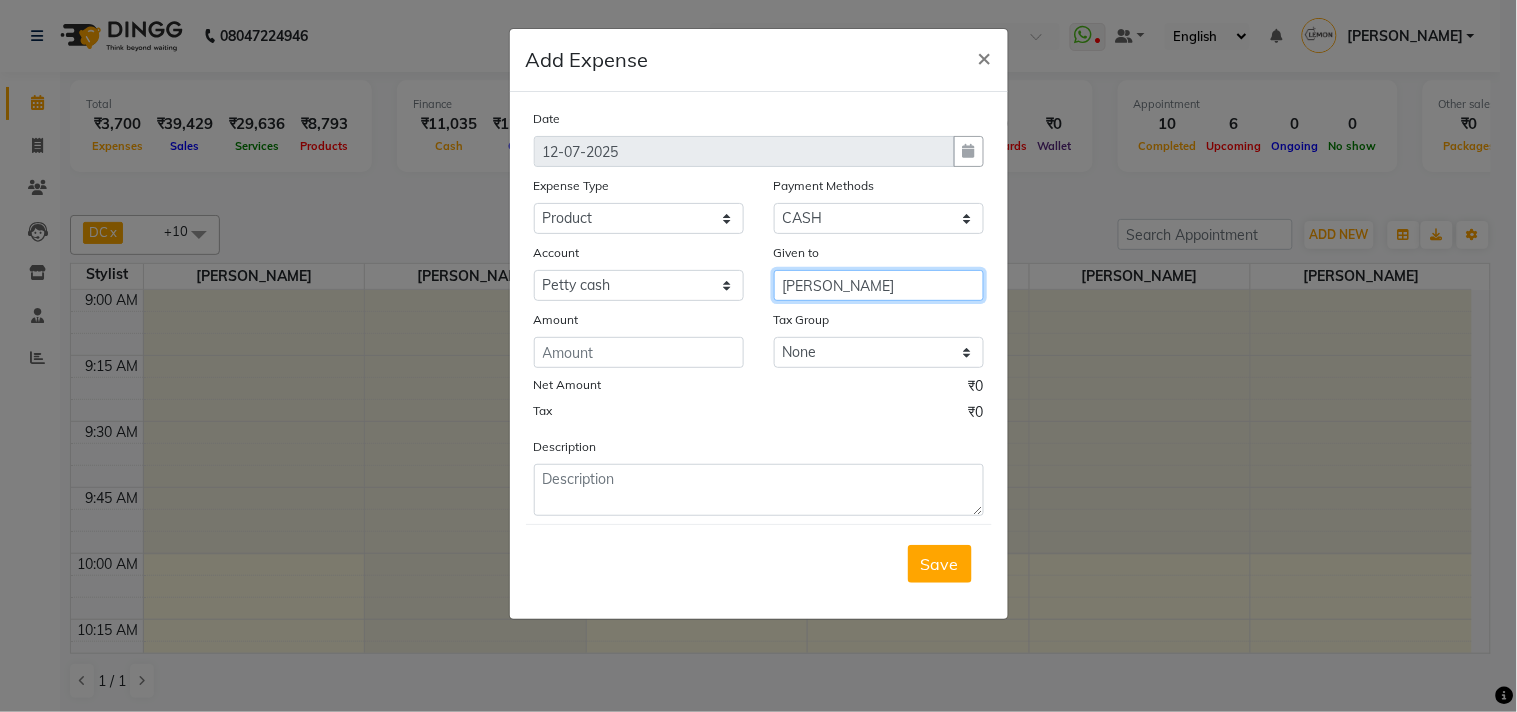 type on "[PERSON_NAME]" 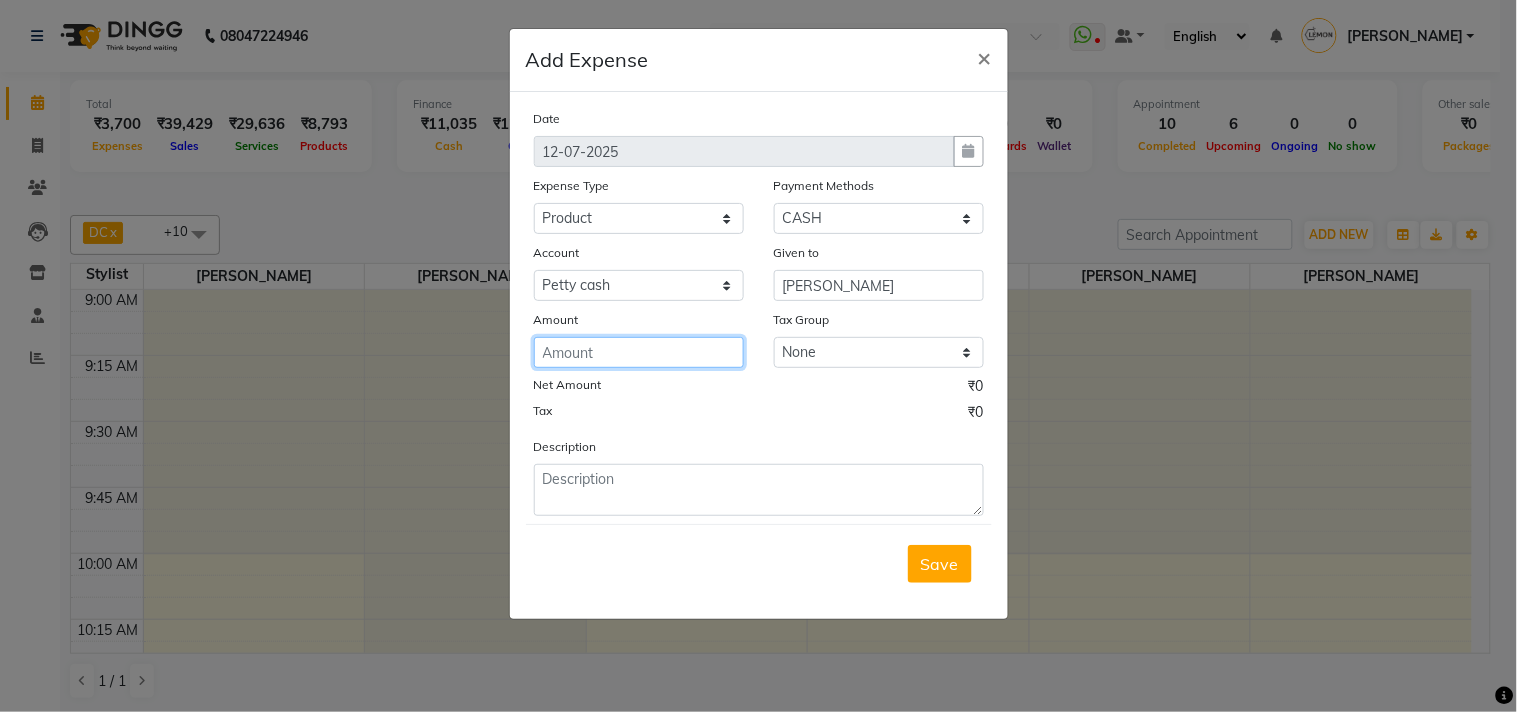 click 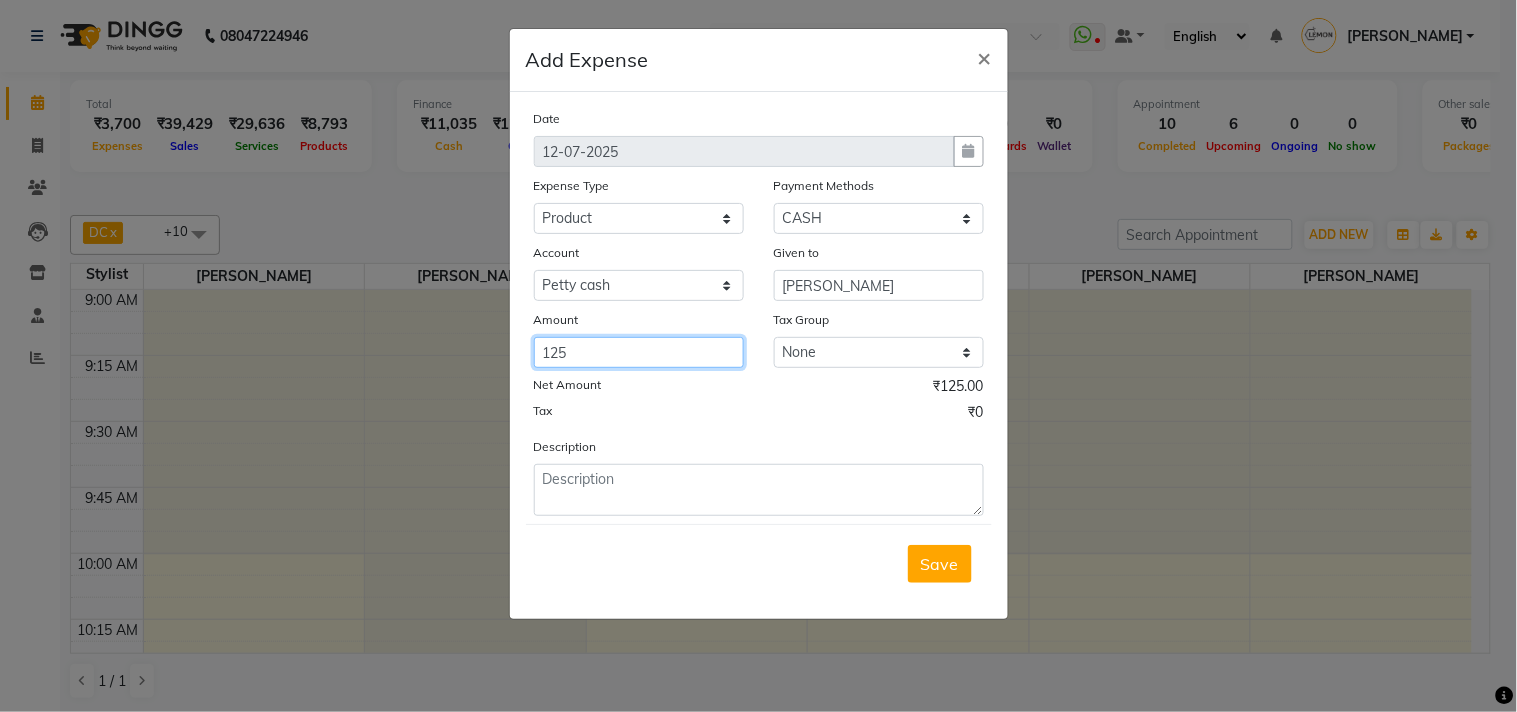 type on "125" 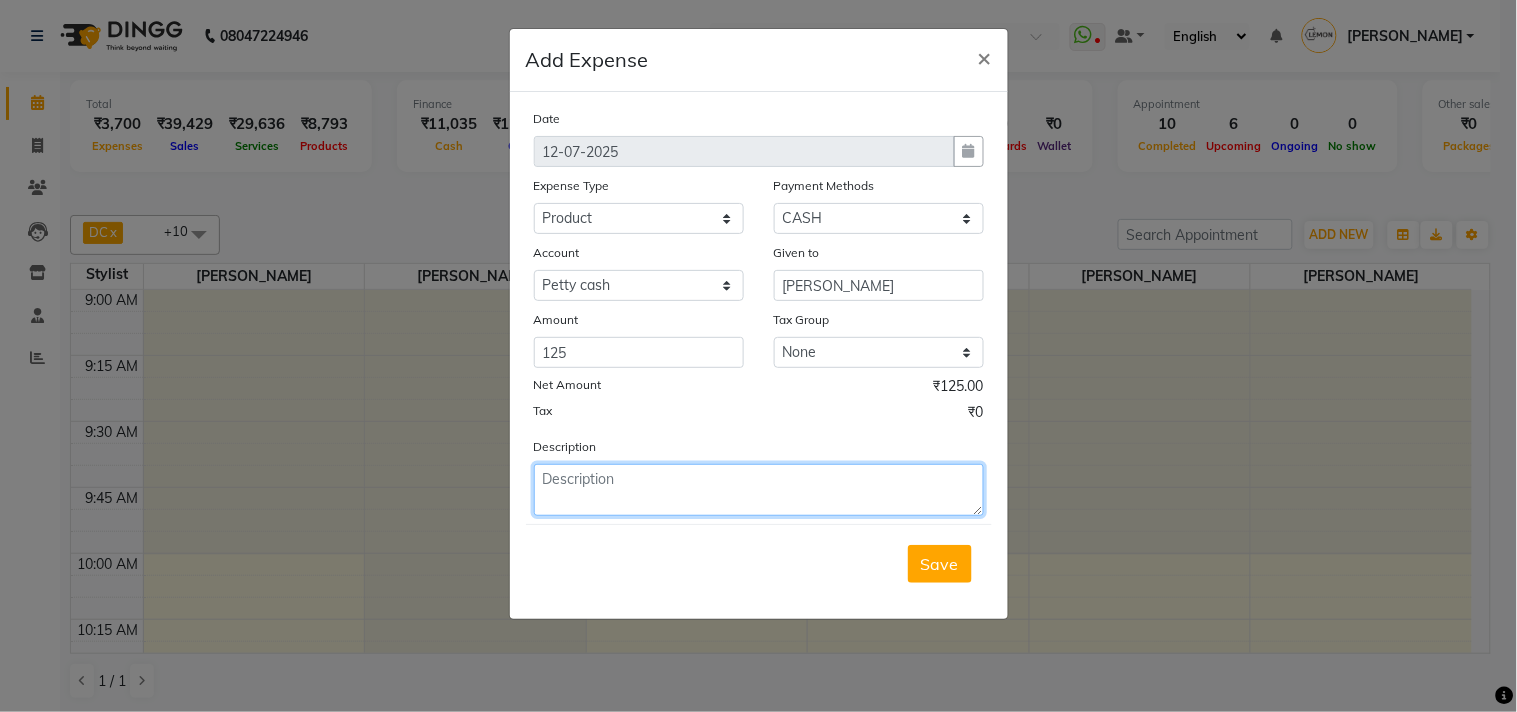 drag, startPoint x: 565, startPoint y: 508, endPoint x: 565, endPoint y: 496, distance: 12 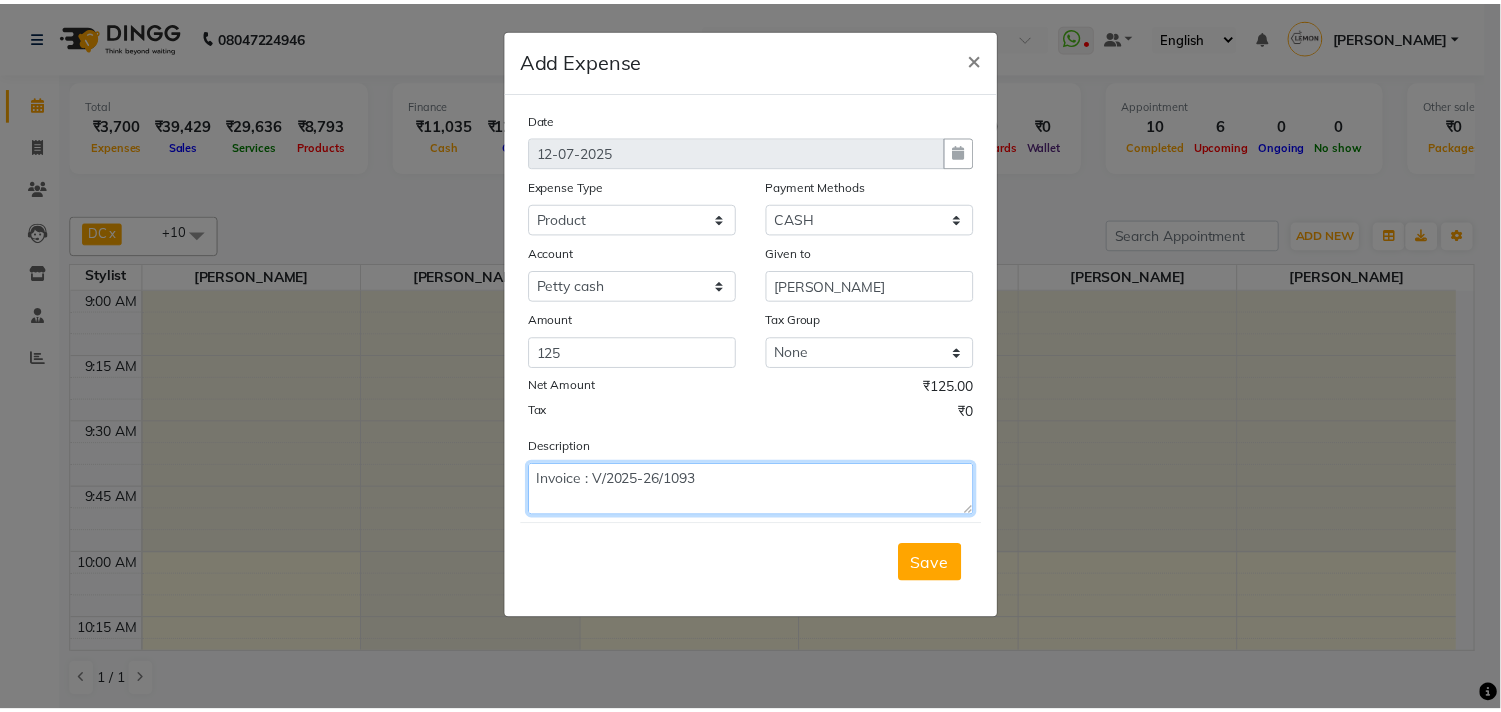scroll, scrollTop: 15, scrollLeft: 0, axis: vertical 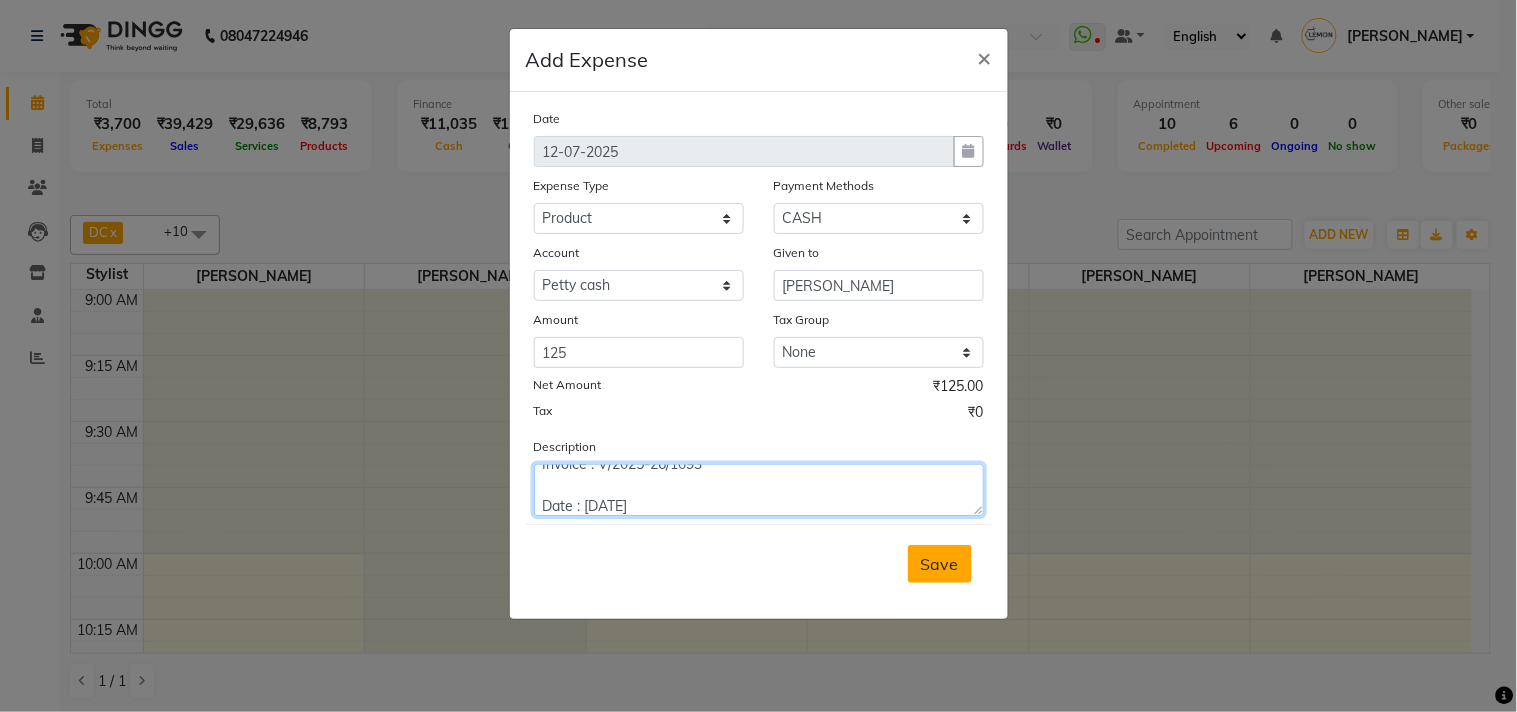 type on "Invoice : V/2025-26/1093
Date : July 12, 2025" 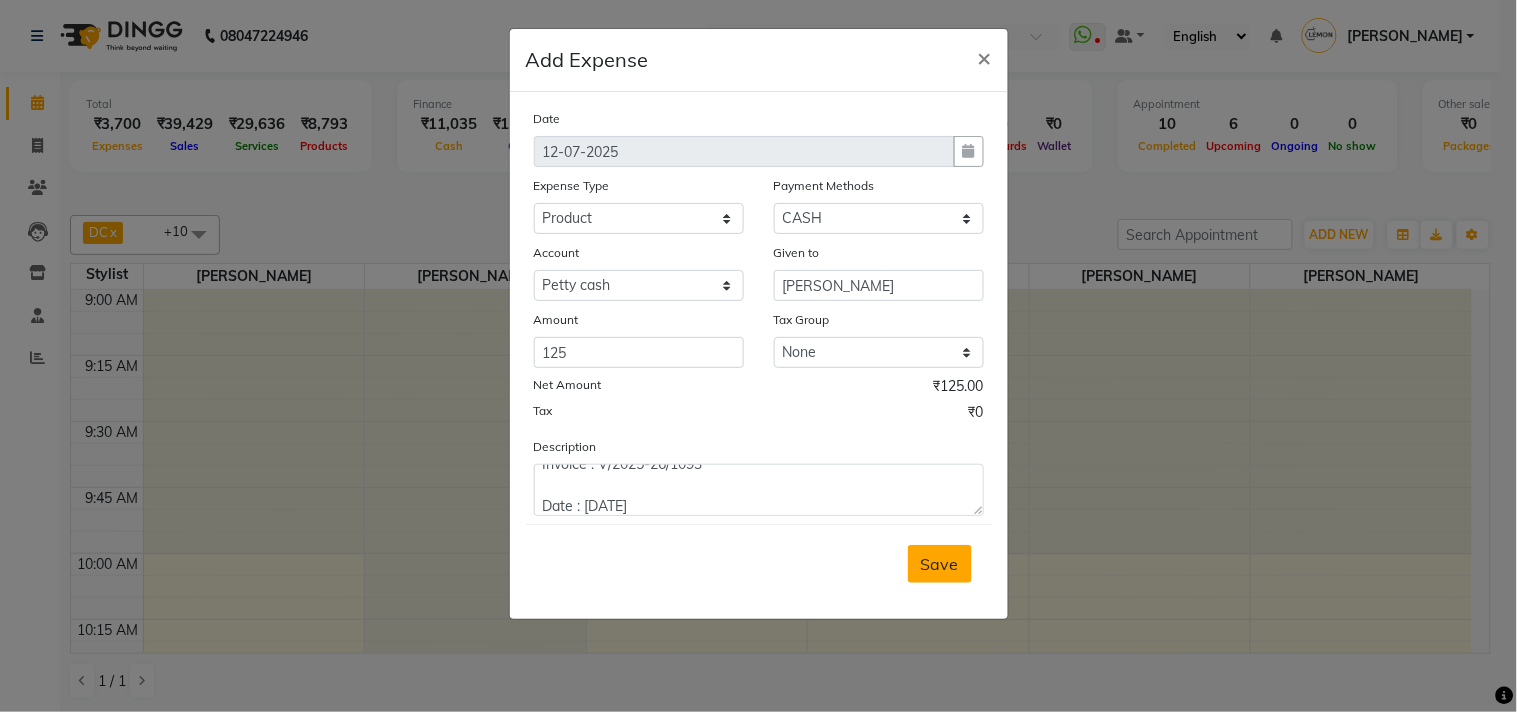 click on "Save" at bounding box center [940, 564] 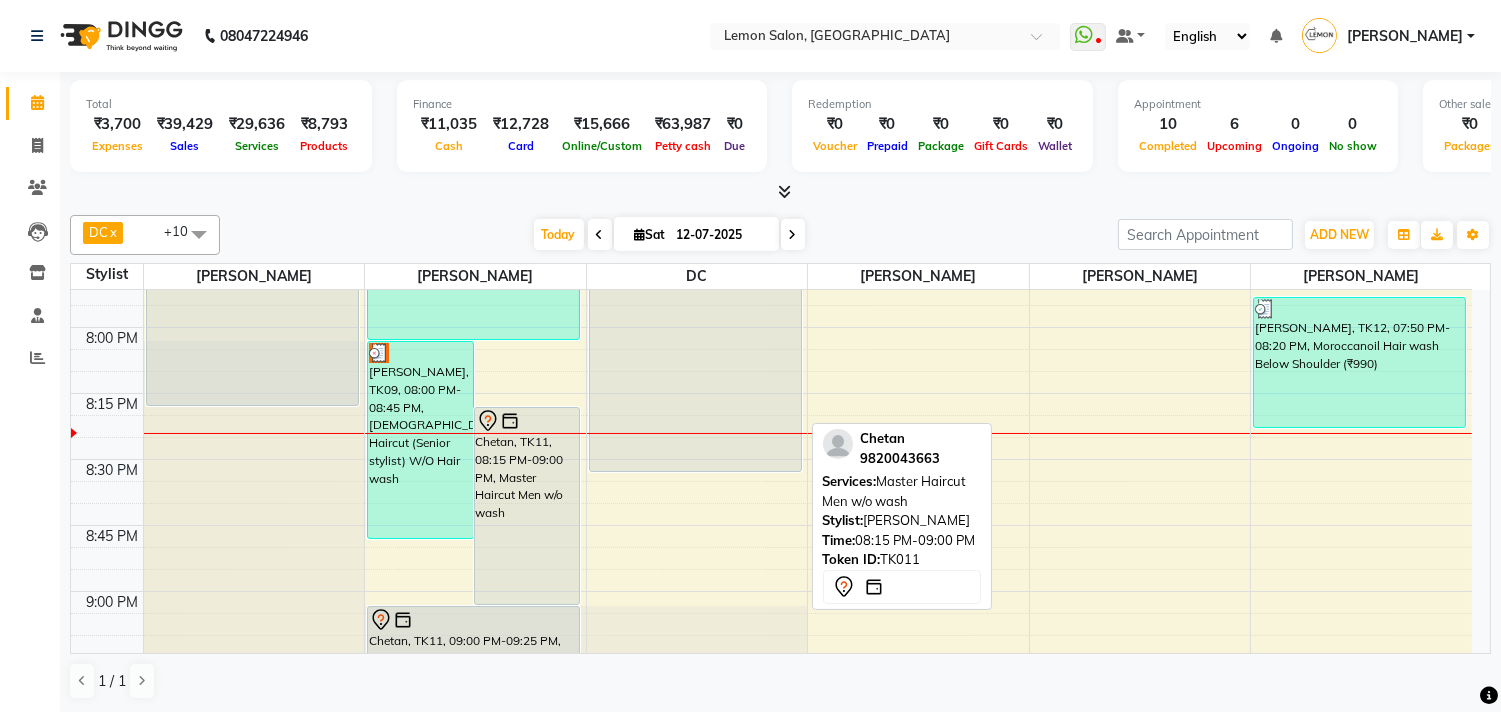 scroll, scrollTop: 2904, scrollLeft: 0, axis: vertical 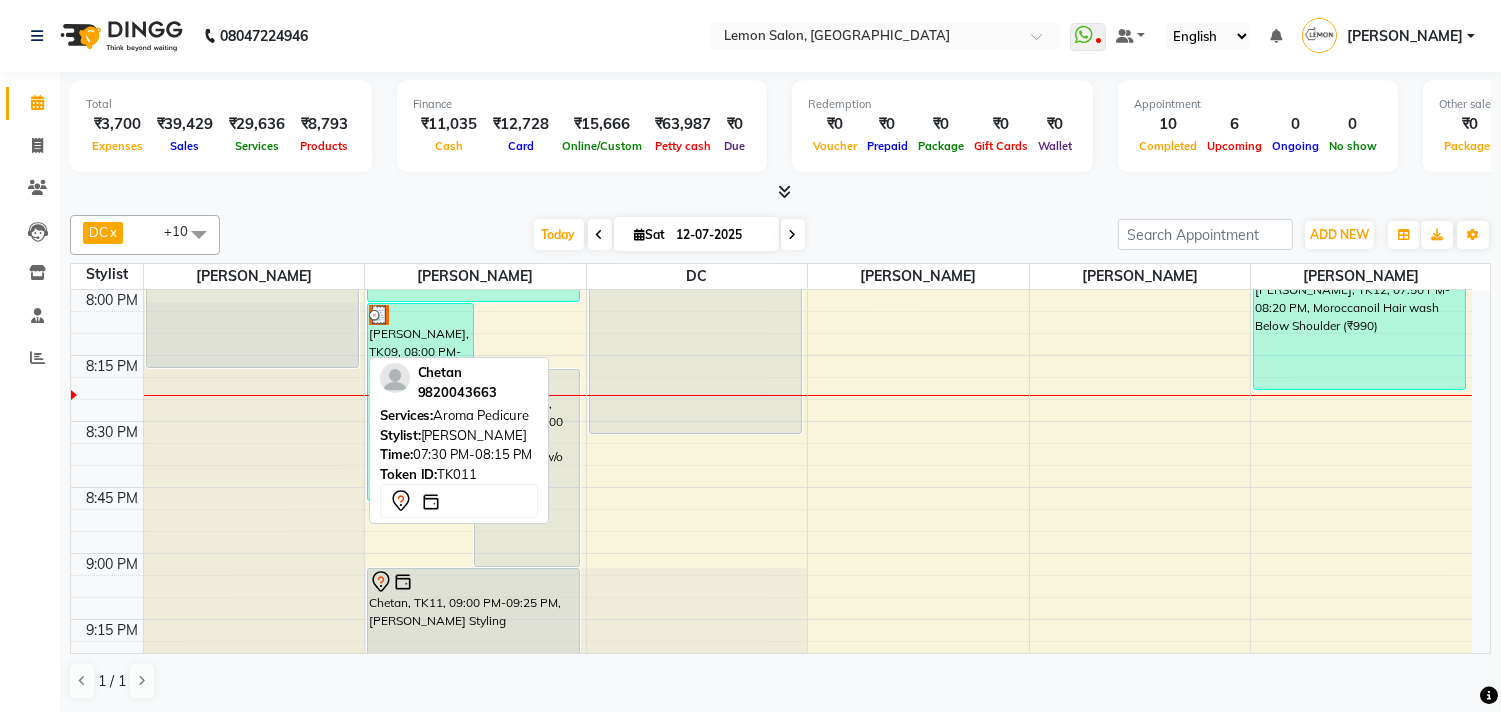 click on "Chetan, TK11, 07:30 PM-08:15 PM, Aroma Pedicure" at bounding box center (252, 269) 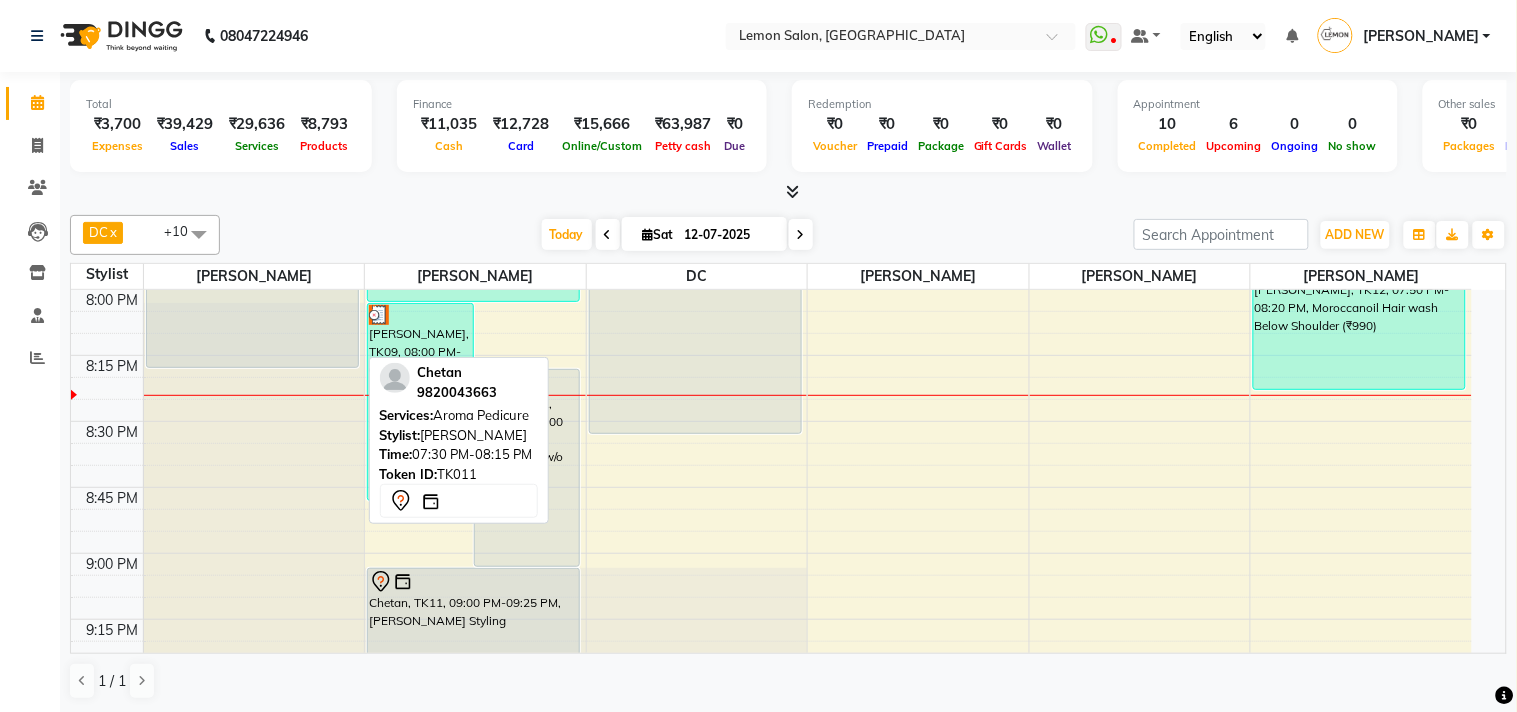 select on "7" 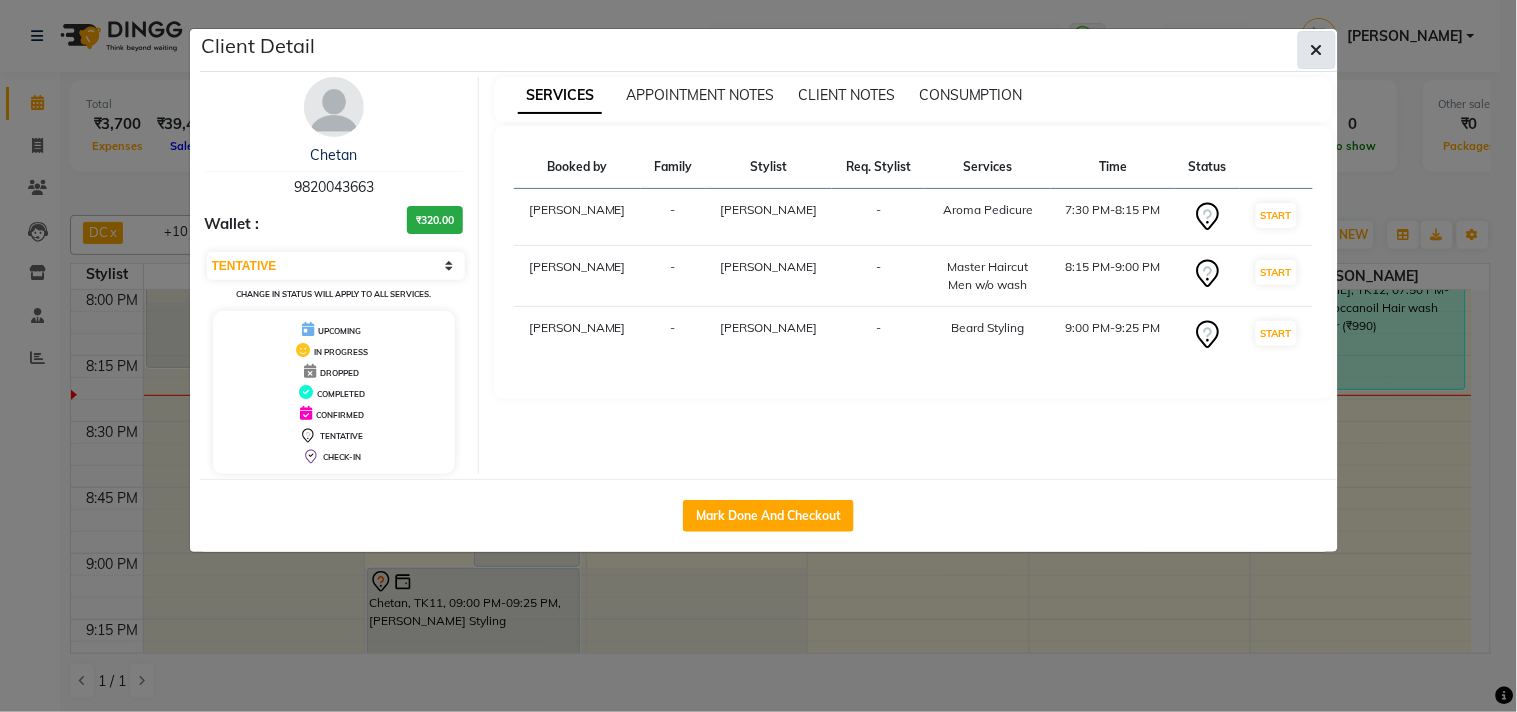 click 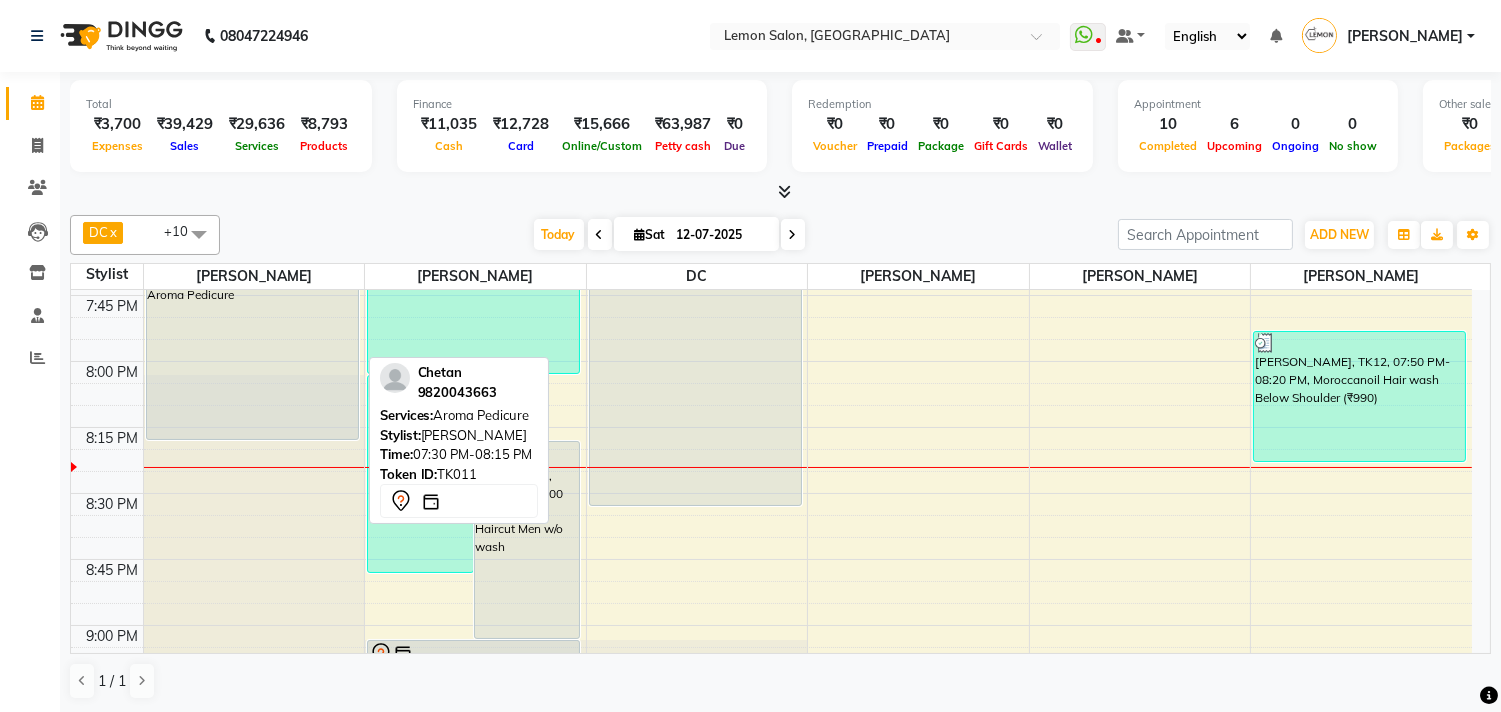 scroll, scrollTop: 2793, scrollLeft: 0, axis: vertical 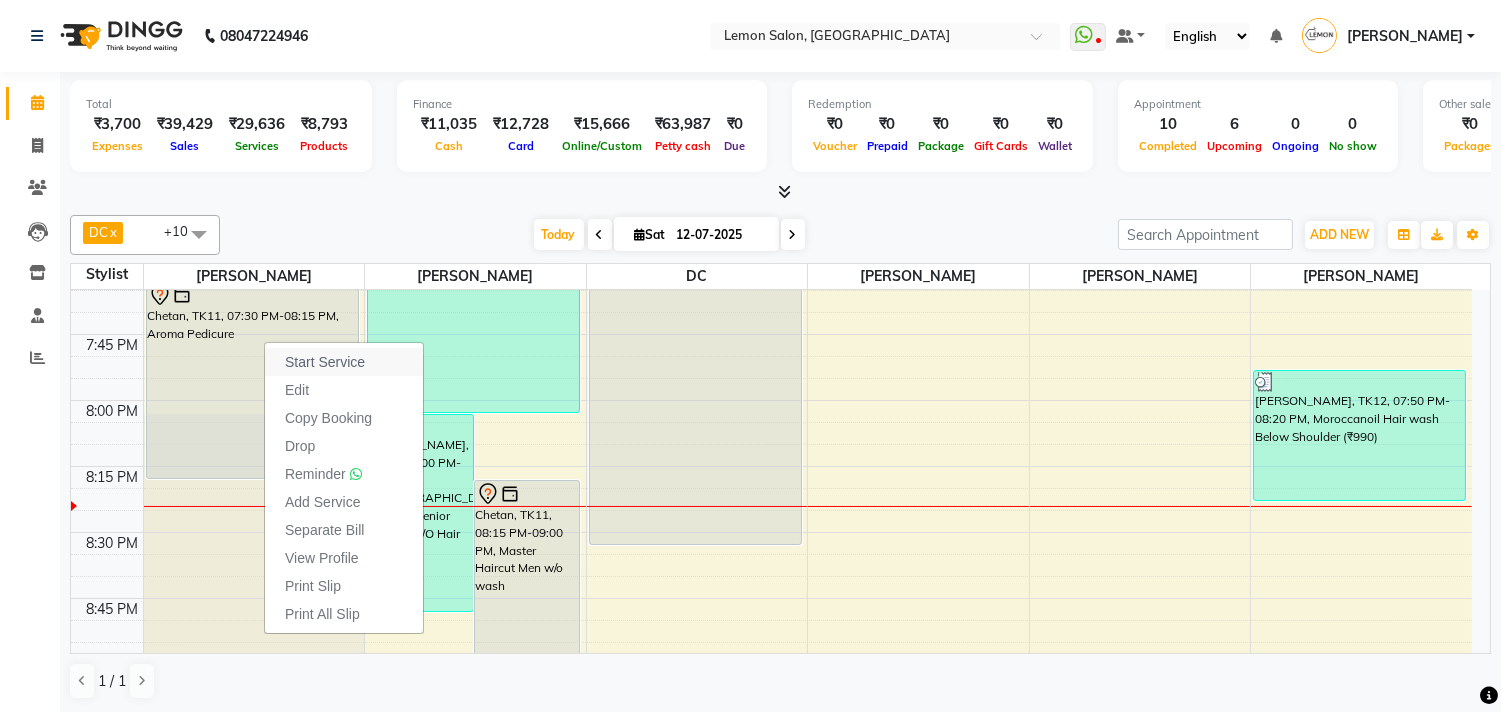 click on "Start Service" at bounding box center (325, 362) 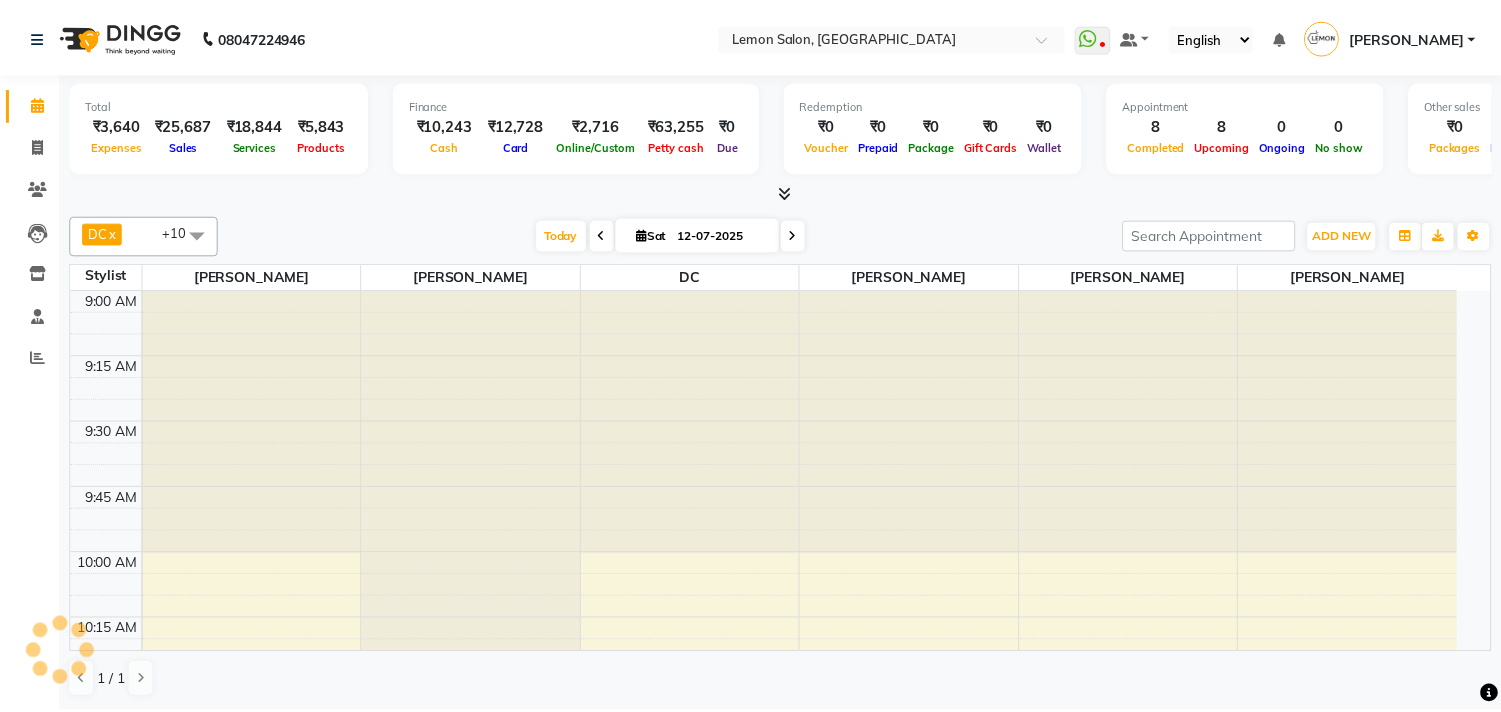 scroll, scrollTop: 0, scrollLeft: 0, axis: both 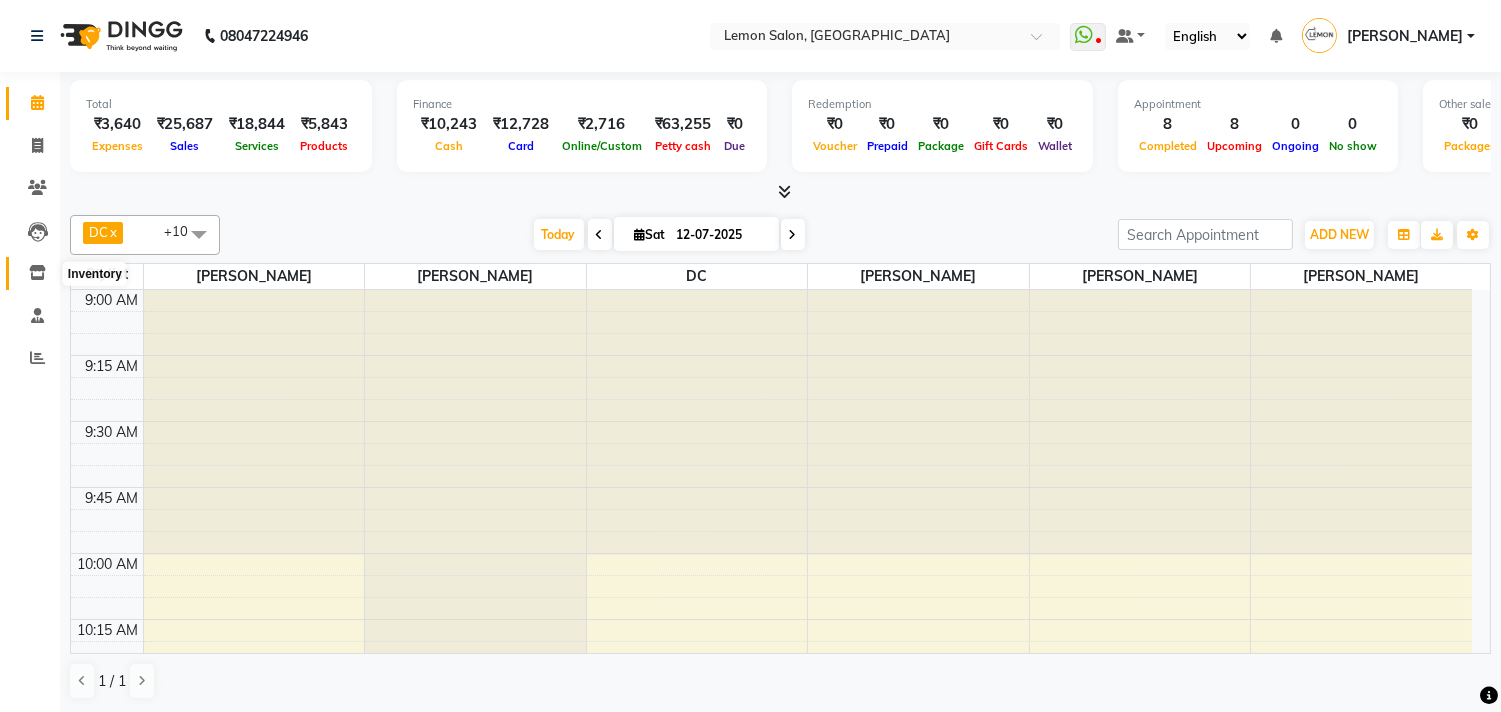 click 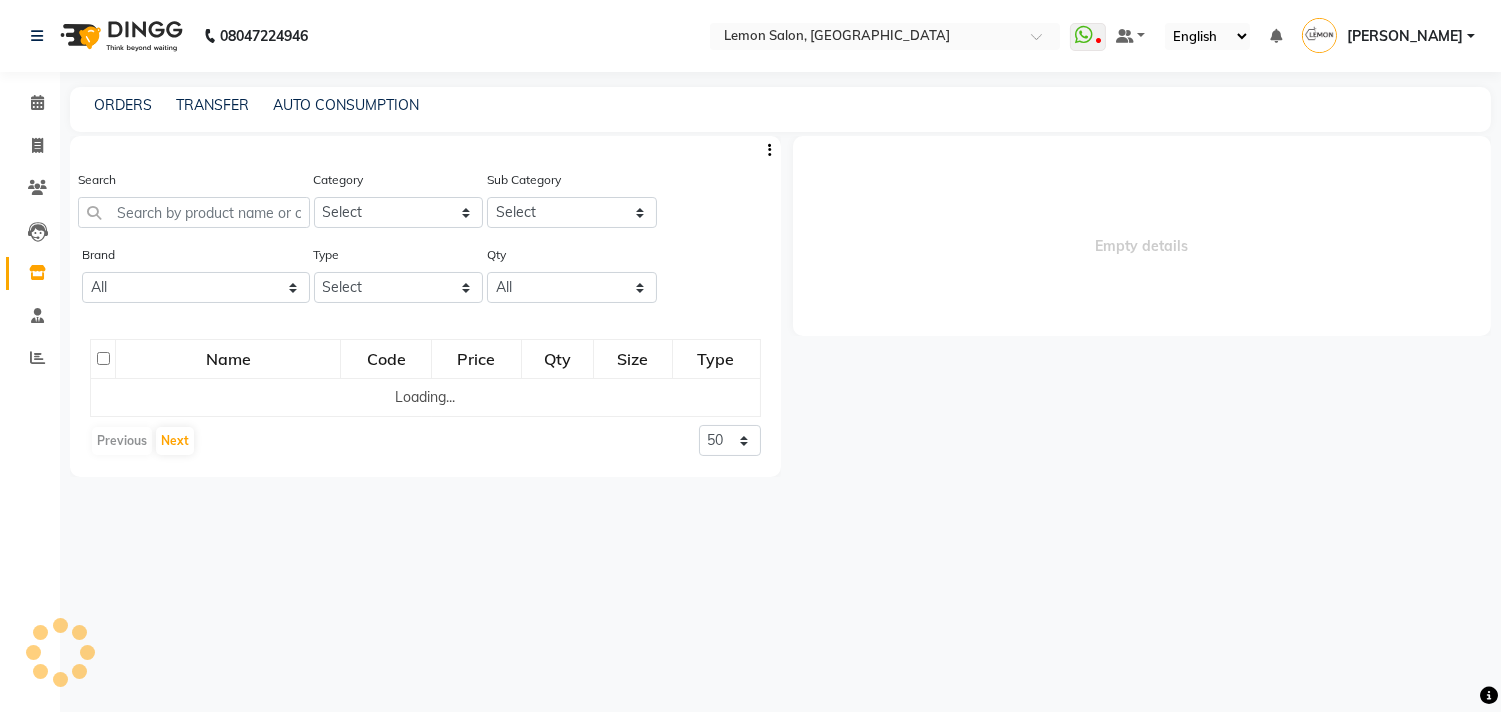 select 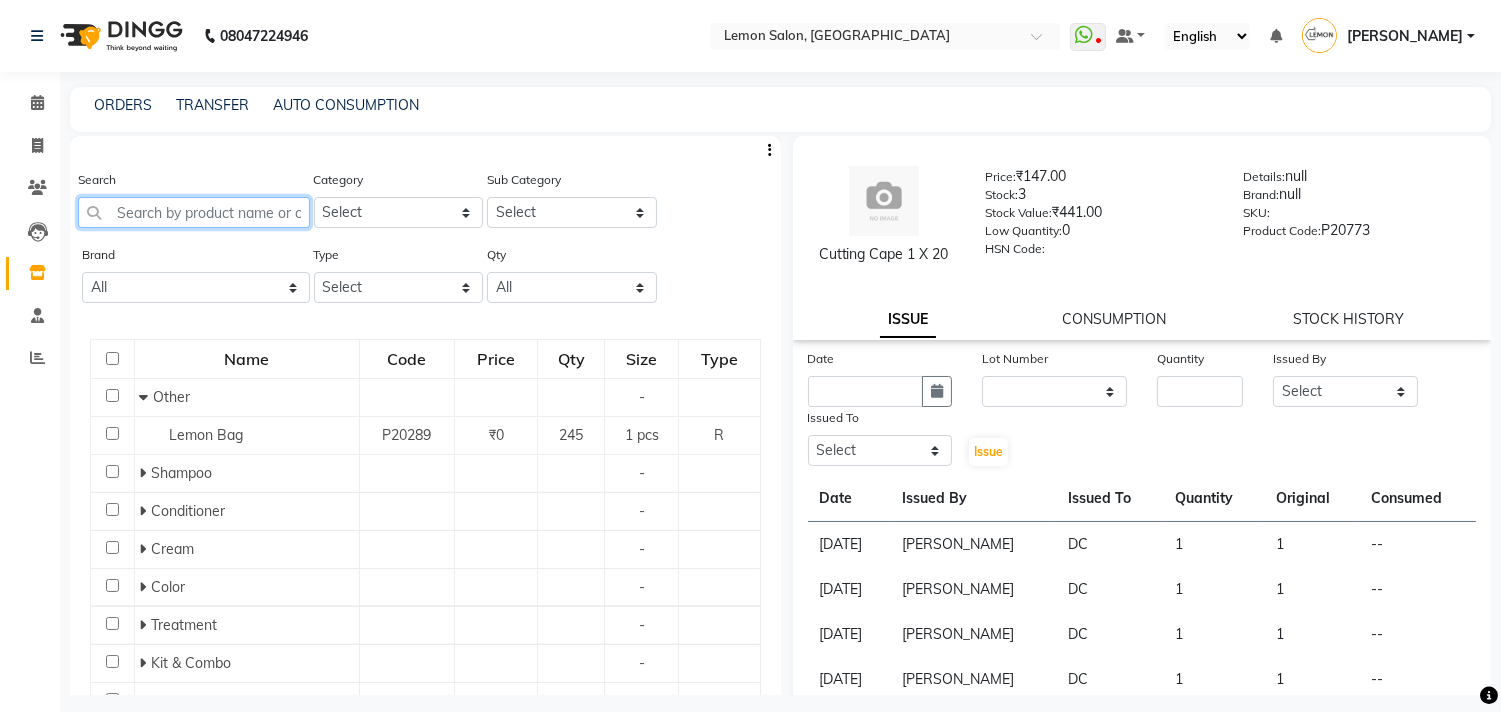 click 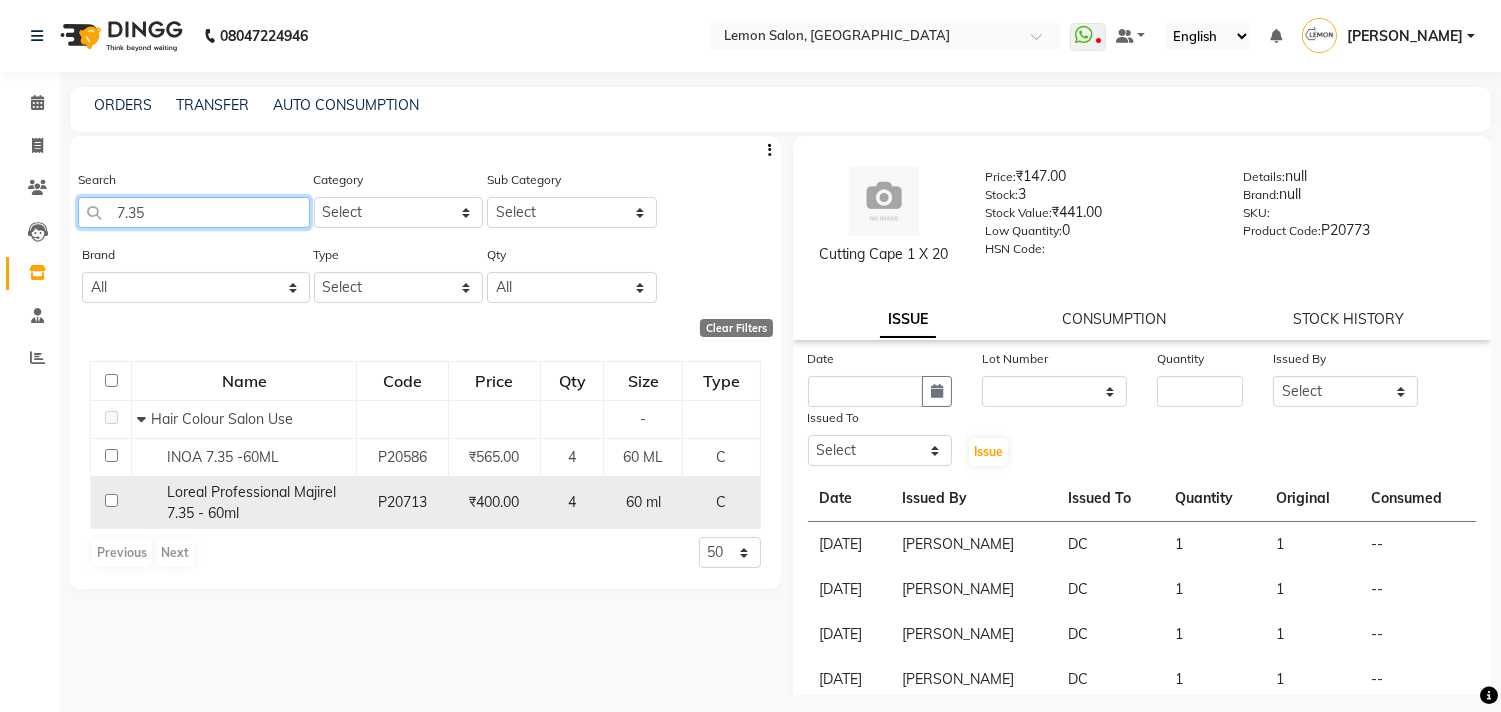 type on "7.35" 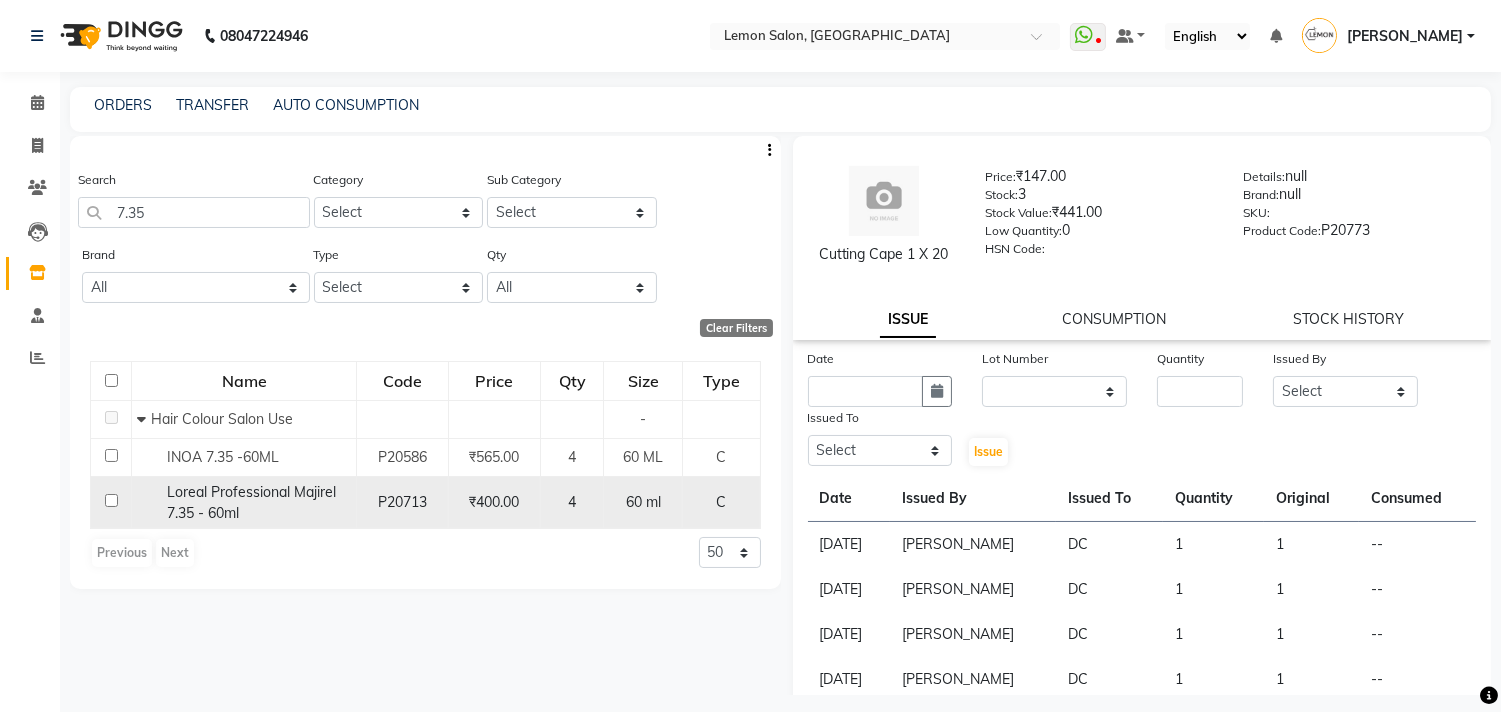click 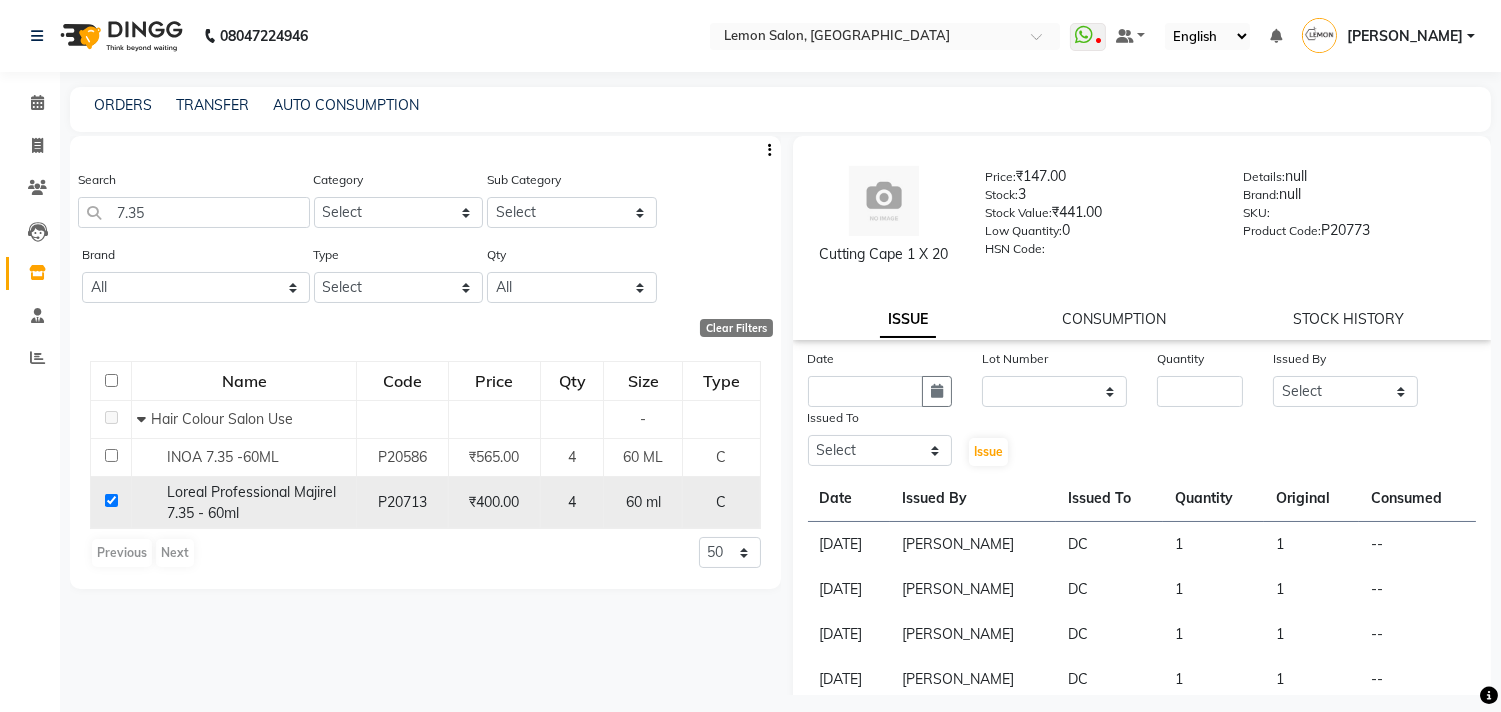 checkbox on "true" 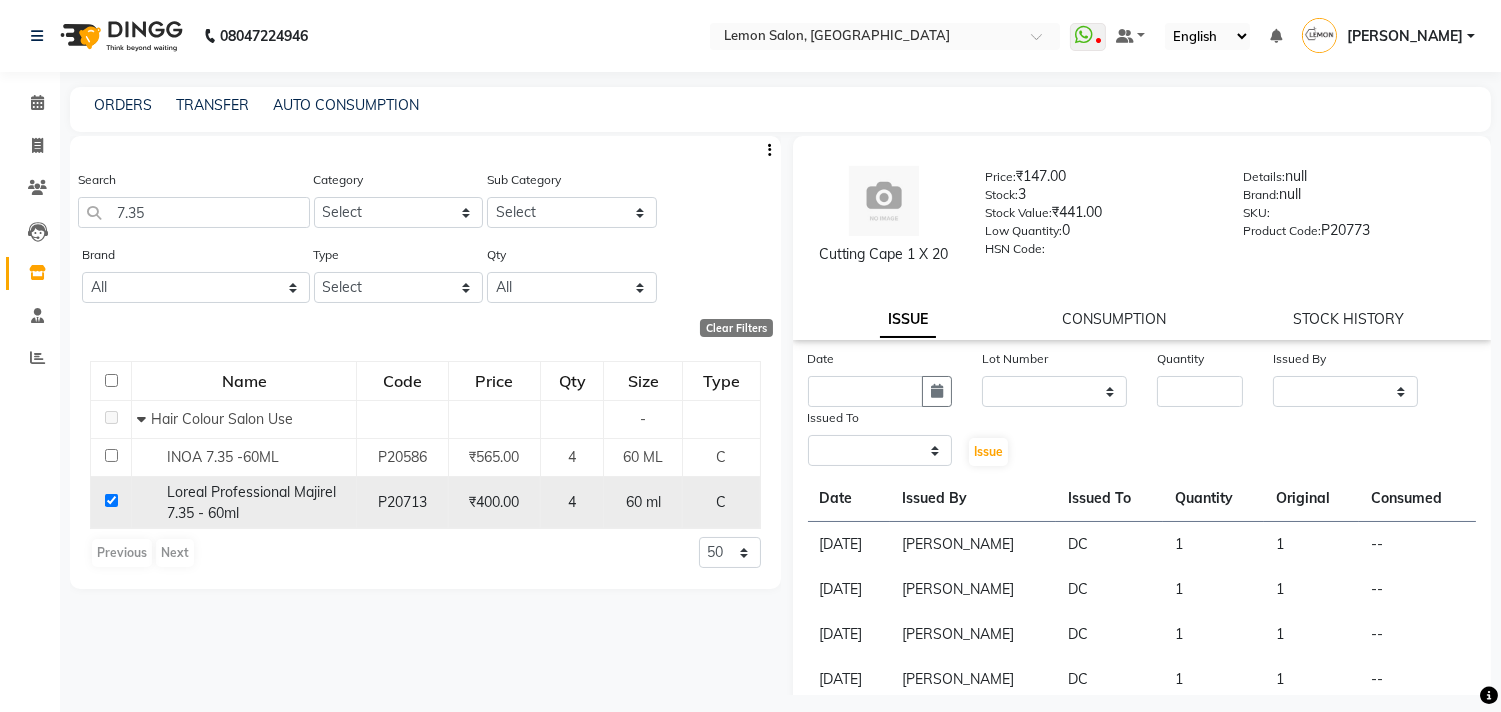 select 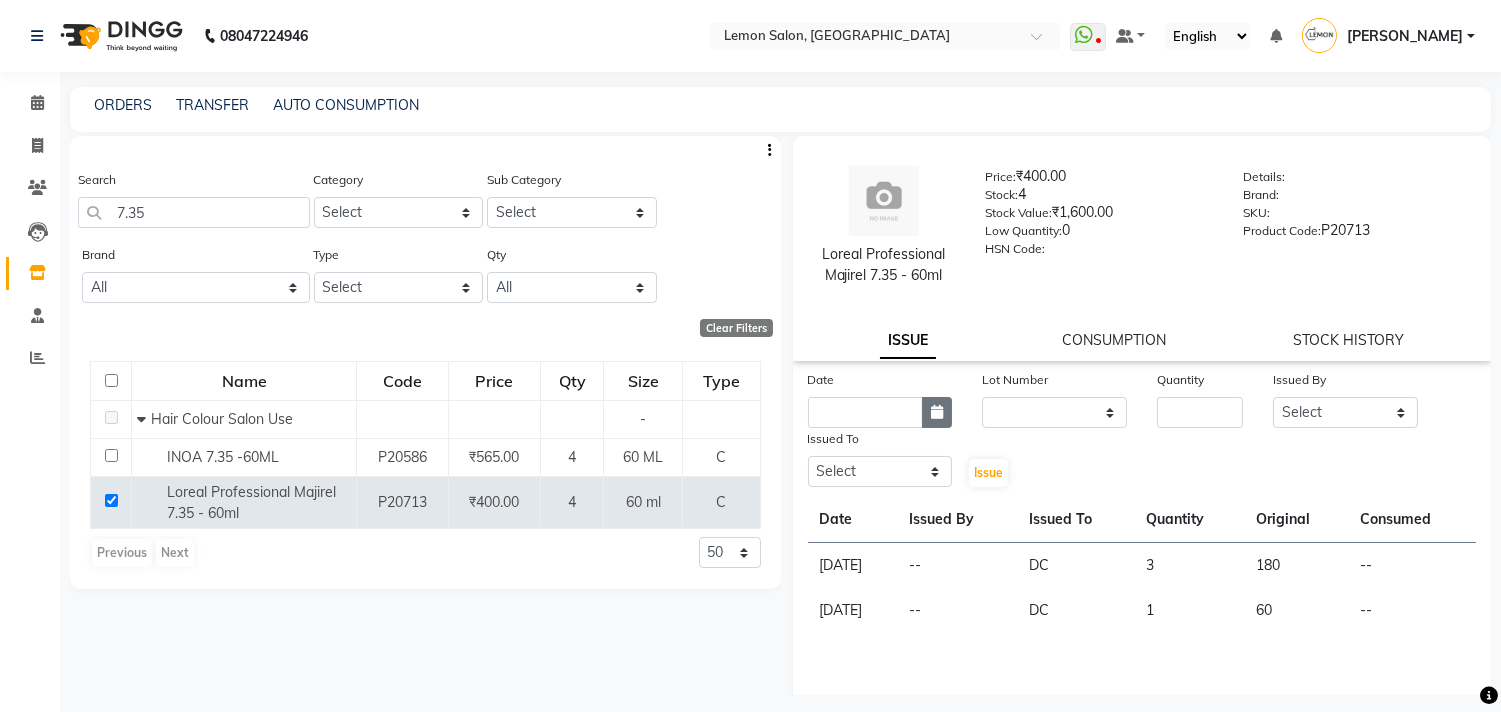 click 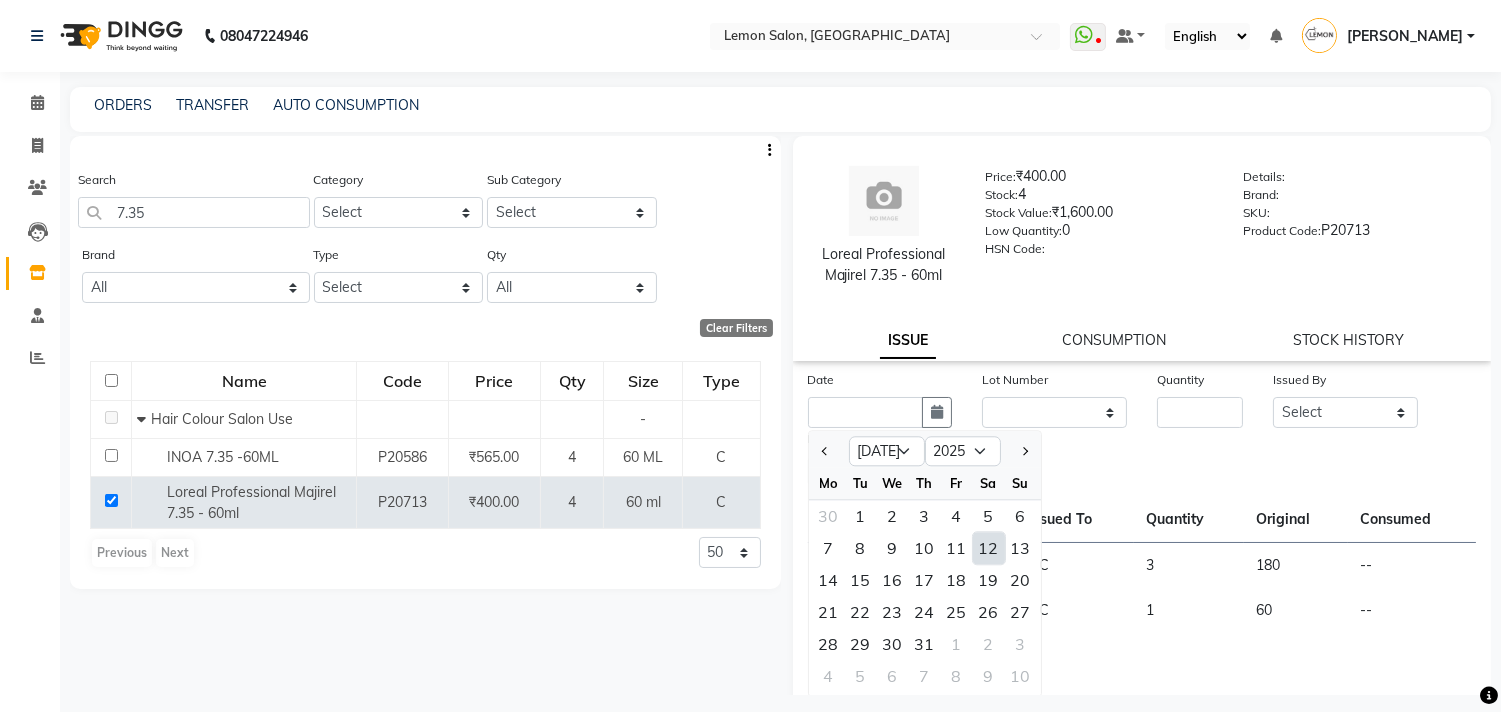 click on "12" 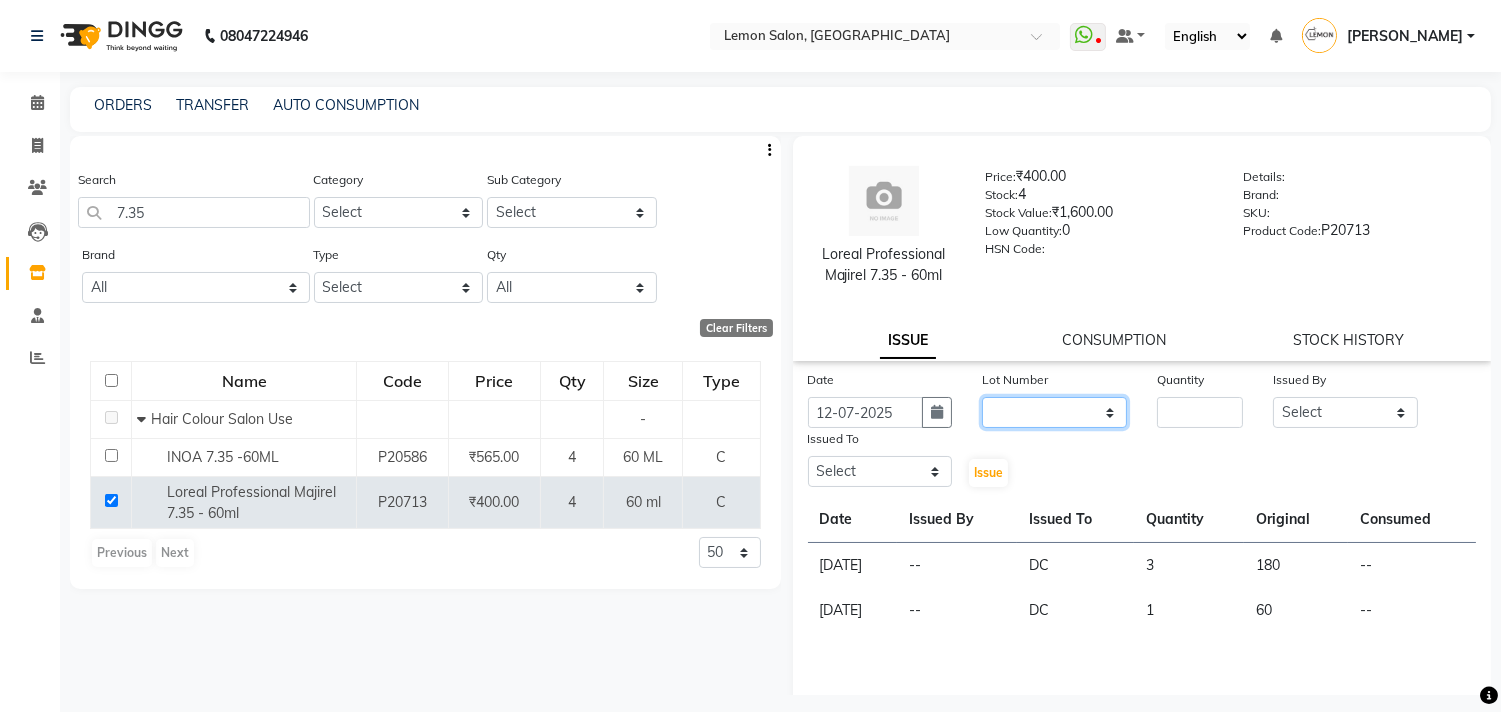 click on "None" 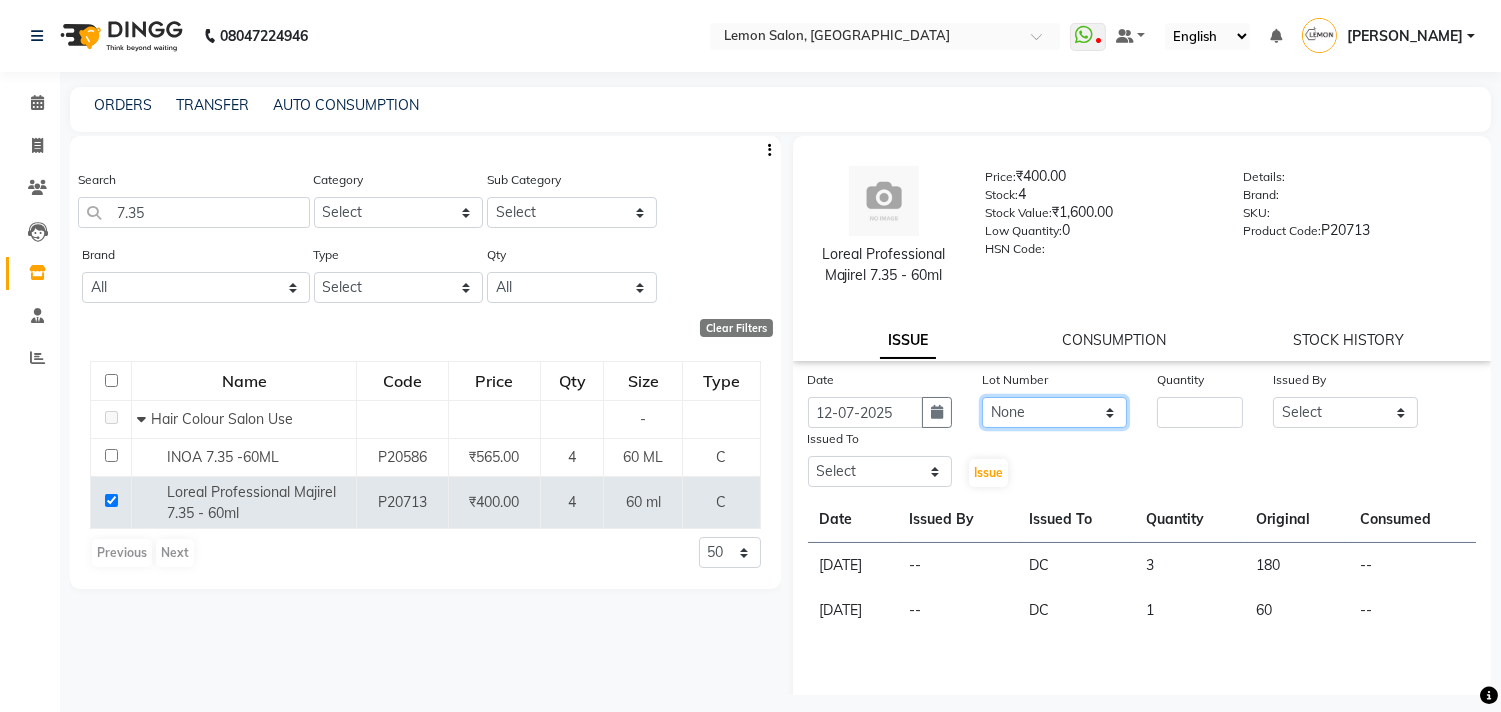 click on "None" 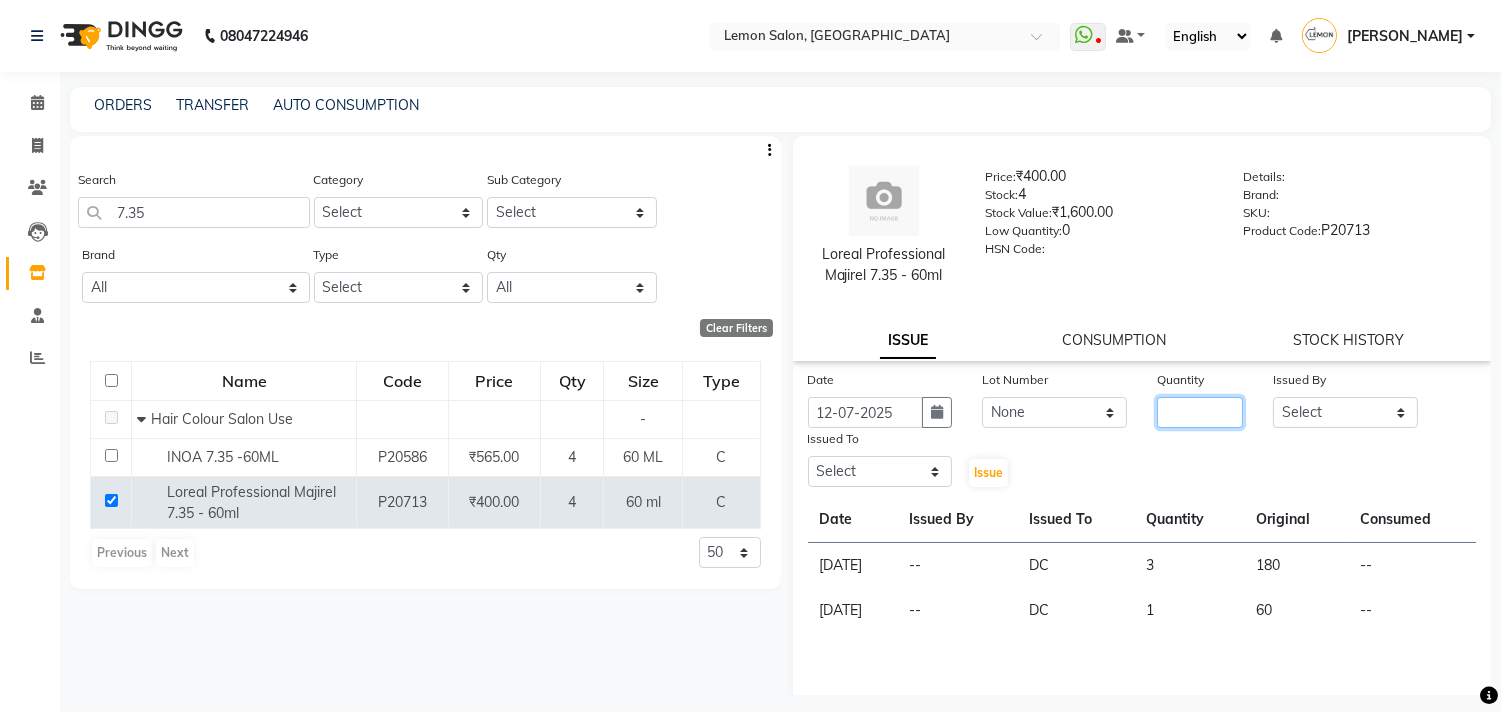 click 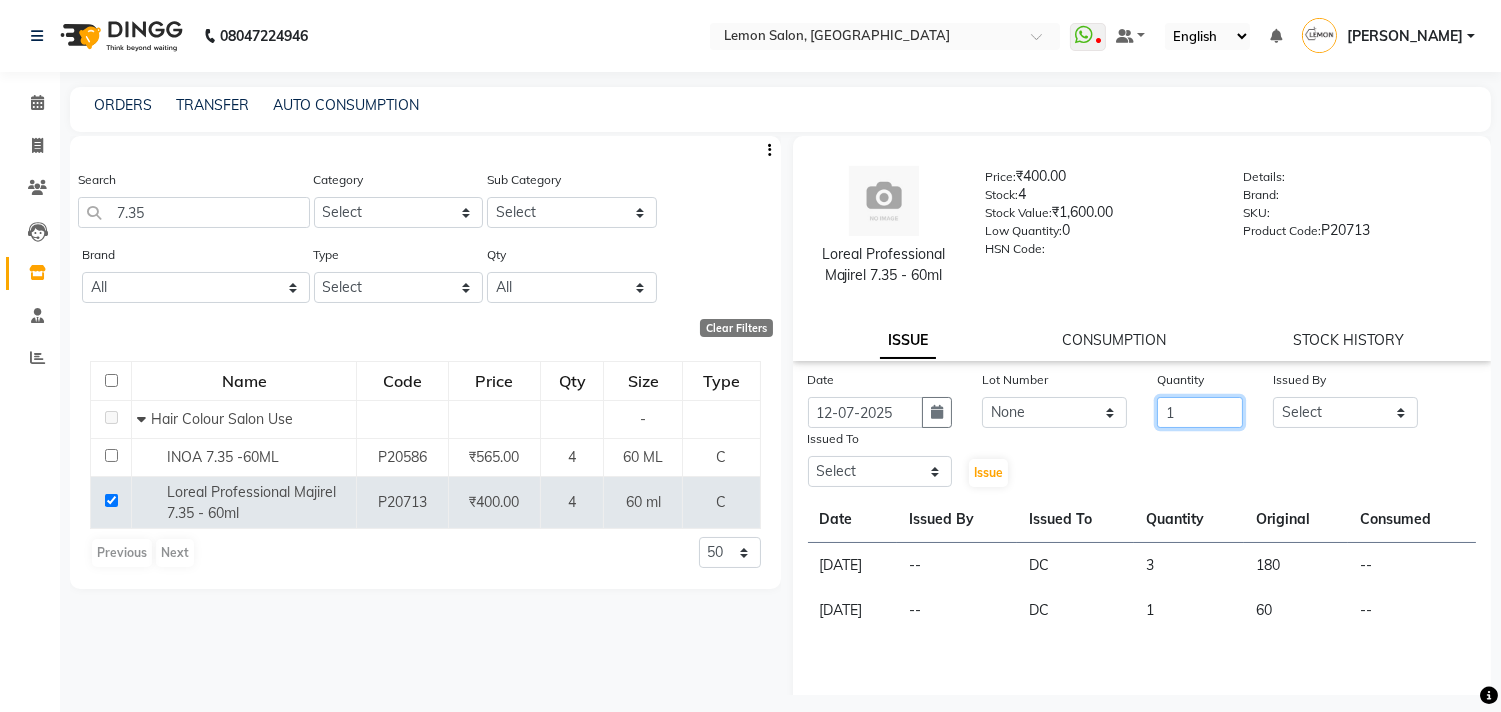 type on "1" 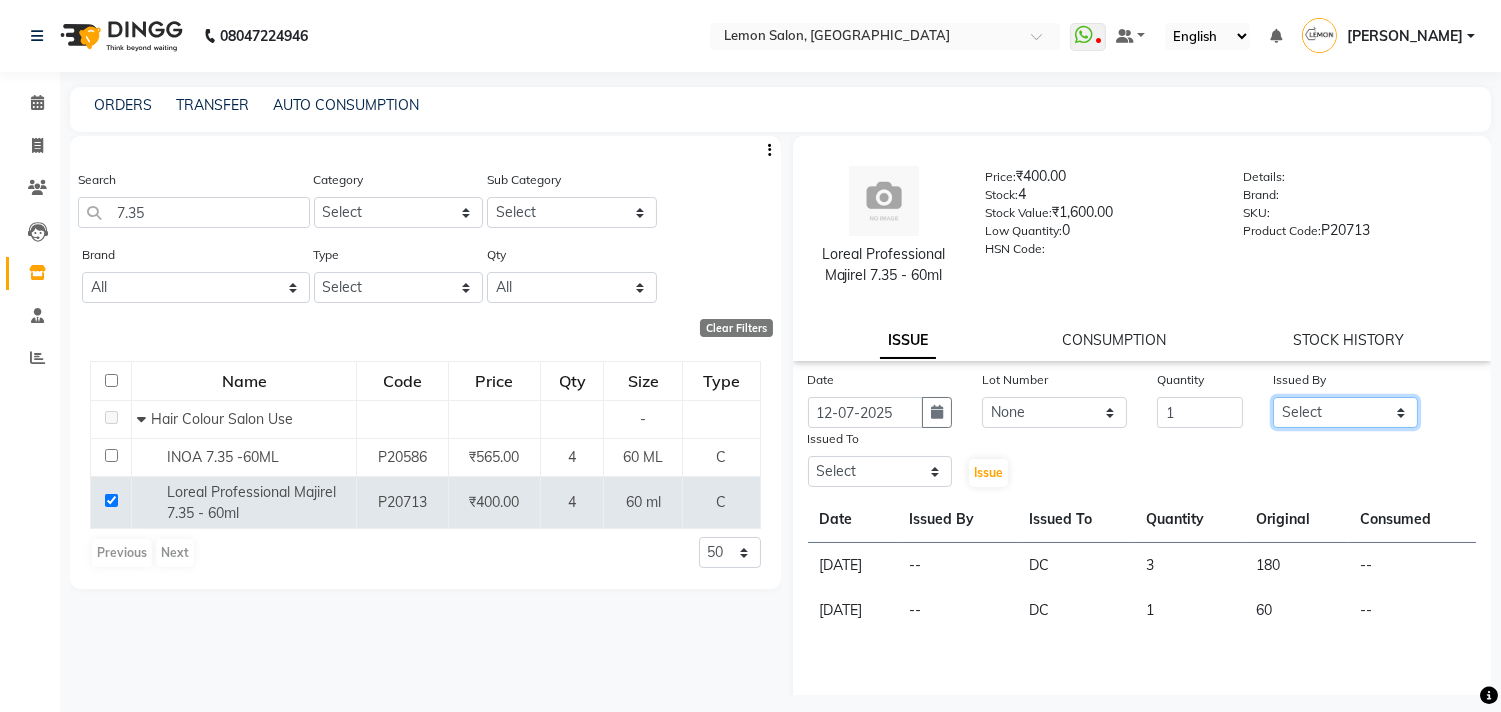 click on "Select Arun Arndive DC Faheem Malik Gufran Salmani Payal Maurya Riya Adawade Shoeb Salmani Kandivali Swati Sharma Yunus Yusuf Shaikh" 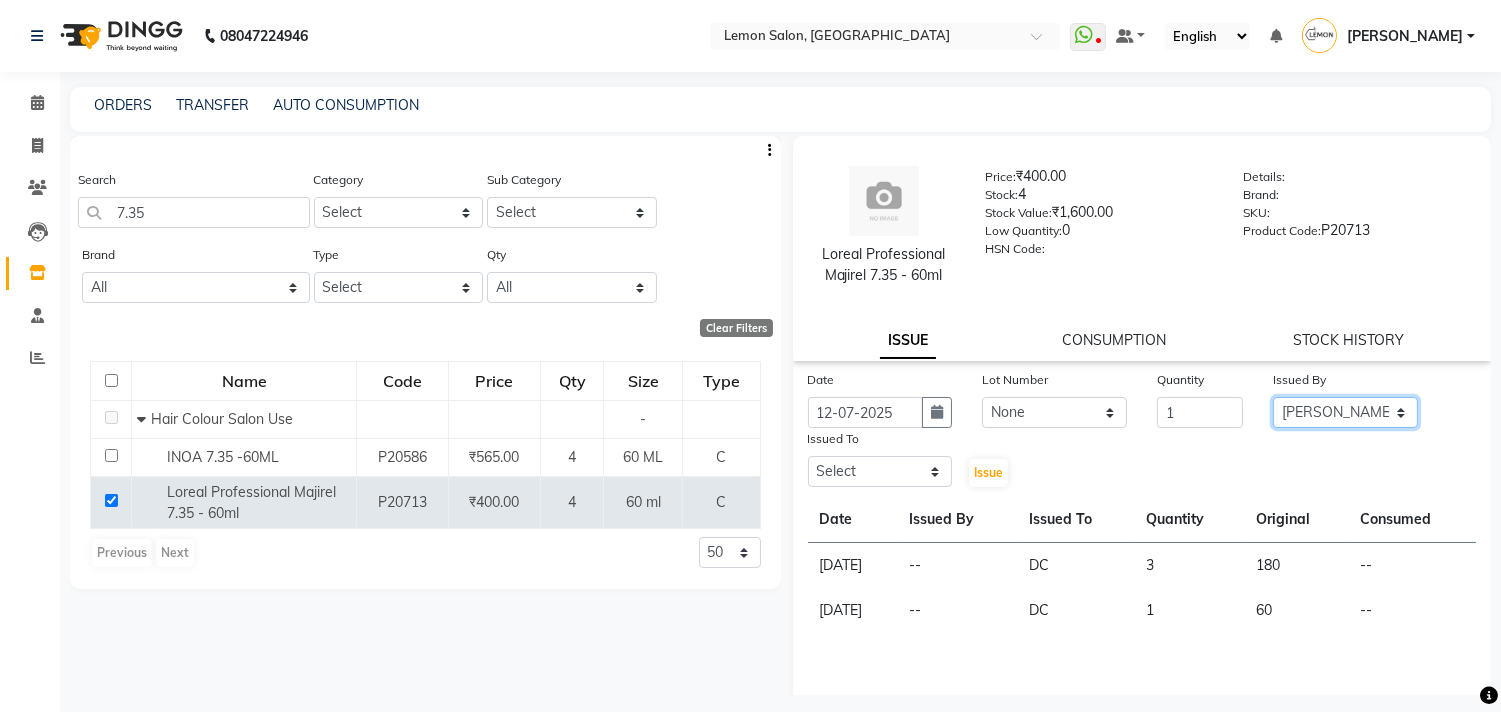 click on "Select Arun Arndive DC Faheem Malik Gufran Salmani Payal Maurya Riya Adawade Shoeb Salmani Kandivali Swati Sharma Yunus Yusuf Shaikh" 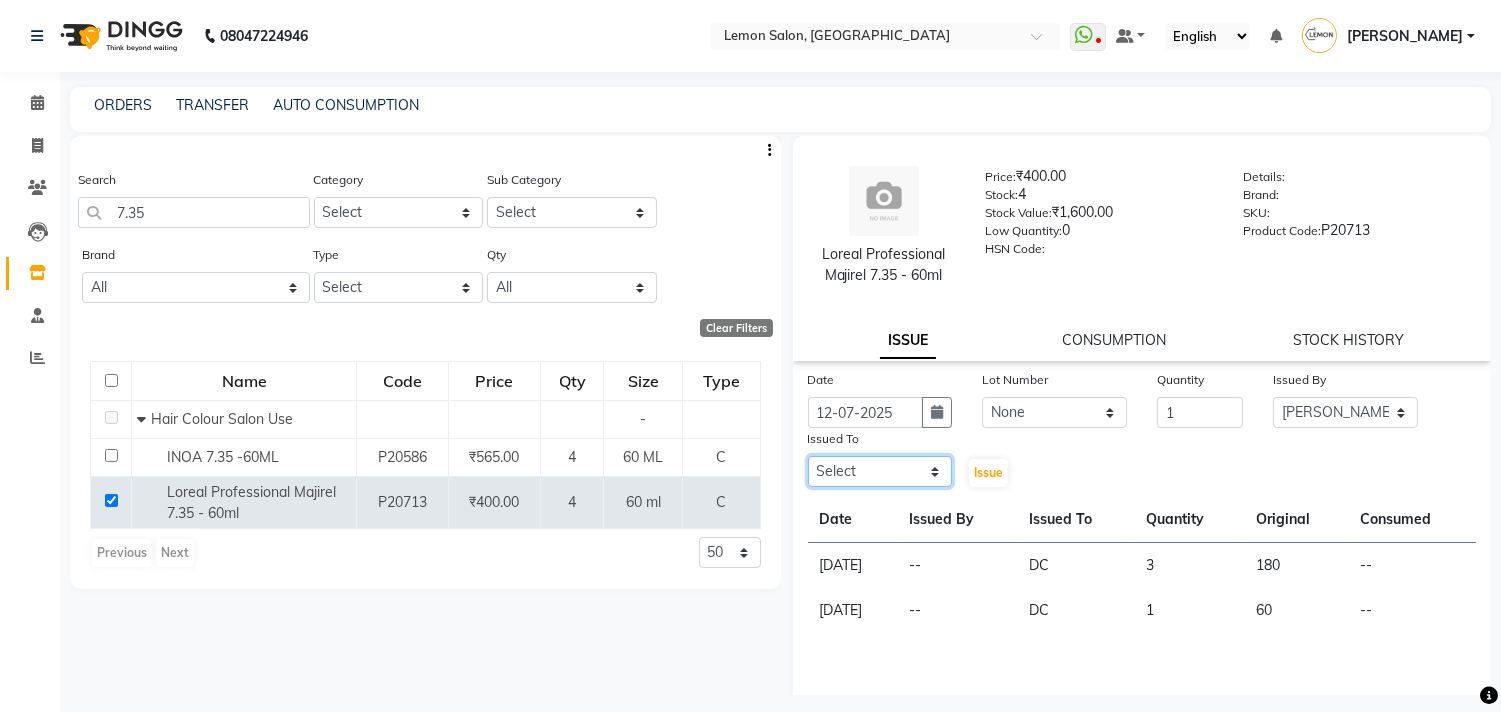 click on "Select Arun Arndive DC Faheem Malik Gufran Salmani Payal Maurya Riya Adawade Shoeb Salmani Kandivali Swati Sharma Yunus Yusuf Shaikh" 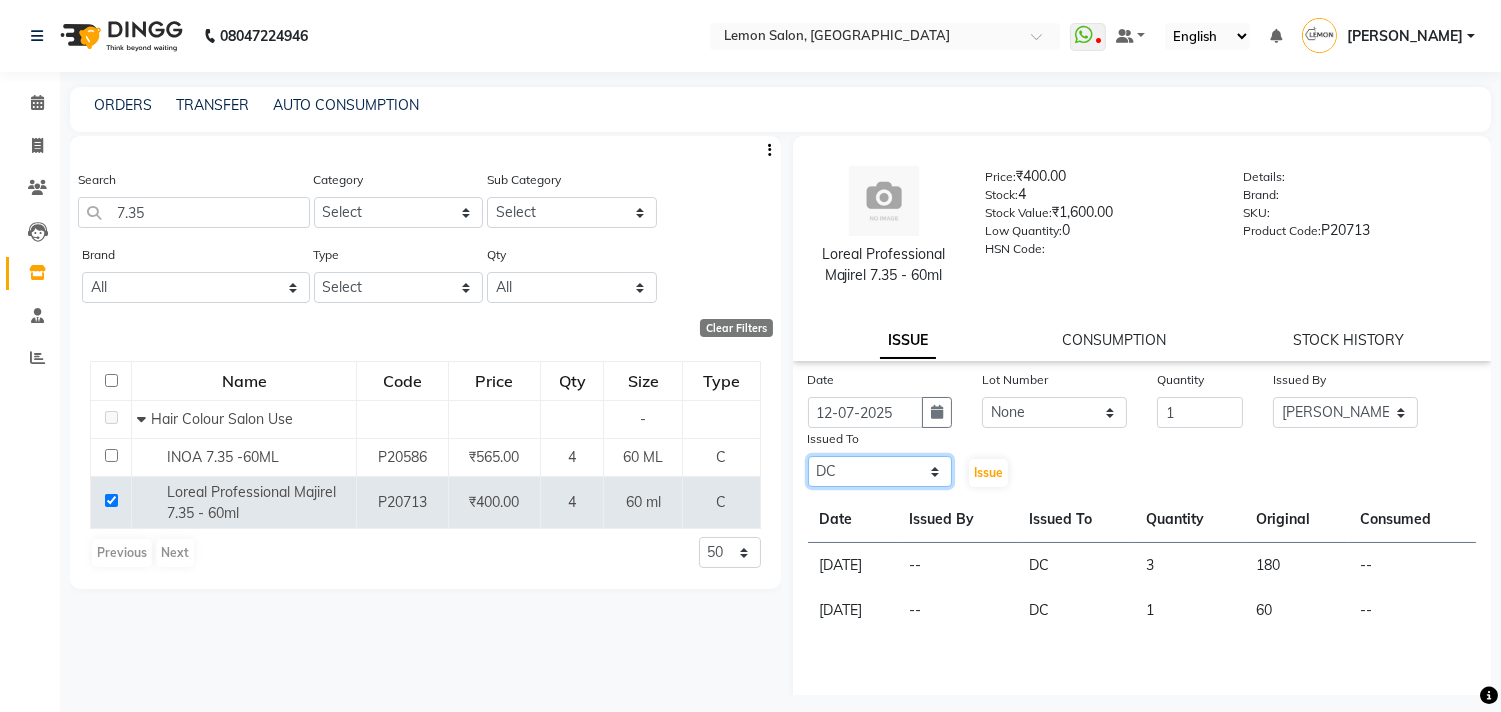 click on "Select Arun Arndive DC Faheem Malik Gufran Salmani Payal Maurya Riya Adawade Shoeb Salmani Kandivali Swati Sharma Yunus Yusuf Shaikh" 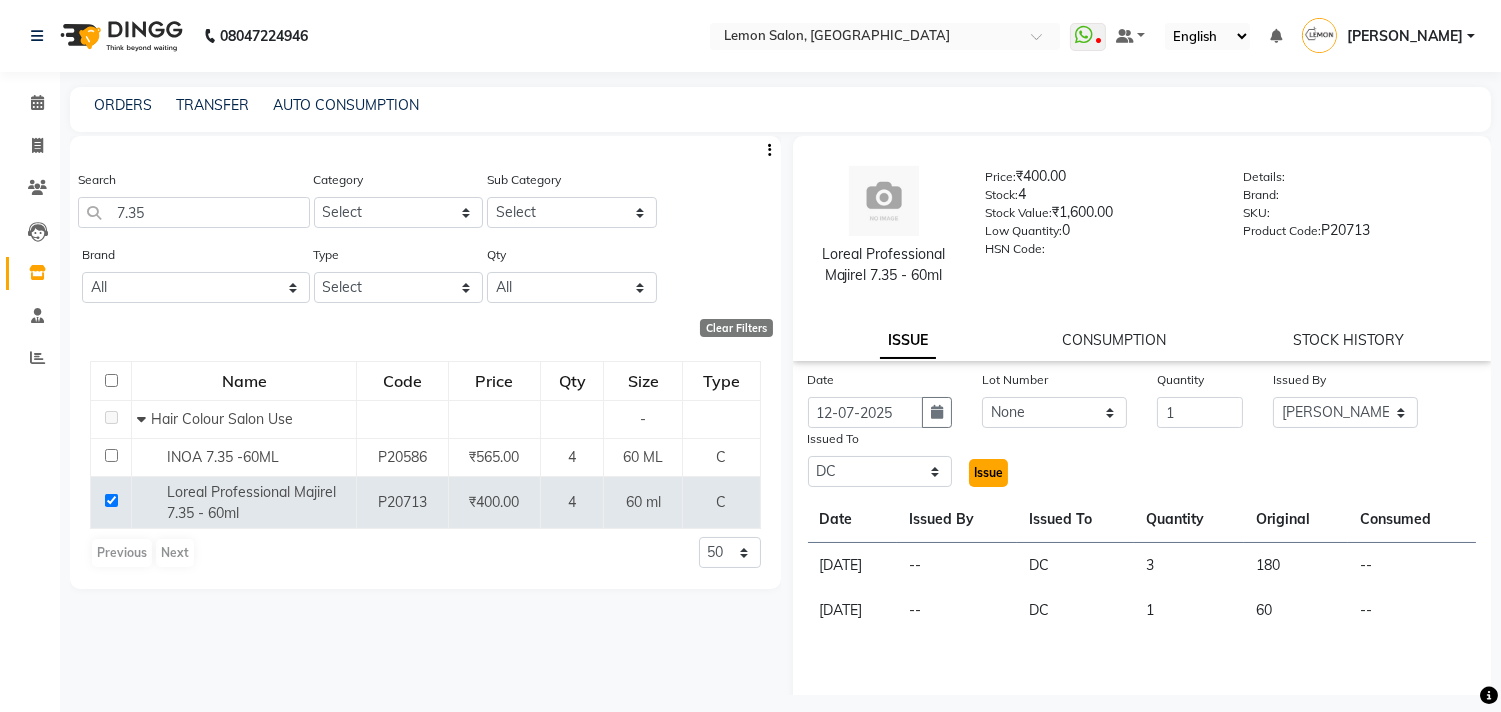 click on "Issue" 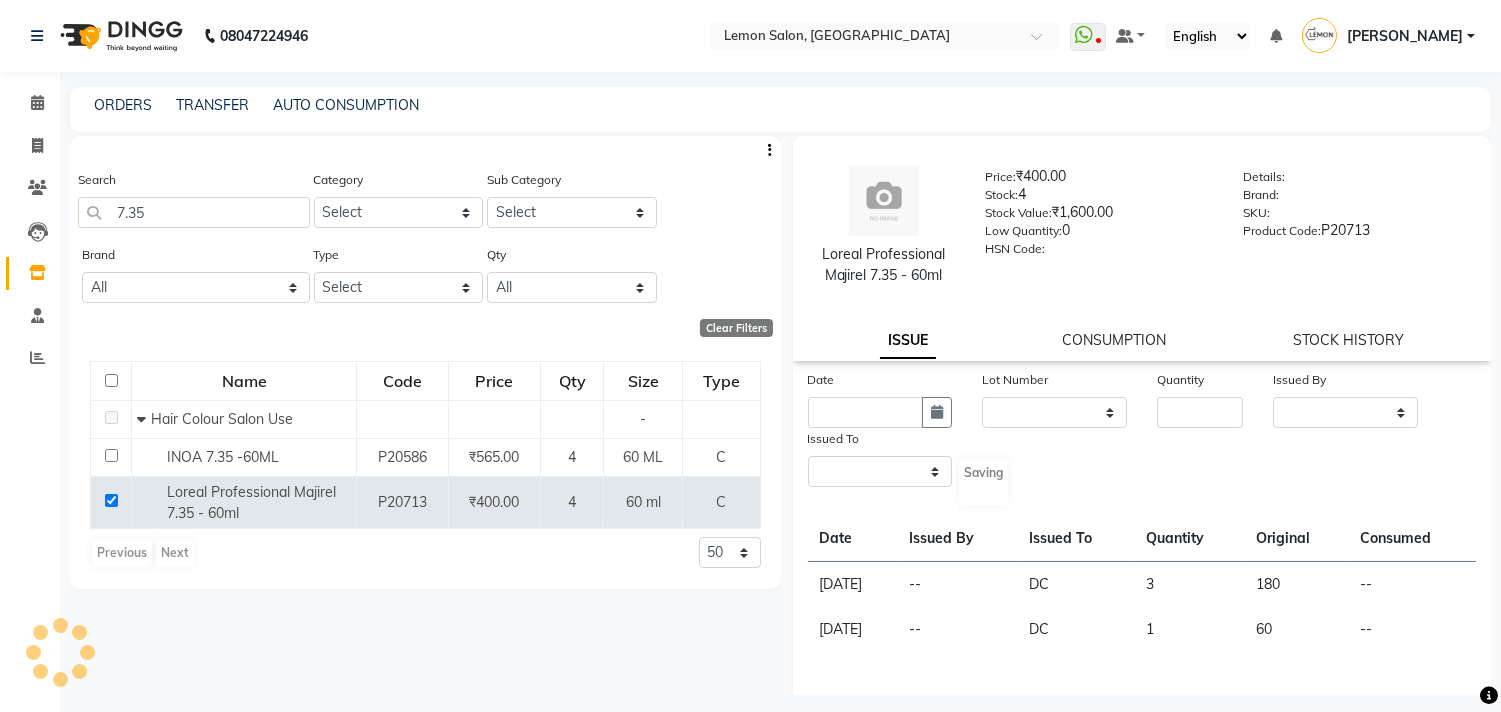 select 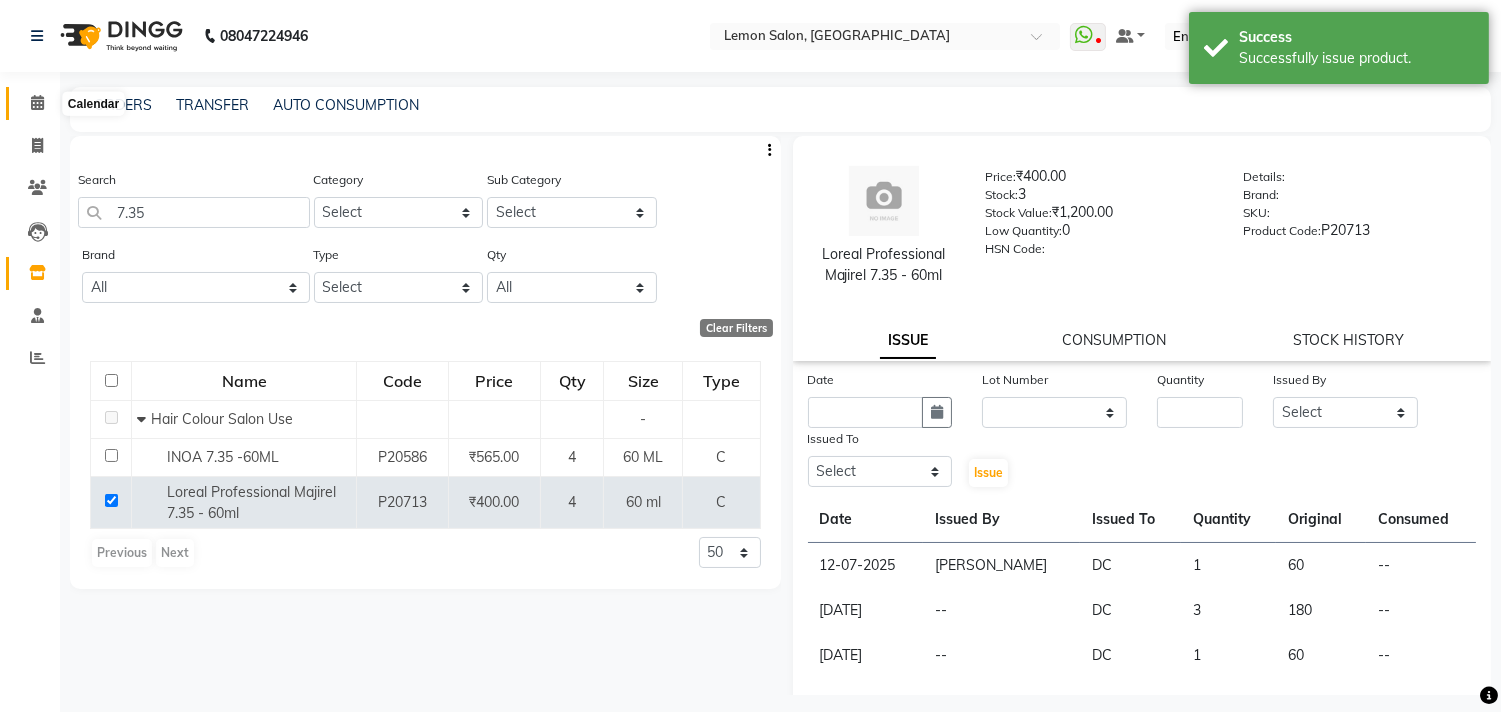 click 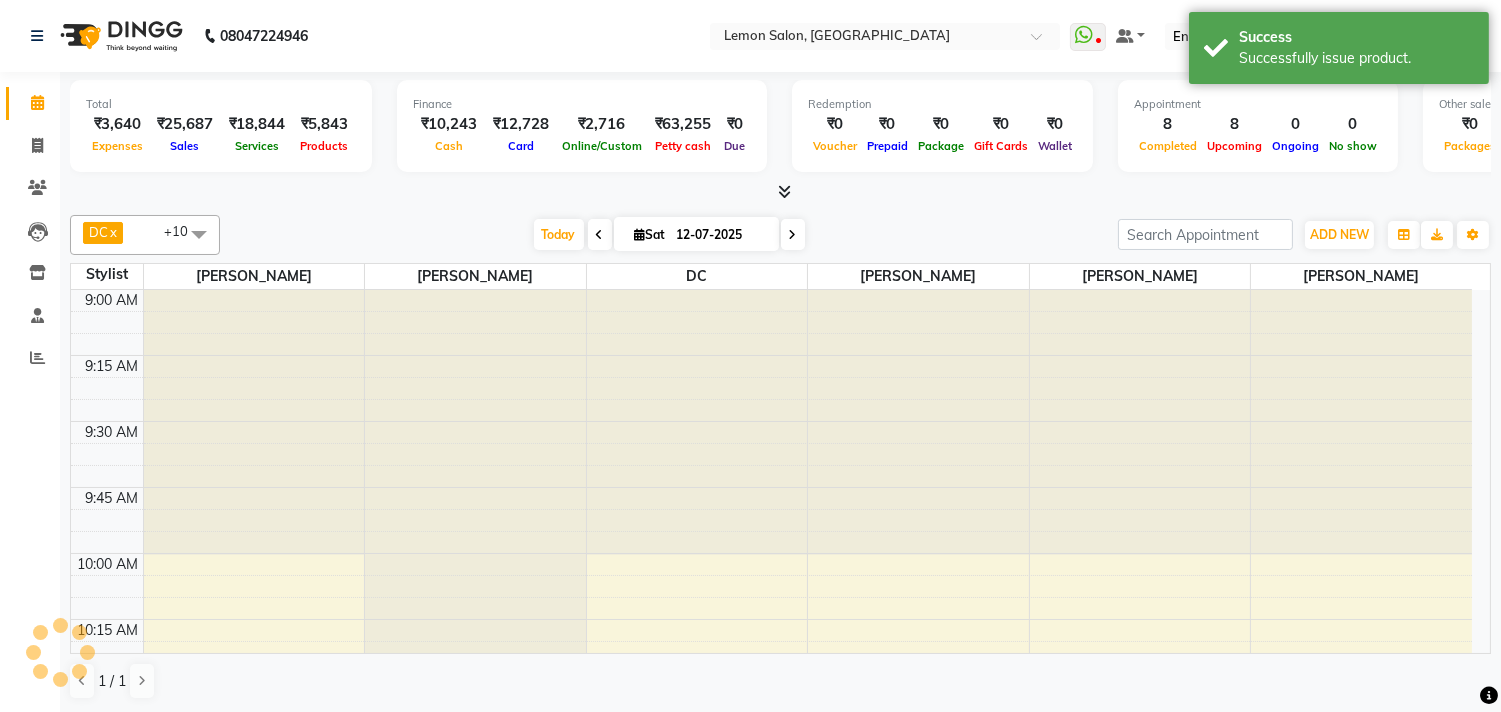 scroll, scrollTop: 0, scrollLeft: 0, axis: both 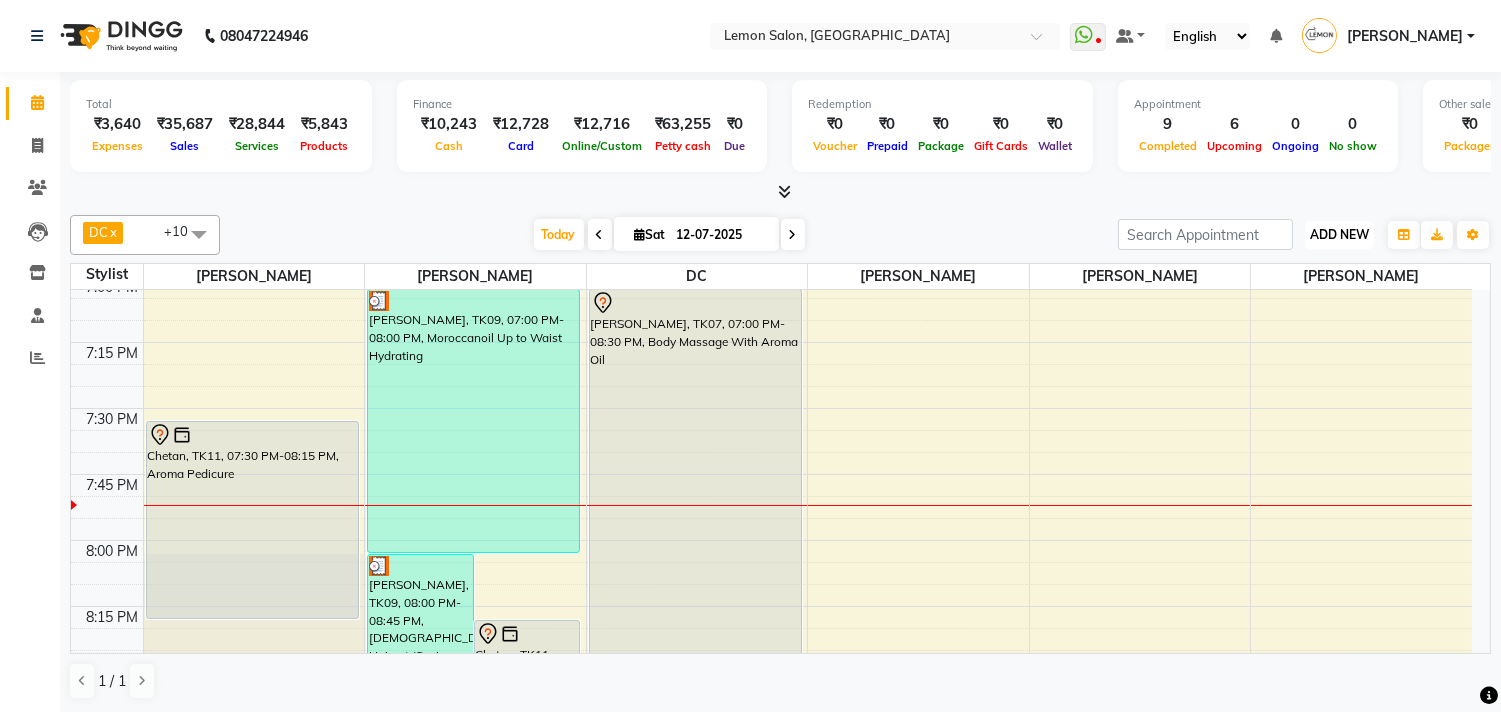 click on "ADD NEW" at bounding box center [1339, 234] 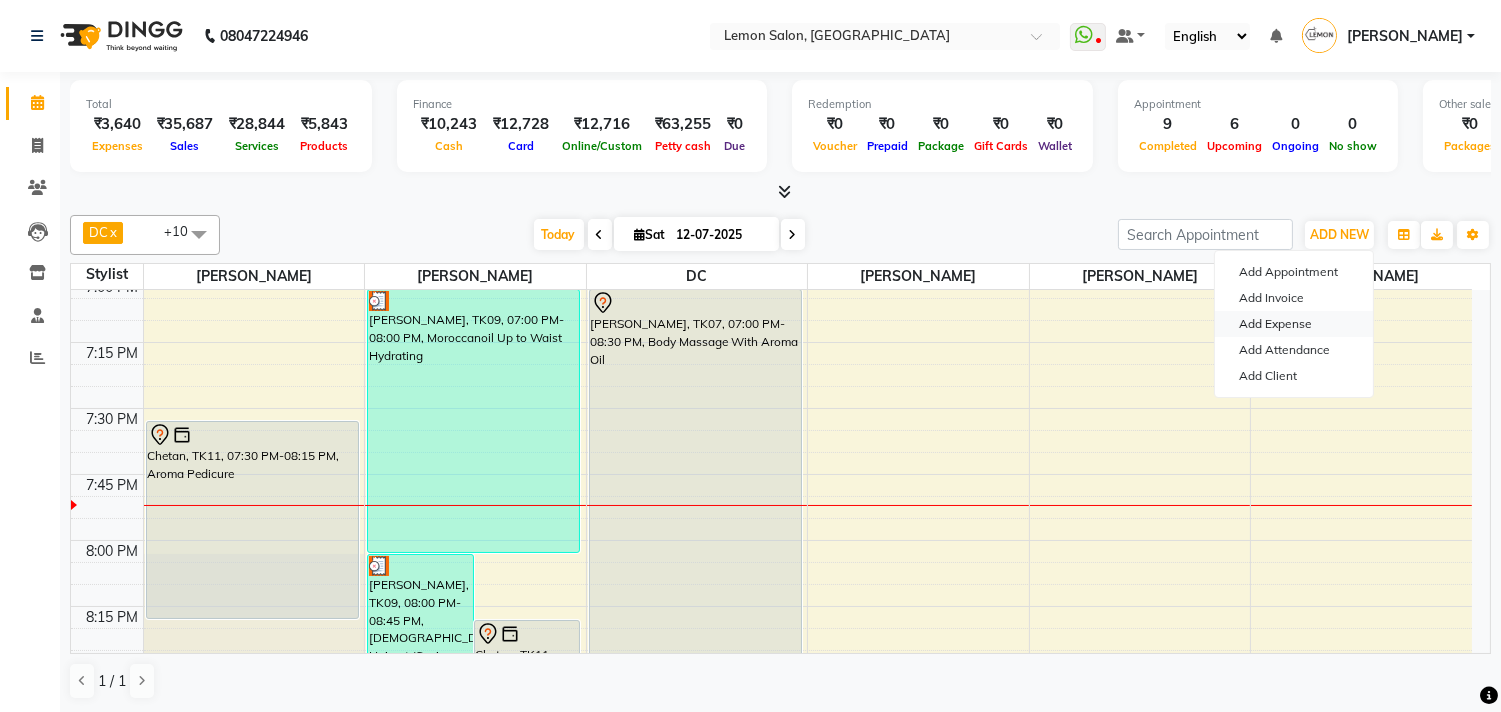 click on "Add Expense" at bounding box center (1294, 324) 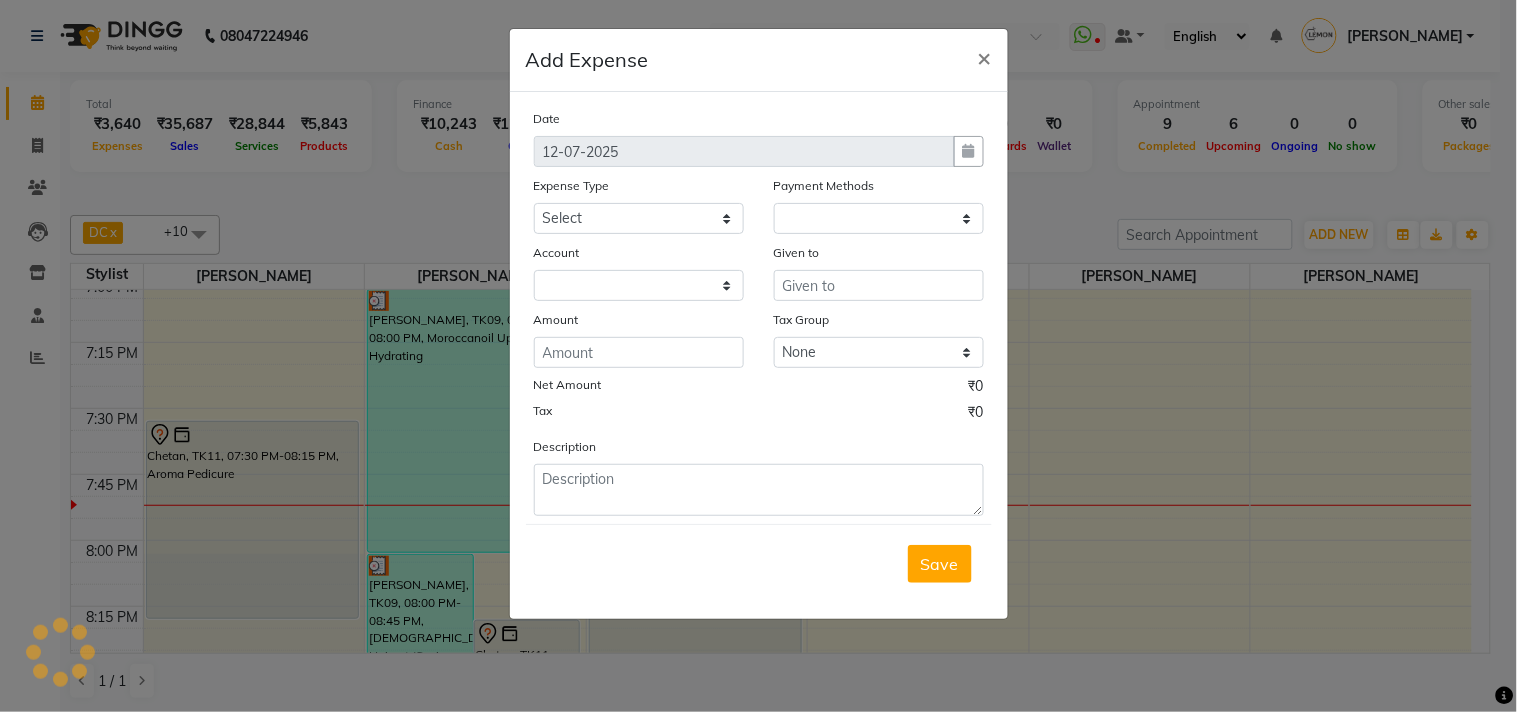 select on "1" 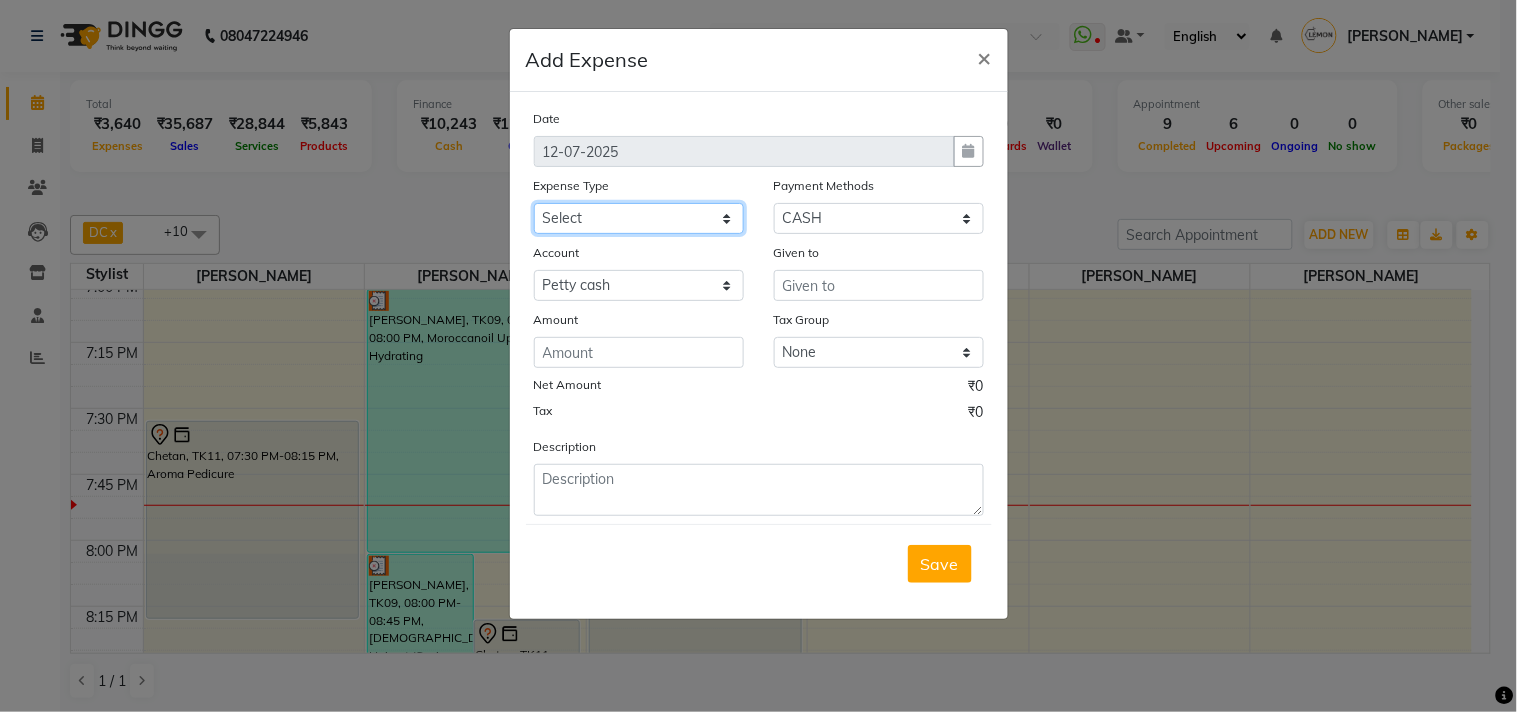 click on "Select Advance Cash transfer to hub Laundry Loan Membership Milk Miscellaneous MONTHLY GROCERY Prepaid Product Tip" 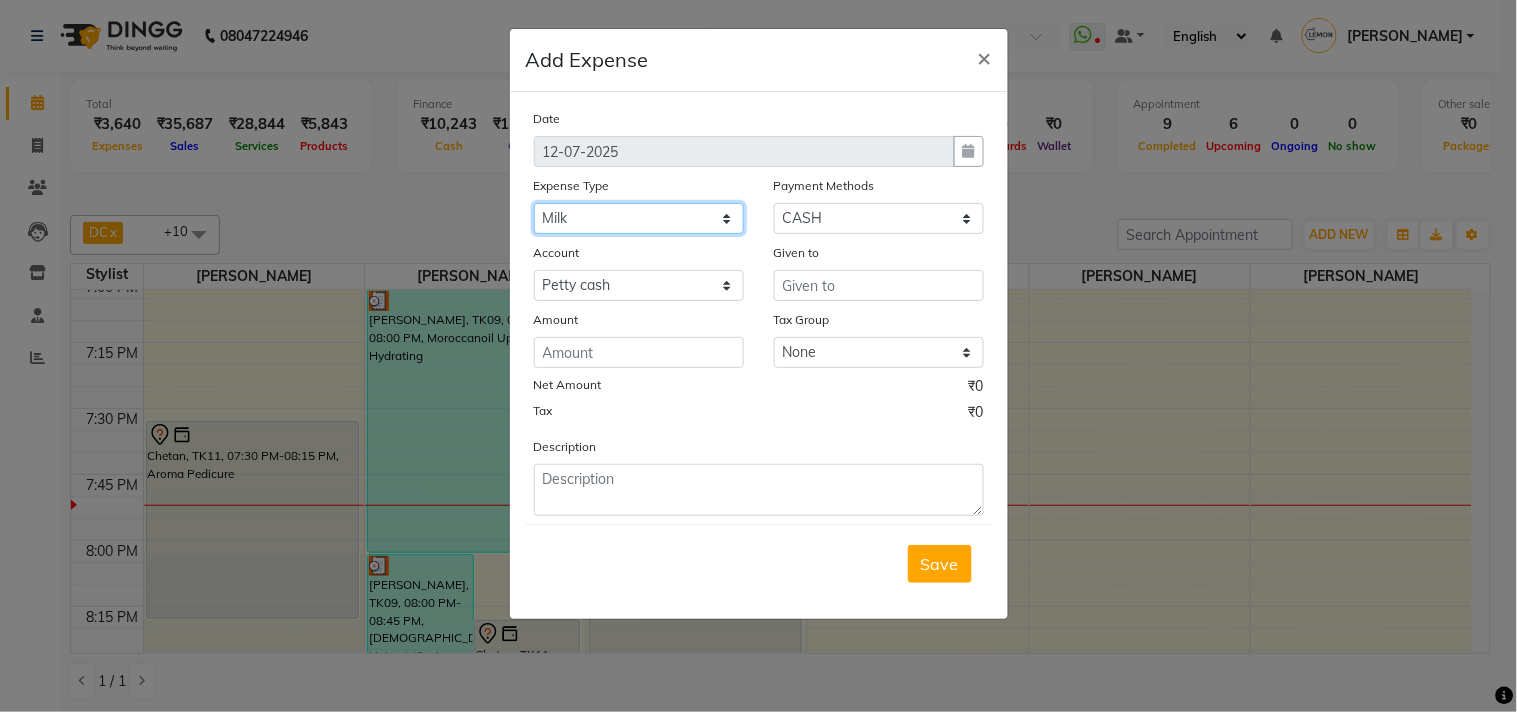 click on "Select Advance Cash transfer to hub Laundry Loan Membership Milk Miscellaneous MONTHLY GROCERY Prepaid Product Tip" 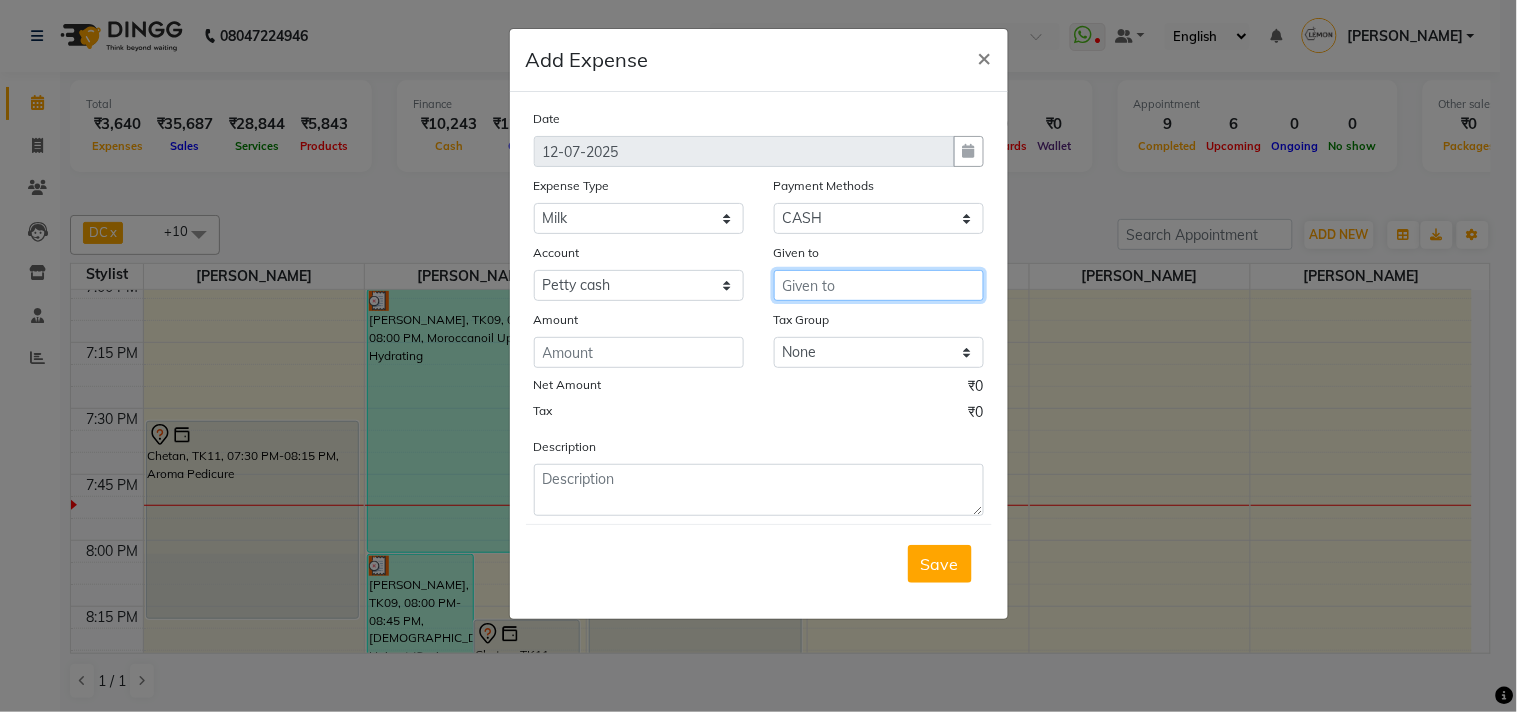 click at bounding box center [879, 285] 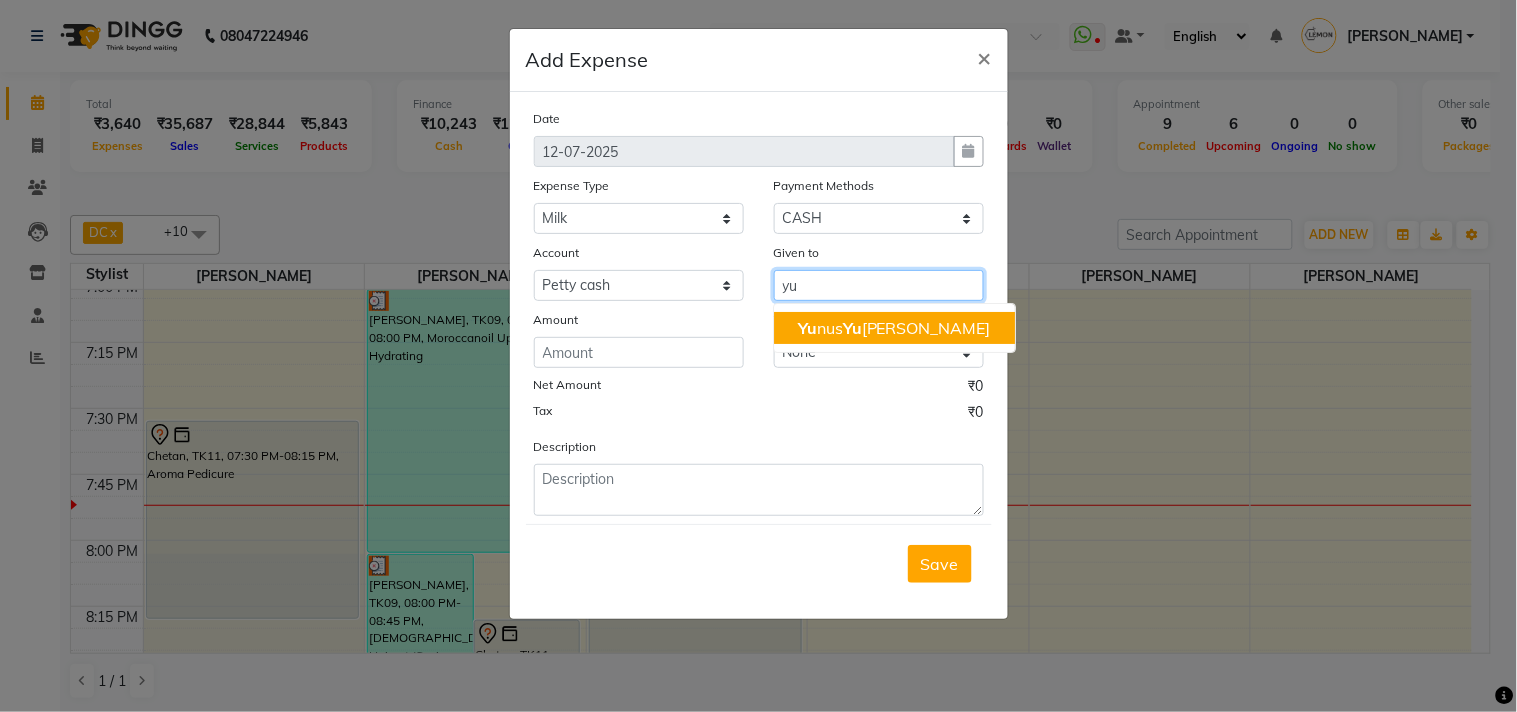 drag, startPoint x: 808, startPoint y: 324, endPoint x: 663, endPoint y: 342, distance: 146.11298 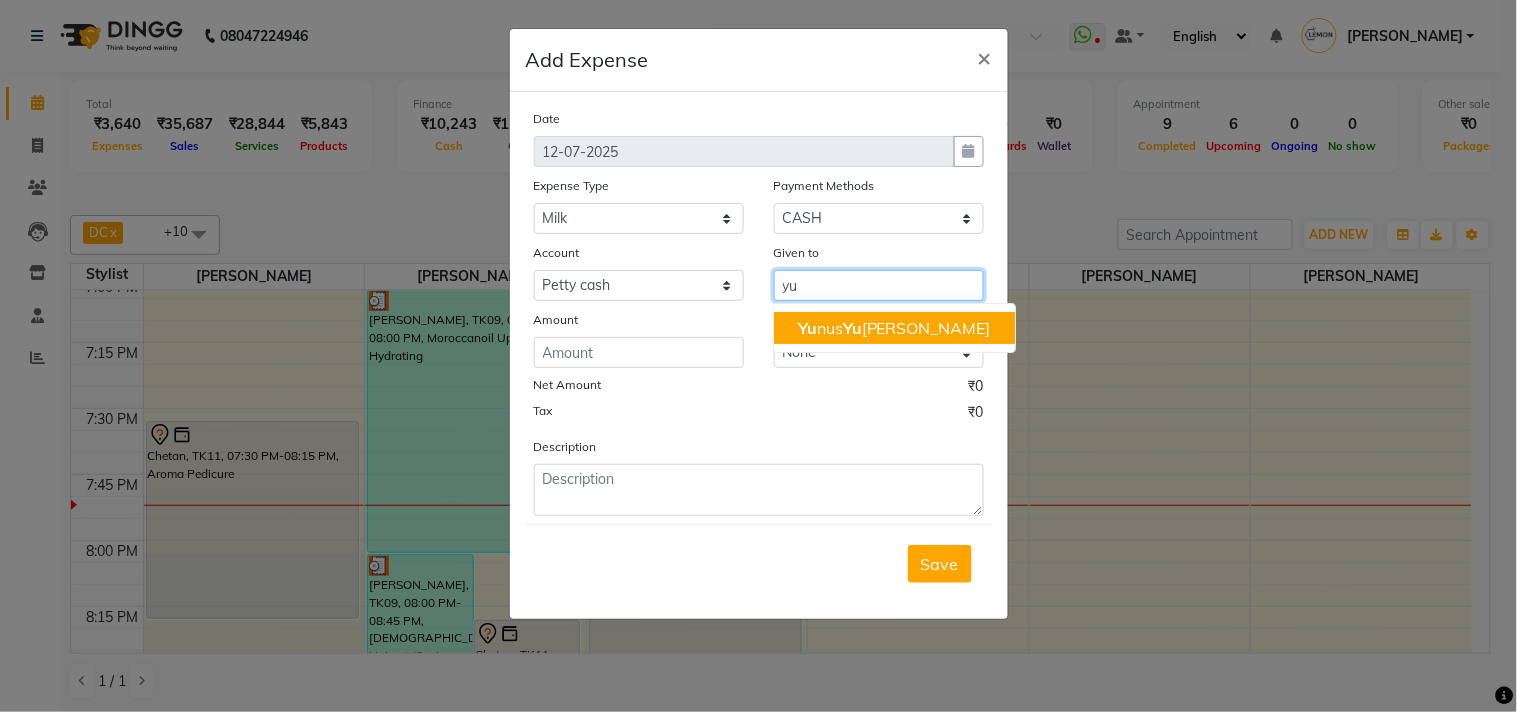 click on "Yu" 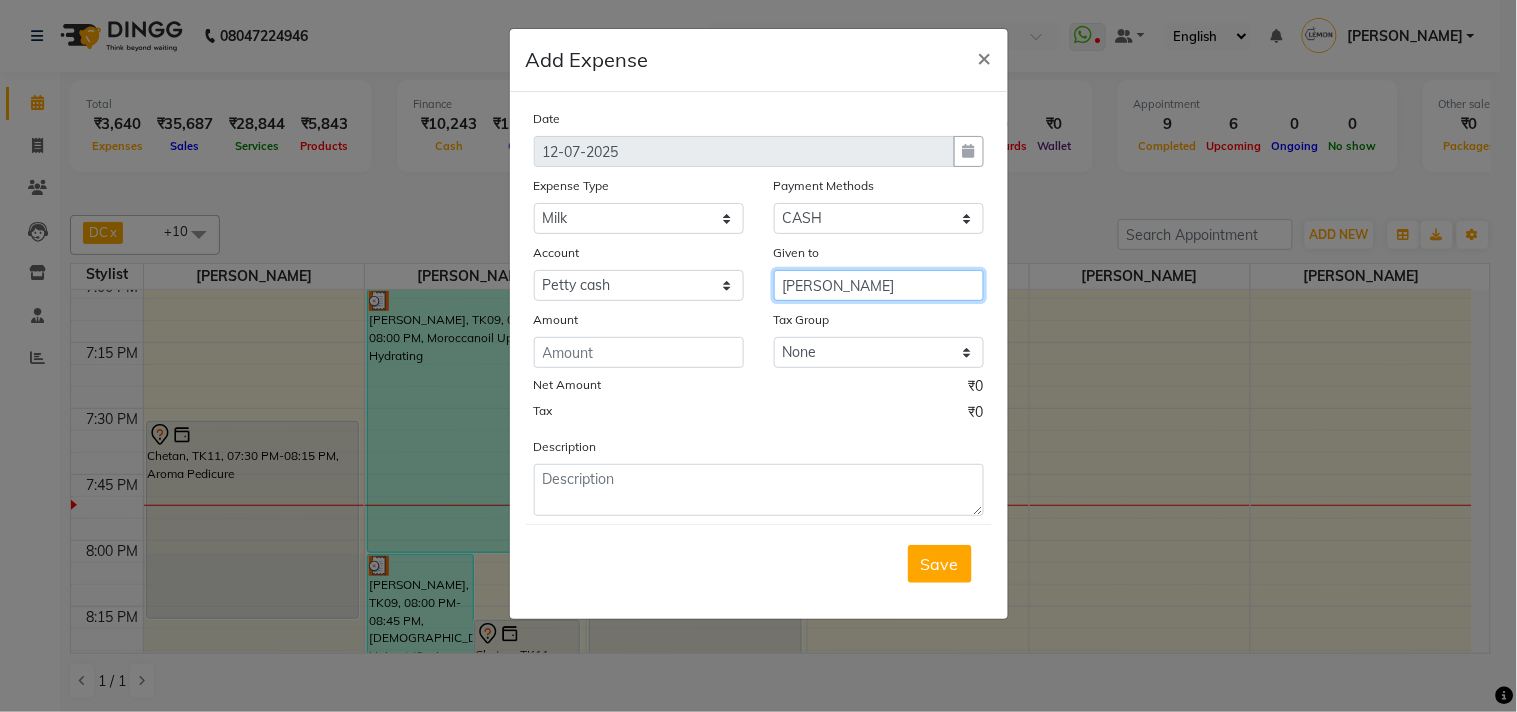 type on "[PERSON_NAME]" 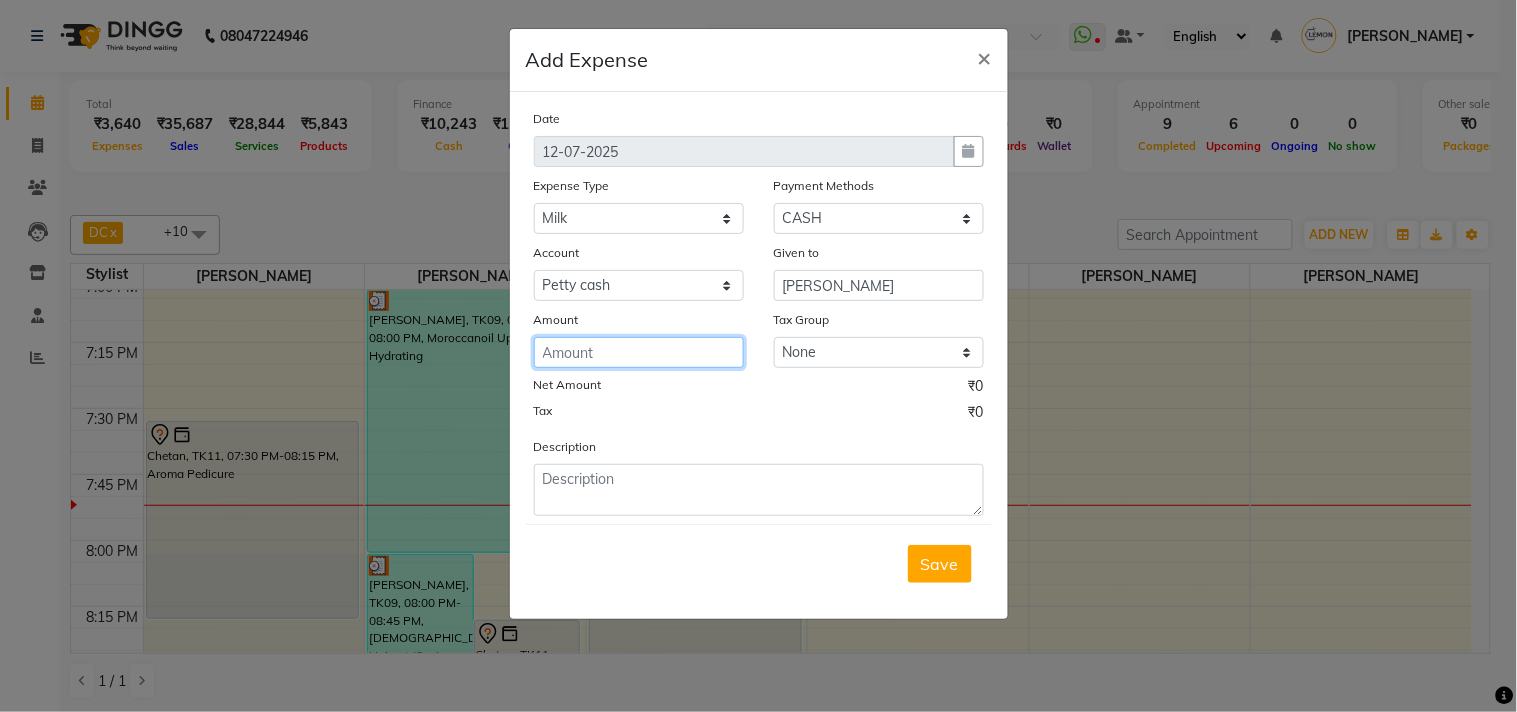 click 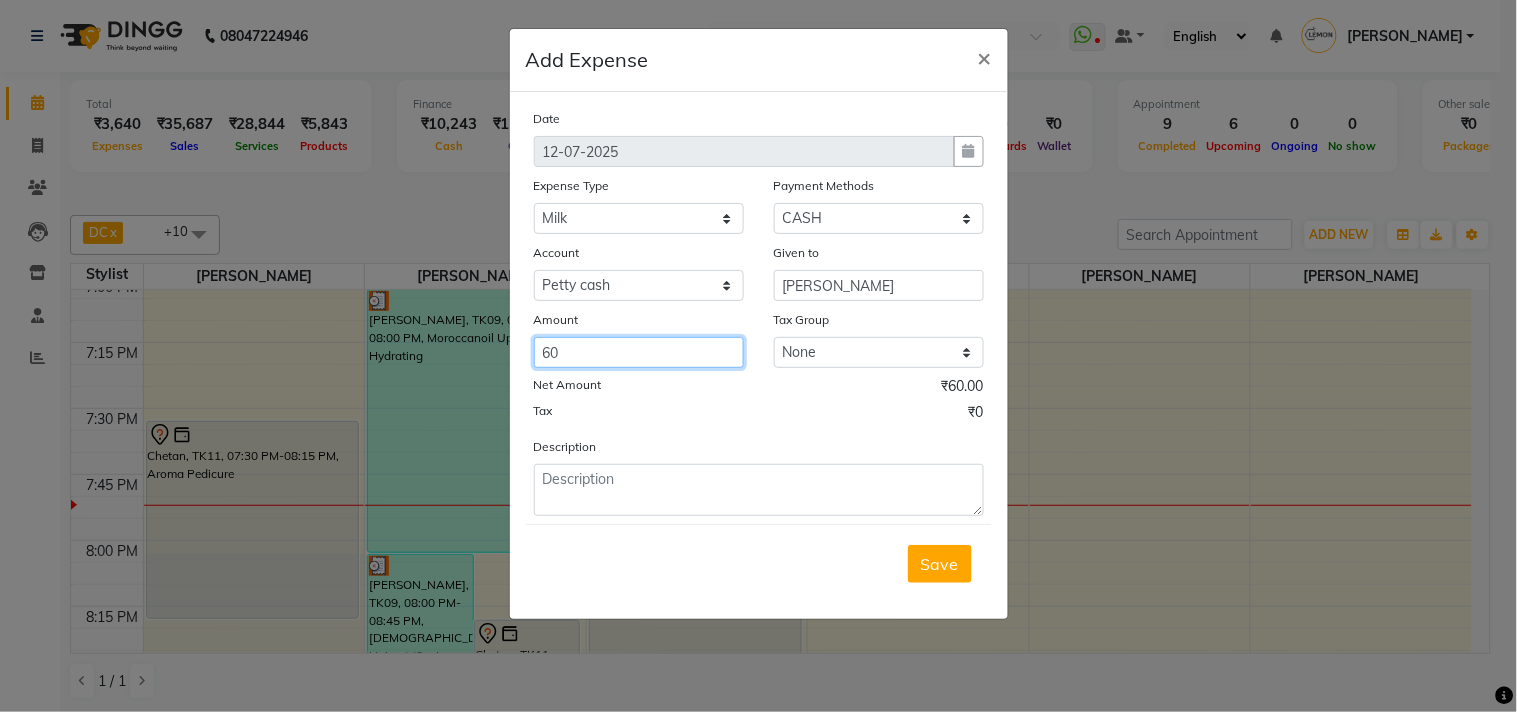 type on "60" 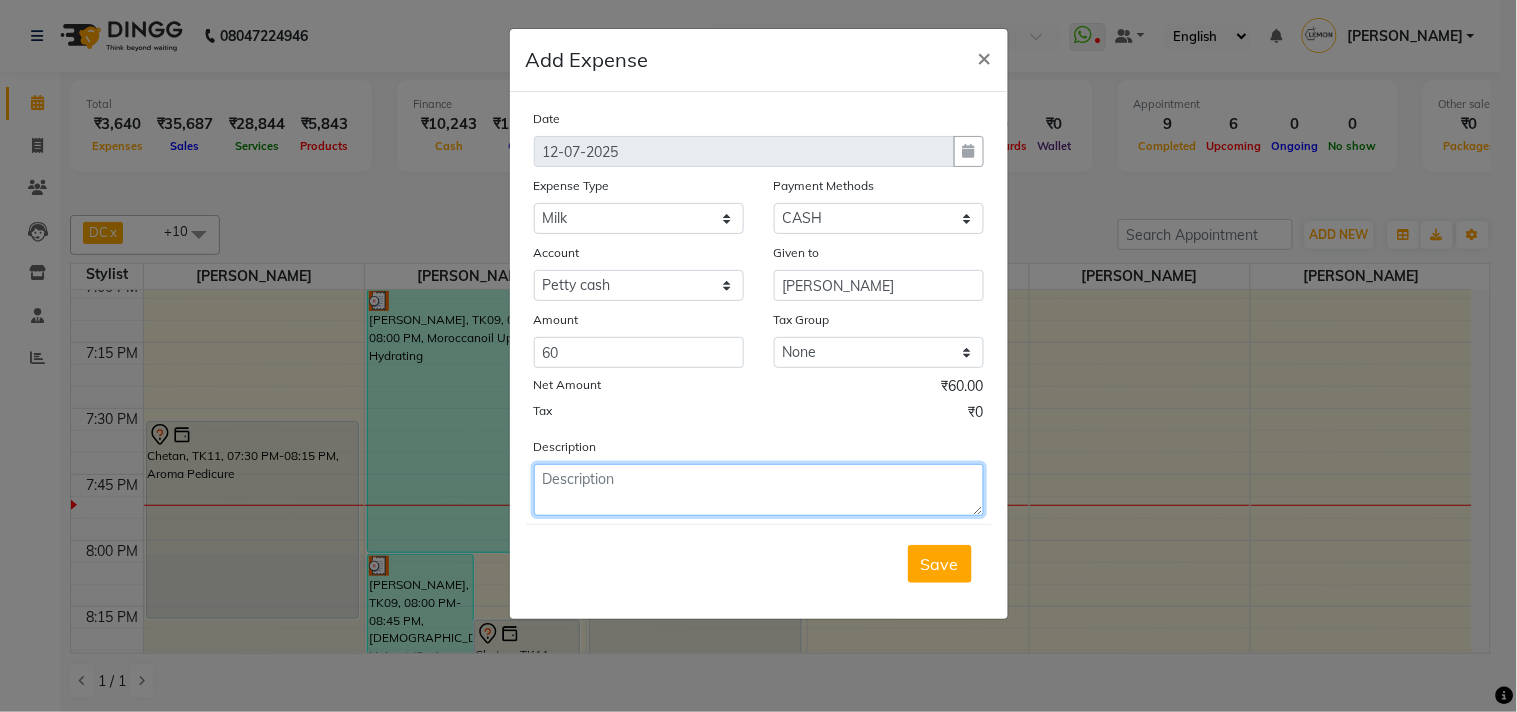click 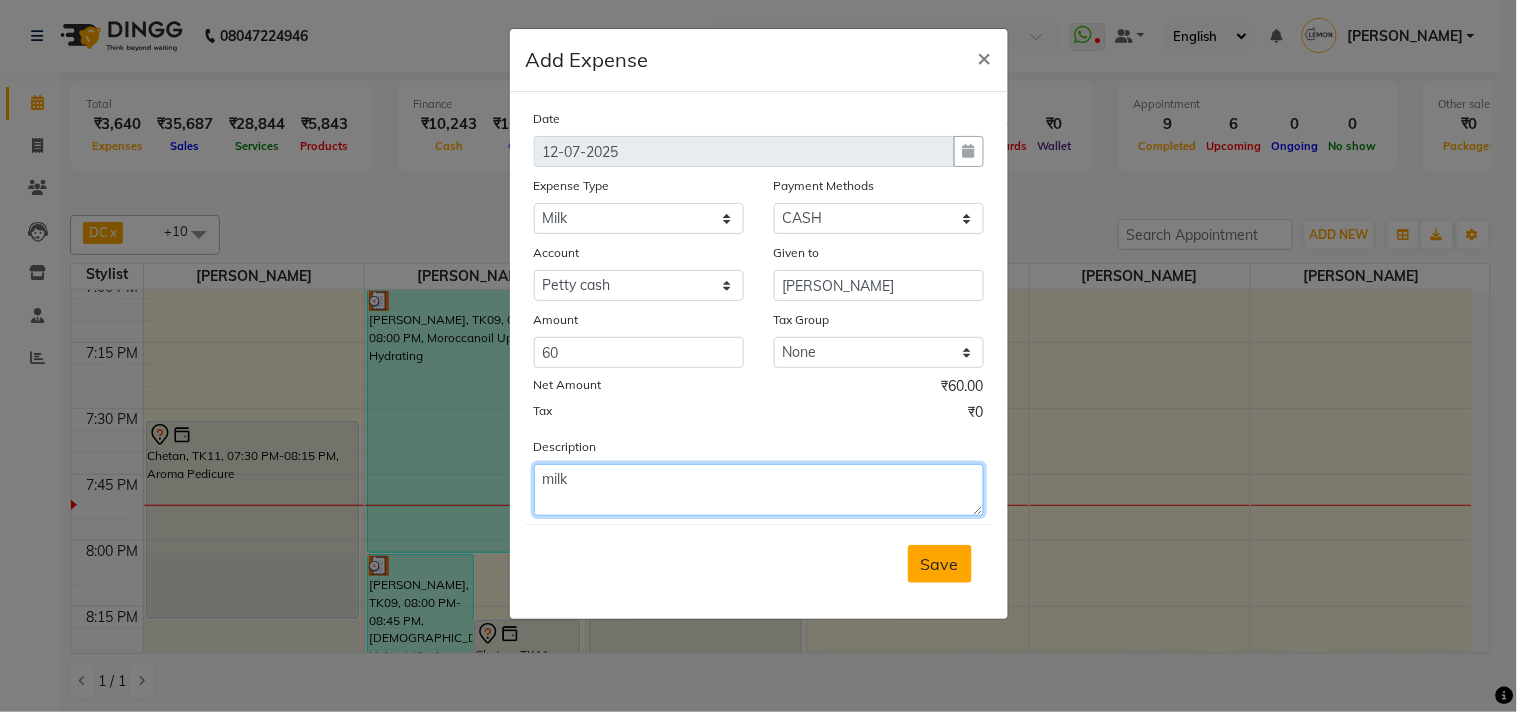 type on "milk" 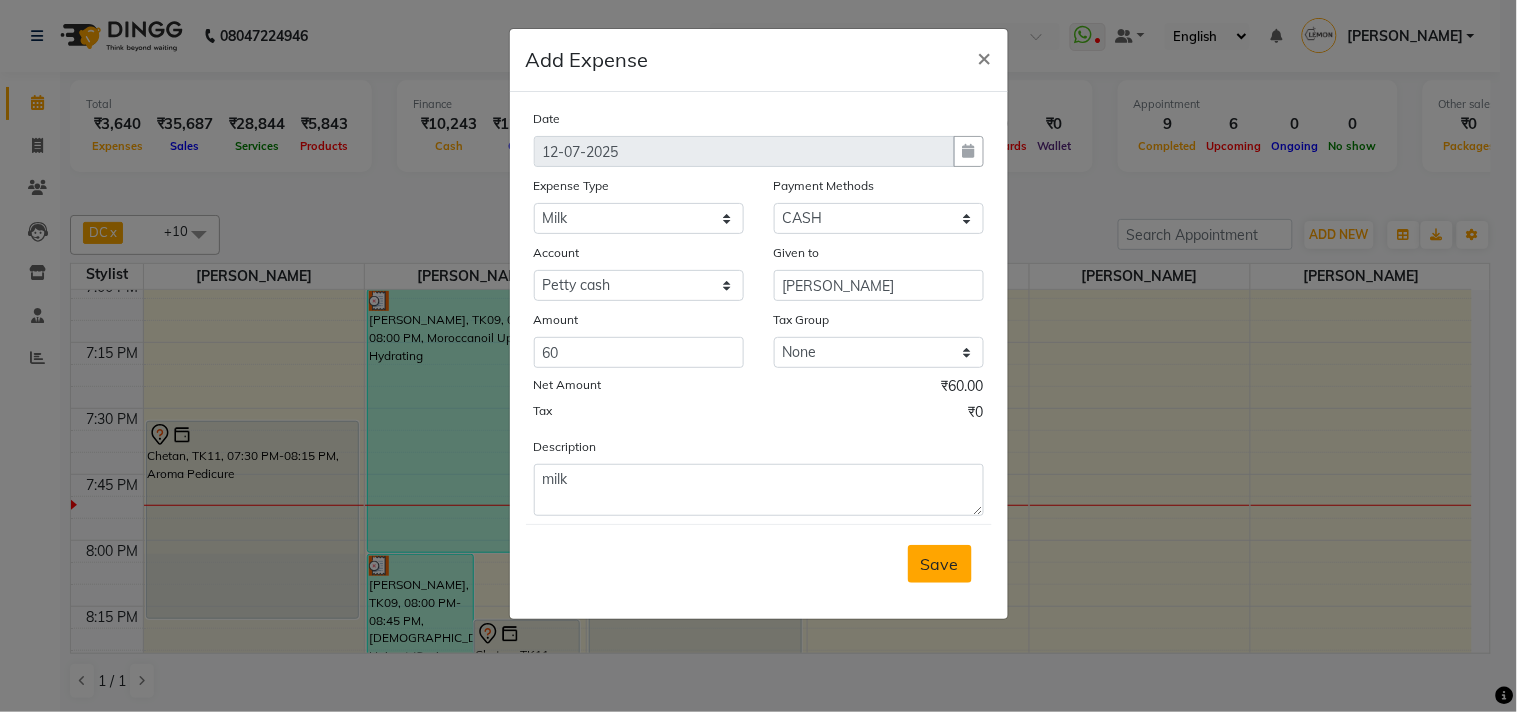 click on "Save" at bounding box center (940, 564) 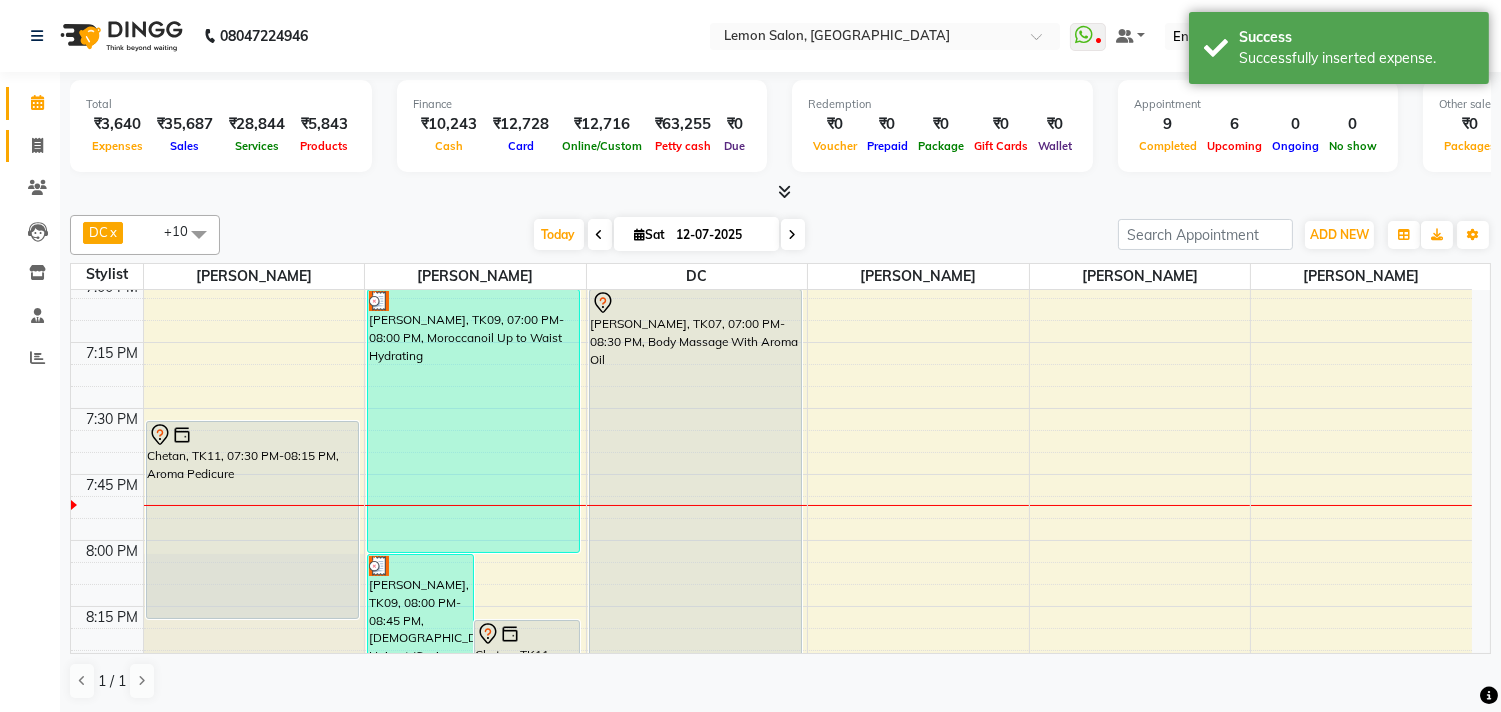 click on "Invoice" 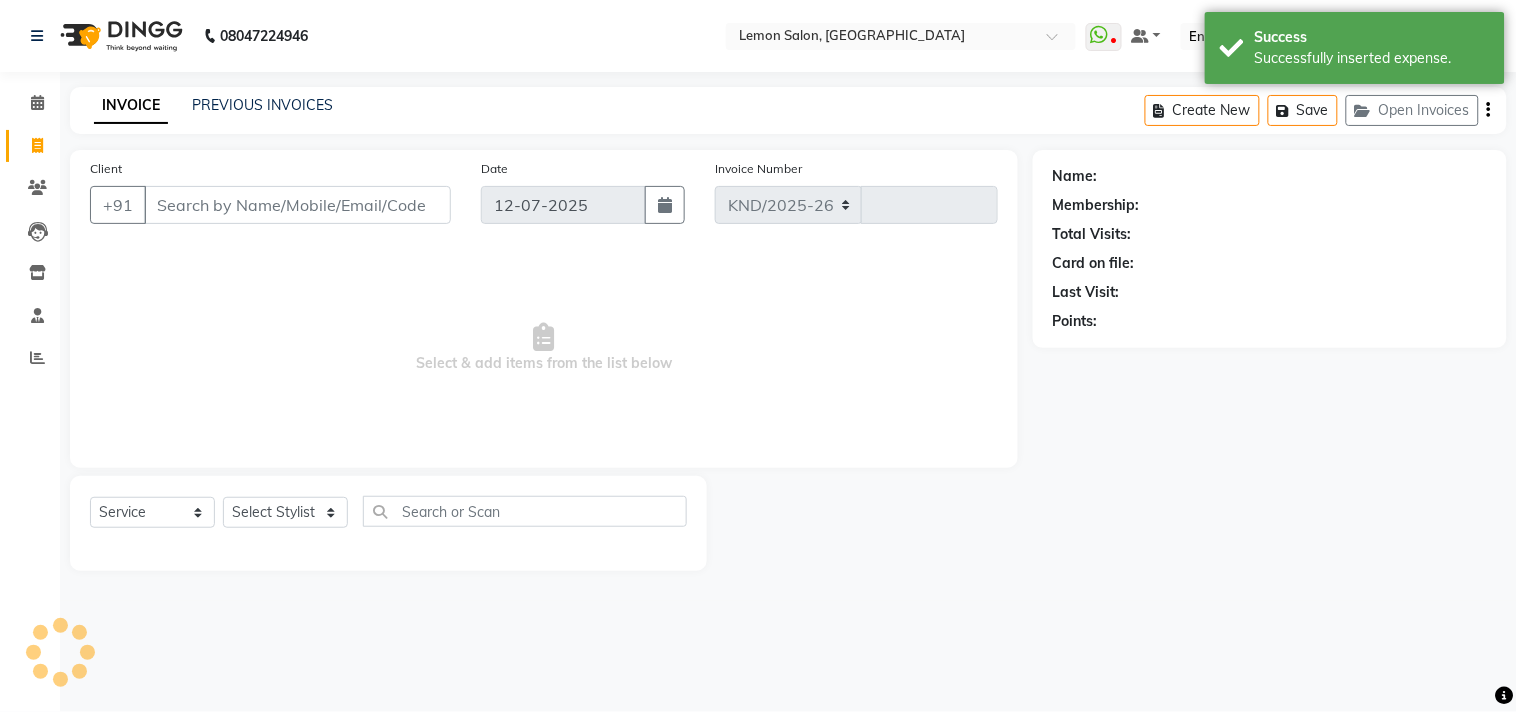 select on "569" 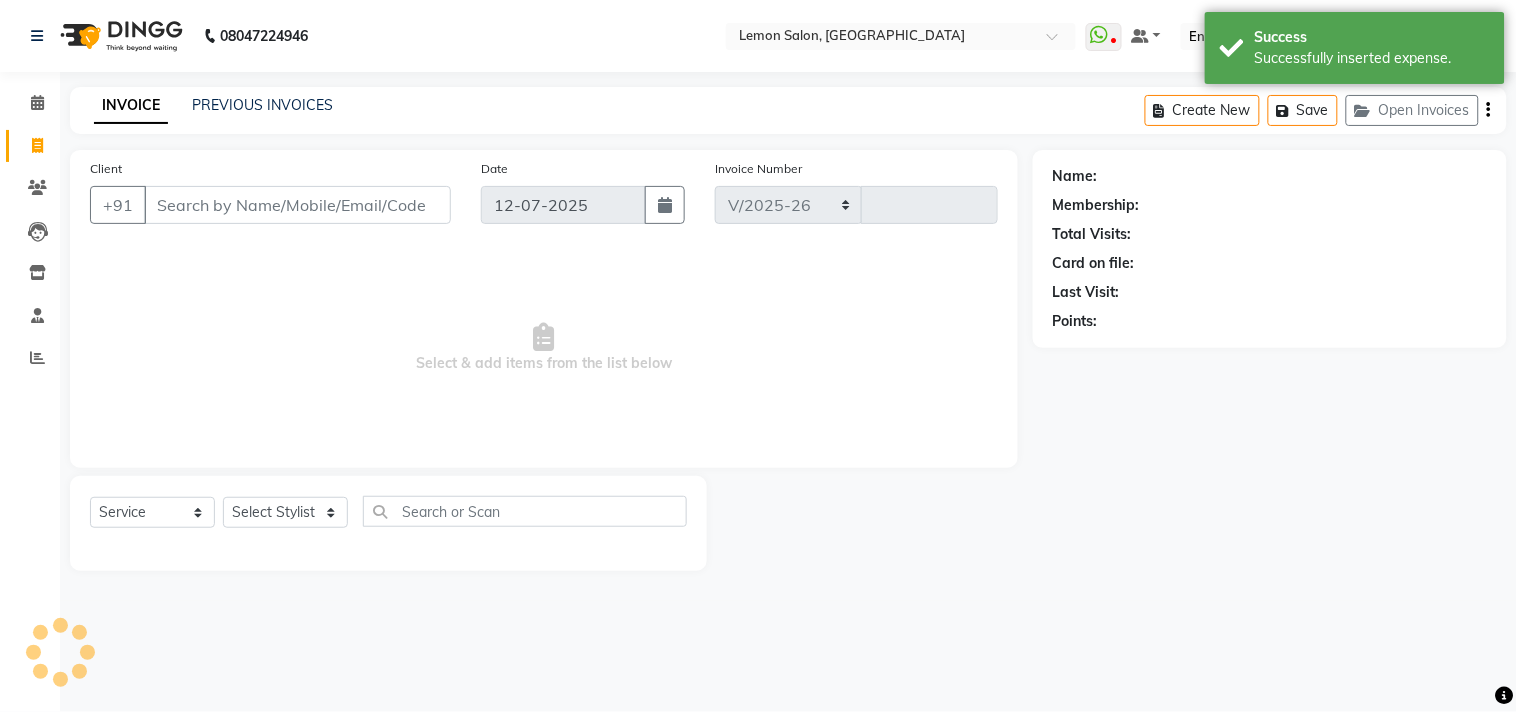 type on "1093" 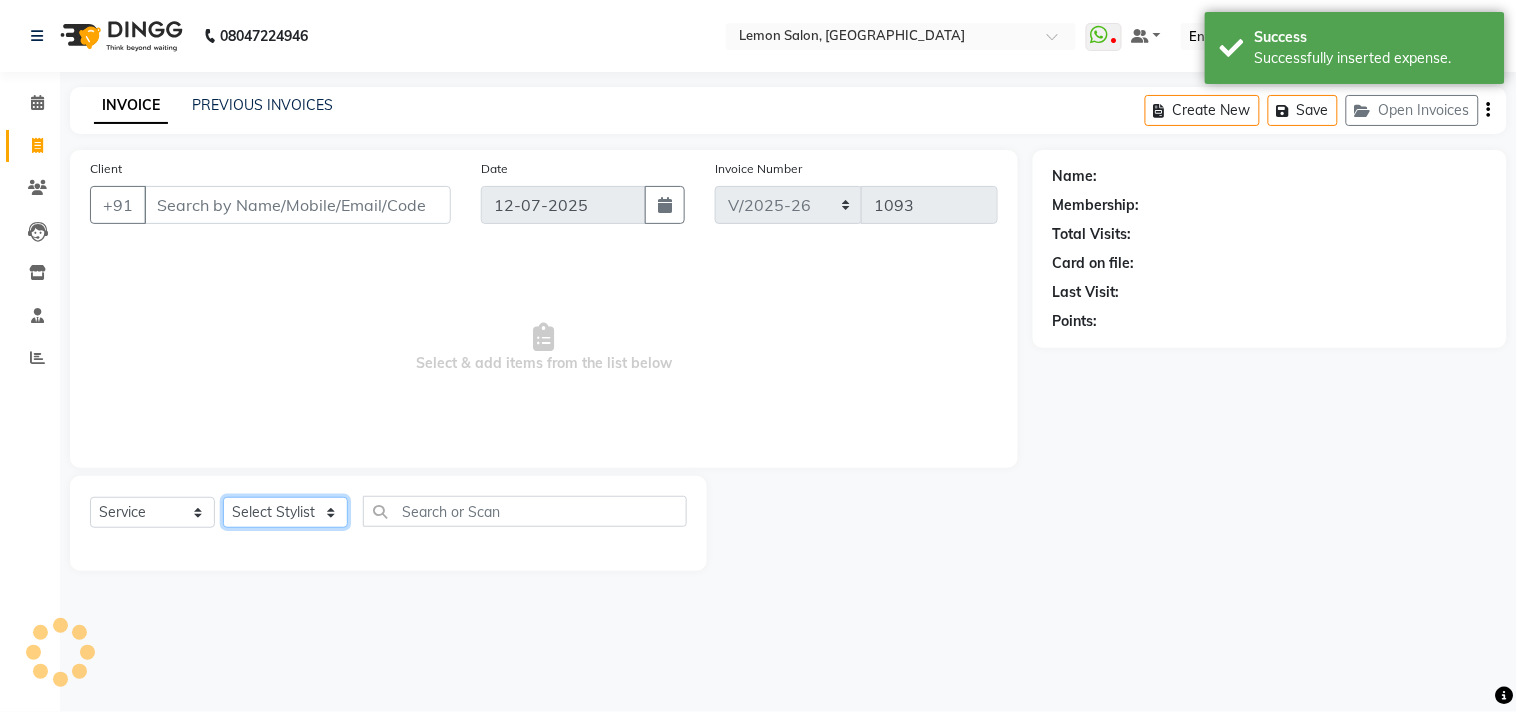 click on "Select Stylist" 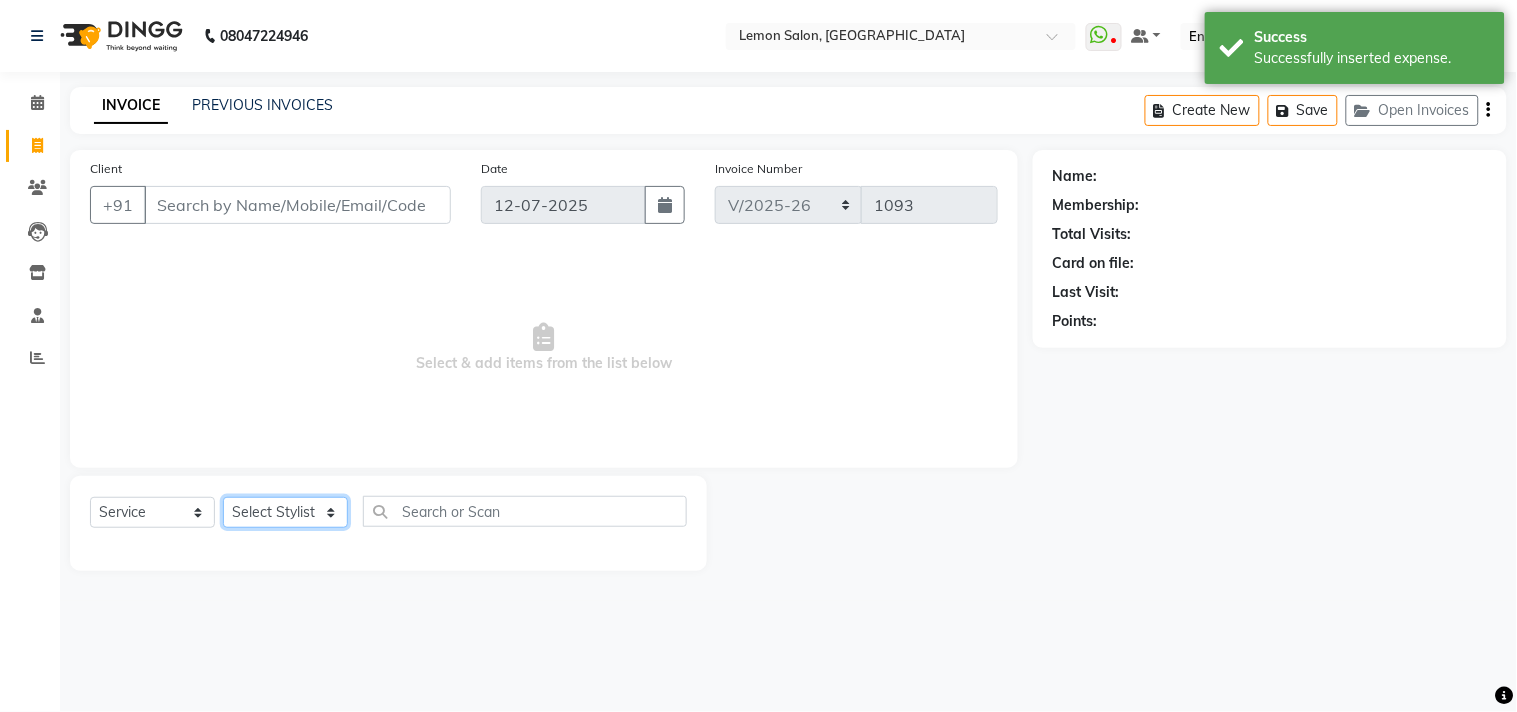 select on "60413" 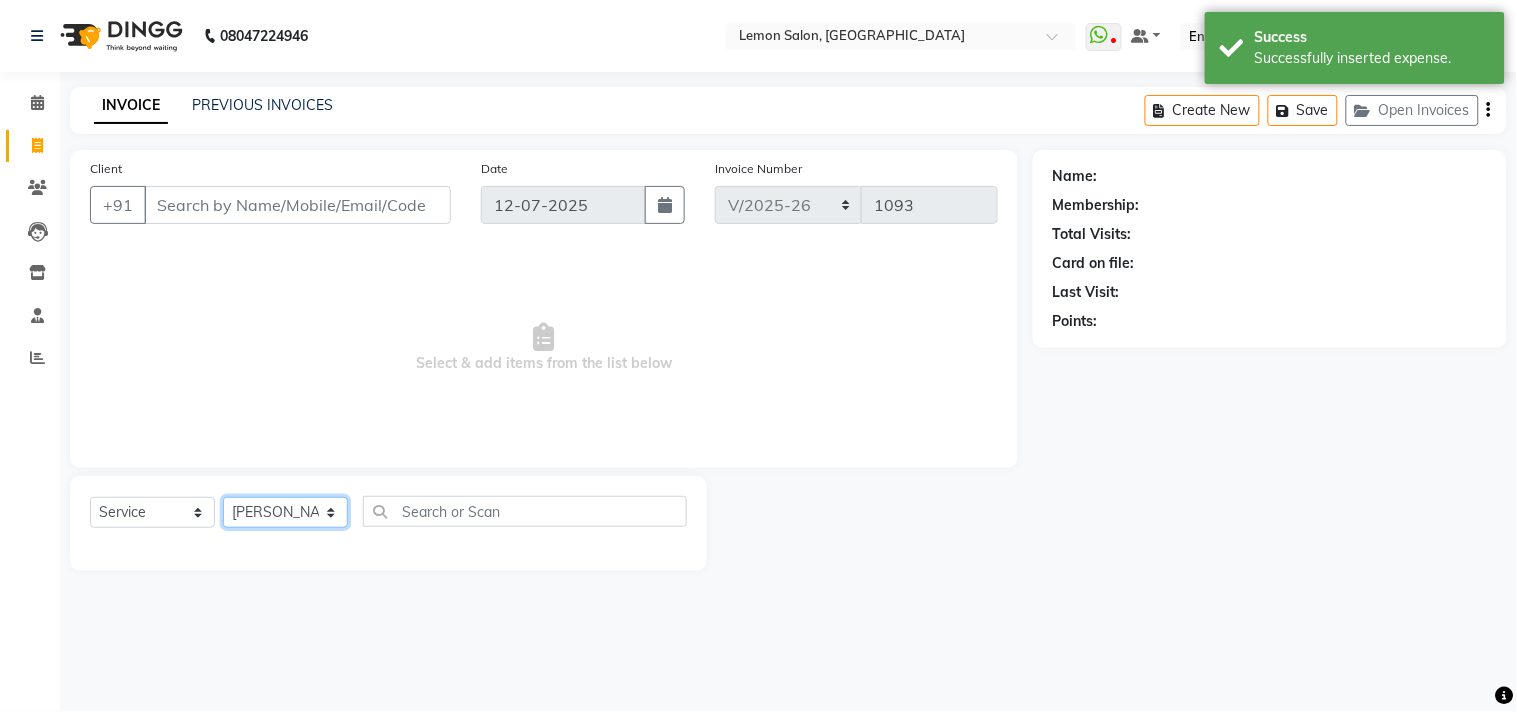 click on "Select Stylist [PERSON_NAME] DC [PERSON_NAME] [PERSON_NAME] [PERSON_NAME] [PERSON_NAME] [PERSON_NAME] Kandivali [PERSON_NAME] [PERSON_NAME]" 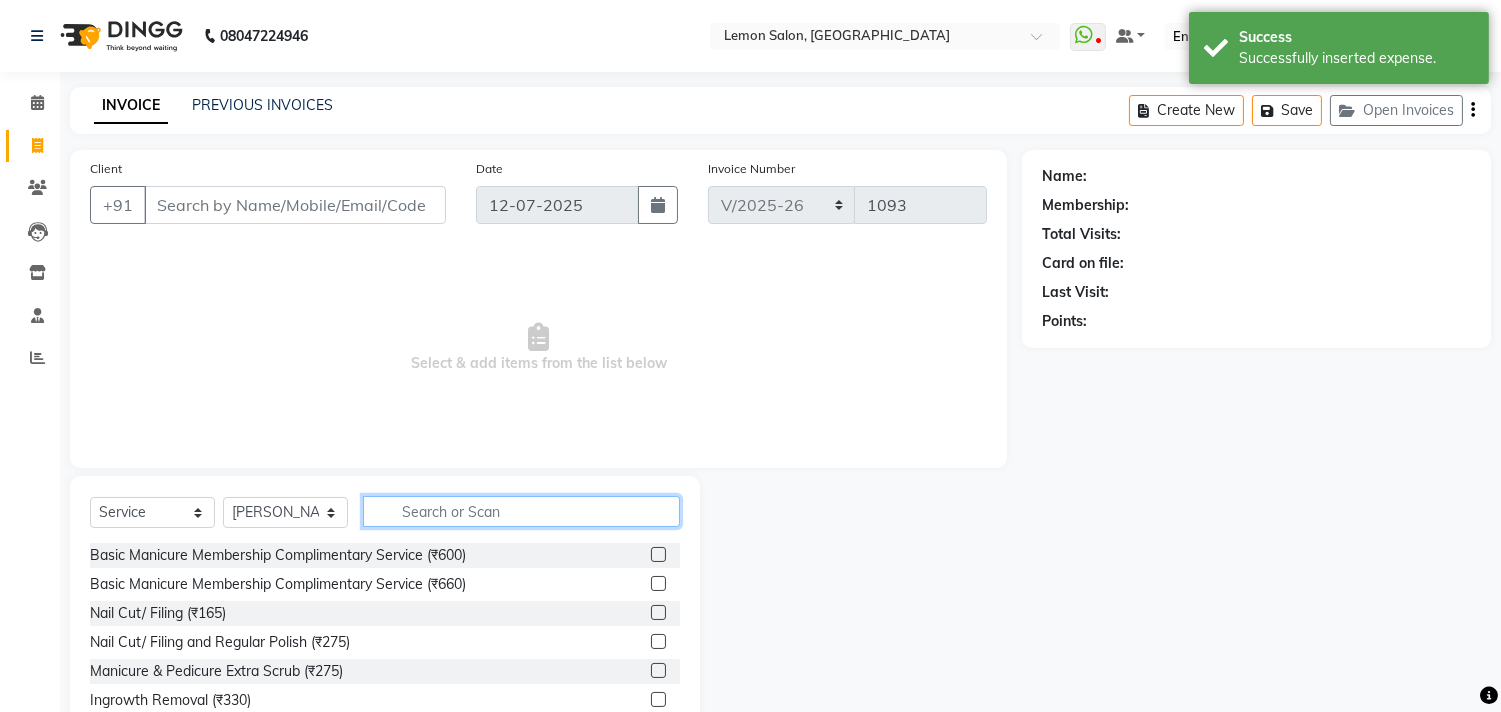 click 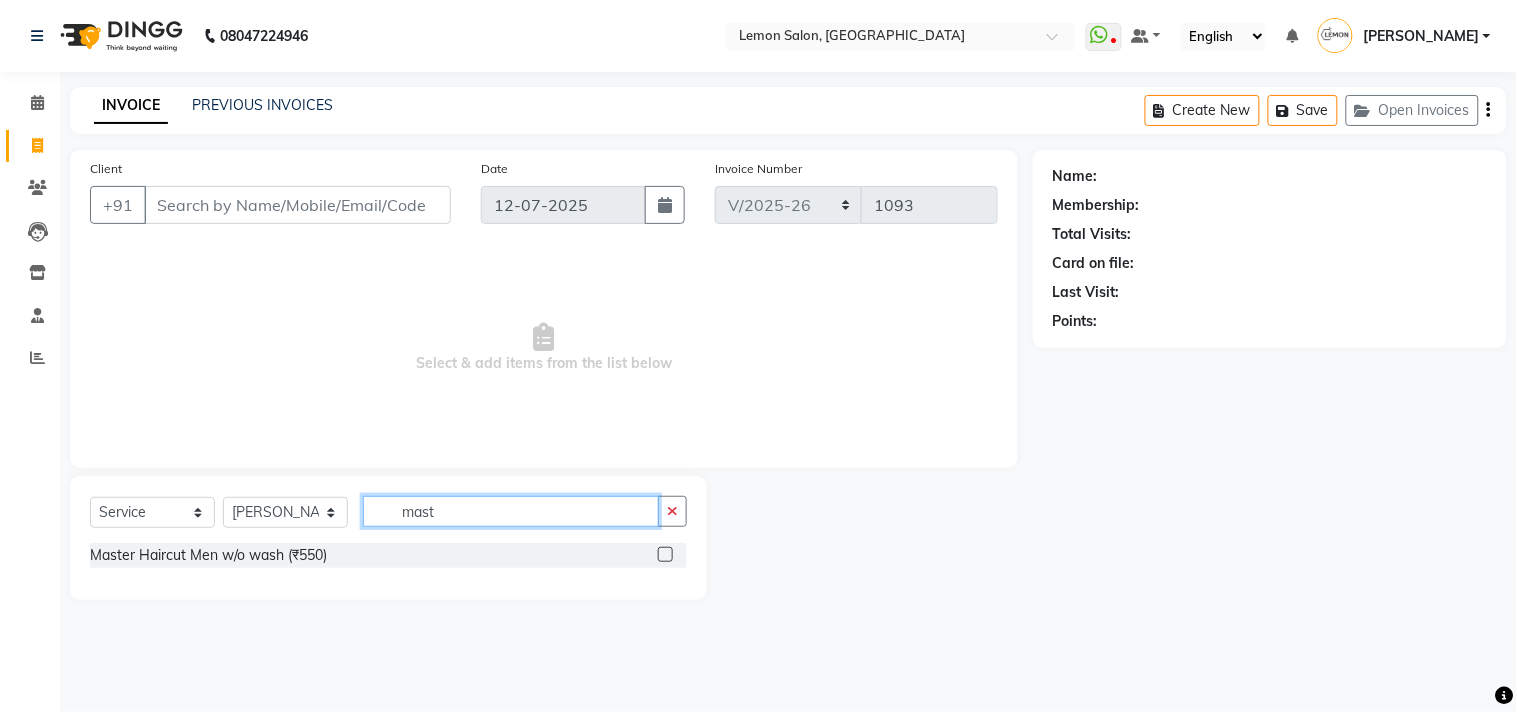 type on "mast" 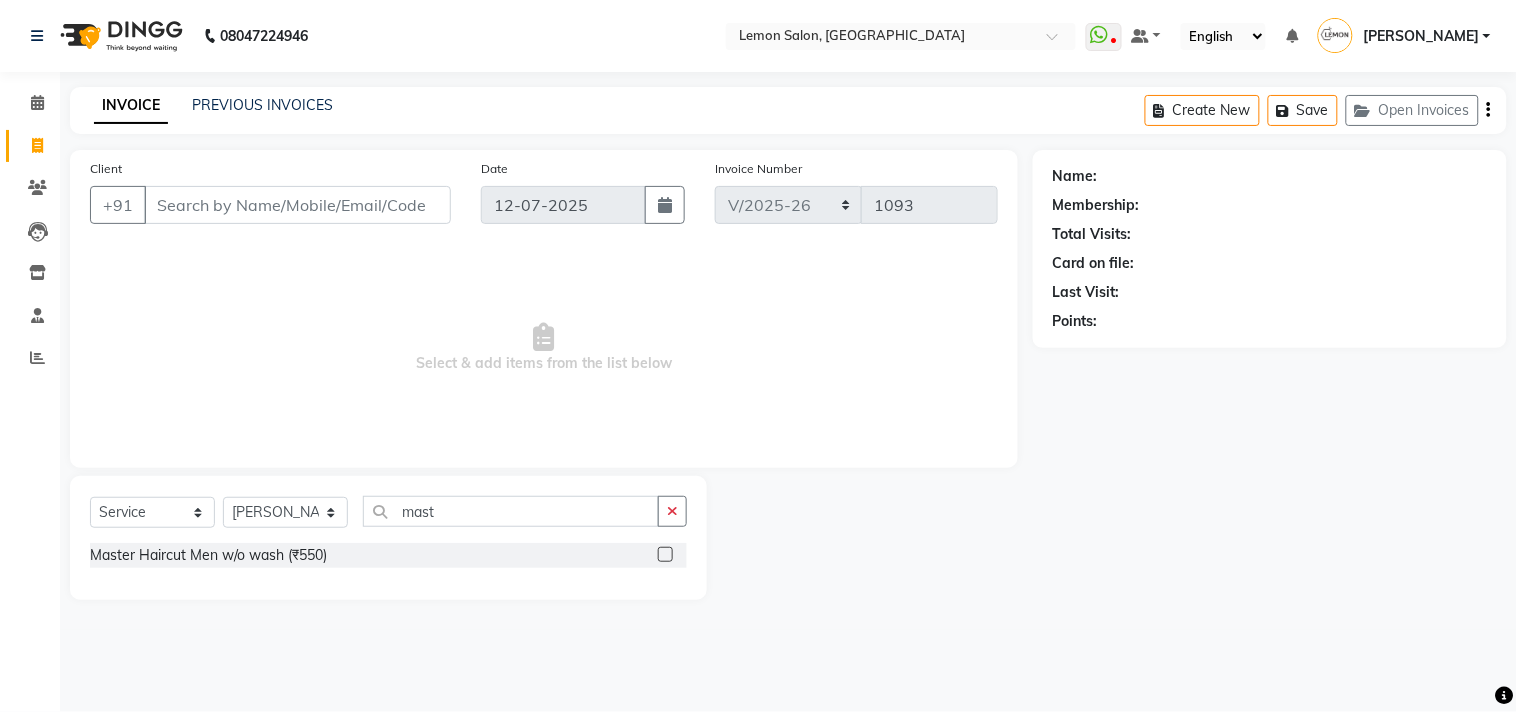 click 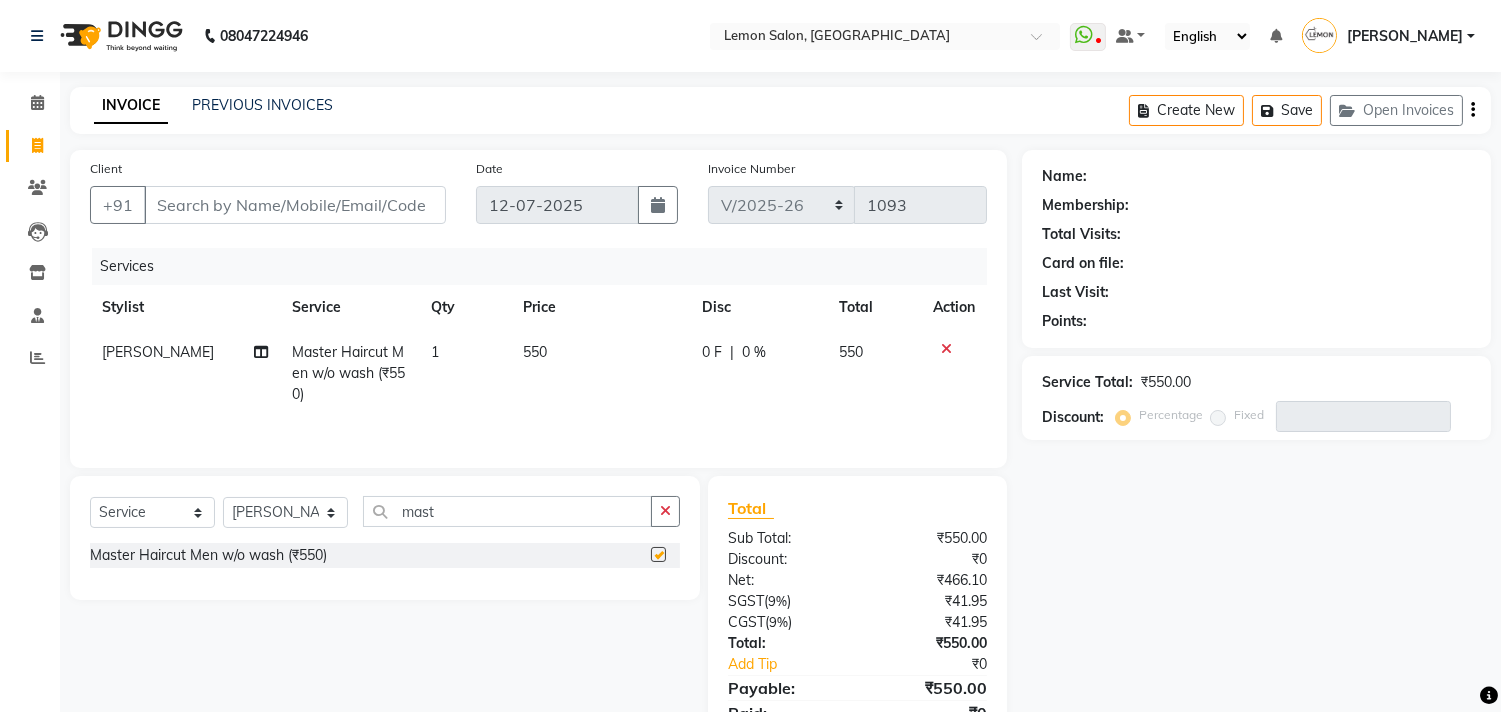 checkbox on "false" 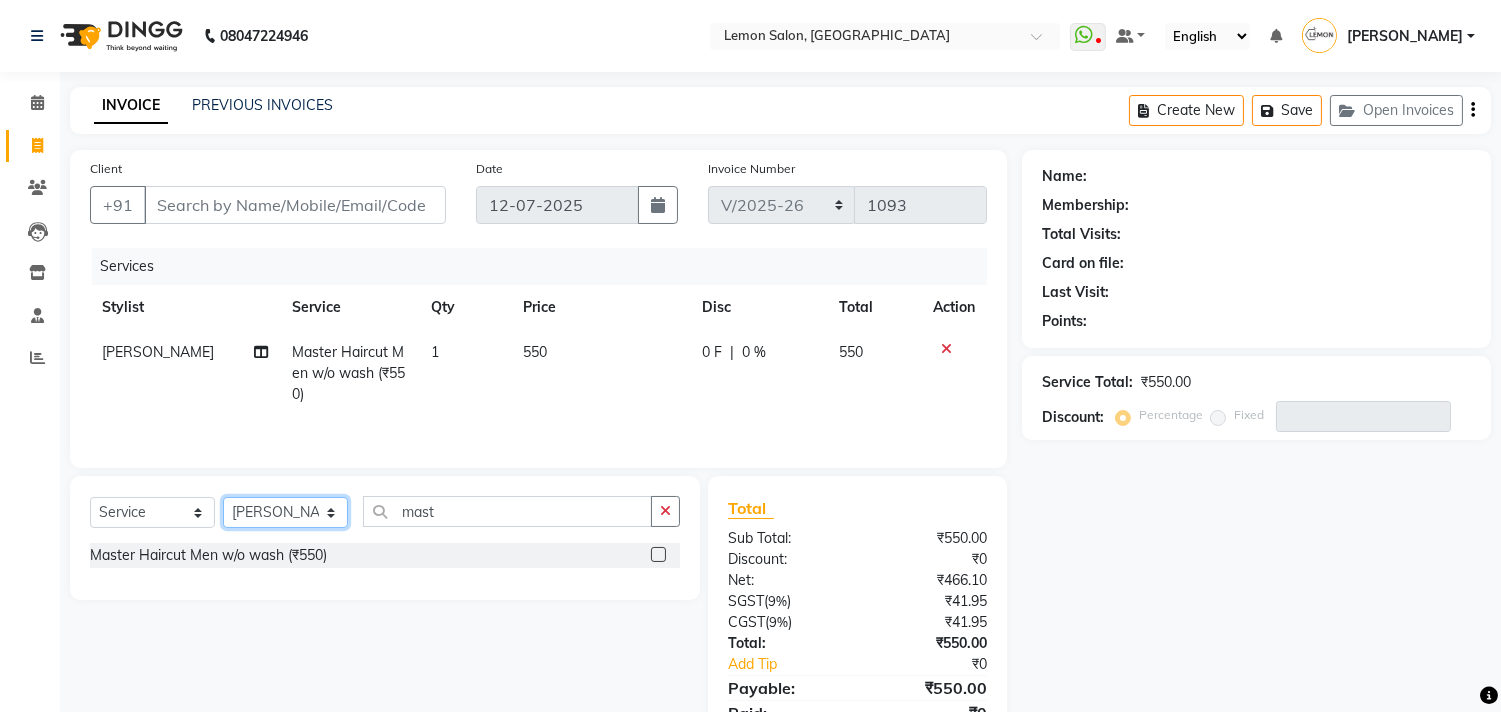 click on "Select Stylist [PERSON_NAME] DC [PERSON_NAME] [PERSON_NAME] [PERSON_NAME] [PERSON_NAME] [PERSON_NAME] Kandivali [PERSON_NAME] [PERSON_NAME]" 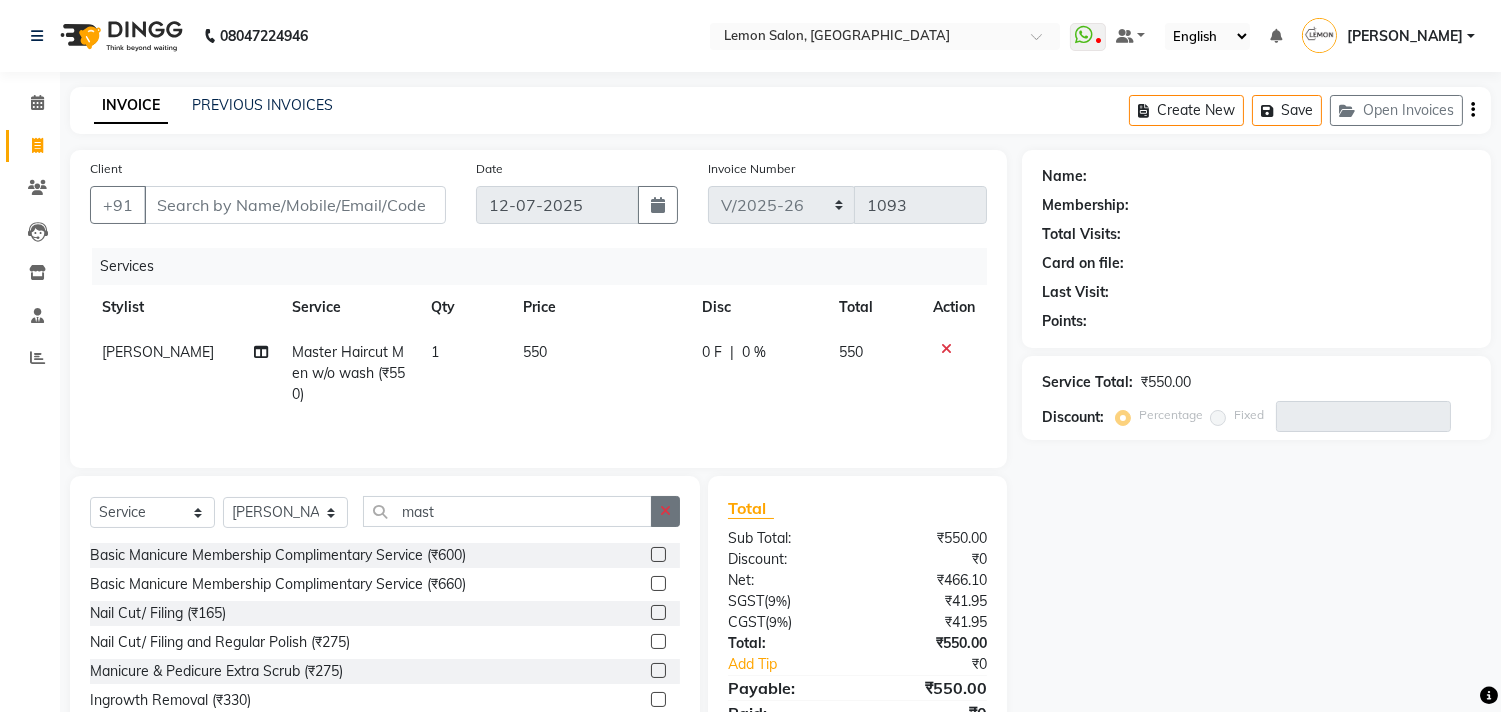 click 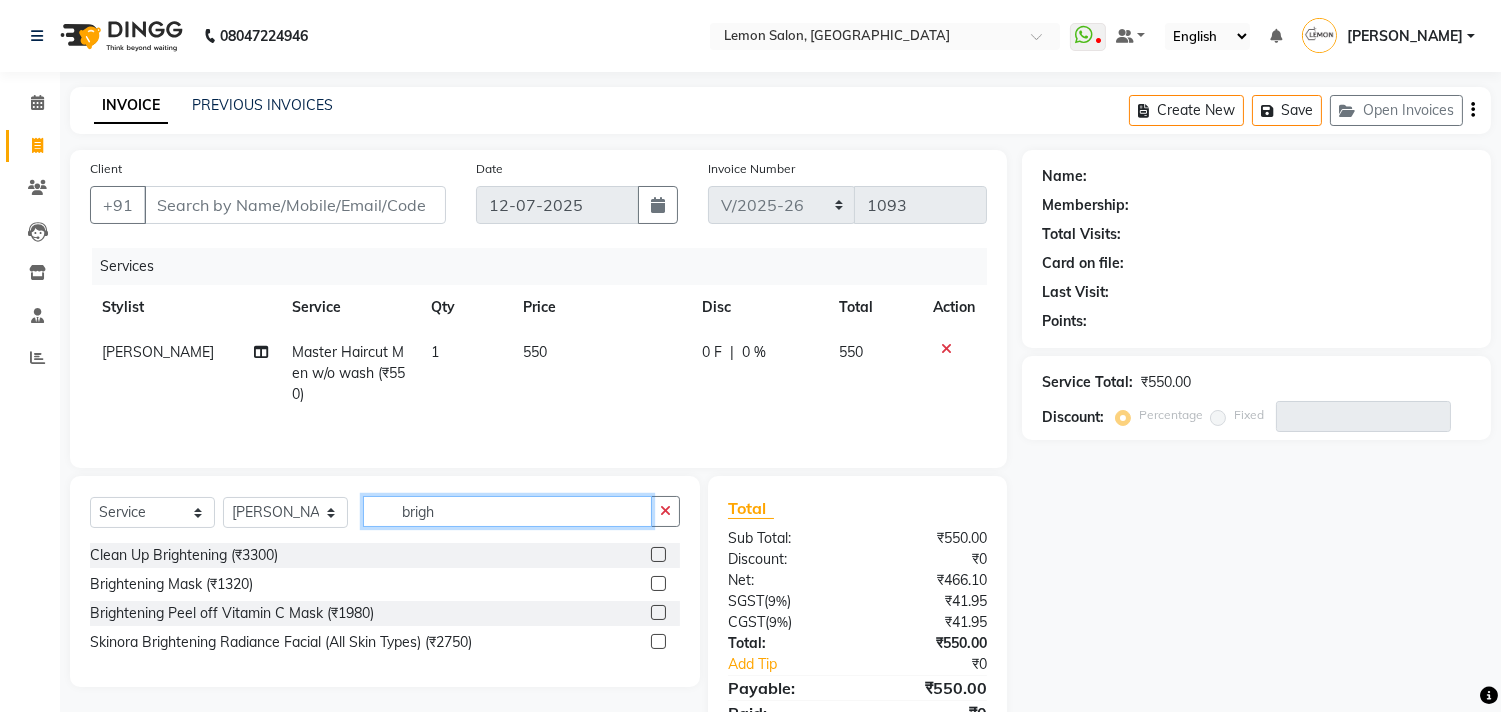 type on "brigh" 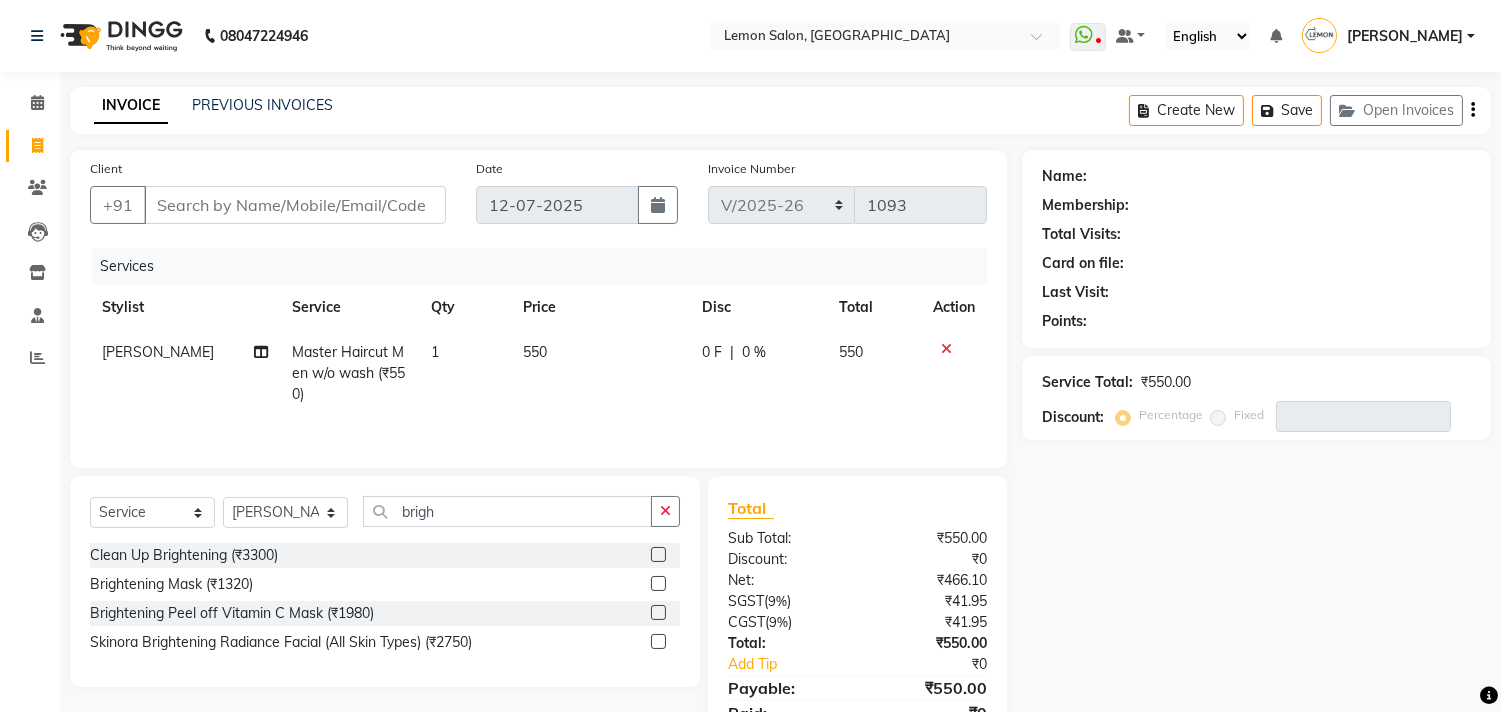 click 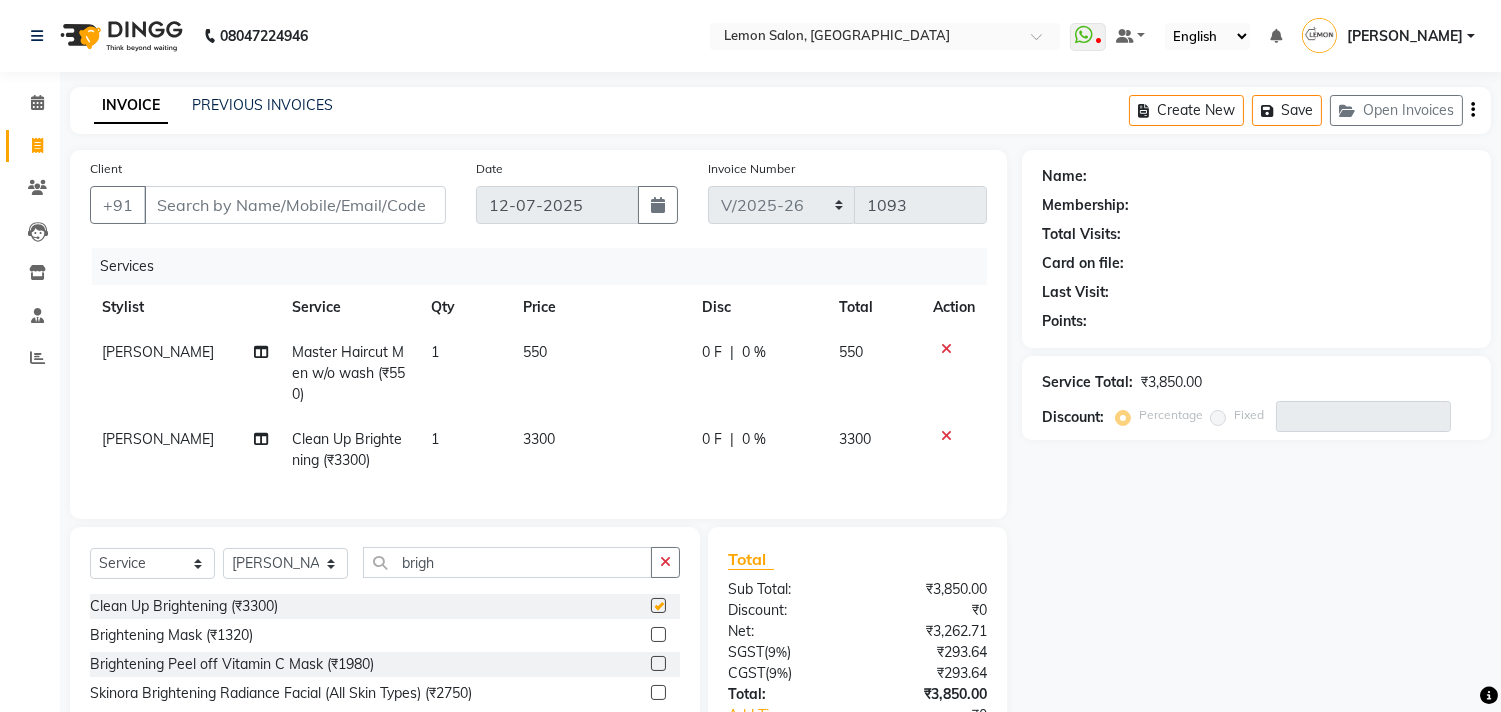checkbox on "false" 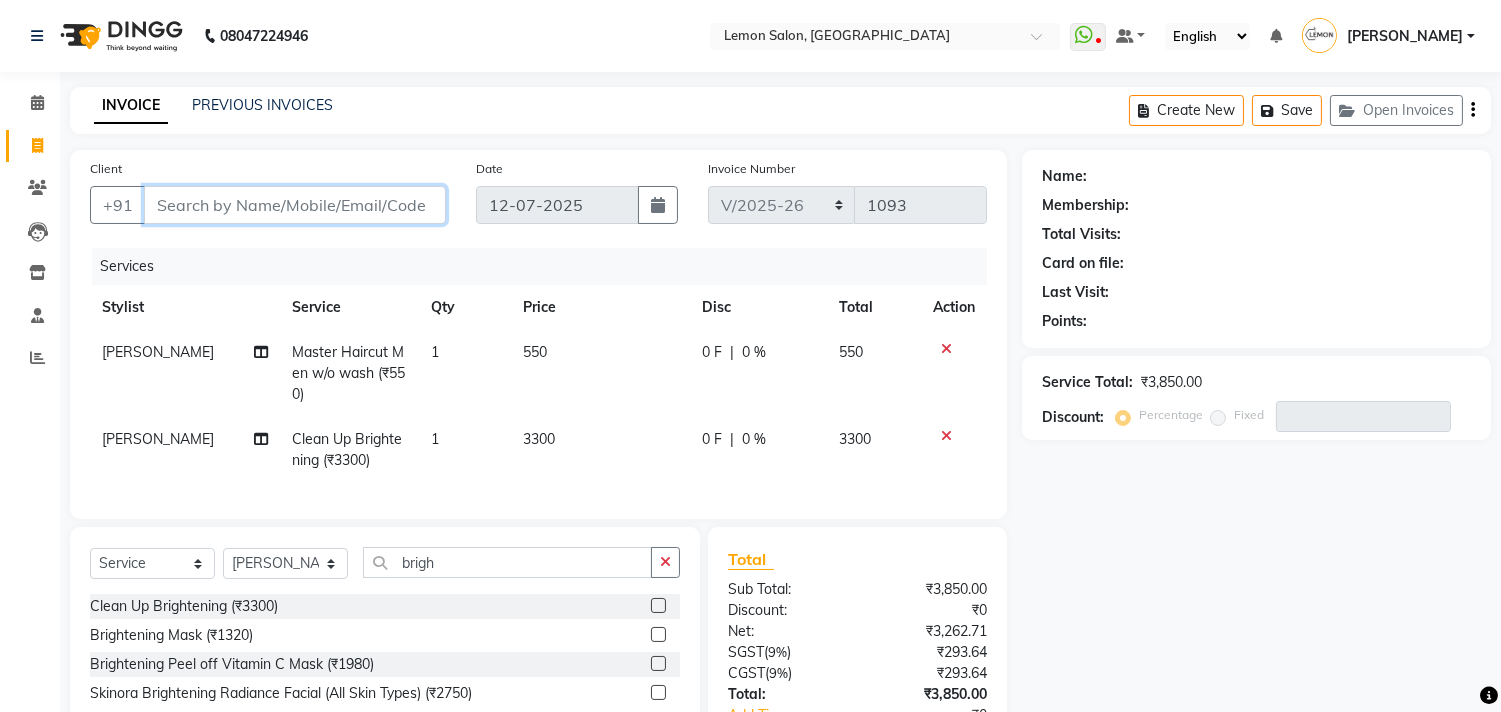 click on "Client" at bounding box center (295, 205) 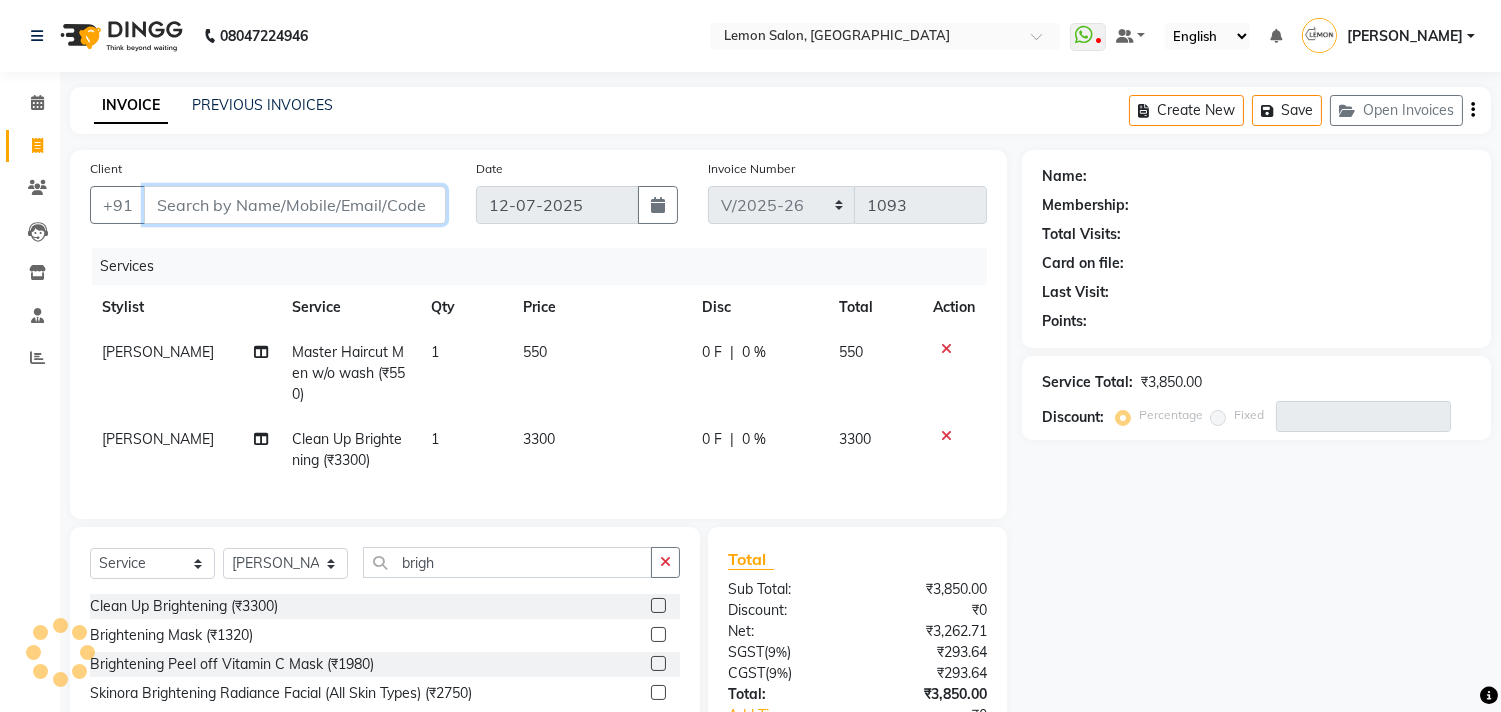click on "Client" at bounding box center [295, 205] 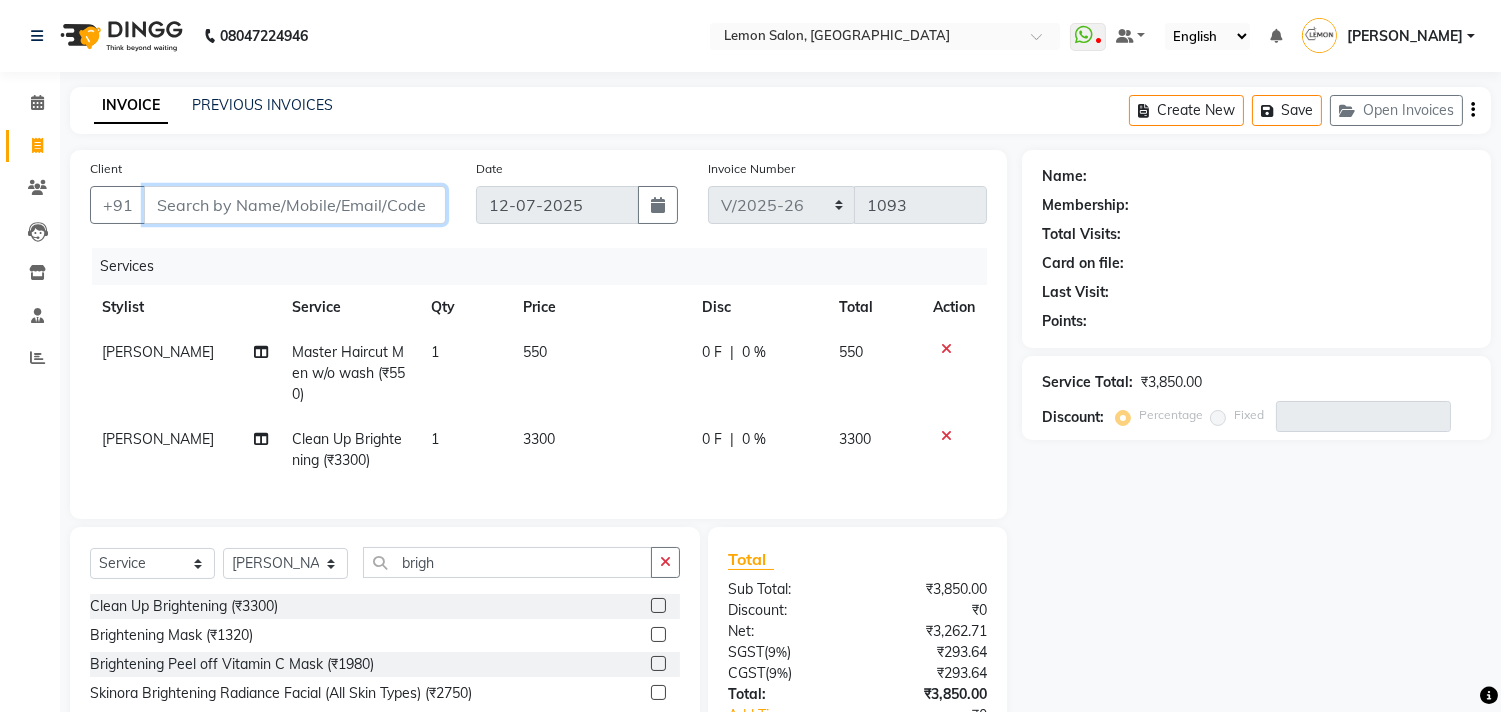 type on "9" 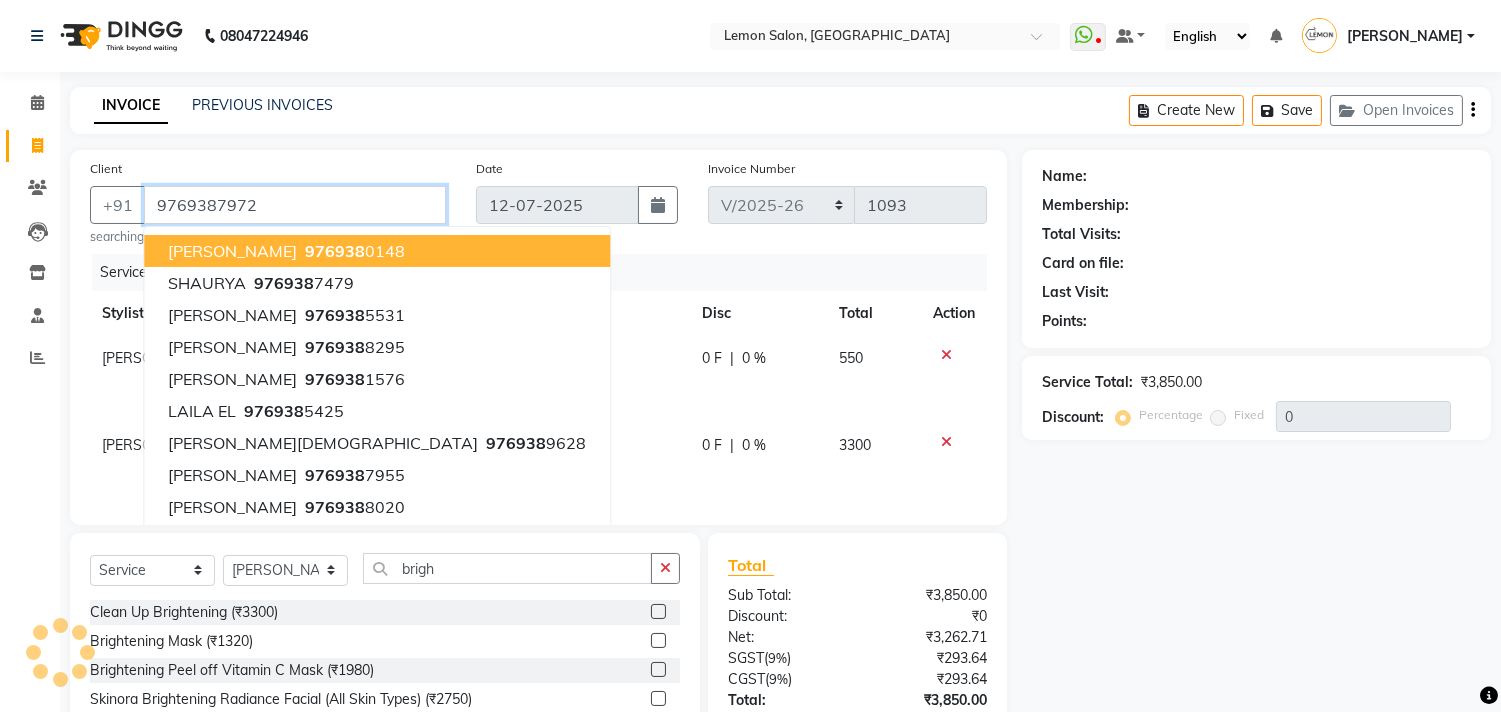 type on "9769387972" 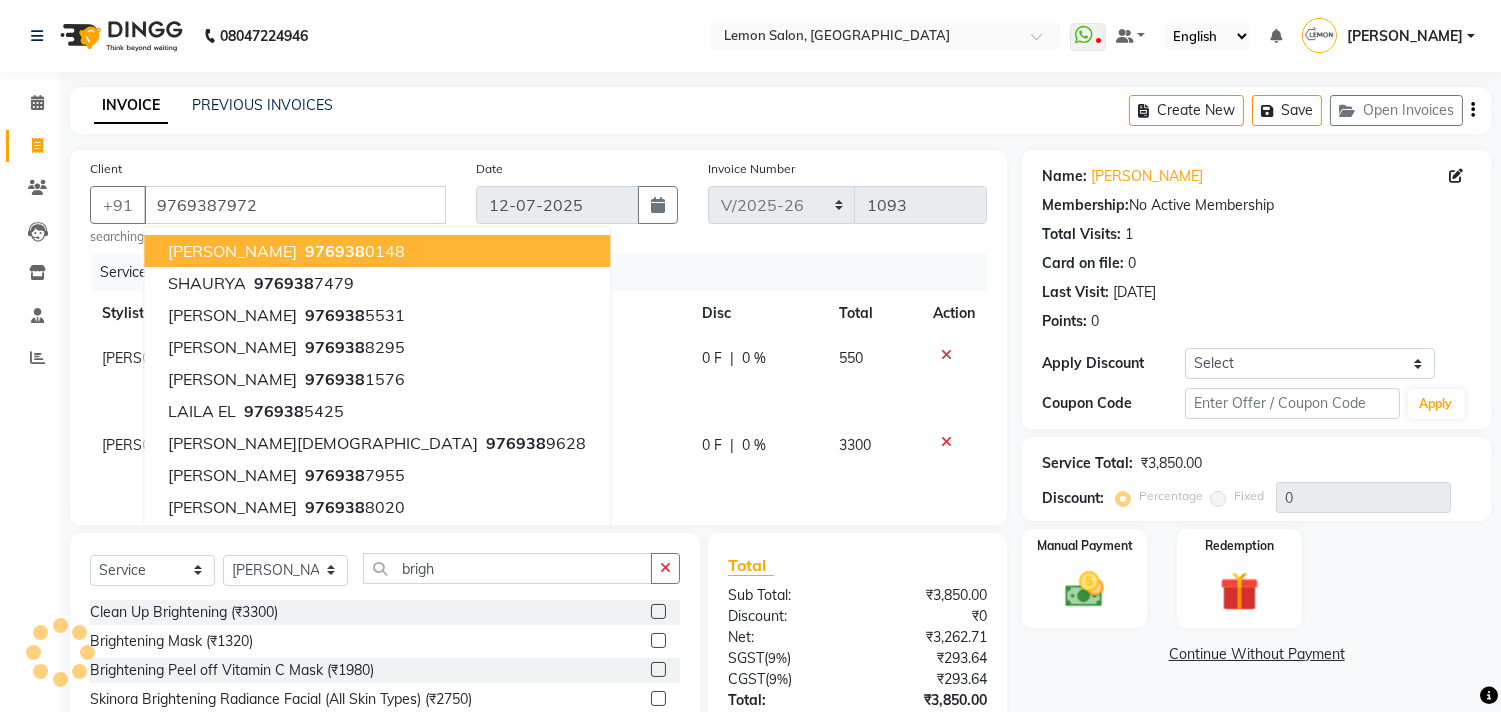 click on "Date 12-07-2025" 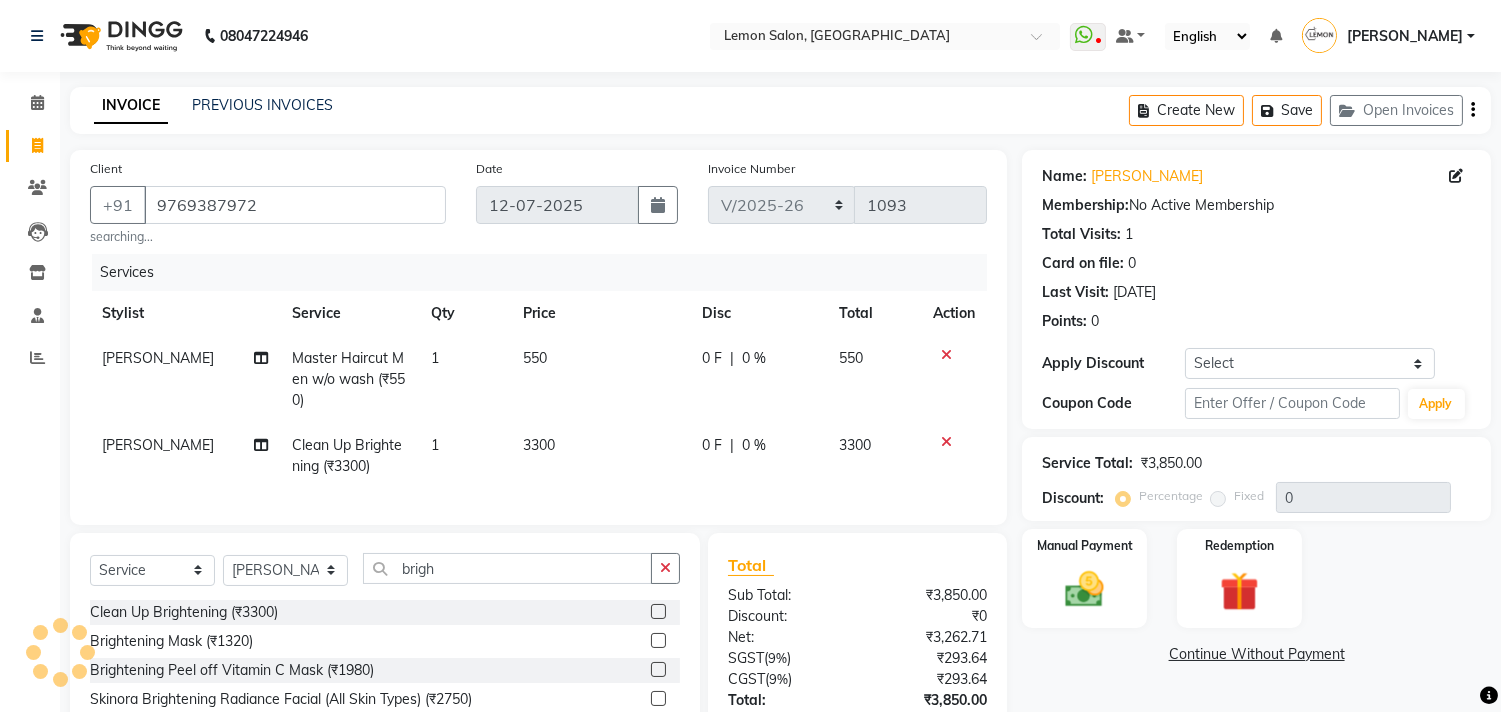 scroll, scrollTop: 111, scrollLeft: 0, axis: vertical 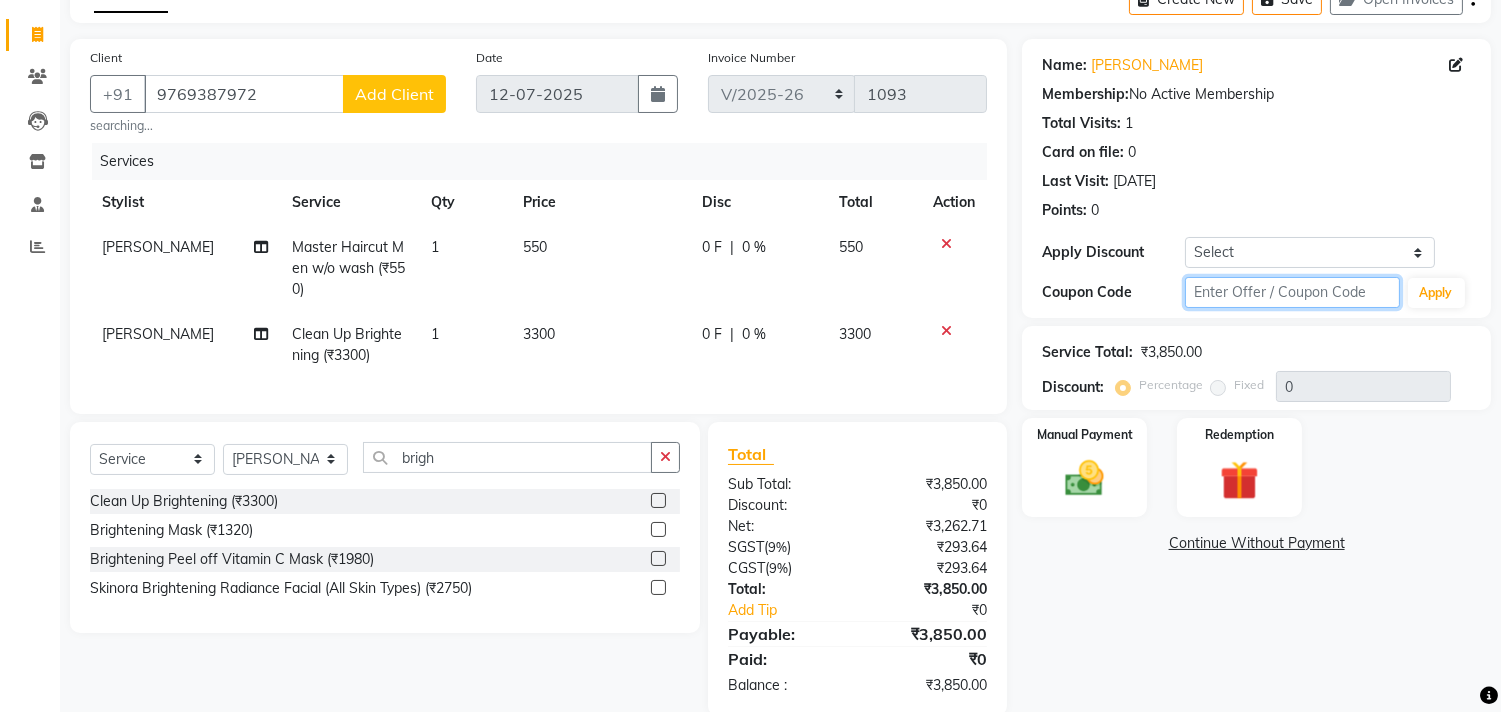 click 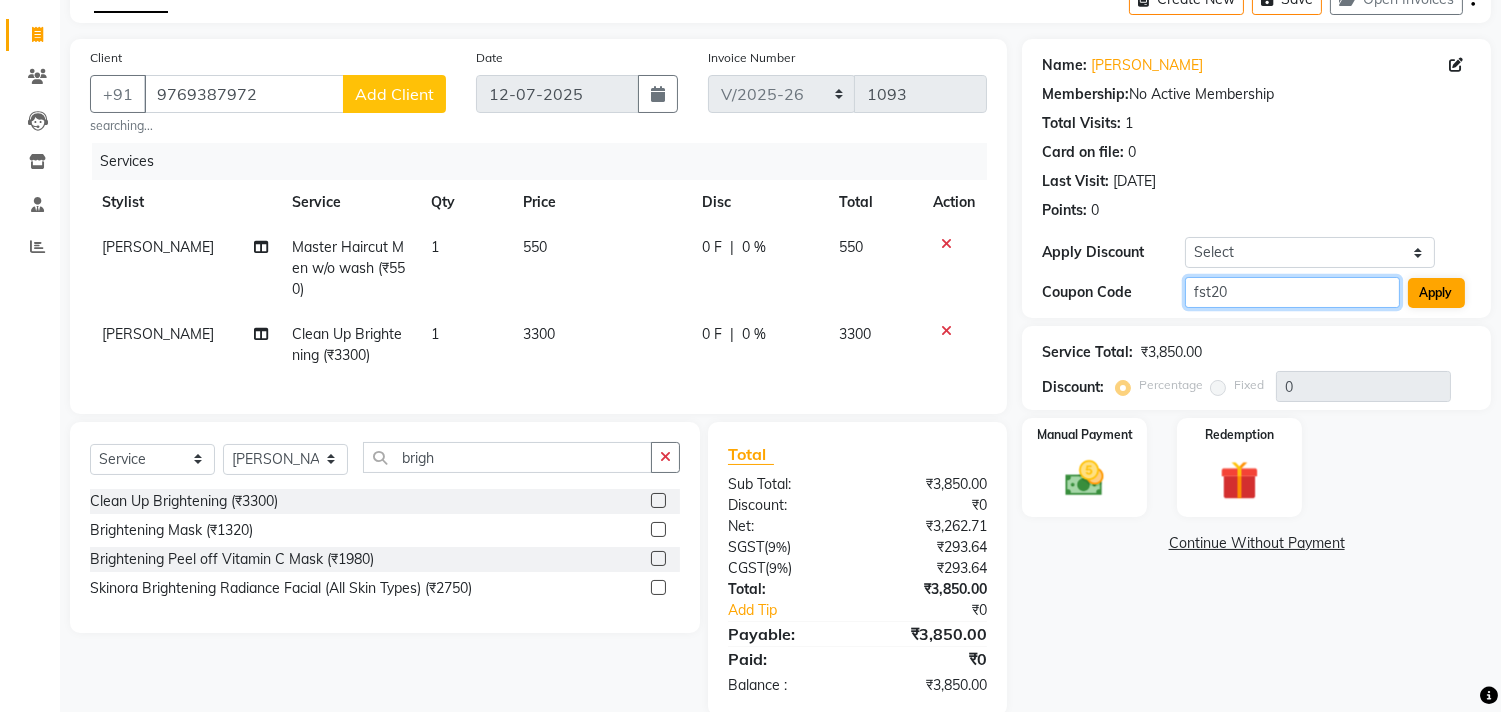 type on "fst20" 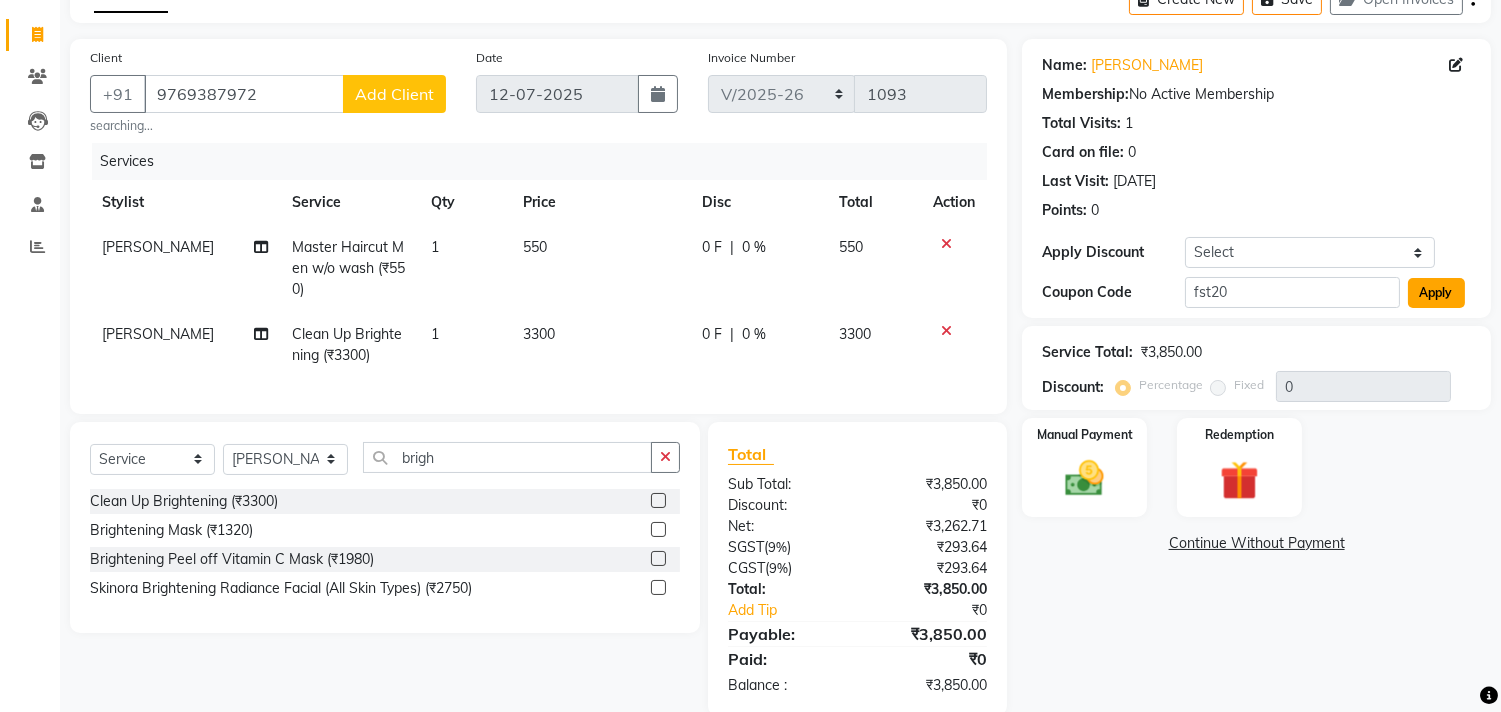 click on "Apply" 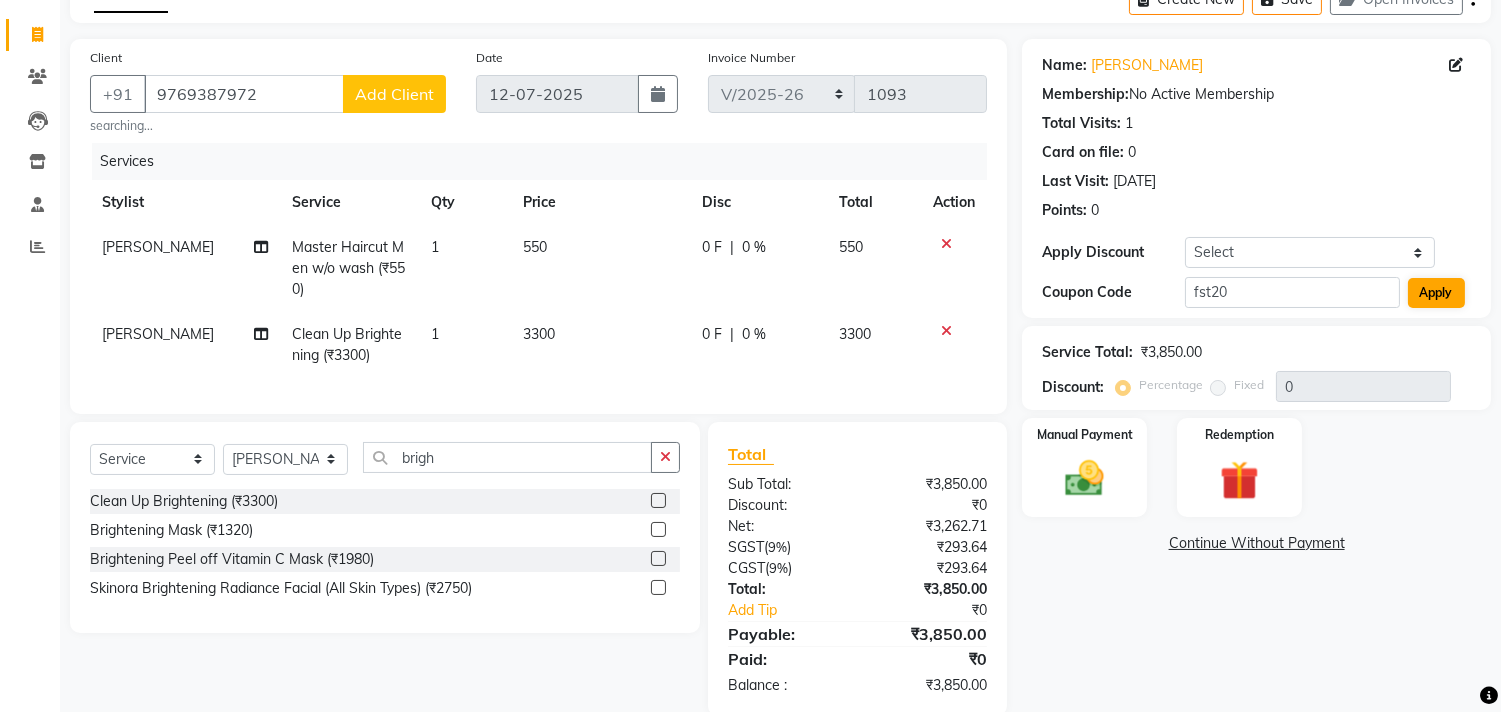 type on "20" 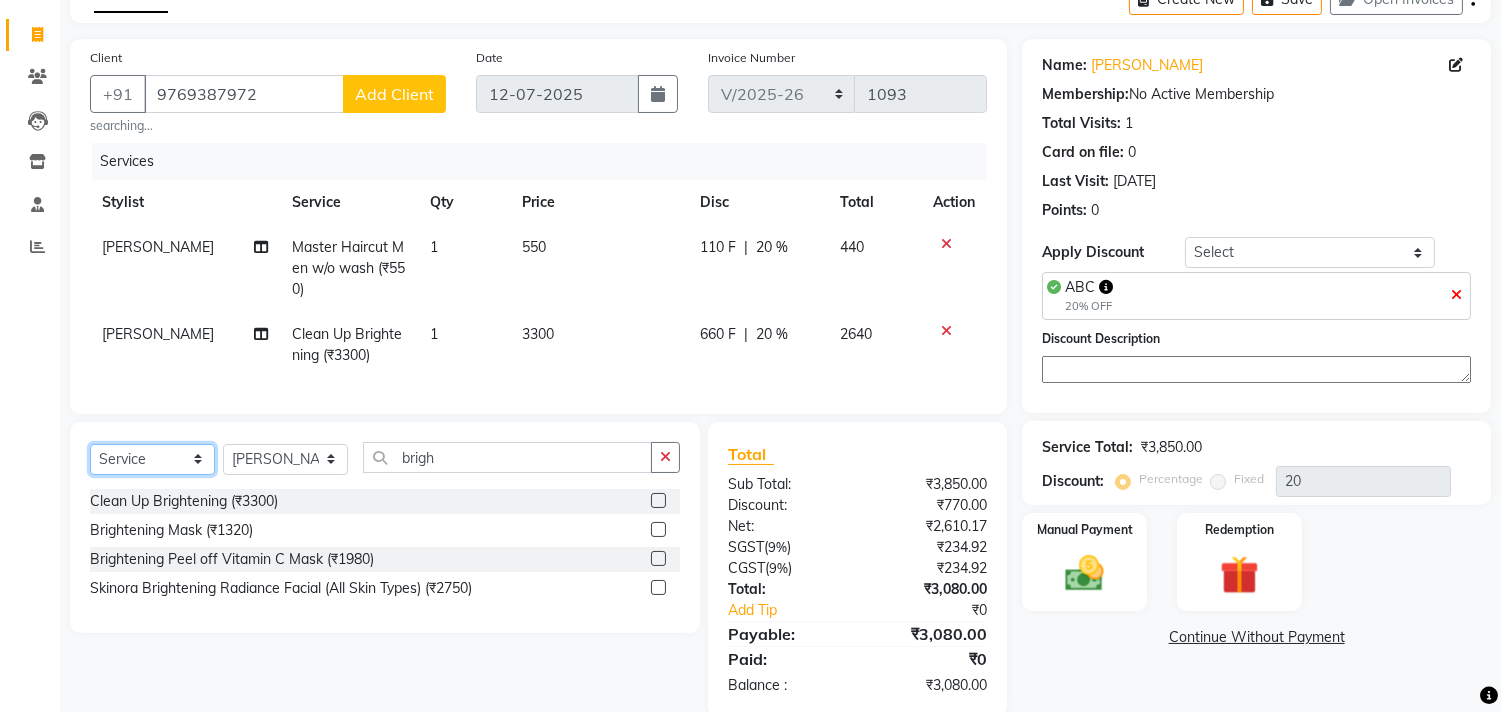 click on "Select  Service  Product  Membership  Package Voucher Prepaid Gift Card" 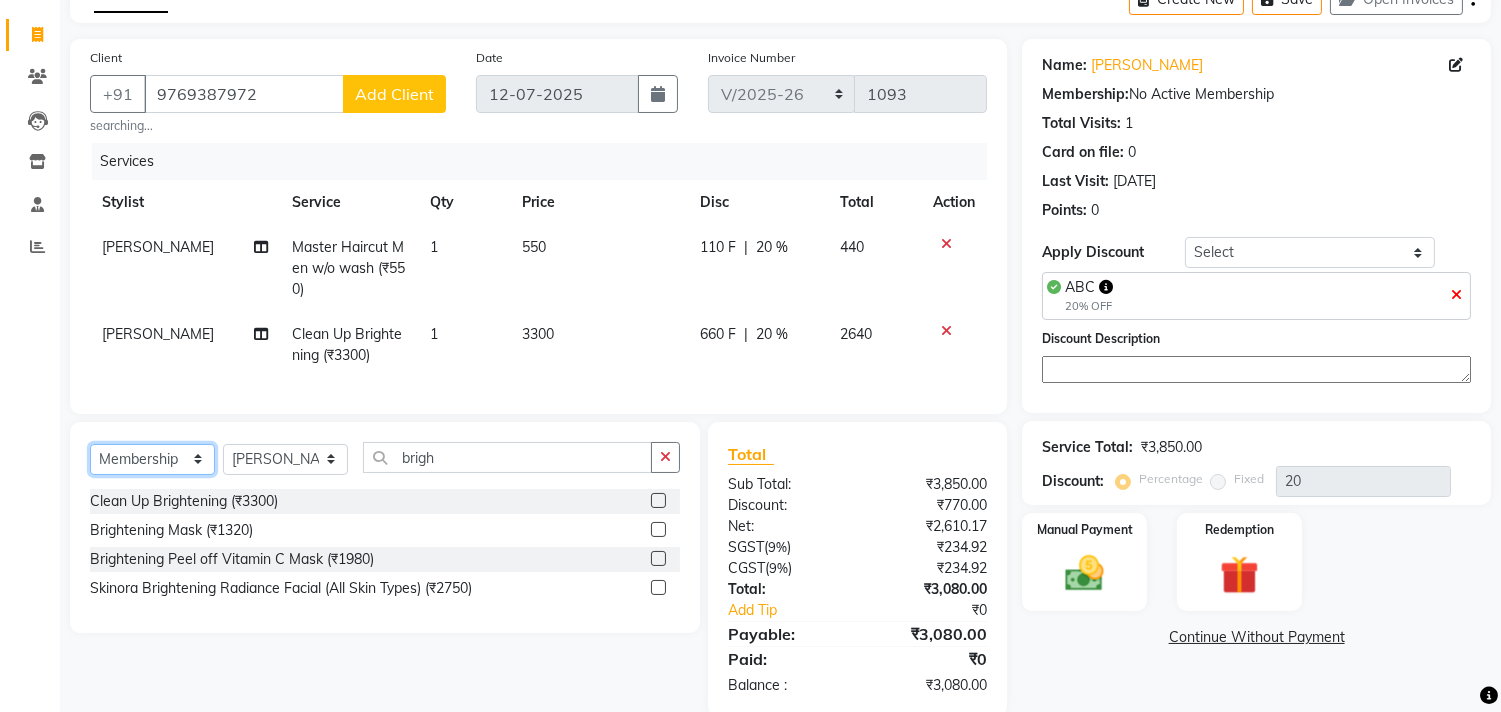 click on "Select  Service  Product  Membership  Package Voucher Prepaid Gift Card" 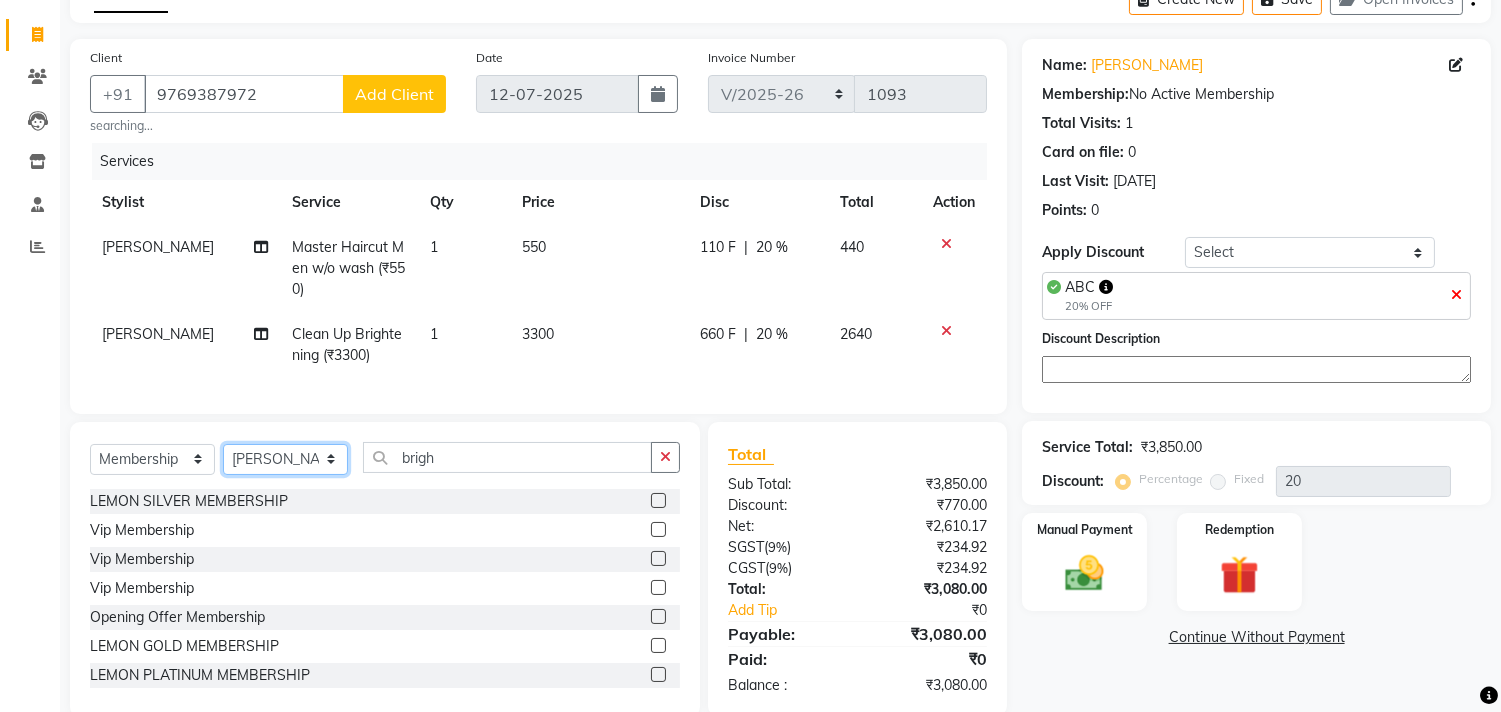 click on "Select Stylist Arun Arndive DC Faheem Malik Gufran Salmani Payal Maurya Riya Adawade Shoeb Salmani Kandivali Swati Sharma Yunus Yusuf Shaikh" 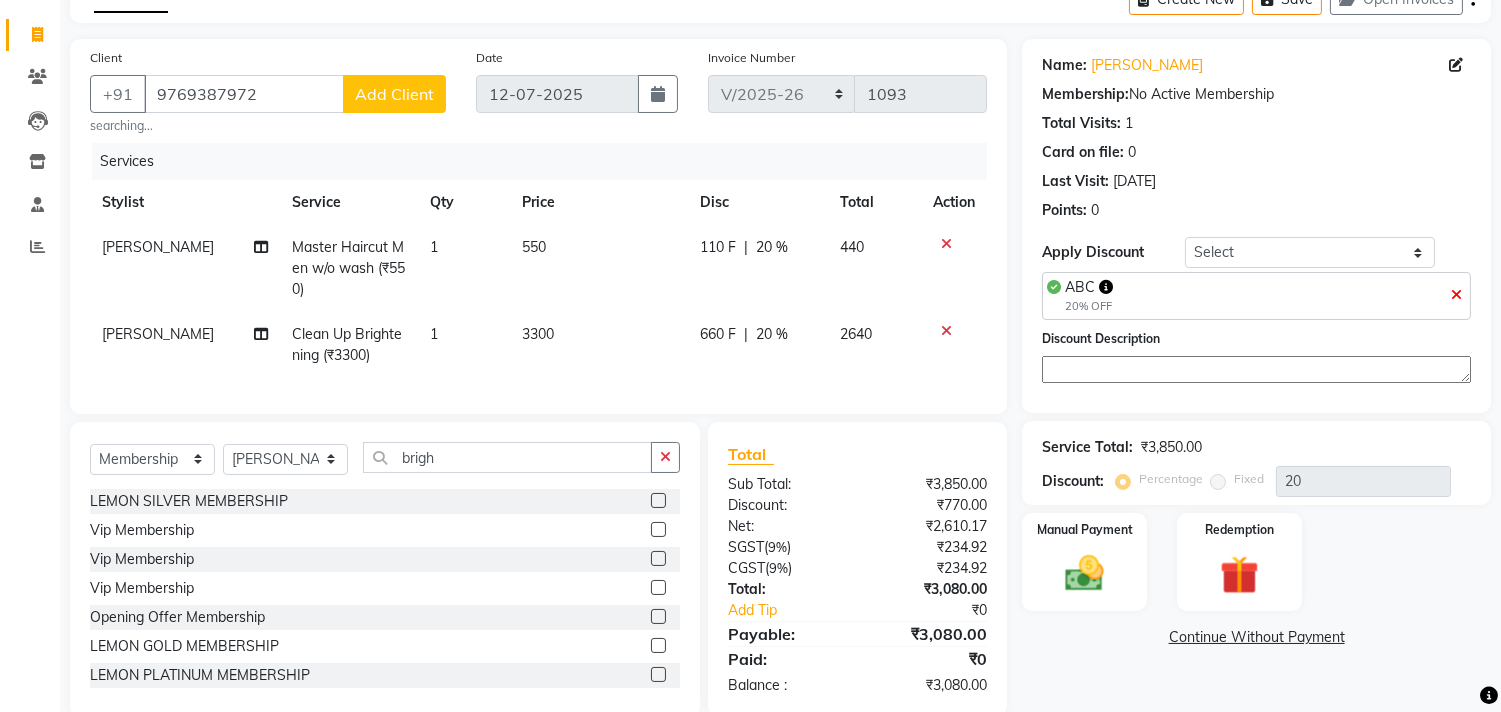 click 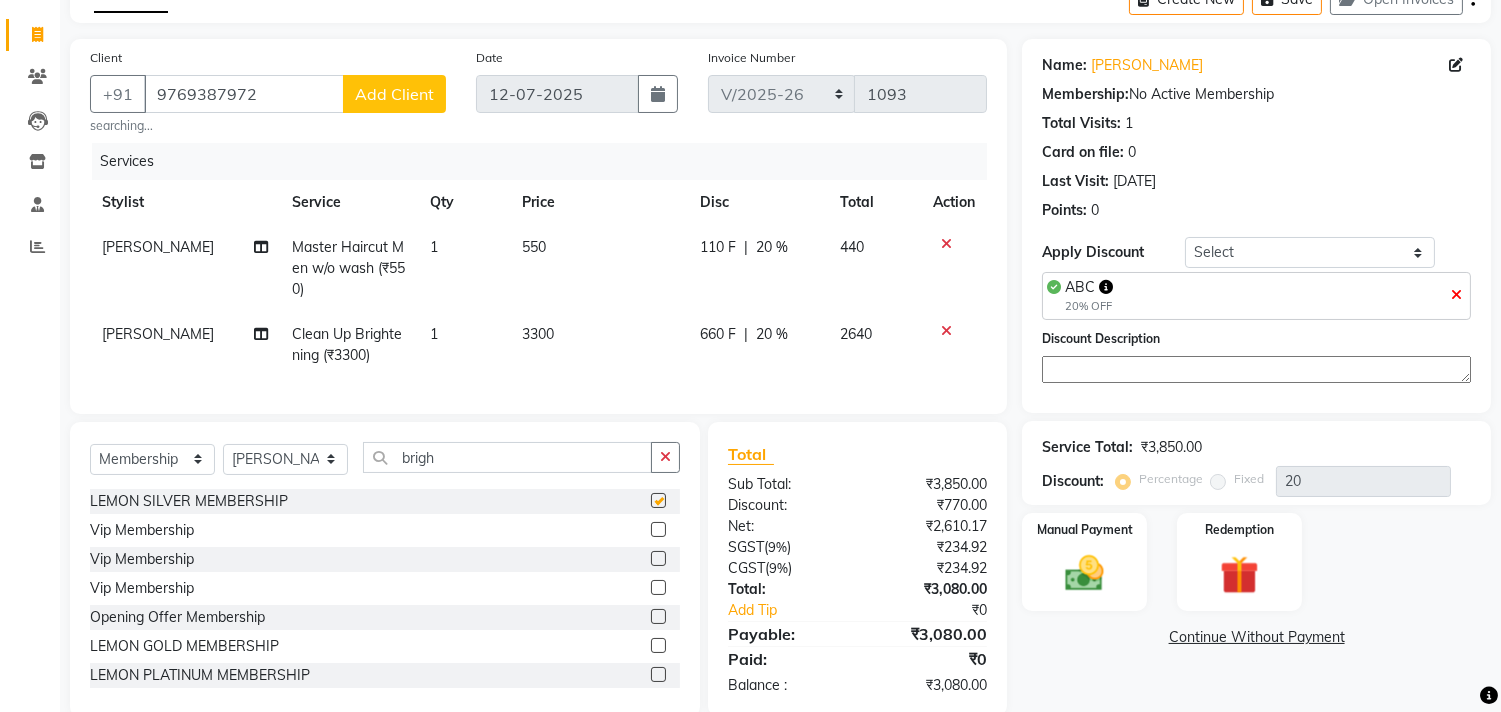 select on "select" 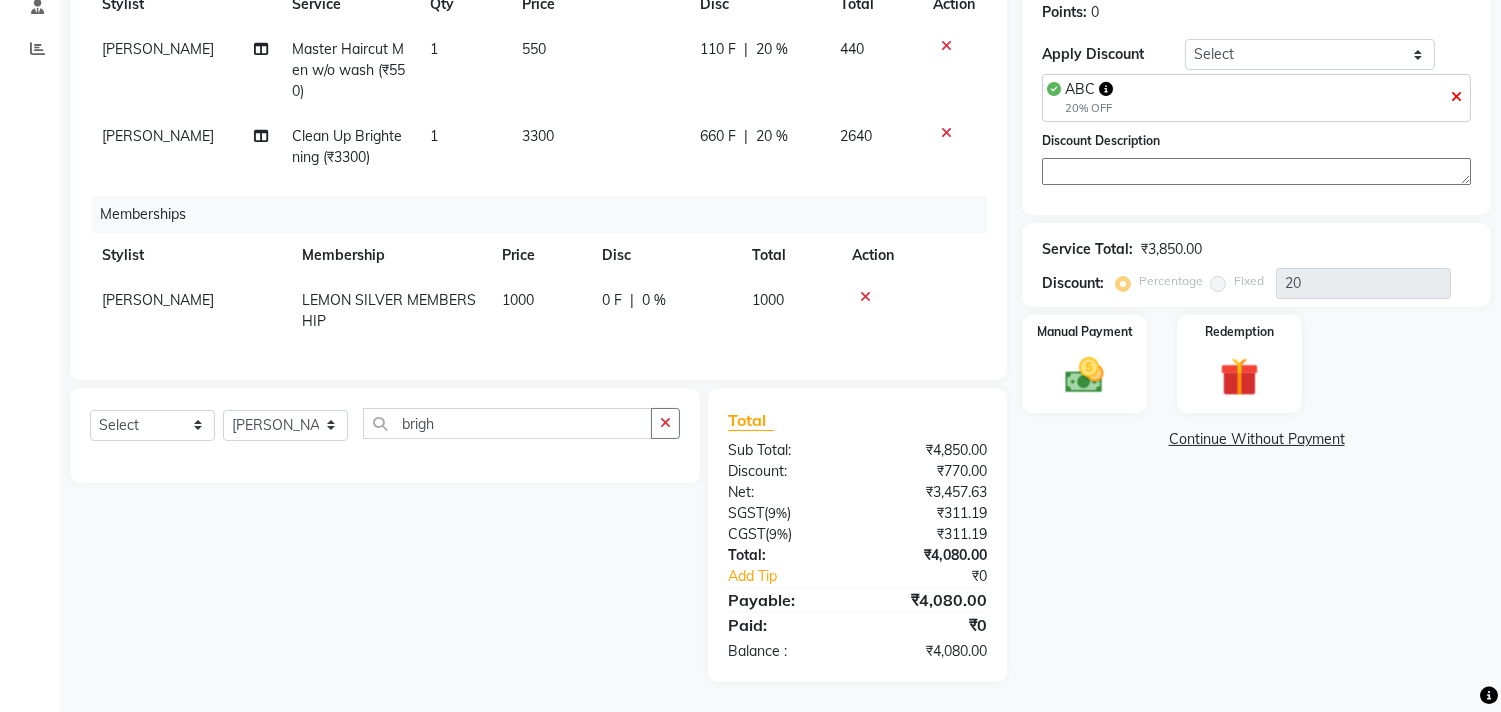 scroll, scrollTop: 326, scrollLeft: 0, axis: vertical 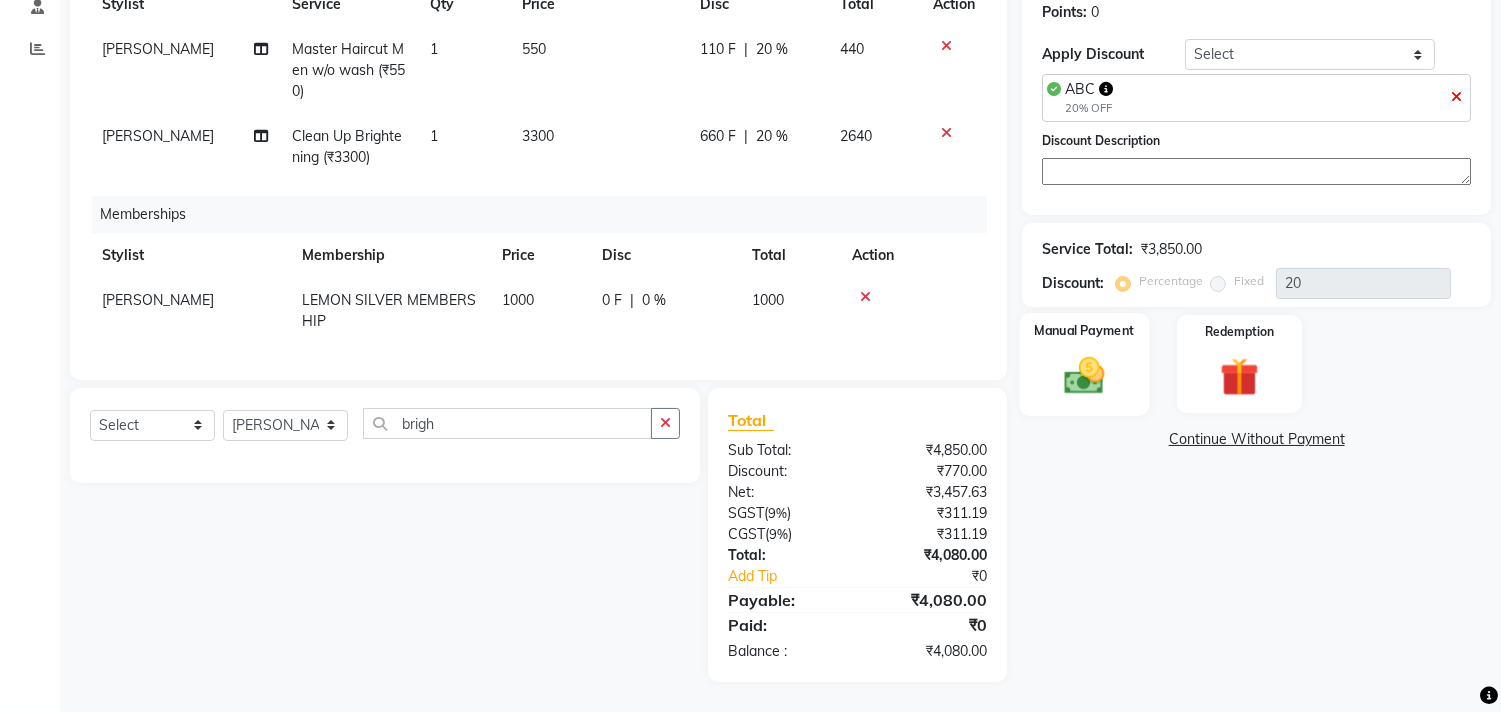 click 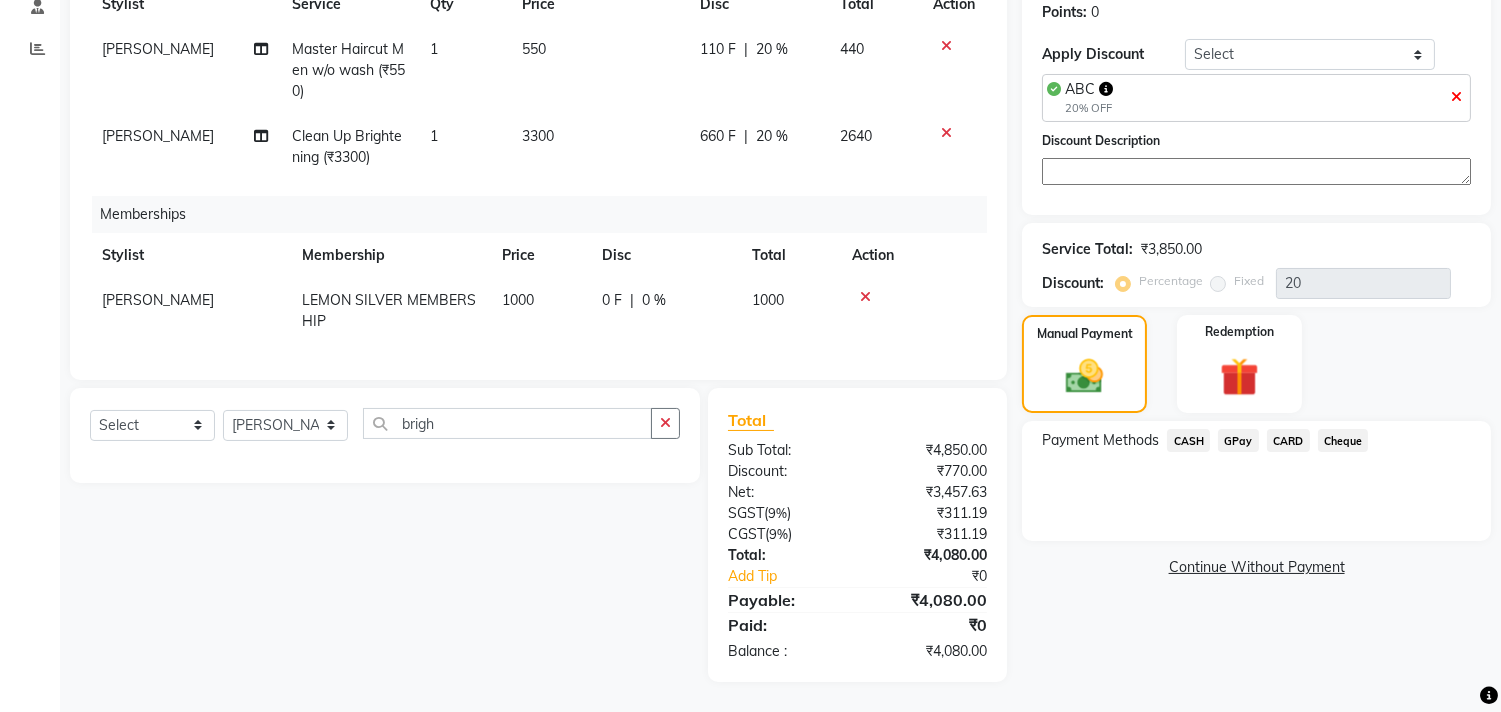 click on "CARD" 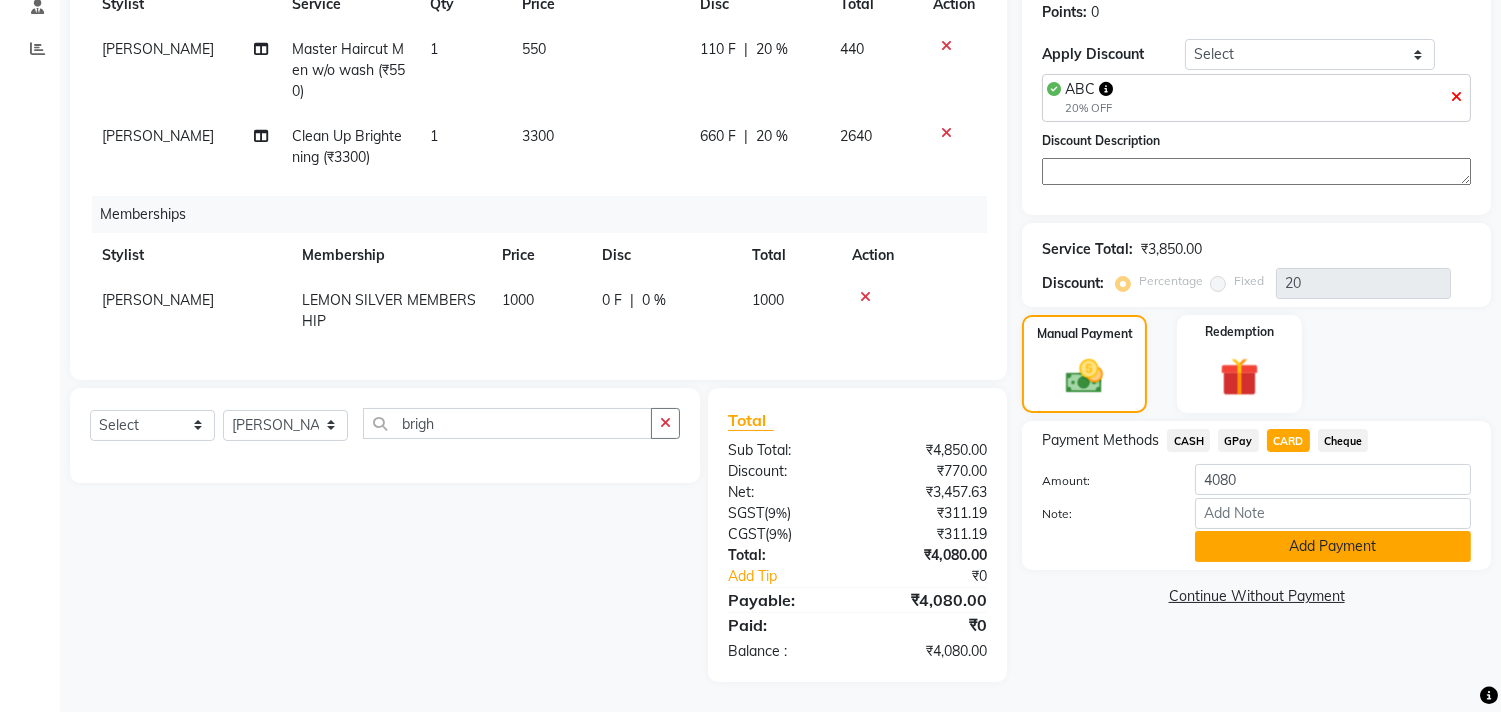 click on "Add Payment" 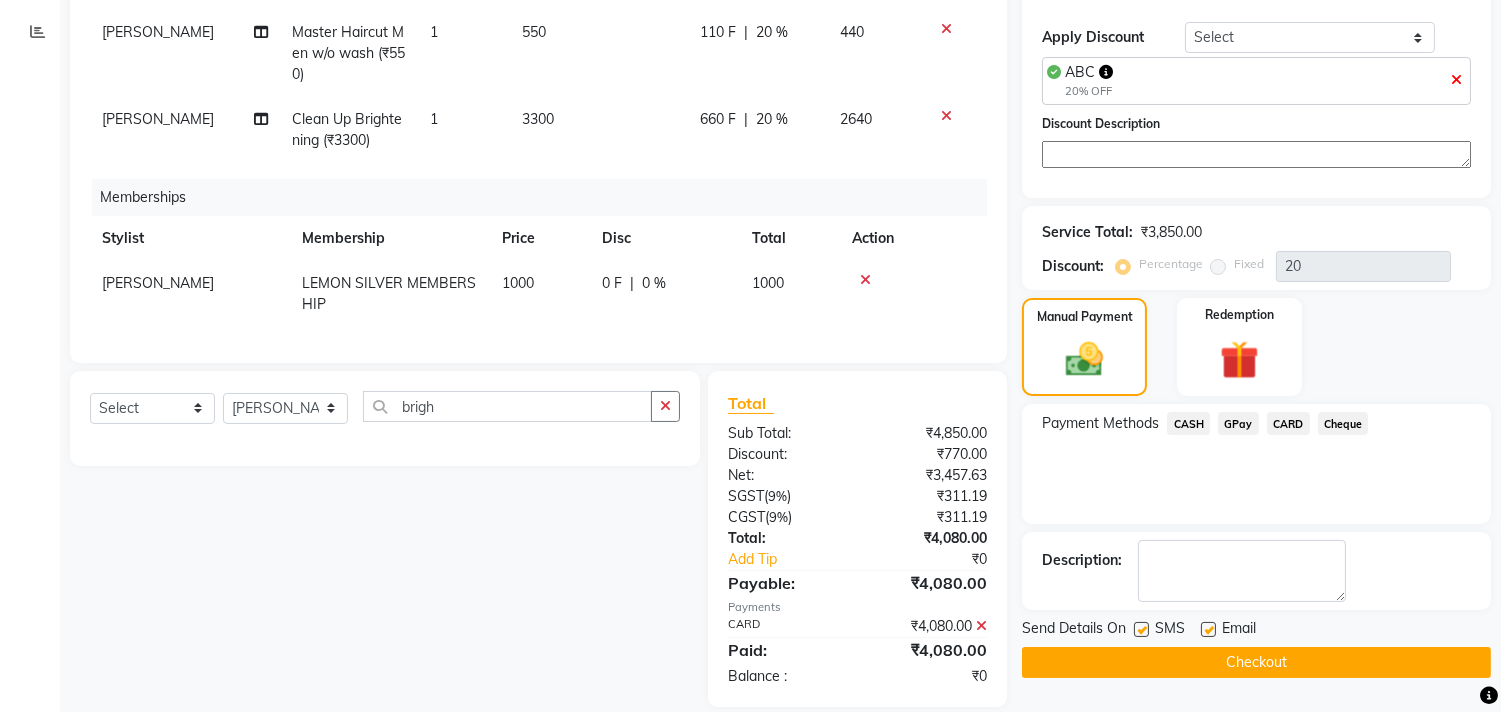 scroll, scrollTop: 367, scrollLeft: 0, axis: vertical 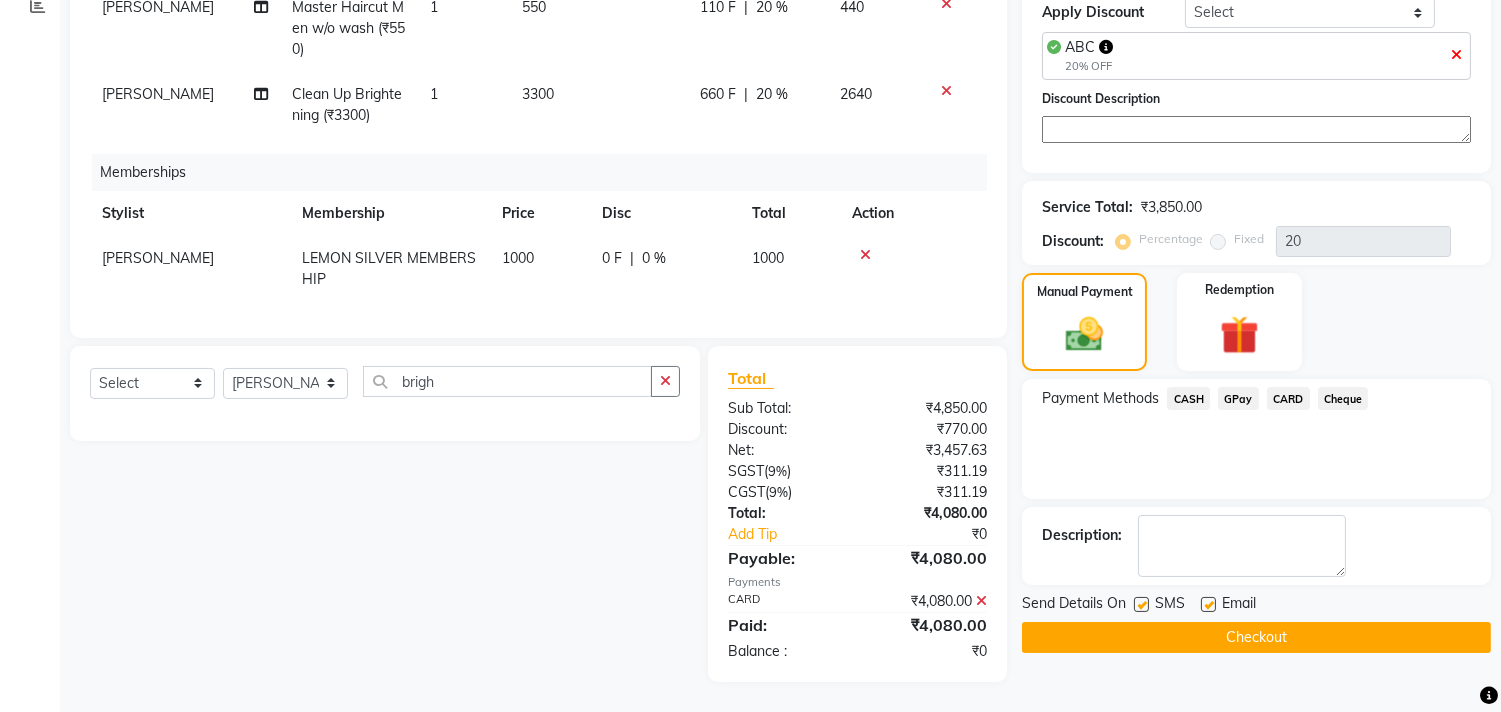 click on "Checkout" 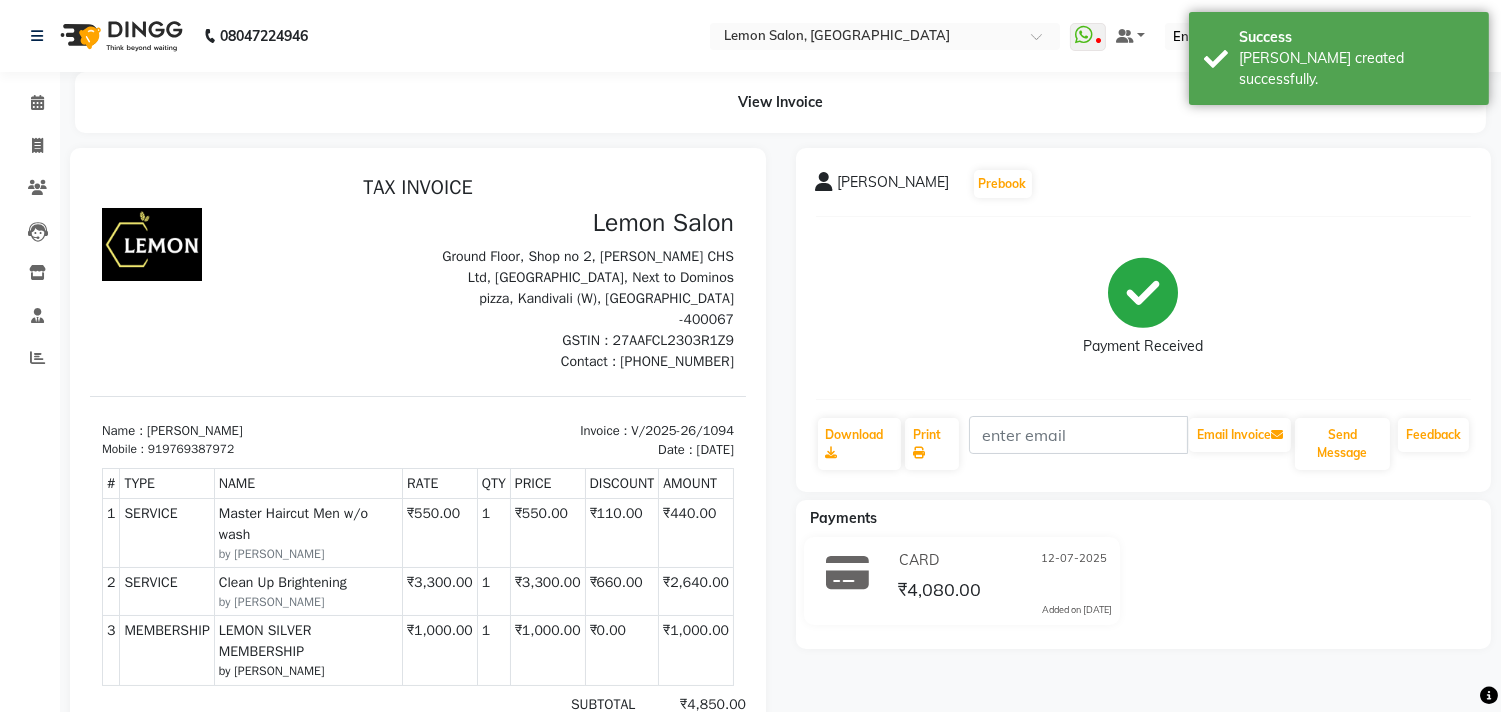 scroll, scrollTop: 0, scrollLeft: 0, axis: both 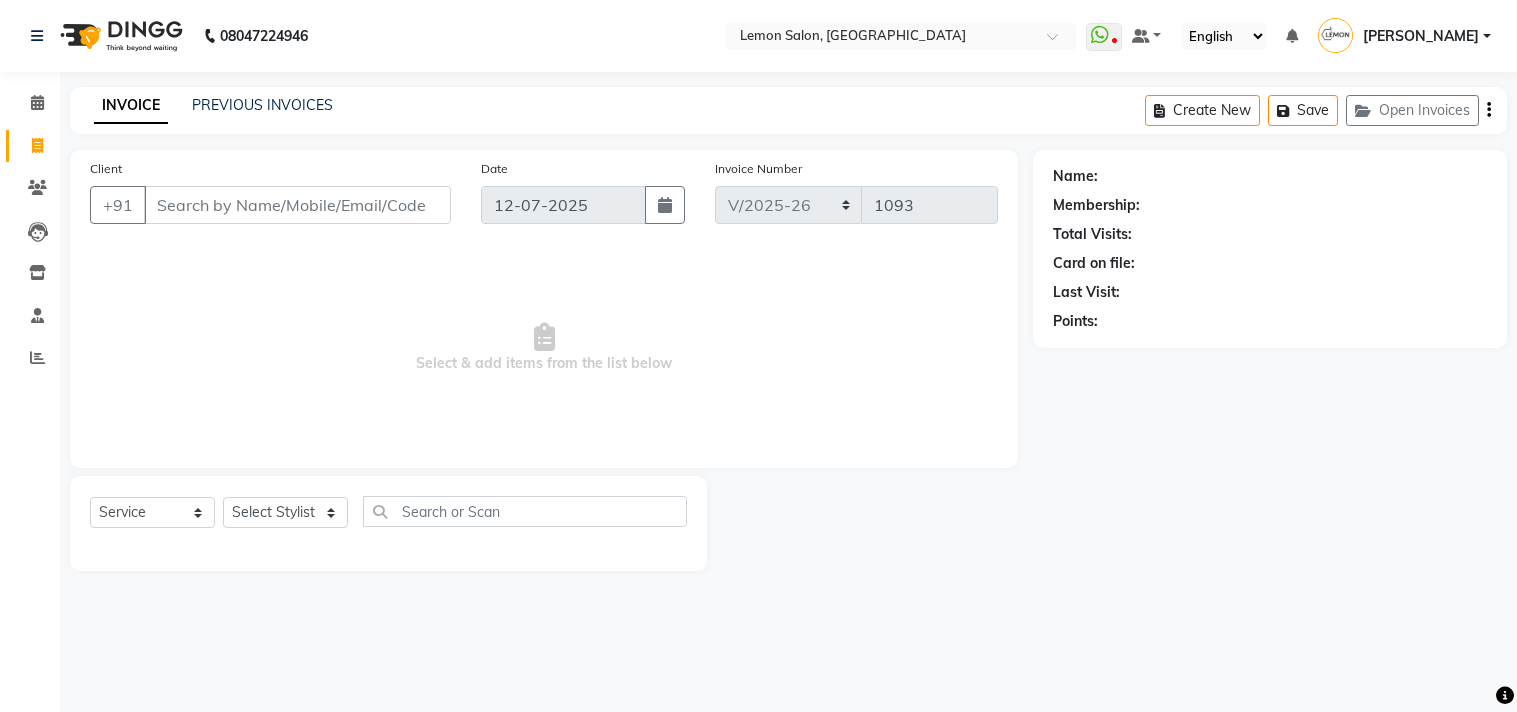 select on "569" 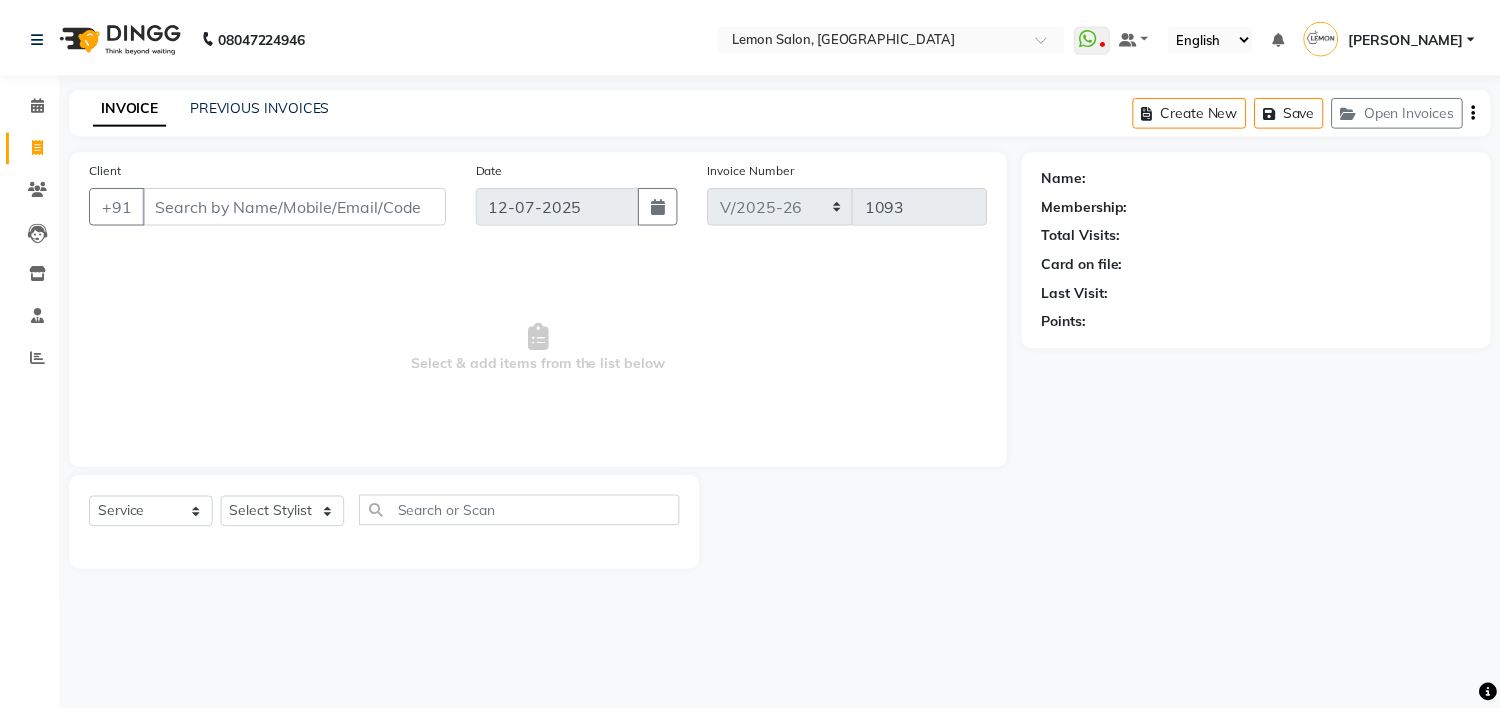 scroll, scrollTop: 0, scrollLeft: 0, axis: both 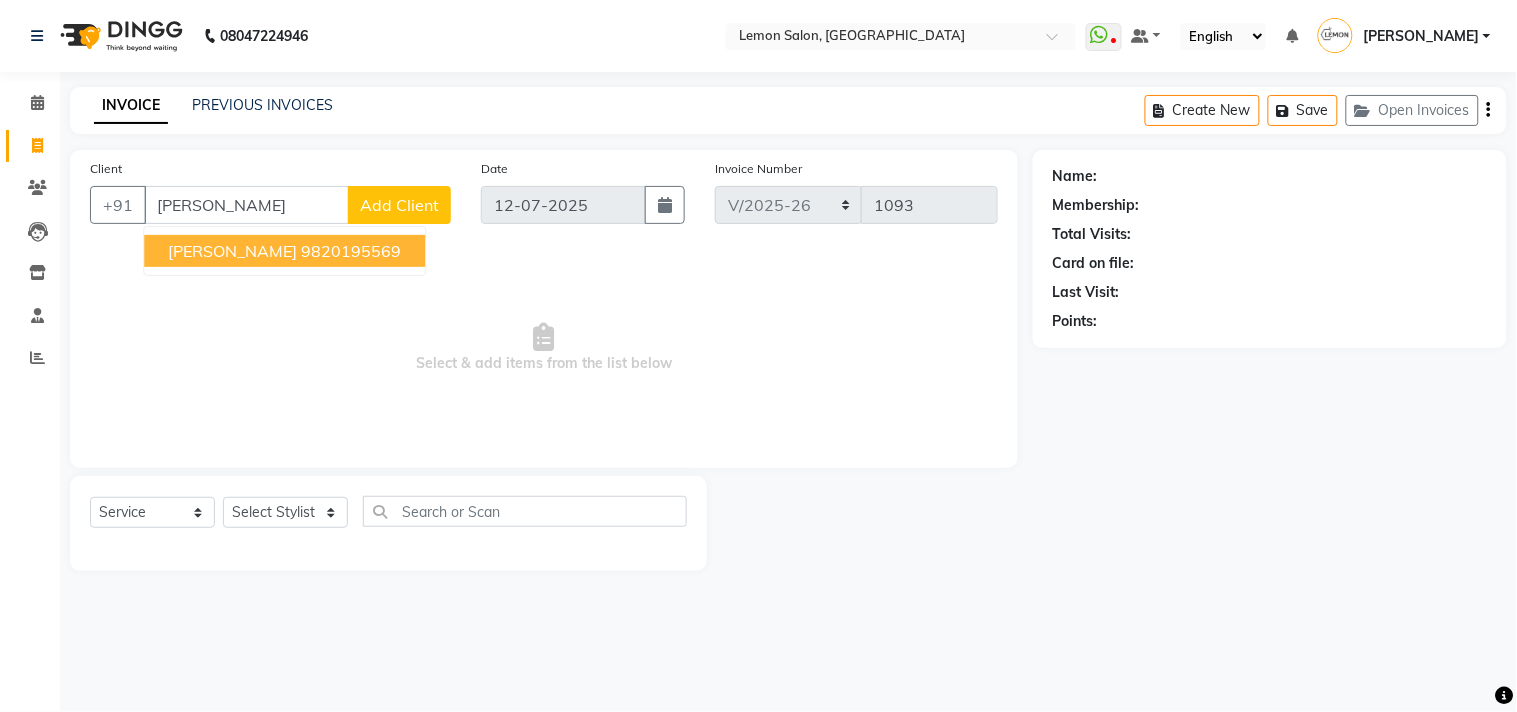 click on "[PERSON_NAME]" at bounding box center (232, 251) 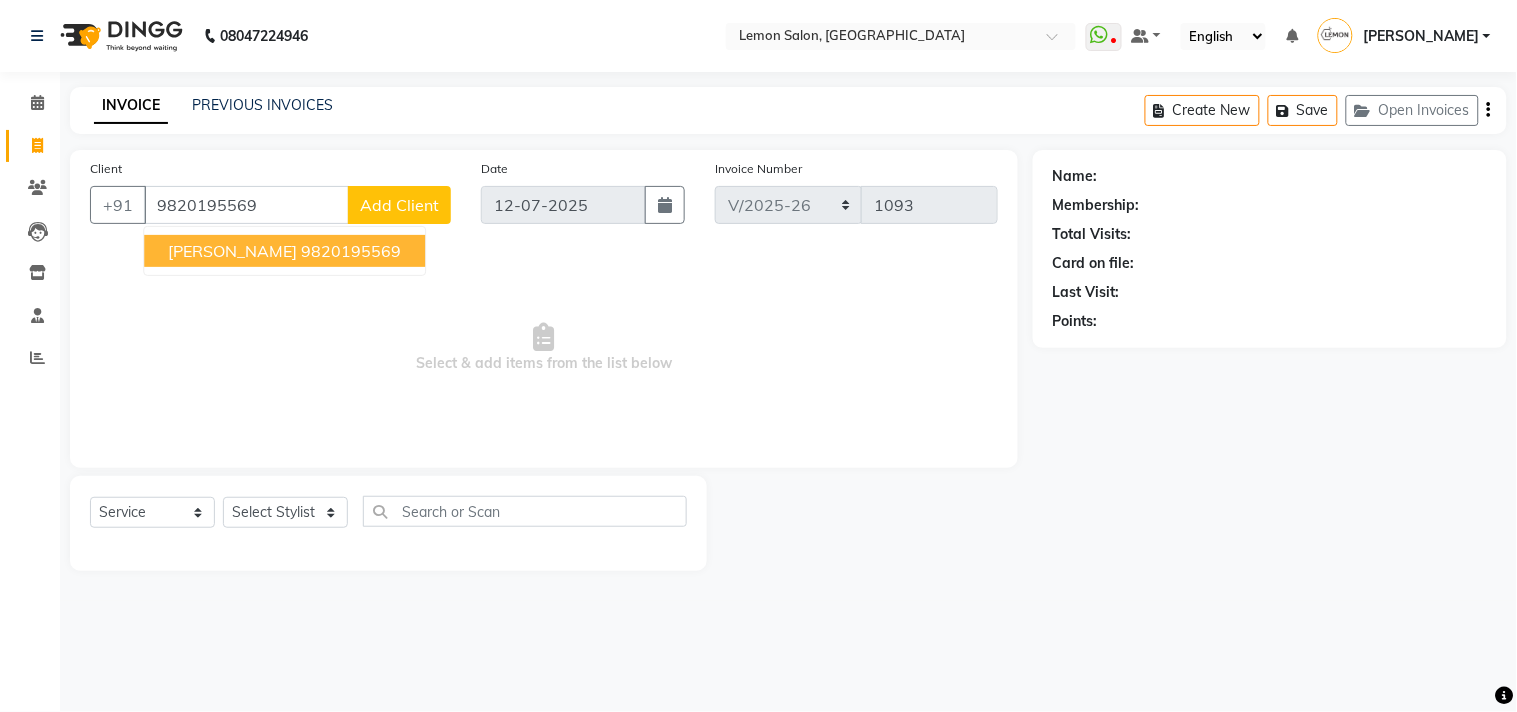 type on "9820195569" 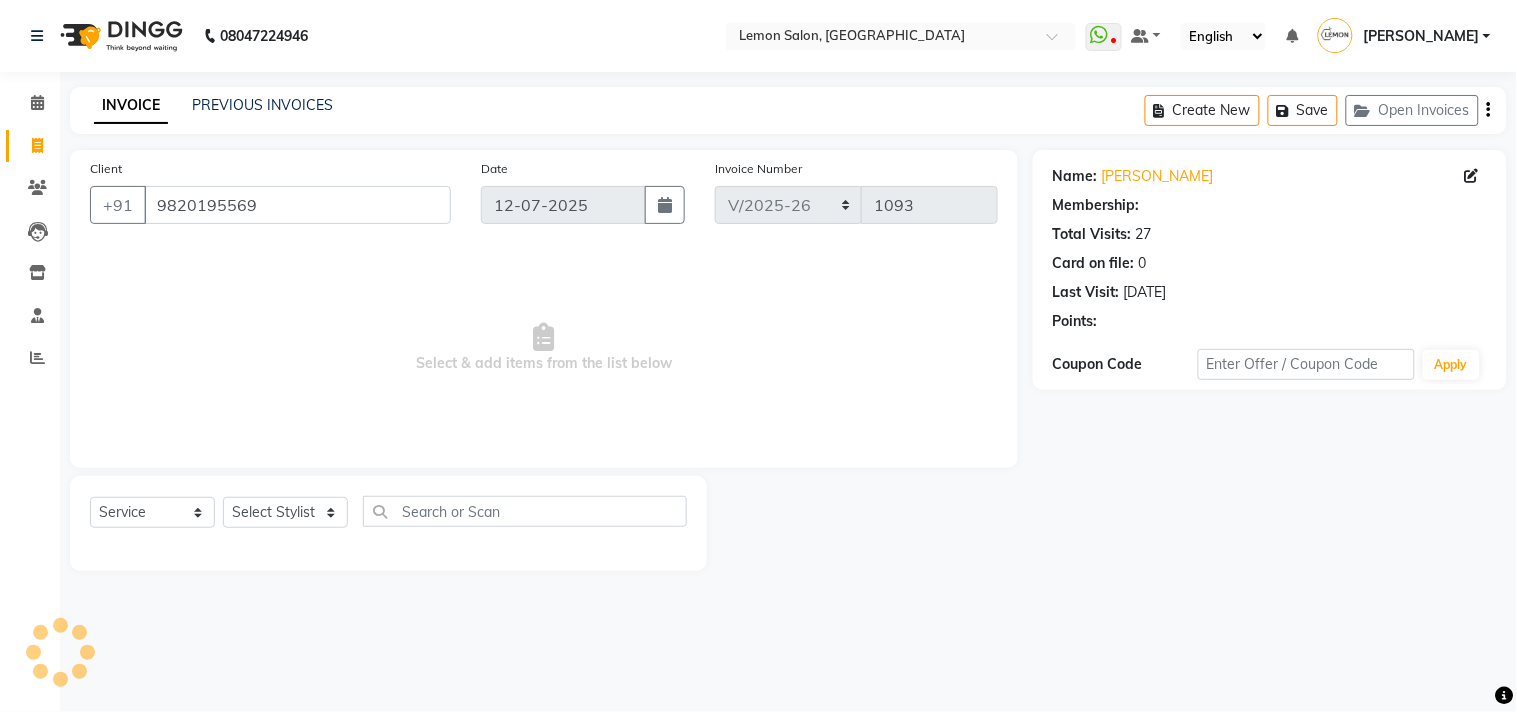 select on "1: Object" 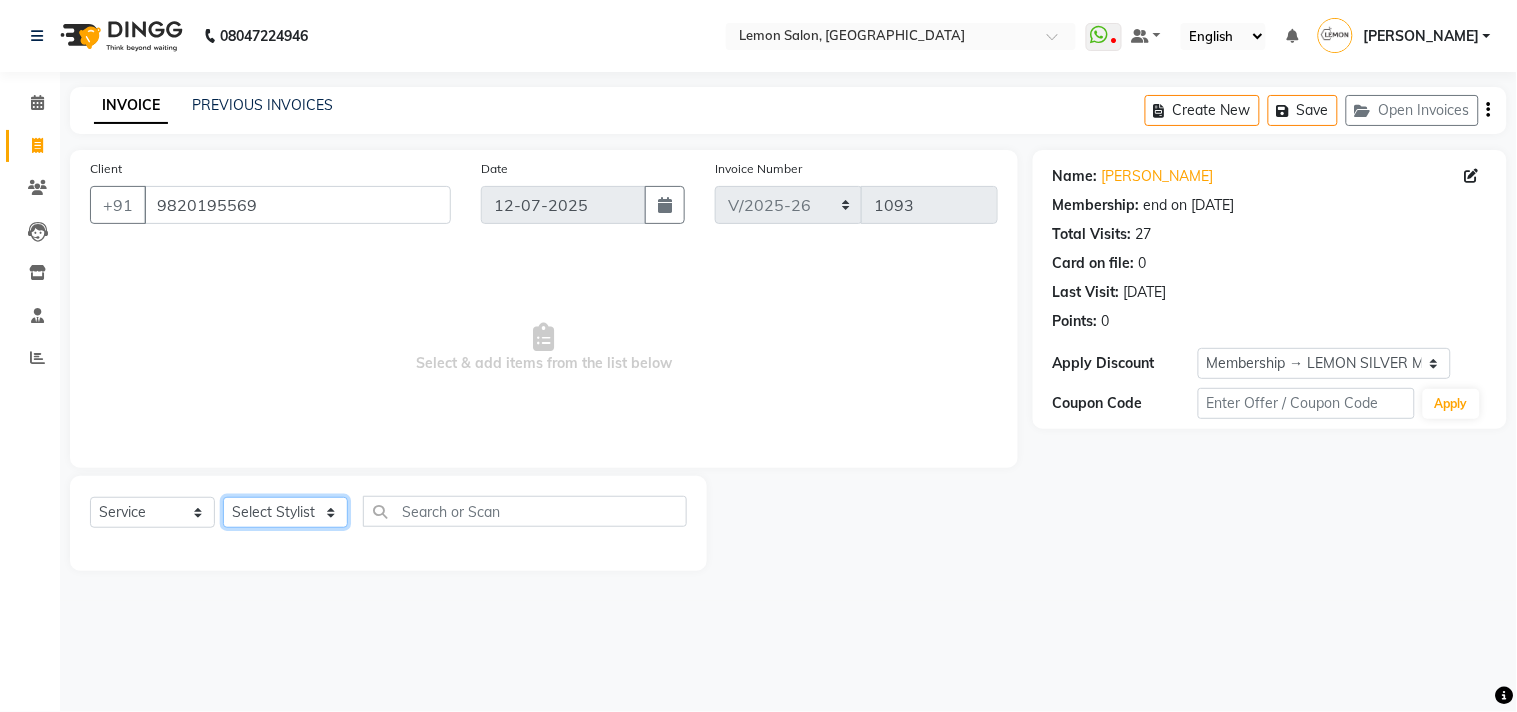 click on "Select Stylist [PERSON_NAME] DC [PERSON_NAME] [PERSON_NAME] [PERSON_NAME] [PERSON_NAME] [PERSON_NAME] Kandivali [PERSON_NAME] [PERSON_NAME]" 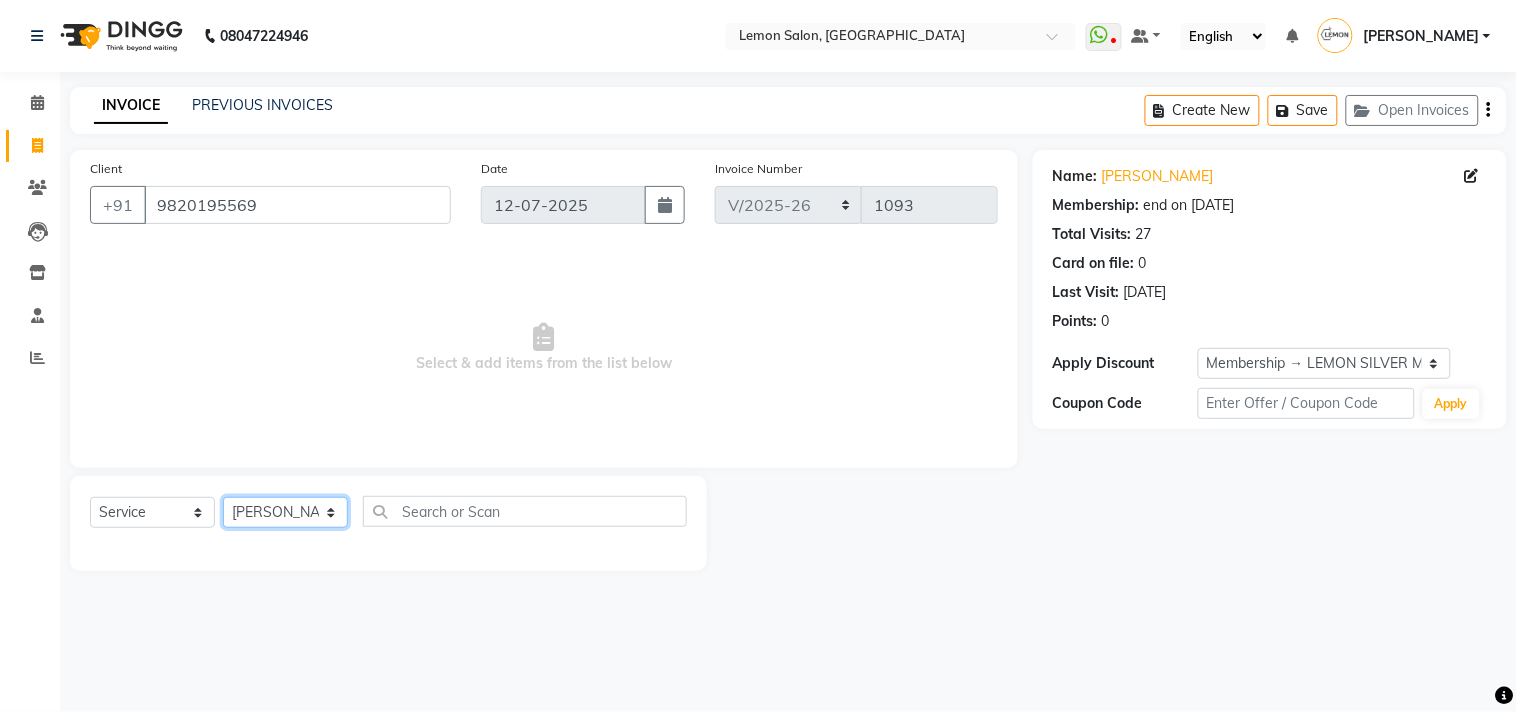 click on "Select Stylist [PERSON_NAME] DC [PERSON_NAME] [PERSON_NAME] [PERSON_NAME] [PERSON_NAME] [PERSON_NAME] Kandivali [PERSON_NAME] [PERSON_NAME]" 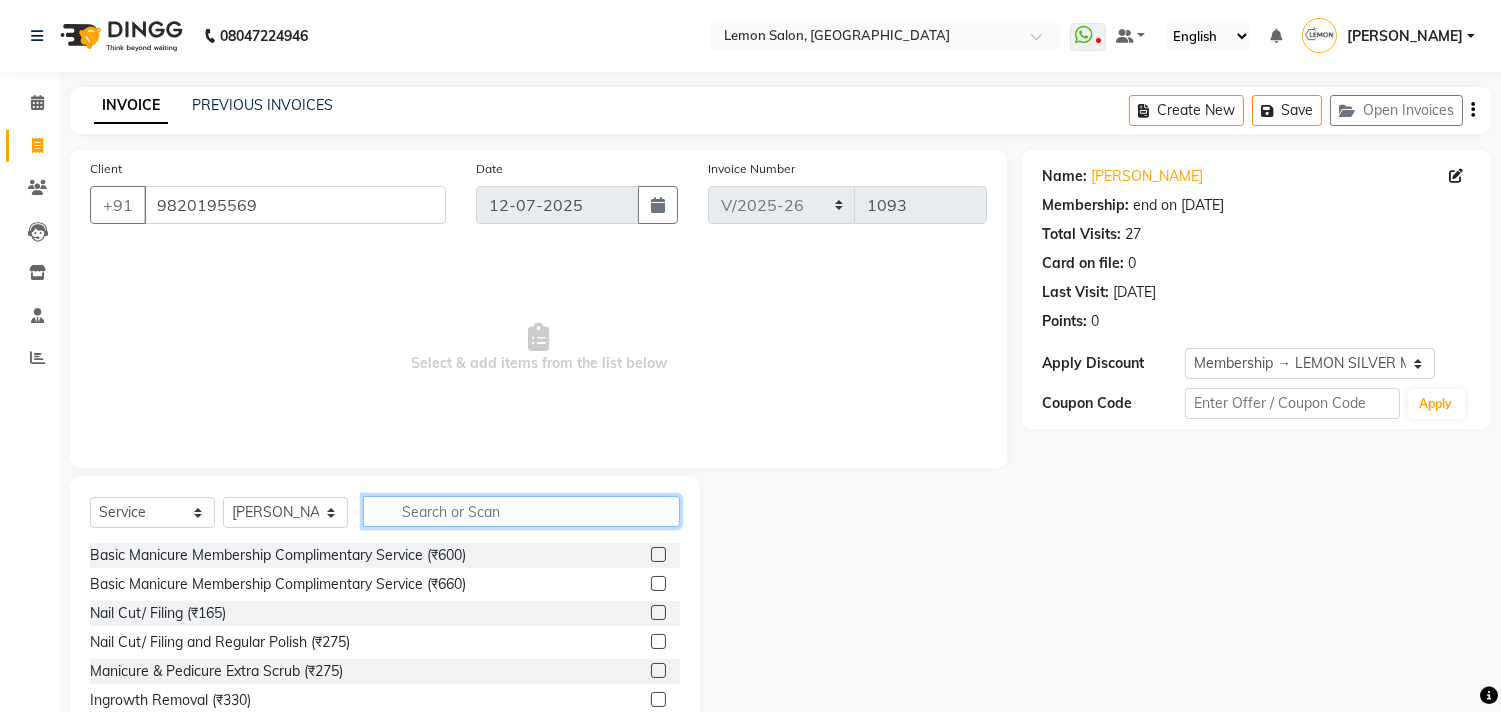 click 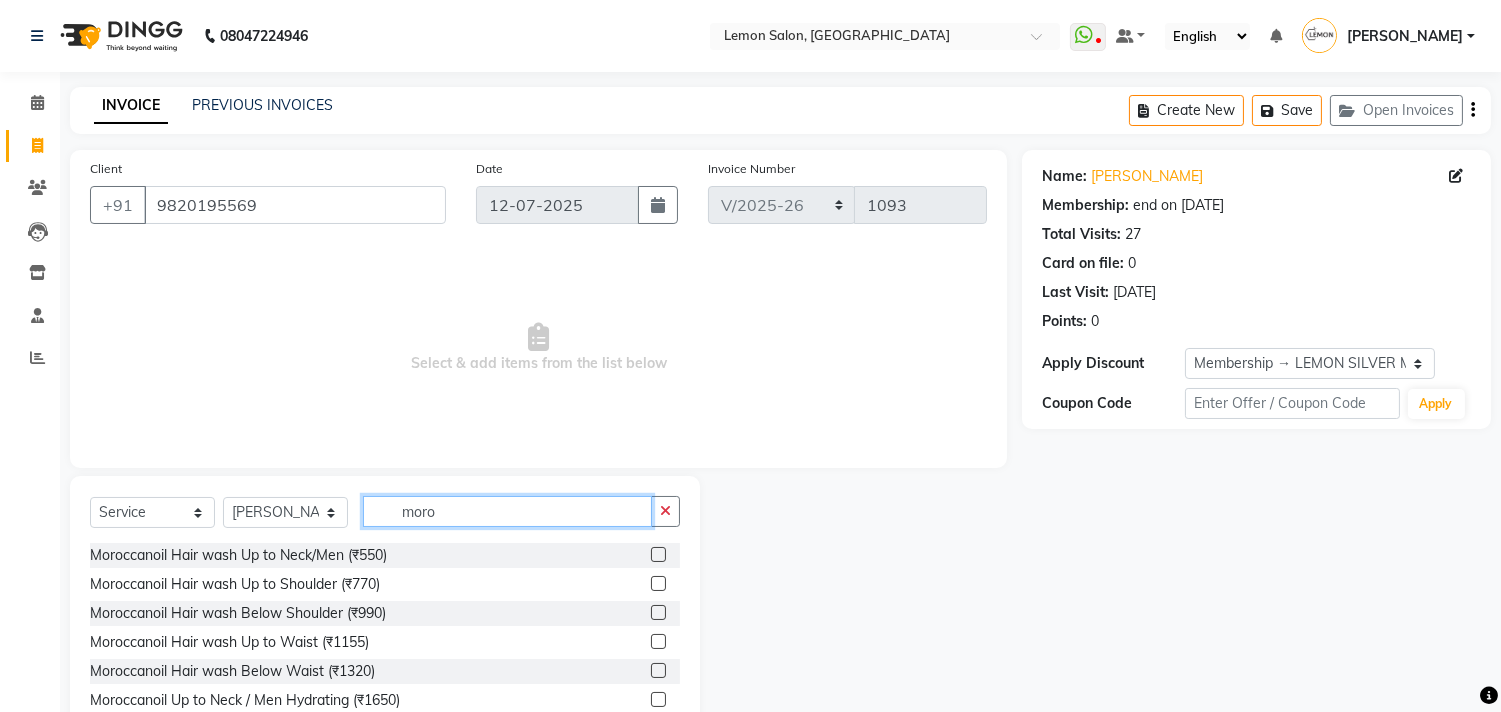 type on "moro" 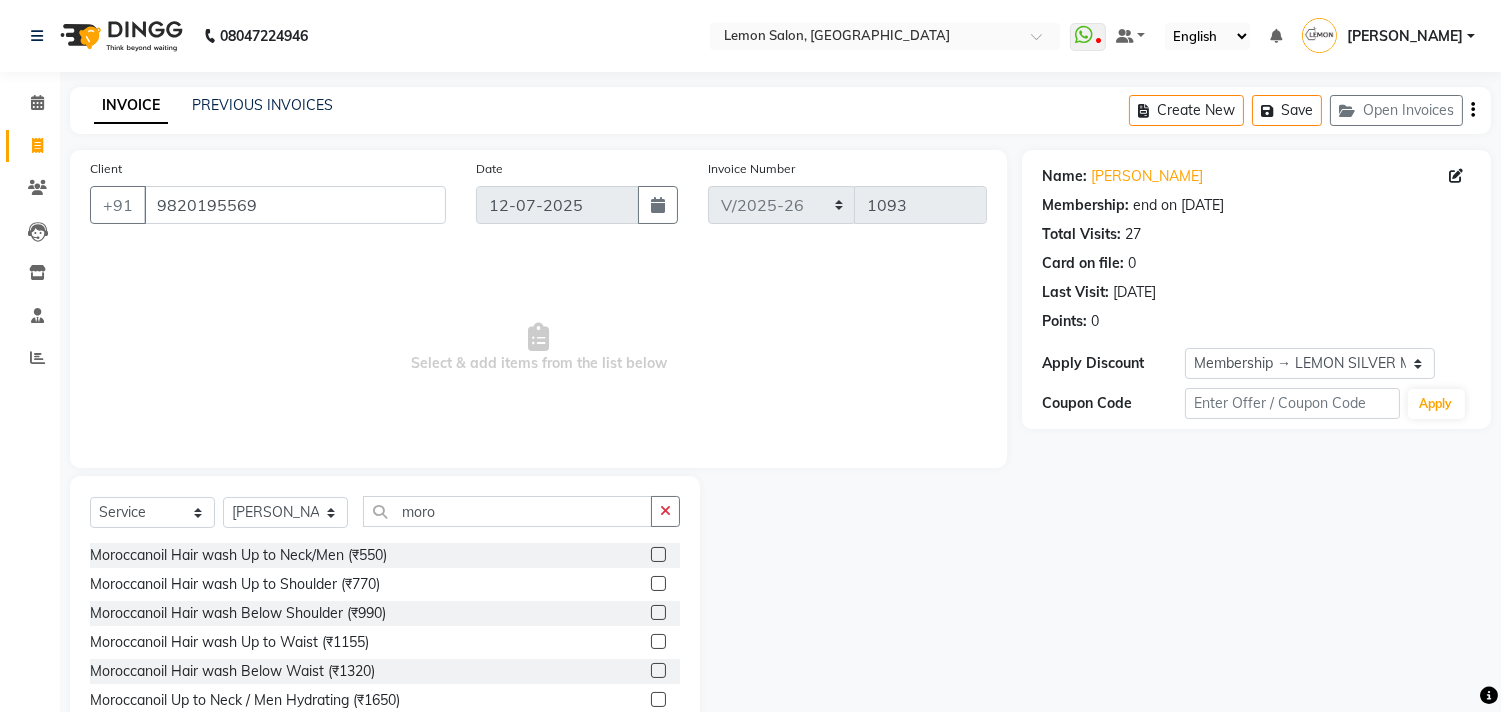 click 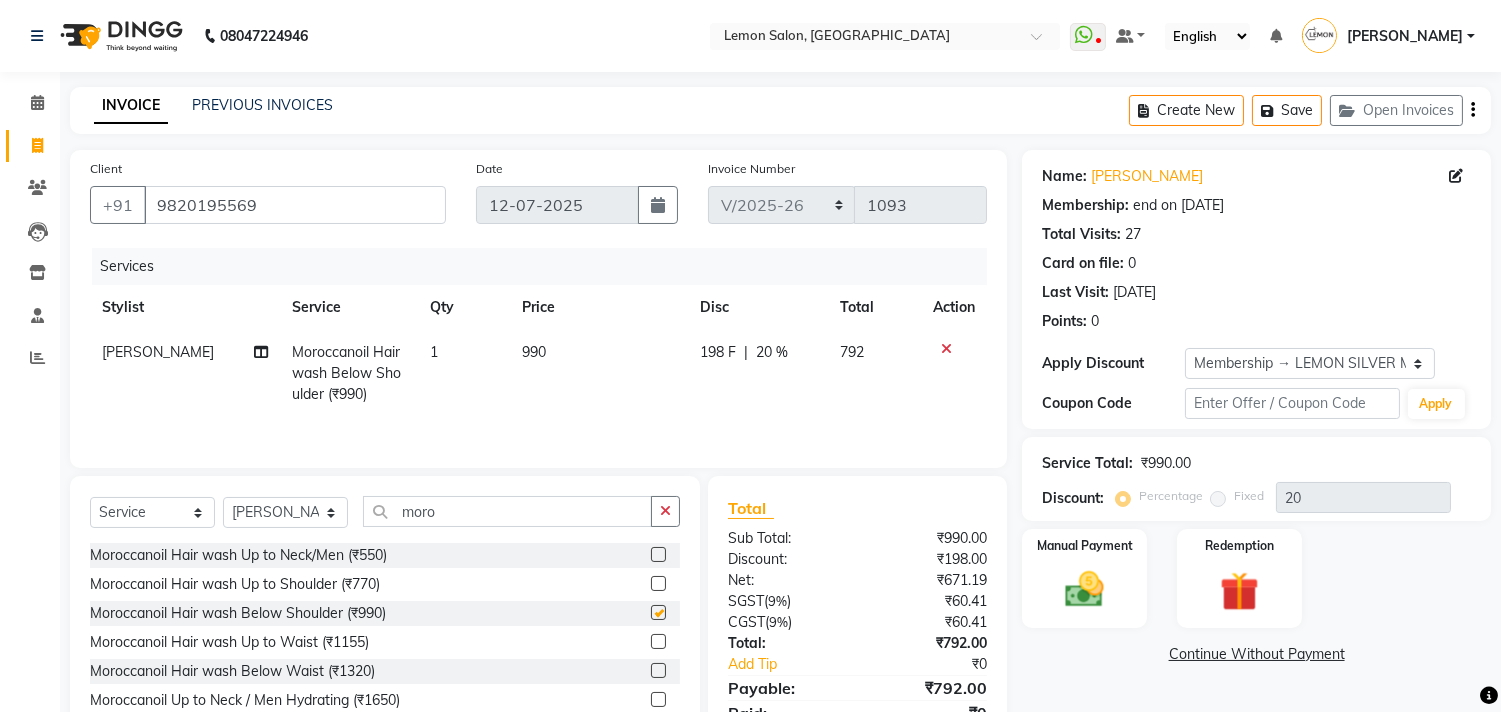 checkbox on "false" 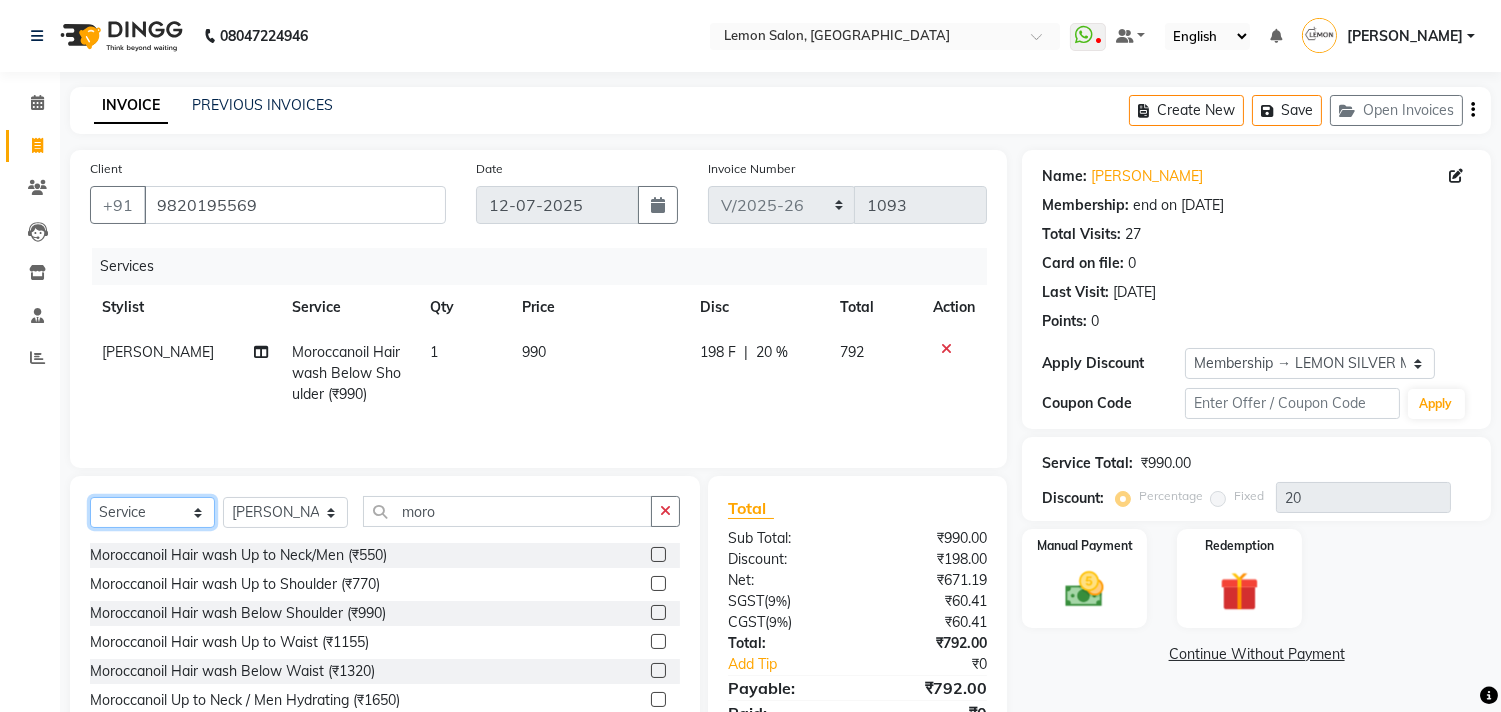 click on "Select  Service  Product  Membership  Package Voucher Prepaid Gift Card" 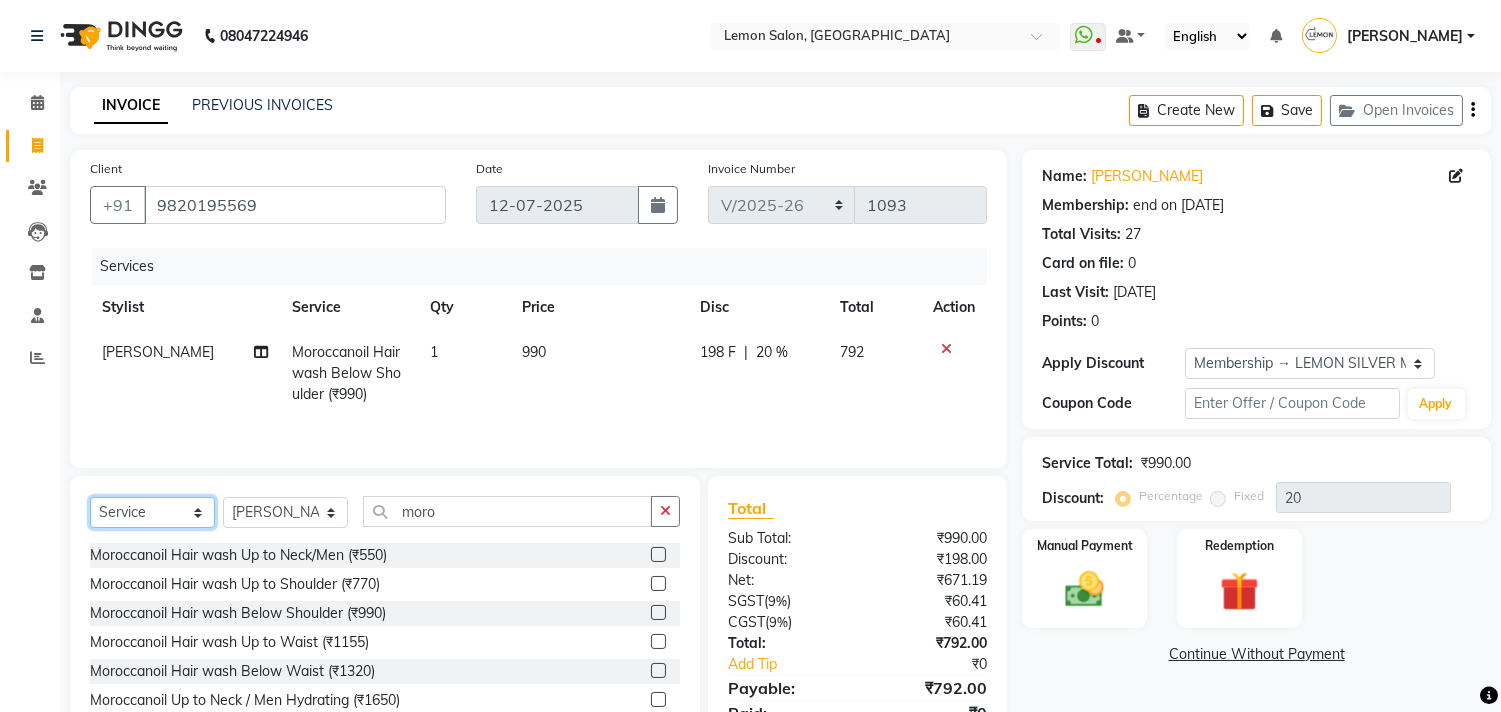 select on "product" 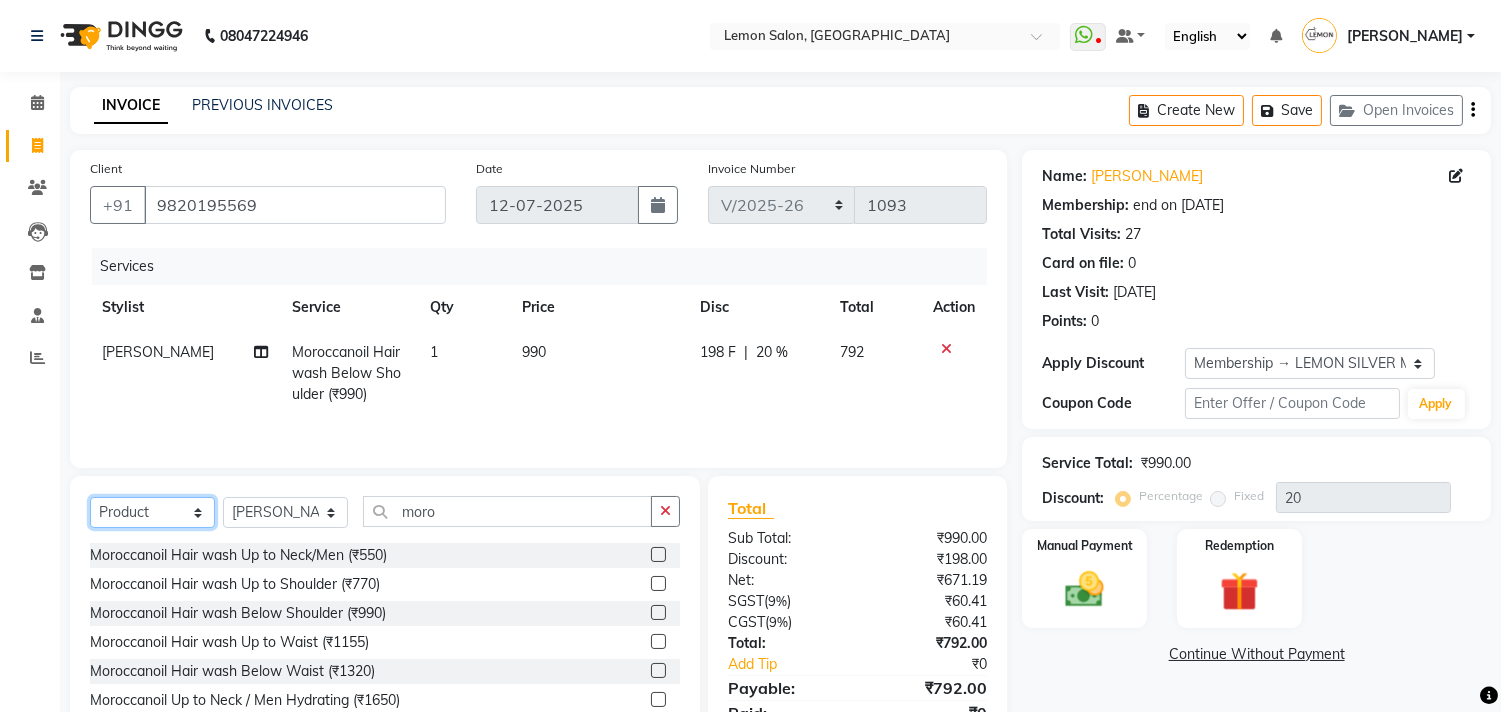 click on "Select  Service  Product  Membership  Package Voucher Prepaid Gift Card" 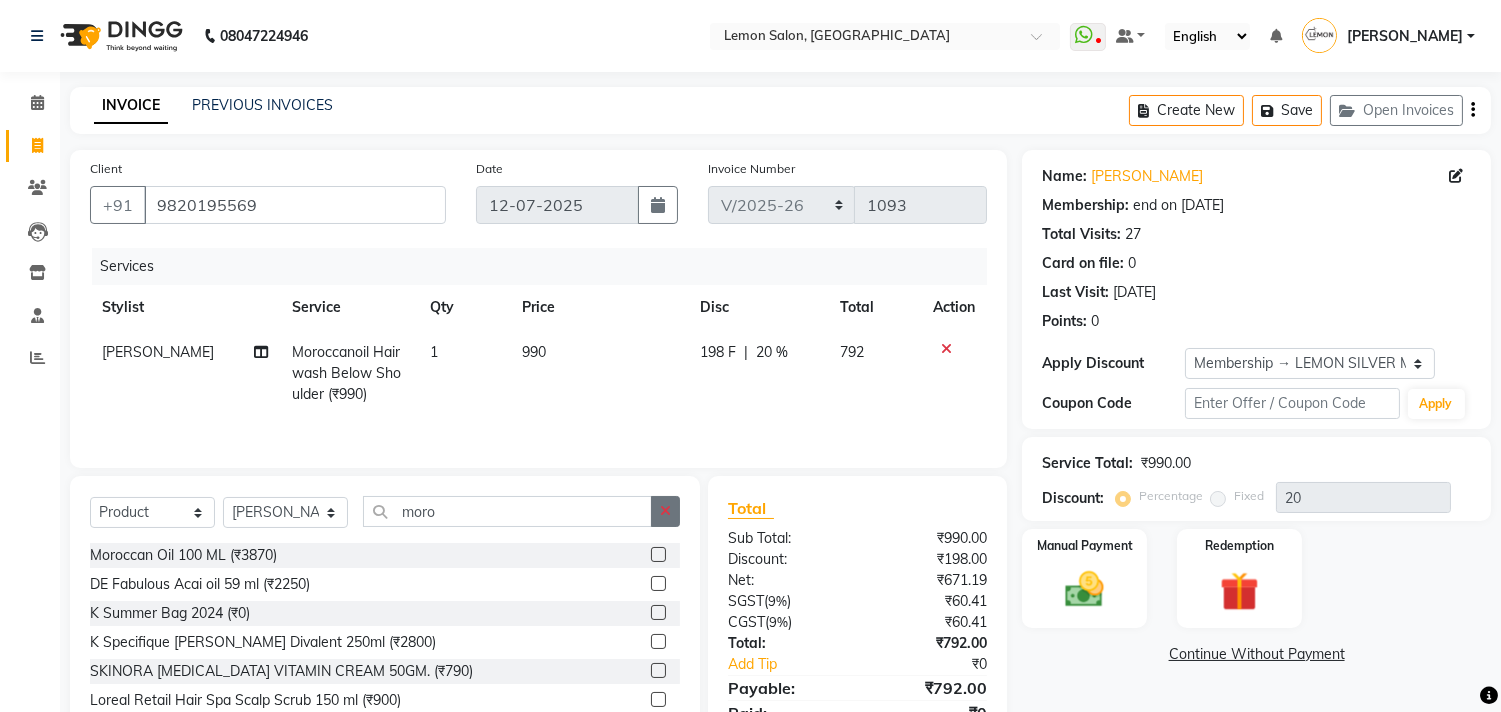 click 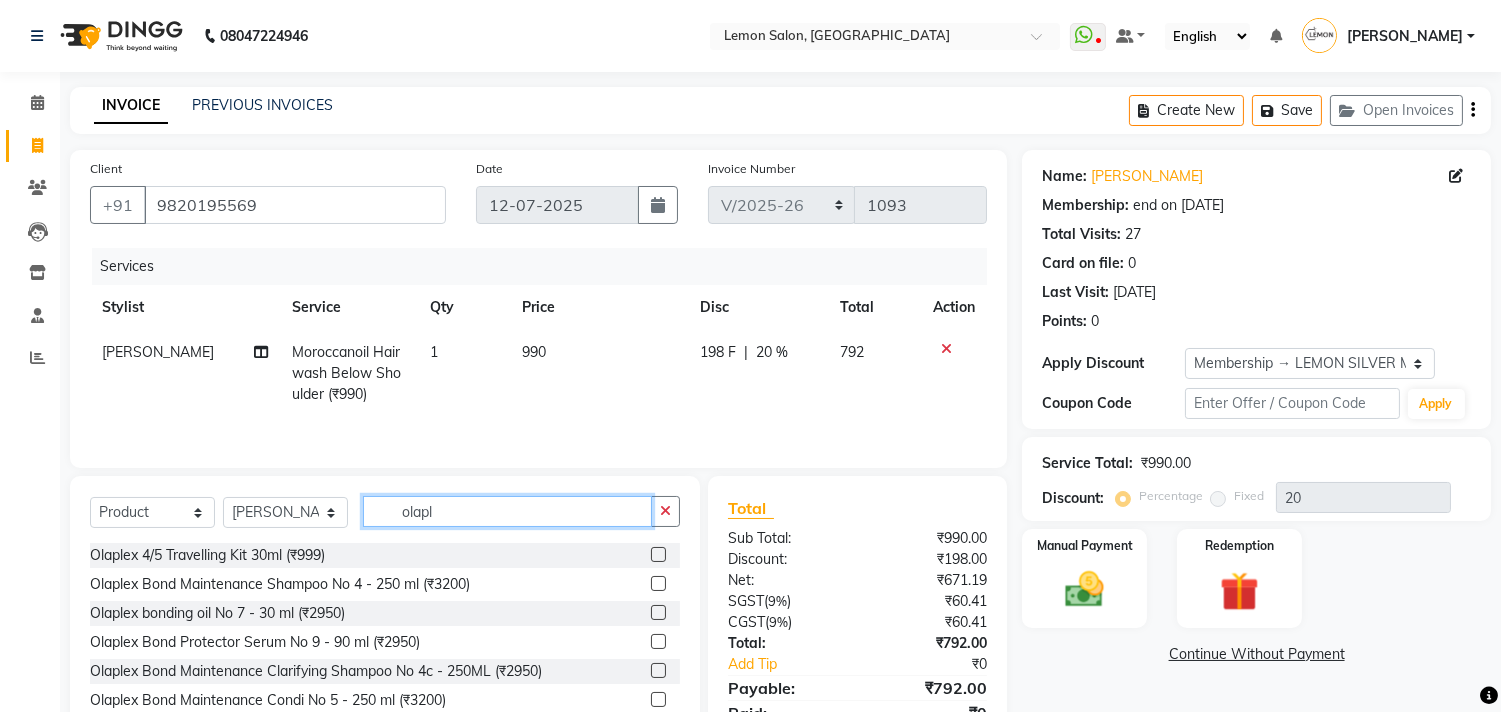 type on "olapl" 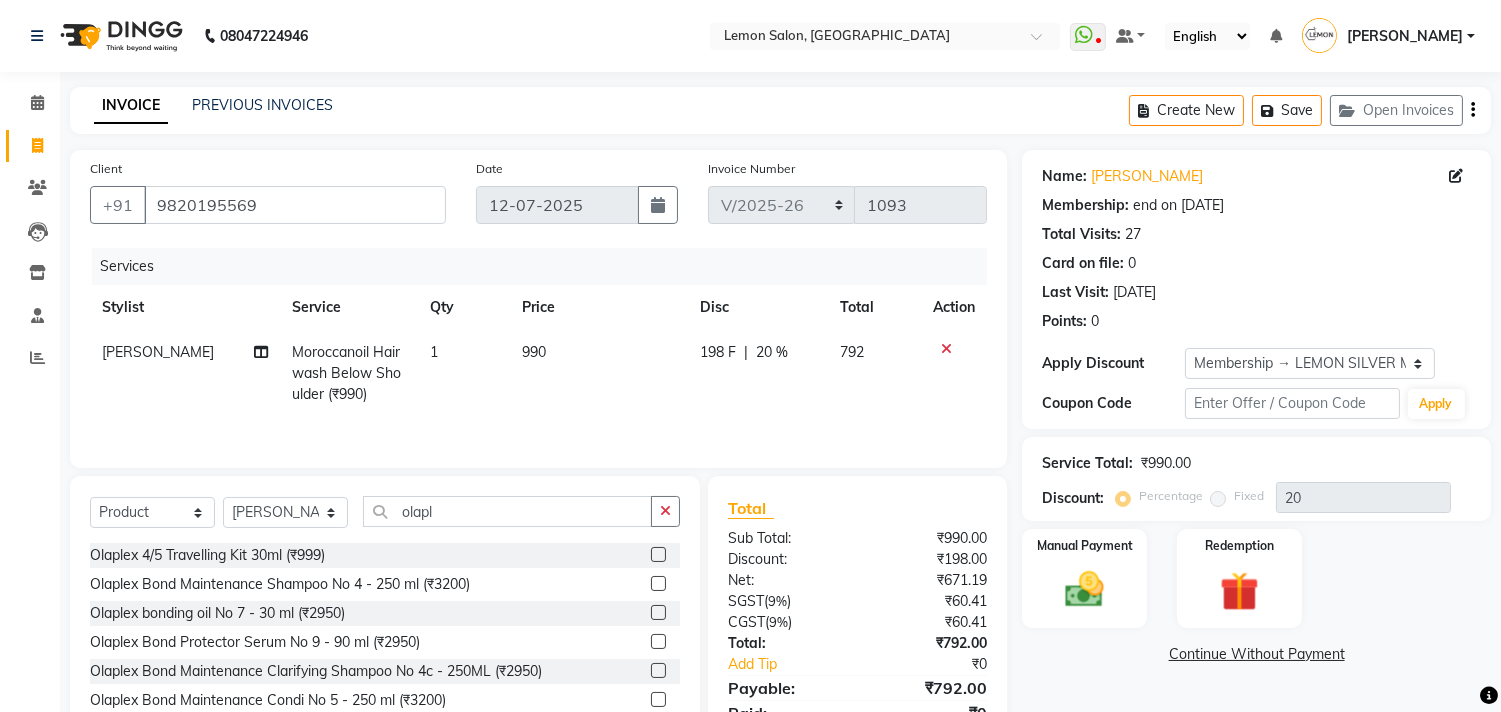 click 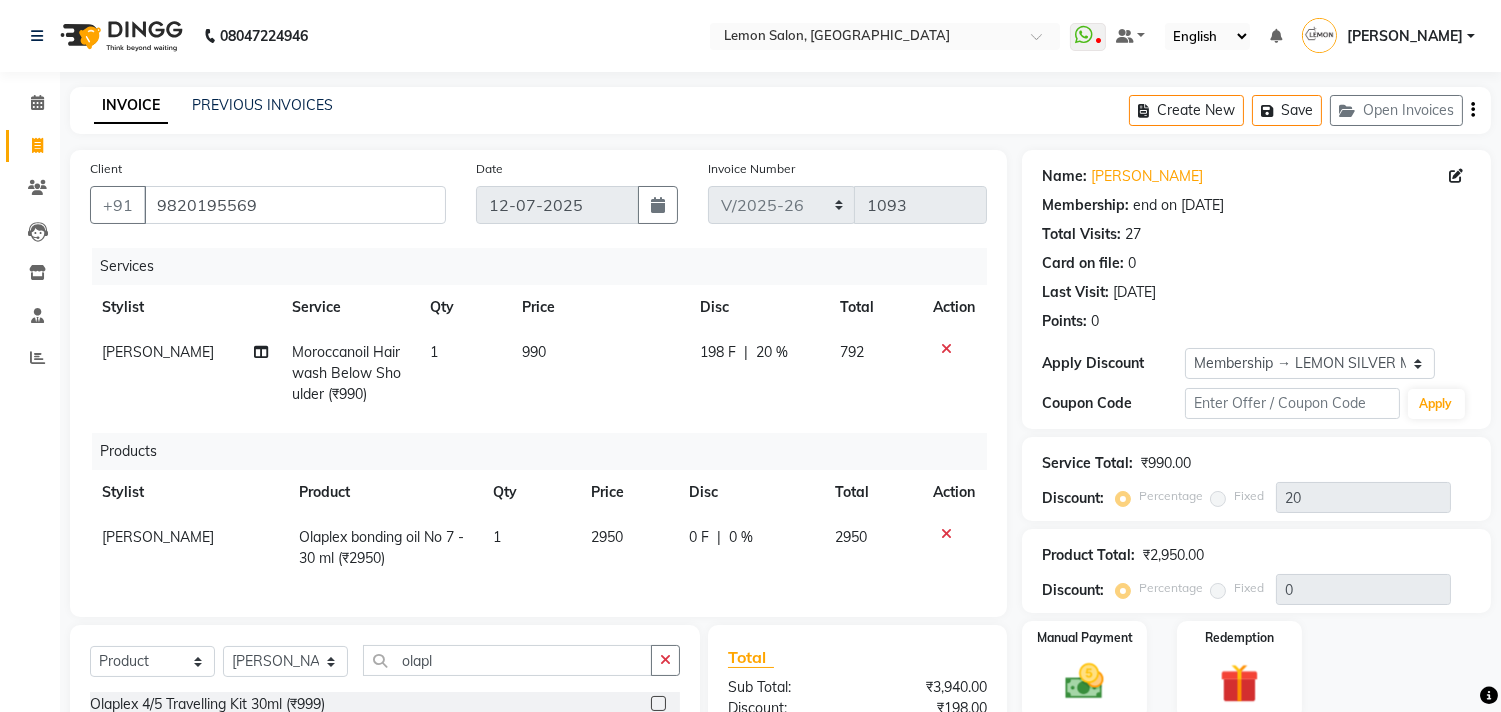 checkbox on "false" 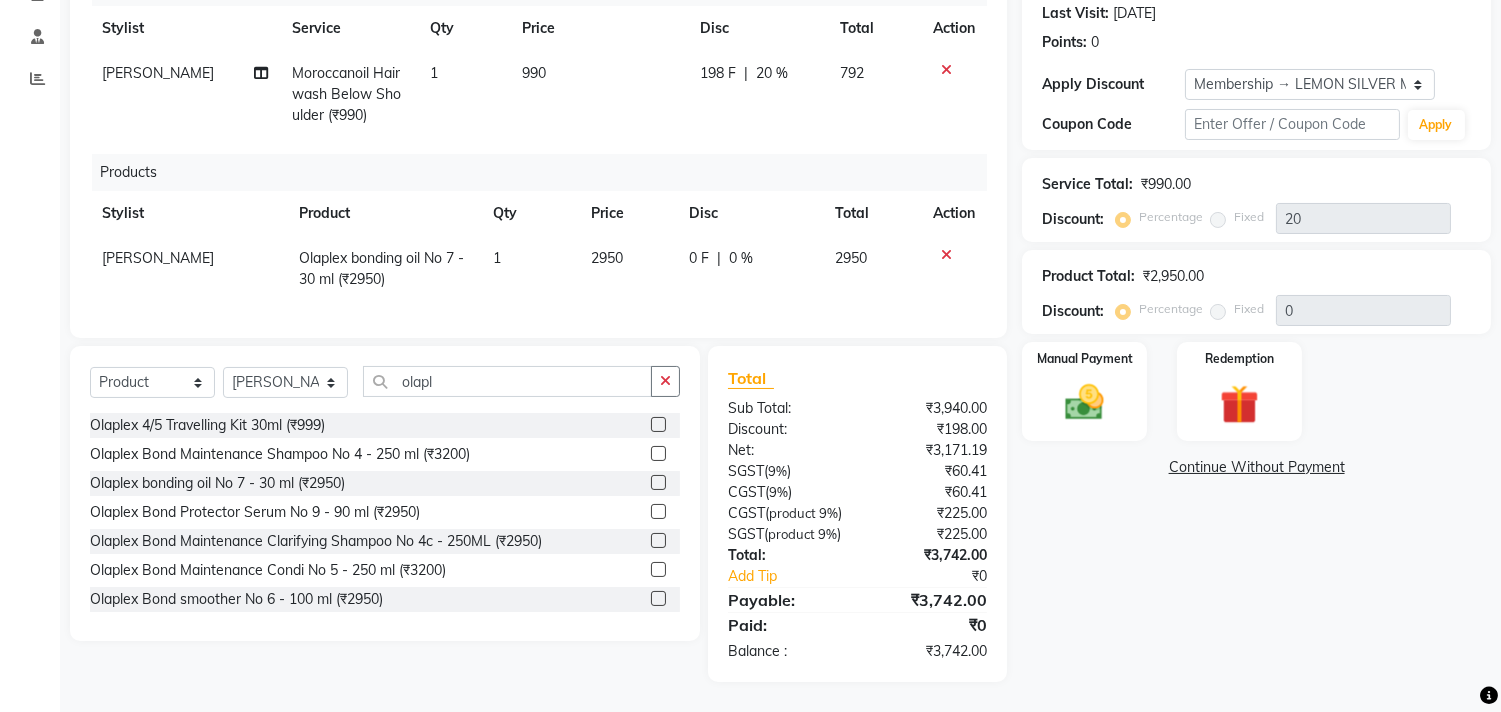 scroll, scrollTop: 337, scrollLeft: 0, axis: vertical 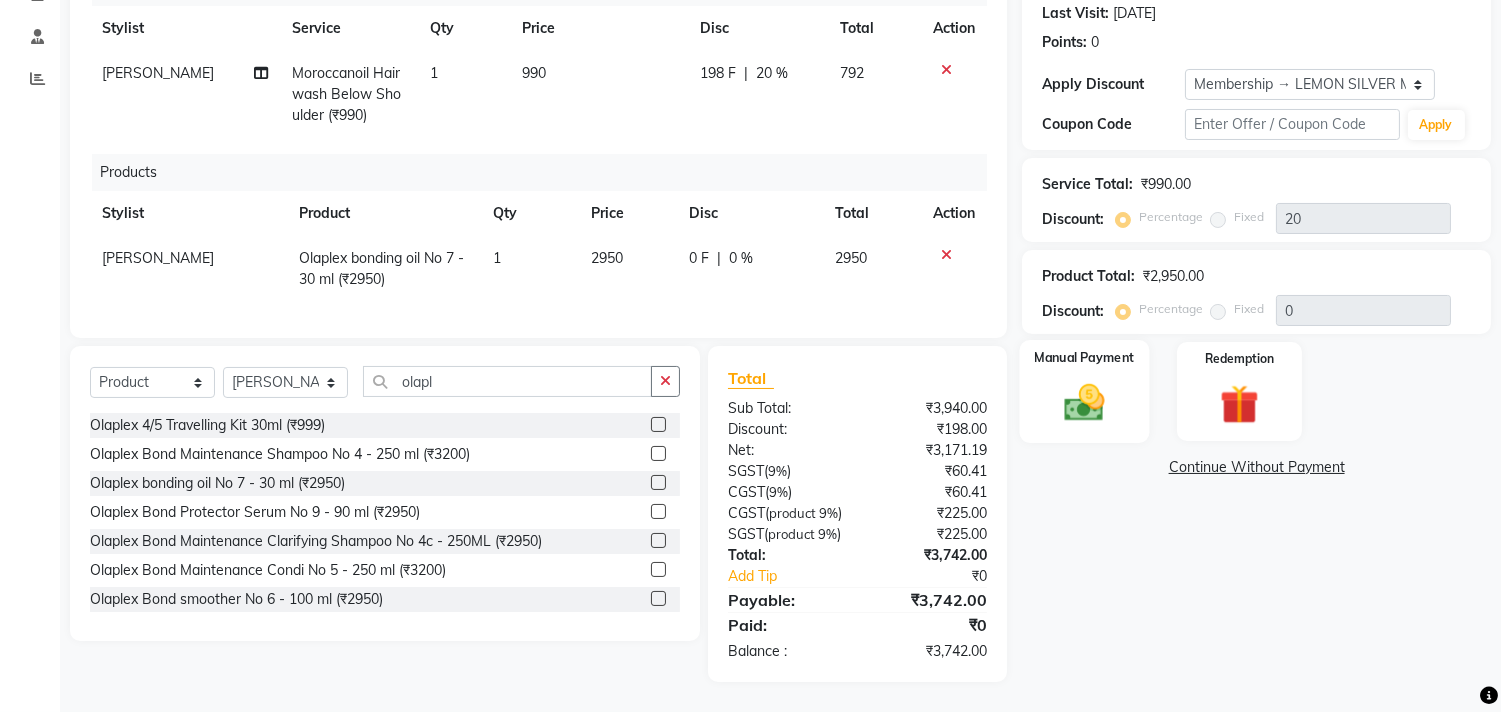 click 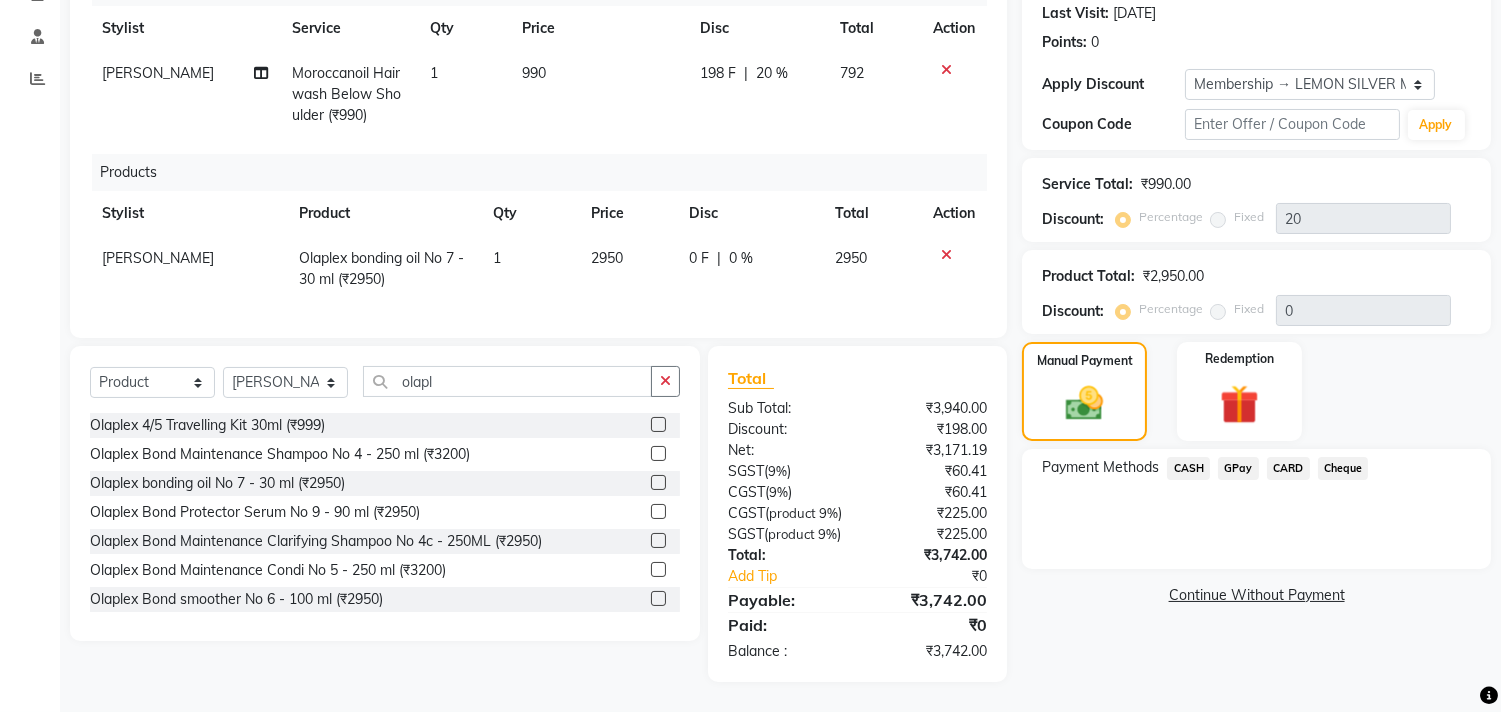 click on "CASH" 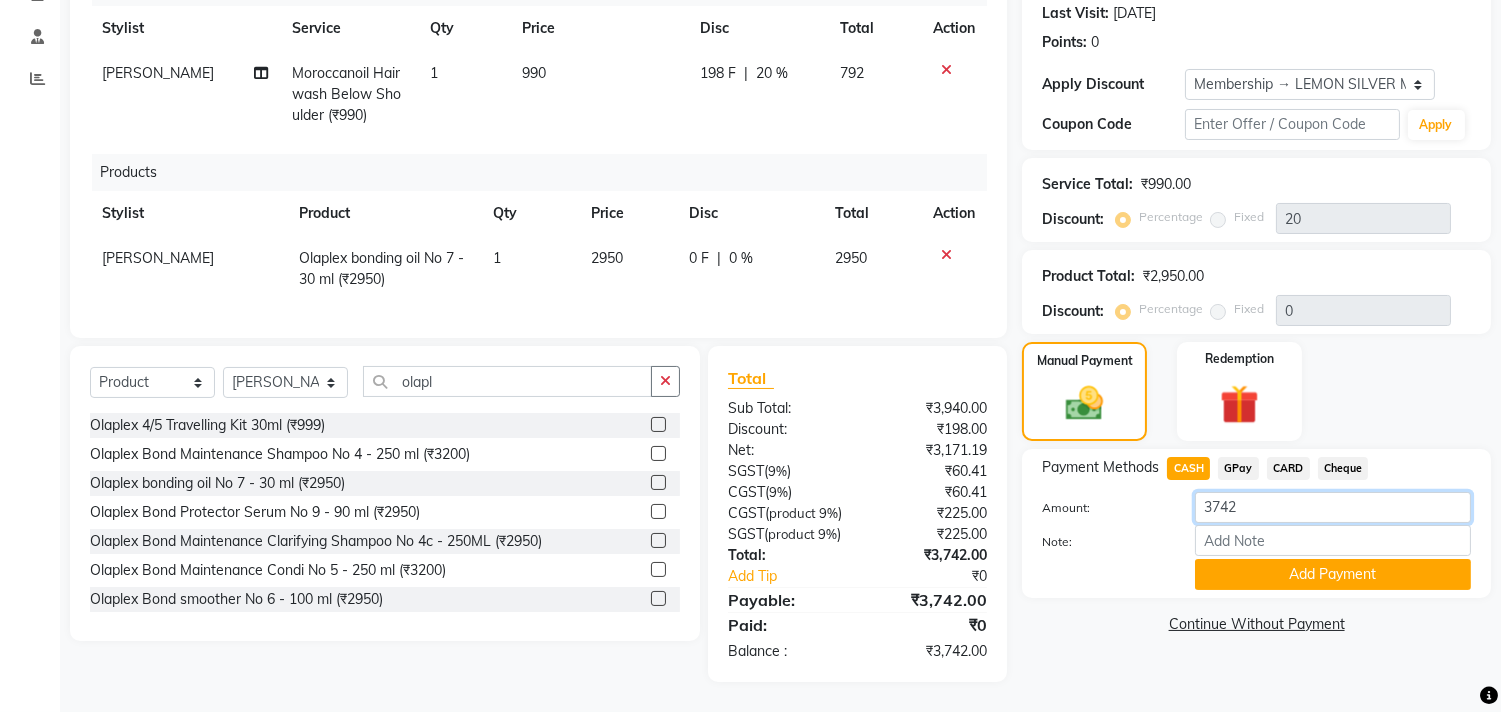 drag, startPoint x: 1260, startPoint y: 455, endPoint x: 1148, endPoint y: 454, distance: 112.00446 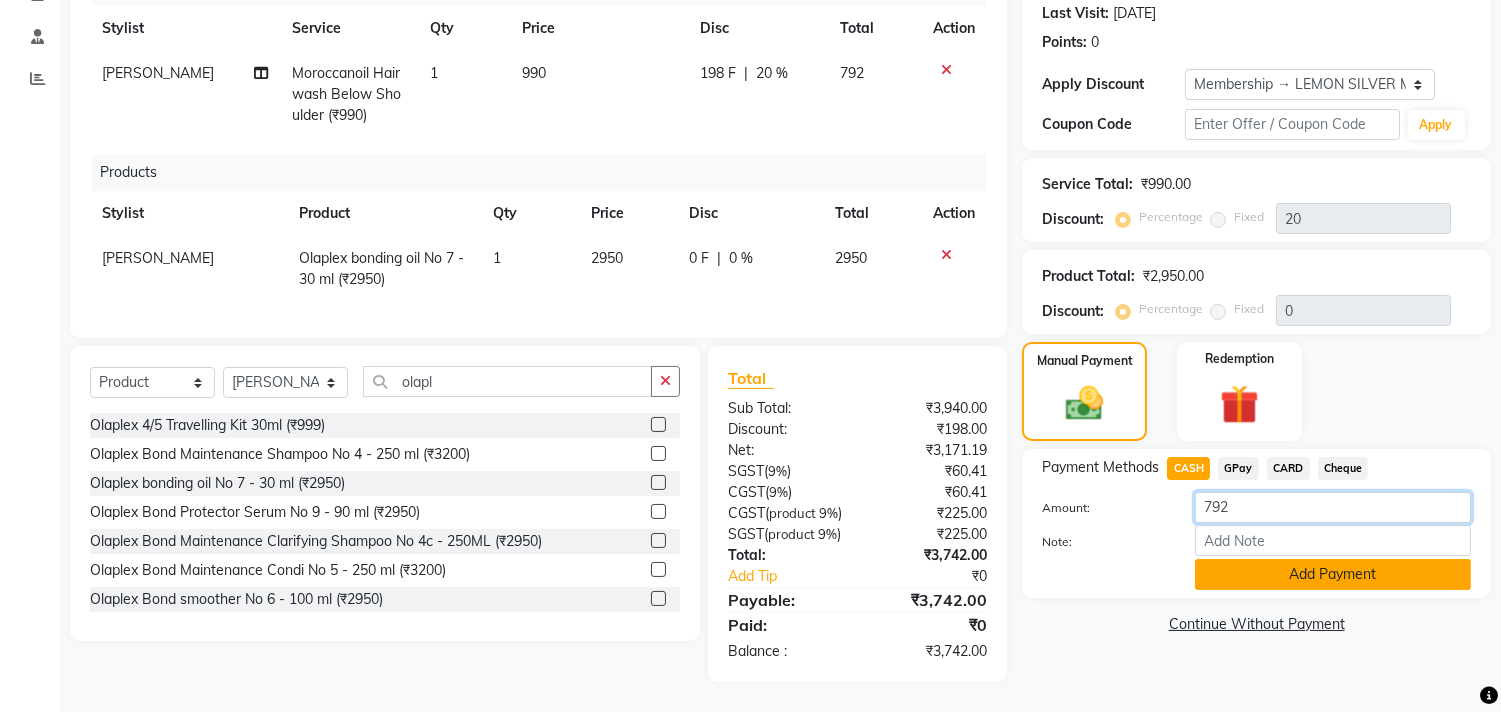 type on "792" 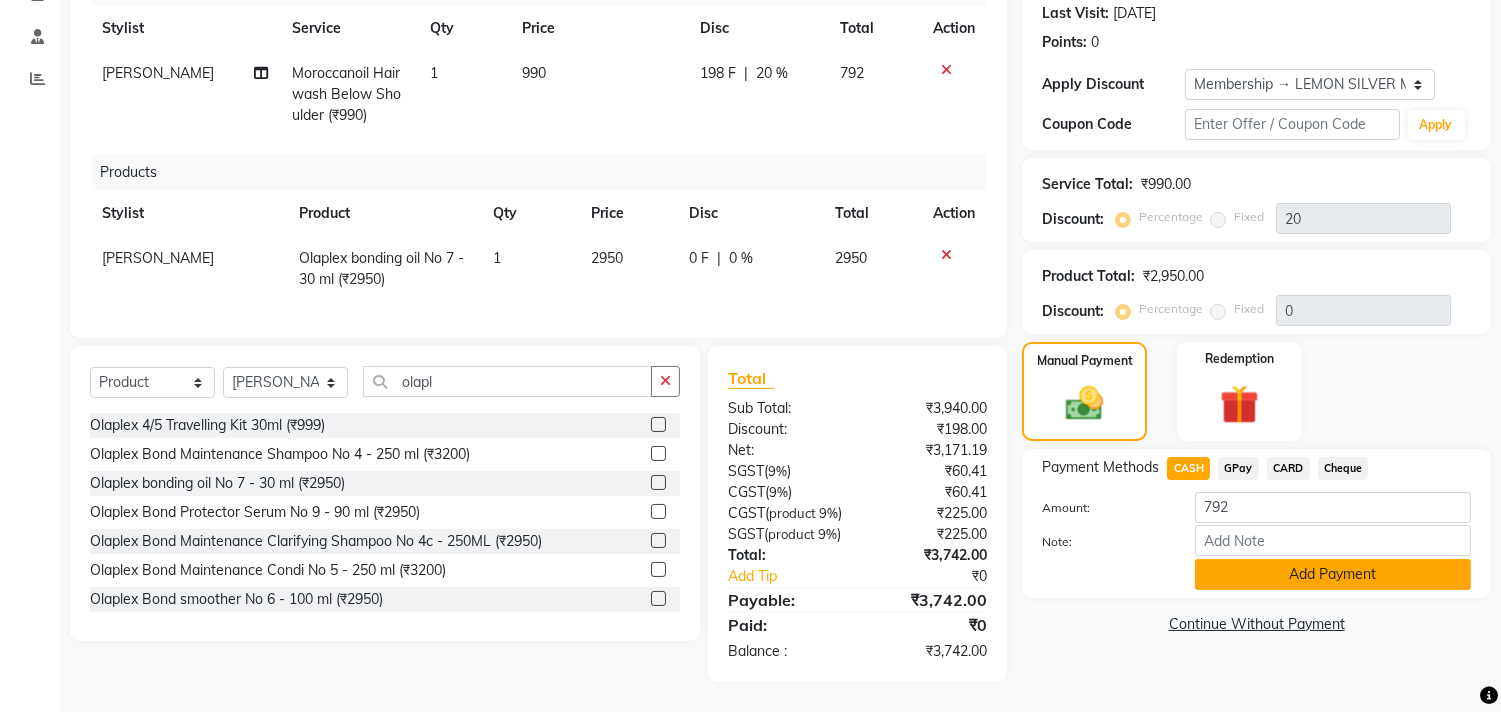 click on "Add Payment" 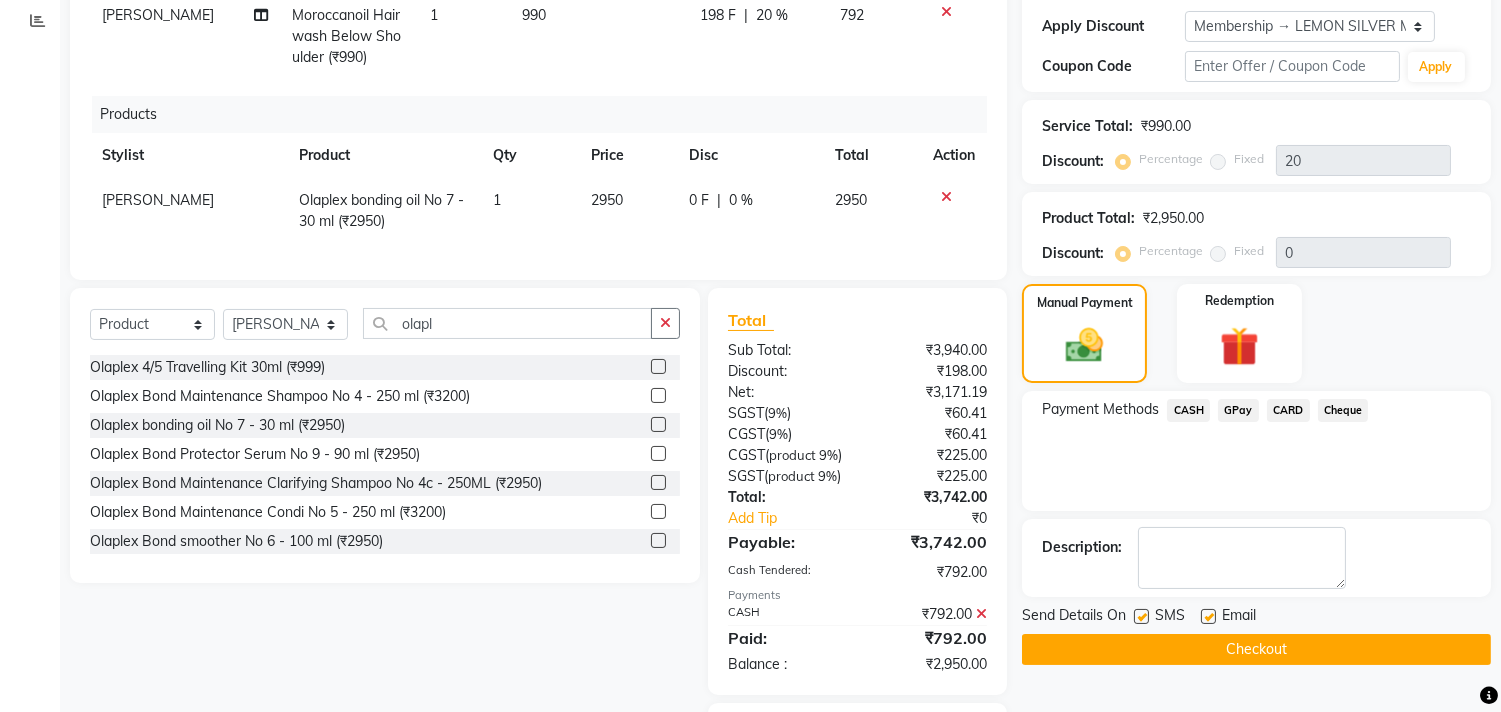 click on "GPay" 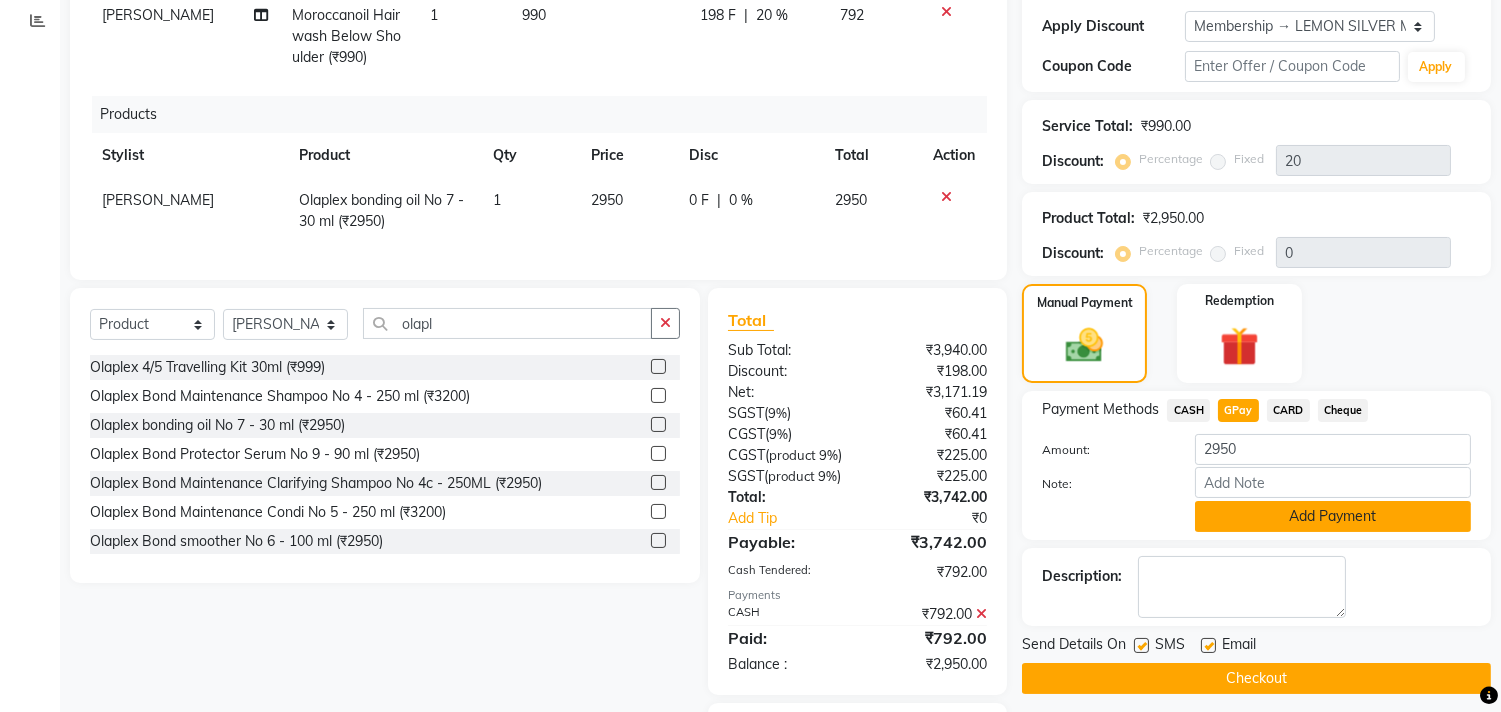 click on "Add Payment" 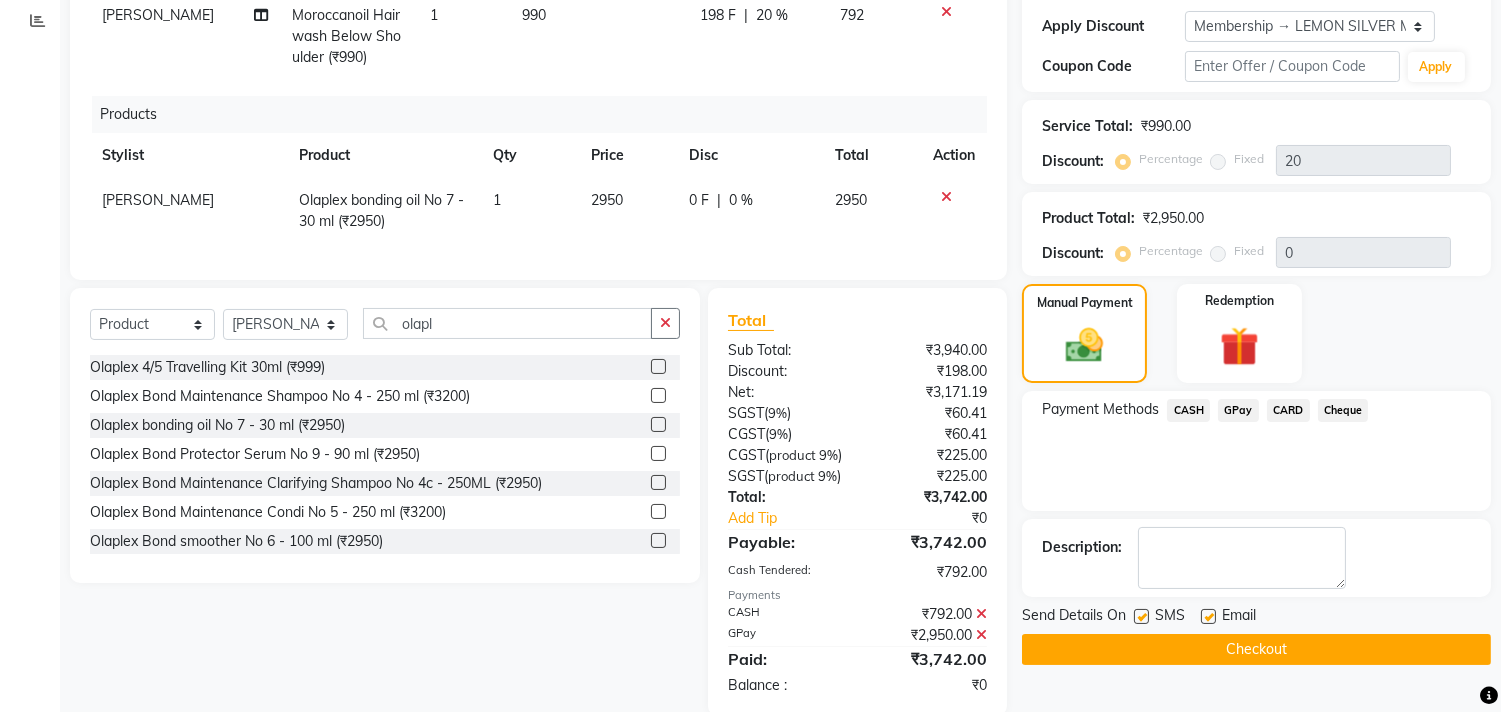 scroll, scrollTop: 528, scrollLeft: 0, axis: vertical 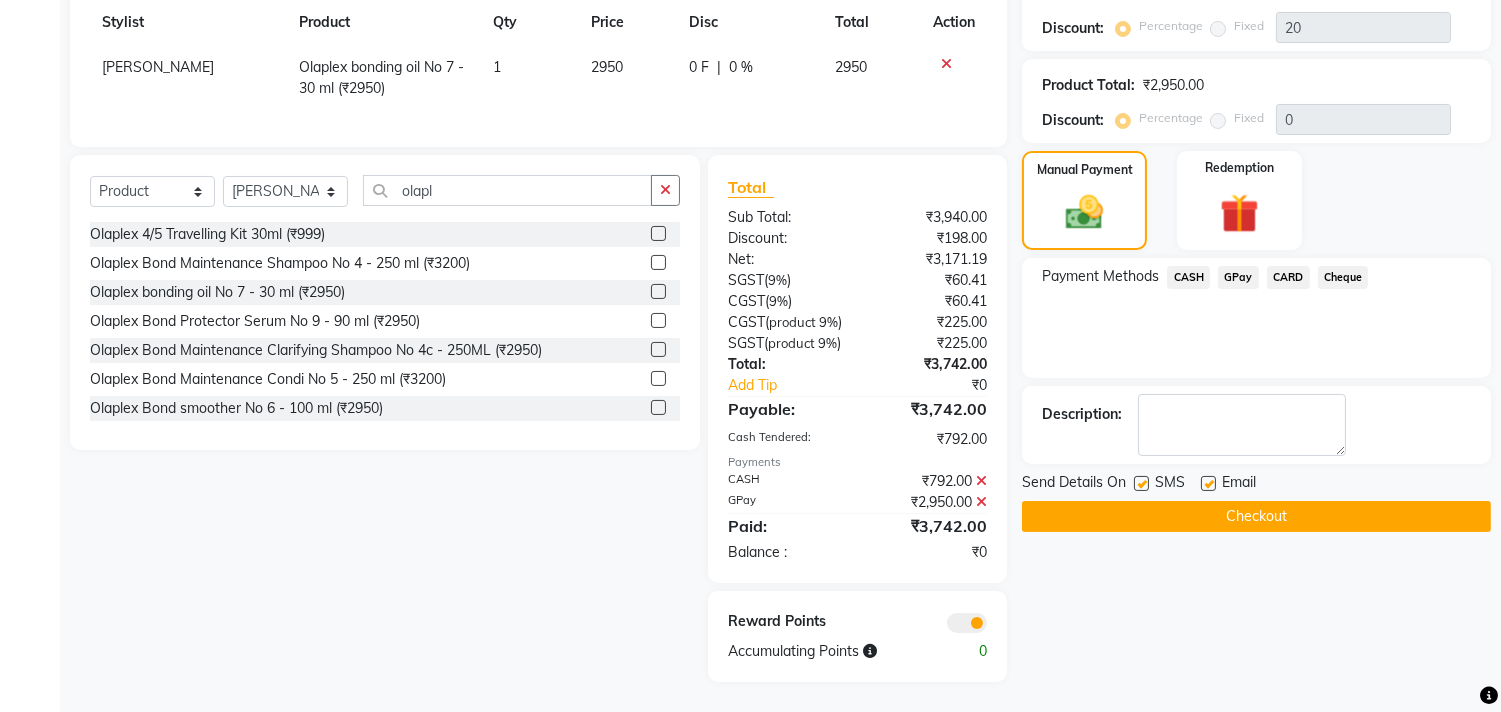 click 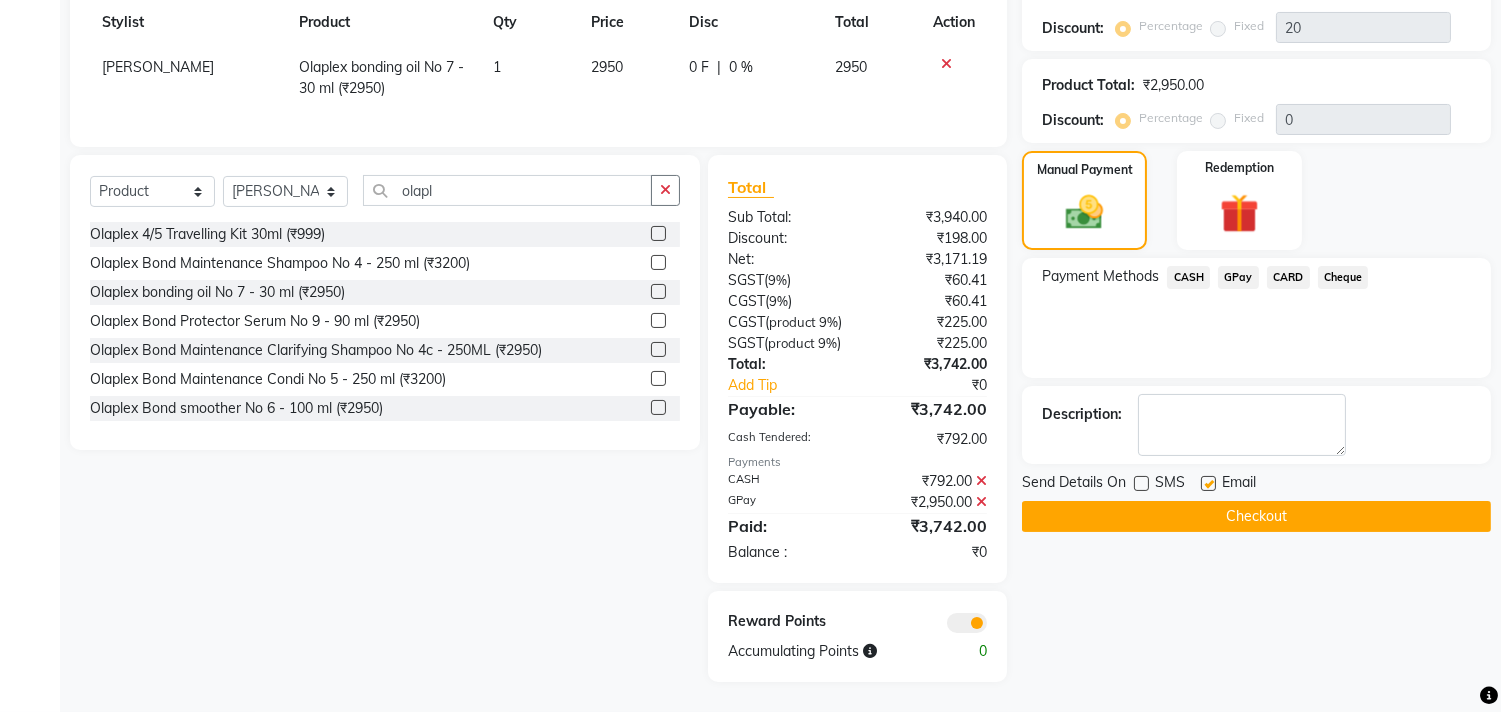 click 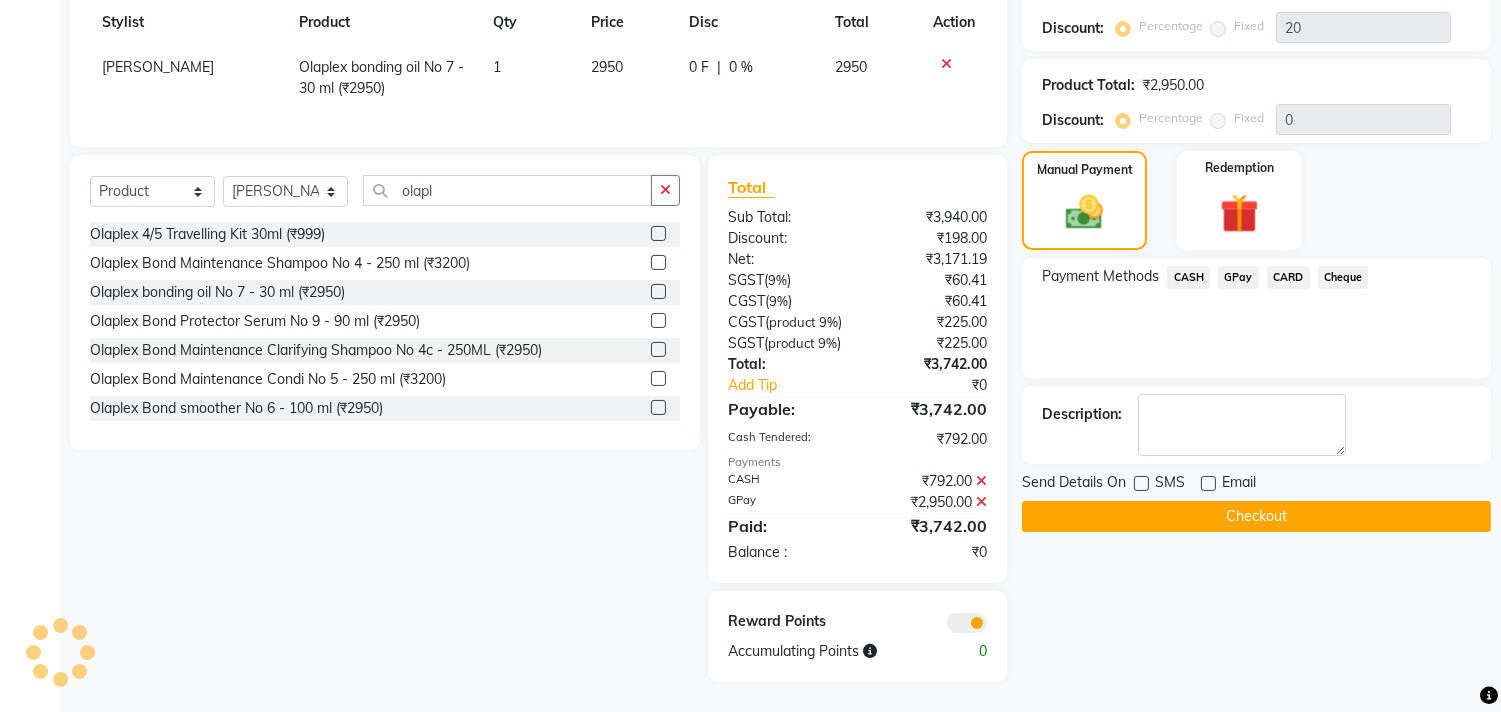 click on "Checkout" 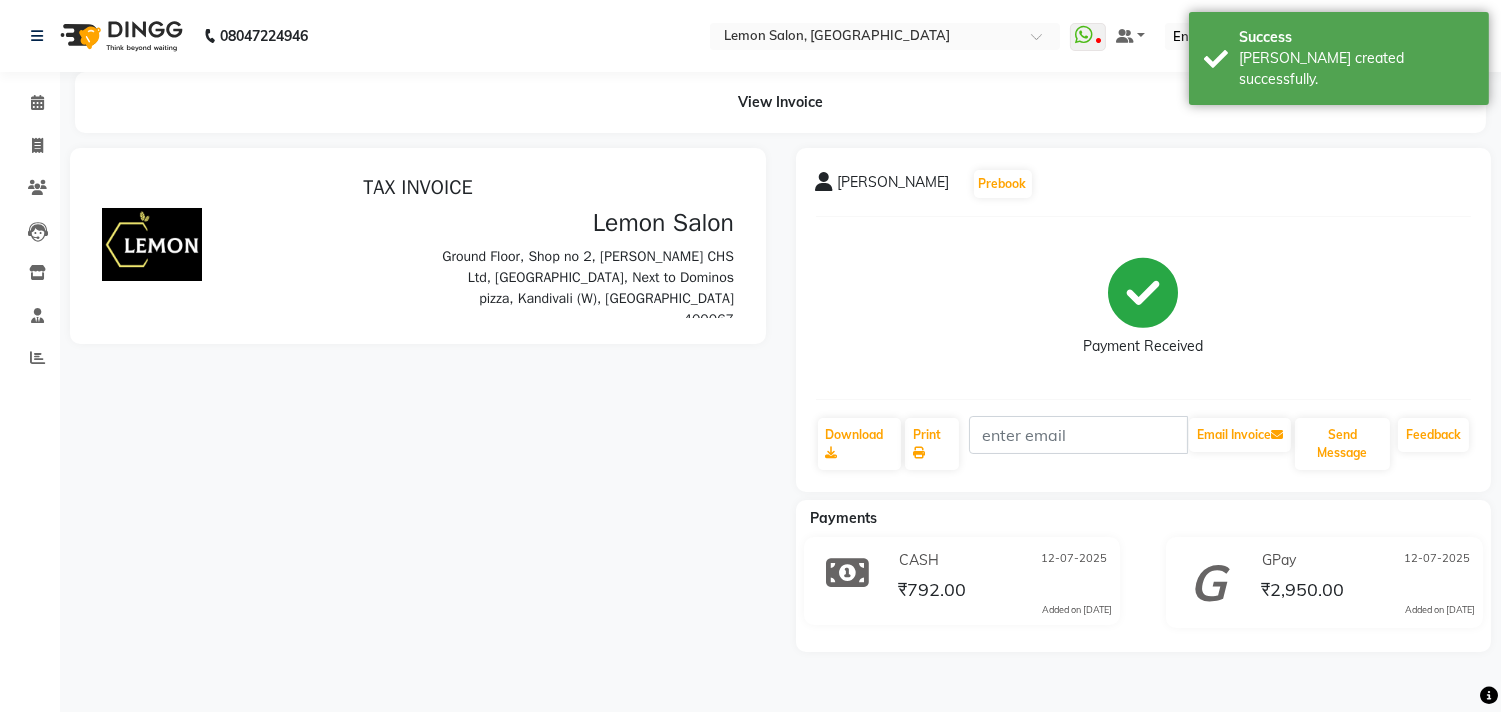 scroll, scrollTop: 0, scrollLeft: 0, axis: both 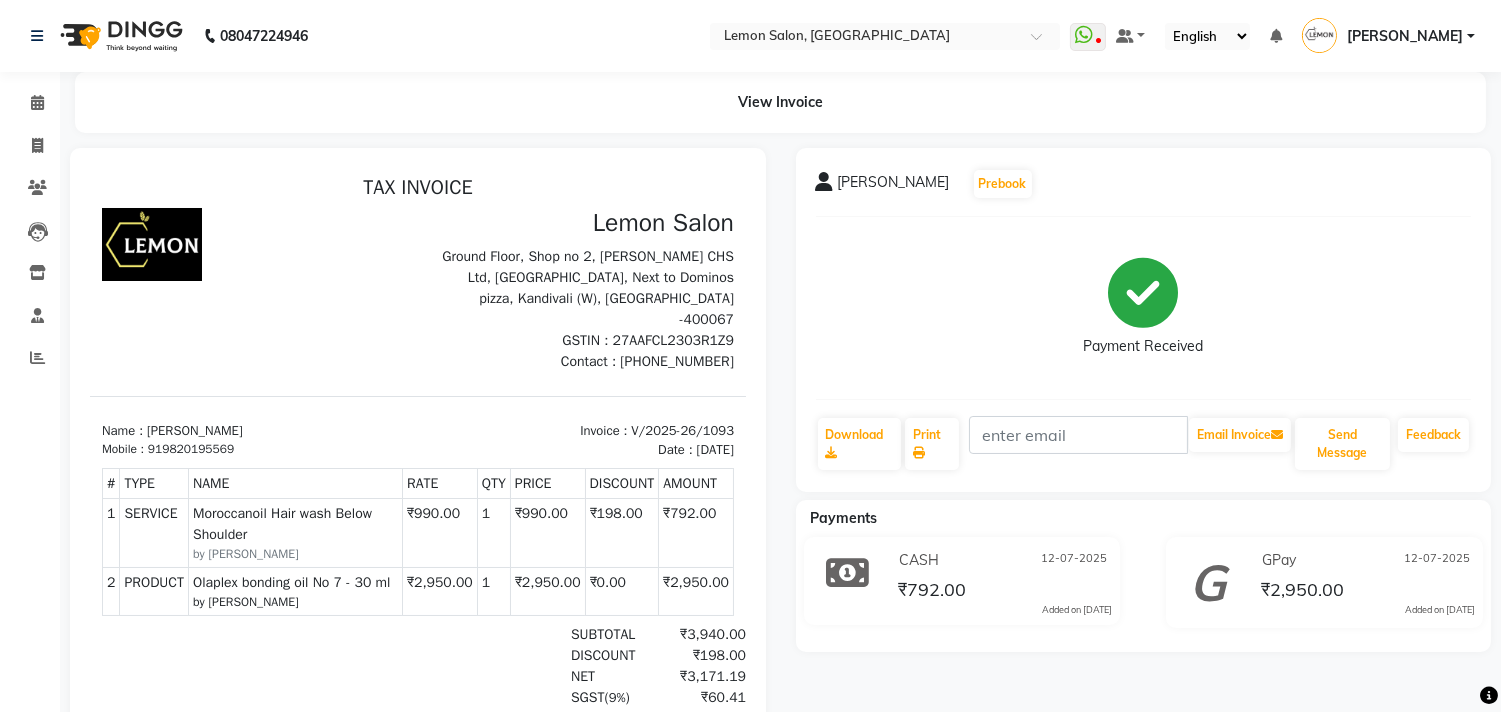 drag, startPoint x: 540, startPoint y: 412, endPoint x: 661, endPoint y: 405, distance: 121.20231 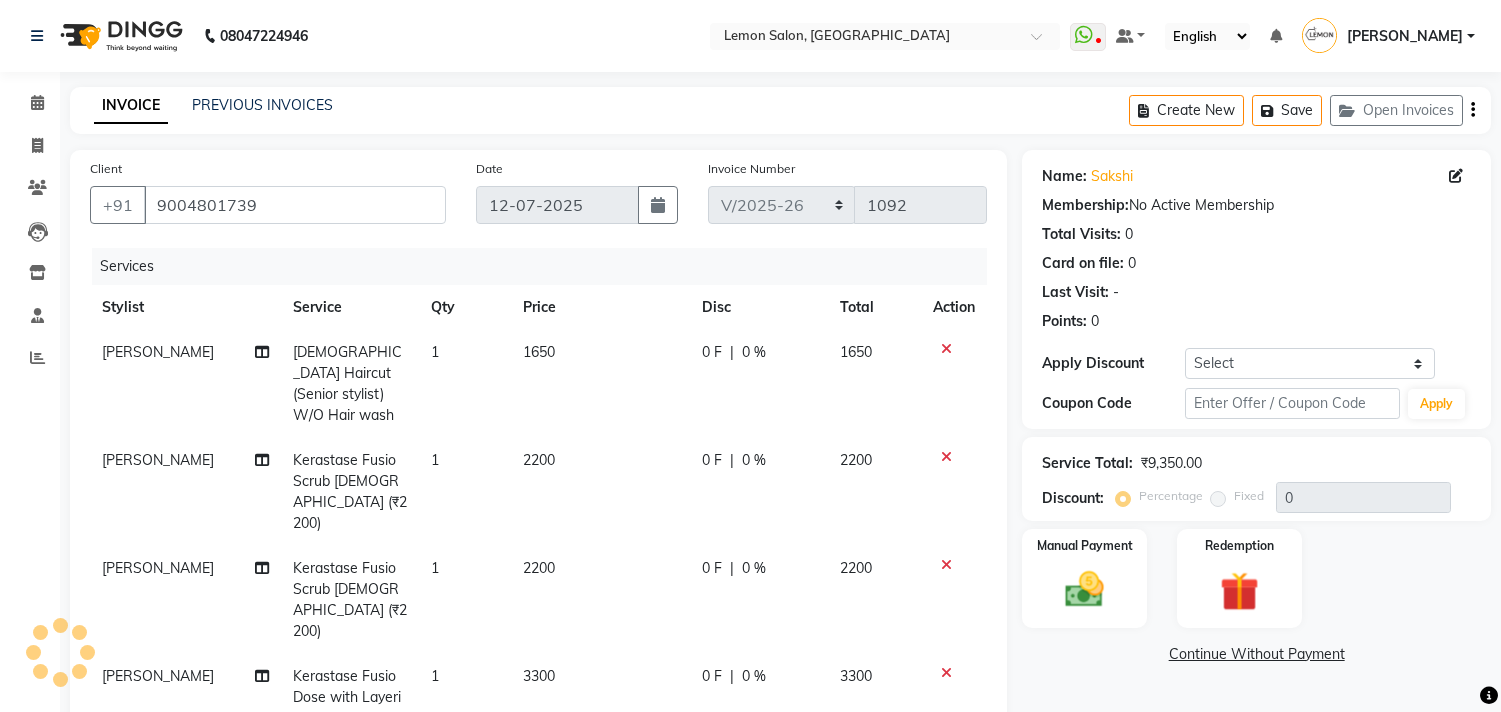 select on "569" 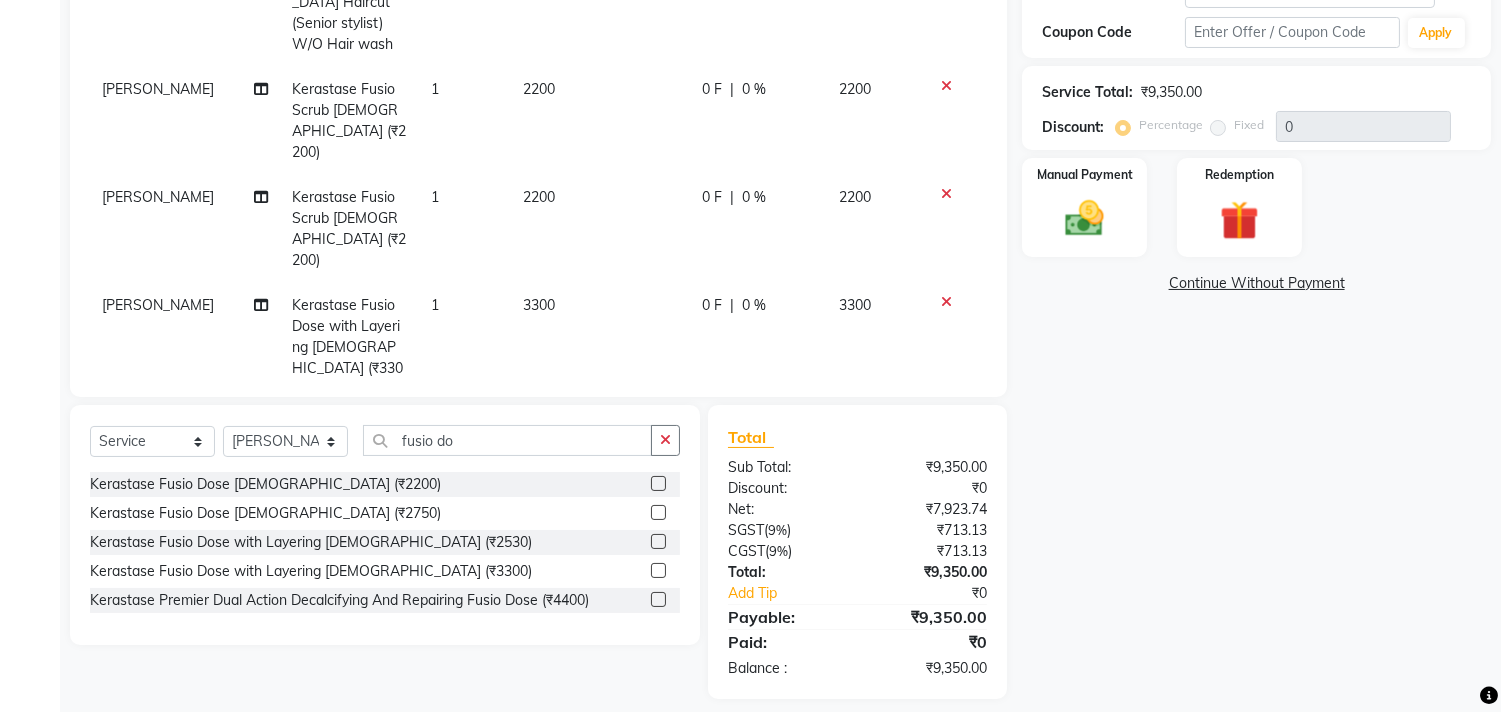 scroll, scrollTop: 0, scrollLeft: 0, axis: both 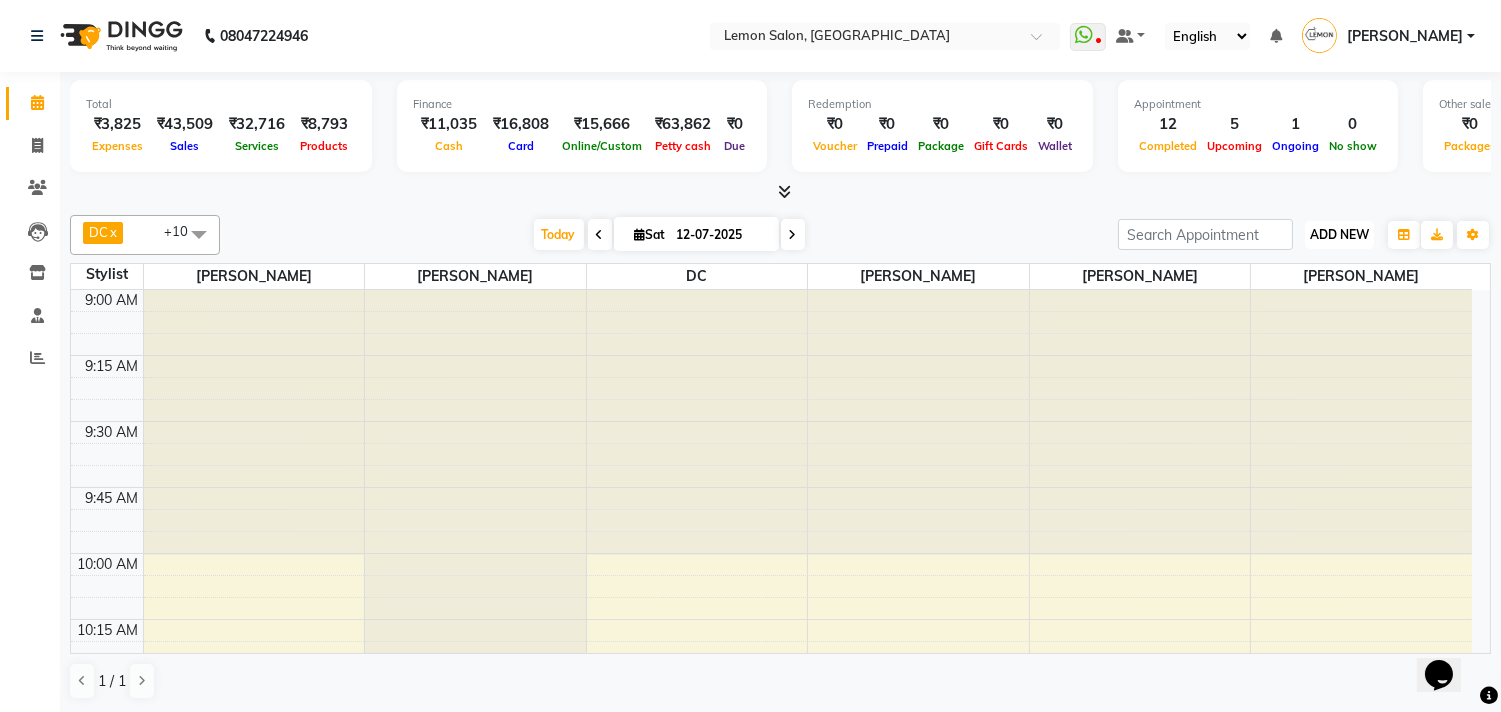 click on "ADD NEW" at bounding box center (1339, 234) 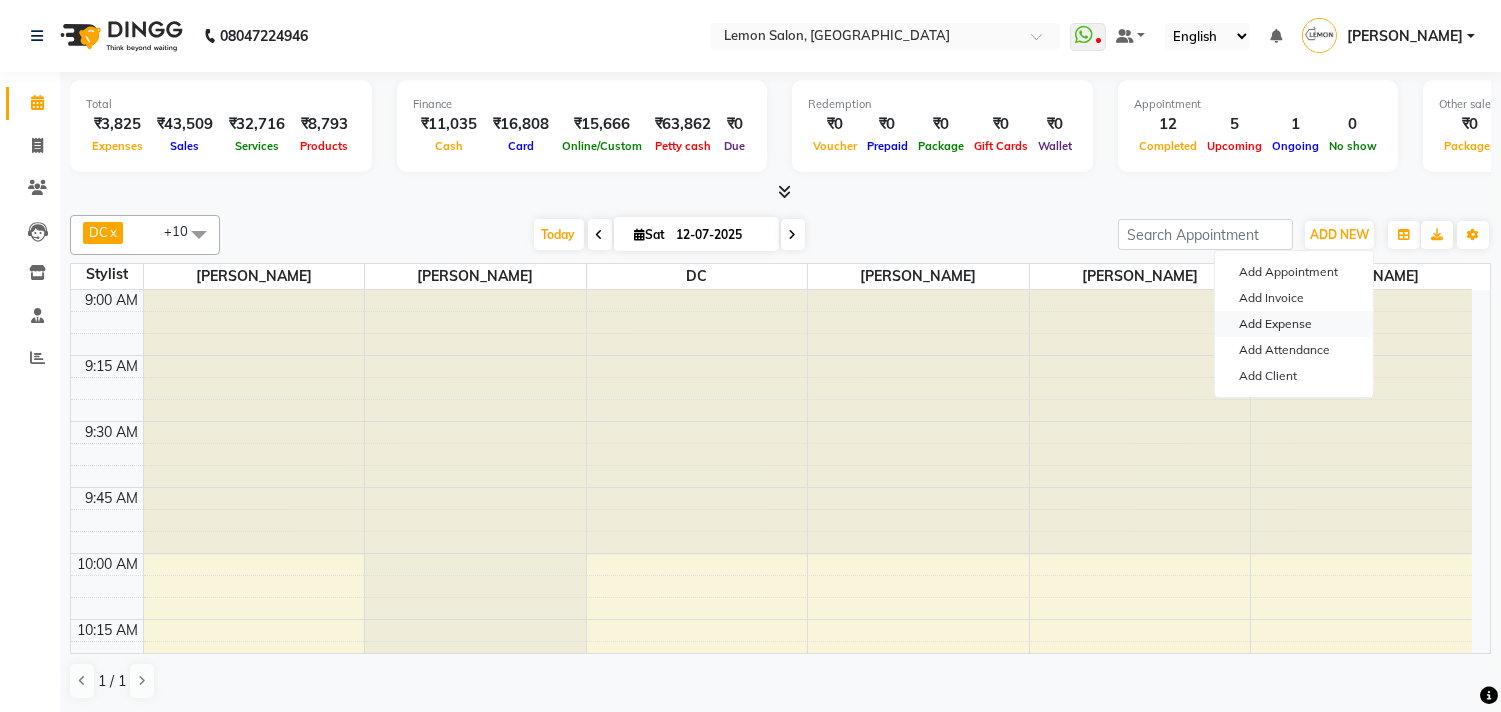 click on "Add Expense" at bounding box center (1294, 324) 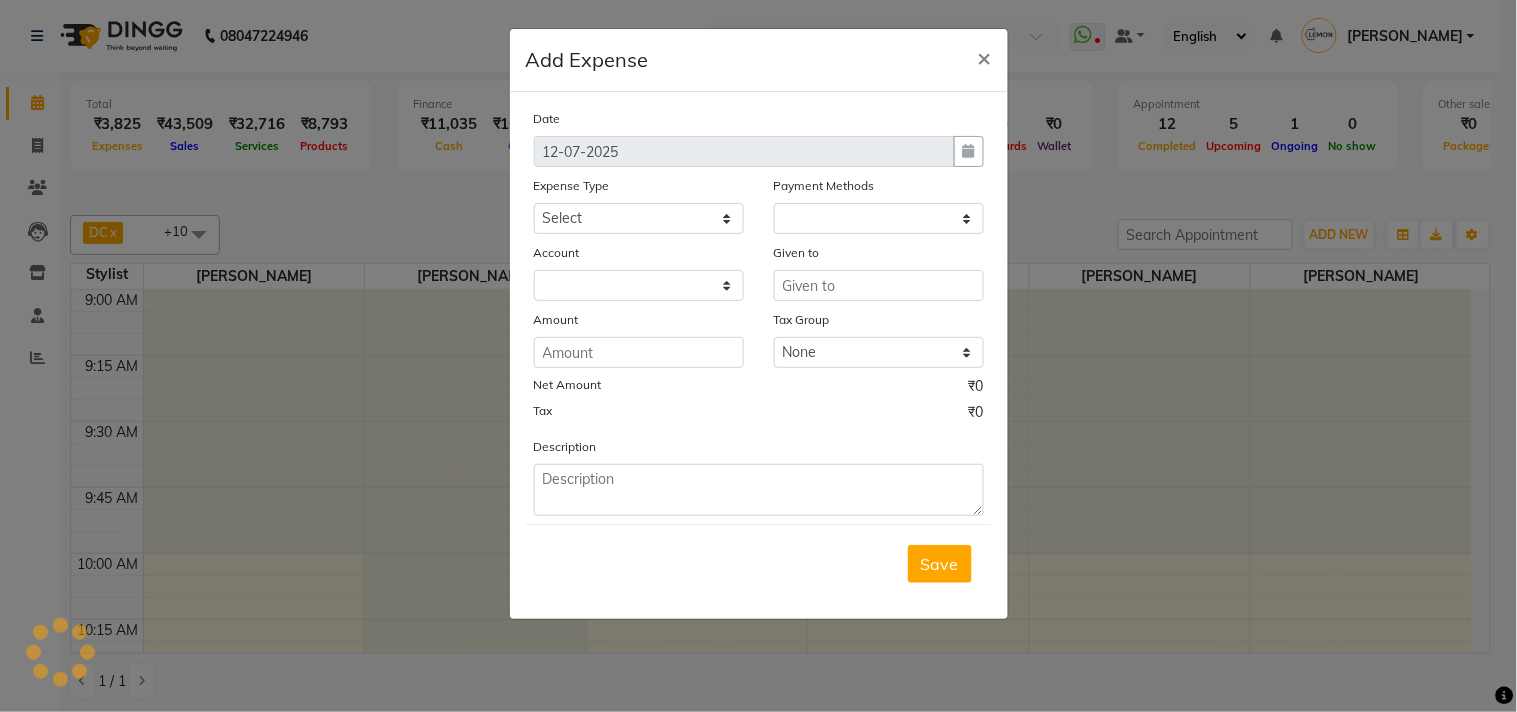 select on "1" 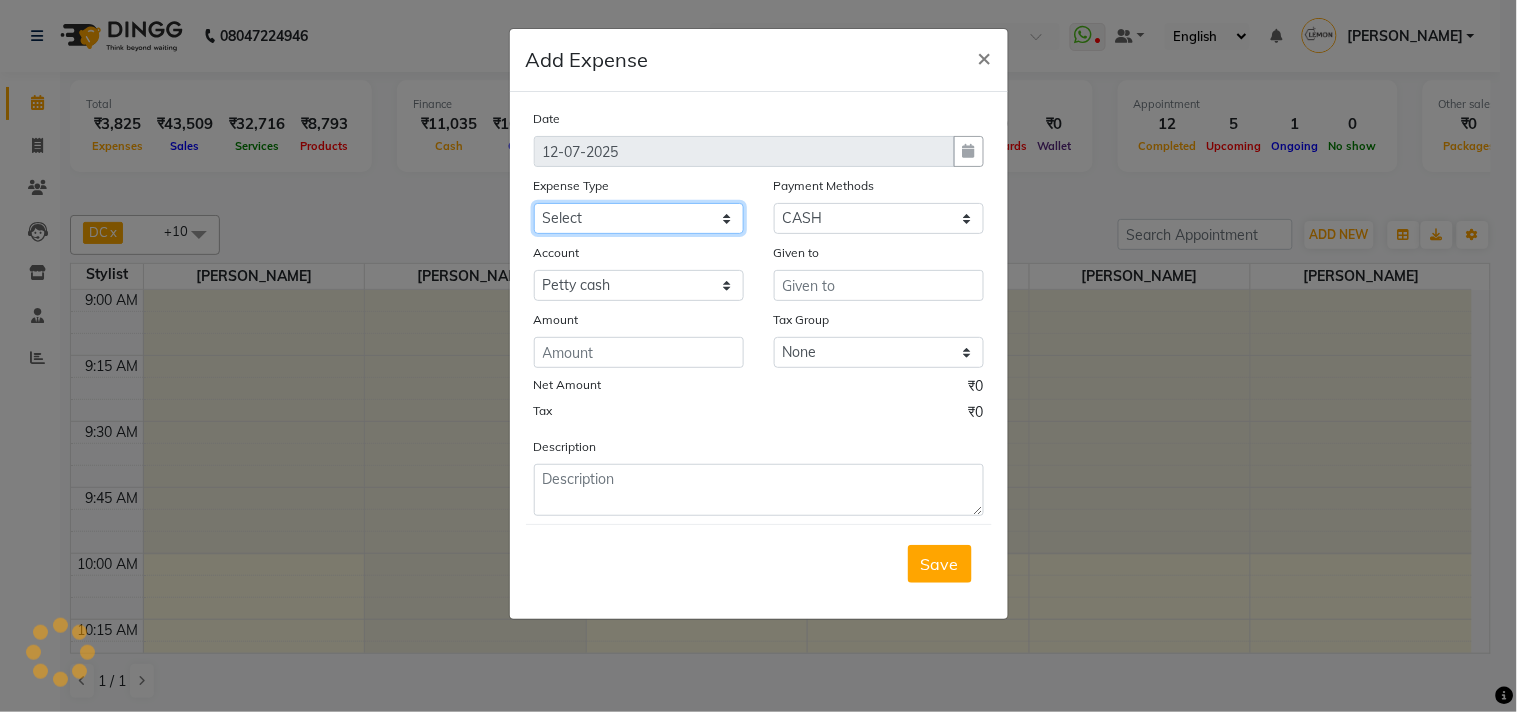 click on "Select Advance Cash transfer to hub Laundry Loan Membership Milk Miscellaneous MONTHLY GROCERY Prepaid Product Tip" 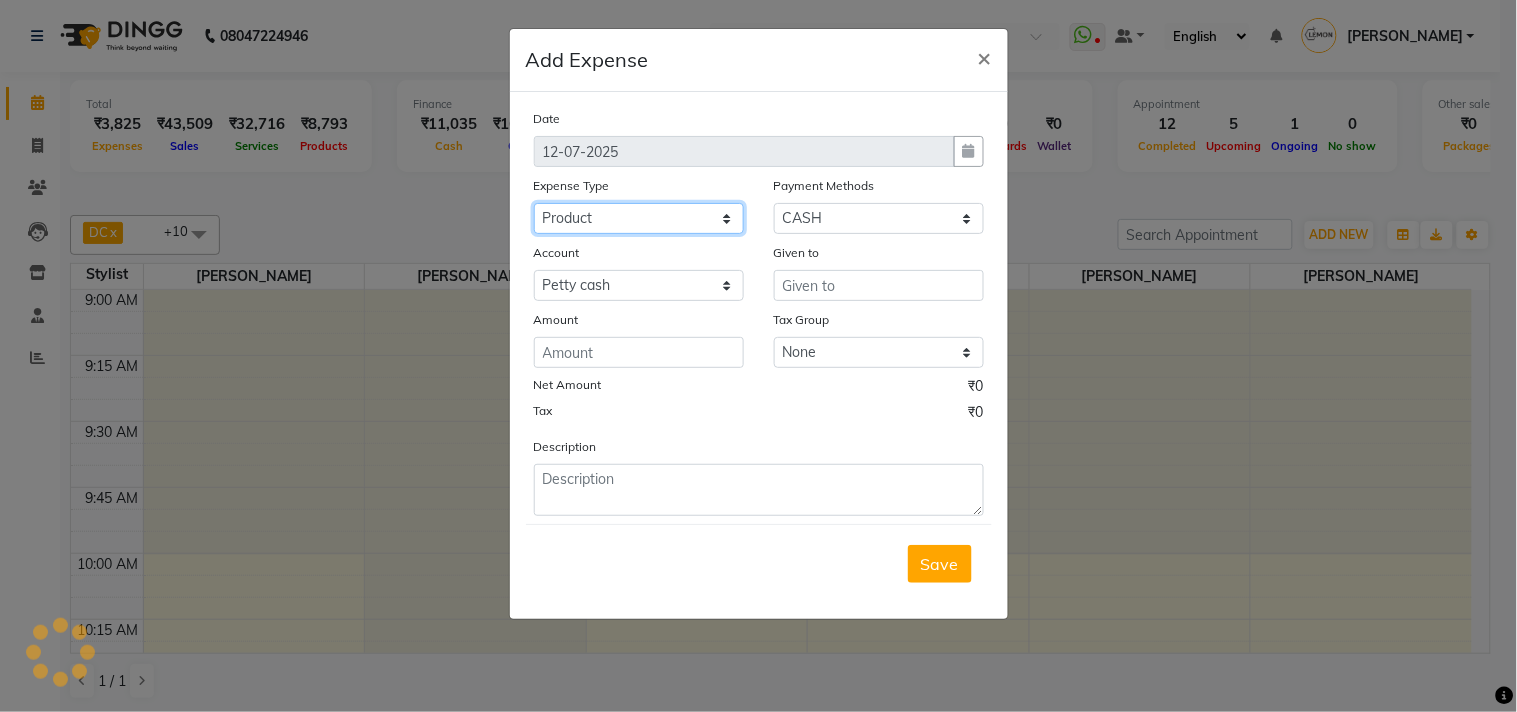 click on "Select Advance Cash transfer to hub Laundry Loan Membership Milk Miscellaneous MONTHLY GROCERY Prepaid Product Tip" 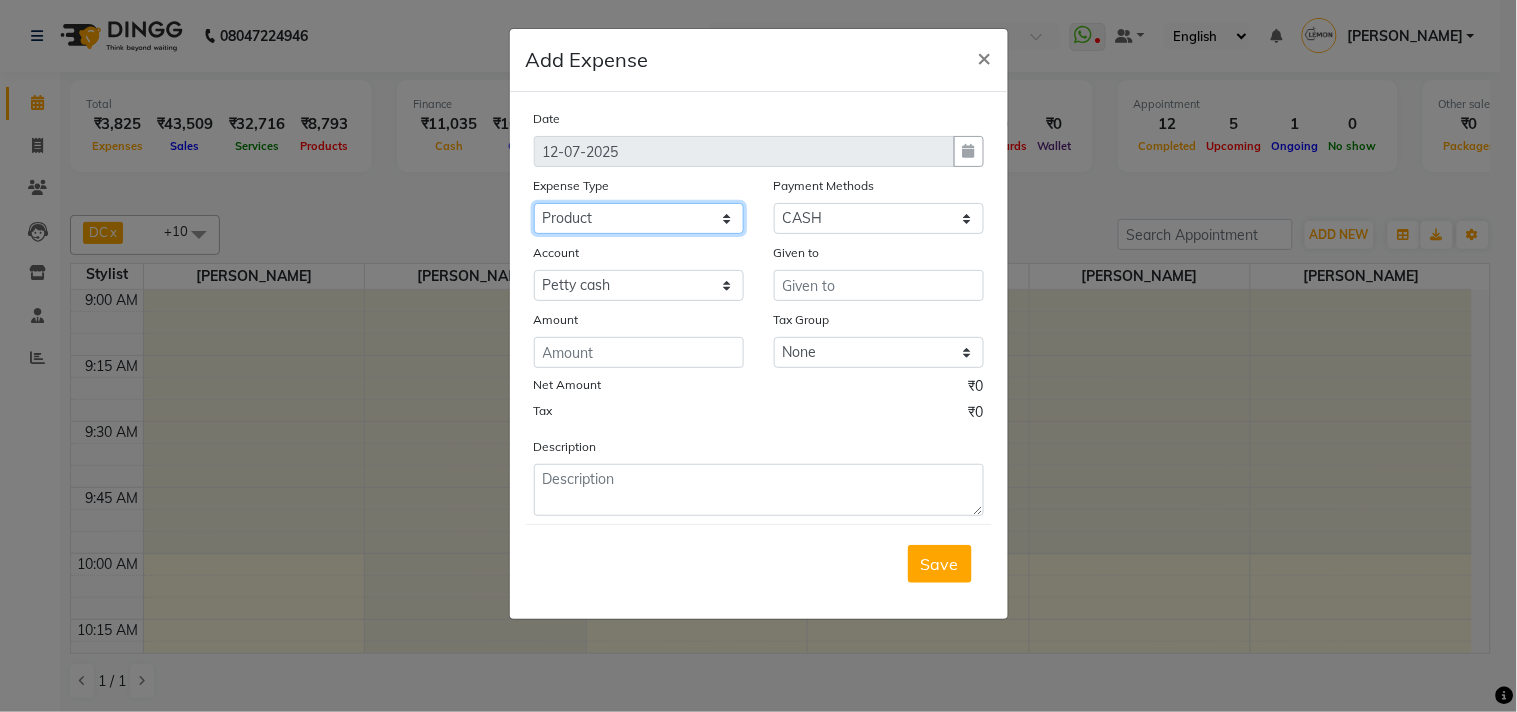 click on "Select Advance Cash transfer to hub Laundry Loan Membership Milk Miscellaneous MONTHLY GROCERY Prepaid Product Tip" 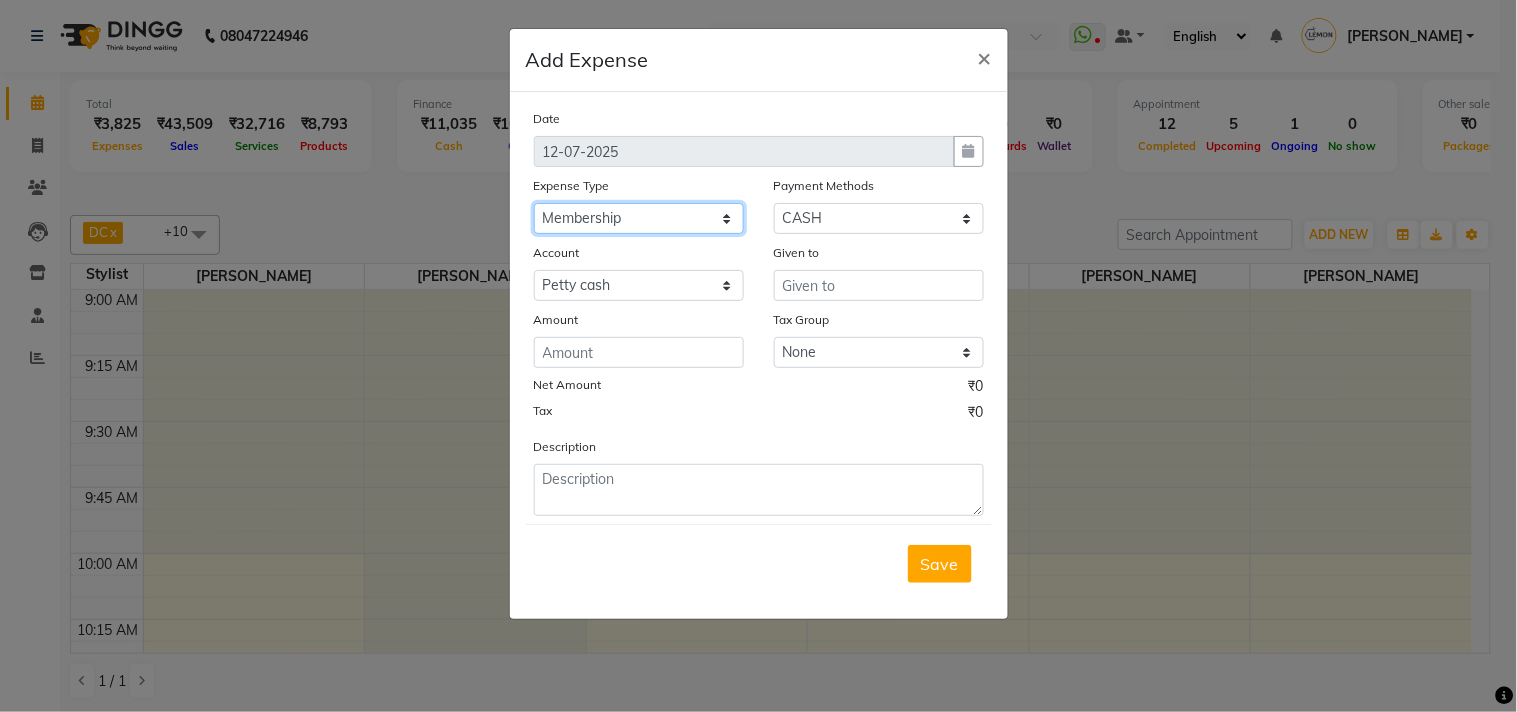 click on "Select Advance Cash transfer to hub Laundry Loan Membership Milk Miscellaneous MONTHLY GROCERY Prepaid Product Tip" 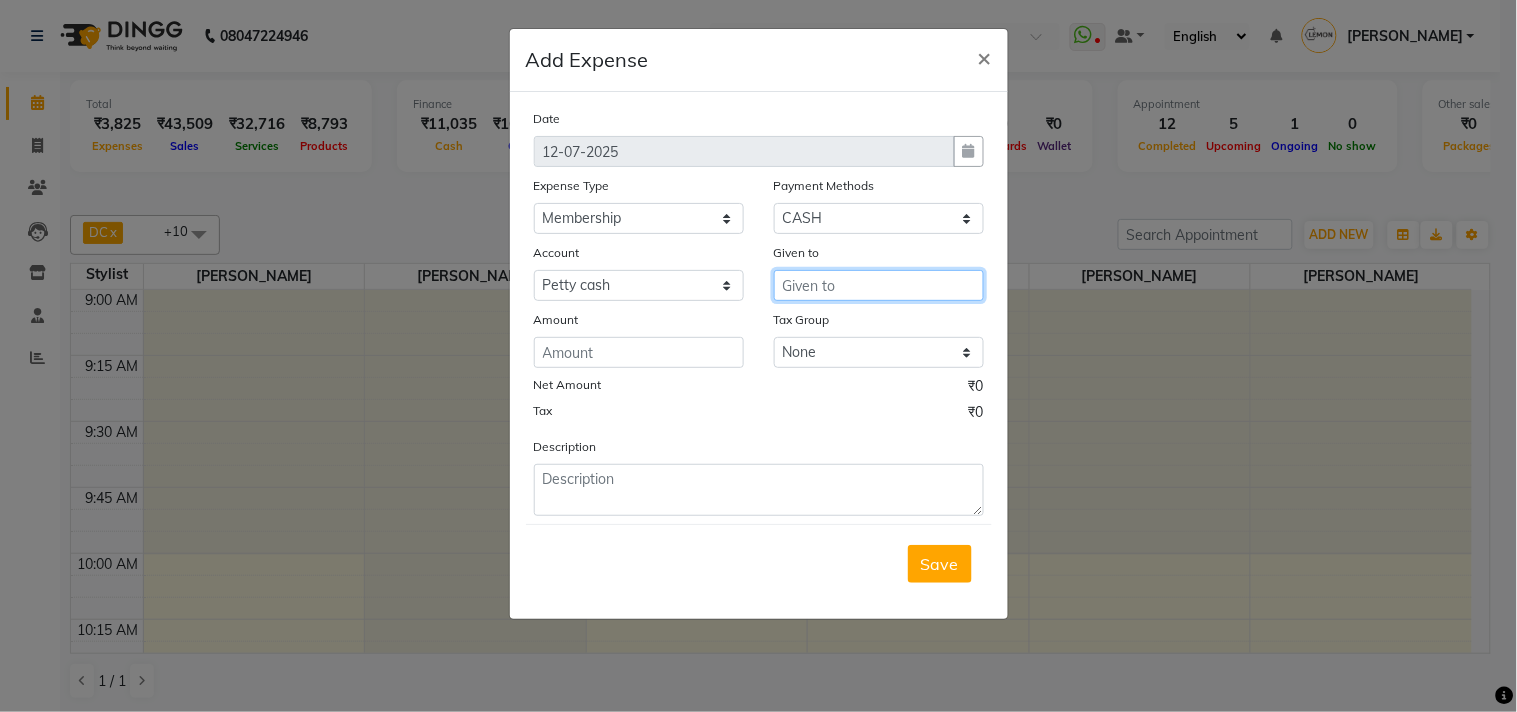 click at bounding box center (879, 285) 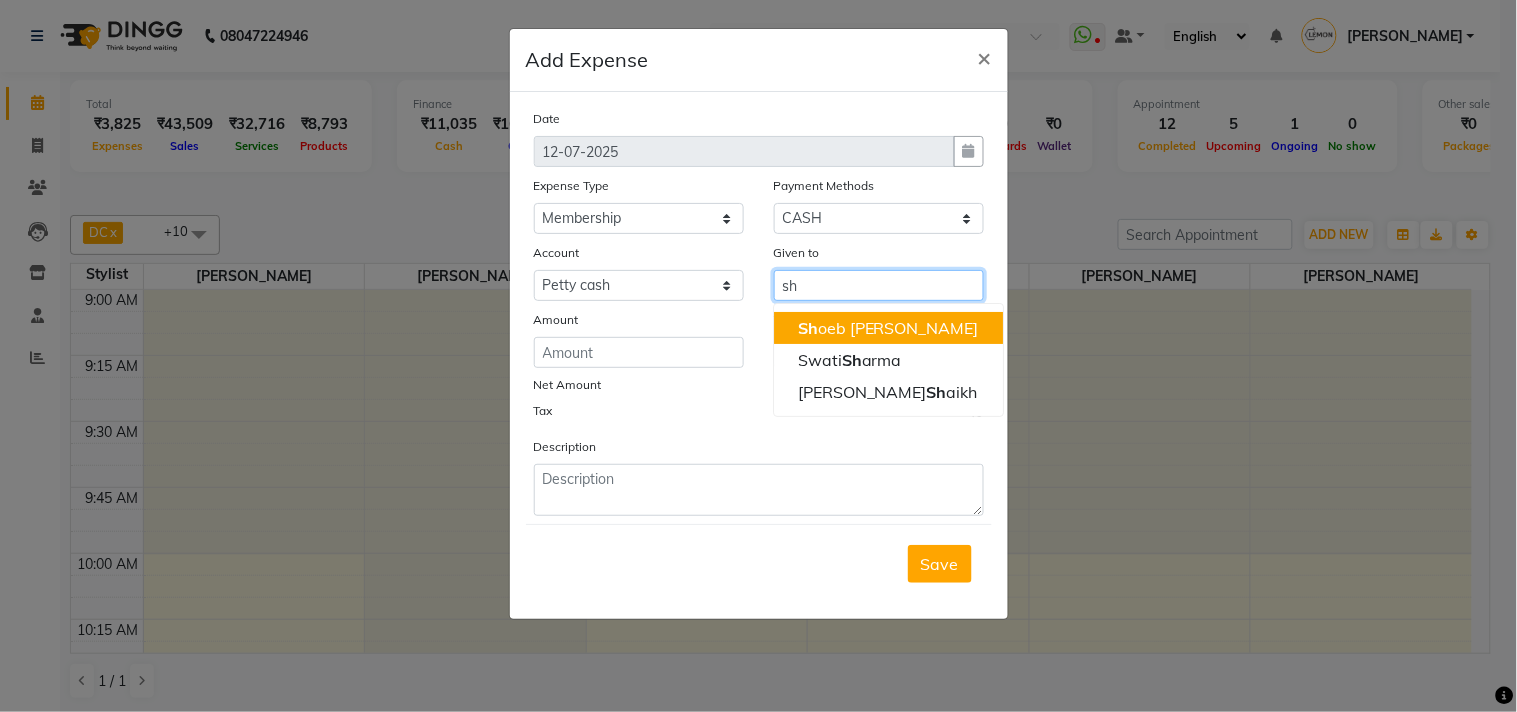 click on "Sh oeb Salmani Kandivali" at bounding box center (888, 328) 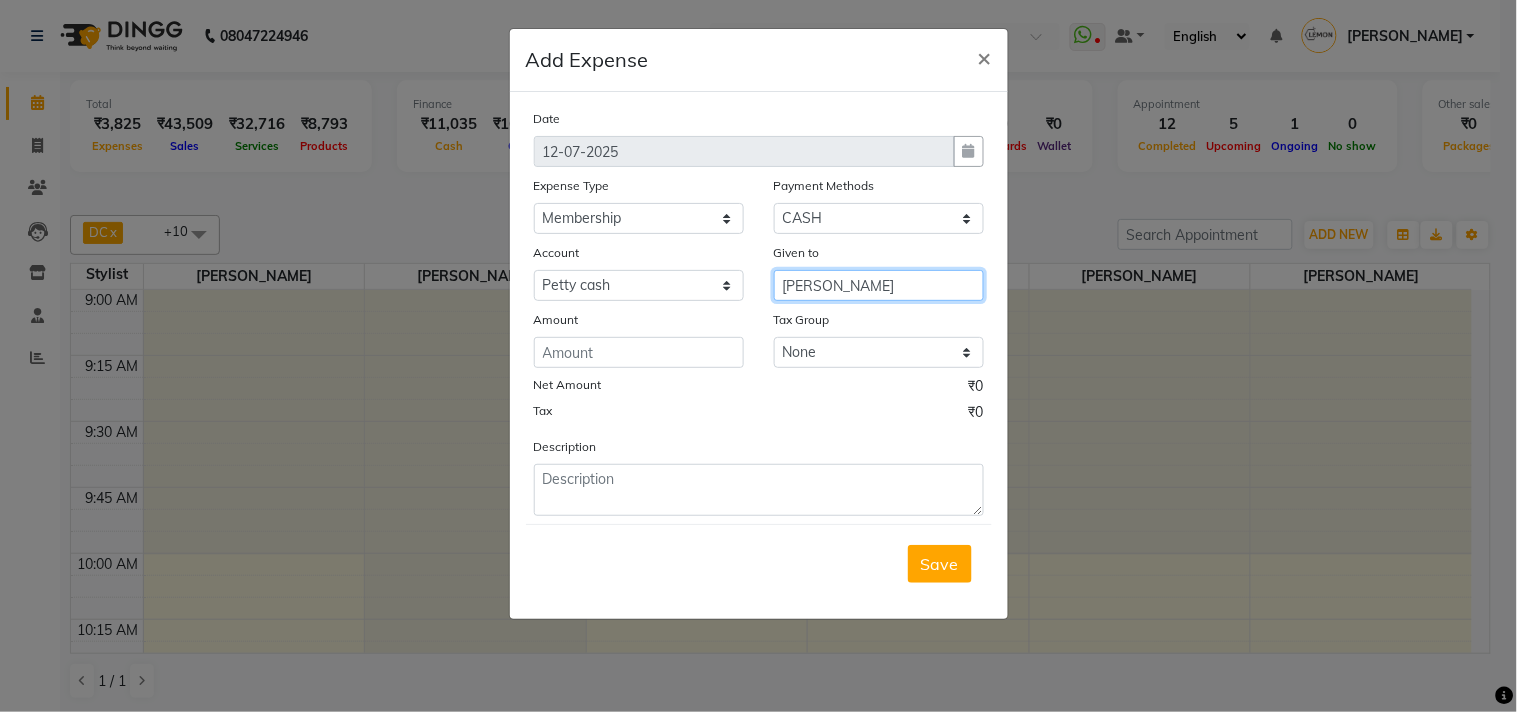 type on "[PERSON_NAME]" 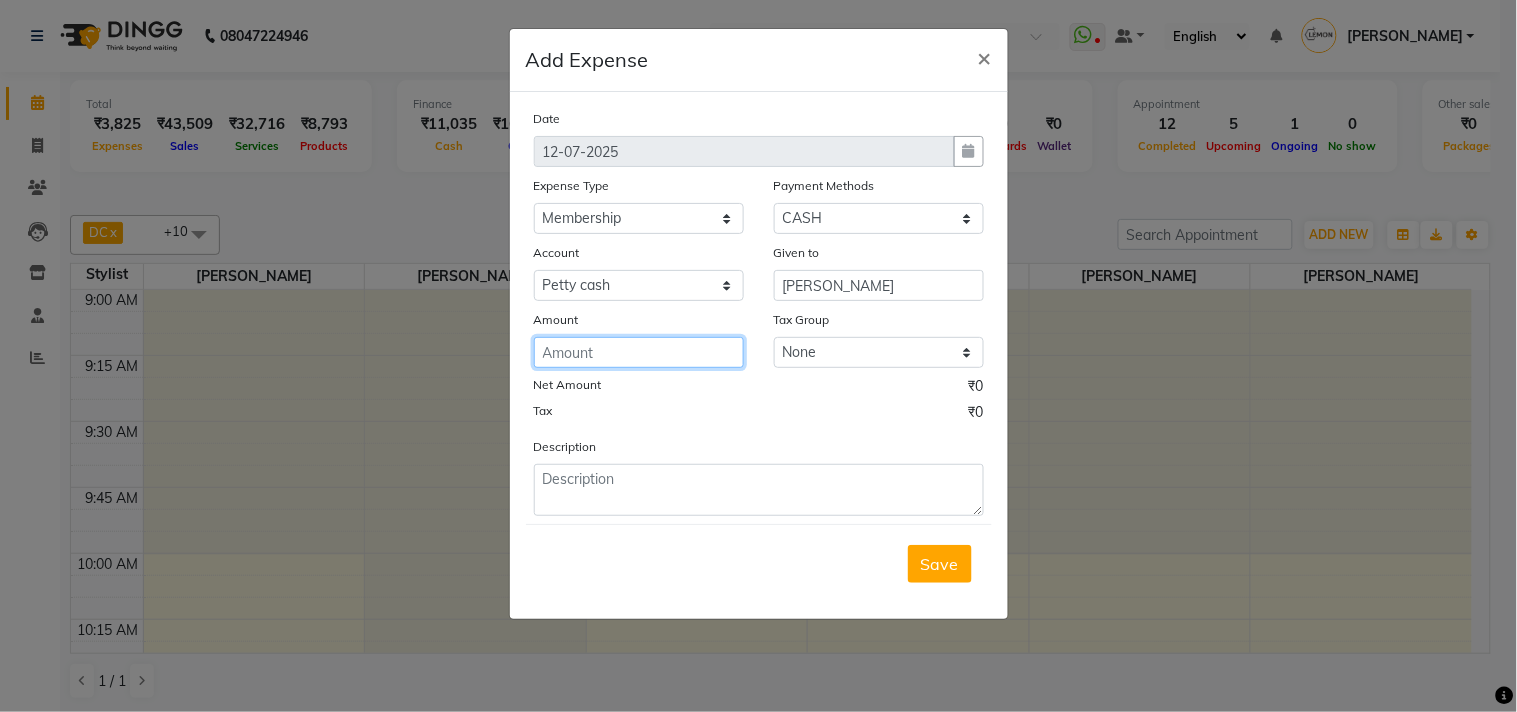 click 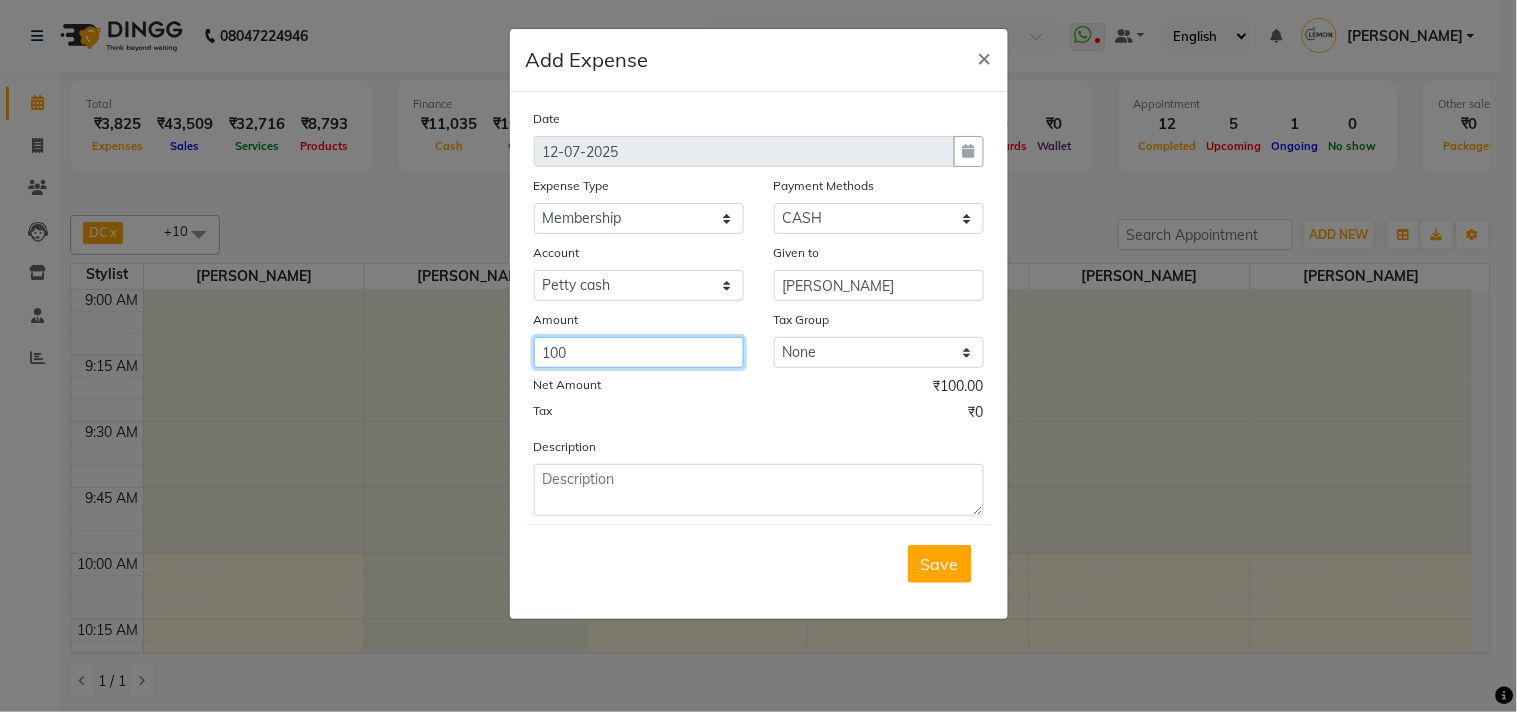type on "100" 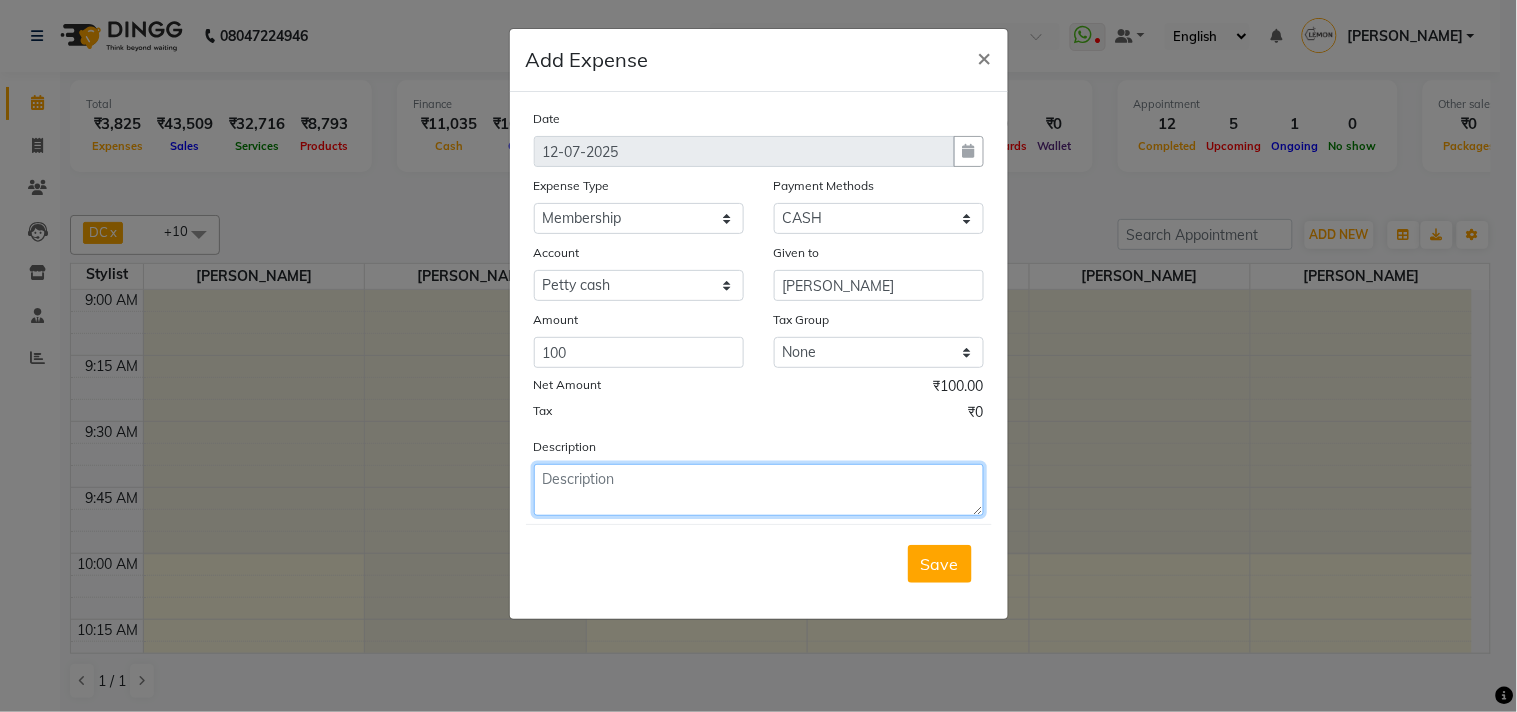 click 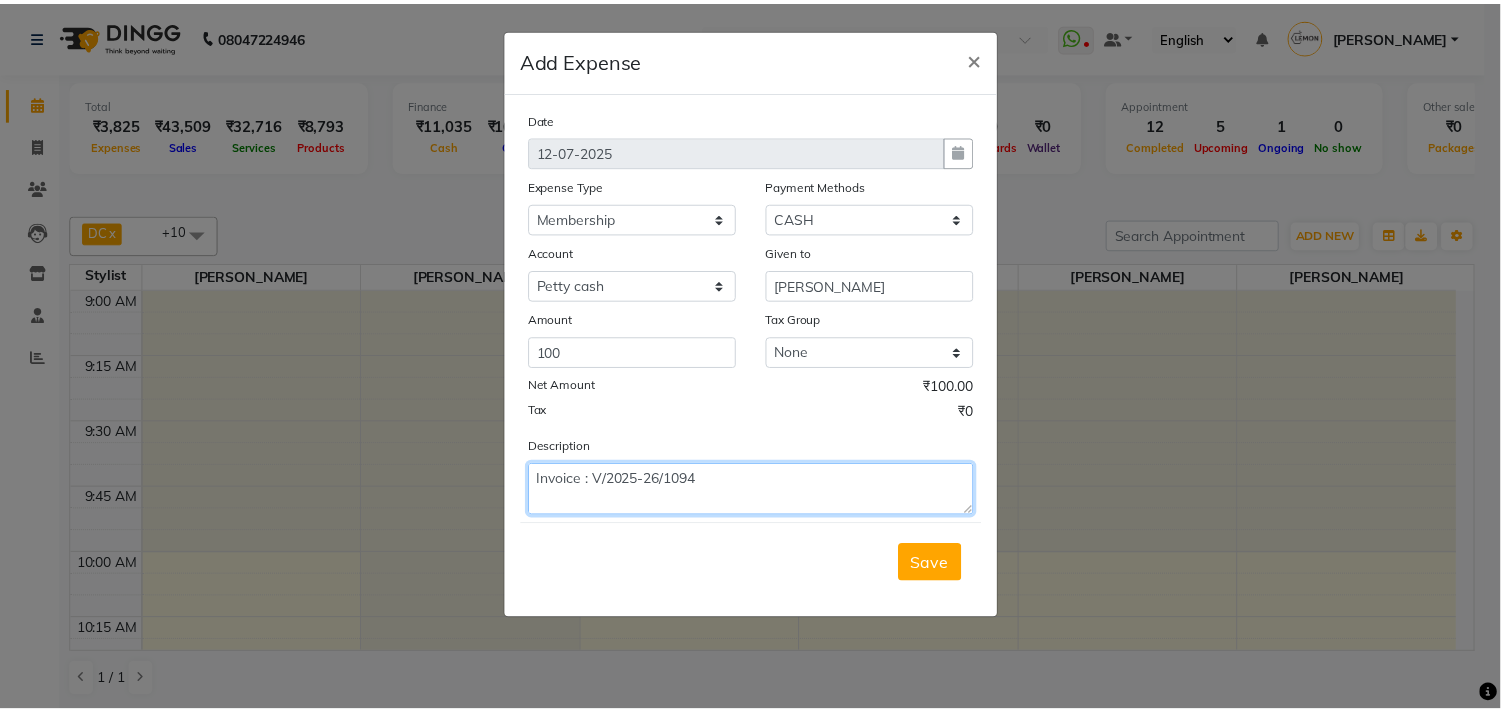 scroll, scrollTop: 15, scrollLeft: 0, axis: vertical 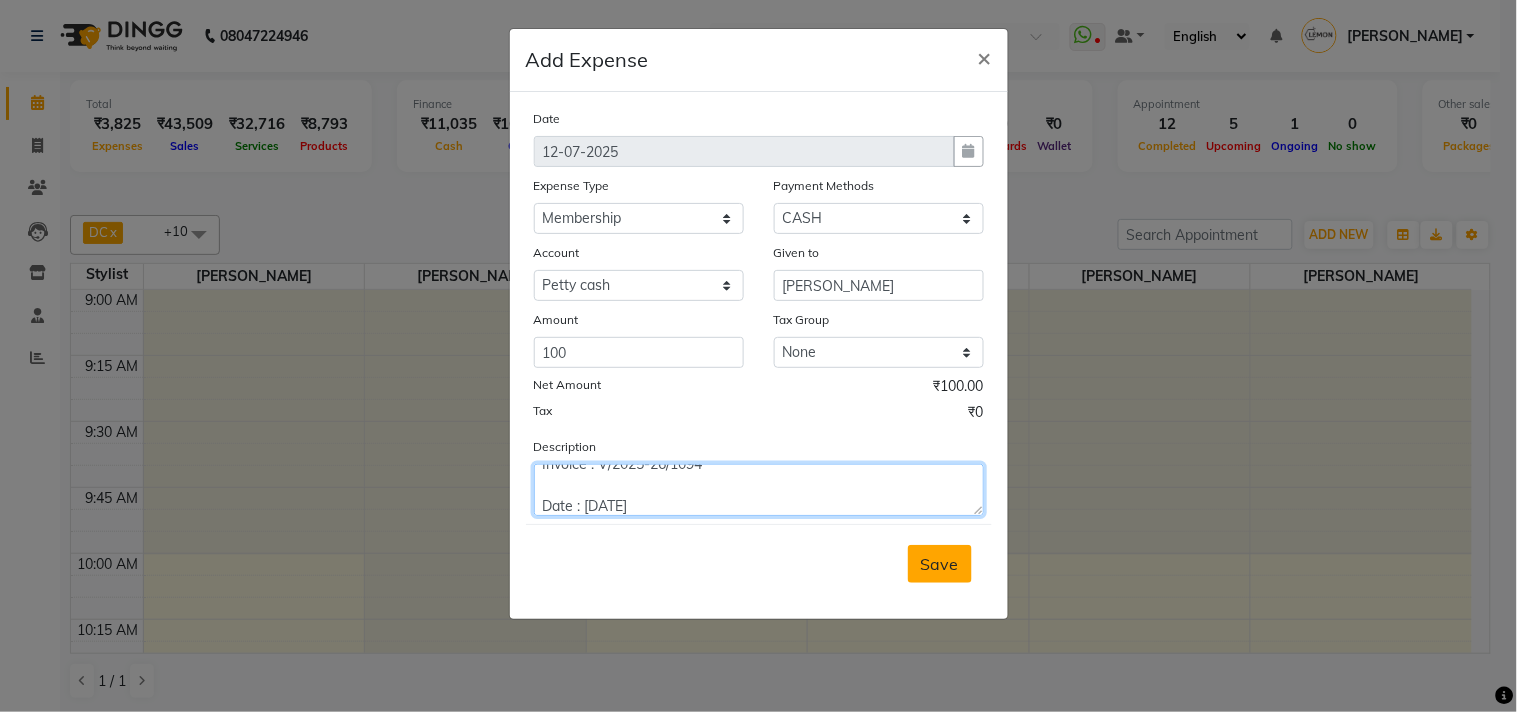 type on "Invoice : V/2025-26/1094
Date : July 12, 2025" 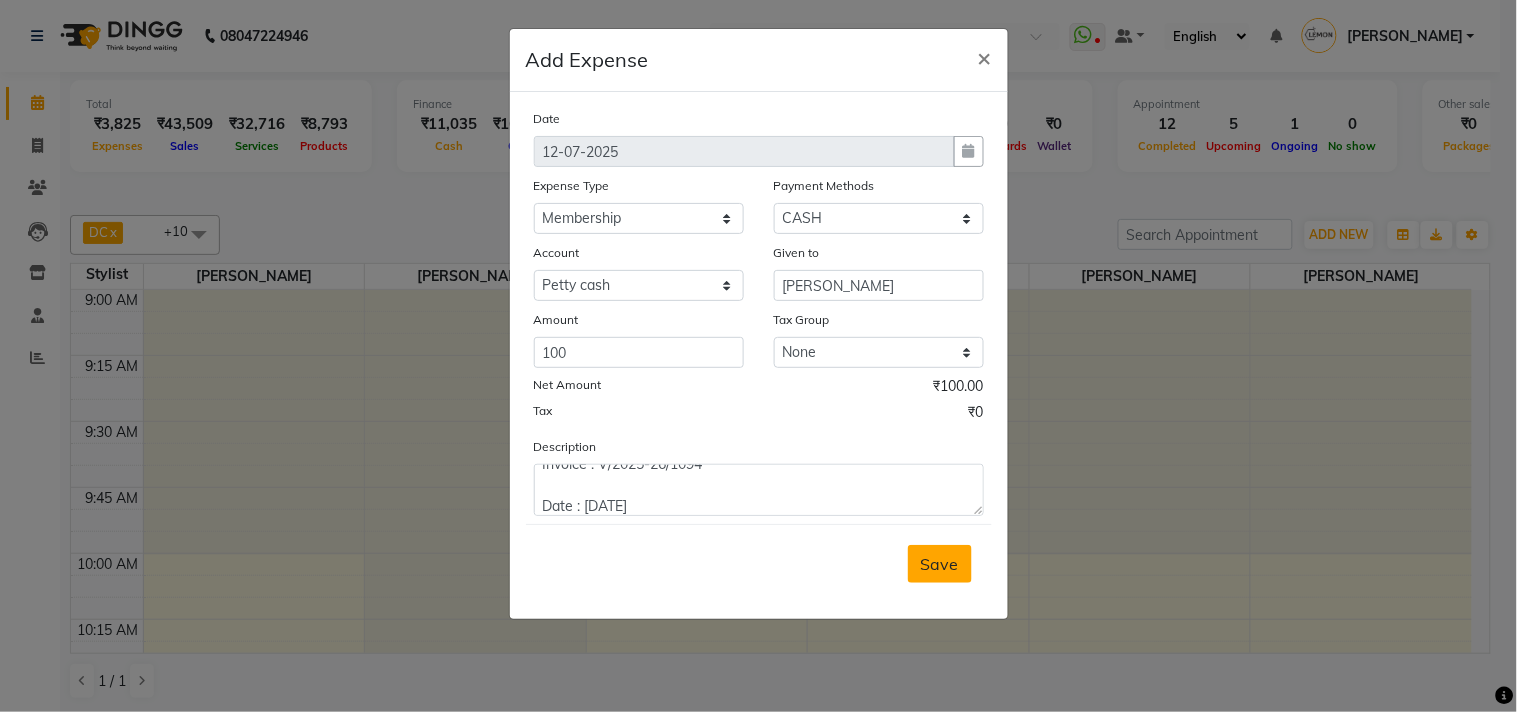 click on "Save" at bounding box center [940, 564] 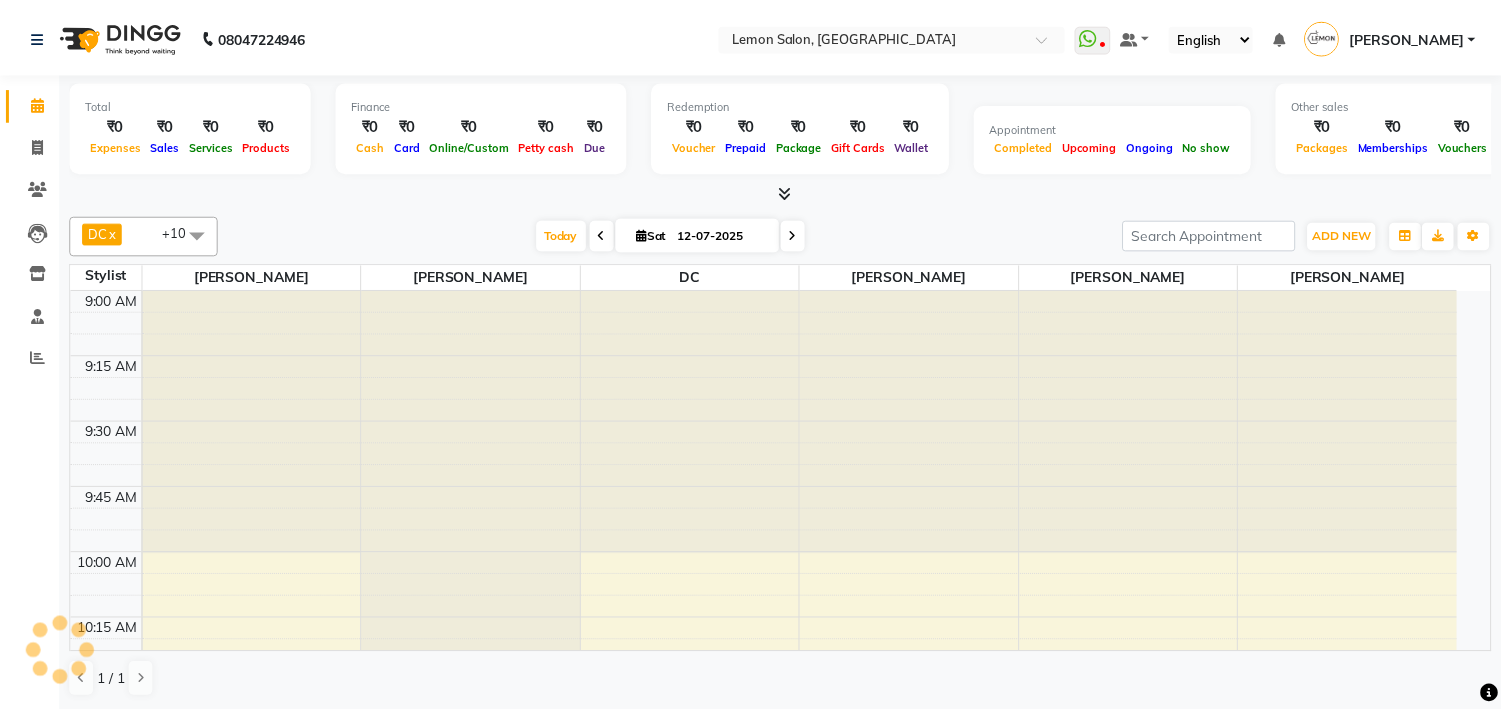 scroll, scrollTop: 0, scrollLeft: 0, axis: both 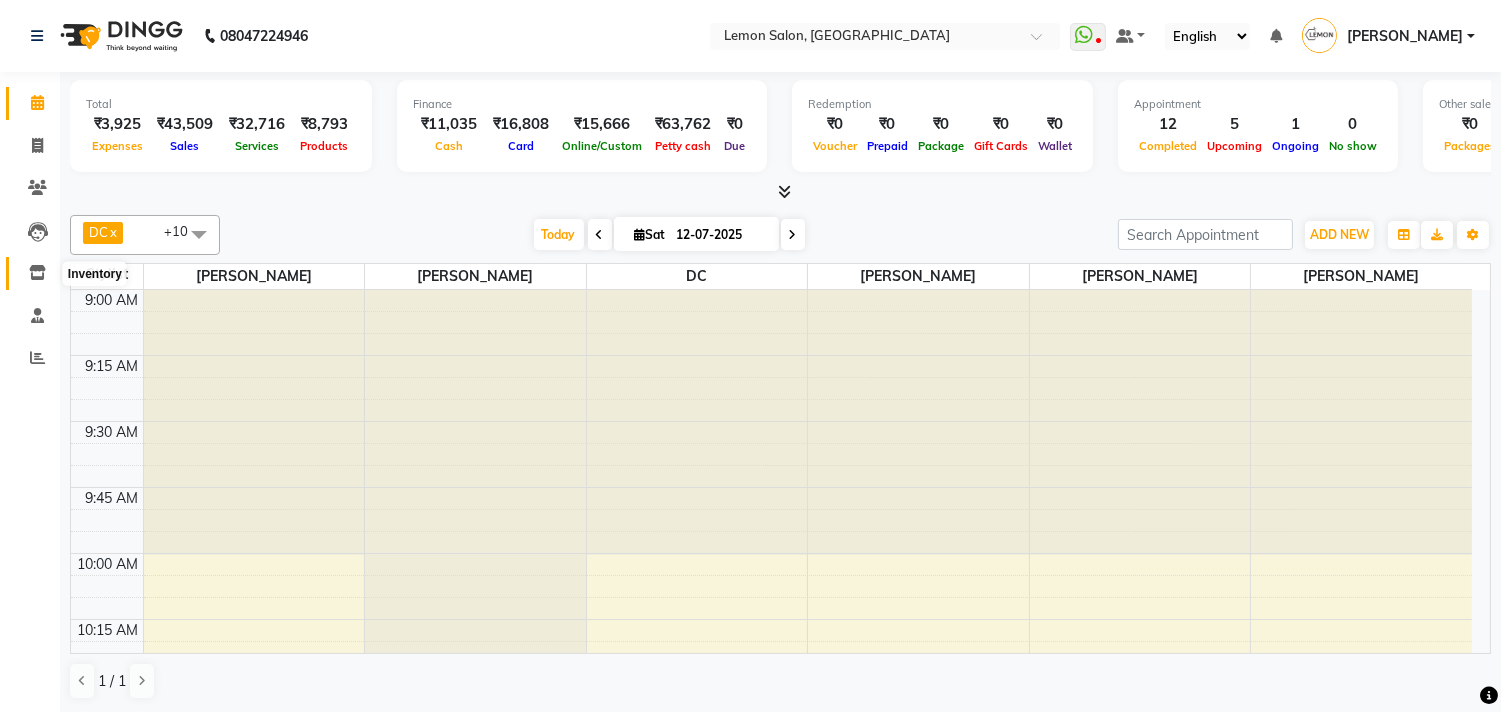 click 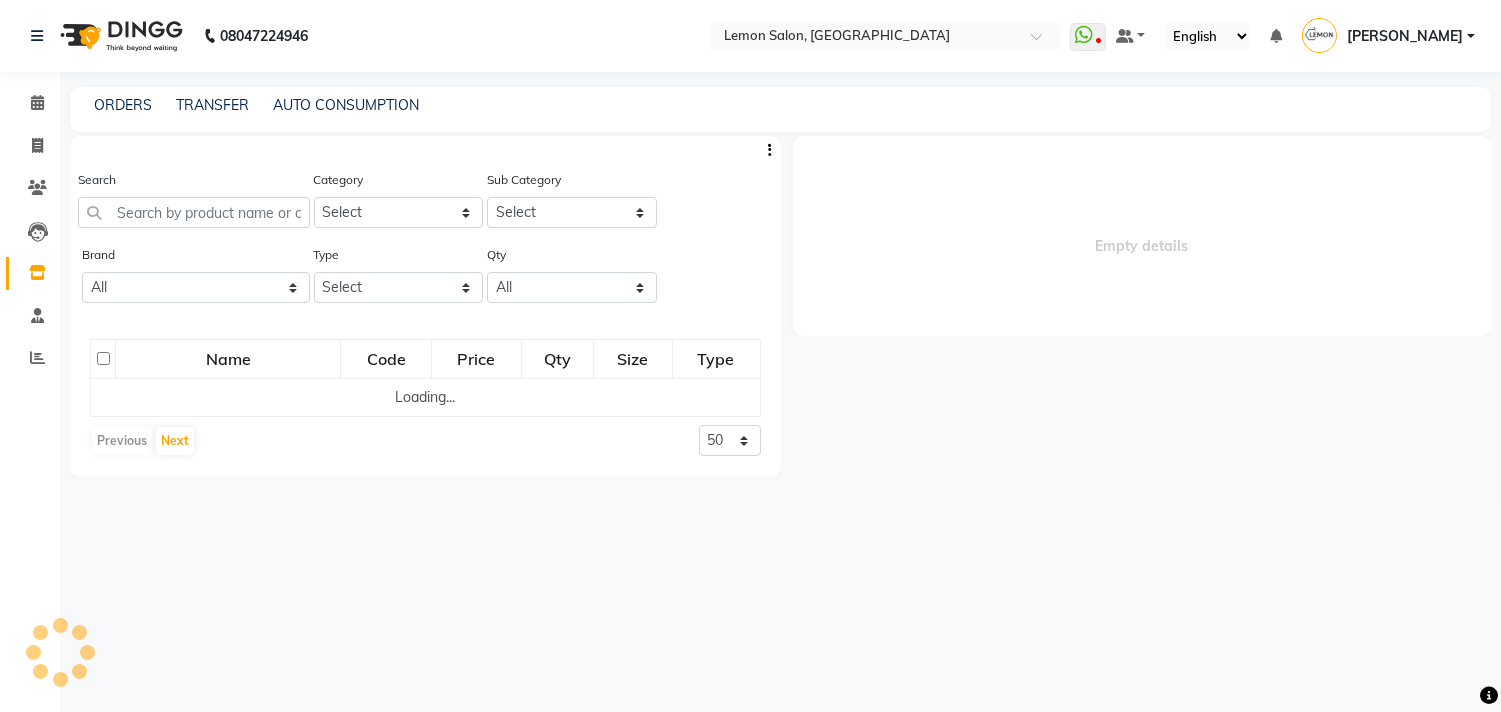 select 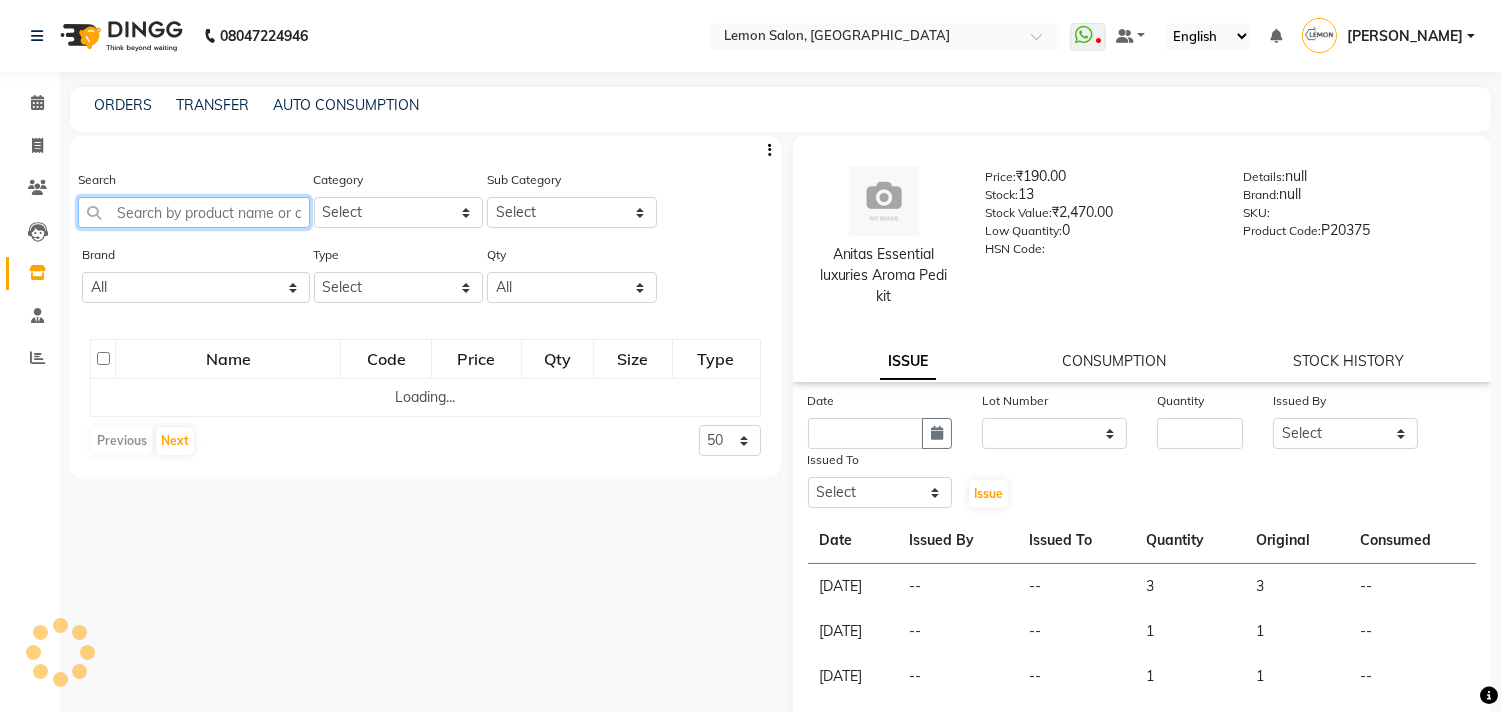 click 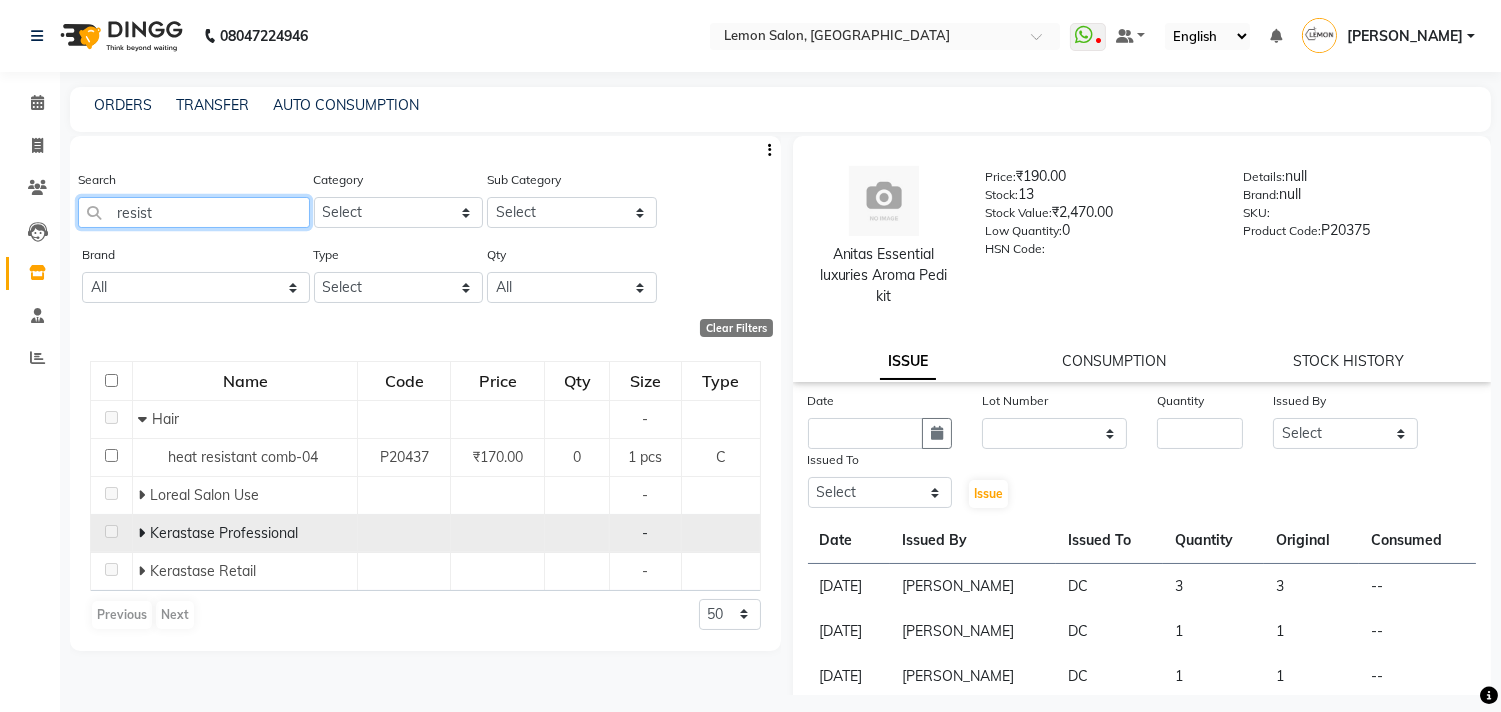 type on "resist" 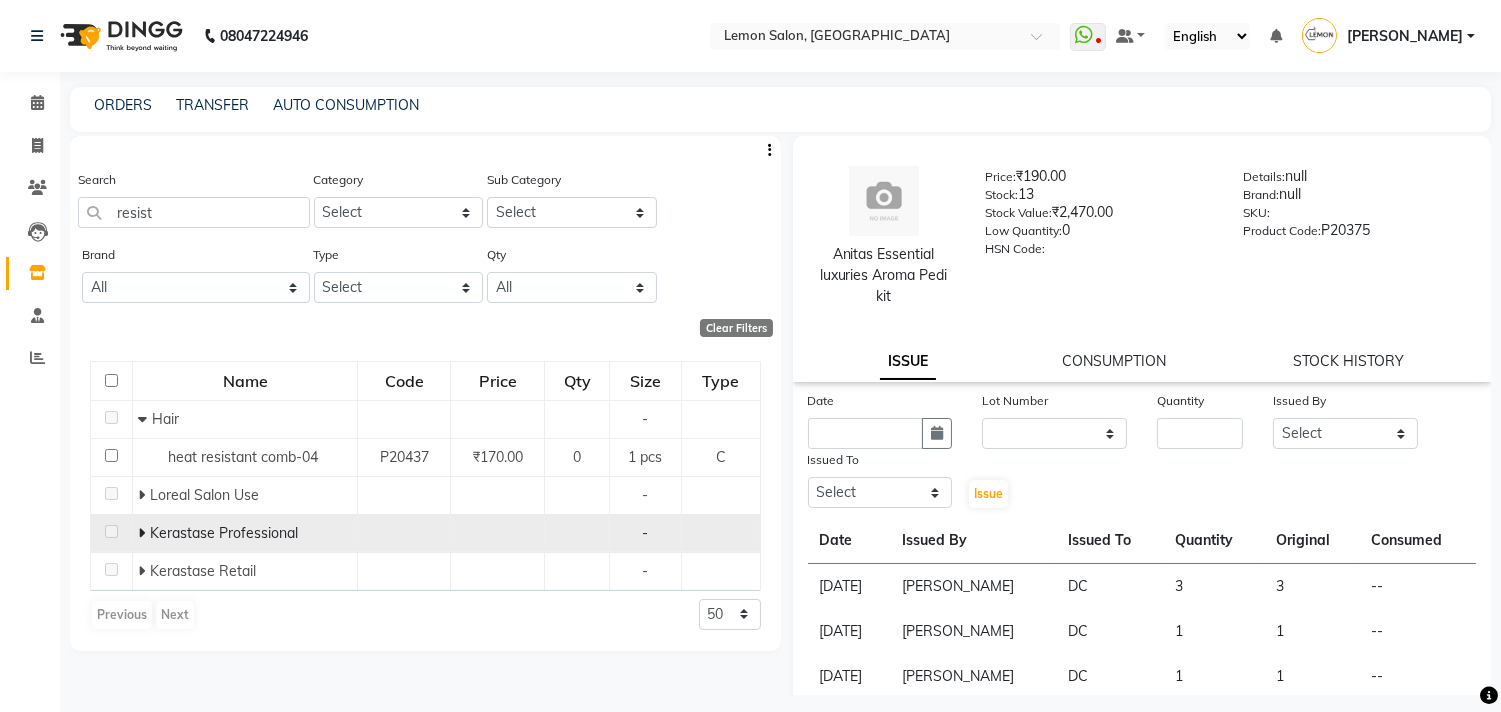 click 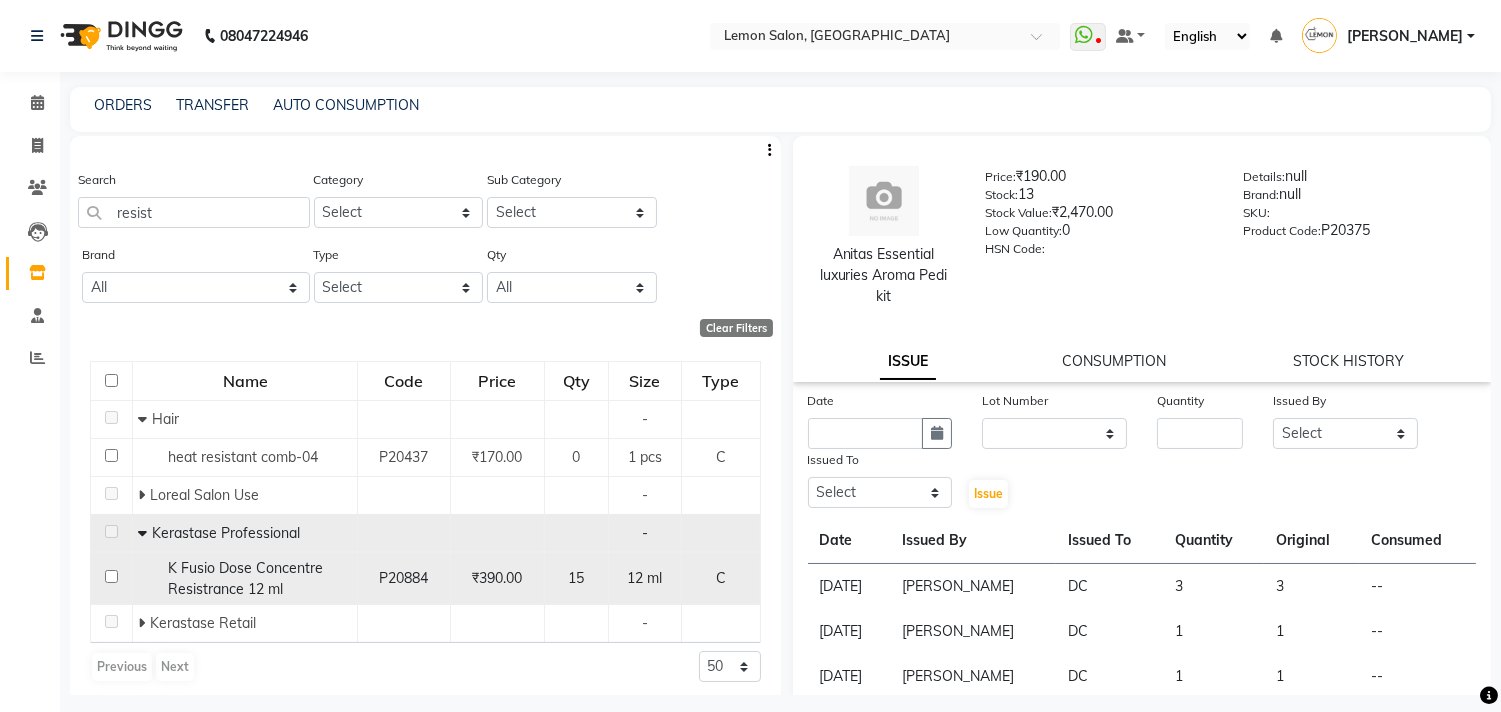 click 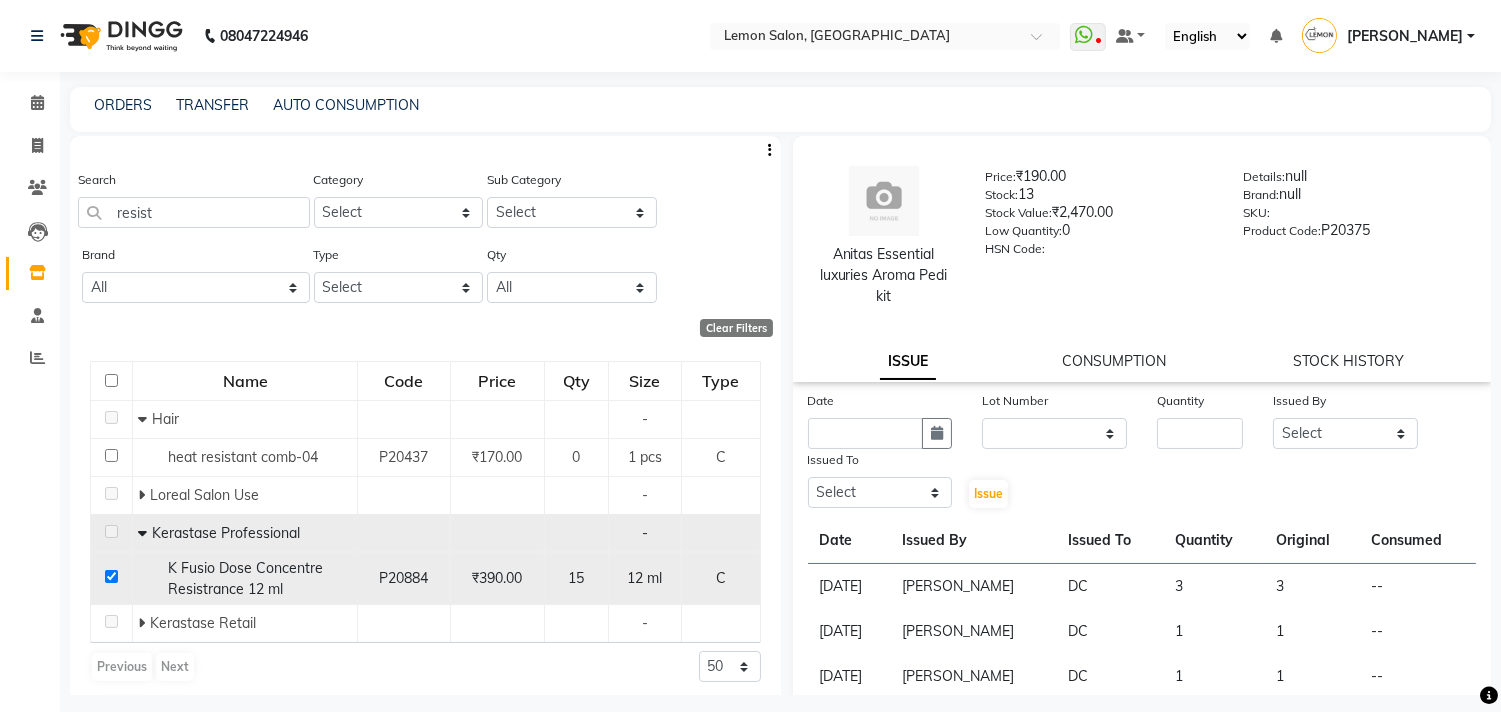 checkbox on "true" 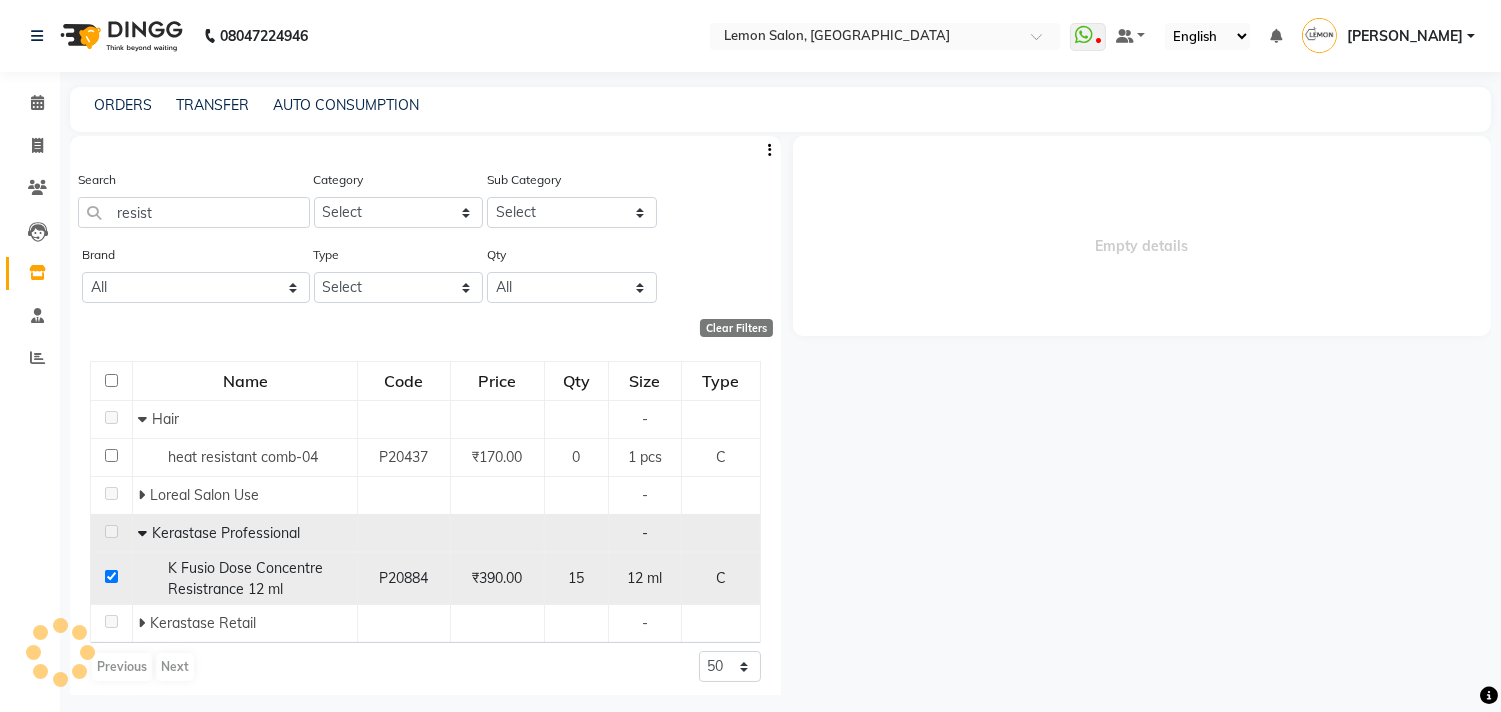 select 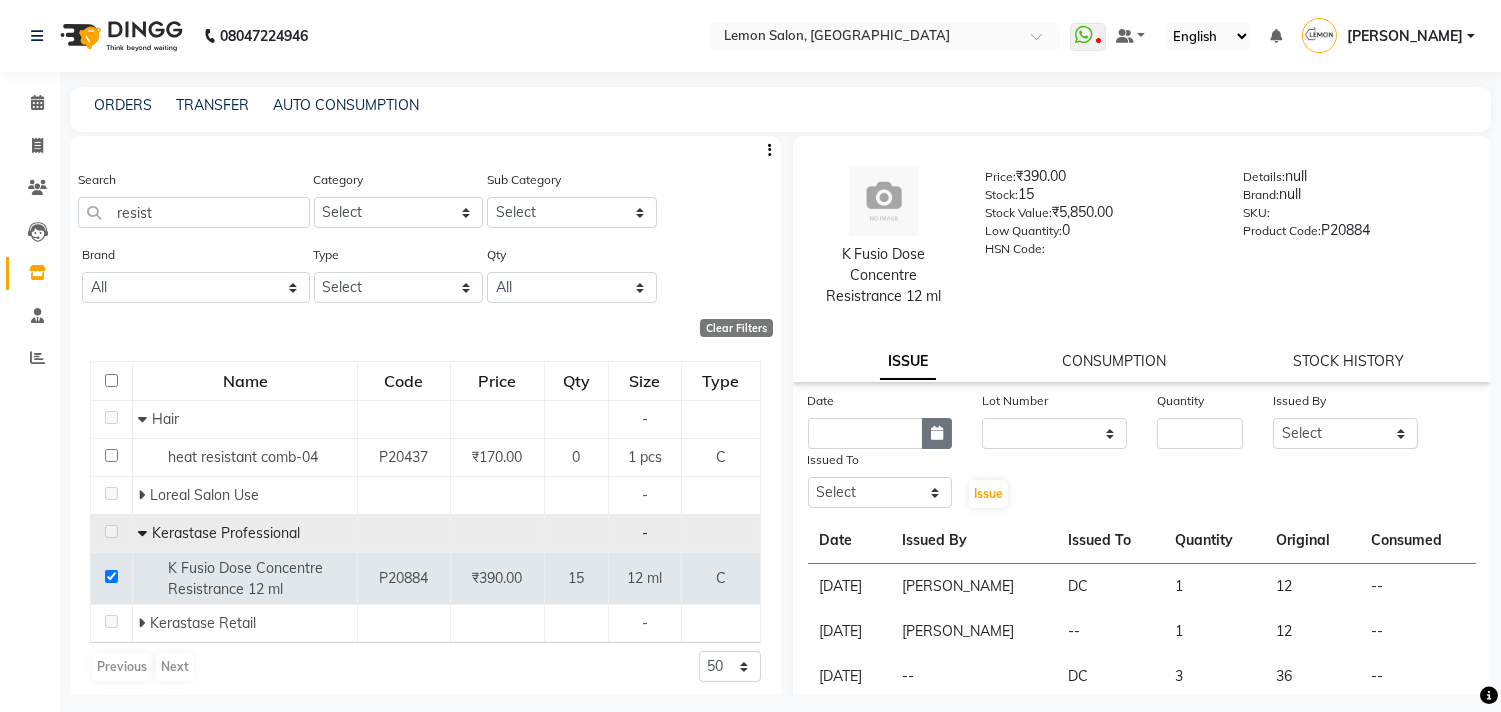 click 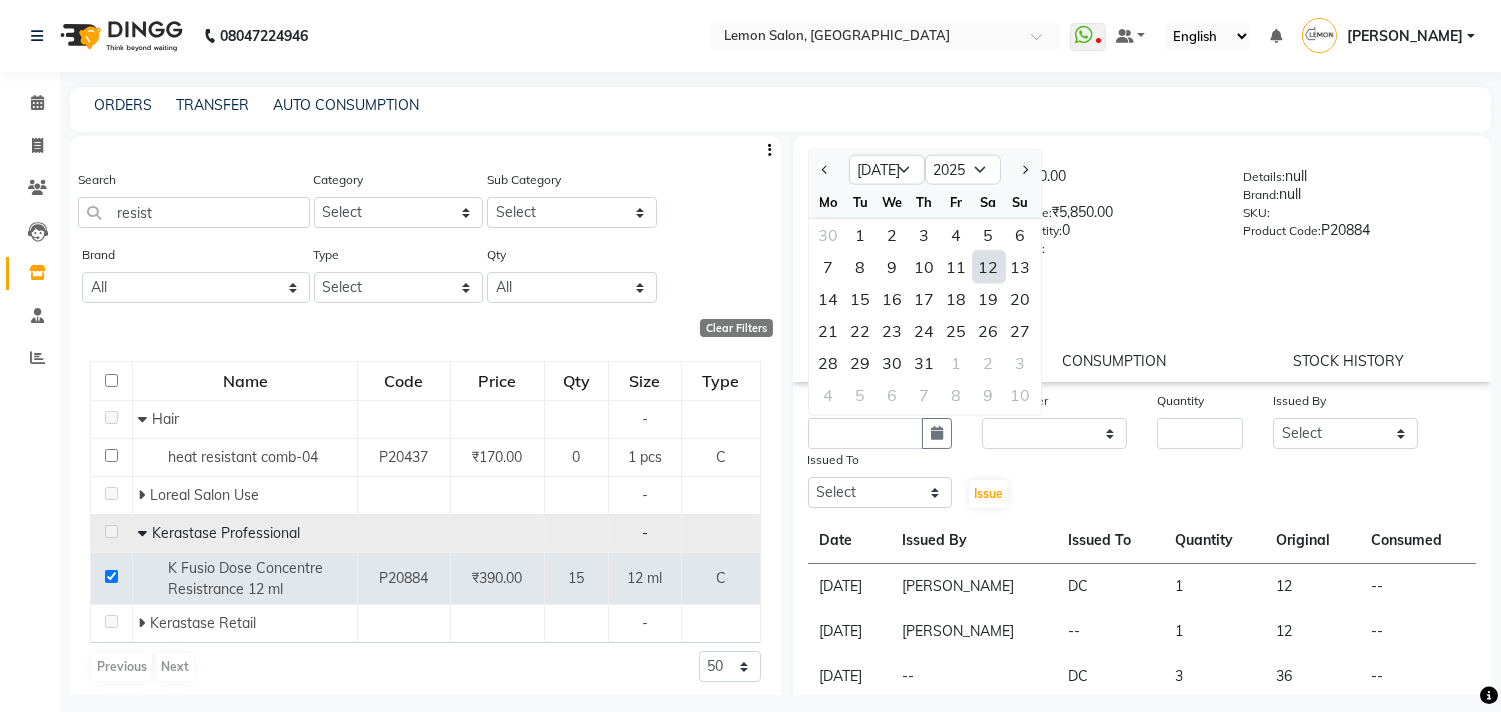 click on "12" 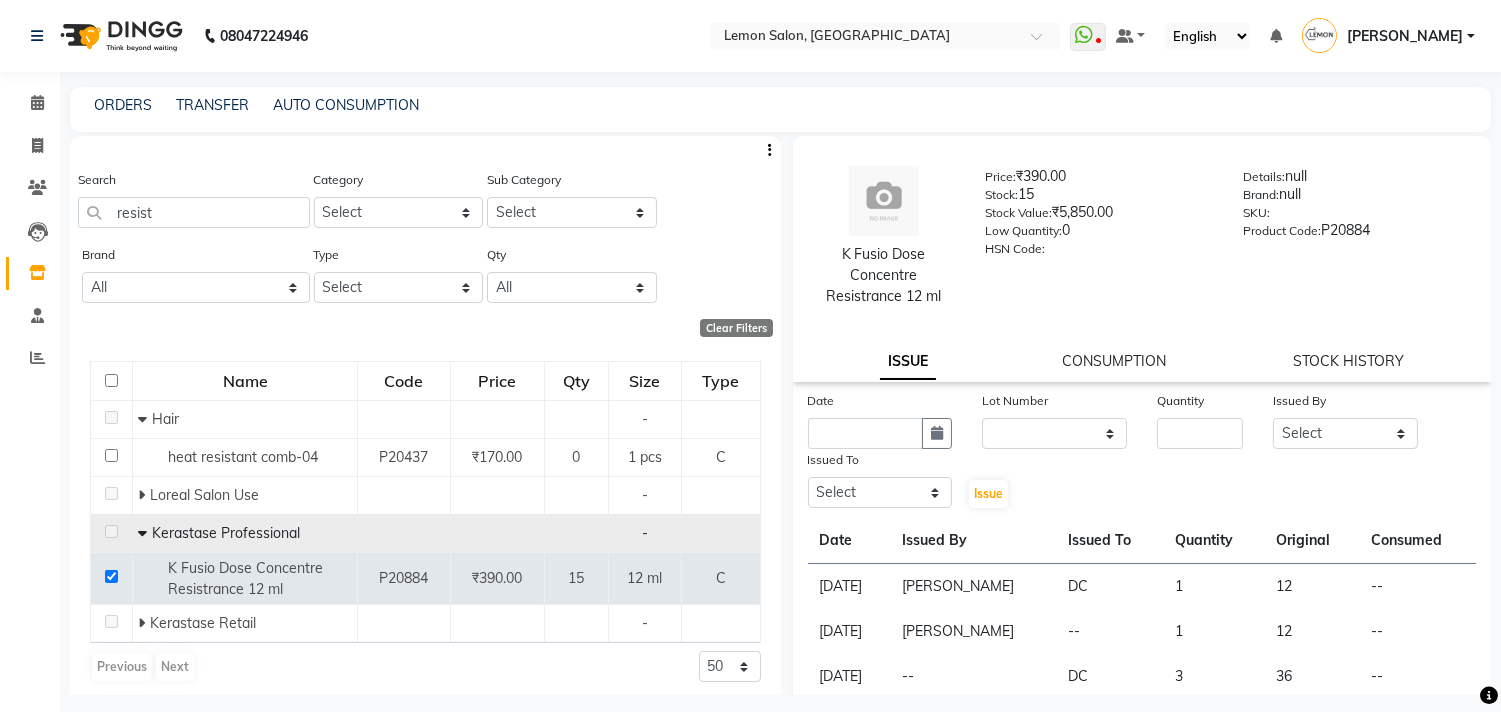 type on "12-07-2025" 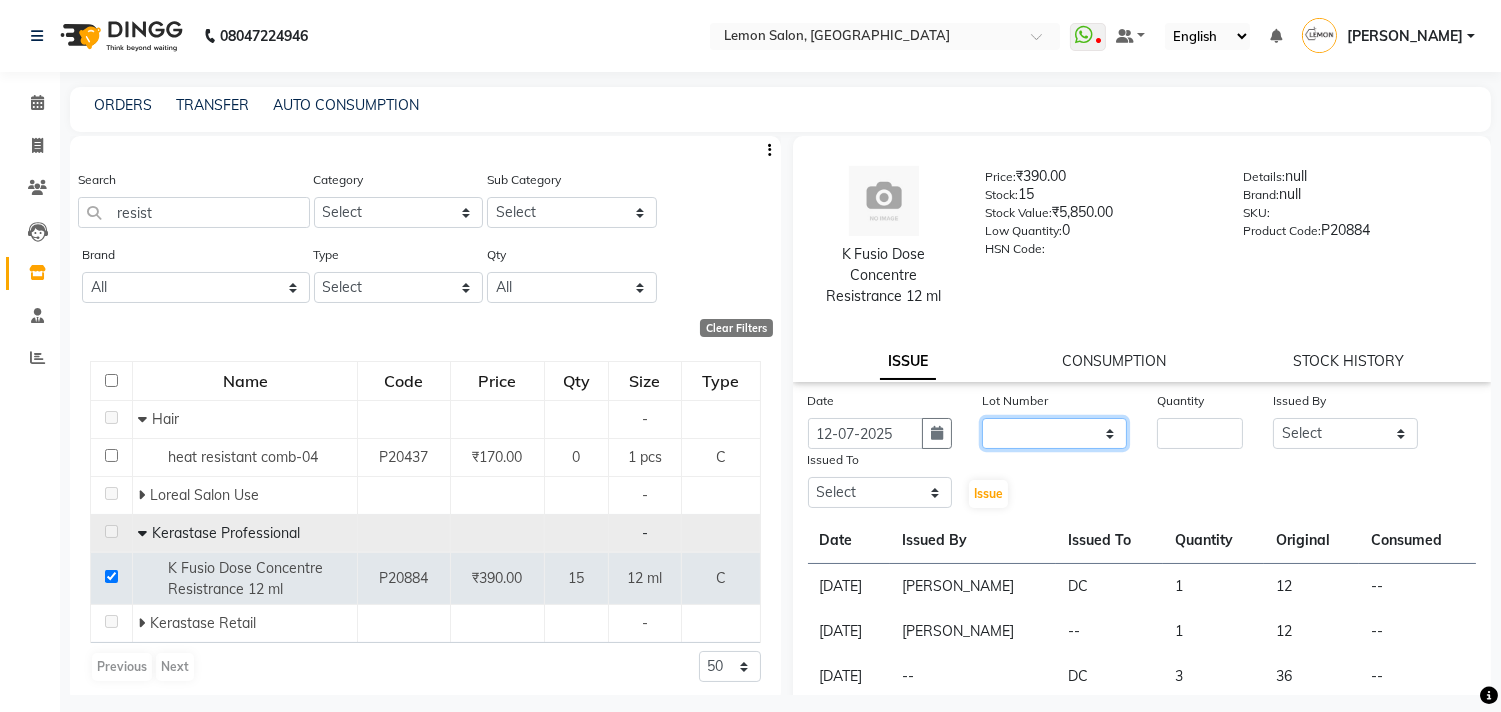 click on "None" 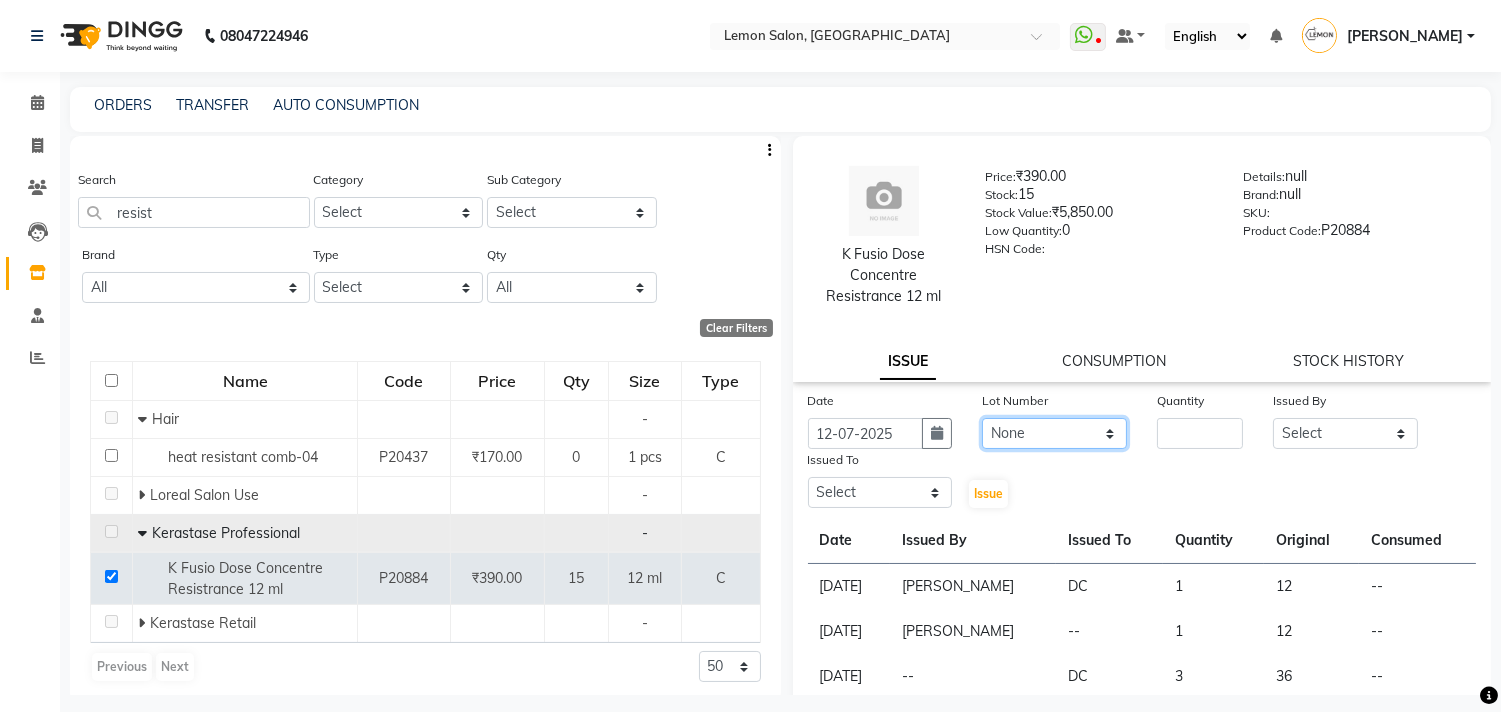 click on "None" 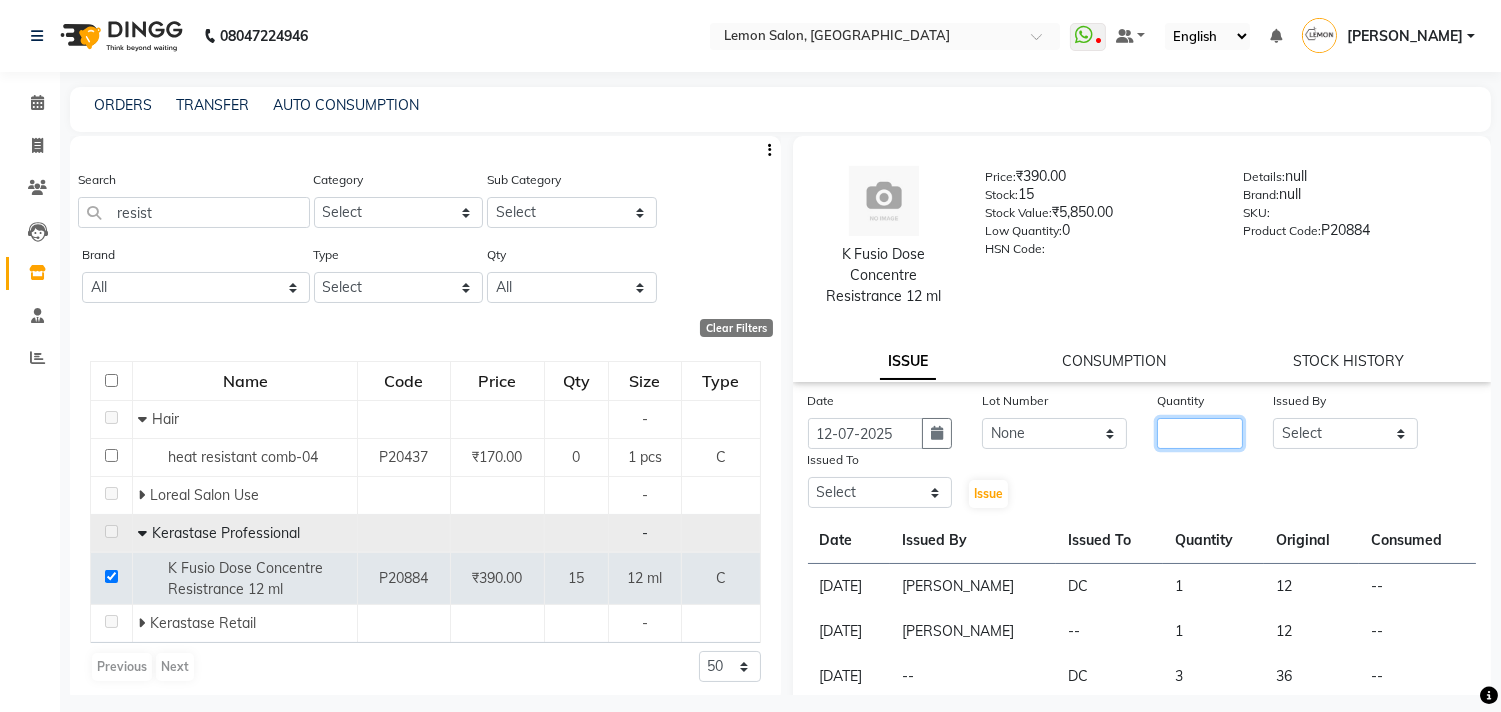 click 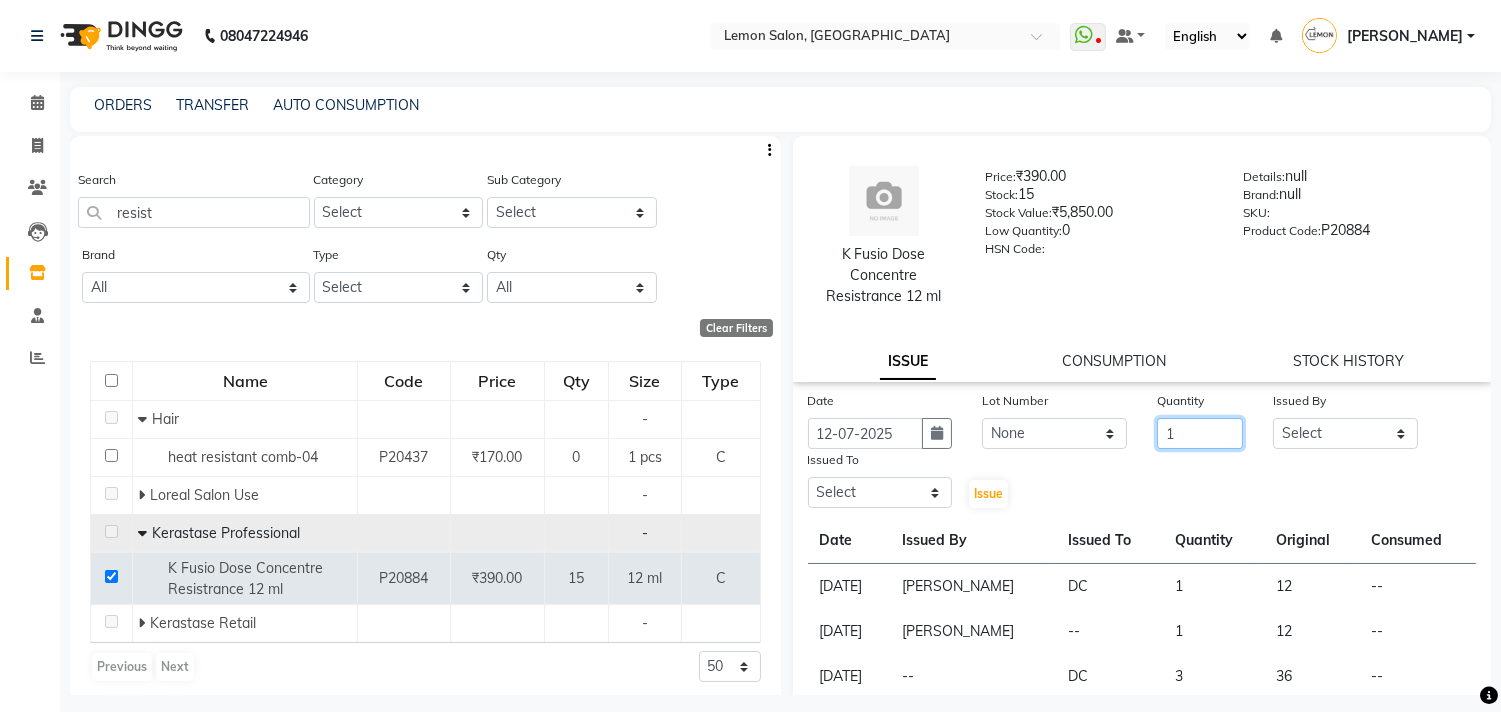 type on "1" 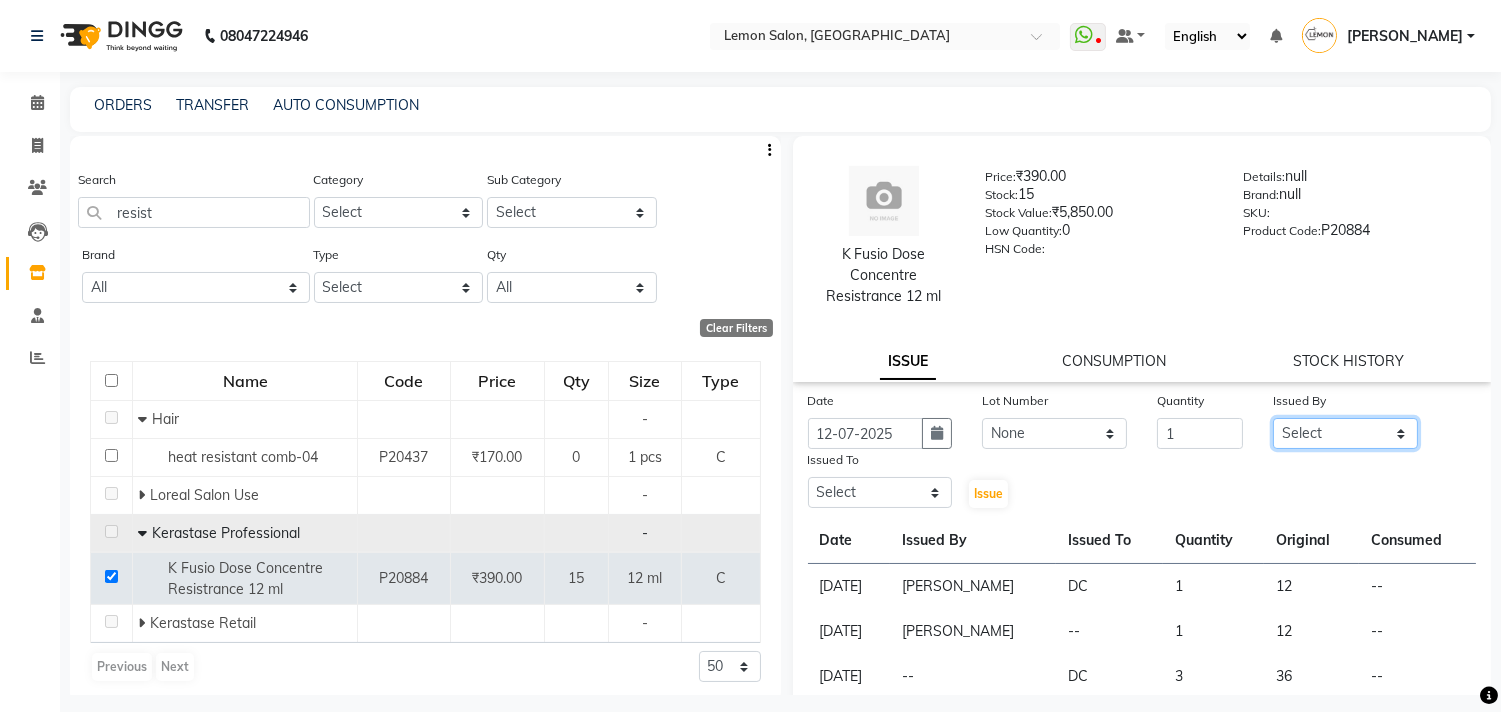 click on "Select Arun Arndive DC Faheem Malik Gufran Salmani Payal Maurya Riya Adawade Shoeb Salmani Kandivali Swati Sharma Yunus Yusuf Shaikh" 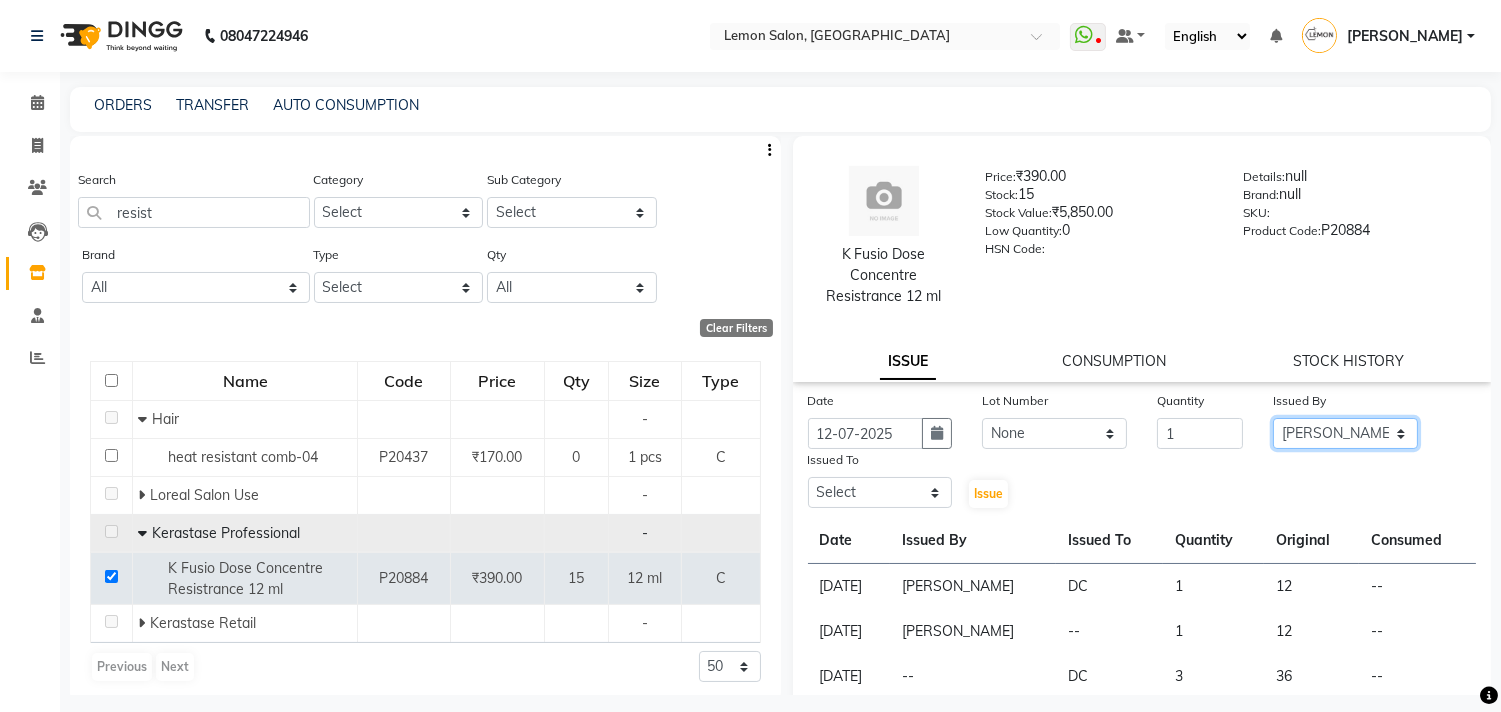 click on "Select Arun Arndive DC Faheem Malik Gufran Salmani Payal Maurya Riya Adawade Shoeb Salmani Kandivali Swati Sharma Yunus Yusuf Shaikh" 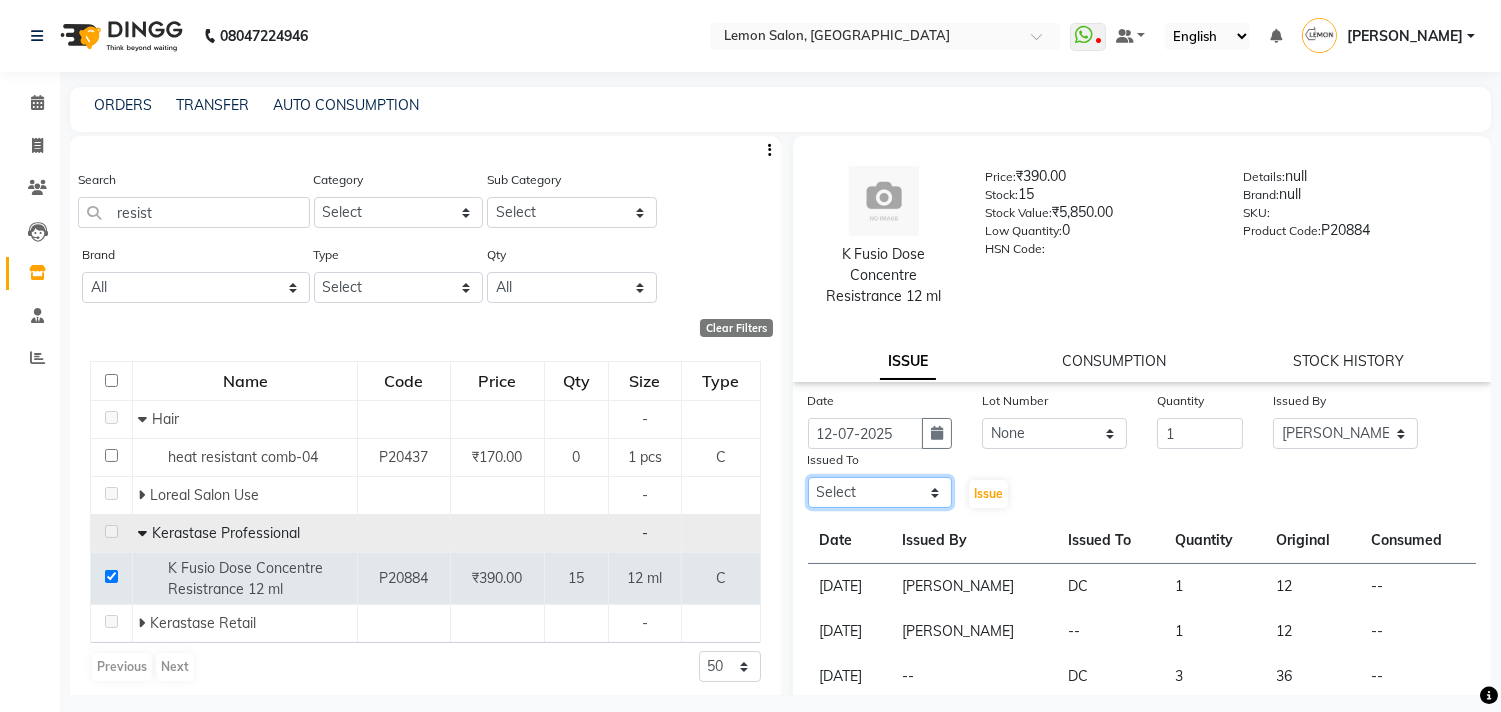 click on "Select Arun Arndive DC Faheem Malik Gufran Salmani Payal Maurya Riya Adawade Shoeb Salmani Kandivali Swati Sharma Yunus Yusuf Shaikh" 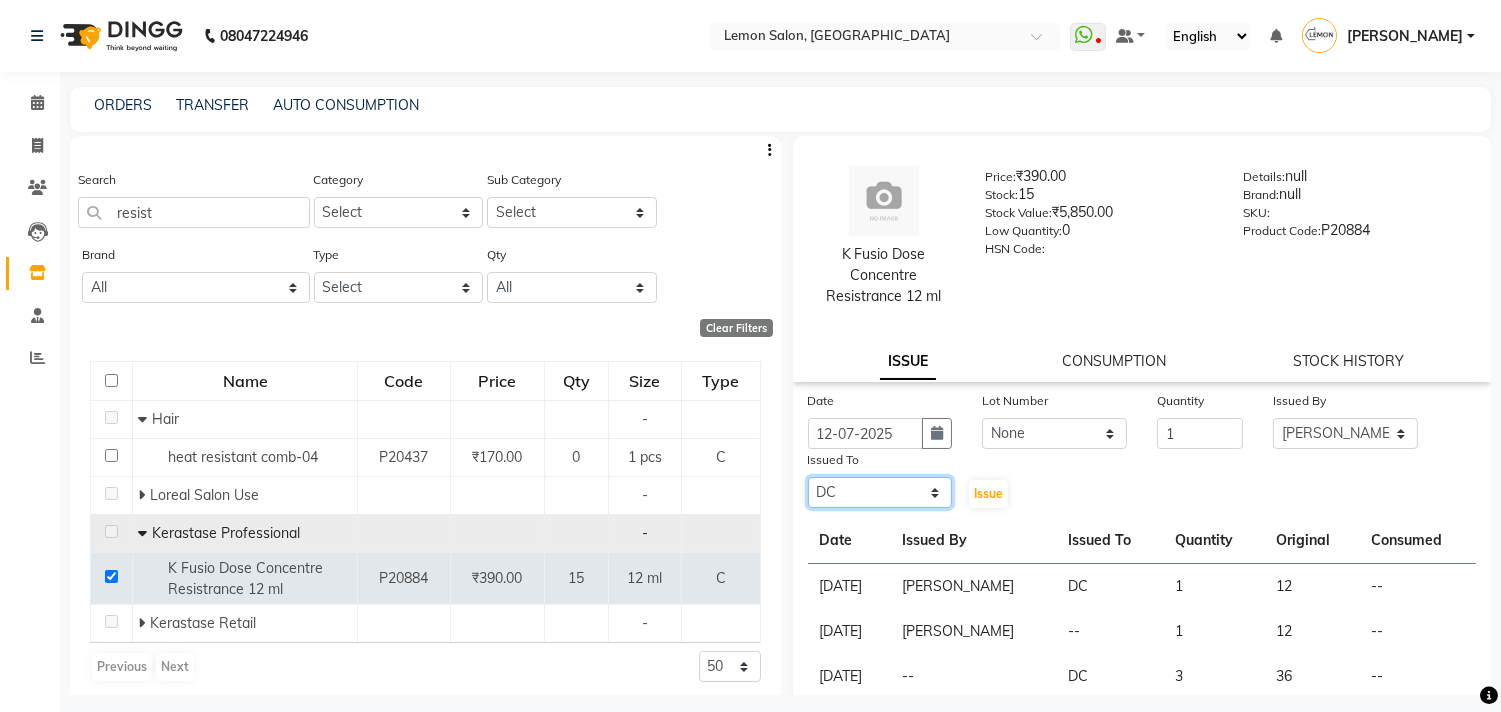 click on "Select Arun Arndive DC Faheem Malik Gufran Salmani Payal Maurya Riya Adawade Shoeb Salmani Kandivali Swati Sharma Yunus Yusuf Shaikh" 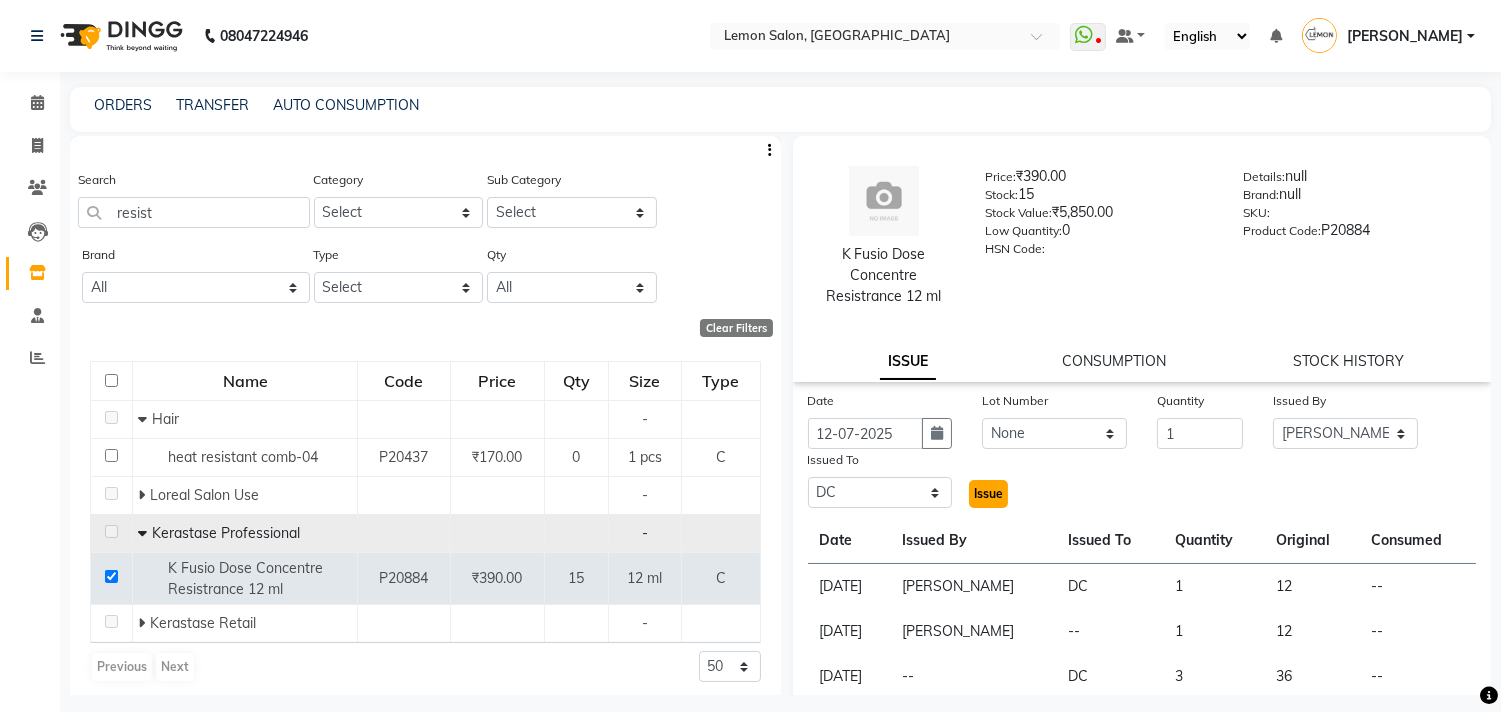 click on "Issue" 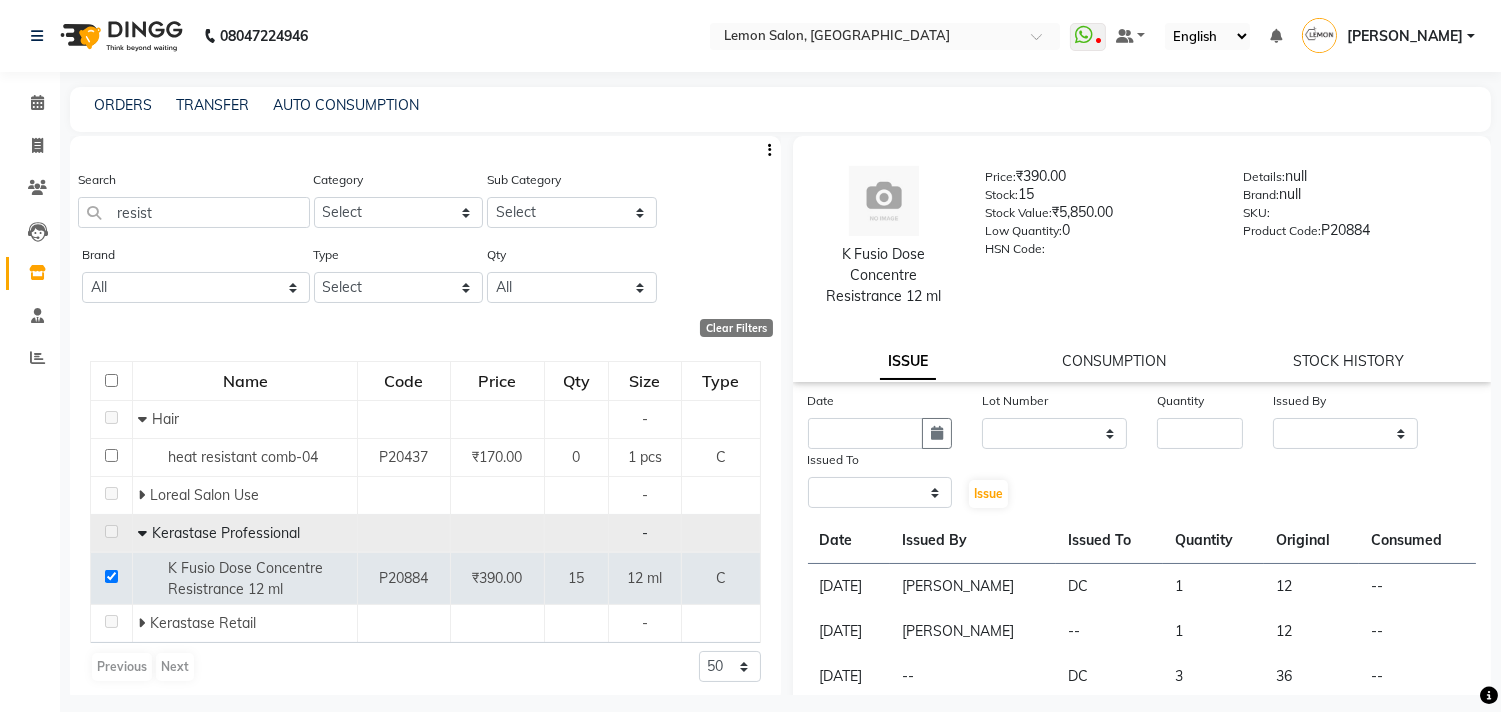 select 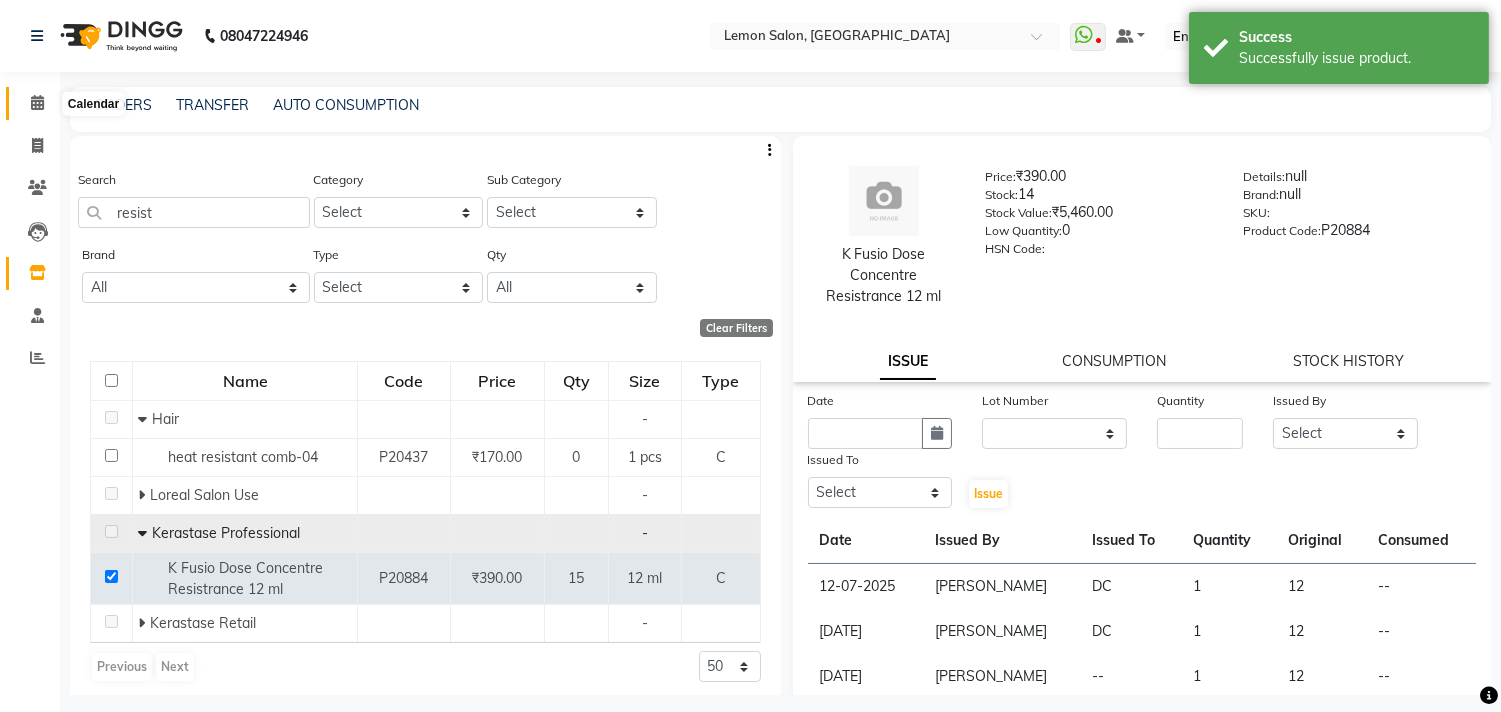 click 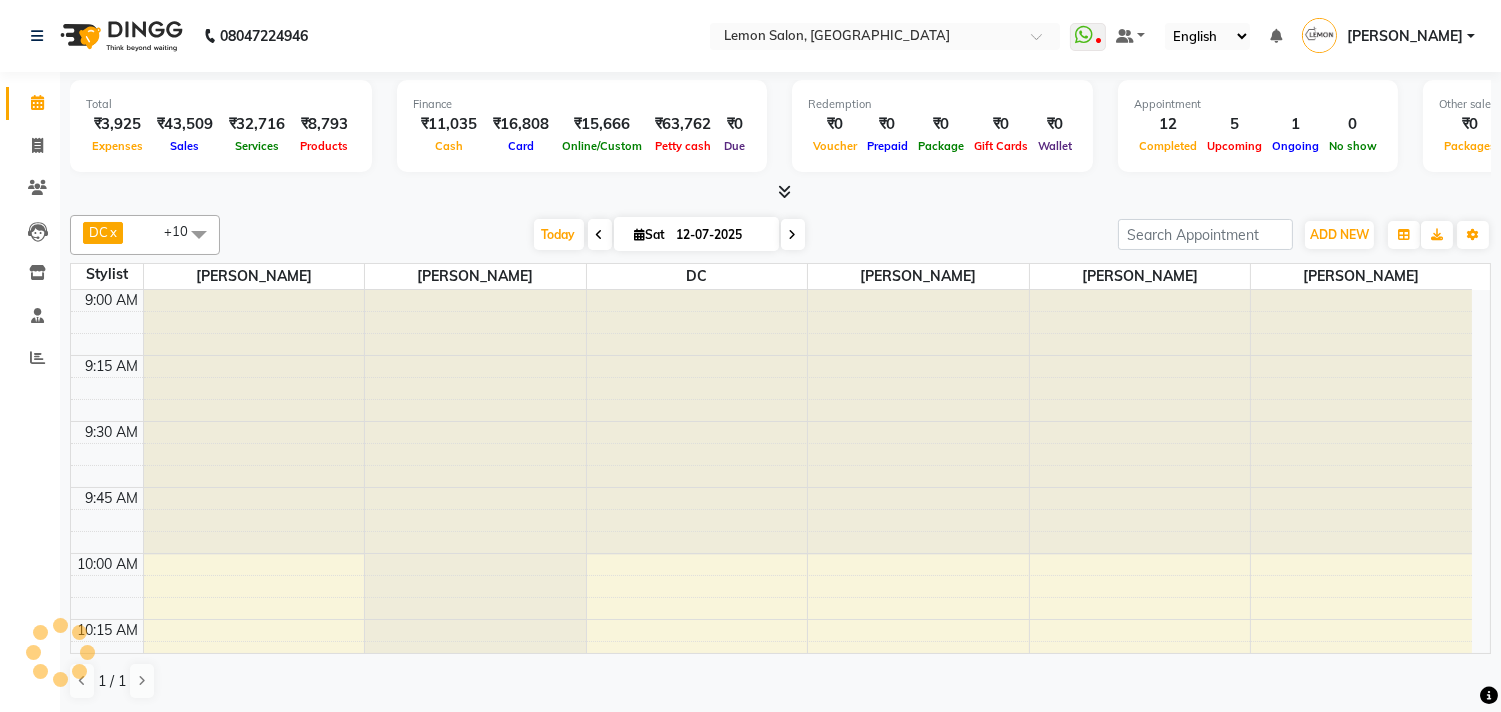scroll, scrollTop: 1, scrollLeft: 0, axis: vertical 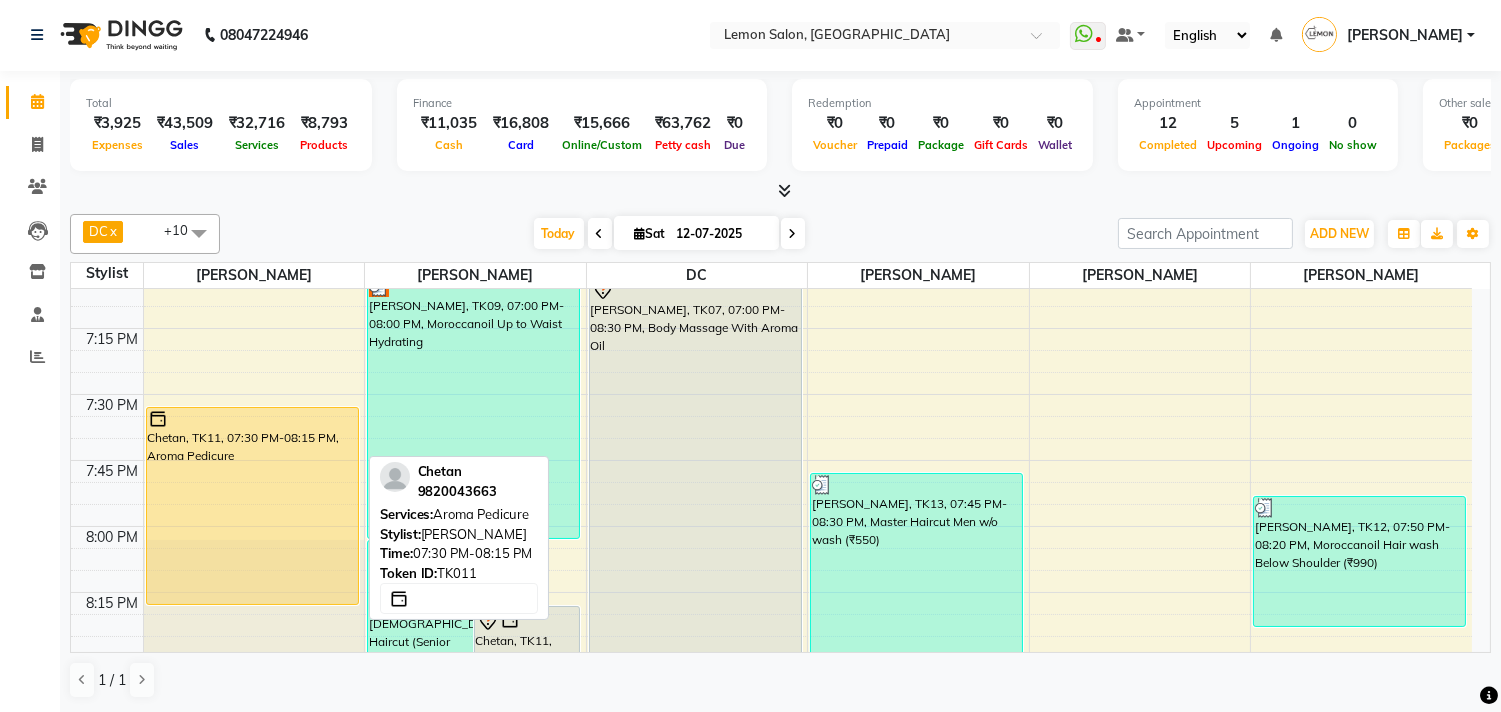 click on "Chetan, TK11, 07:30 PM-08:15 PM, Aroma Pedicure" at bounding box center [252, 506] 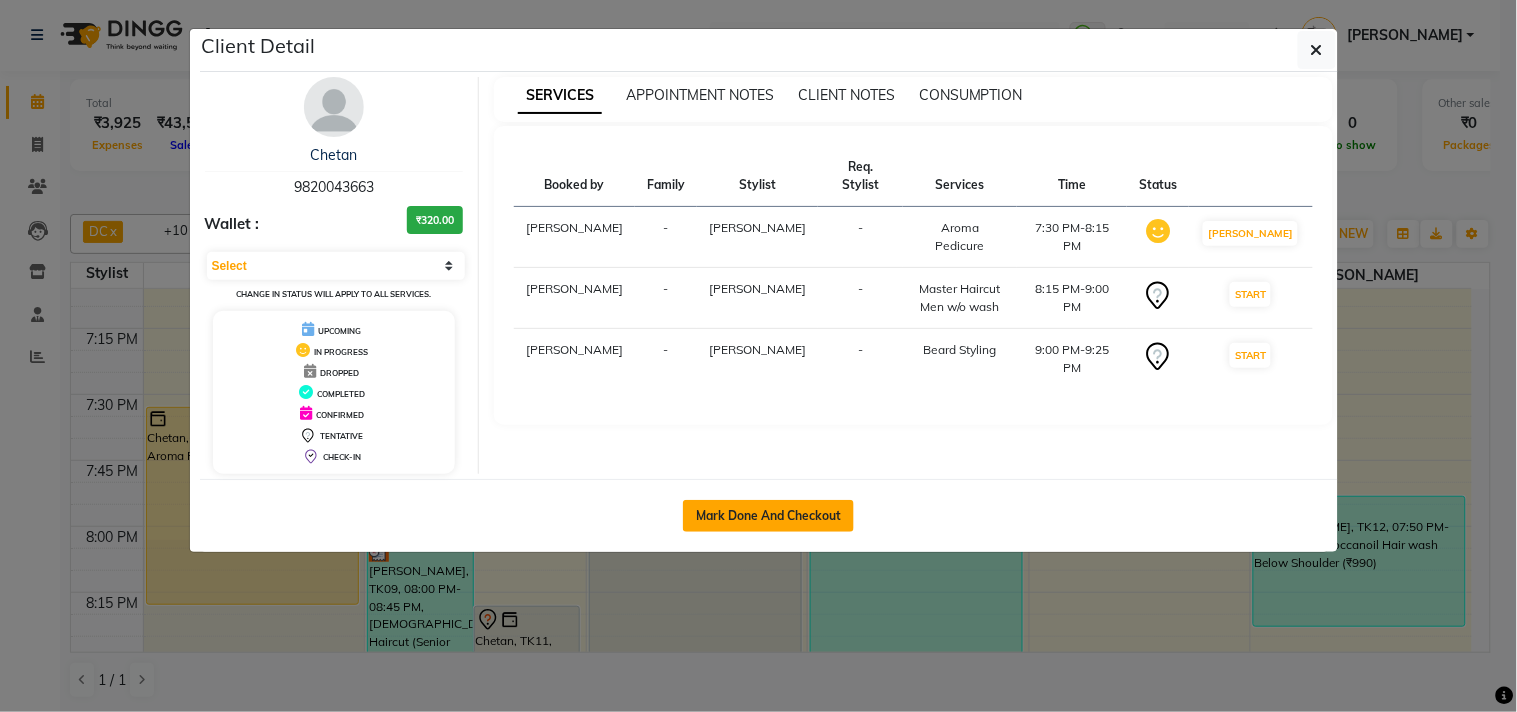 click on "Mark Done And Checkout" 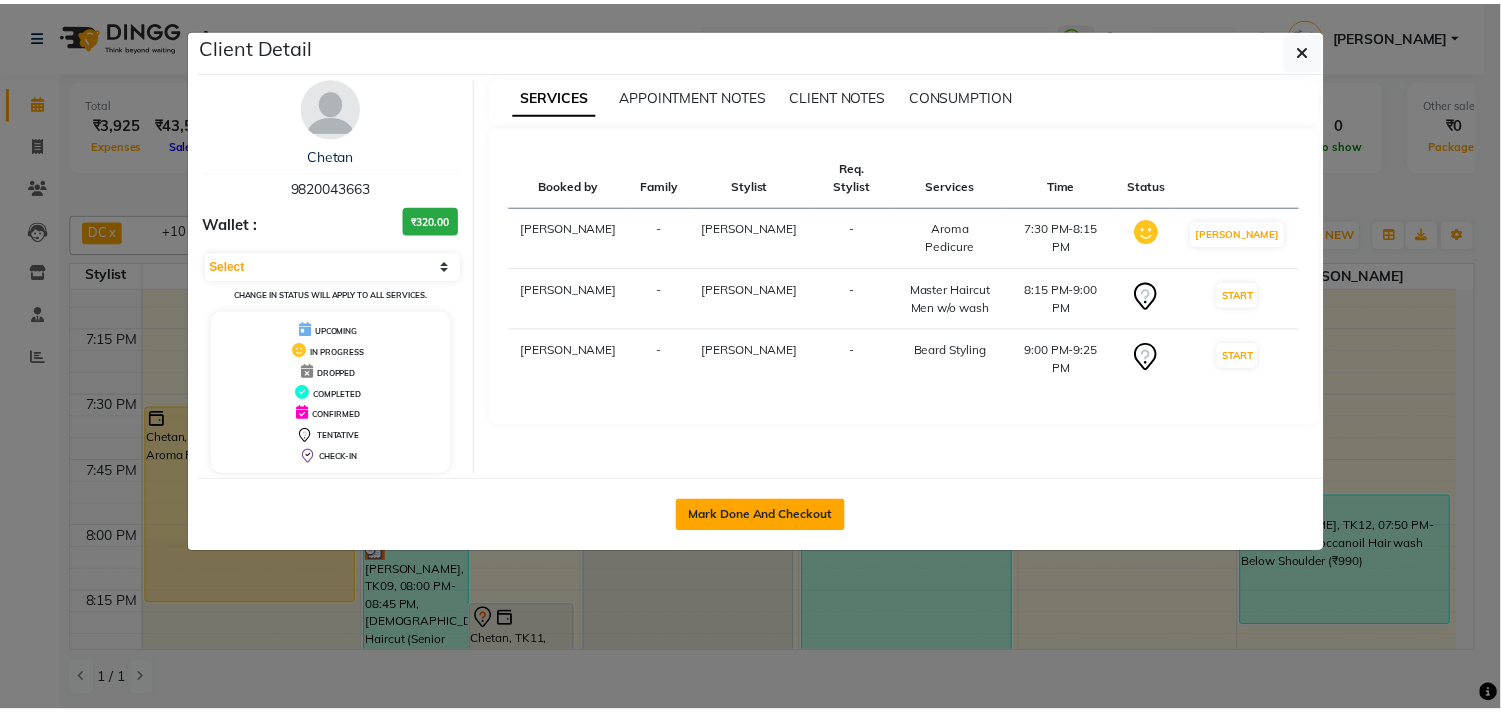 scroll, scrollTop: 0, scrollLeft: 0, axis: both 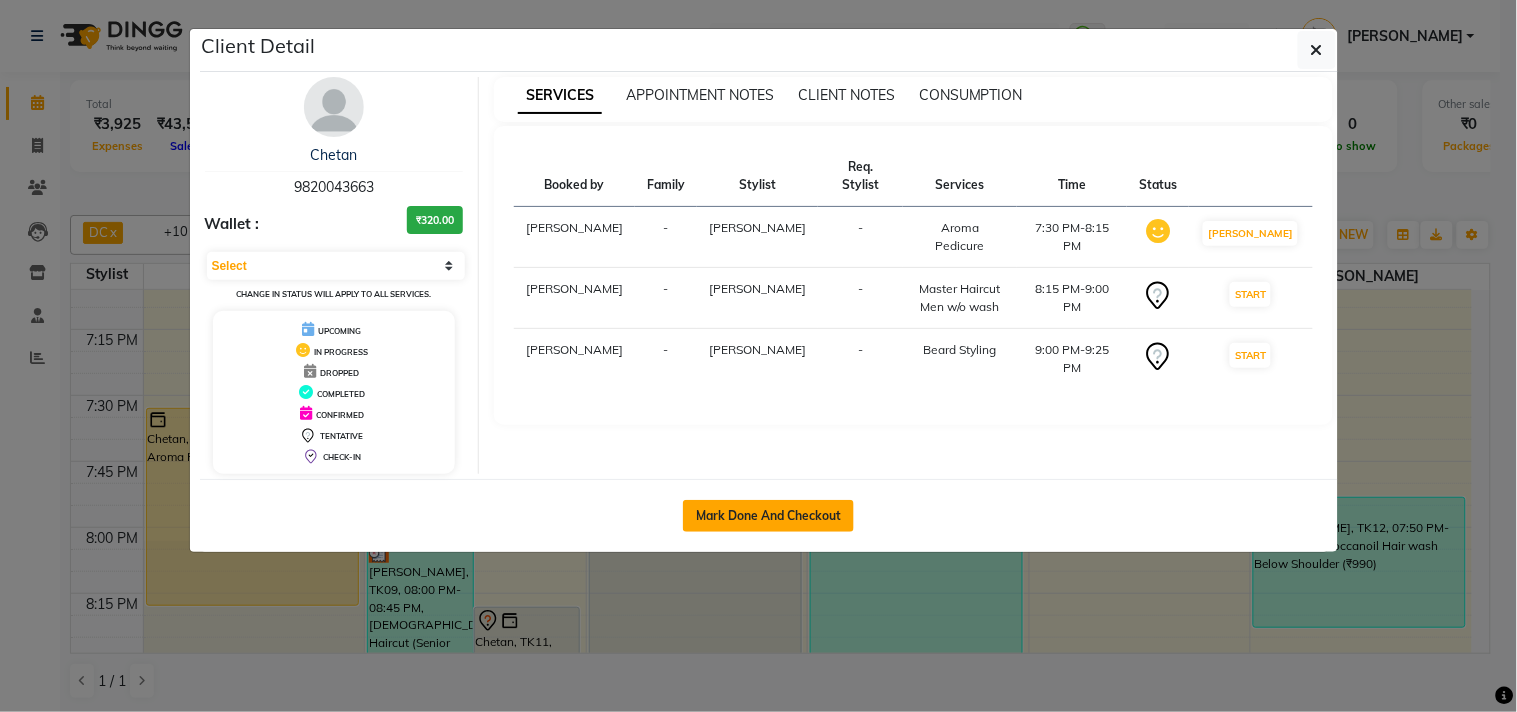 select on "569" 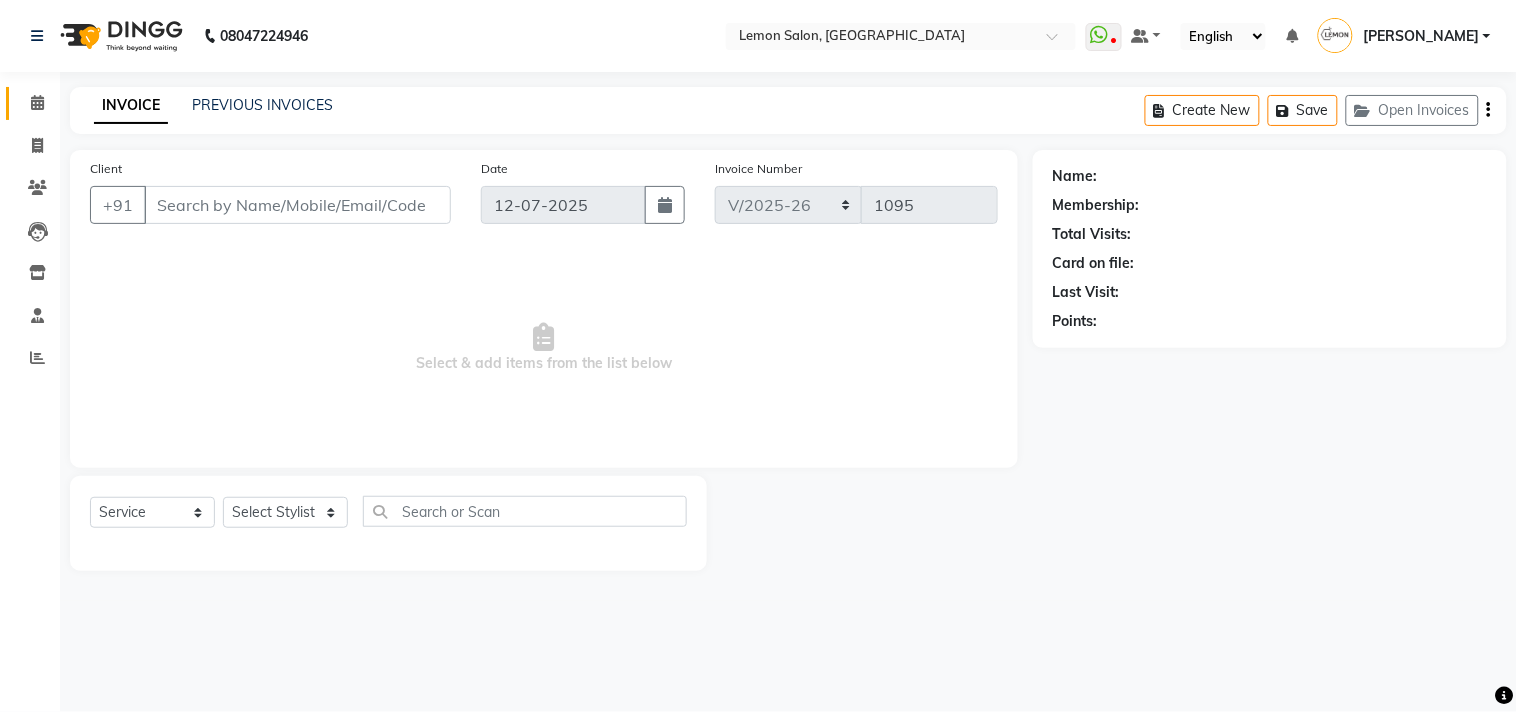 type on "9820043663" 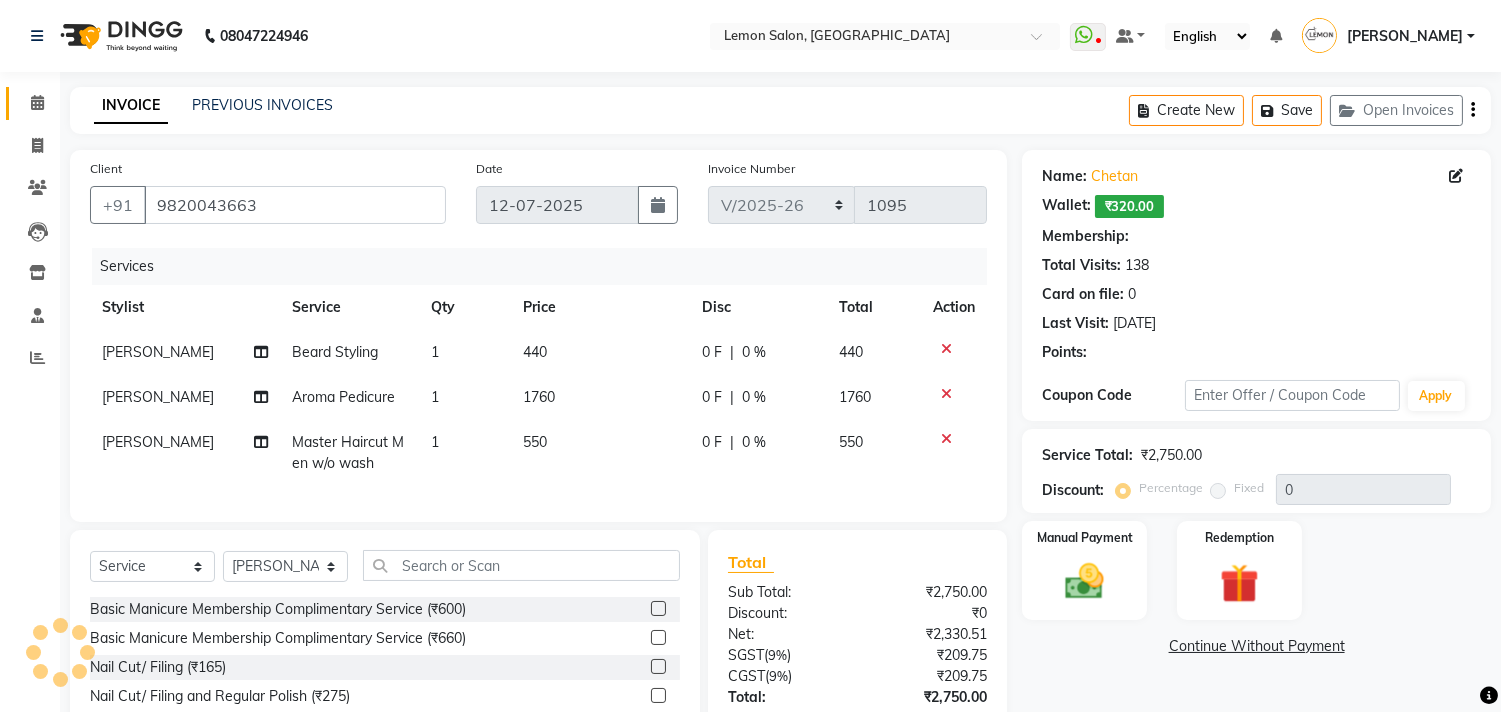 select on "1: Object" 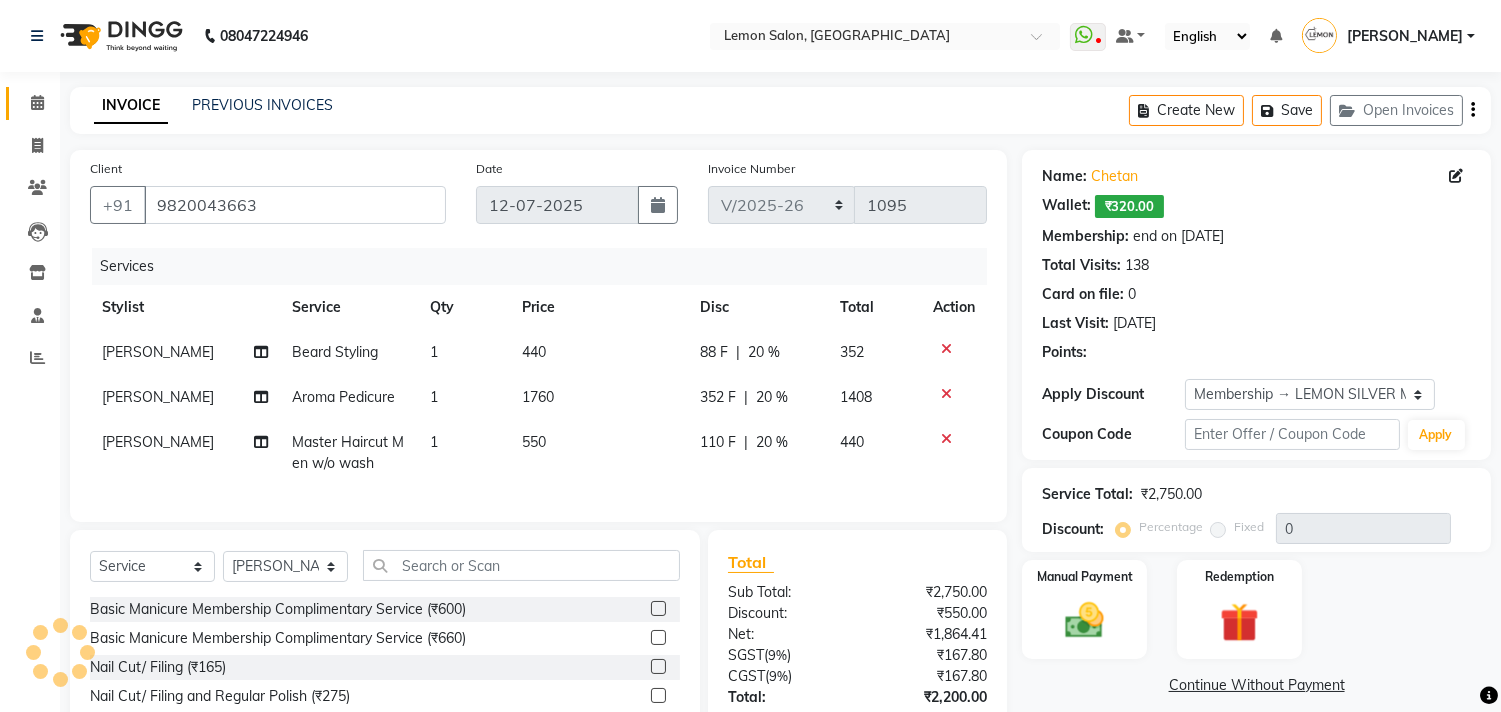 type on "20" 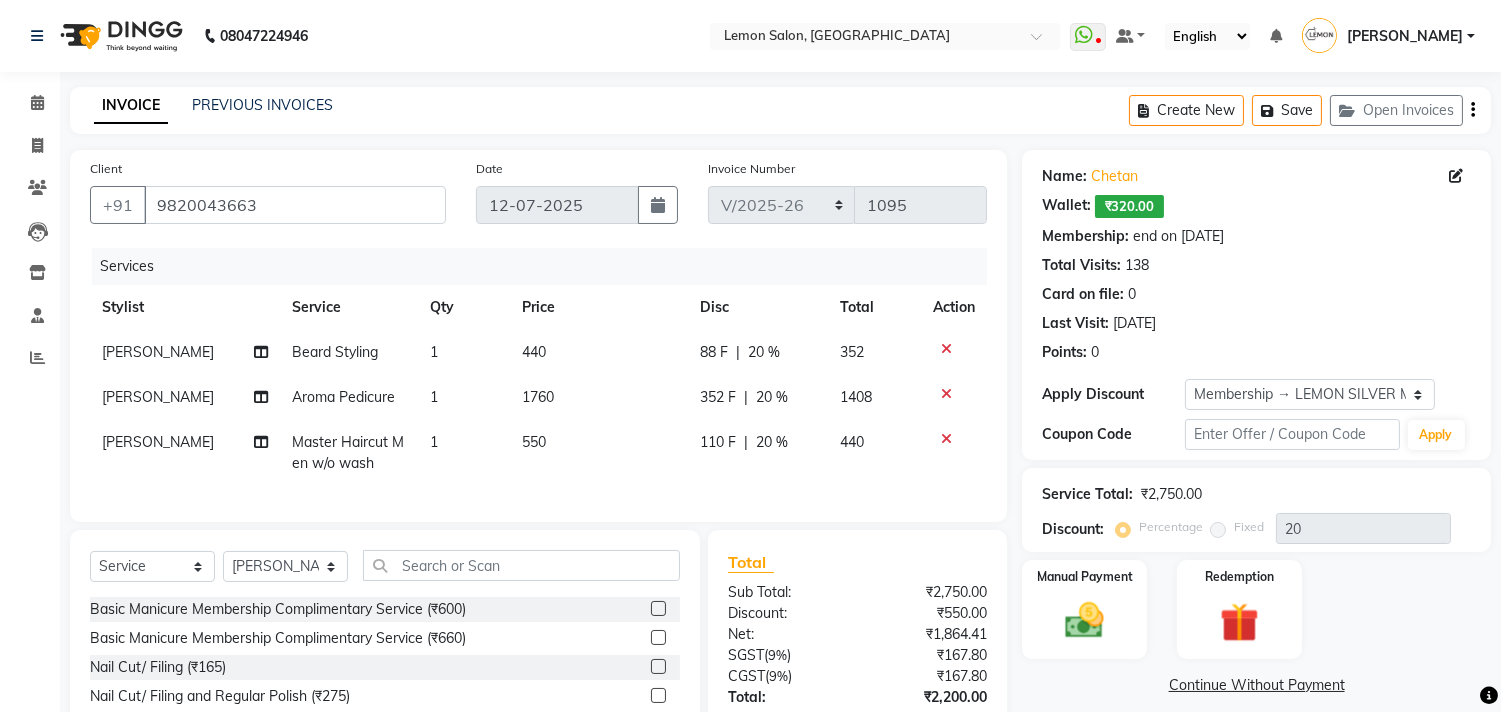 click on "Beard Styling" 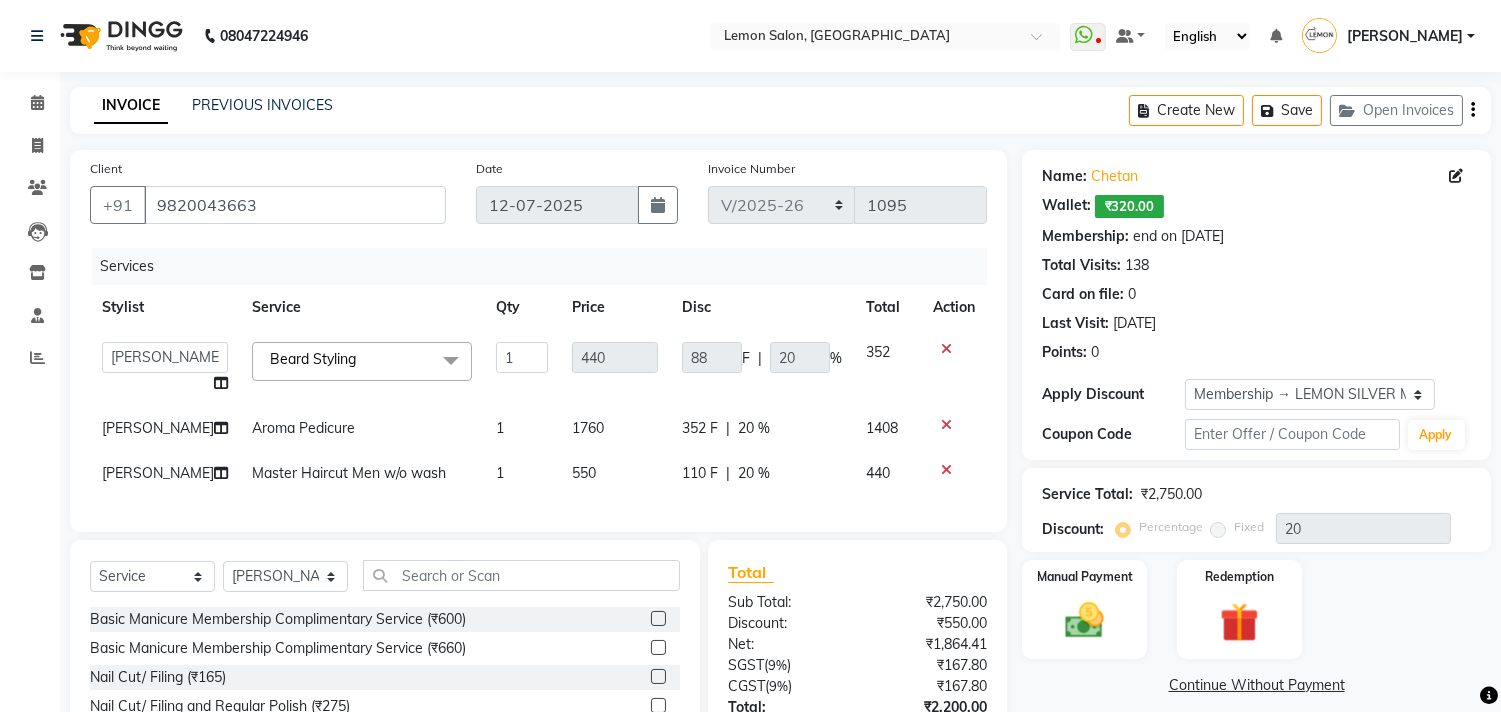 click on "Beard Styling  x" 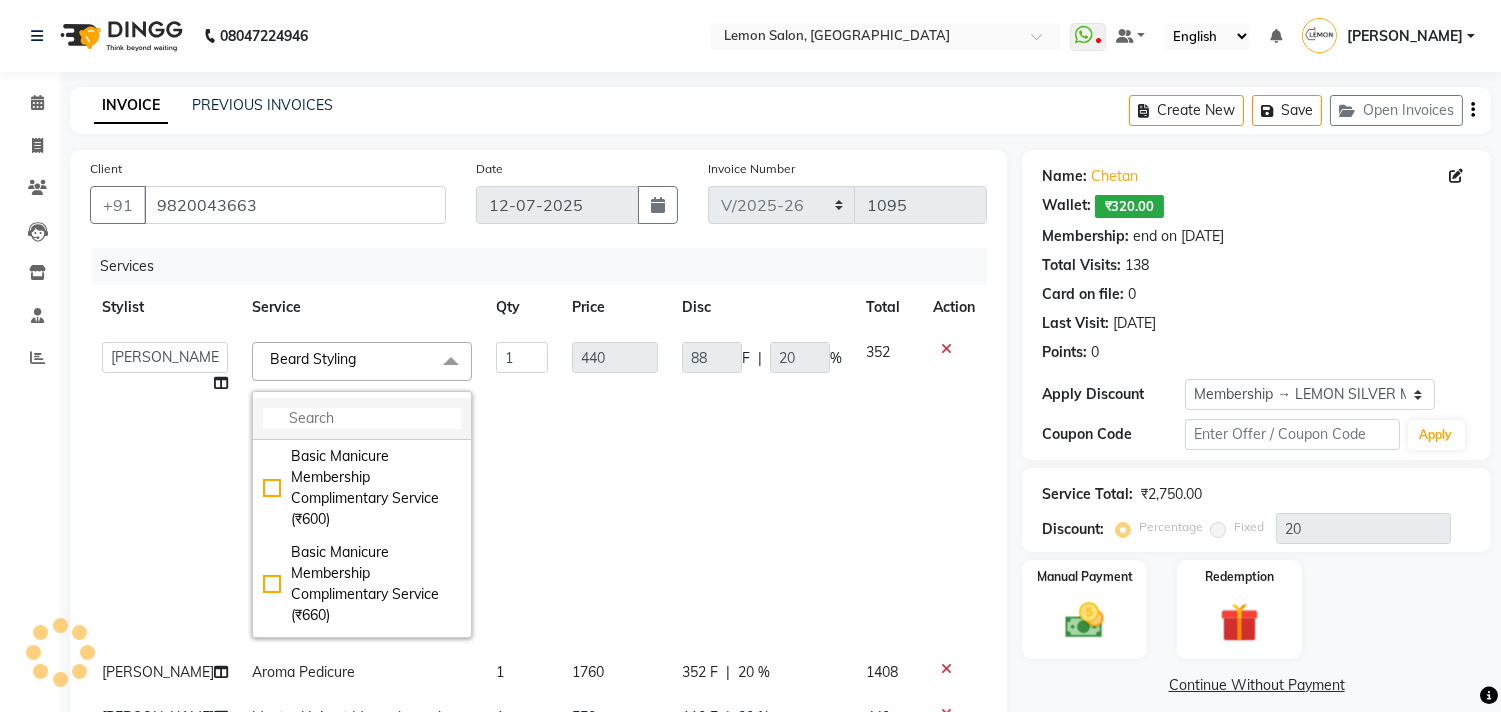click 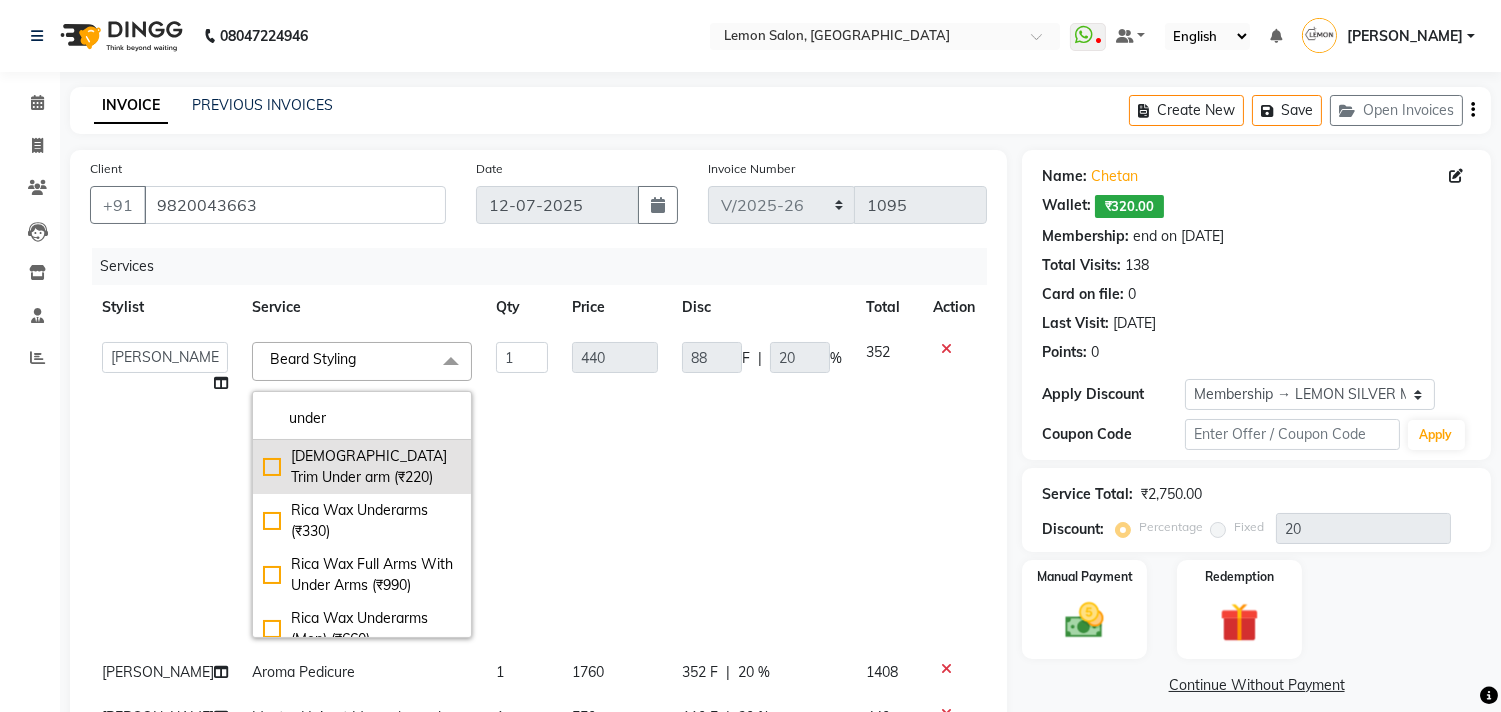 type on "under" 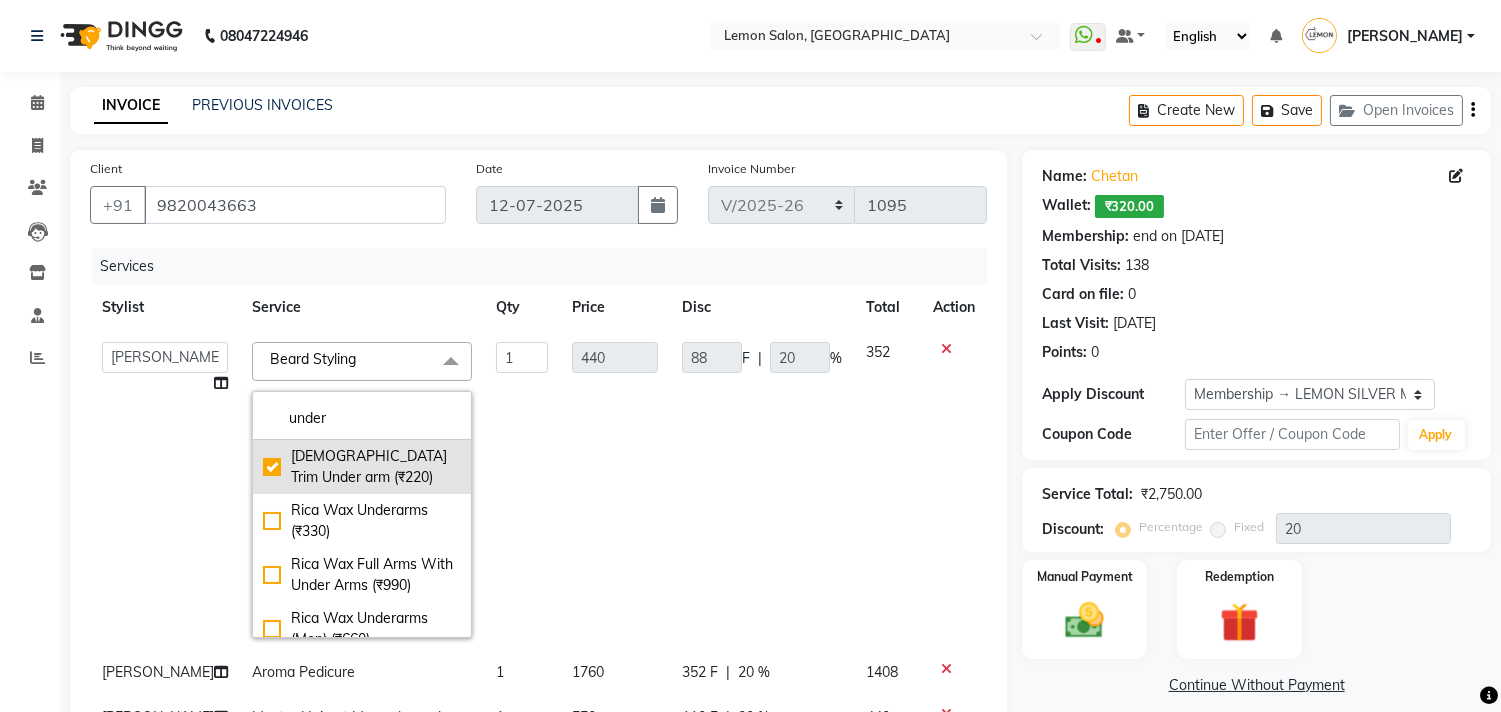 checkbox on "true" 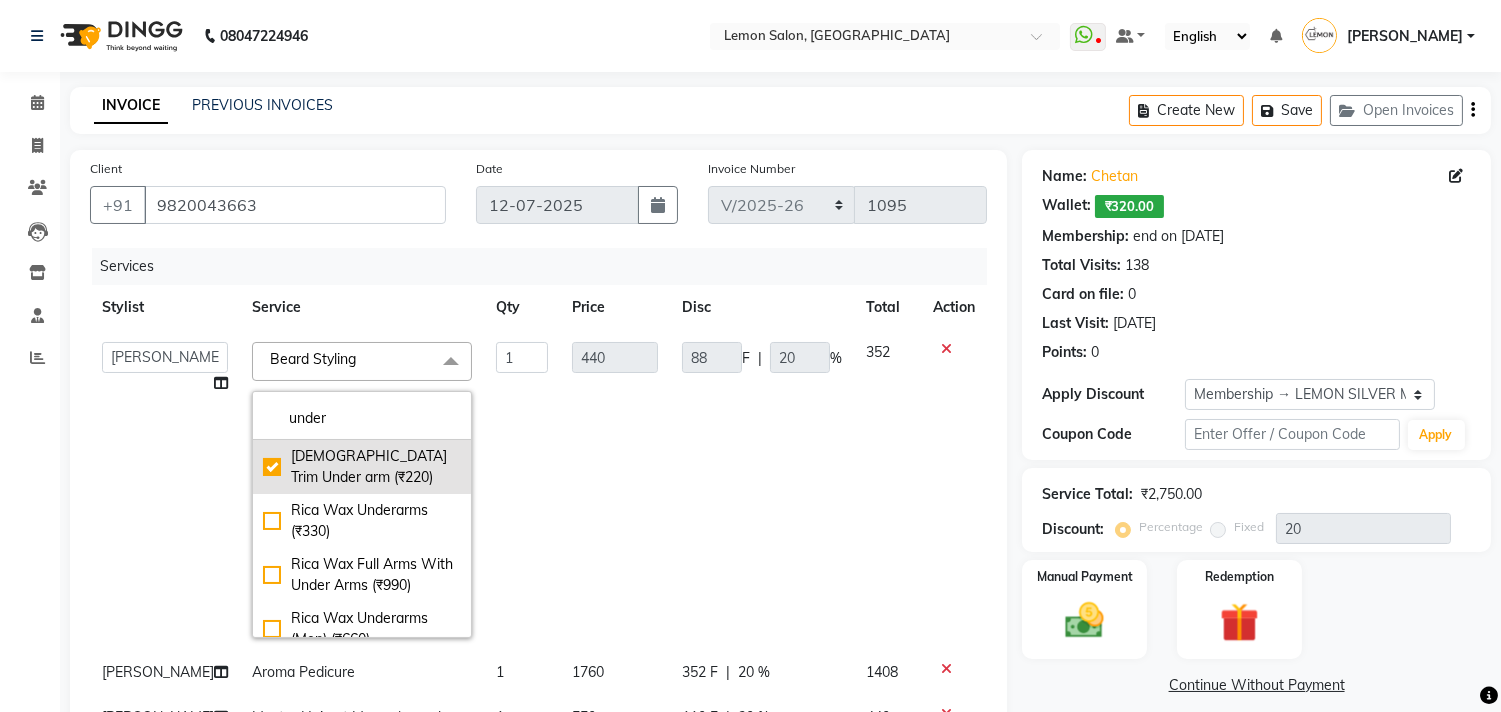 type on "220" 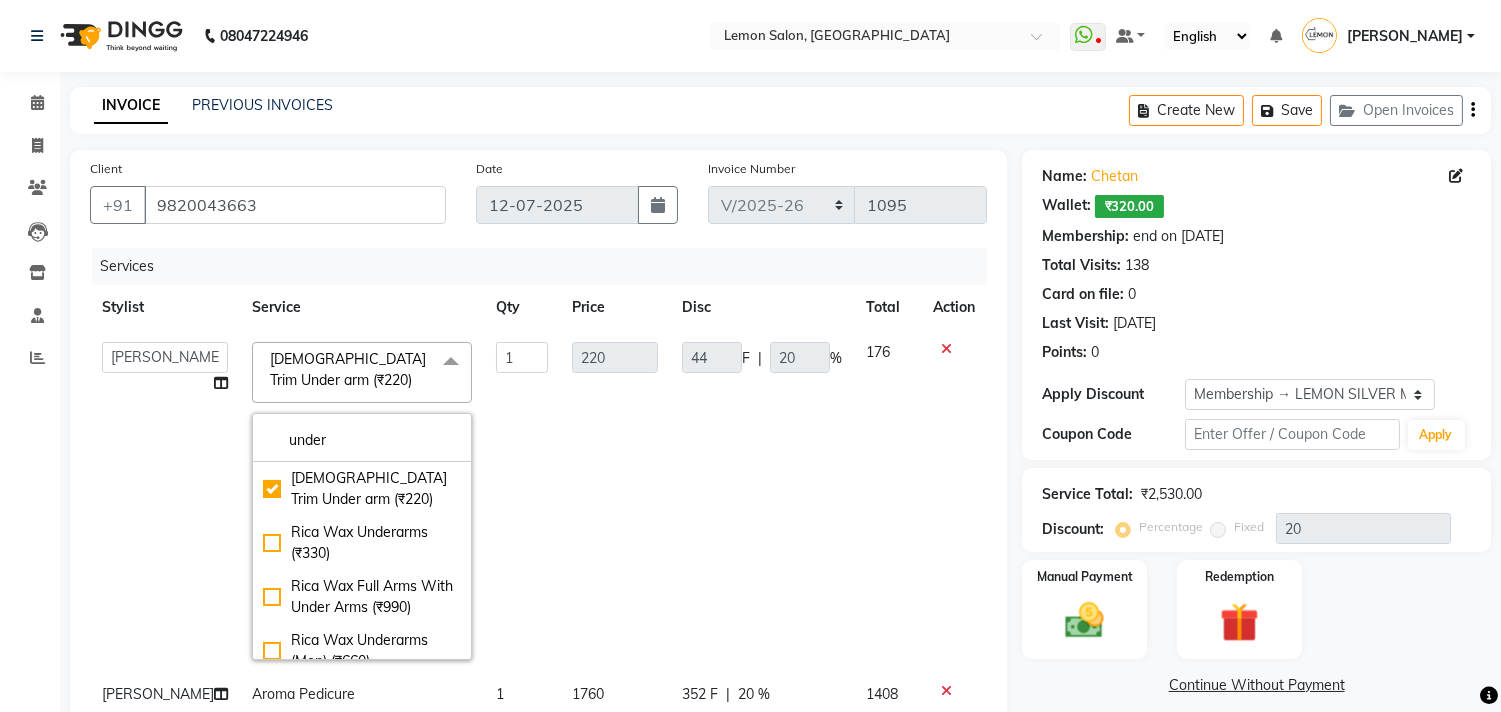 click on "44 F | 20 %" 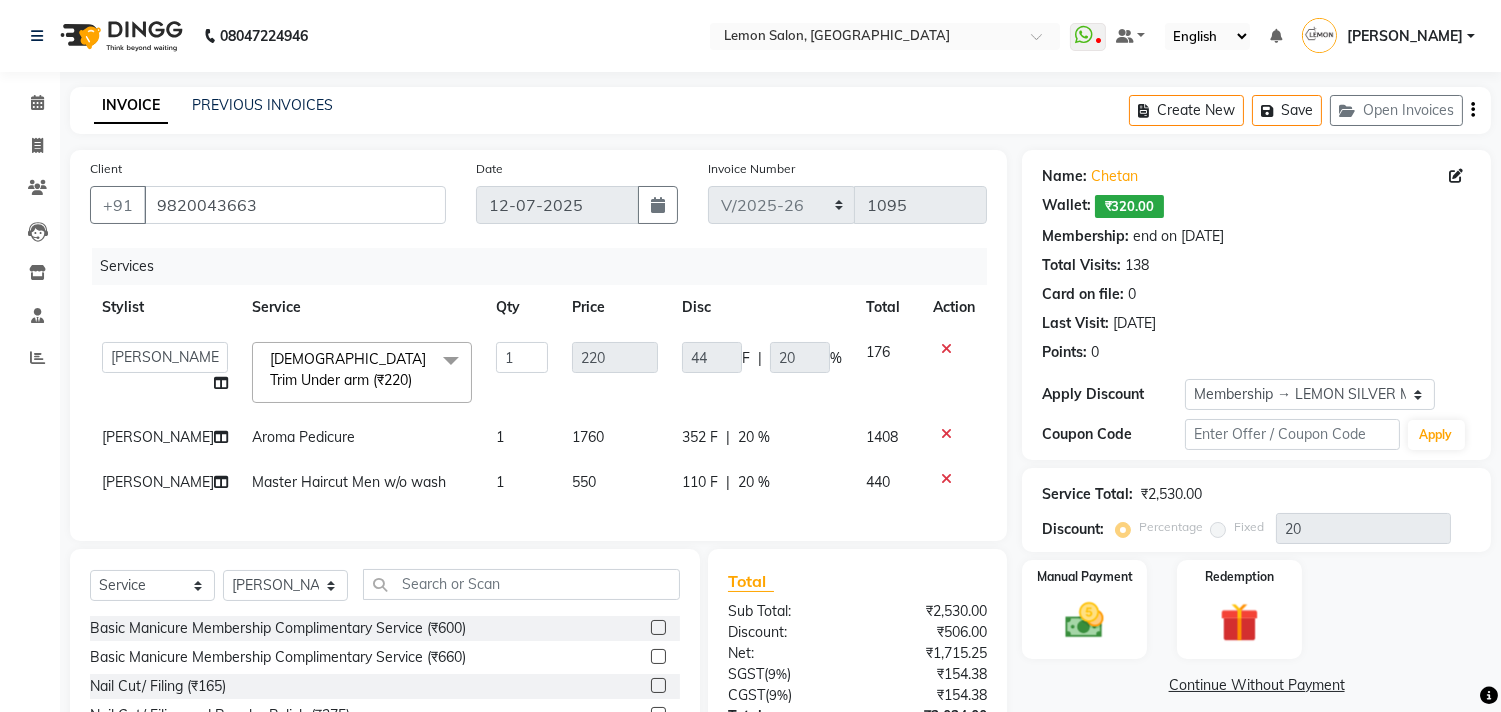 scroll, scrollTop: 220, scrollLeft: 0, axis: vertical 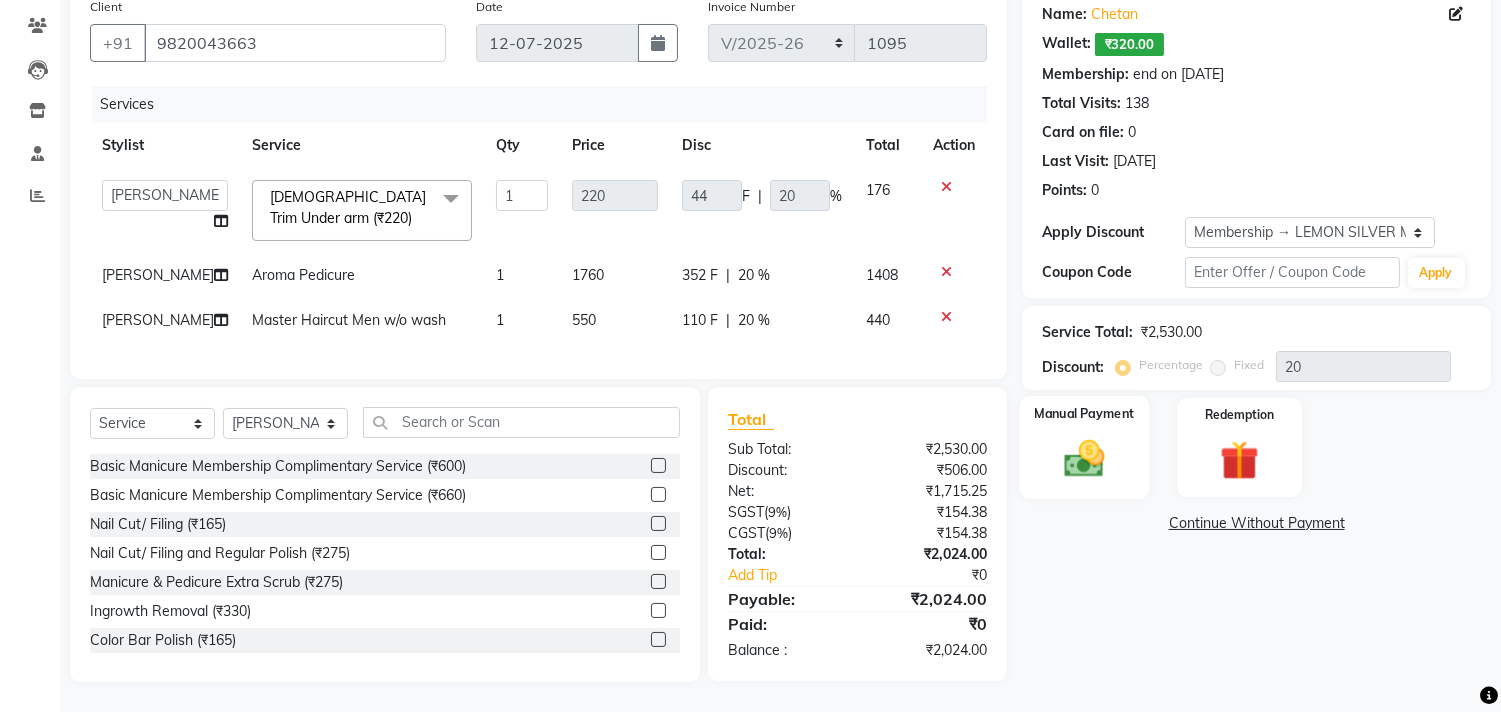 click 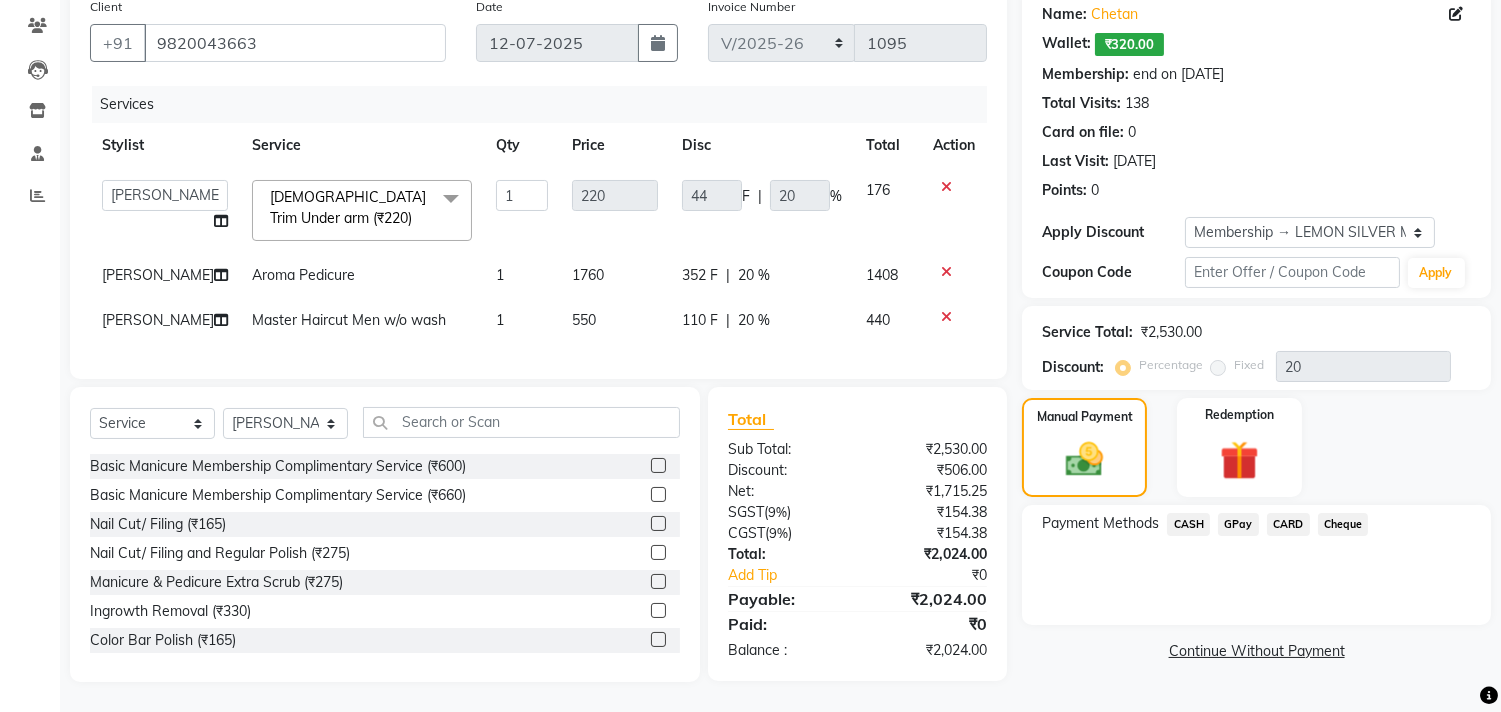 click on "CARD" 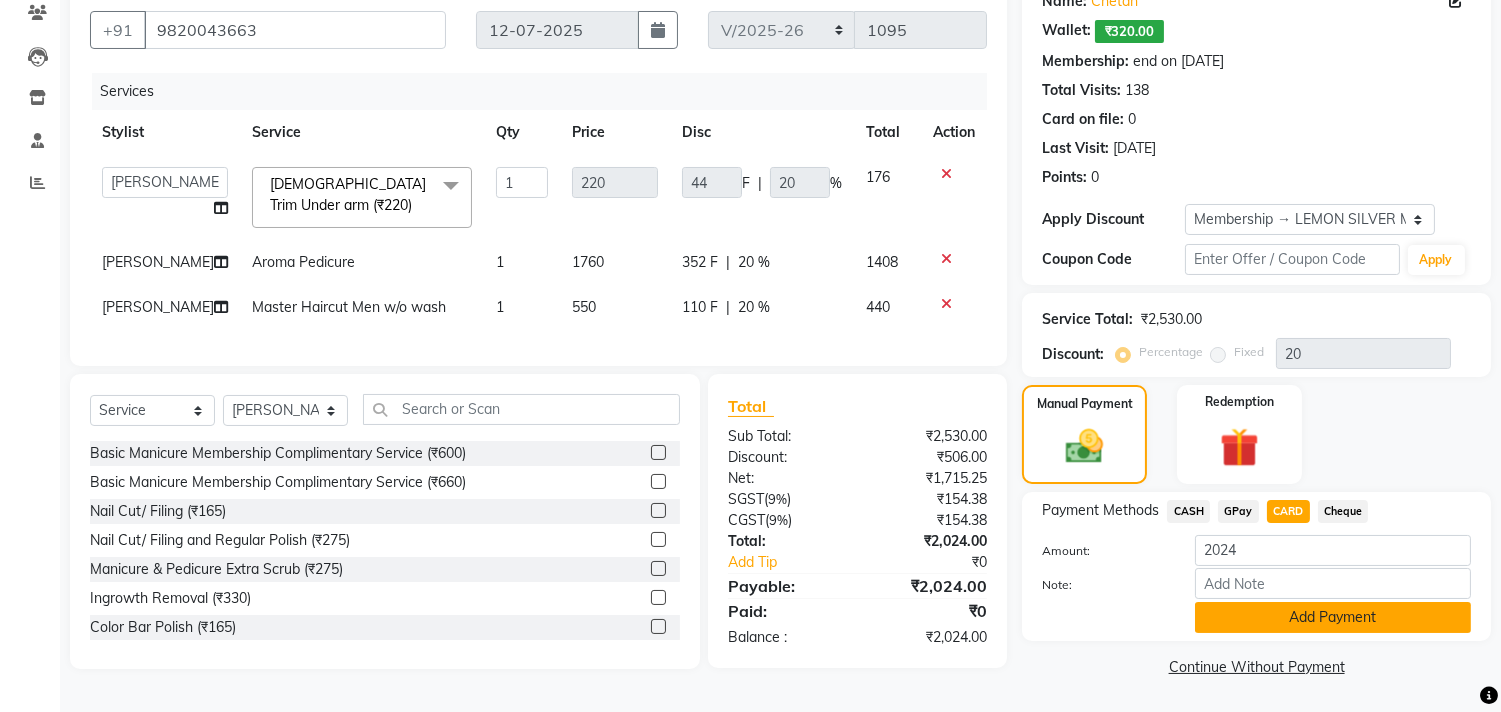 click on "Add Payment" 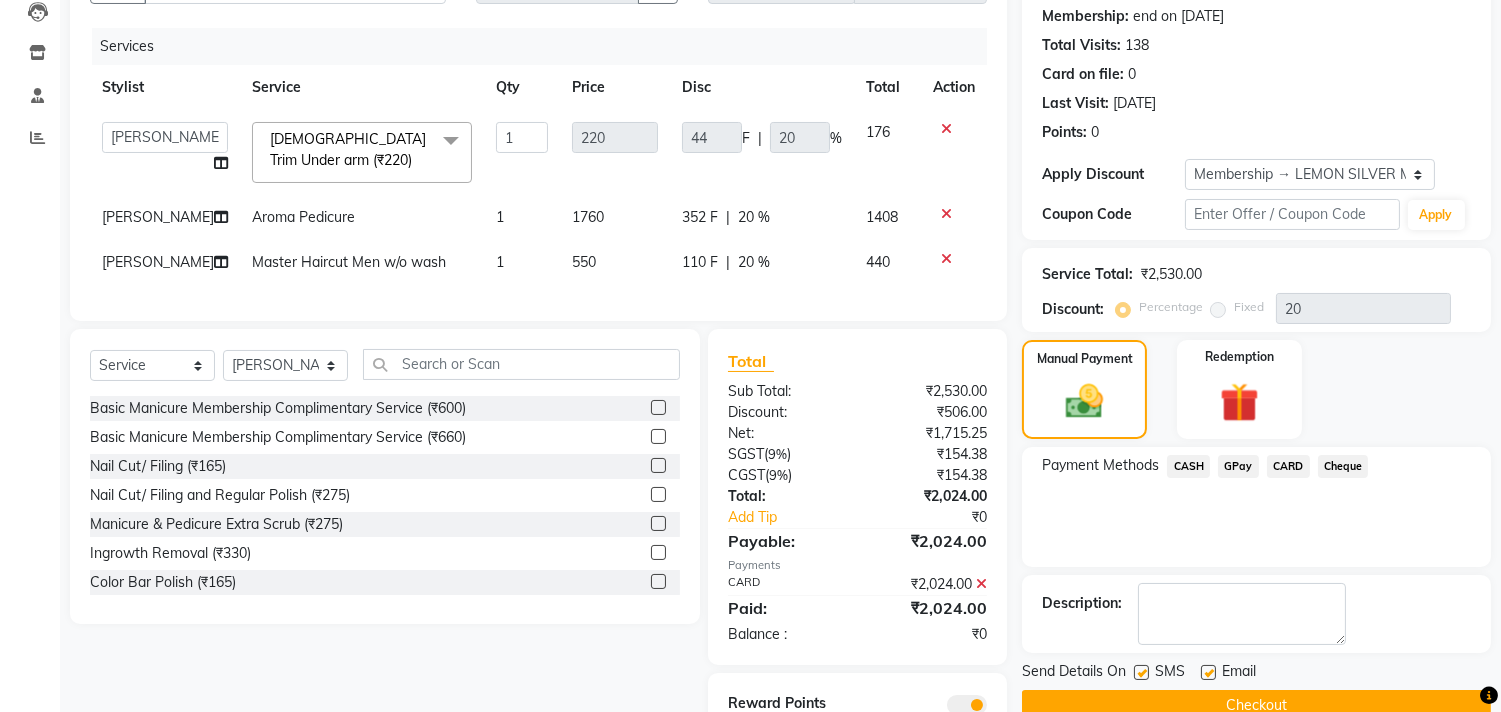 scroll, scrollTop: 331, scrollLeft: 0, axis: vertical 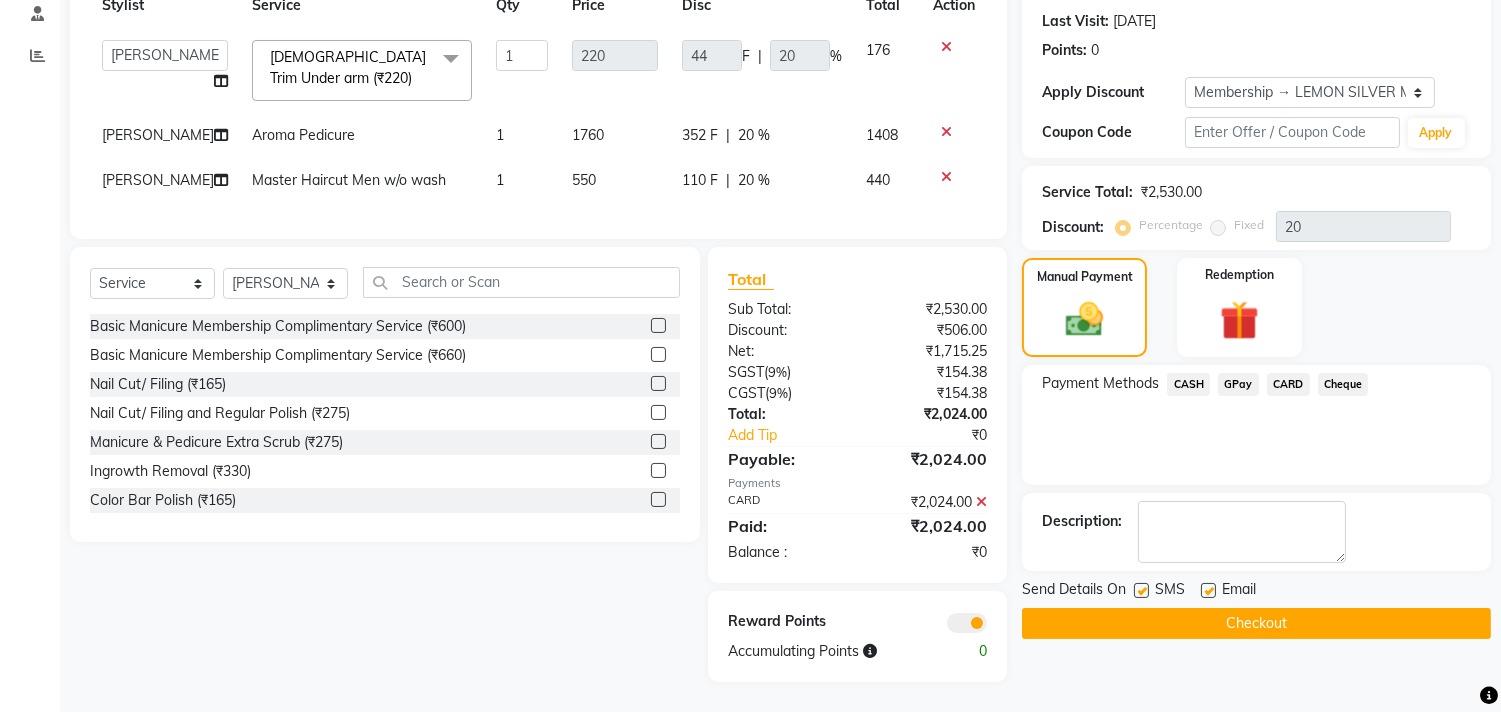 click 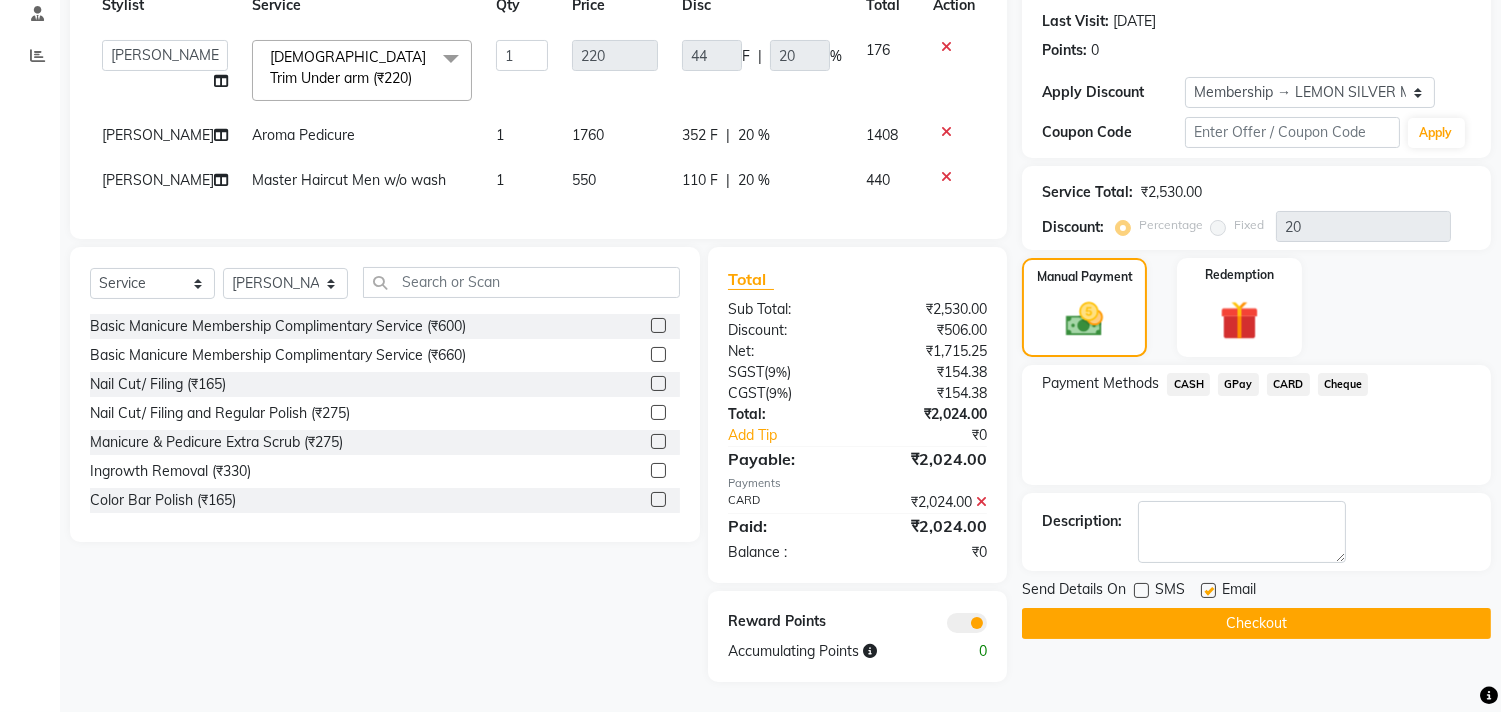 click 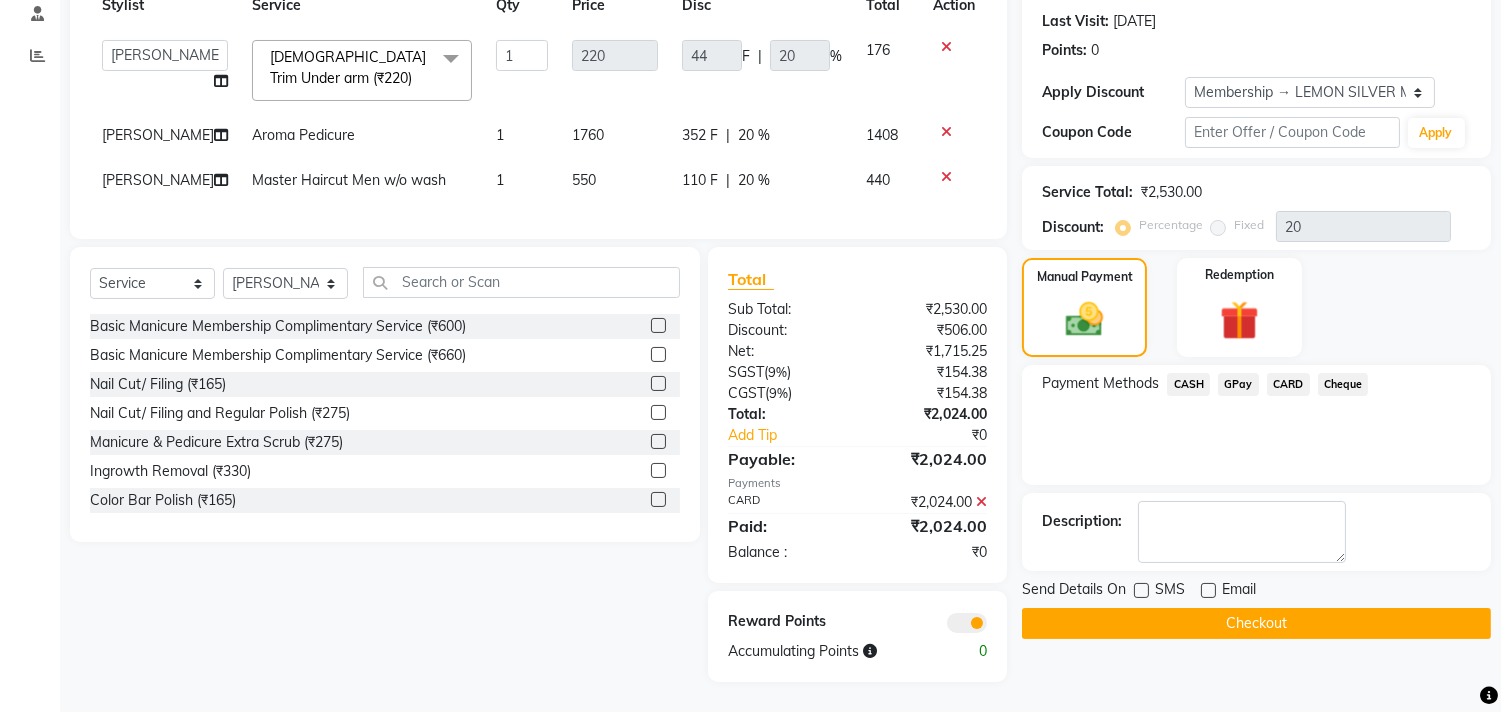 click on "Checkout" 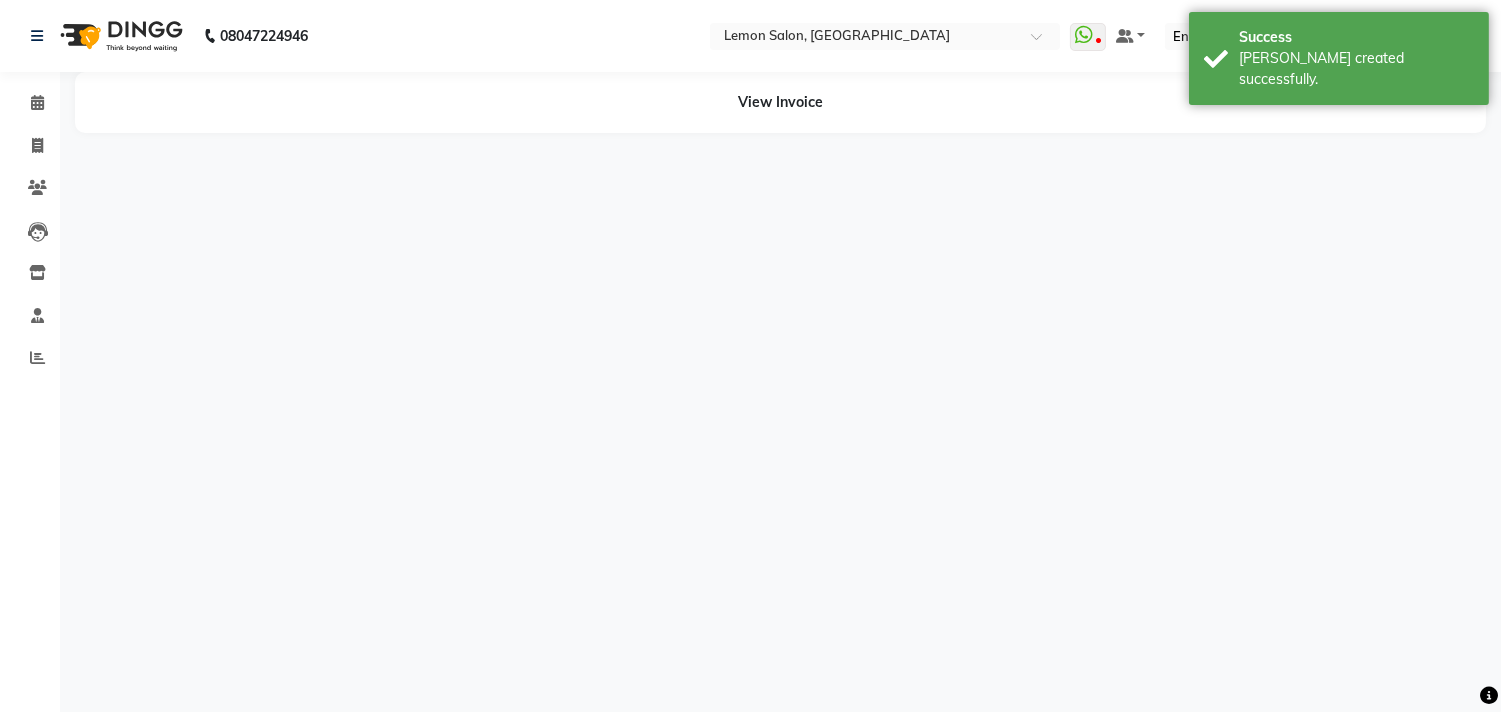 scroll, scrollTop: 0, scrollLeft: 0, axis: both 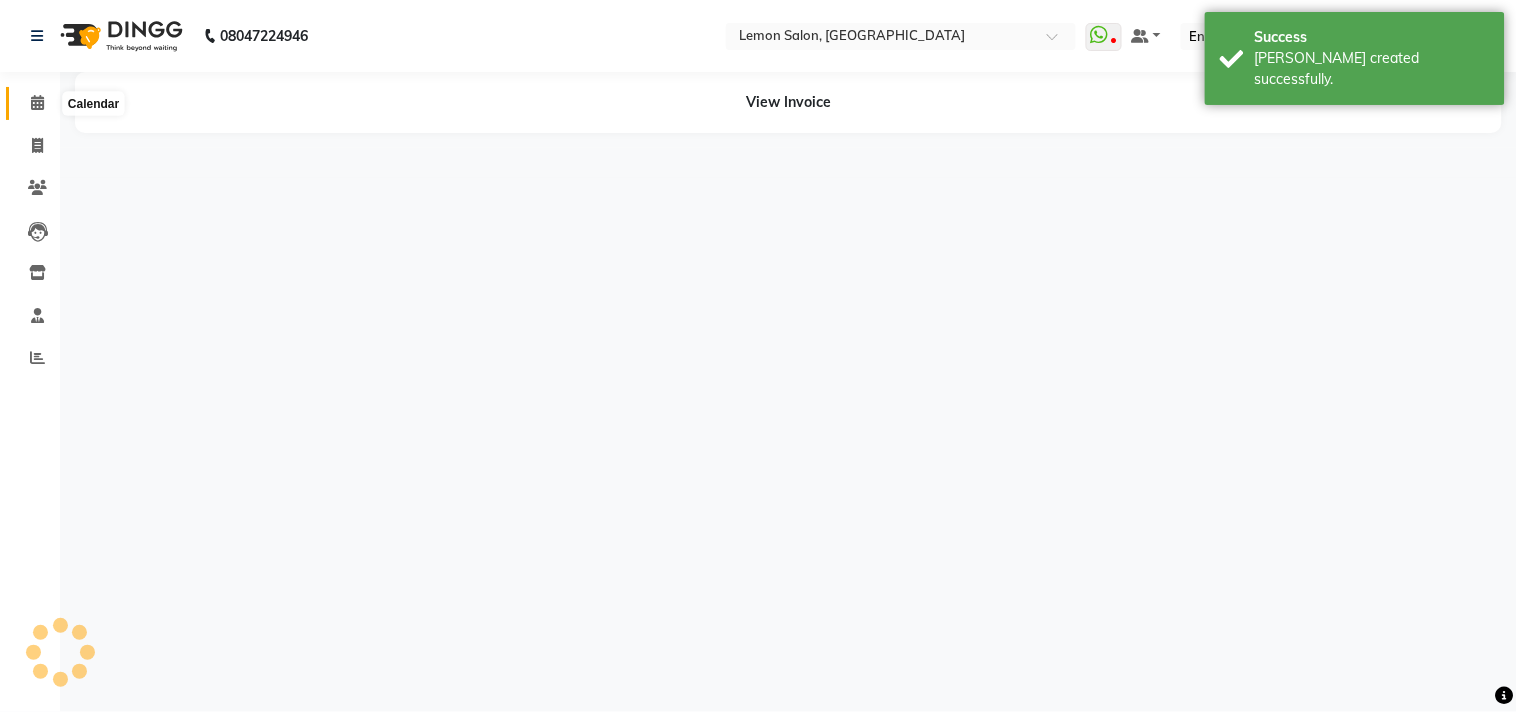 click 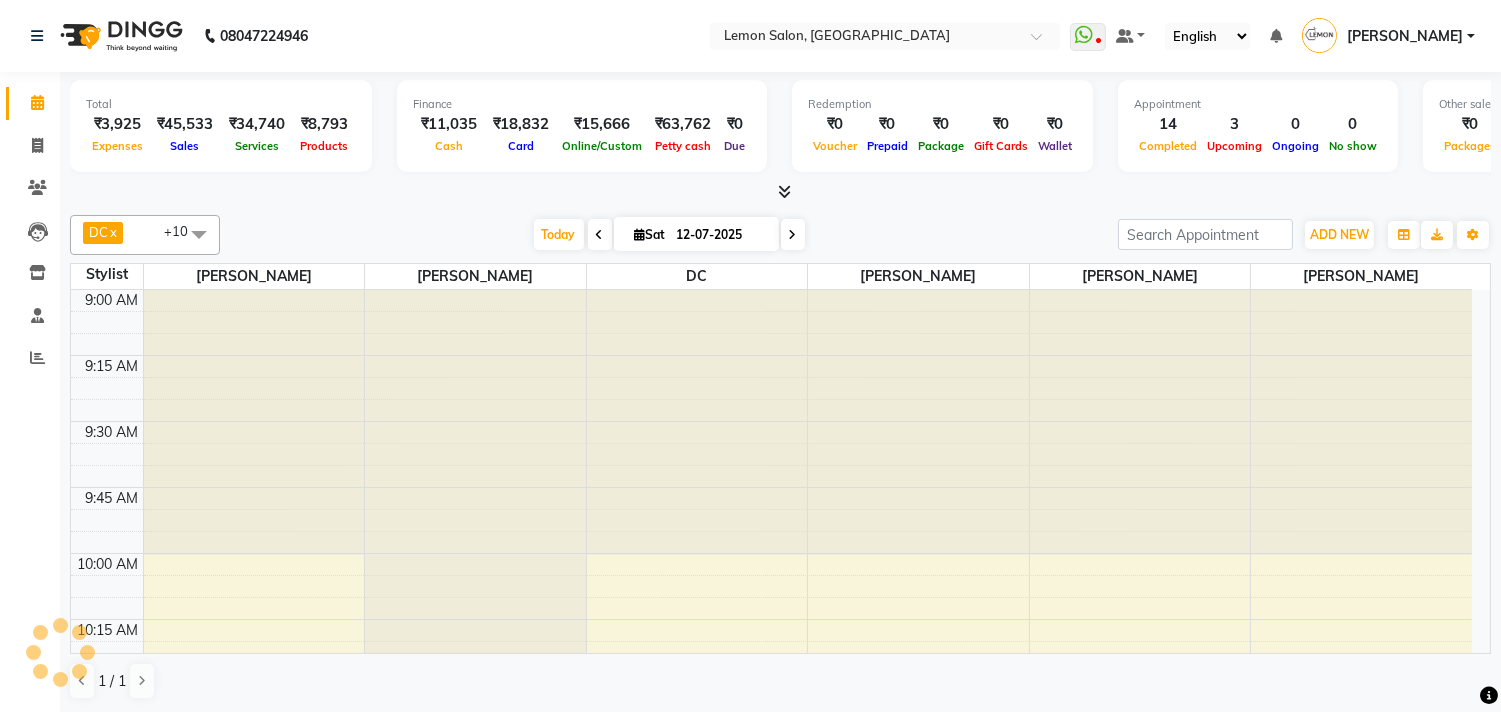 scroll, scrollTop: 0, scrollLeft: 0, axis: both 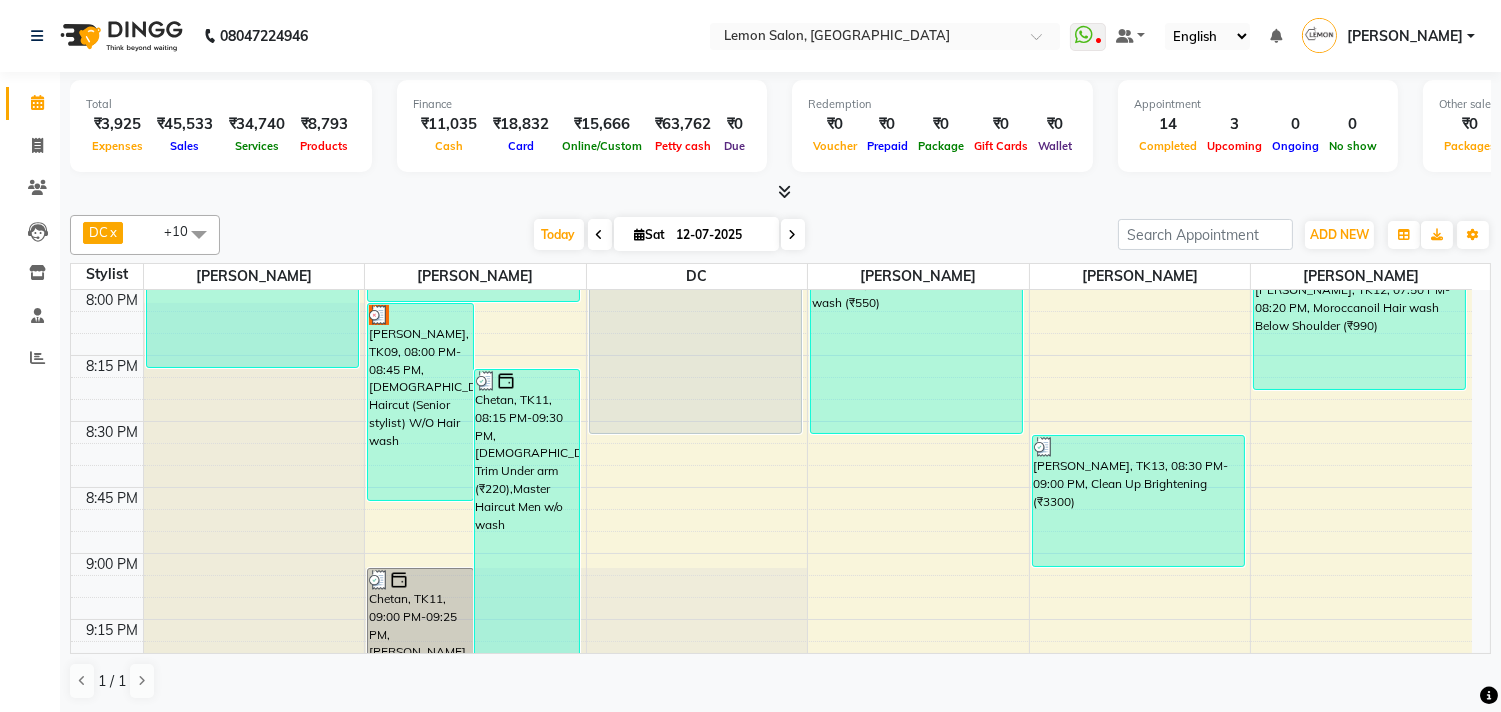 click at bounding box center [793, 234] 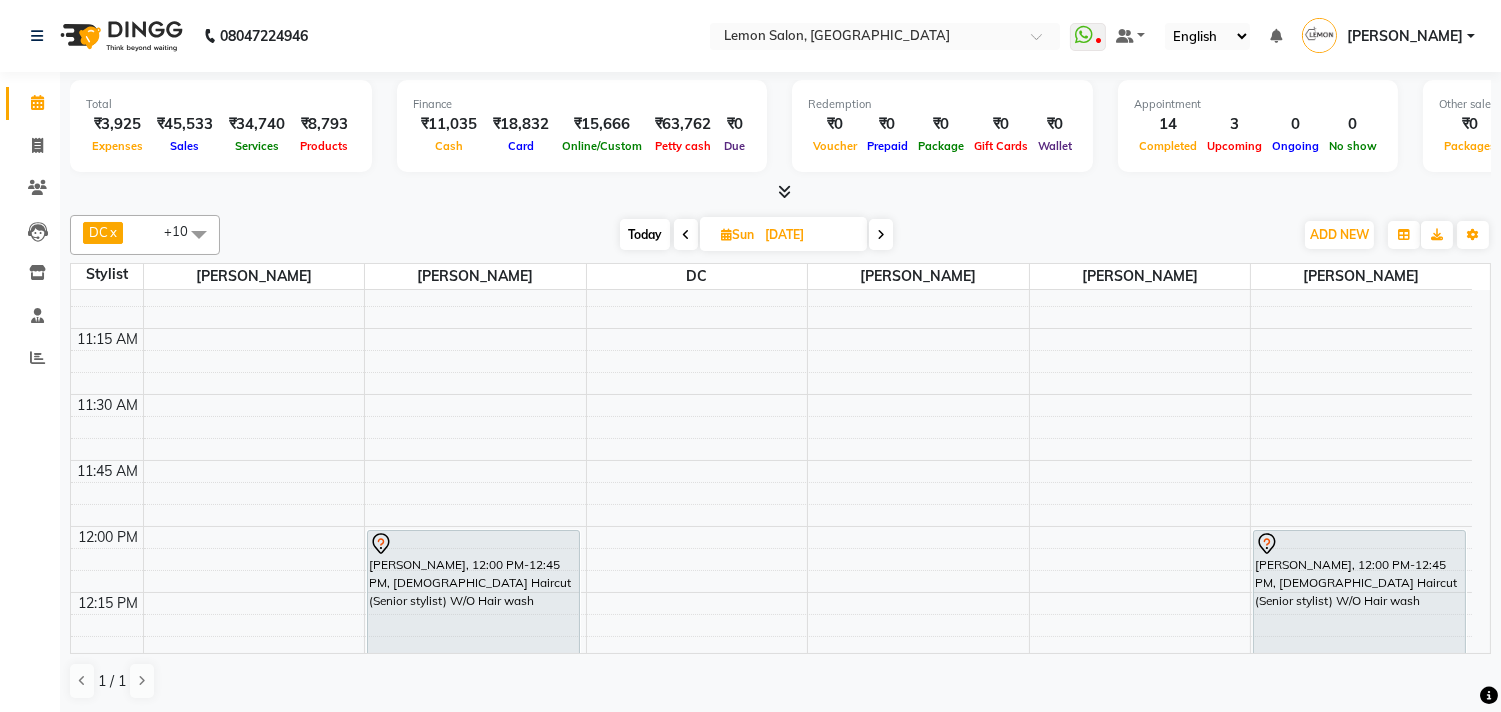 scroll, scrollTop: 516, scrollLeft: 0, axis: vertical 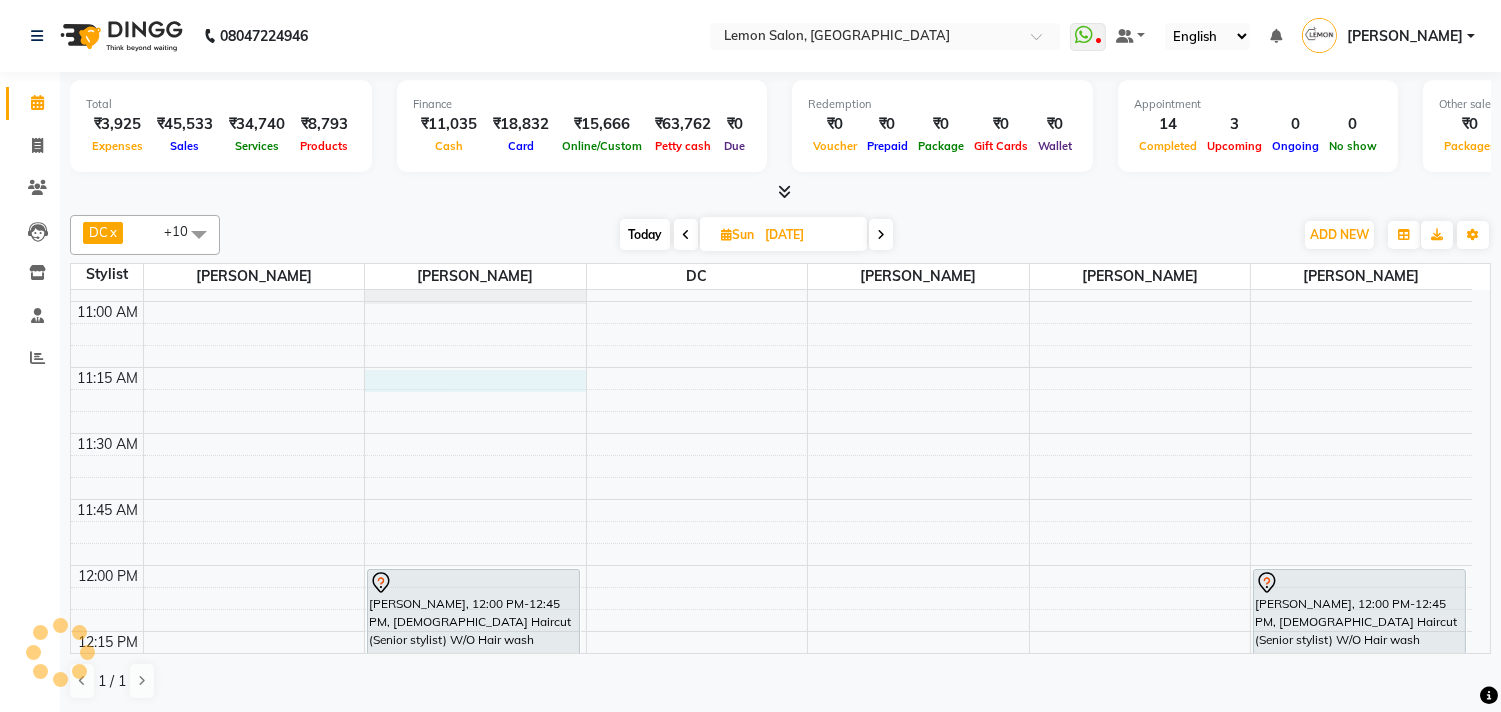 click on "9:00 AM 9:15 AM 9:30 AM 9:45 AM 10:00 AM 10:15 AM 10:30 AM 10:45 AM 11:00 AM 11:15 AM 11:30 AM 11:45 AM 12:00 PM 12:15 PM 12:30 PM 12:45 PM 1:00 PM 1:15 PM 1:30 PM 1:45 PM 2:00 PM 2:15 PM 2:30 PM 2:45 PM 3:00 PM 3:15 PM 3:30 PM 3:45 PM 4:00 PM 4:15 PM 4:30 PM 4:45 PM 5:00 PM 5:15 PM 5:30 PM 5:45 PM 6:00 PM 6:15 PM 6:30 PM 6:45 PM 7:00 PM 7:15 PM 7:30 PM 7:45 PM 8:00 PM 8:15 PM 8:30 PM 8:45 PM 9:00 PM 9:15 PM 9:30 PM 9:45 PM 10:00 PM 10:15 PM 10:30 PM 10:45 PM             Drashti Shah, 12:00 PM-12:45 PM, Female Haircut (Senior stylist) W/O Hair wash             Drashti Shah, 12:00 PM-12:45 PM, Female Haircut (Senior stylist) W/O Hair wash" at bounding box center [771, 1621] 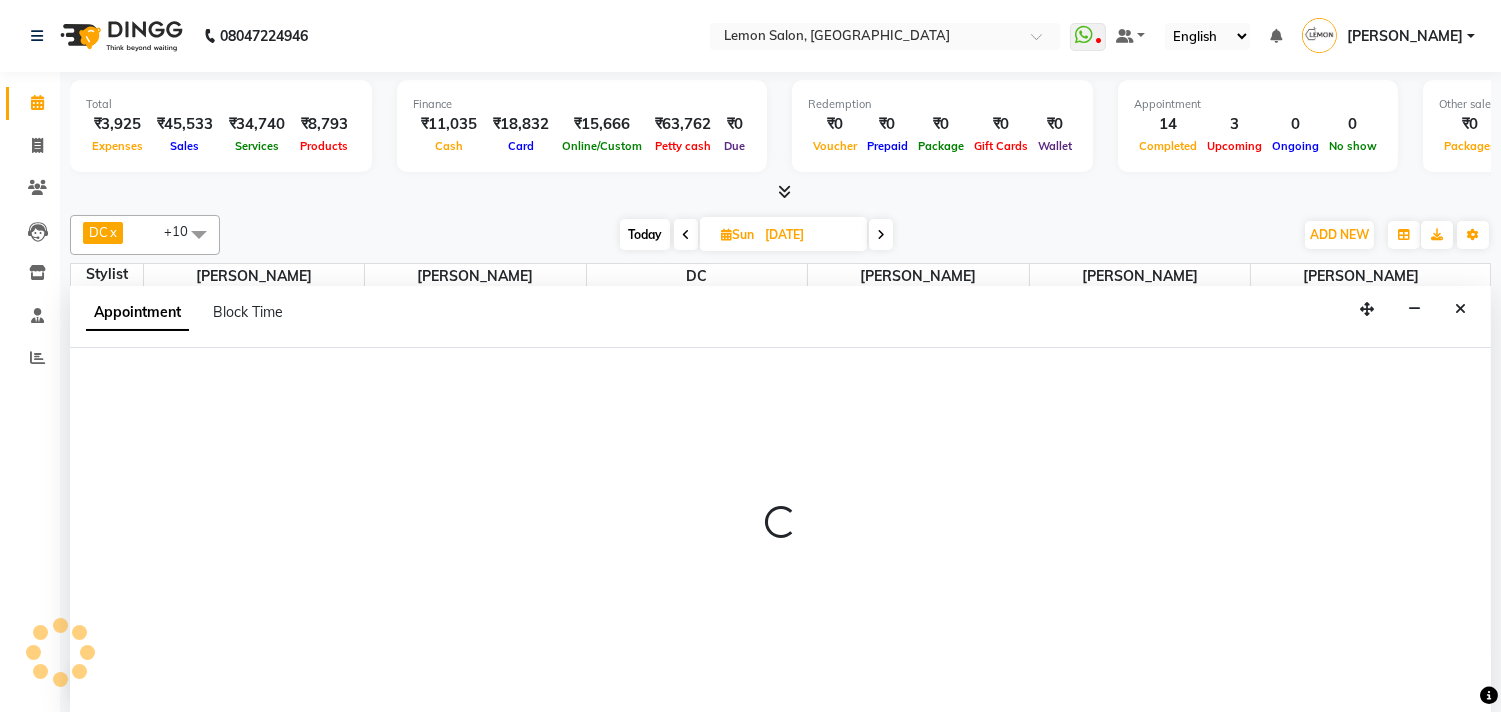 scroll, scrollTop: 1, scrollLeft: 0, axis: vertical 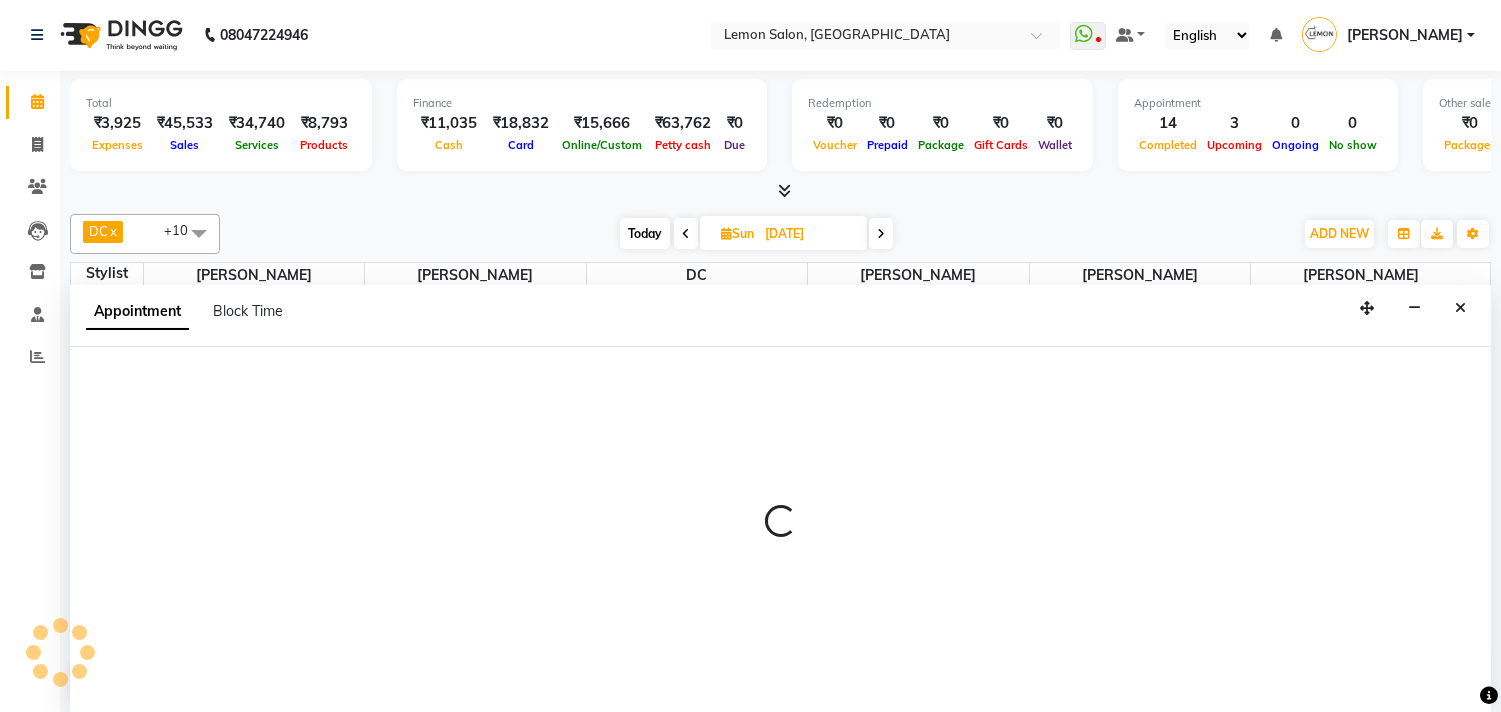 select on "7385" 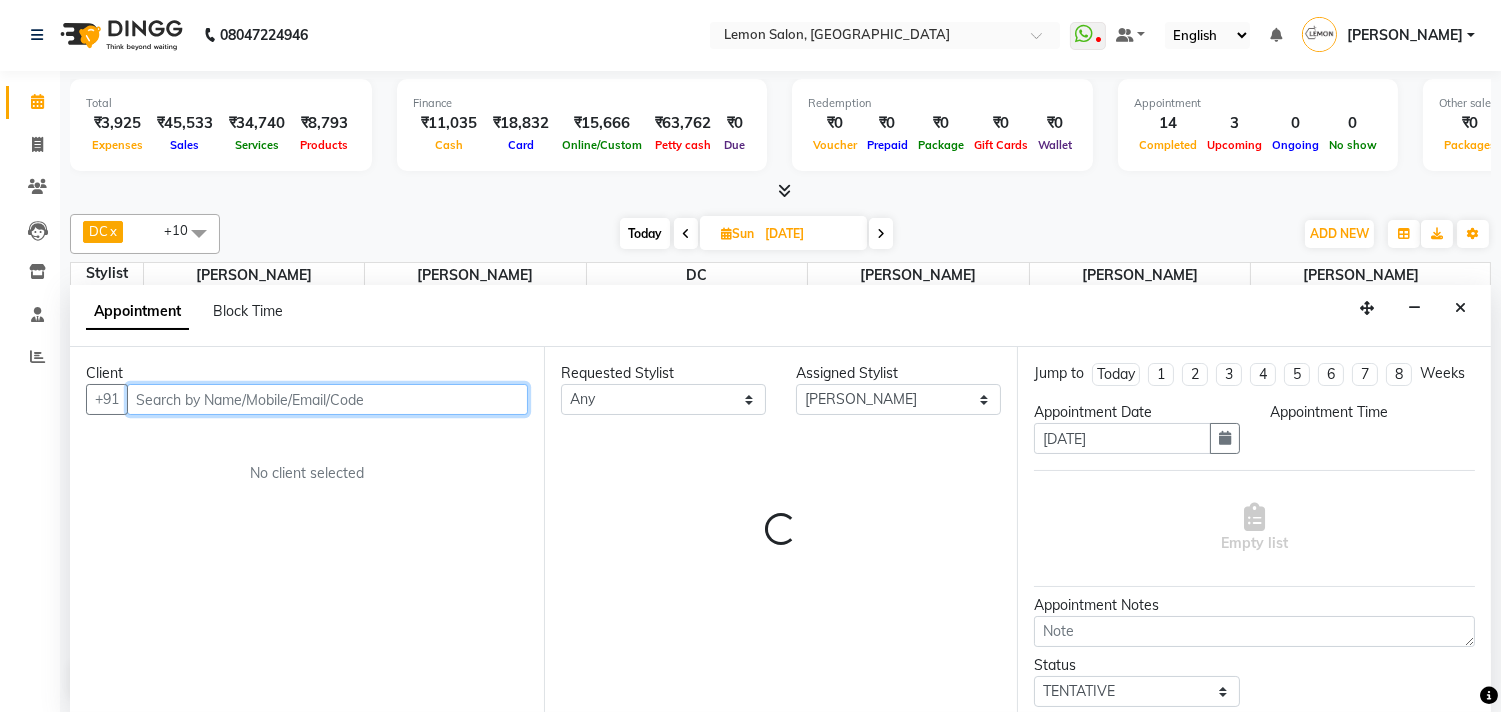 select on "675" 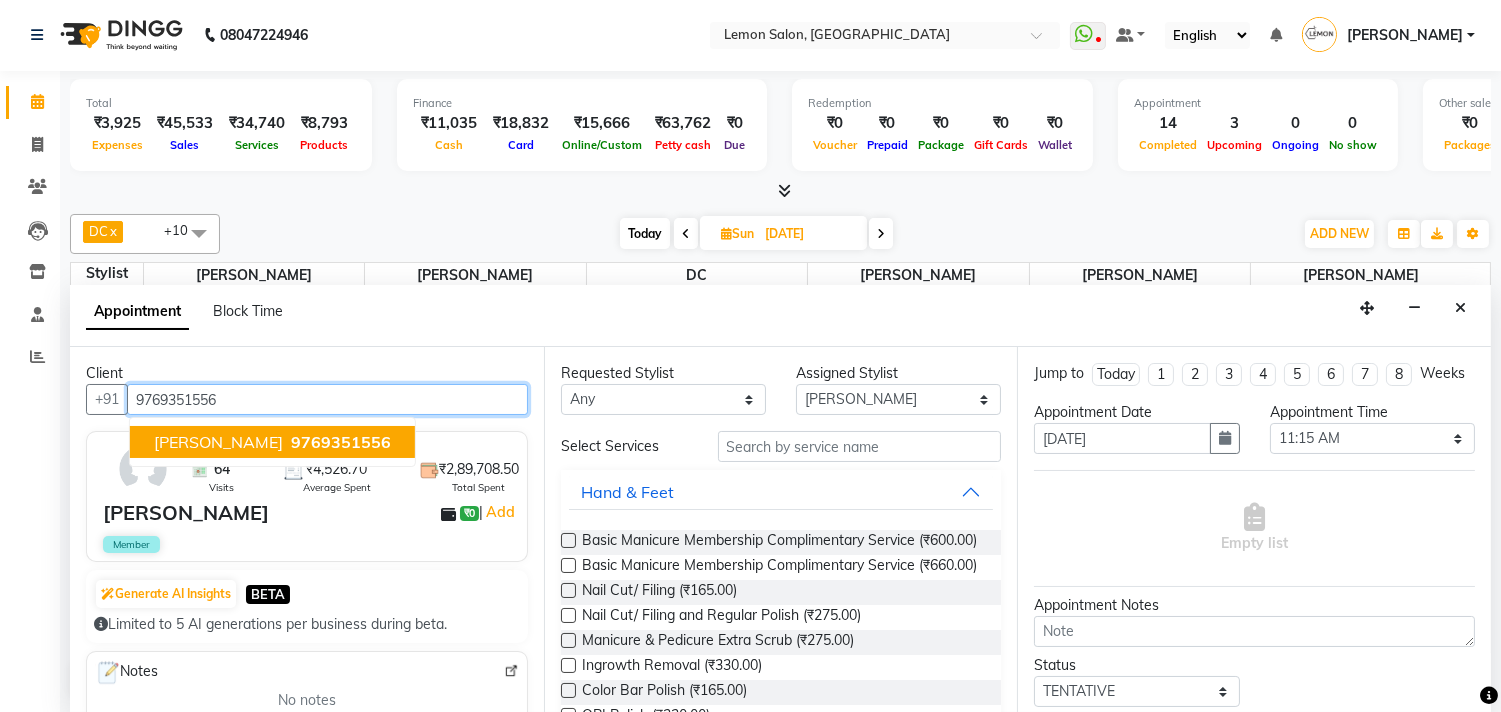 click on "Bijal   9769351556" at bounding box center [272, 442] 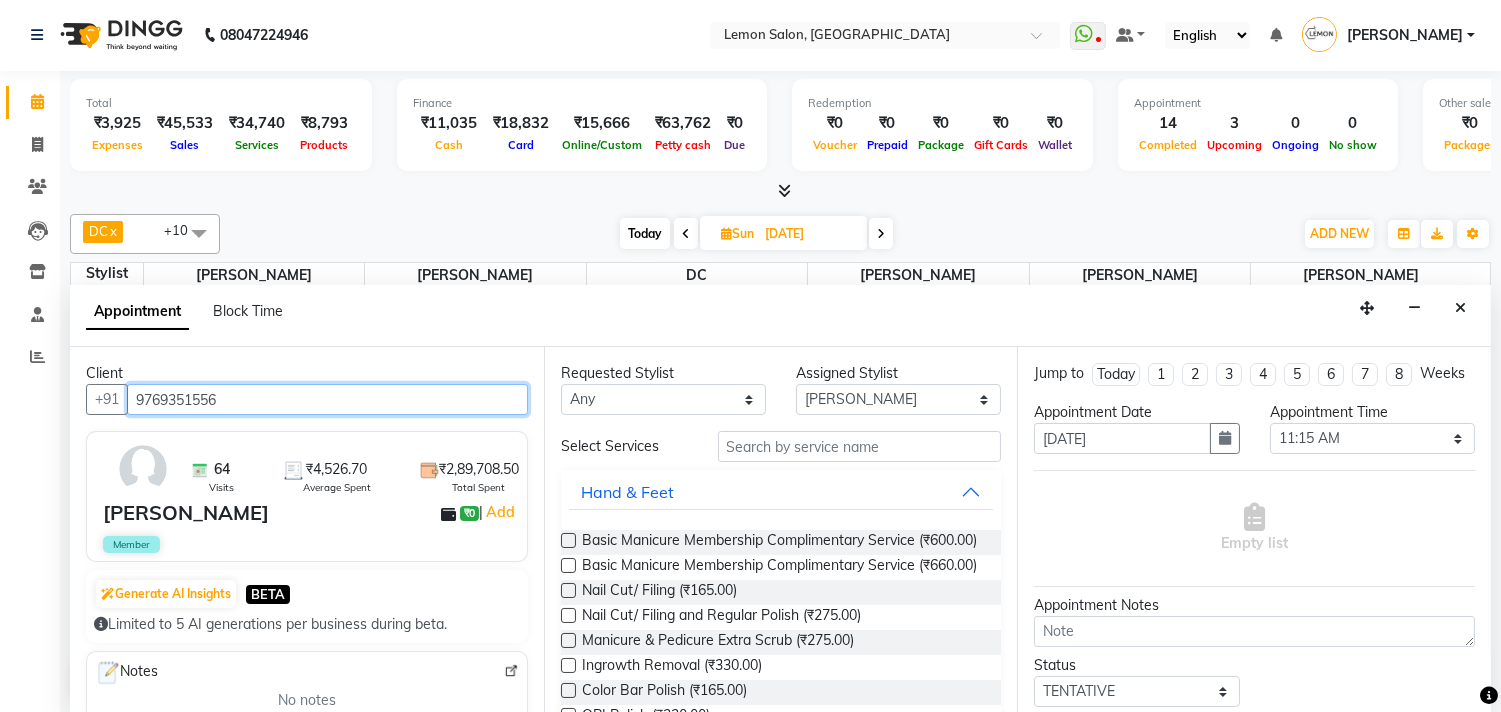 type on "9769351556" 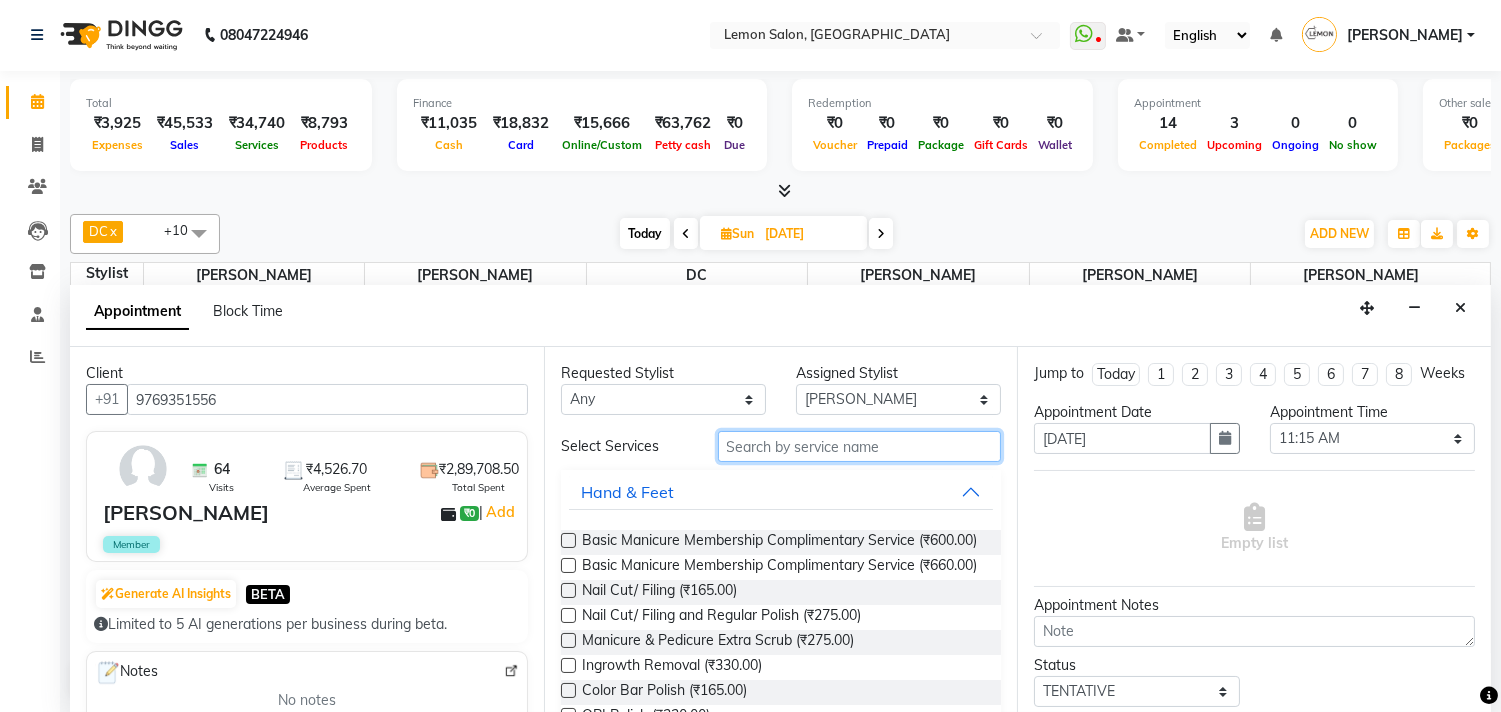 click at bounding box center [860, 446] 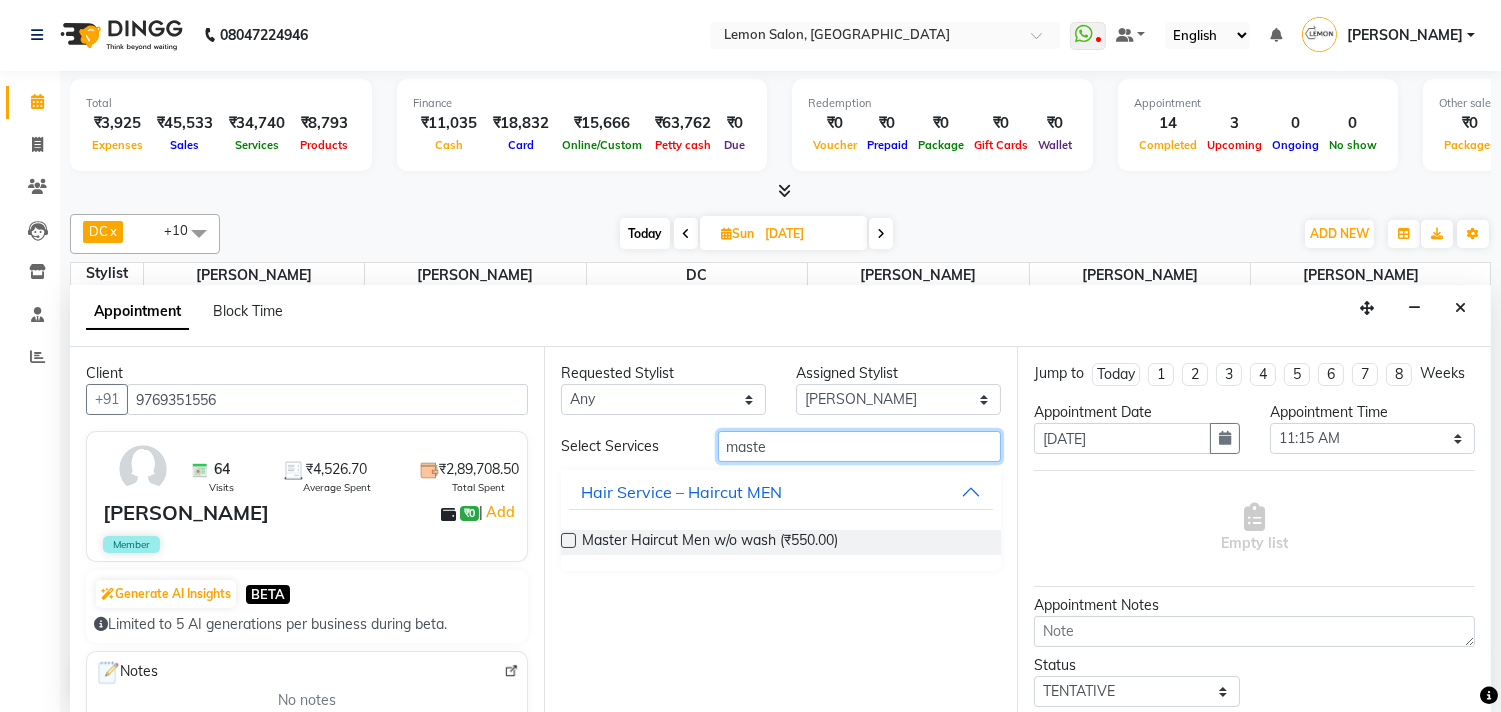 type on "maste" 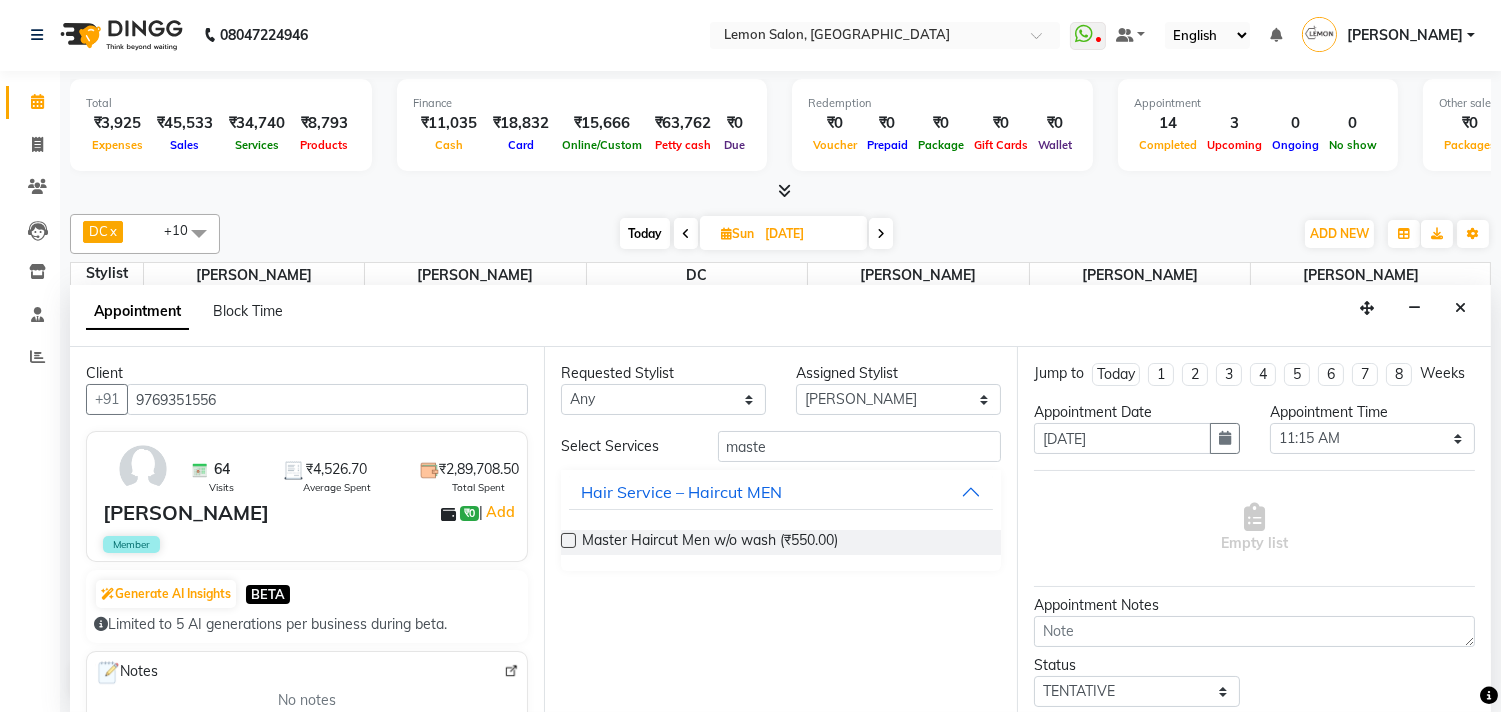 click on "Requested Stylist Any Arun Arndive DC Faheem Malik Gufran Salmani Payal Maurya Riya Adawade Shoeb Salmani Kandivali Swati Sharma Yunus Yusuf Shaikh Assigned Stylist Select Arun Arndive DC Faheem Malik Gufran Salmani Payal Maurya Riya Adawade Shoeb Salmani Kandivali Swati Sharma Yunus Yusuf Shaikh Select Services maste    Hair Service – Haircut MEN Master Haircut Men w/o wash (₹550.00)" at bounding box center (781, 529) 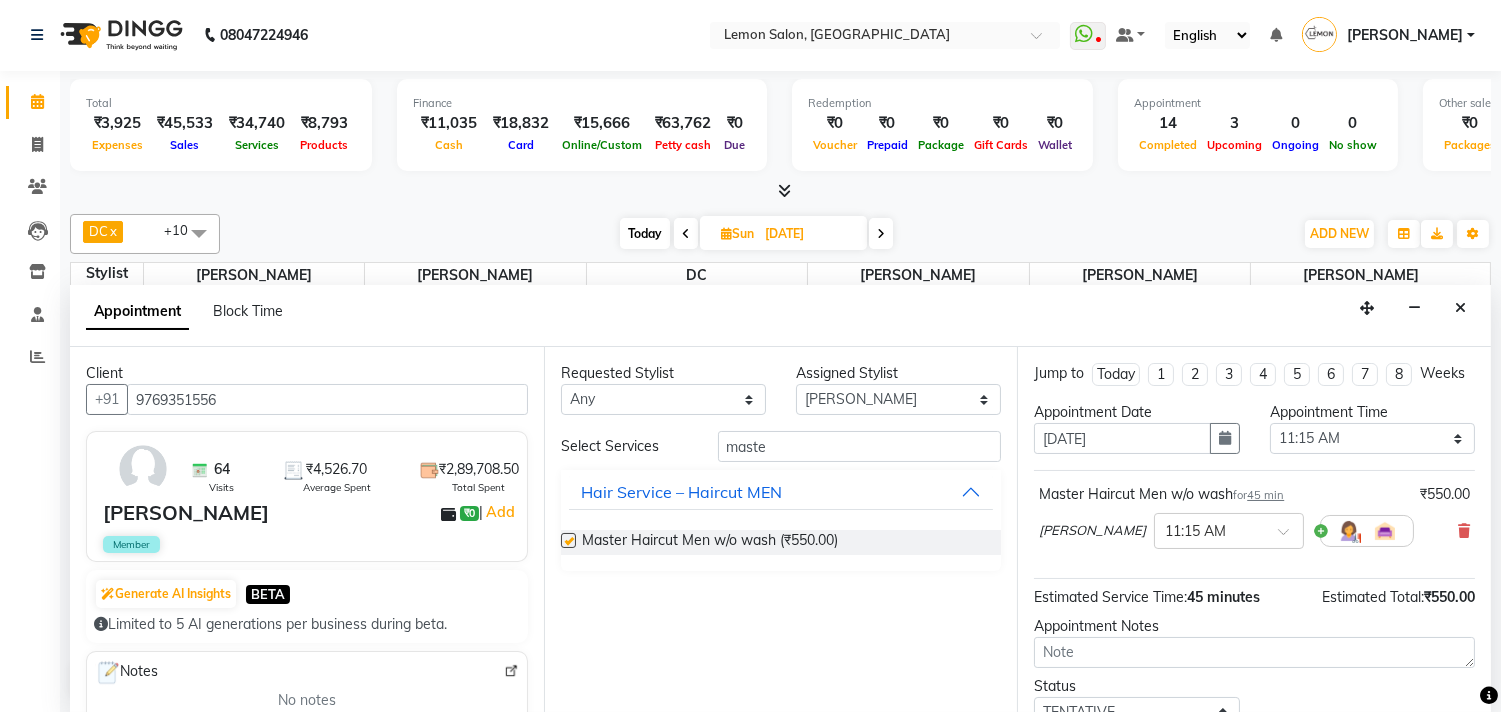 checkbox on "false" 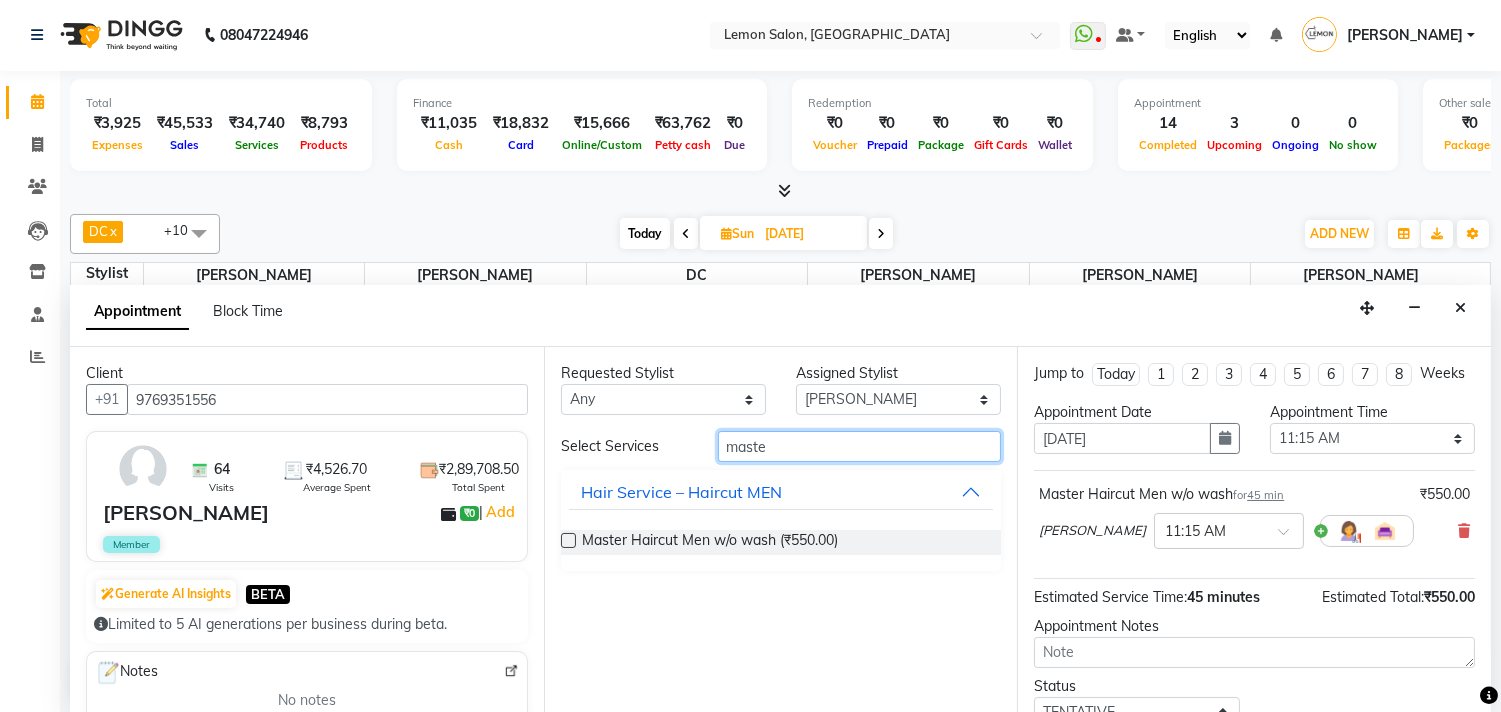 drag, startPoint x: 781, startPoint y: 455, endPoint x: 635, endPoint y: 455, distance: 146 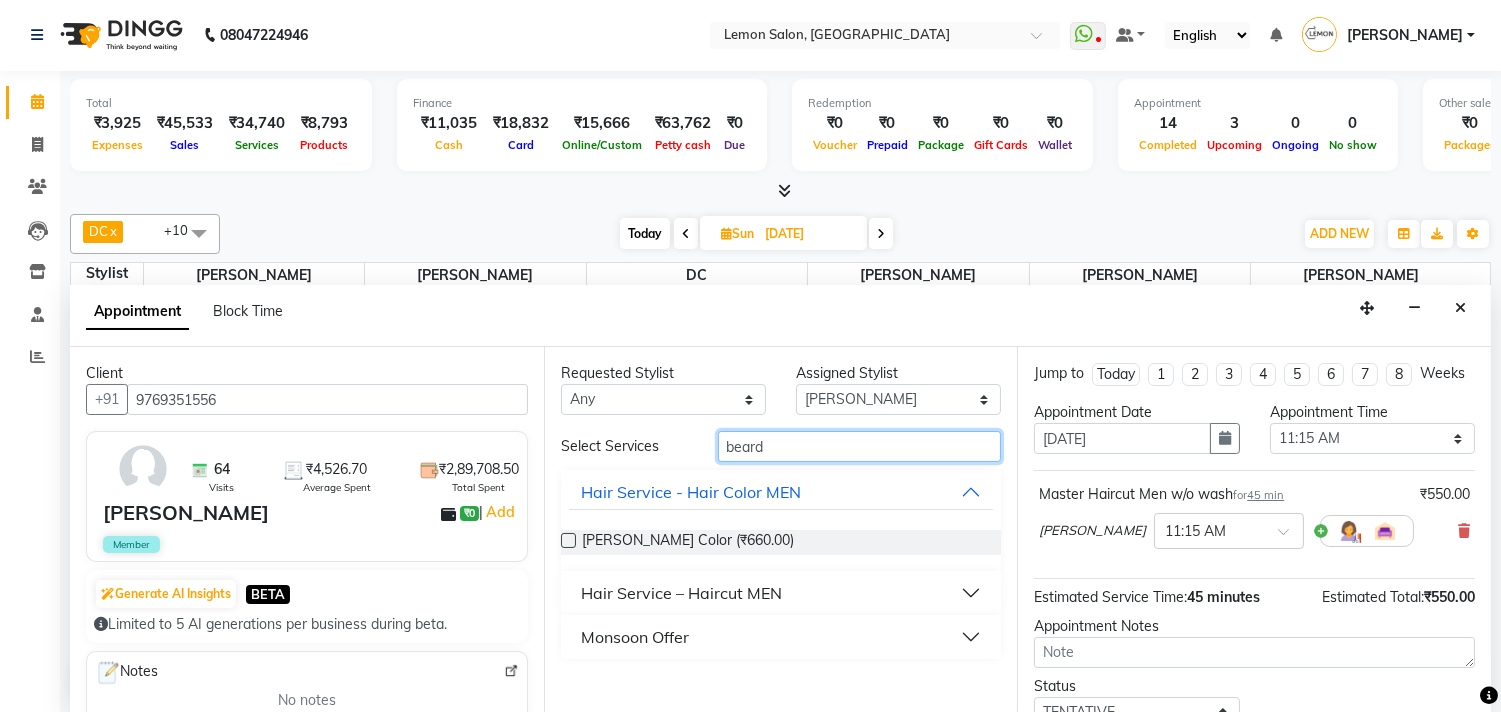 type on "beard" 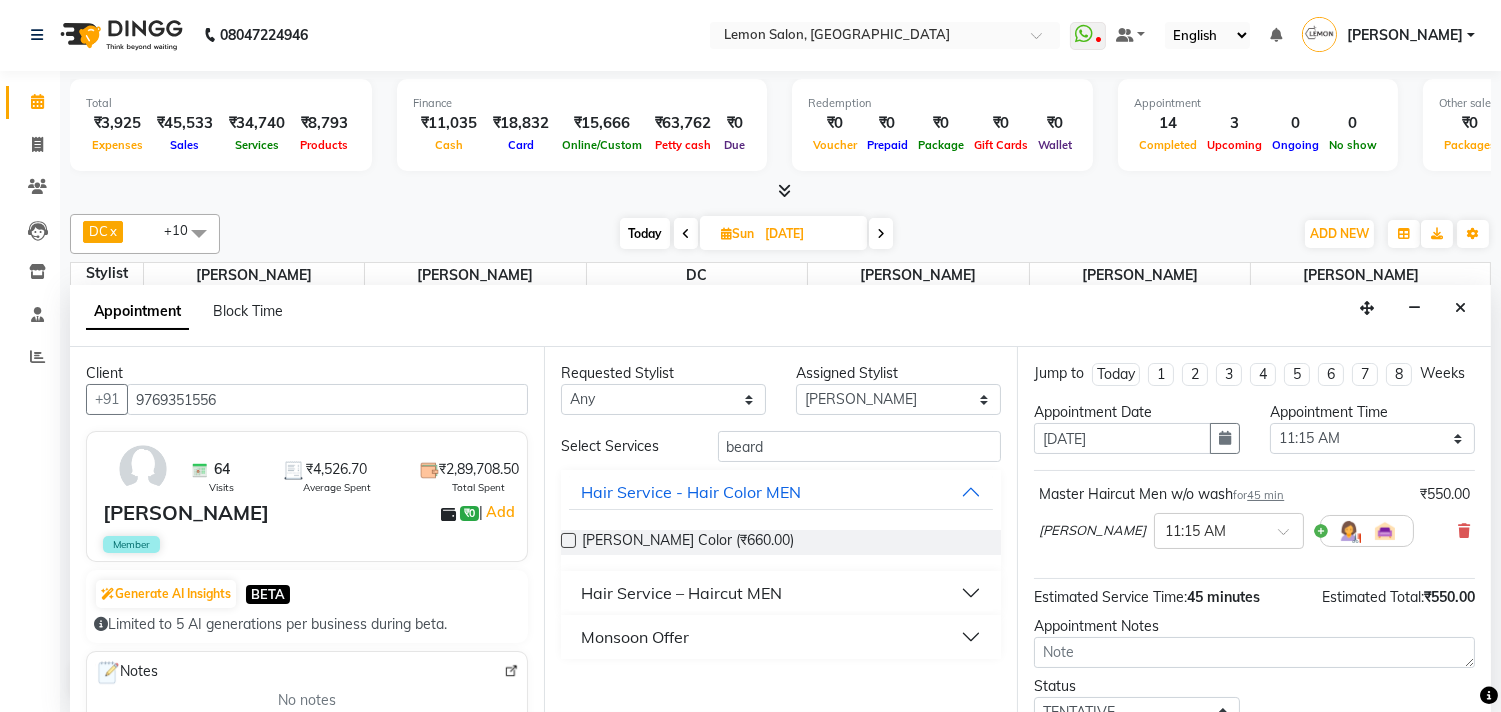 click on "Hair Service – Haircut MEN" at bounding box center [681, 593] 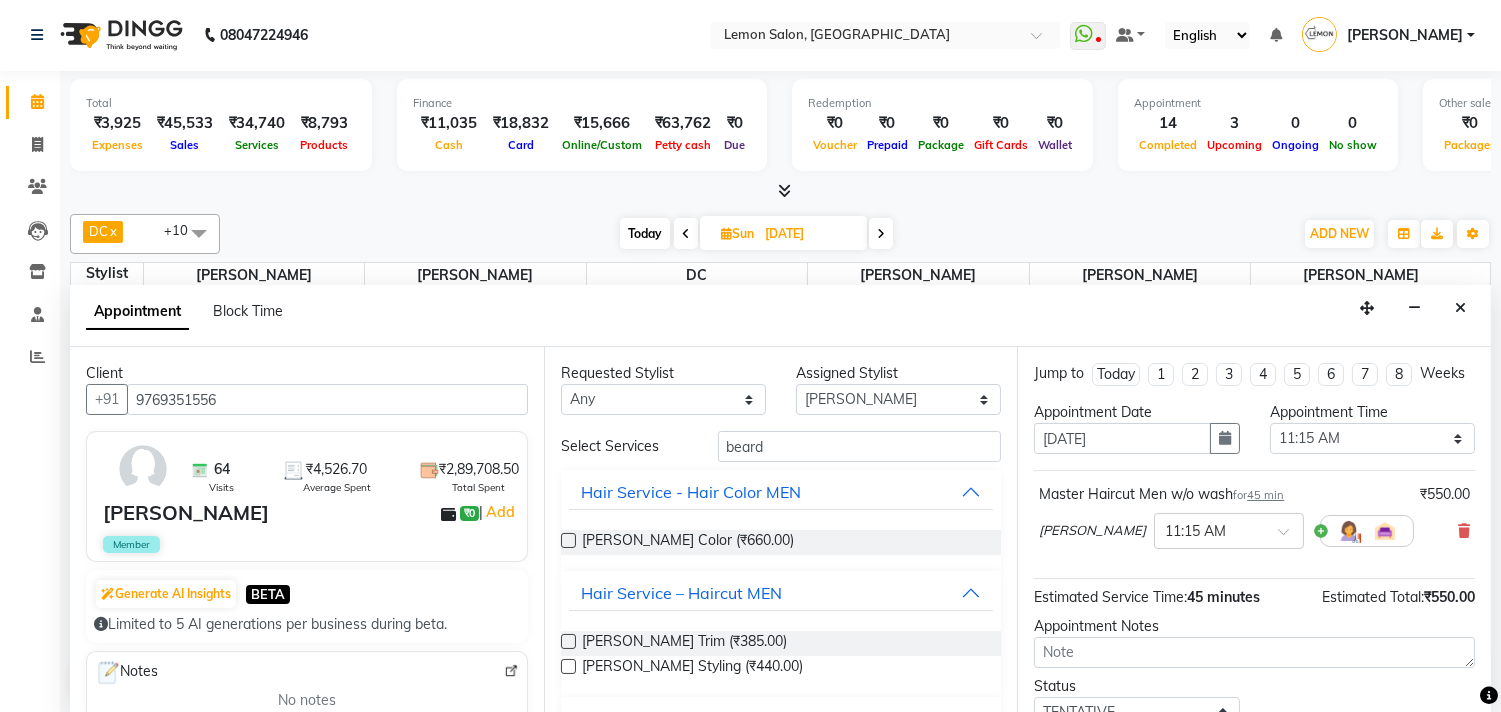 click at bounding box center [568, 666] 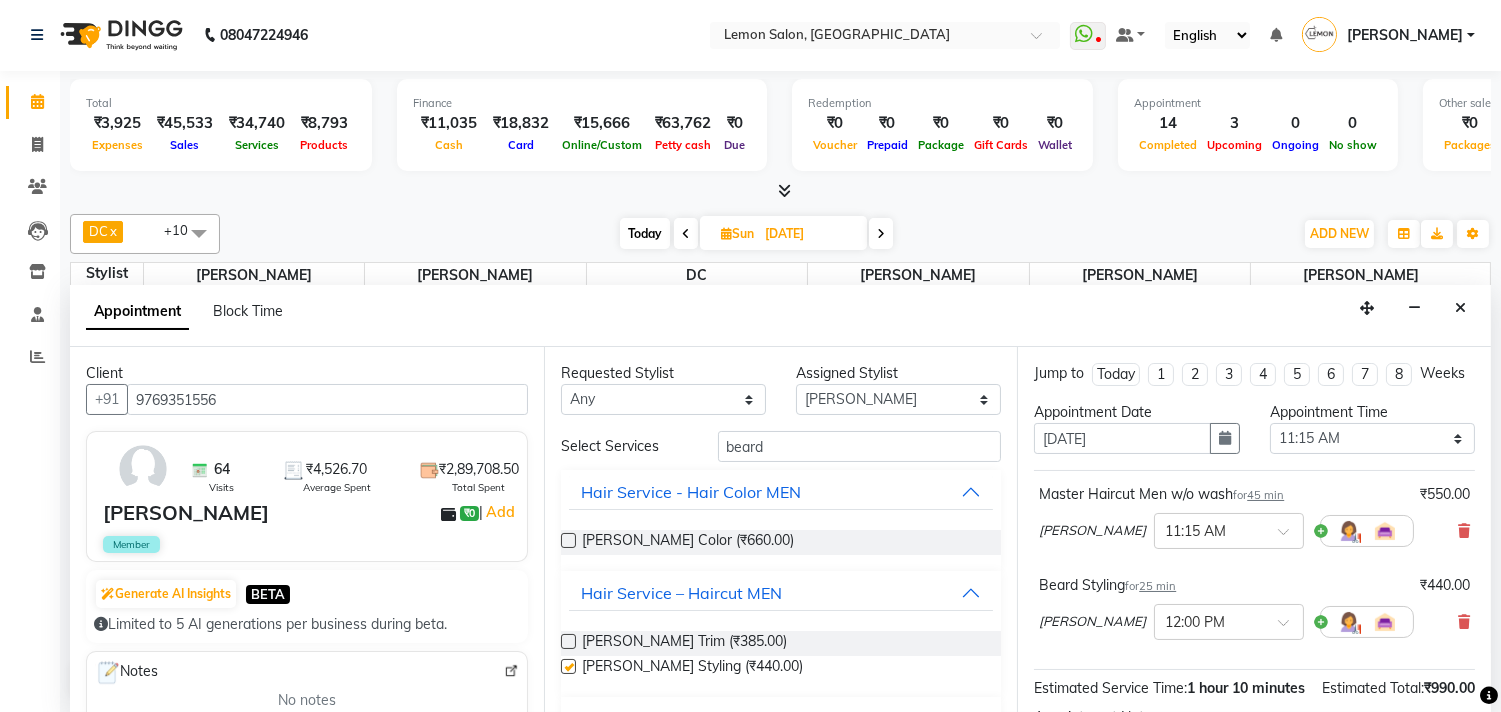 checkbox on "false" 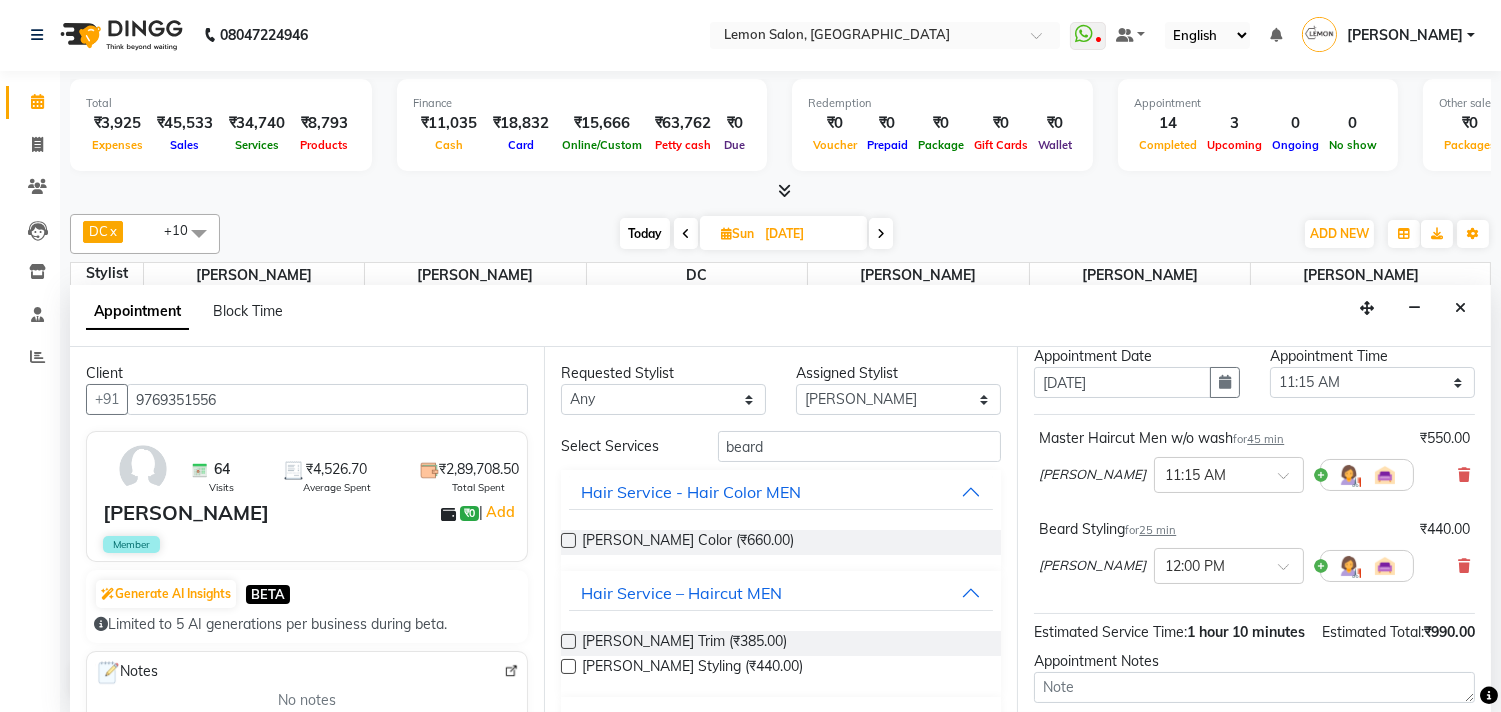 scroll, scrollTop: 272, scrollLeft: 0, axis: vertical 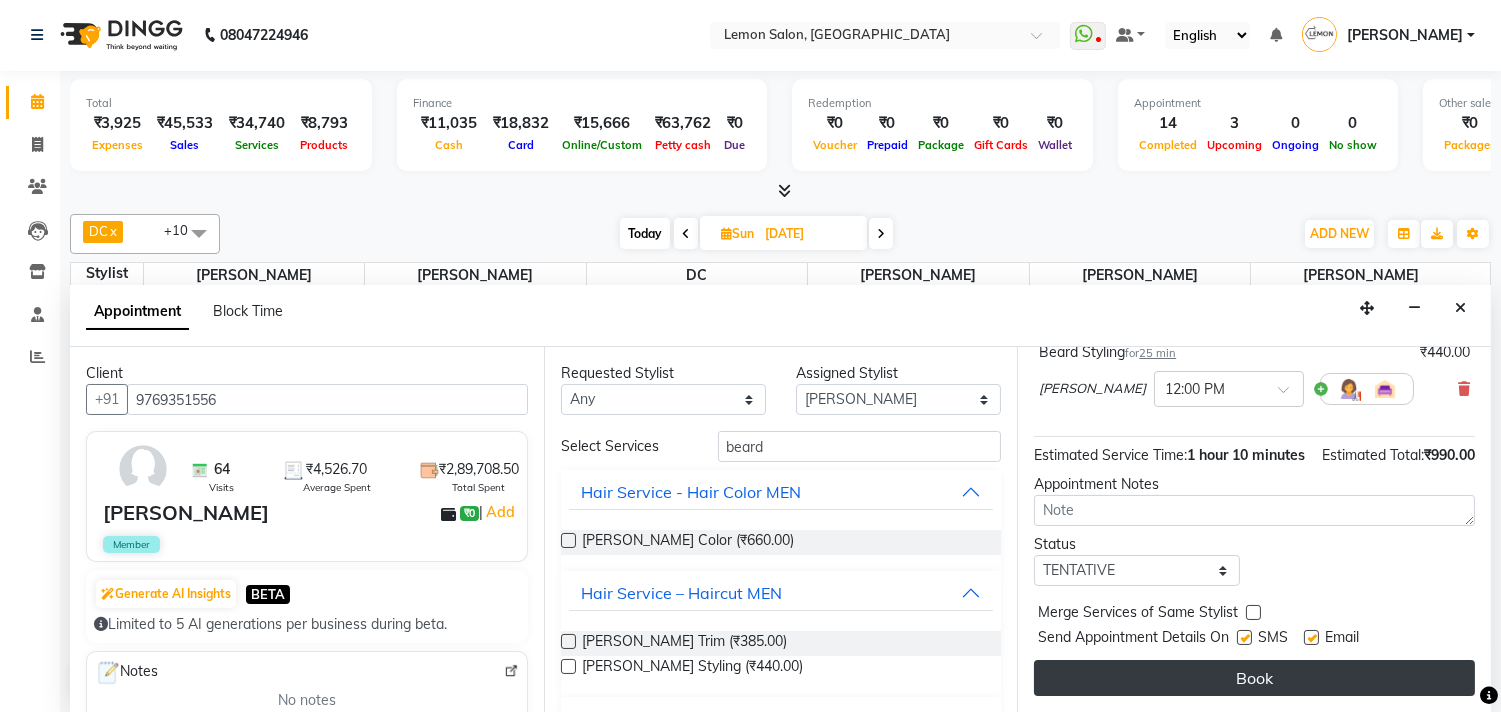click on "Book" at bounding box center [1254, 678] 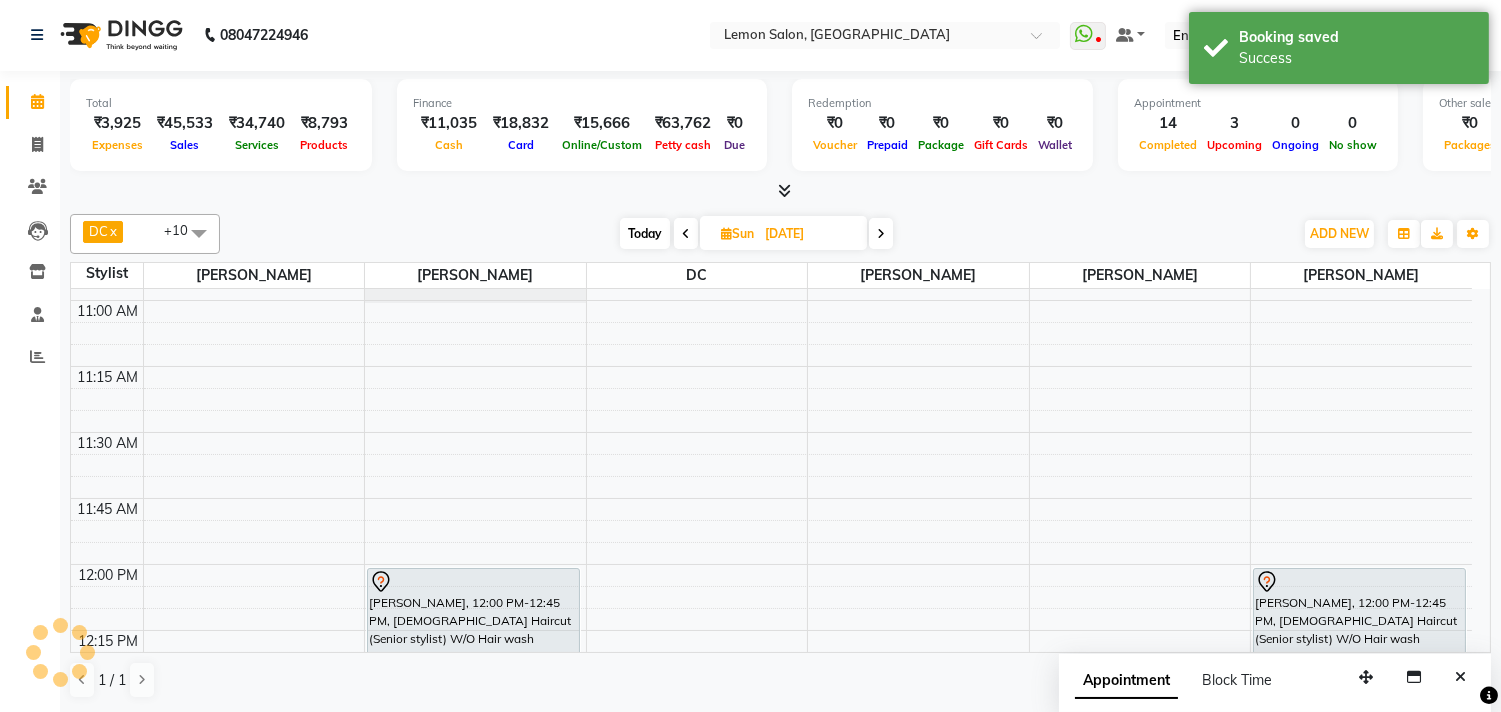 scroll, scrollTop: 0, scrollLeft: 0, axis: both 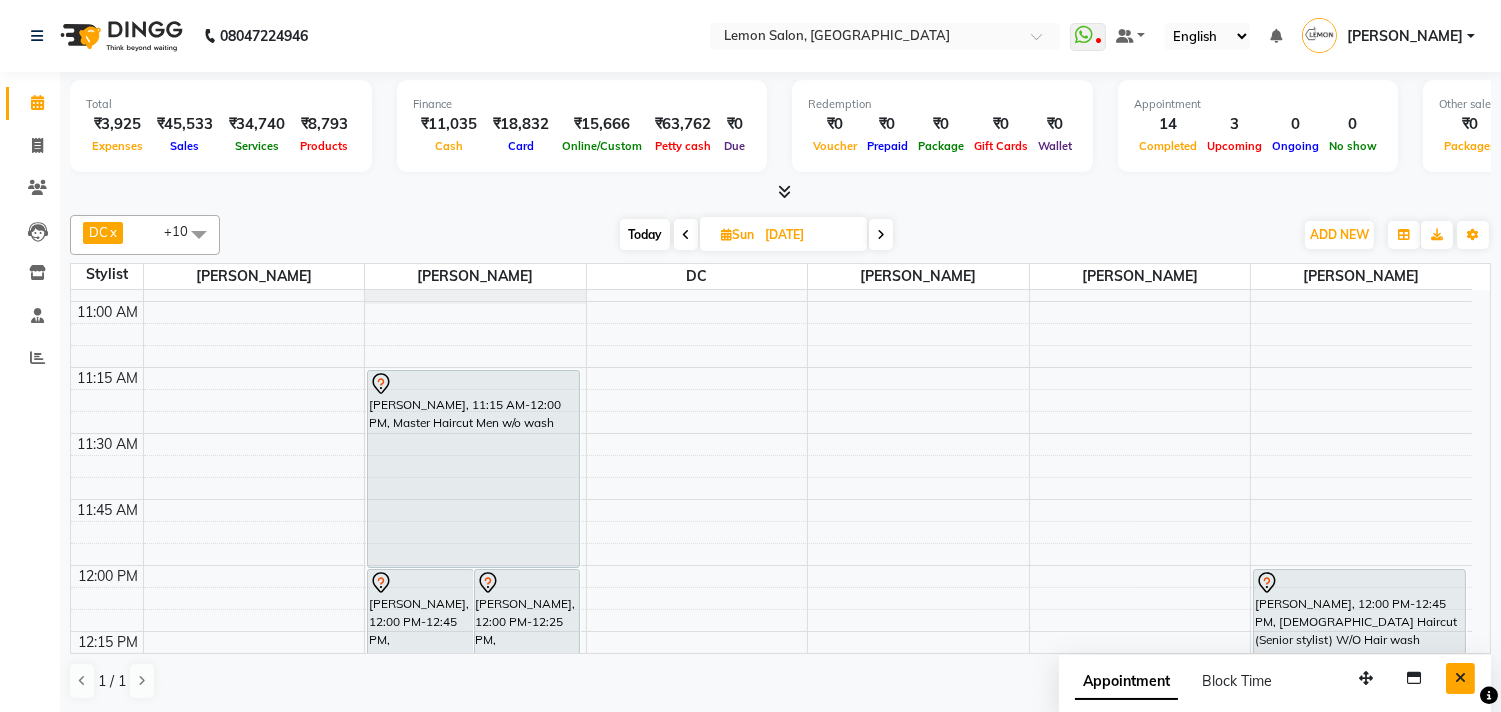 click at bounding box center [1460, 678] 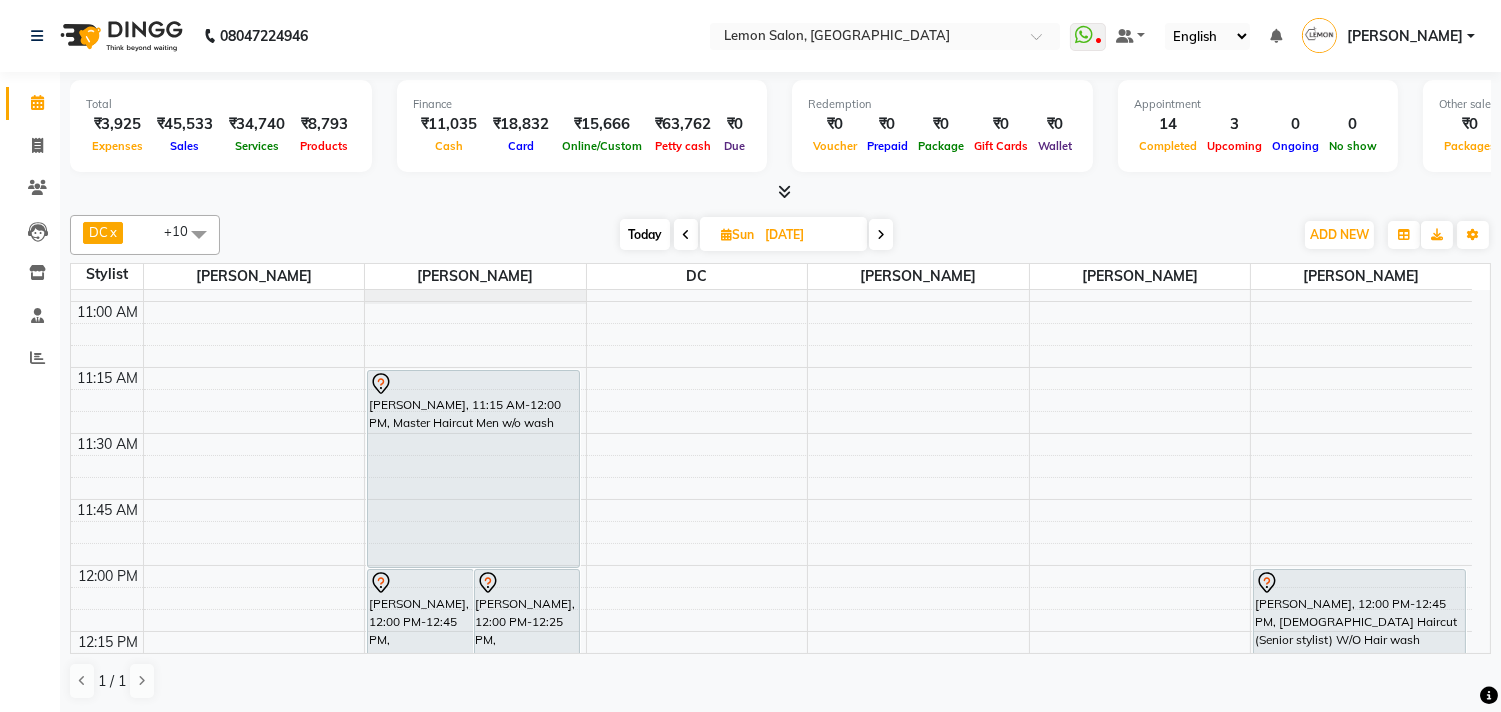 click on "Today" at bounding box center [645, 234] 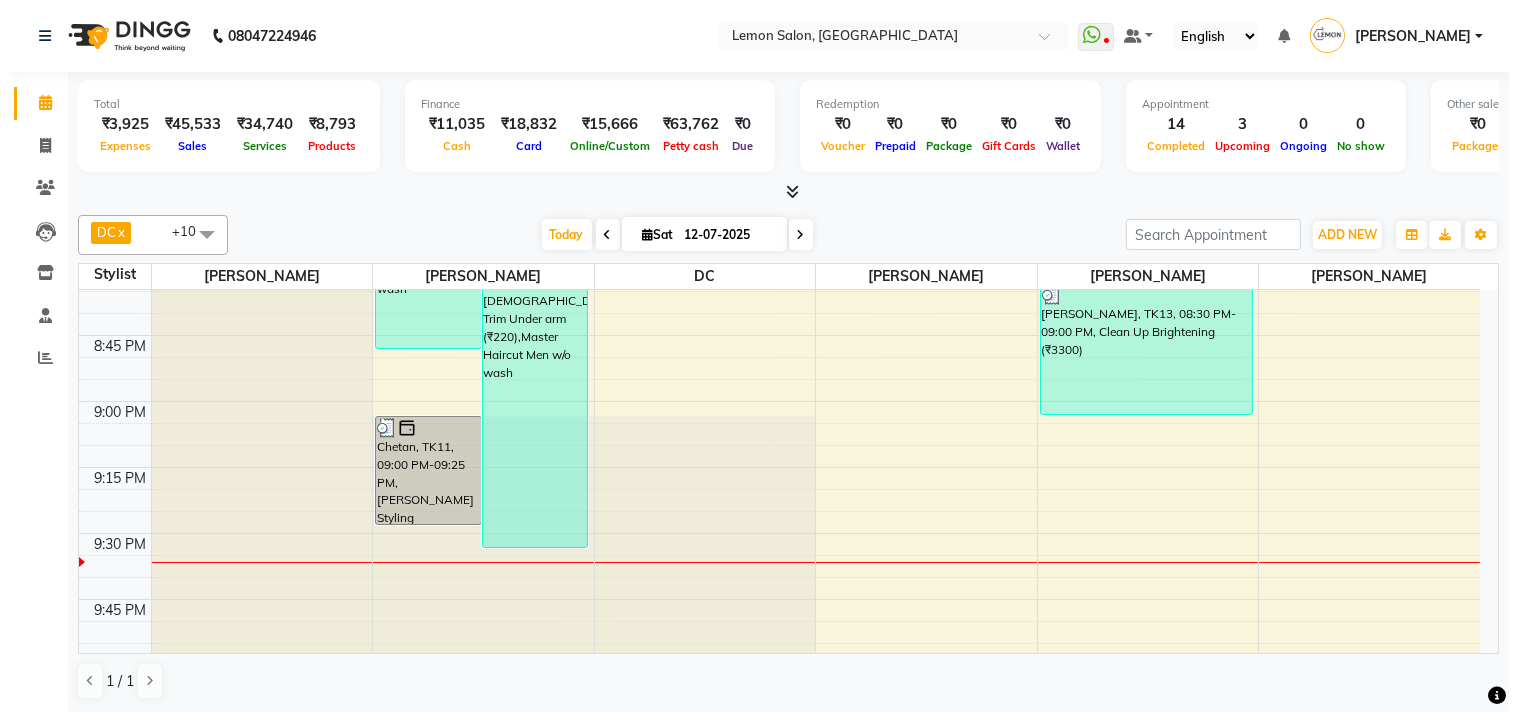 scroll, scrollTop: 2850, scrollLeft: 0, axis: vertical 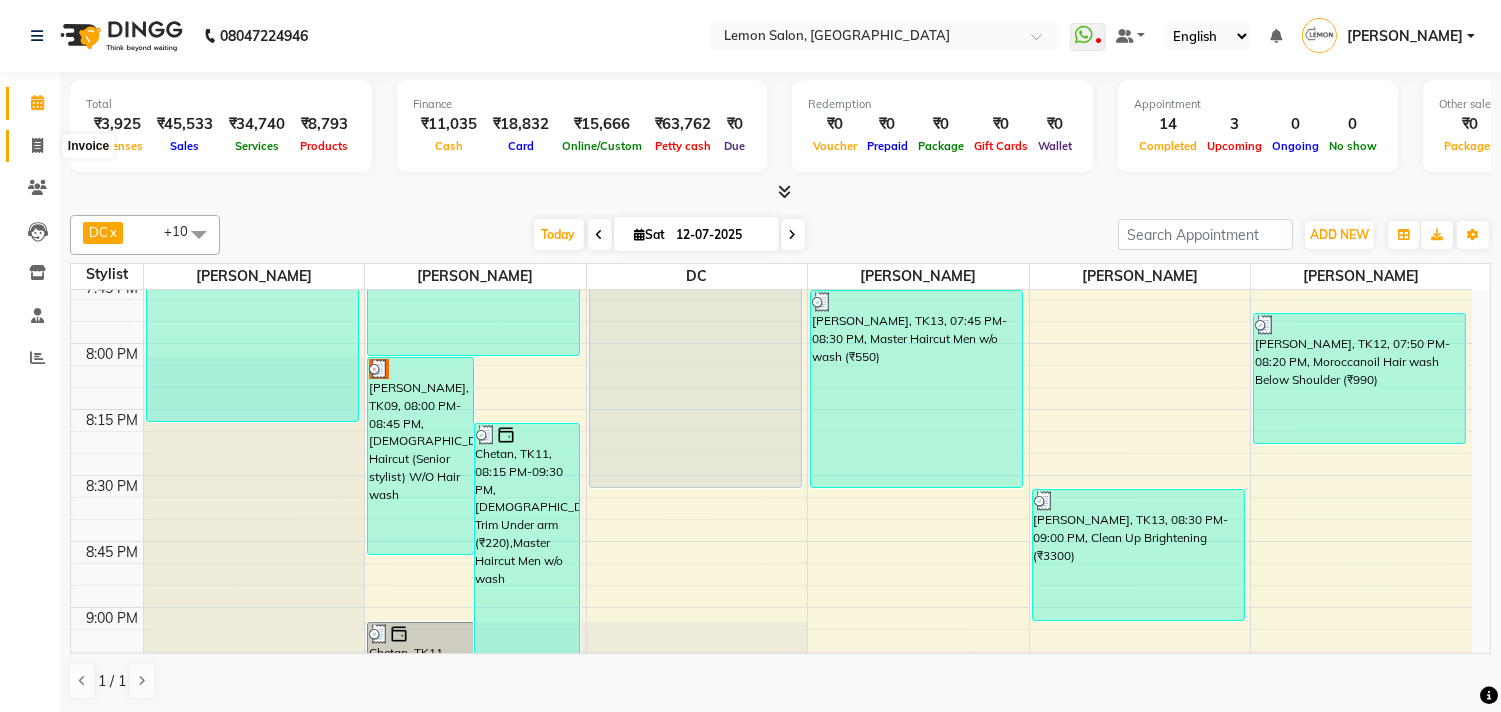 click 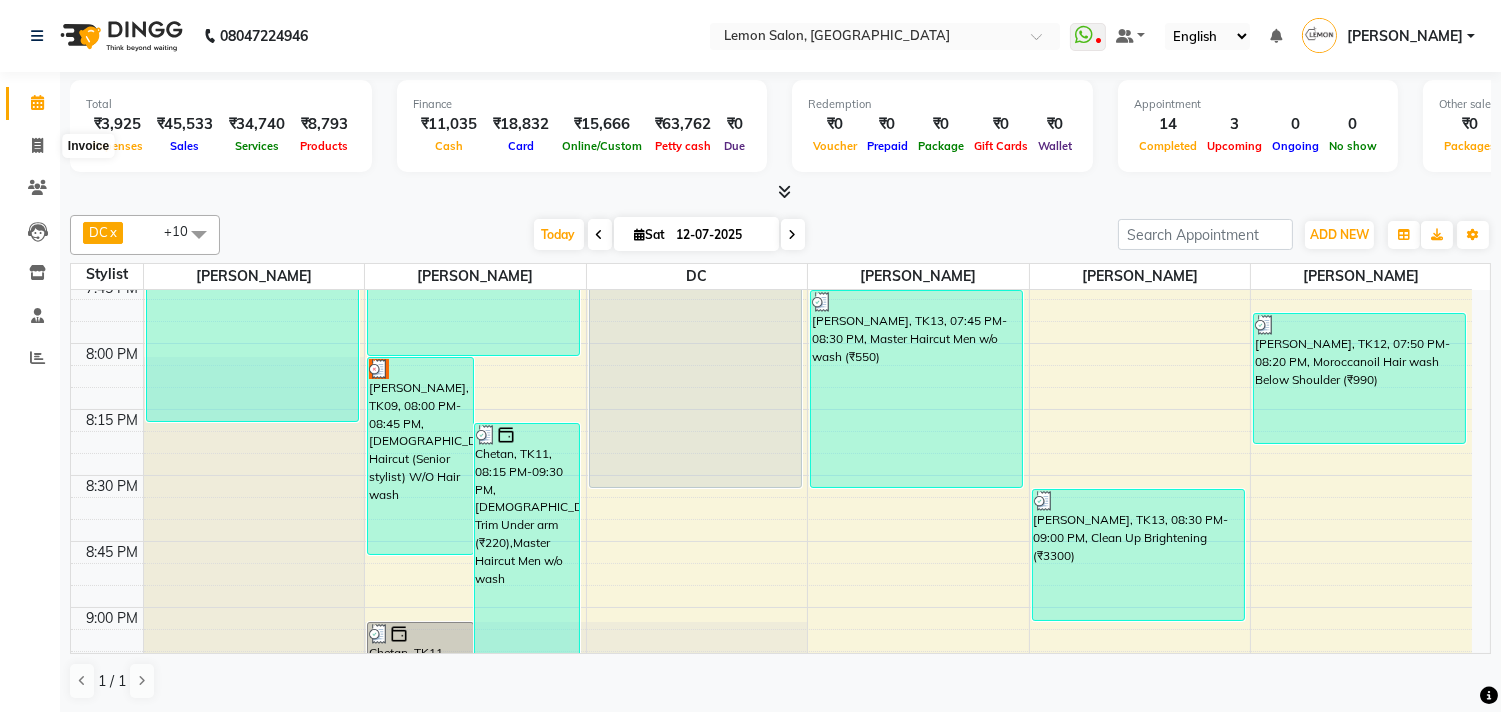 select on "service" 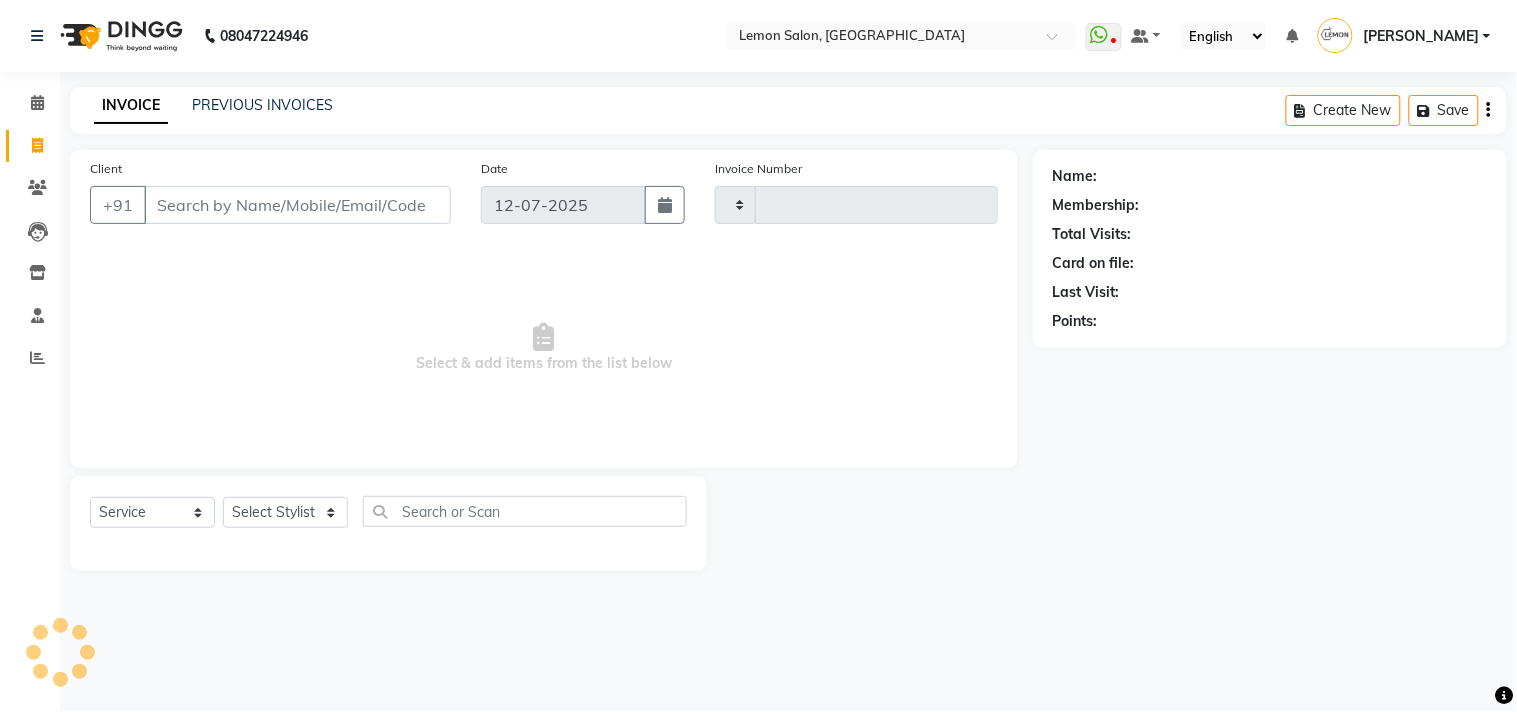 type on "1096" 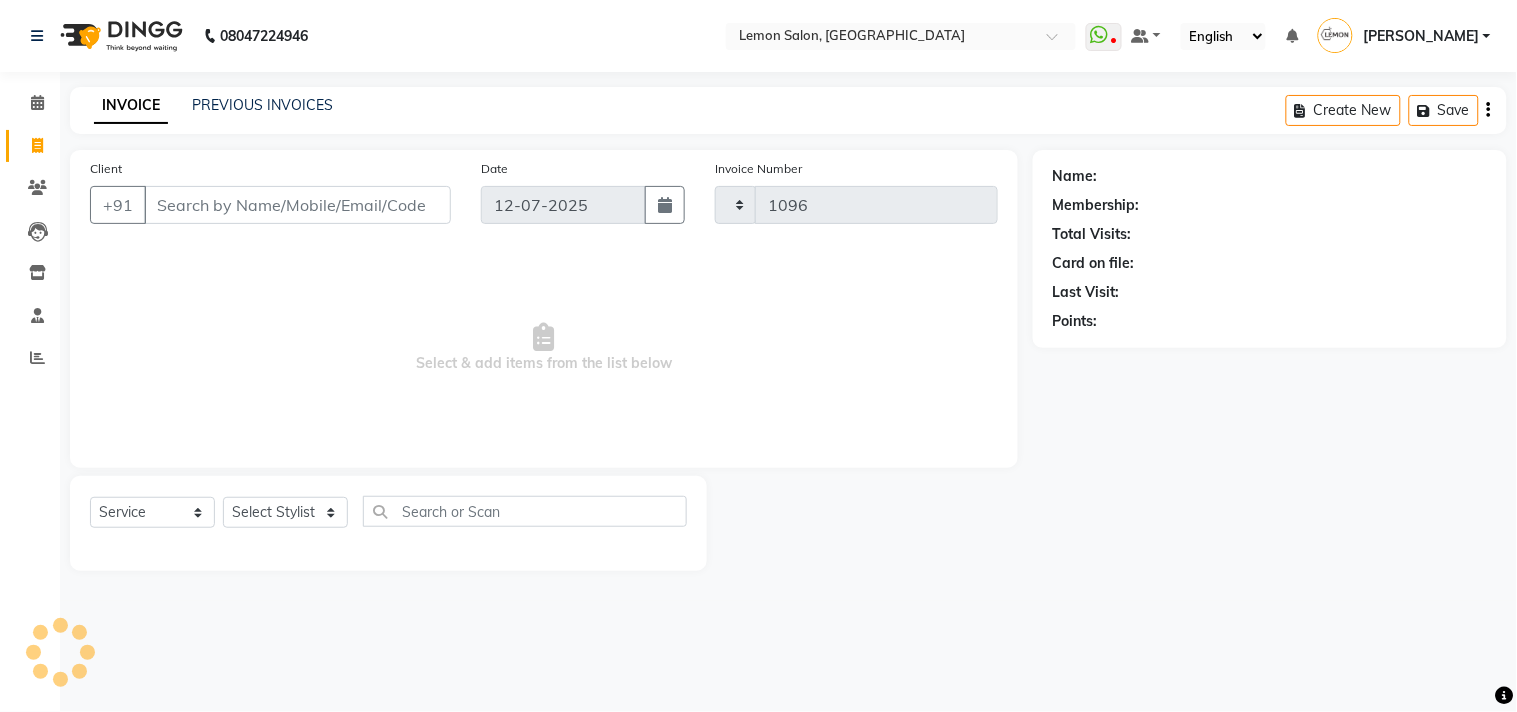 select on "569" 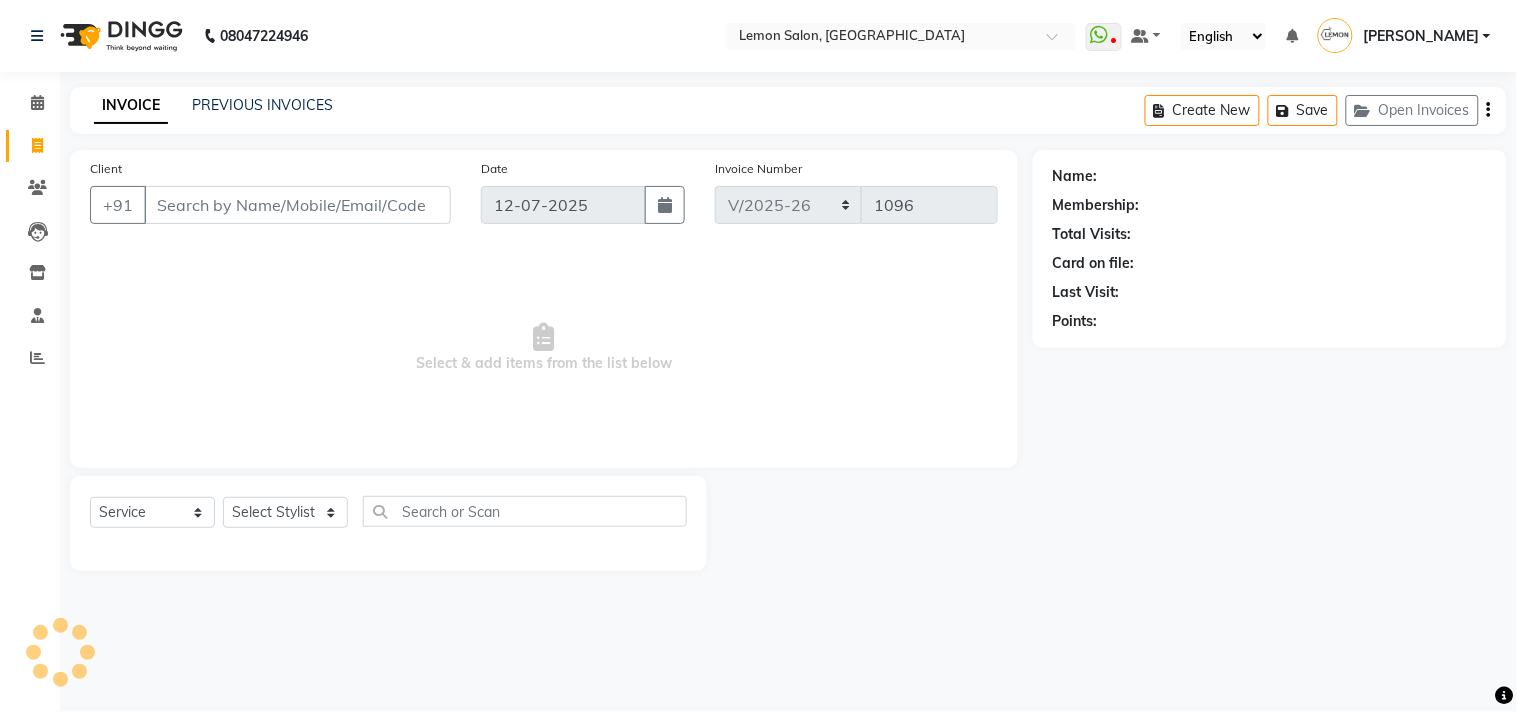 click on "Client" at bounding box center (297, 205) 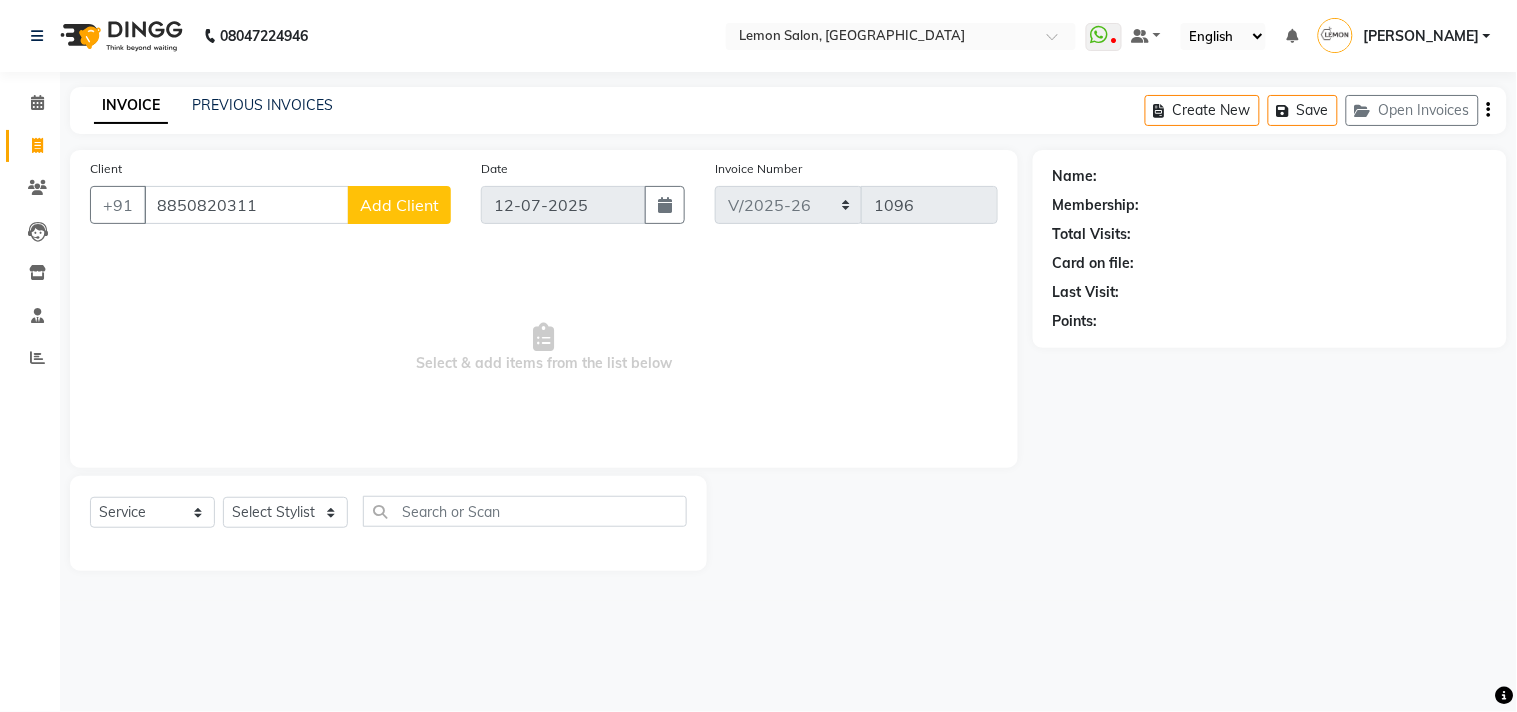 type on "8850820311" 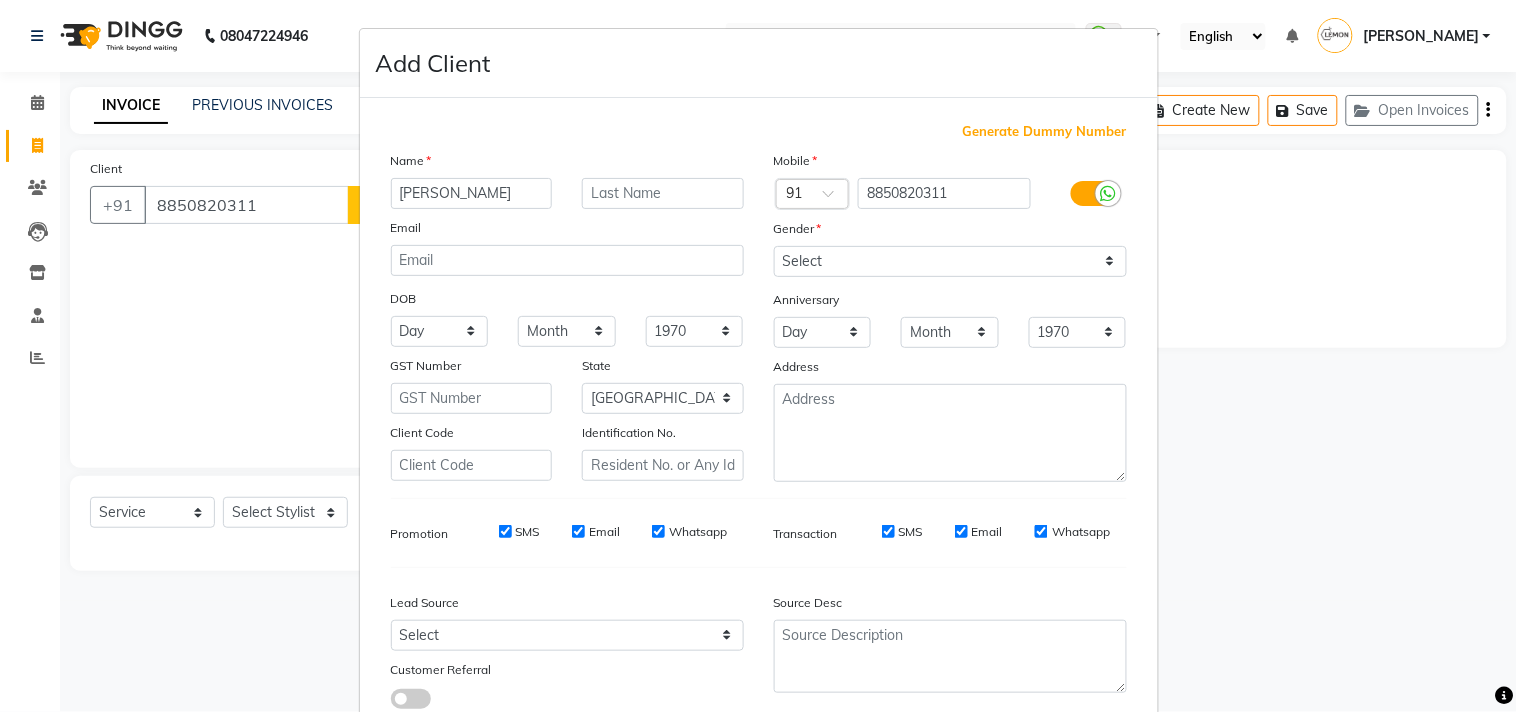 type on "Priyal" 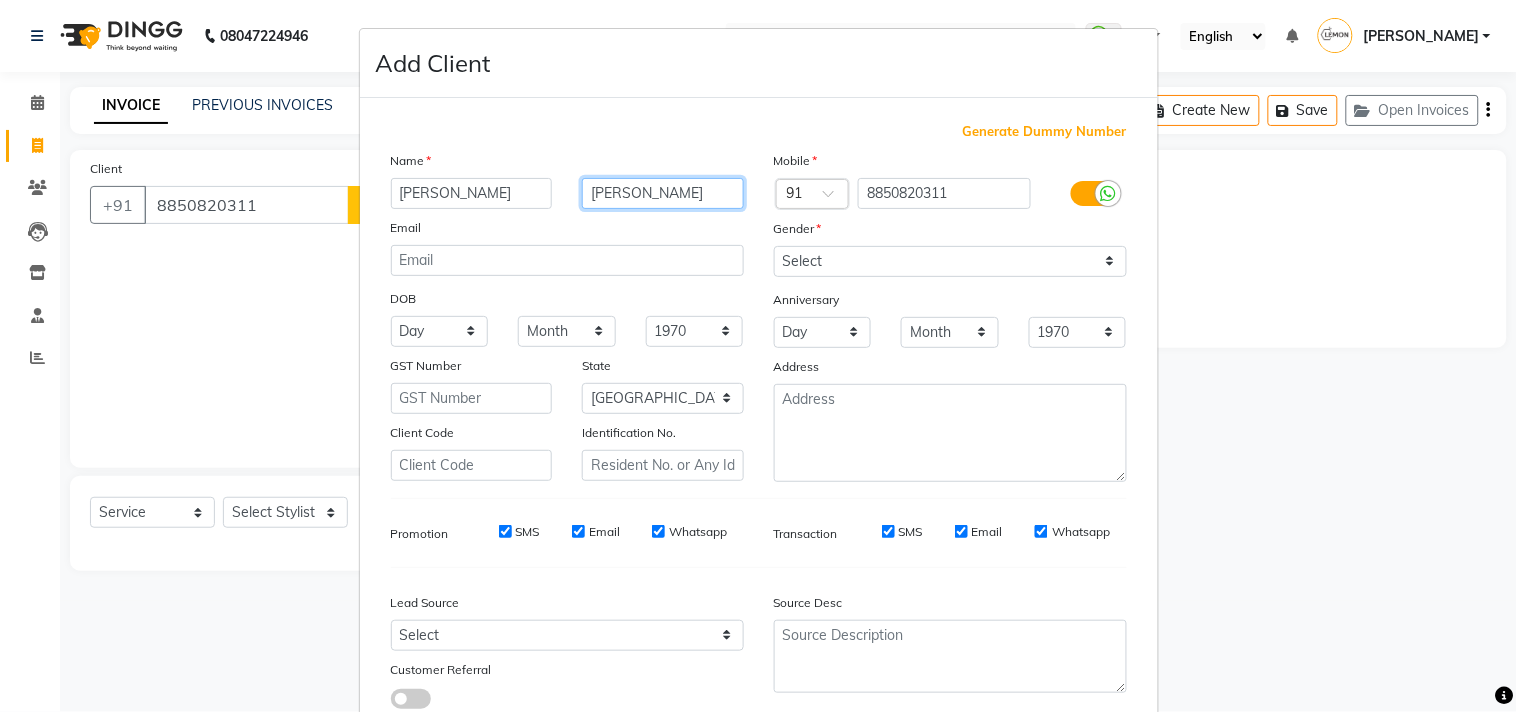 type on "Gogri" 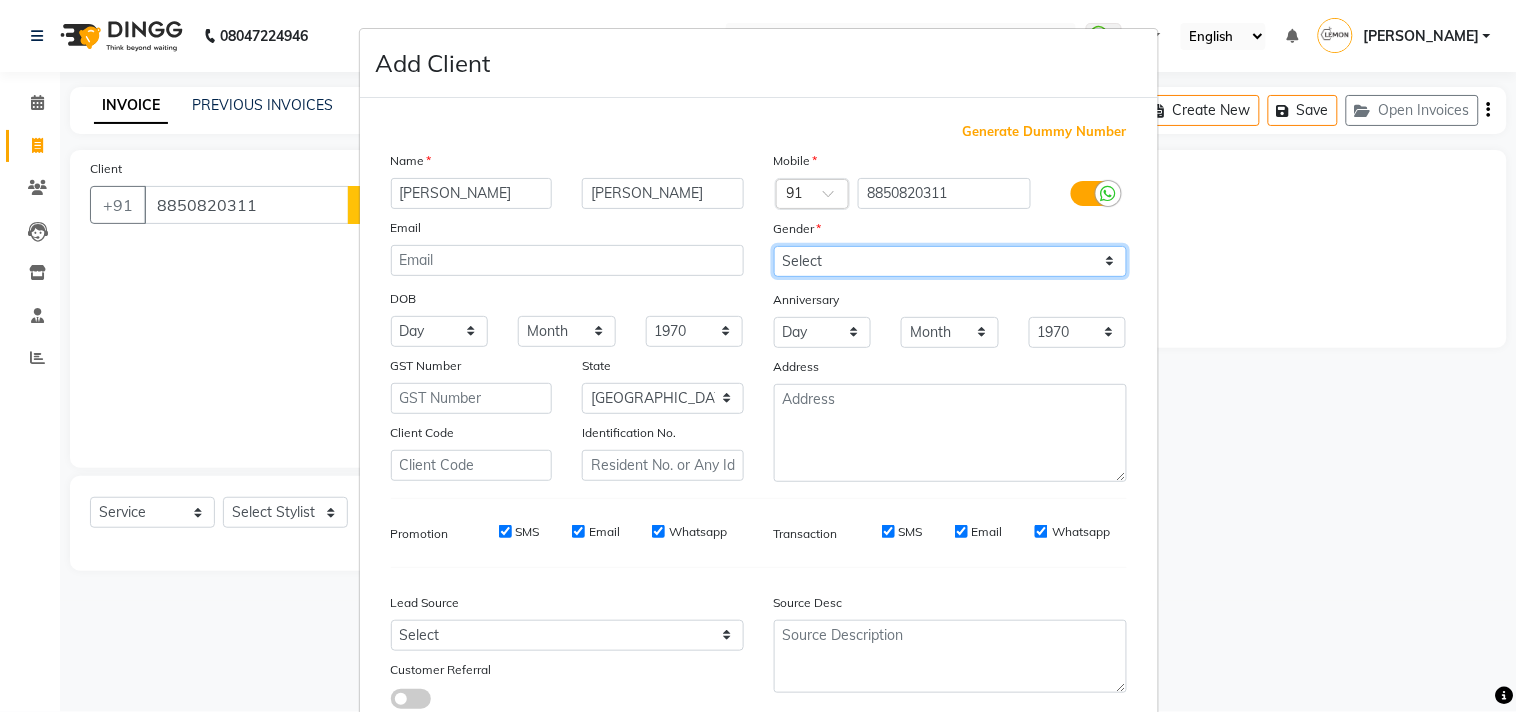 click on "Select Male Female Other Prefer Not To Say" at bounding box center (950, 261) 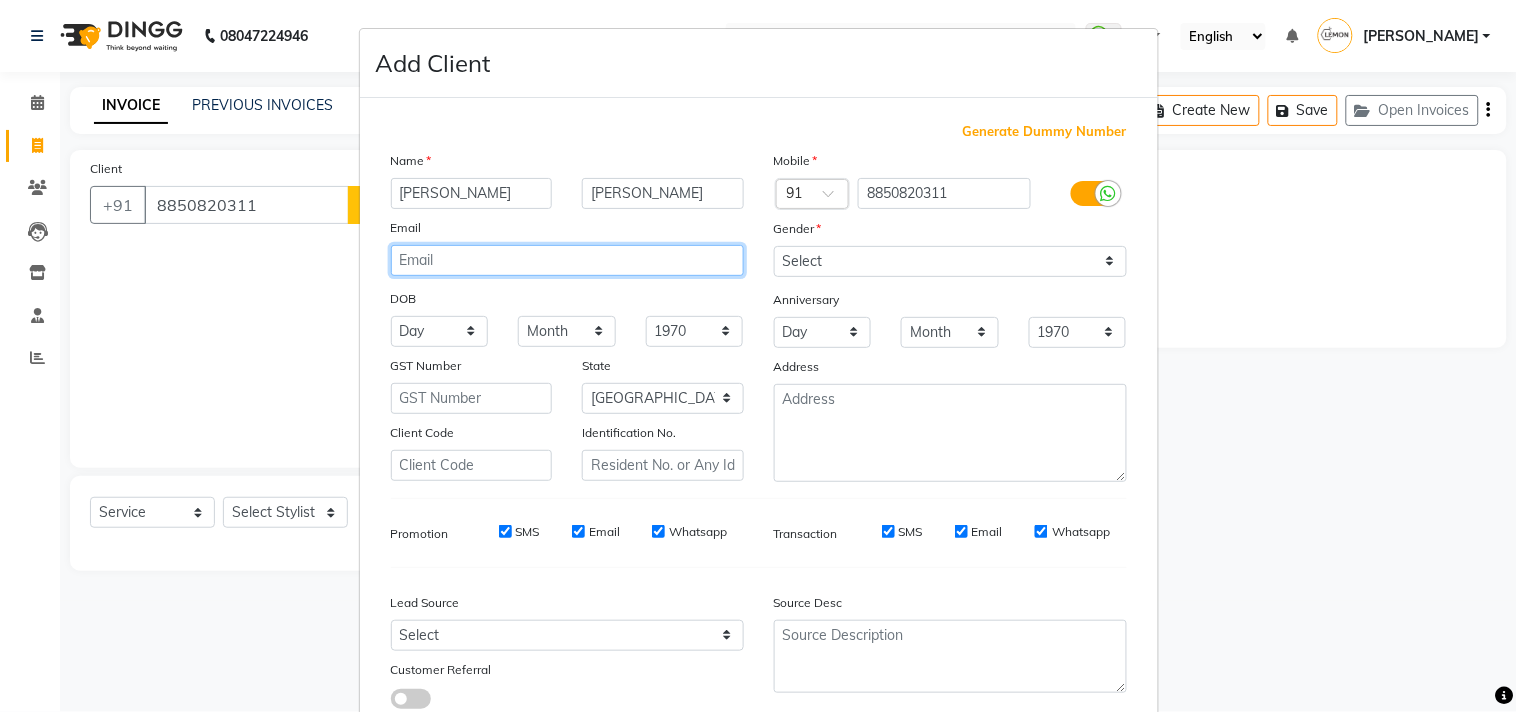 click at bounding box center (567, 260) 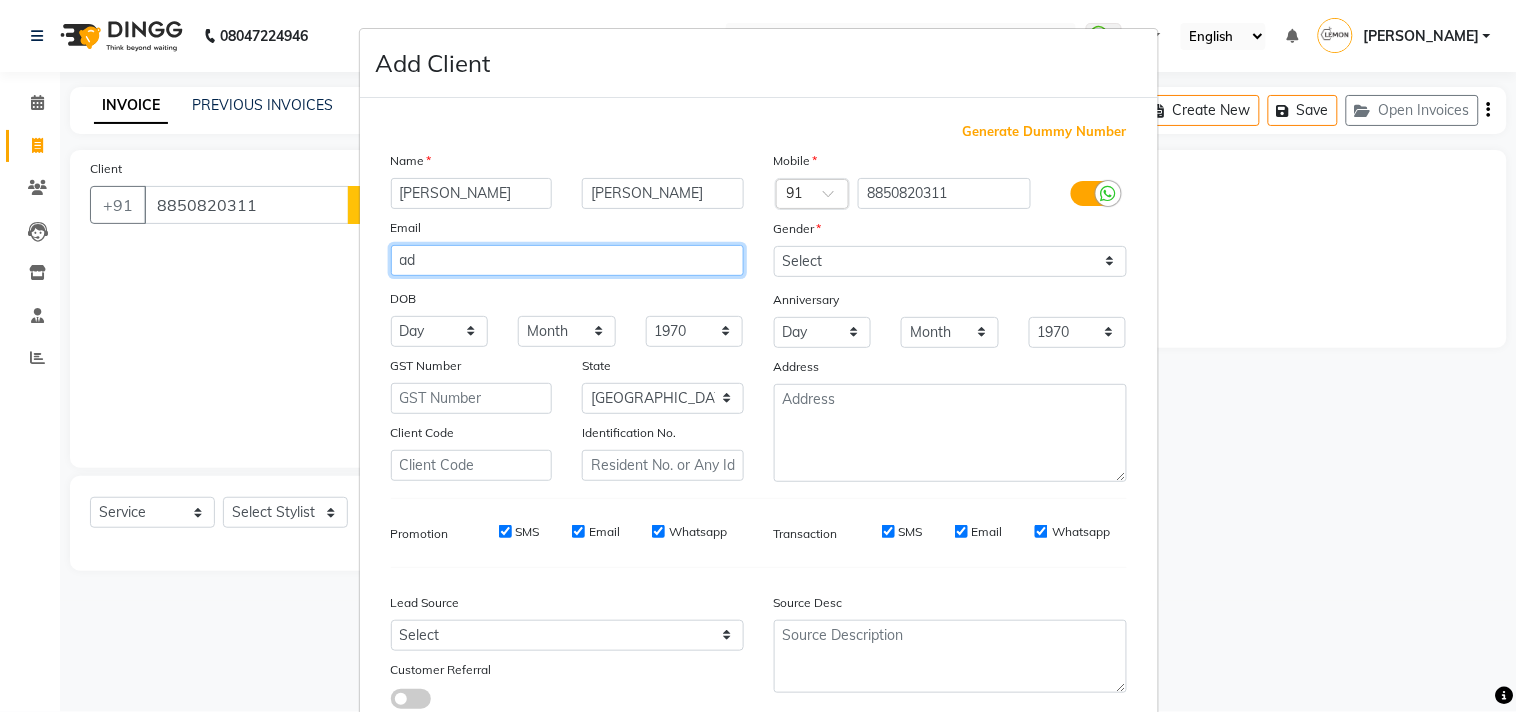 type on "a" 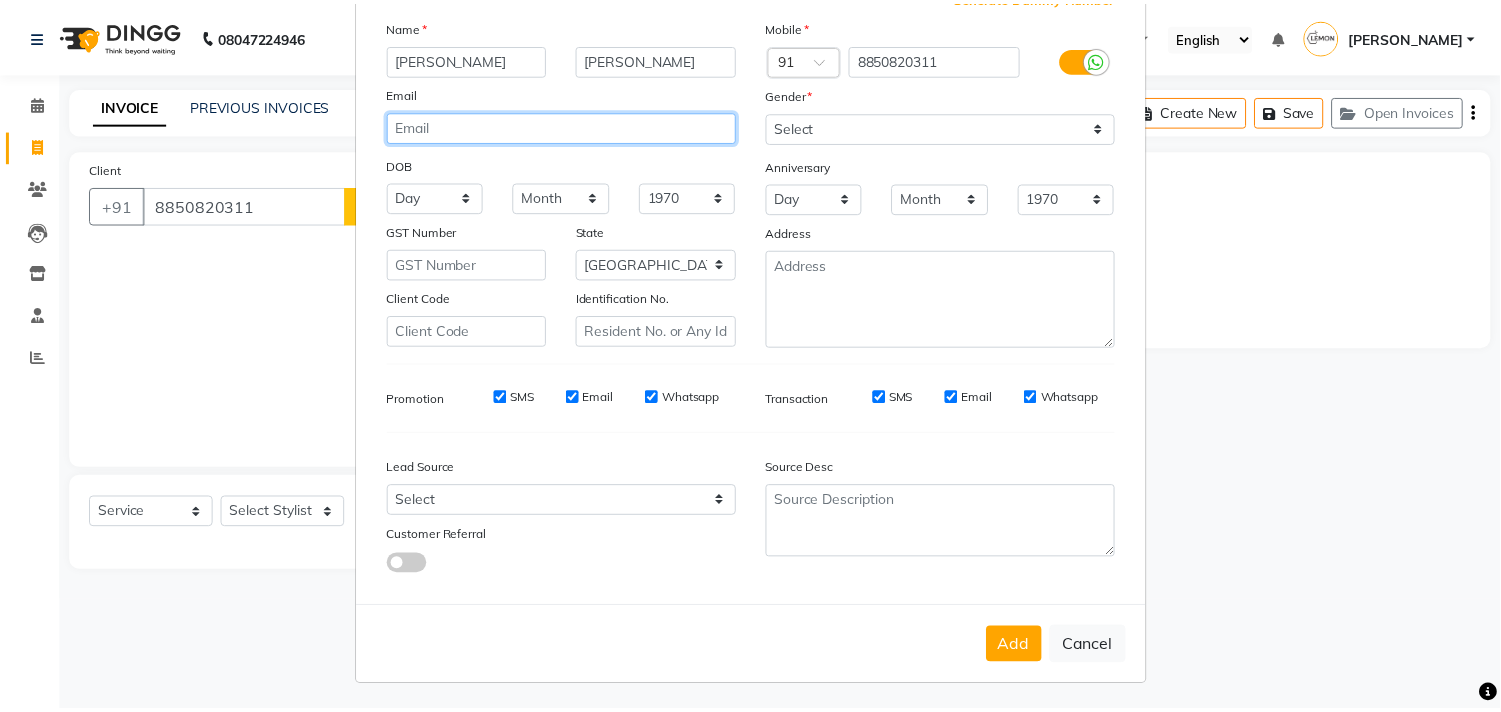 scroll, scrollTop: 138, scrollLeft: 0, axis: vertical 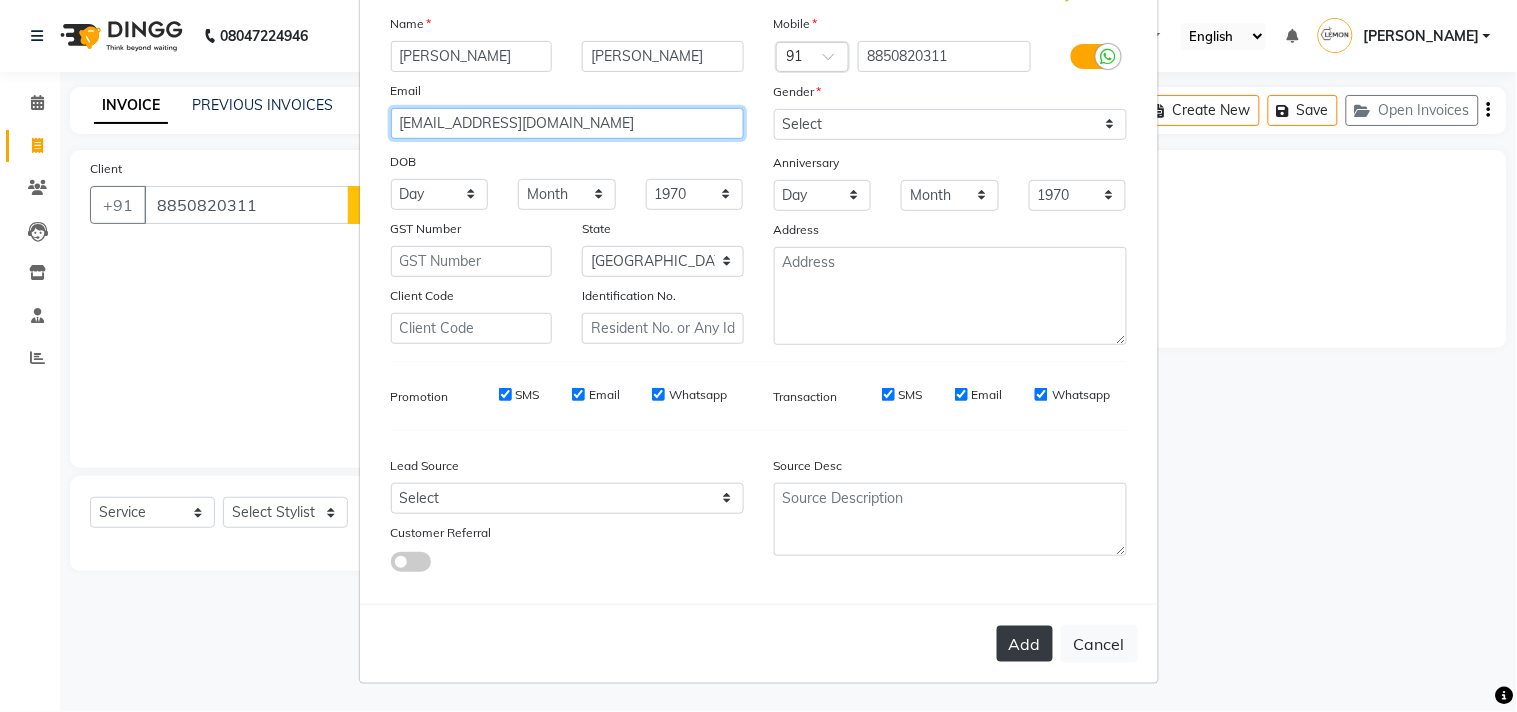 type on "gogripriyal9@gmail.com" 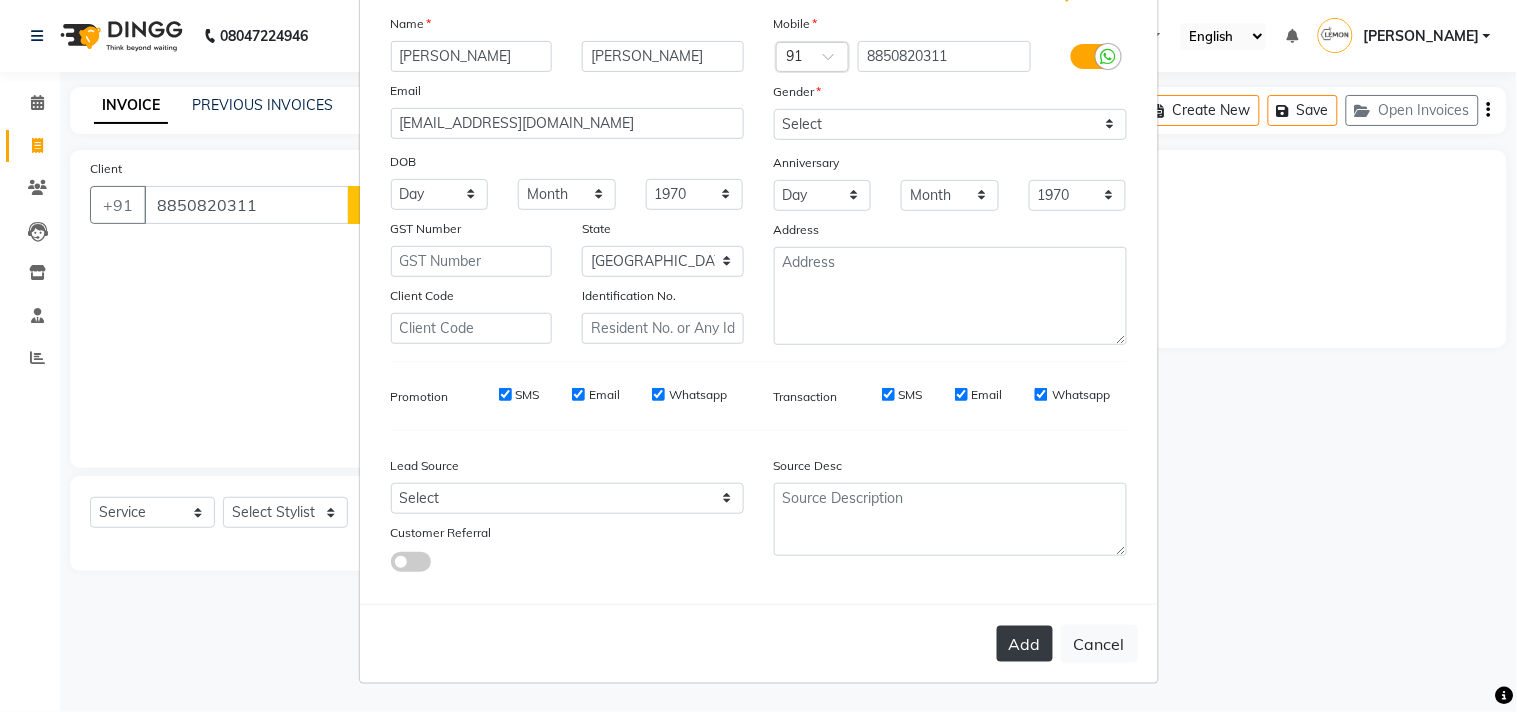 click on "Add" at bounding box center (1025, 644) 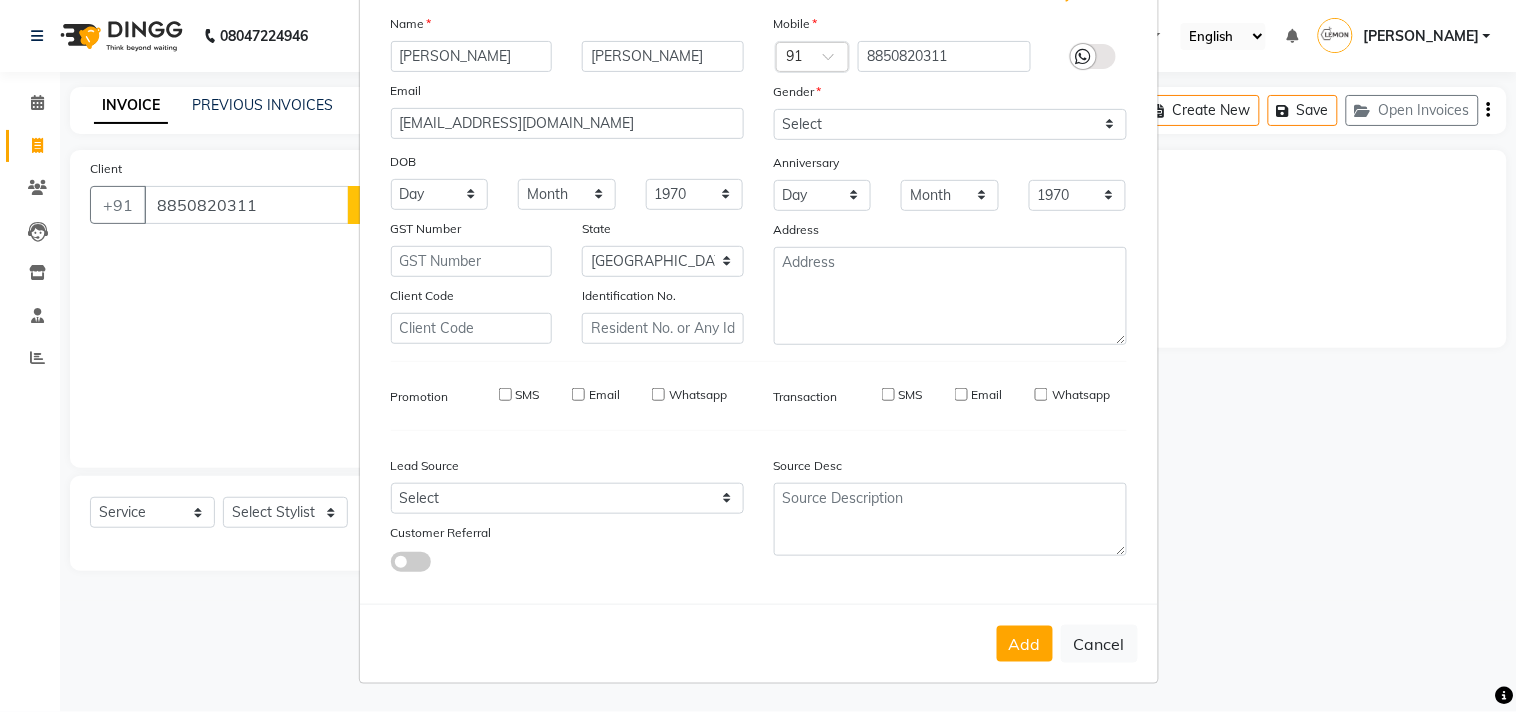 type 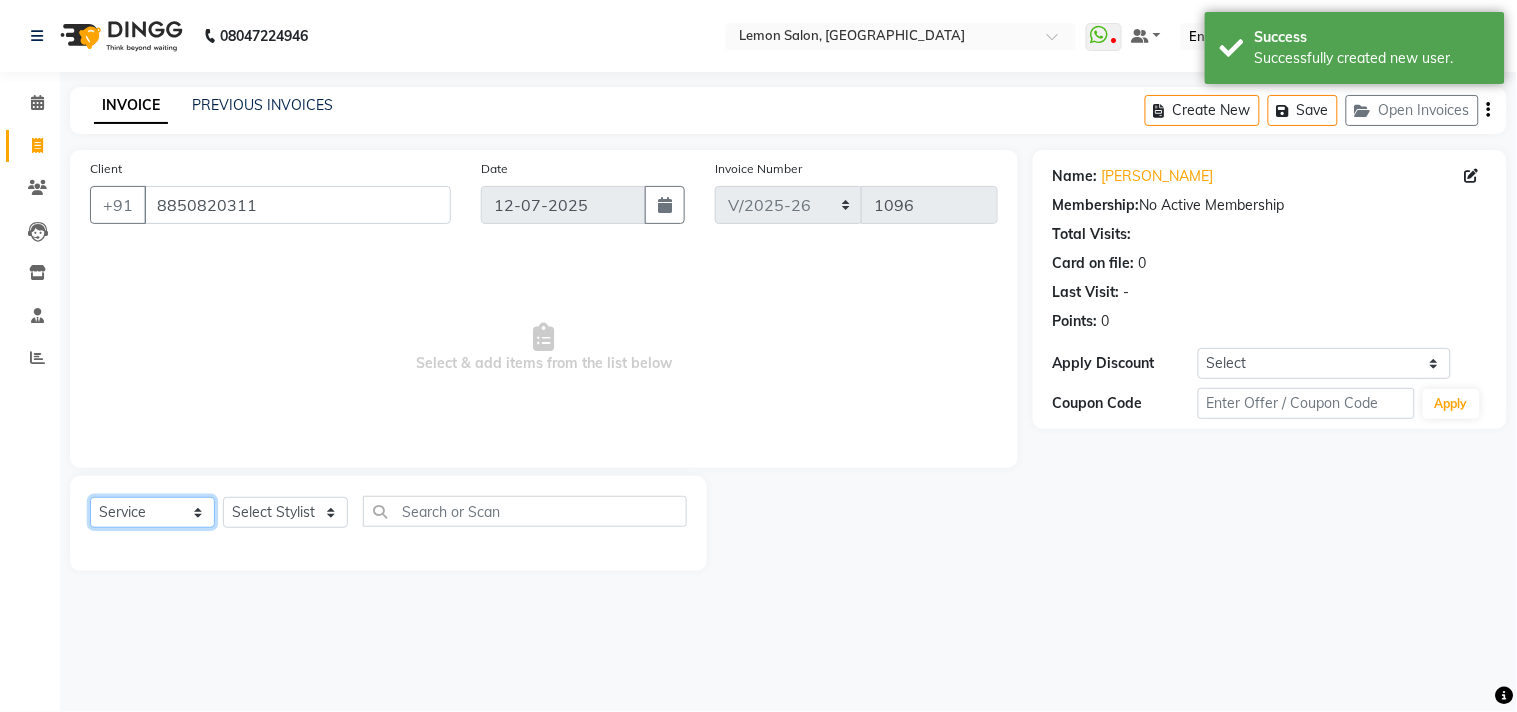 click on "Select  Service  Product  Membership  Package Voucher Prepaid Gift Card" 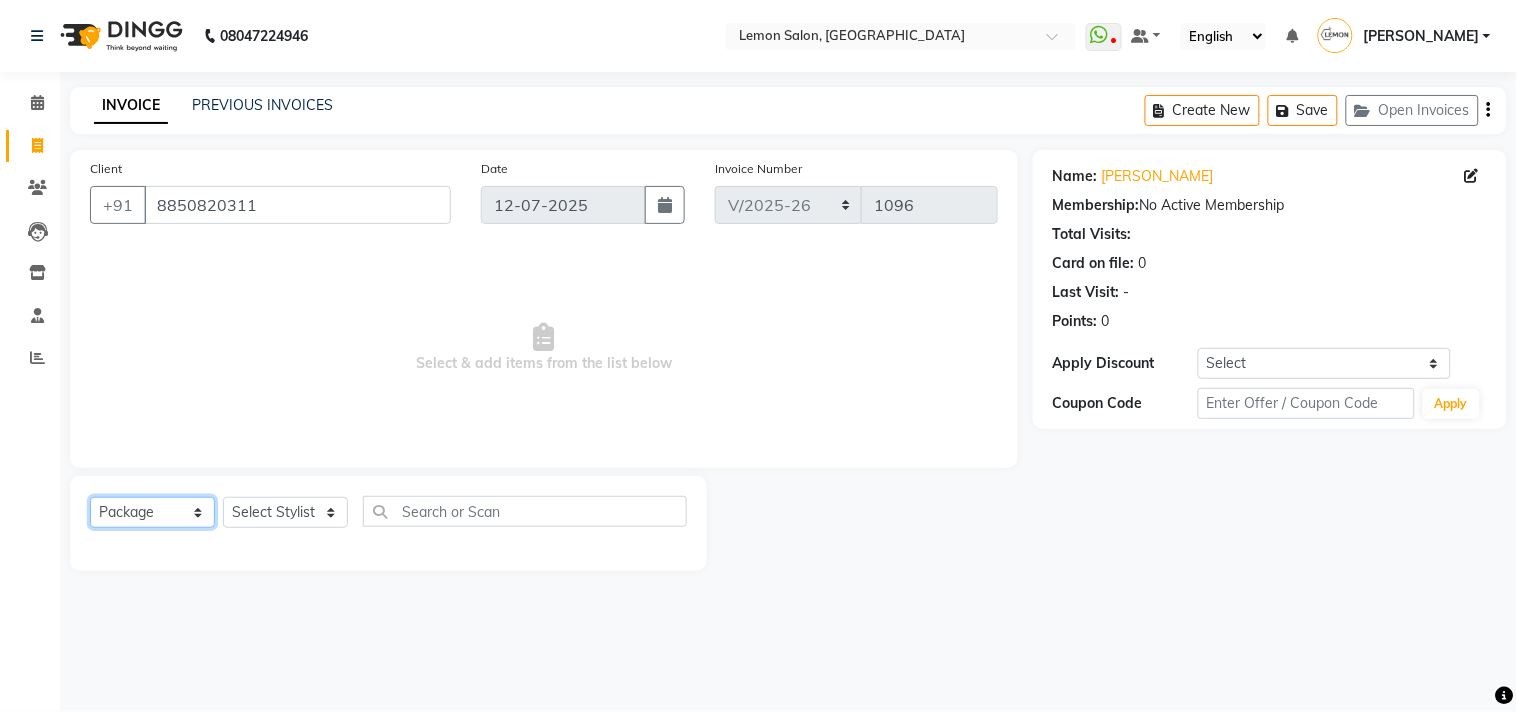 click on "Select  Service  Product  Membership  Package Voucher Prepaid Gift Card" 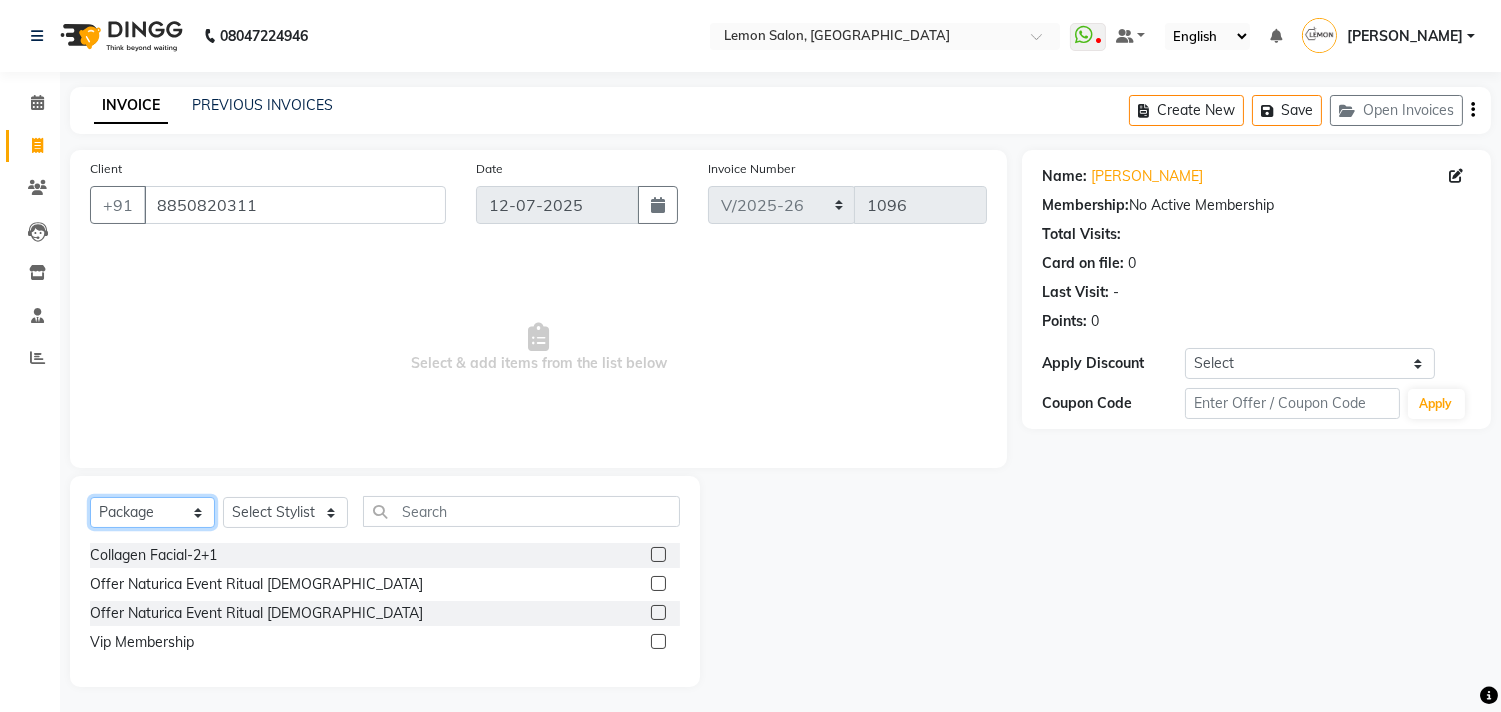 click on "Select  Service  Product  Membership  Package Voucher Prepaid Gift Card" 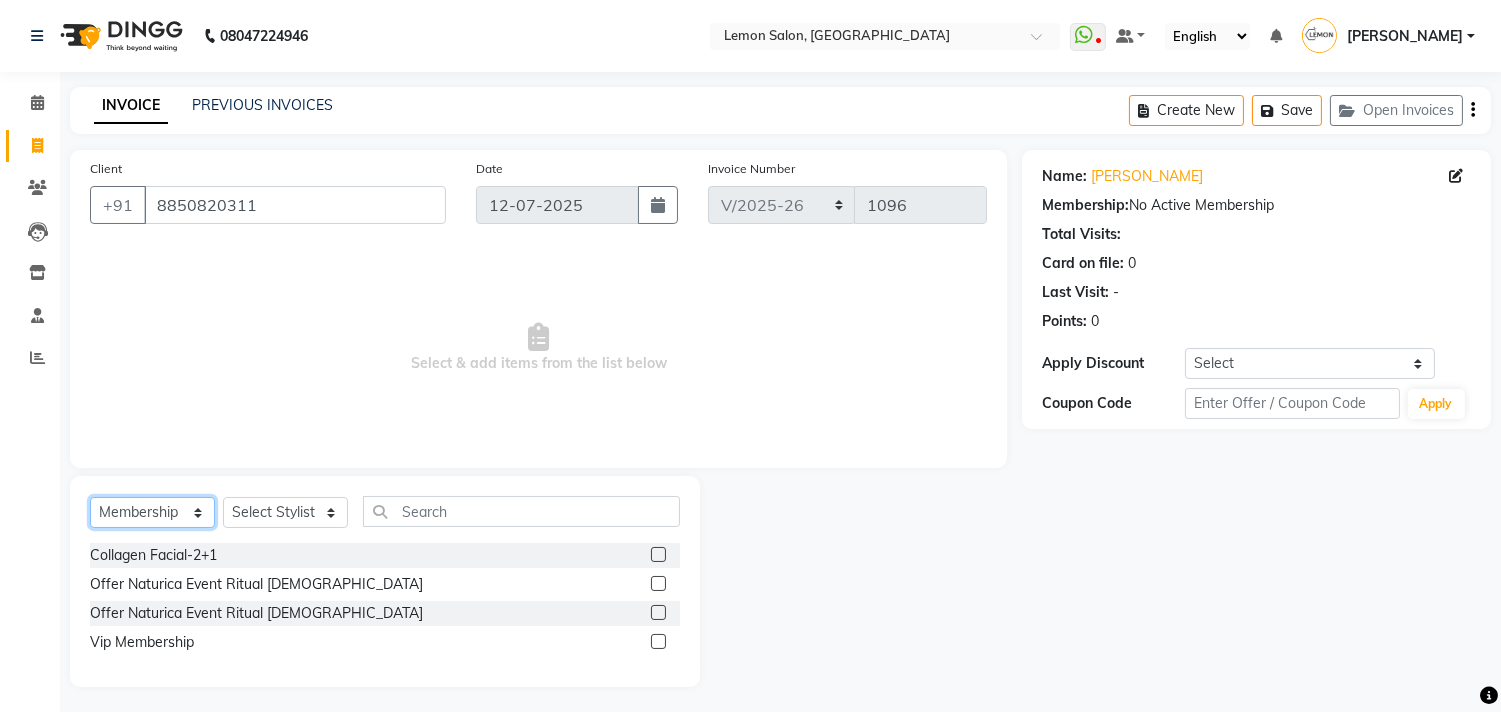 click on "Select  Service  Product  Membership  Package Voucher Prepaid Gift Card" 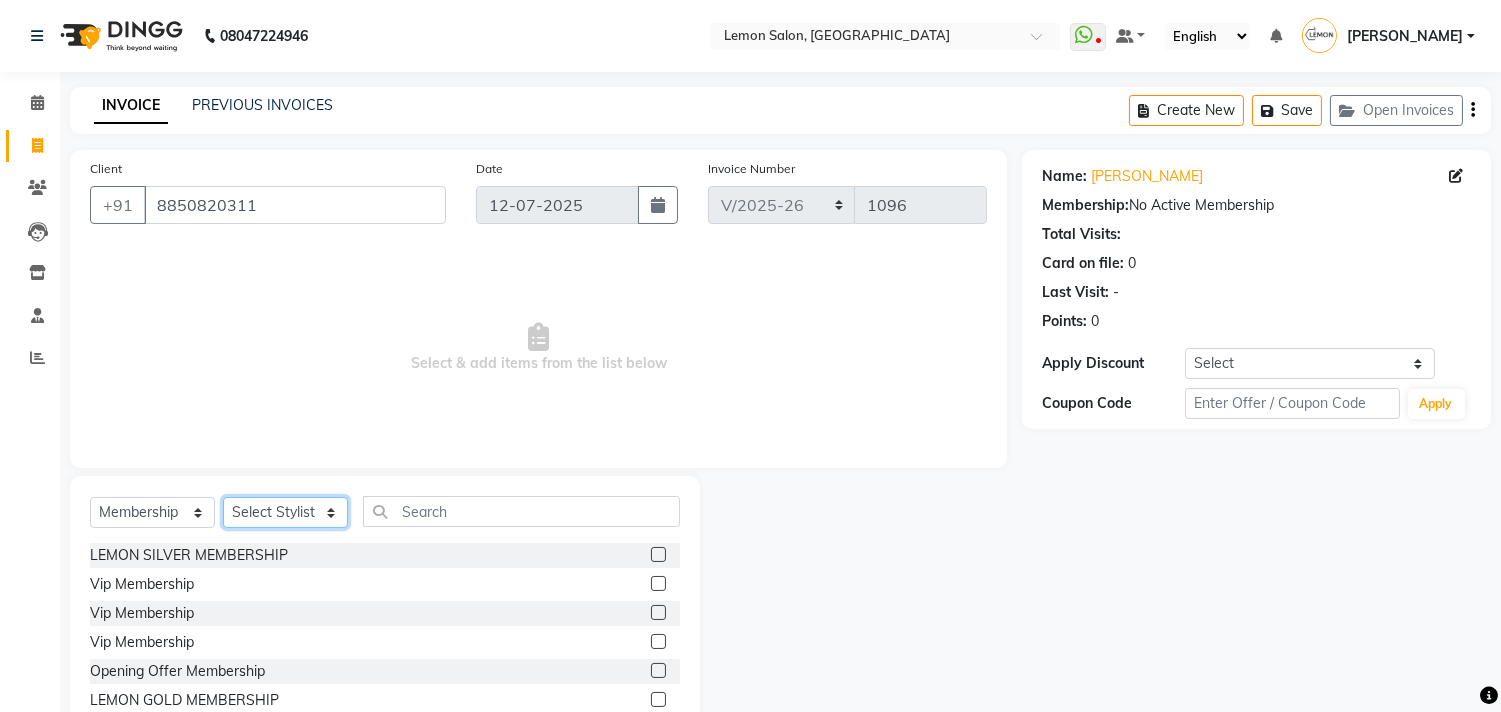click on "Select Stylist Arun Arndive DC Faheem Malik Gufran Salmani Payal Maurya Riya Adawade Shoeb Salmani Kandivali Swati Sharma Yunus Yusuf Shaikh" 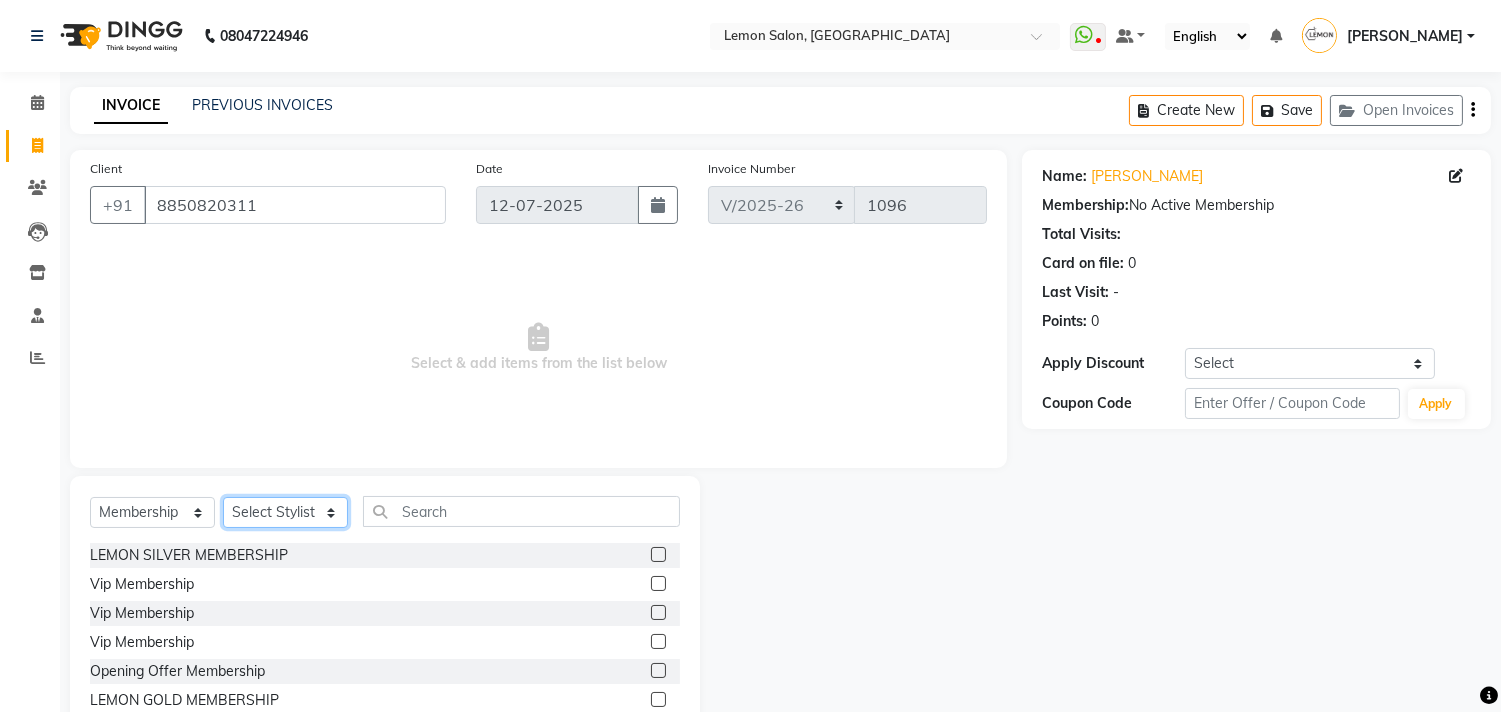 select on "8819" 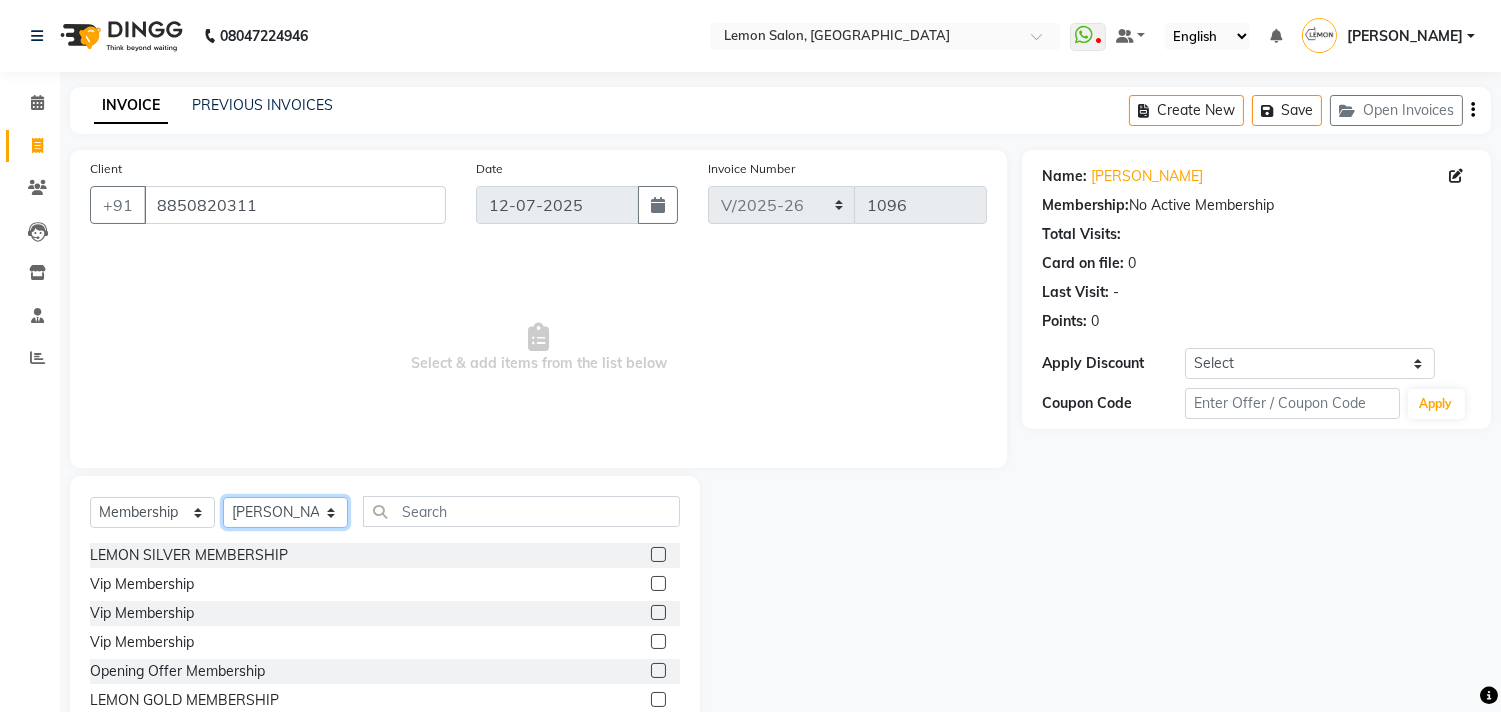 click on "Select Stylist Arun Arndive DC Faheem Malik Gufran Salmani Payal Maurya Riya Adawade Shoeb Salmani Kandivali Swati Sharma Yunus Yusuf Shaikh" 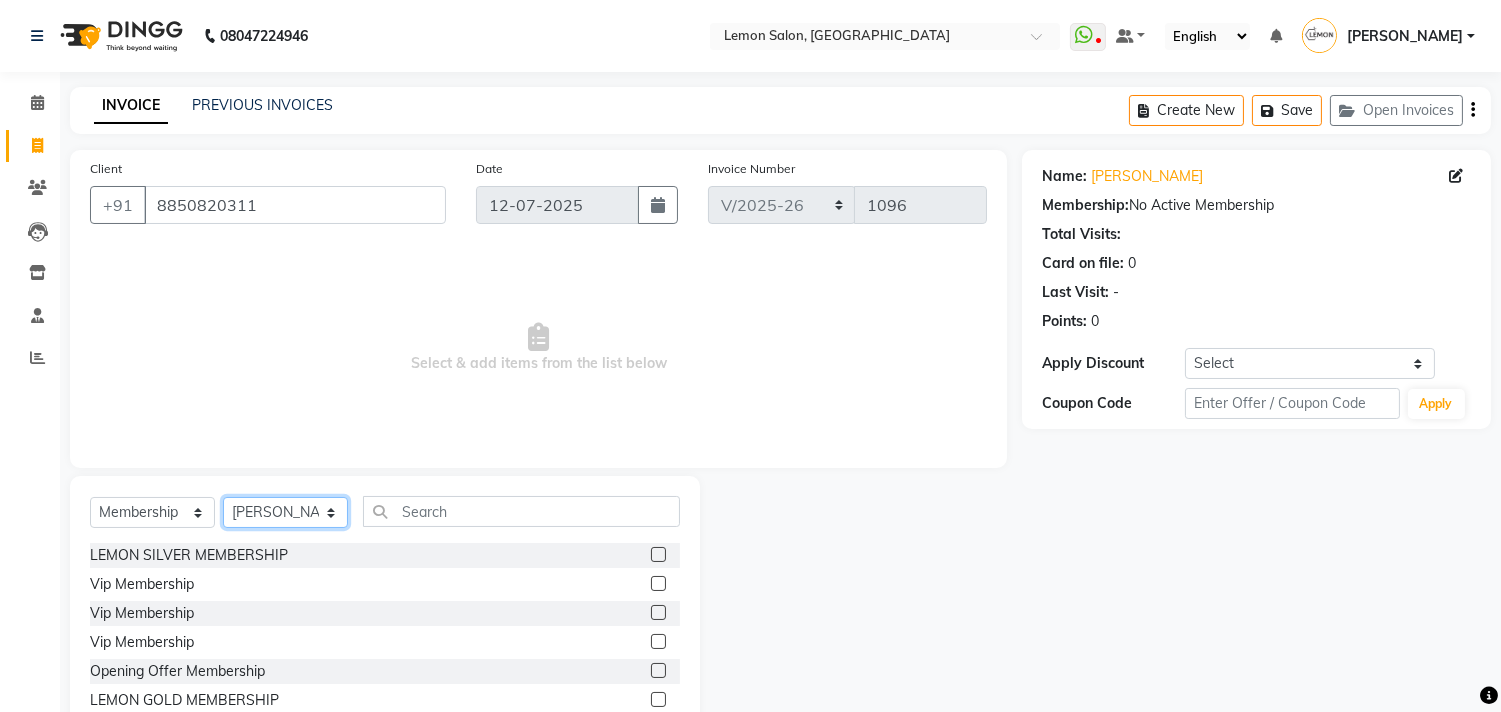 scroll, scrollTop: 88, scrollLeft: 0, axis: vertical 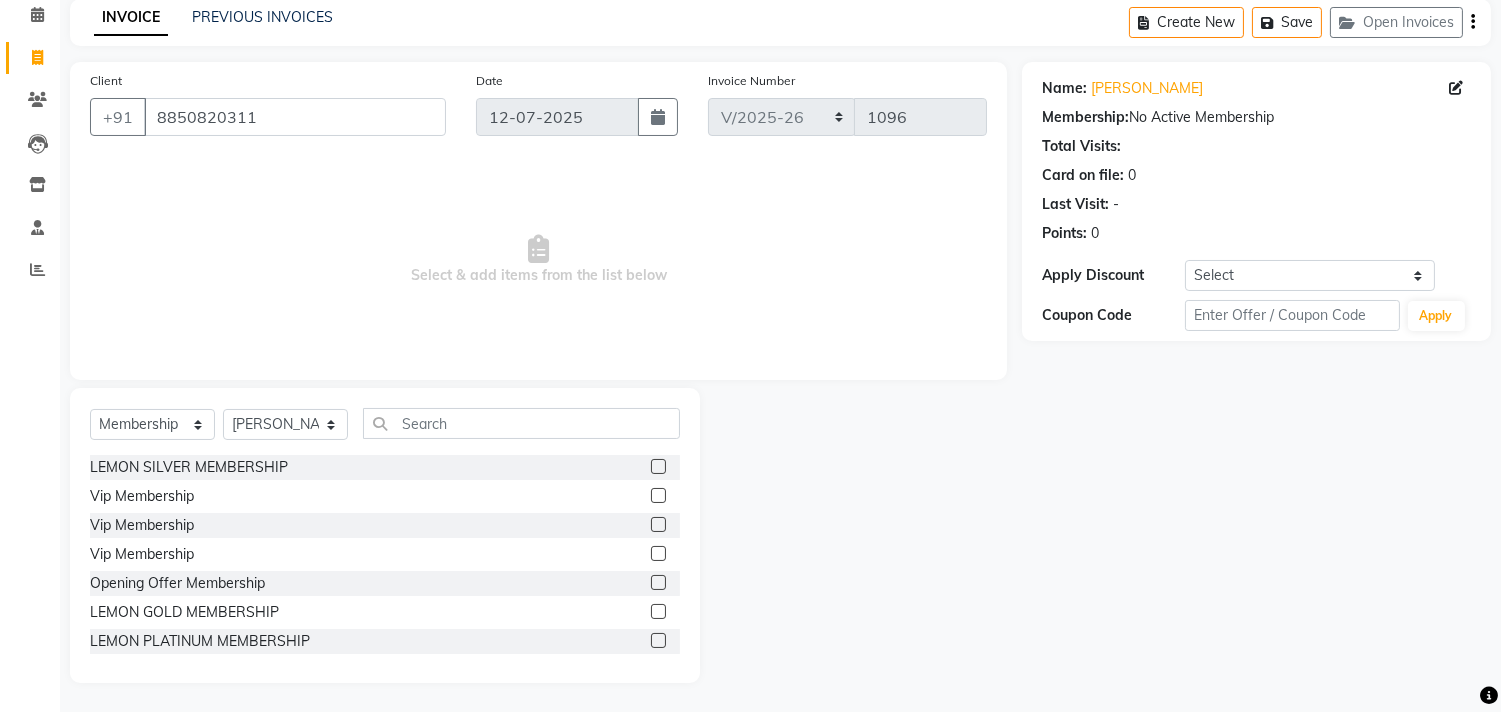 click 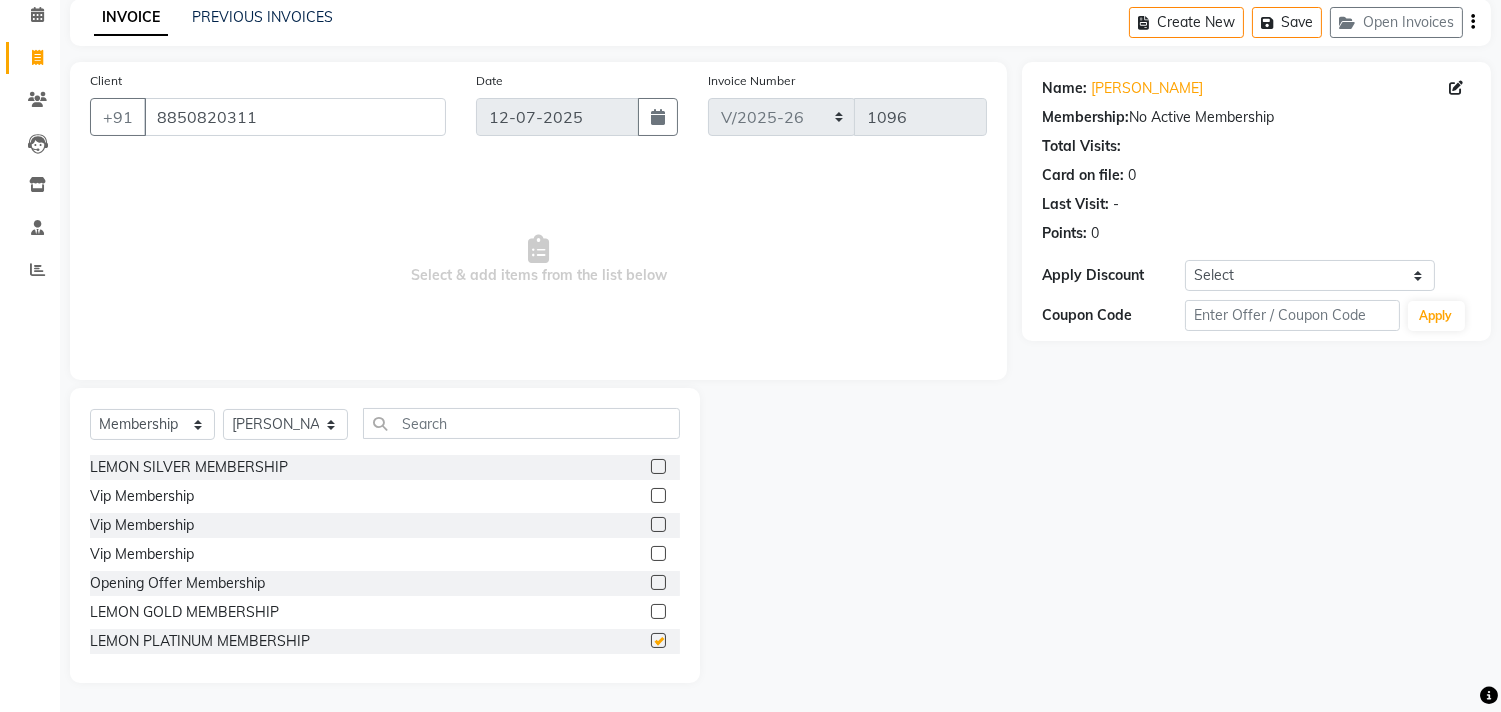 select on "select" 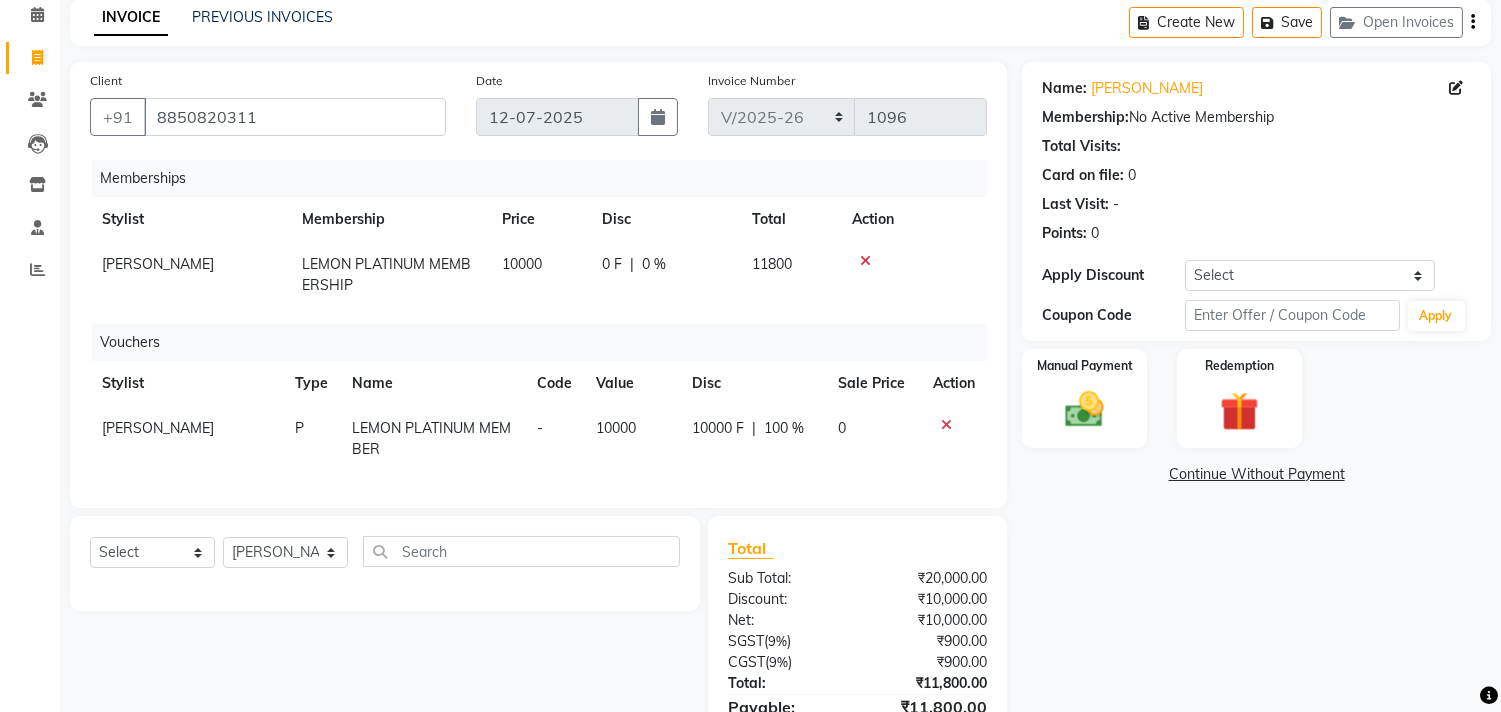 scroll, scrollTop: 200, scrollLeft: 0, axis: vertical 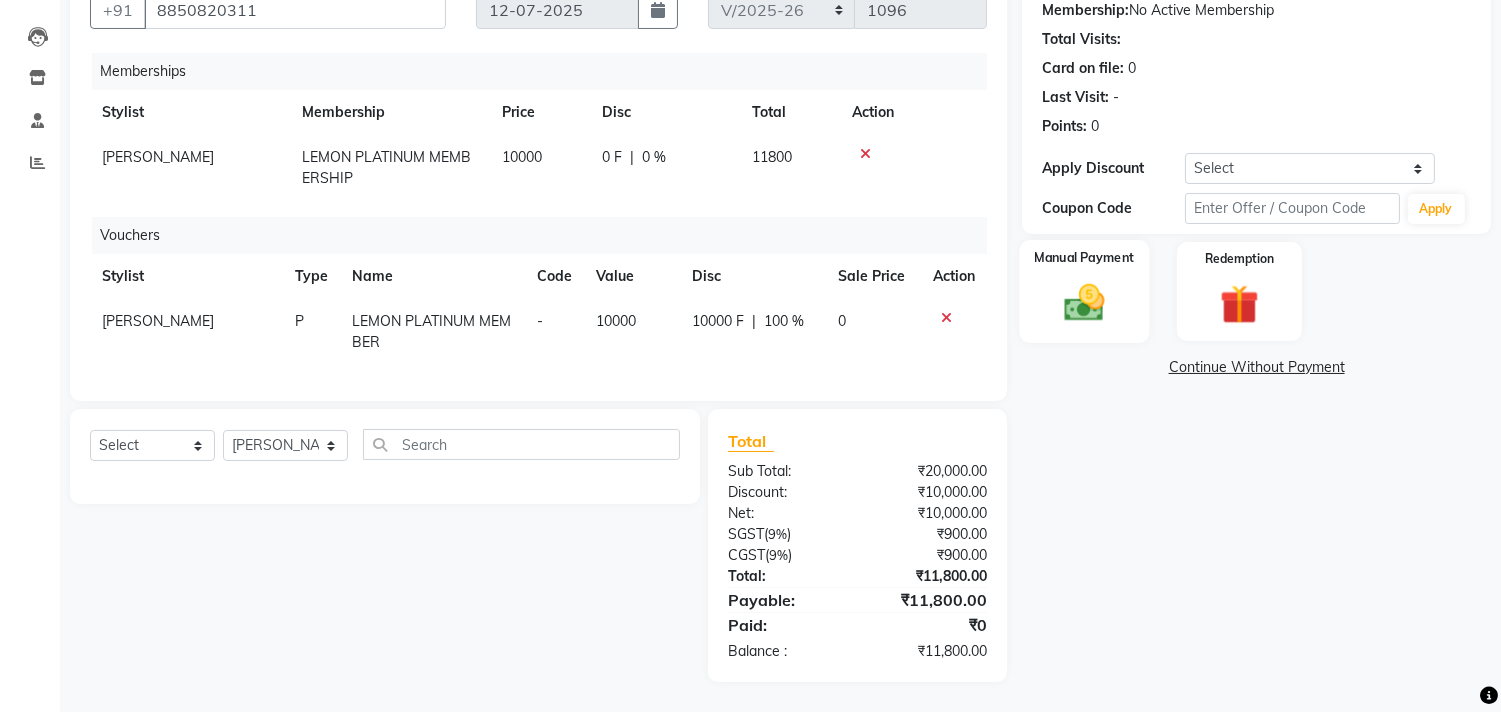 click 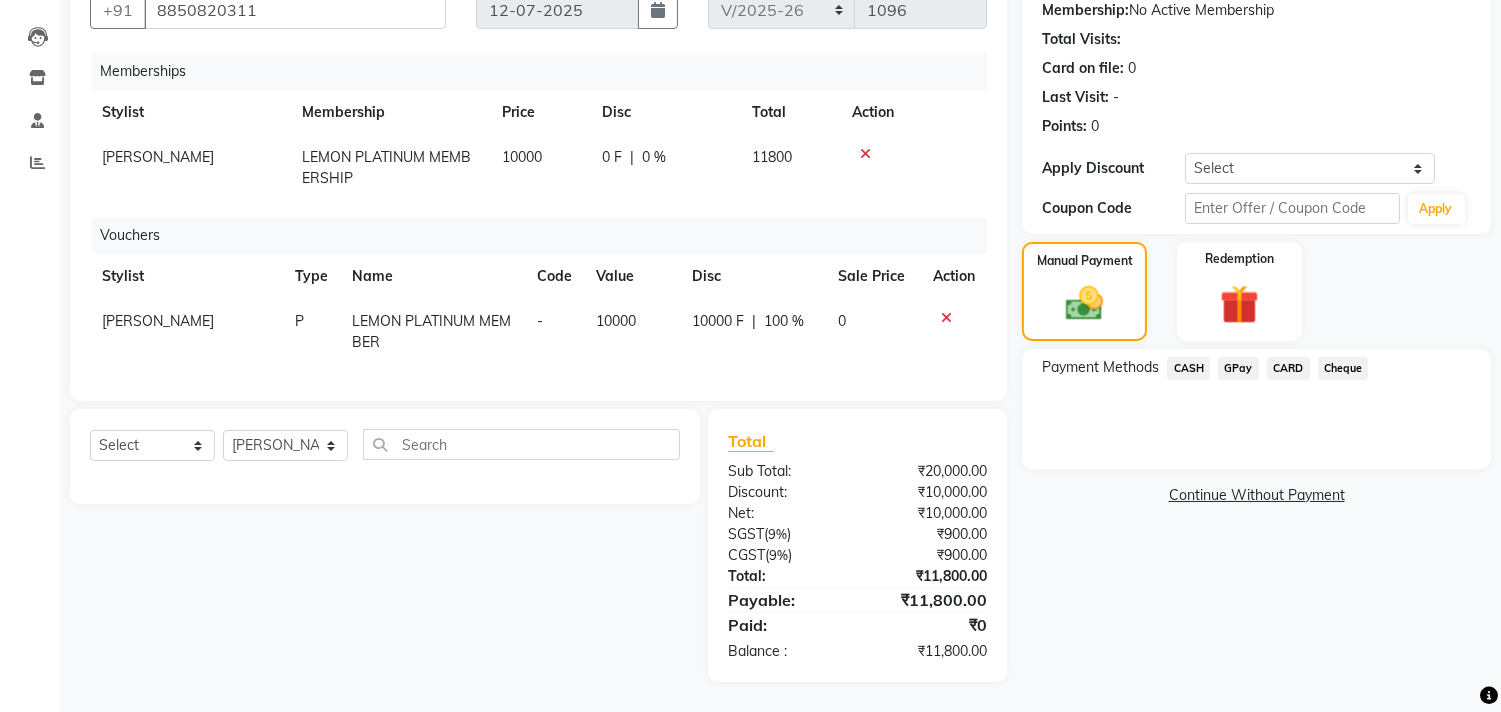 click on "GPay" 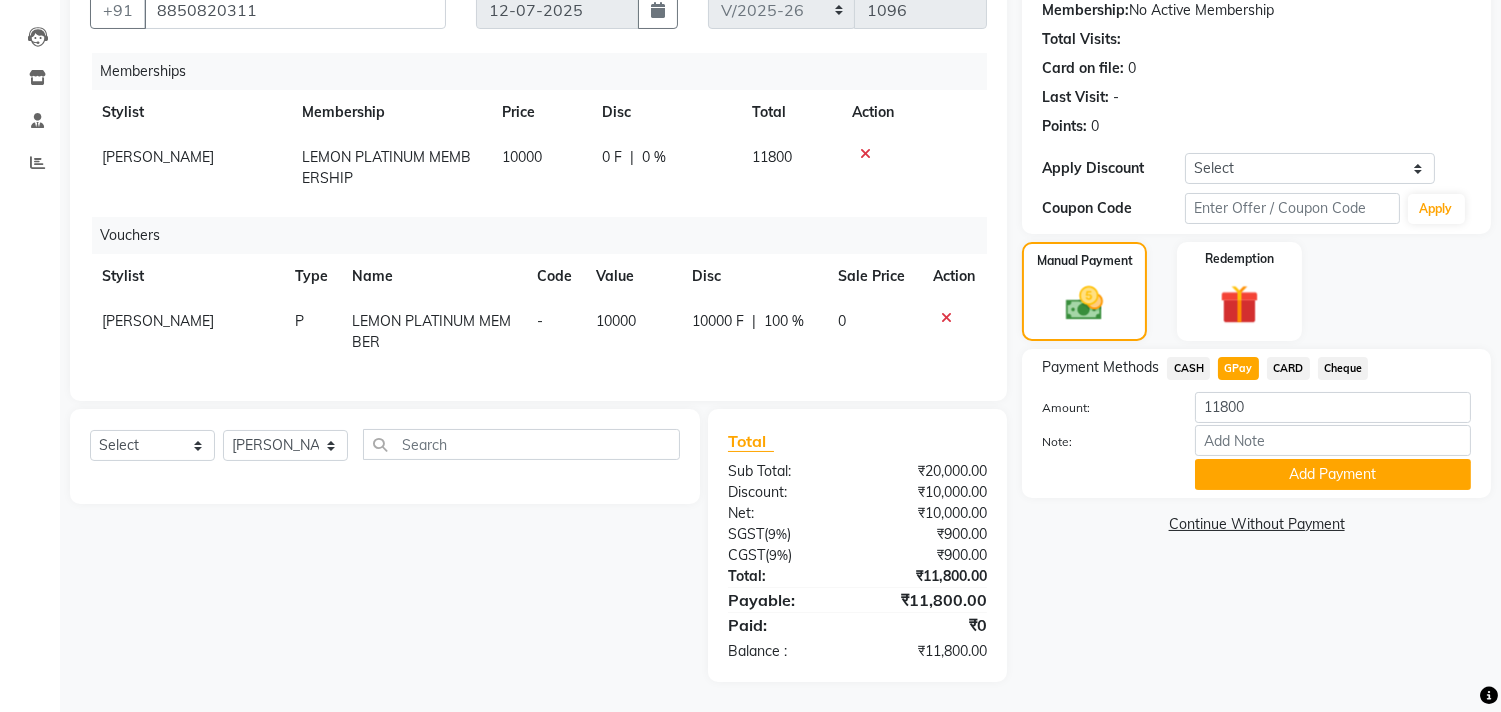 click on "[PERSON_NAME]" 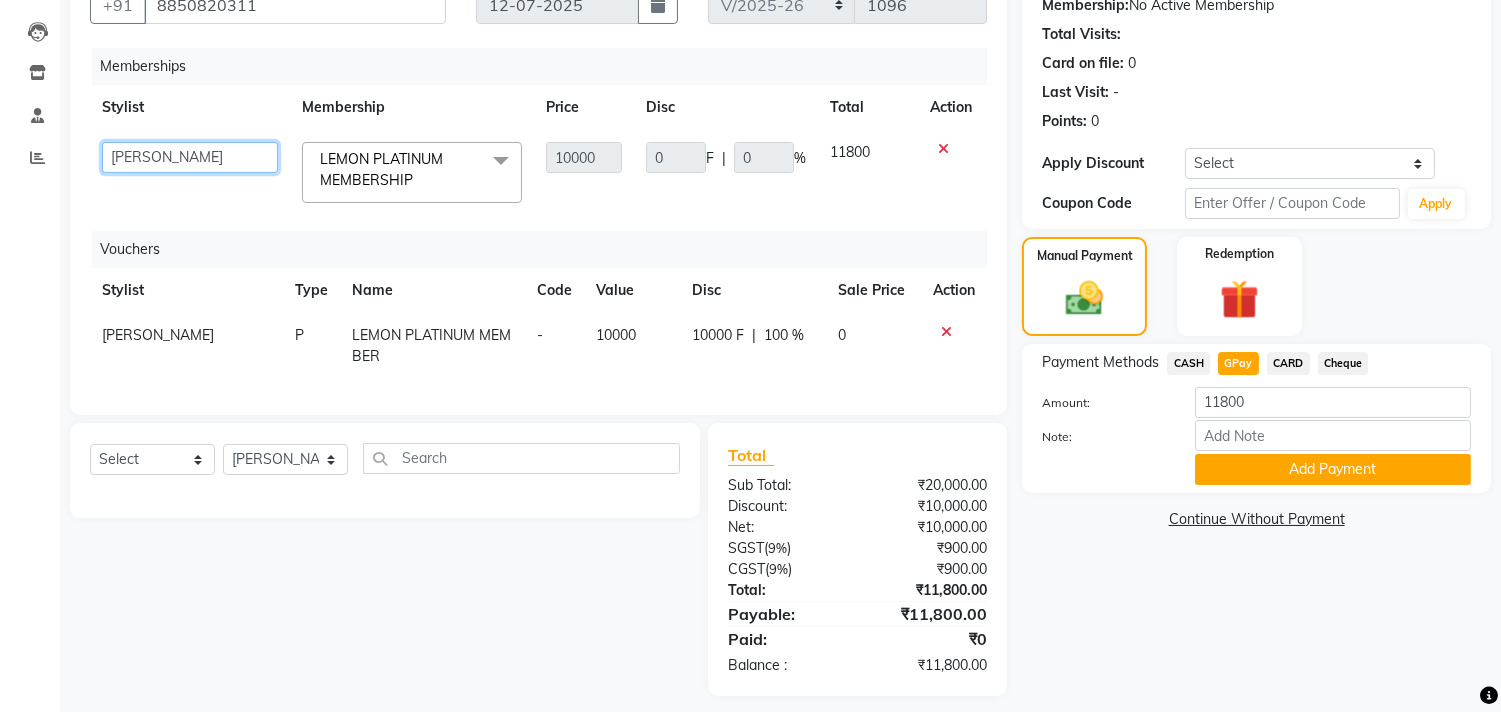 click on "Arun Arndive   DC   Faheem Malik   Gufran Salmani   Payal Maurya   Riya Adawade   Shoeb Salmani Kandivali   Swati Sharma   Yunus Yusuf Shaikh" 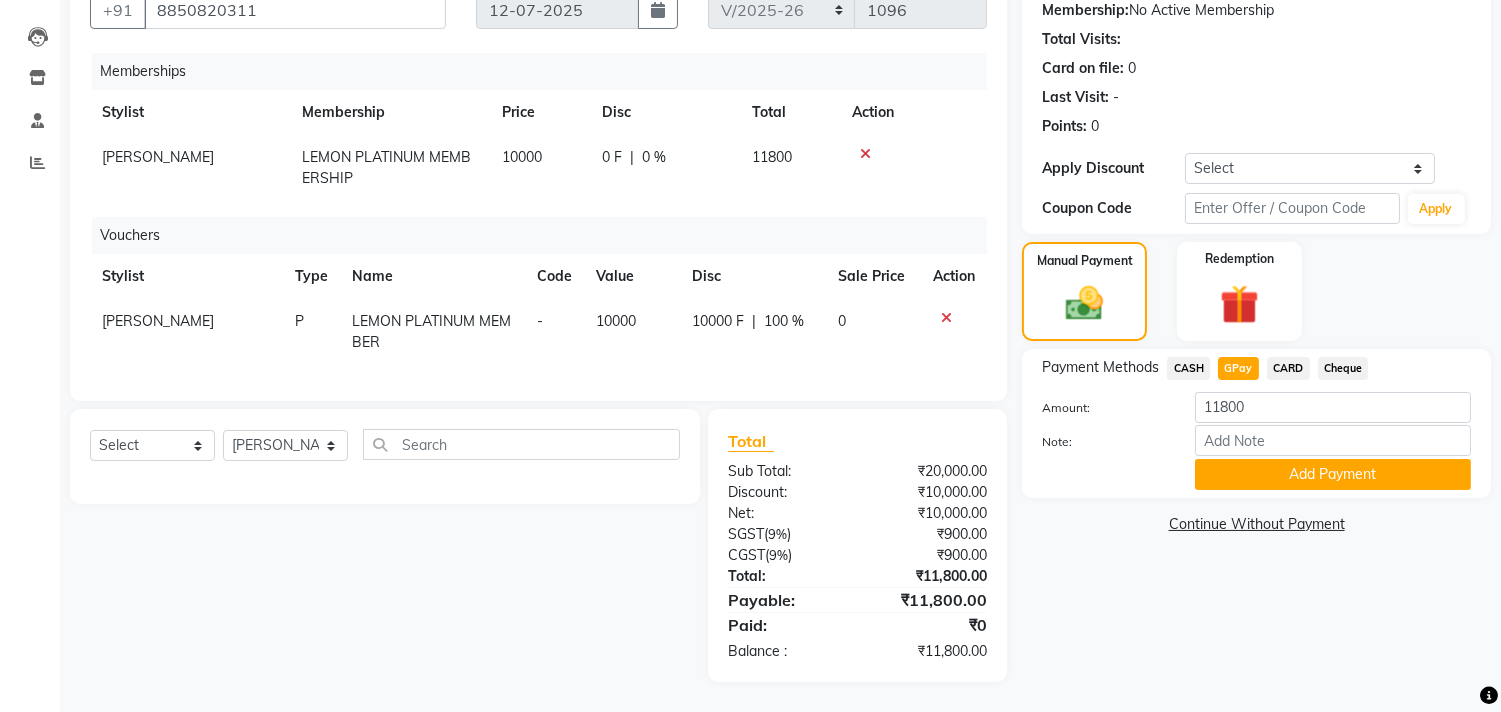 scroll, scrollTop: 212, scrollLeft: 0, axis: vertical 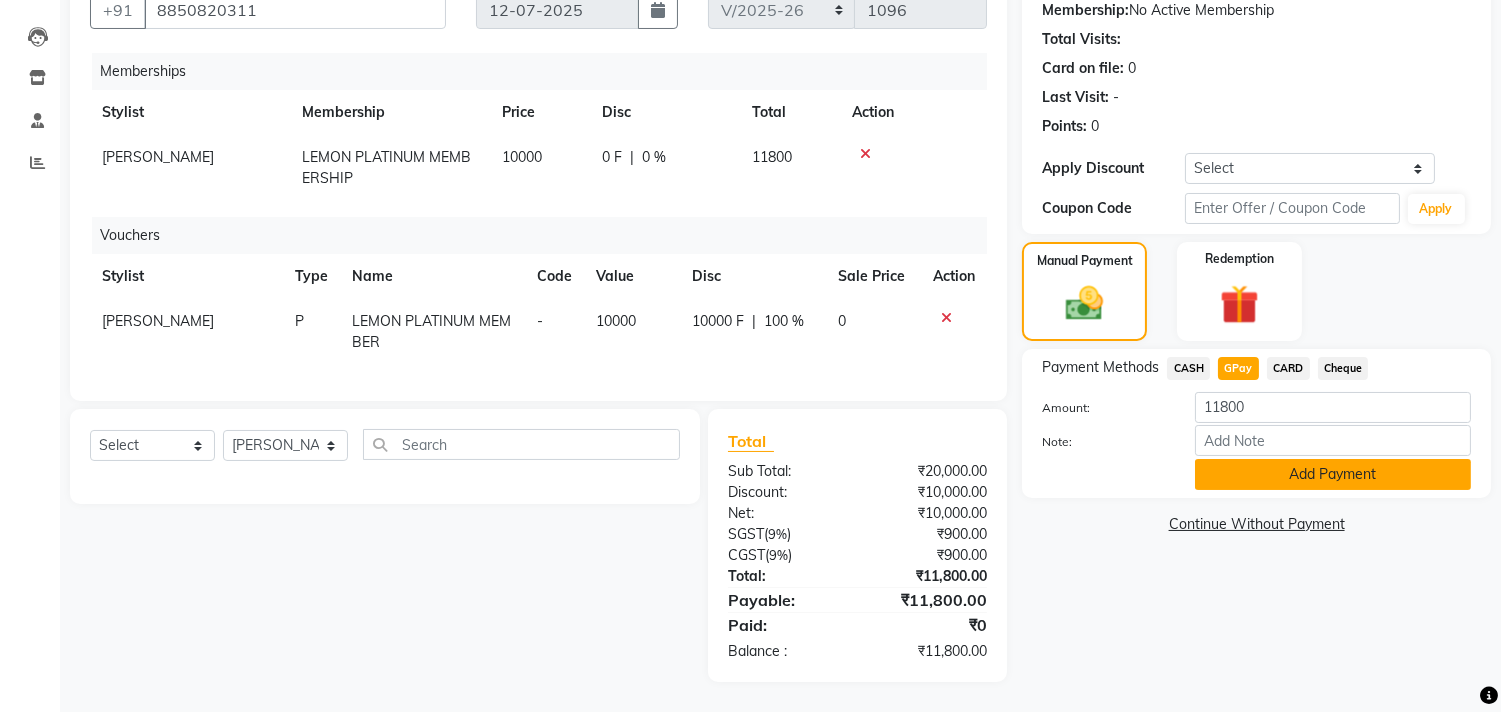 click on "Add Payment" 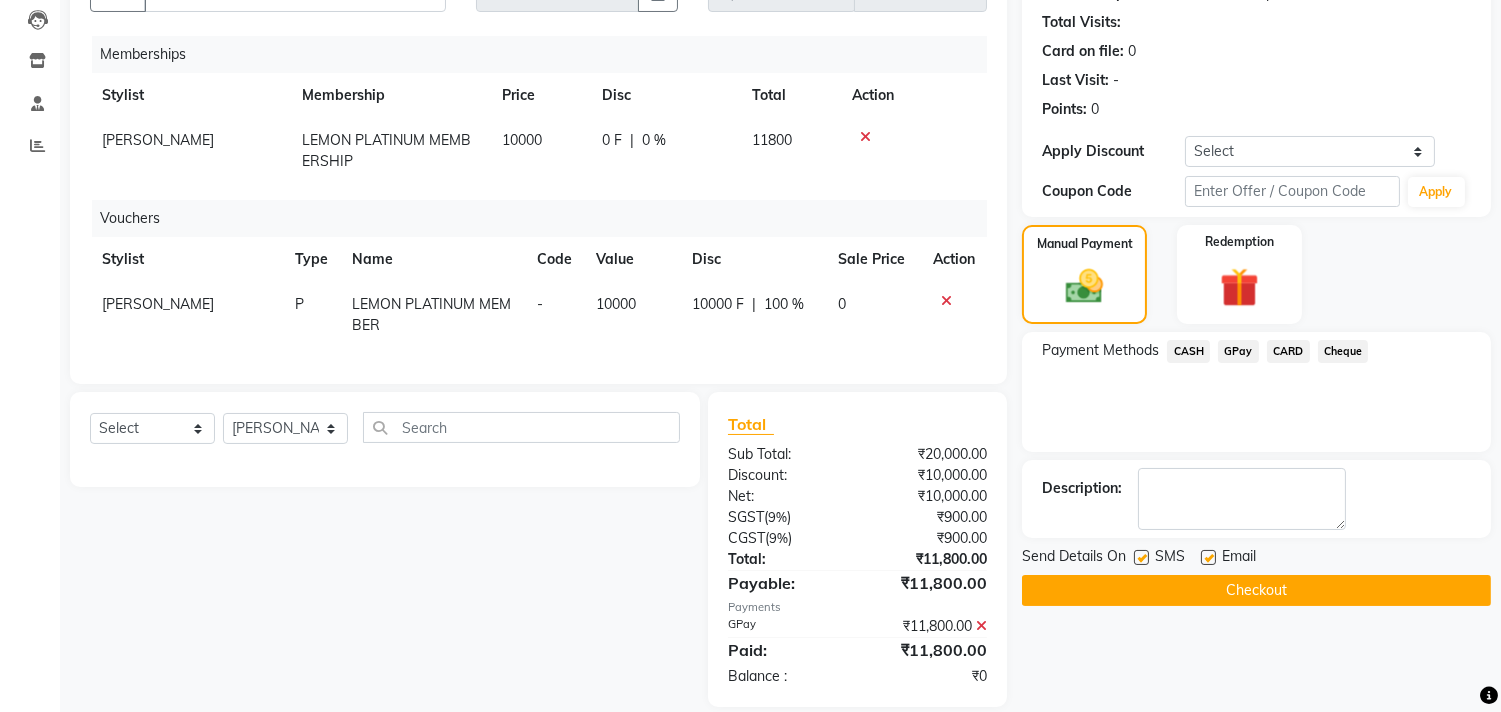 scroll, scrollTop: 253, scrollLeft: 0, axis: vertical 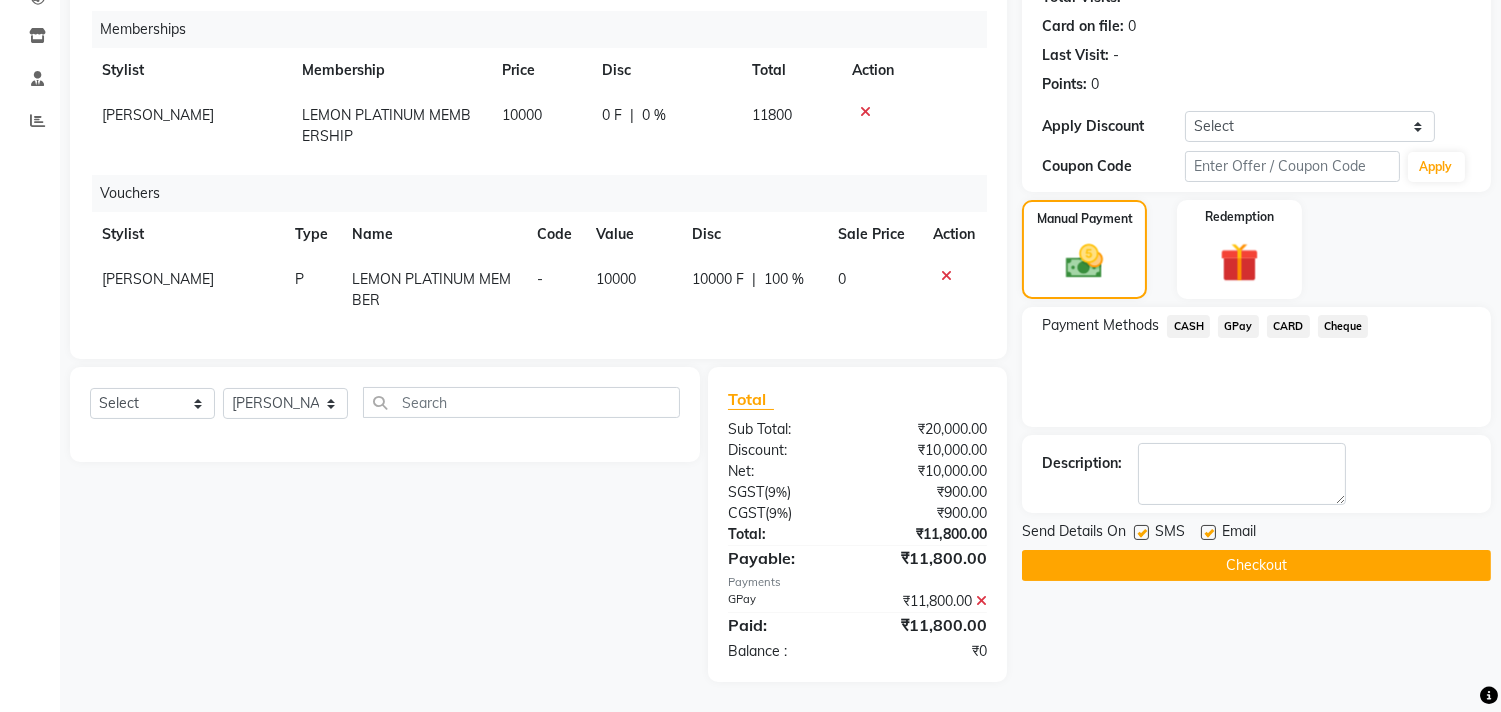 click 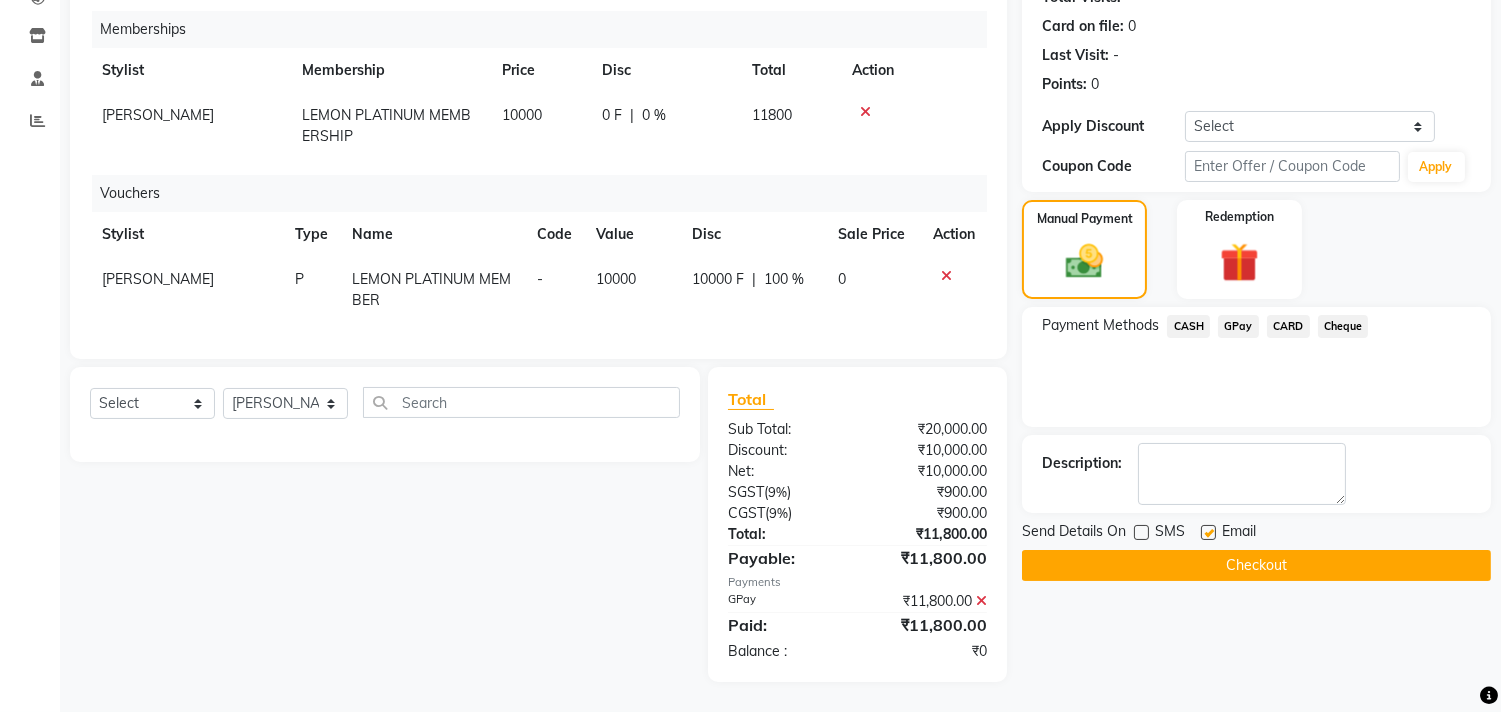 click 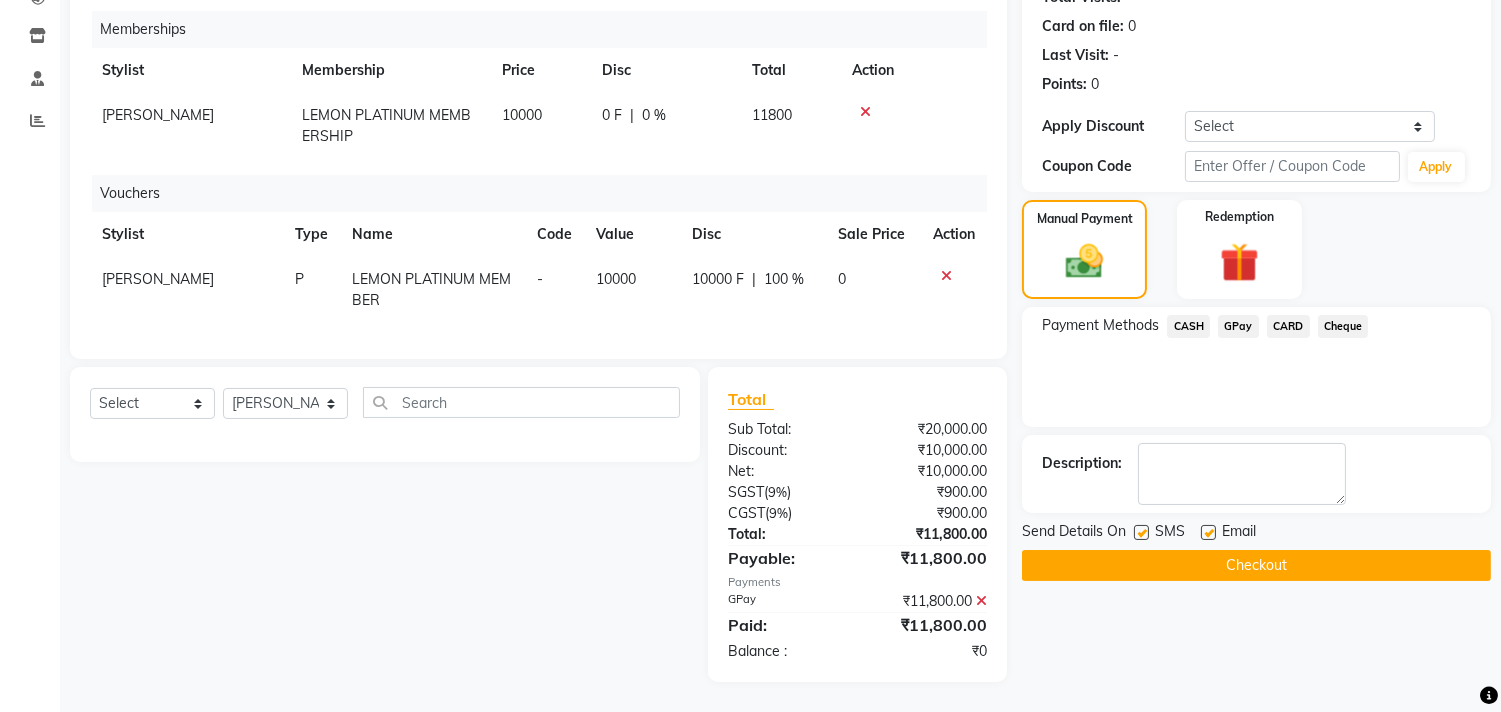 click on "Checkout" 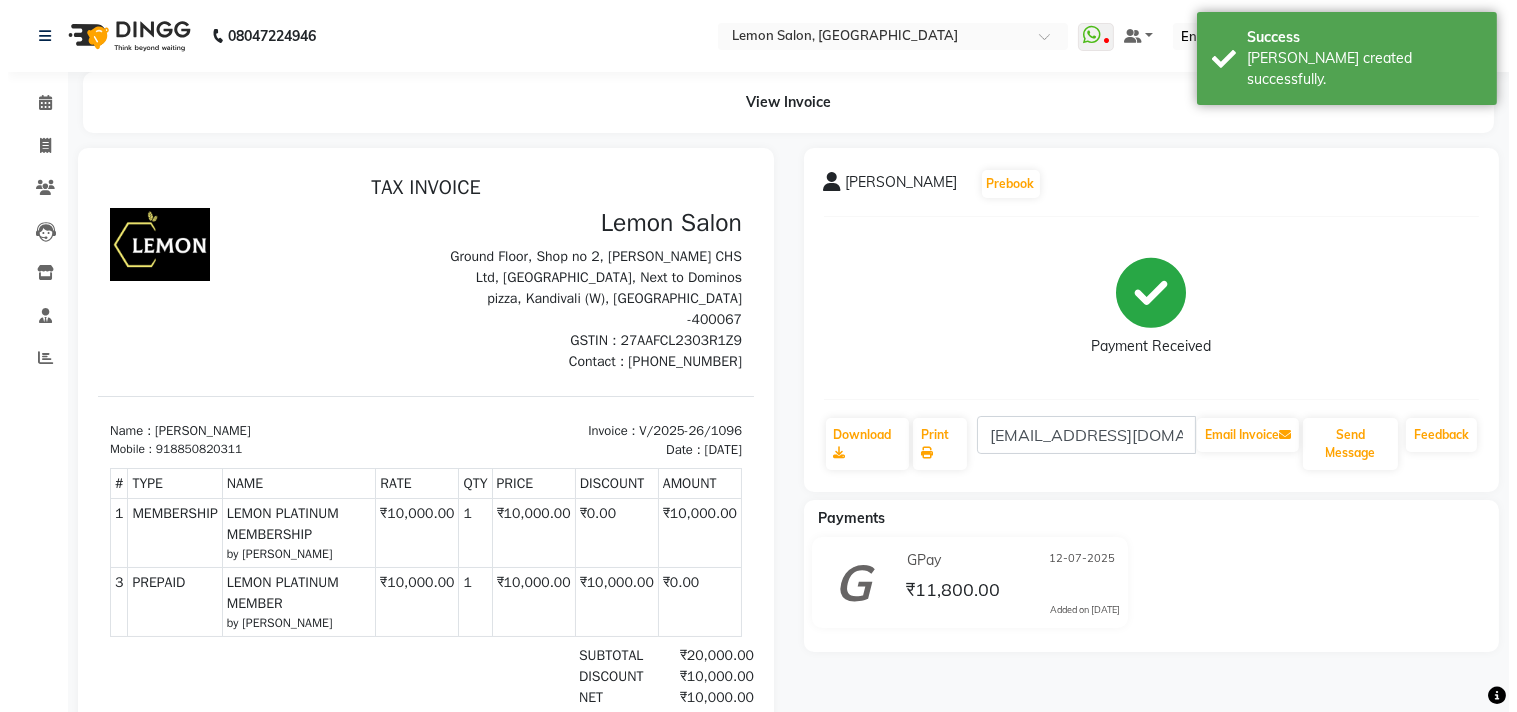 scroll, scrollTop: 0, scrollLeft: 0, axis: both 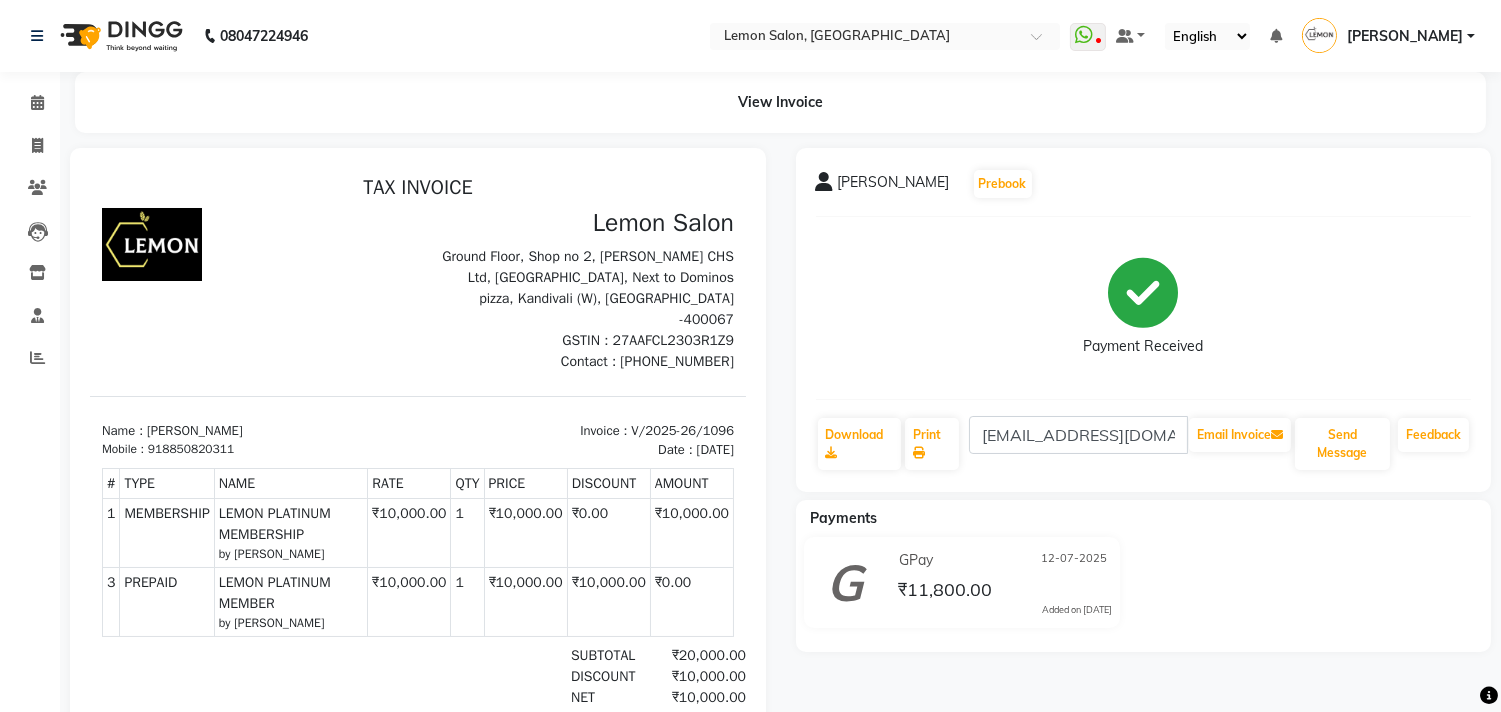 drag, startPoint x: 535, startPoint y: 402, endPoint x: 694, endPoint y: 430, distance: 161.44658 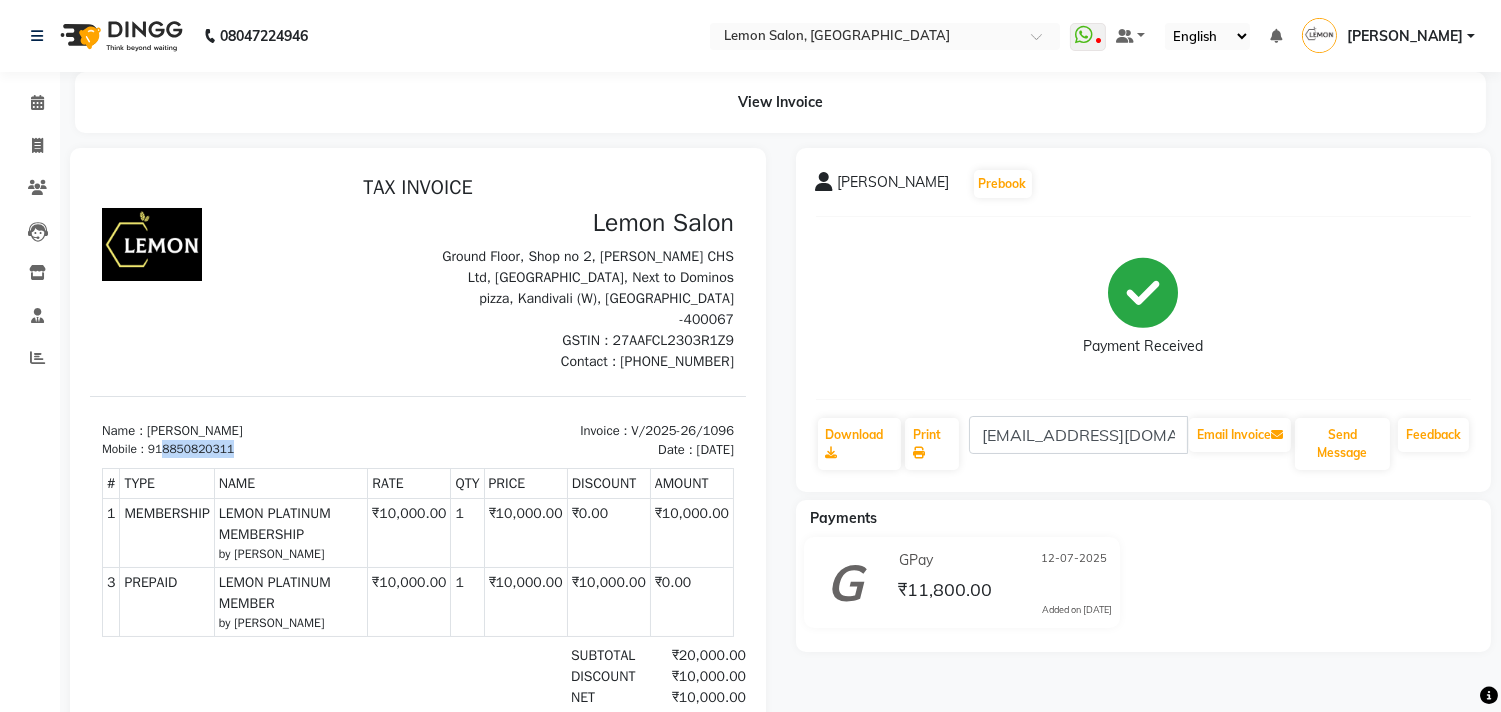 drag, startPoint x: 162, startPoint y: 431, endPoint x: 236, endPoint y: 431, distance: 74 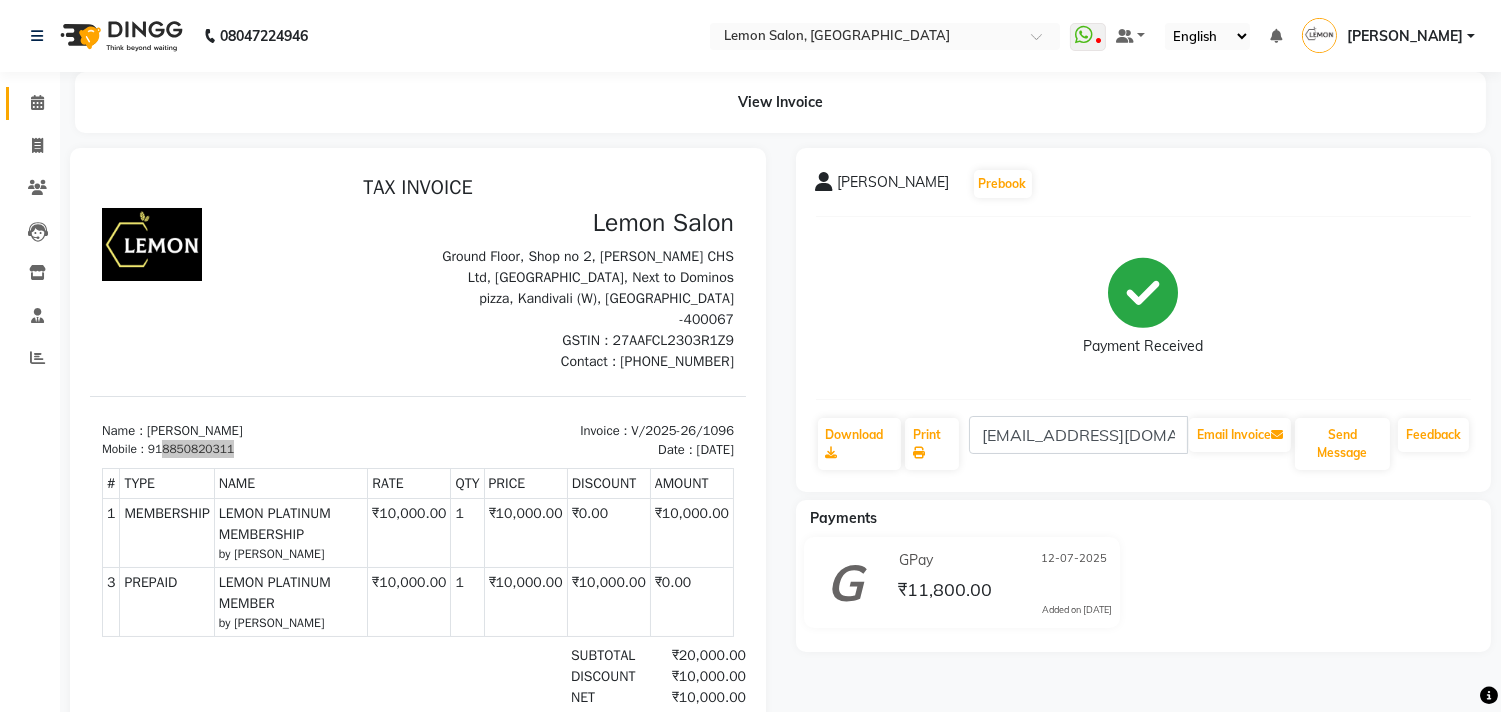 click on "Calendar" 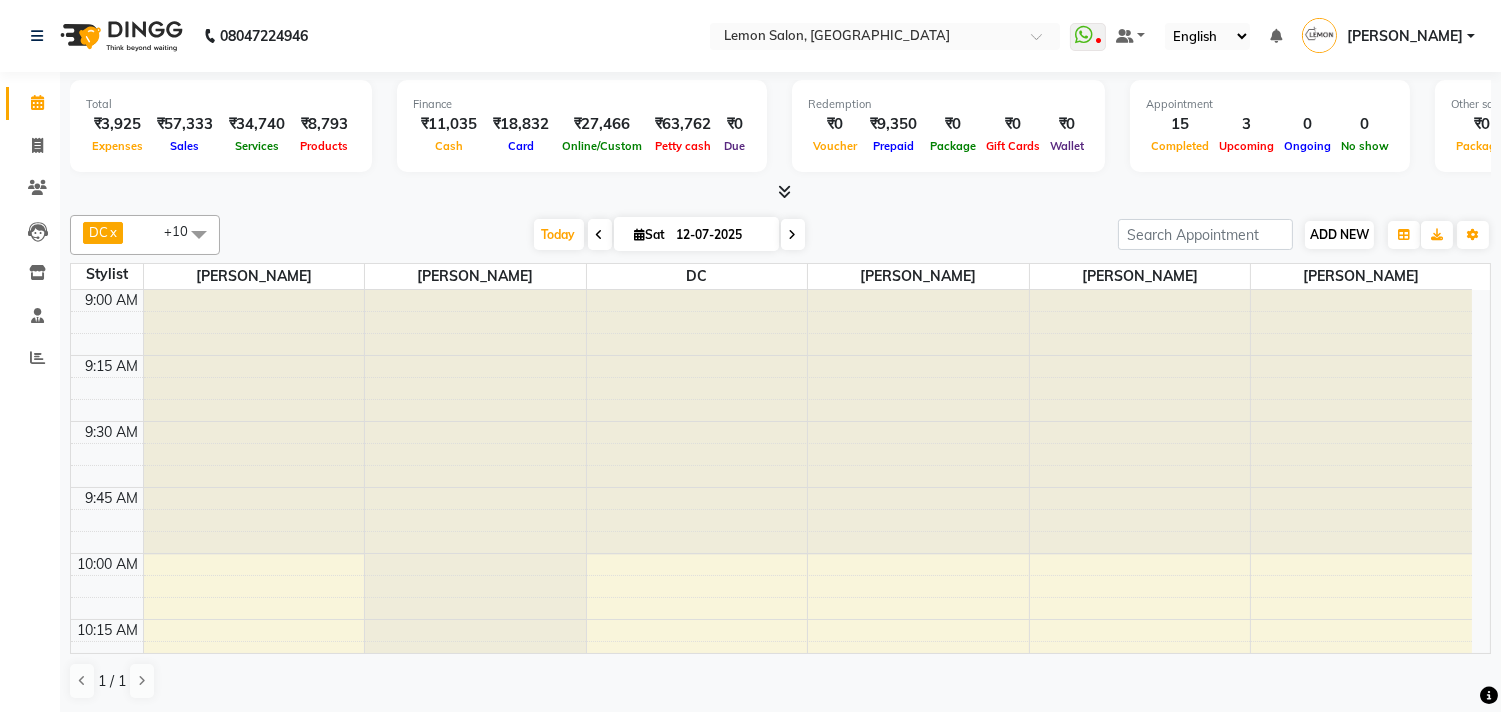 drag, startPoint x: 1347, startPoint y: 207, endPoint x: 1311, endPoint y: 243, distance: 50.91169 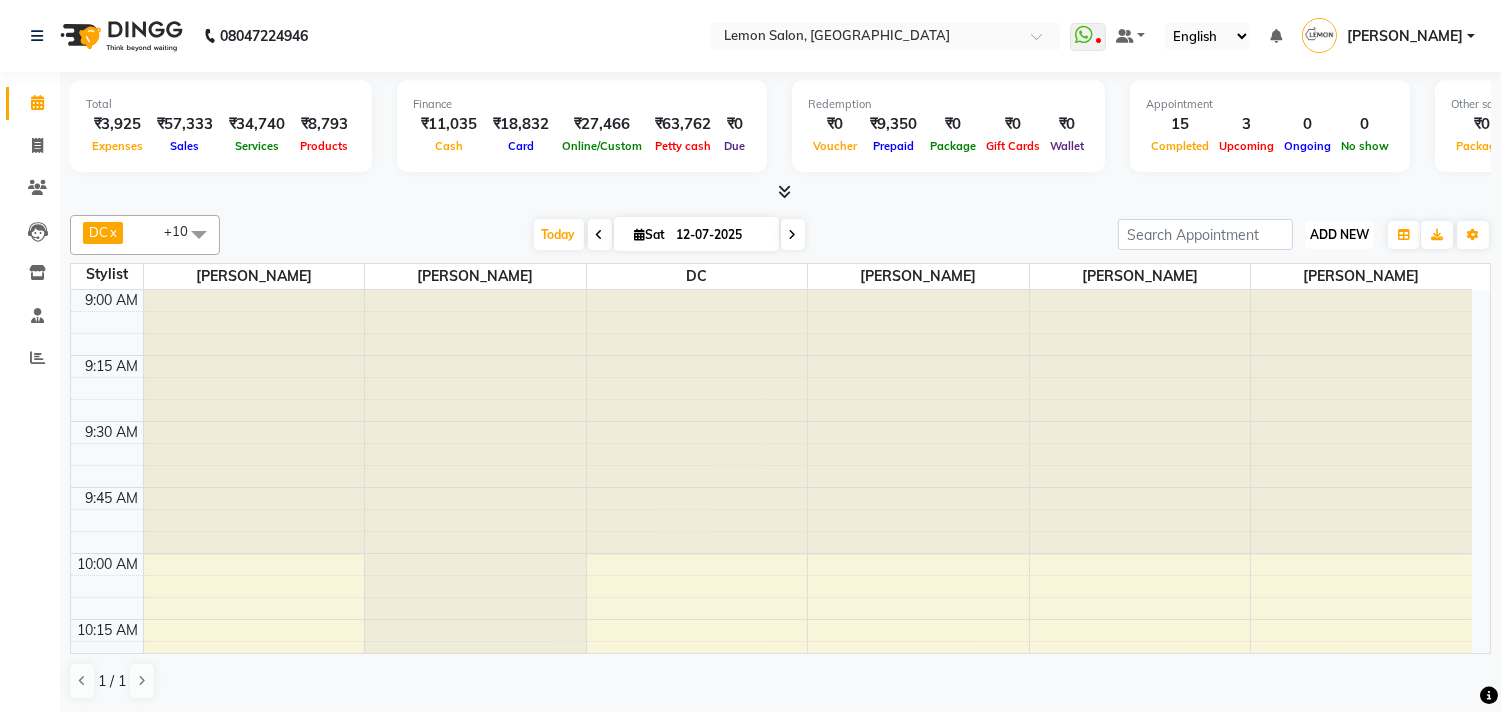 click on "ADD NEW" at bounding box center [1339, 234] 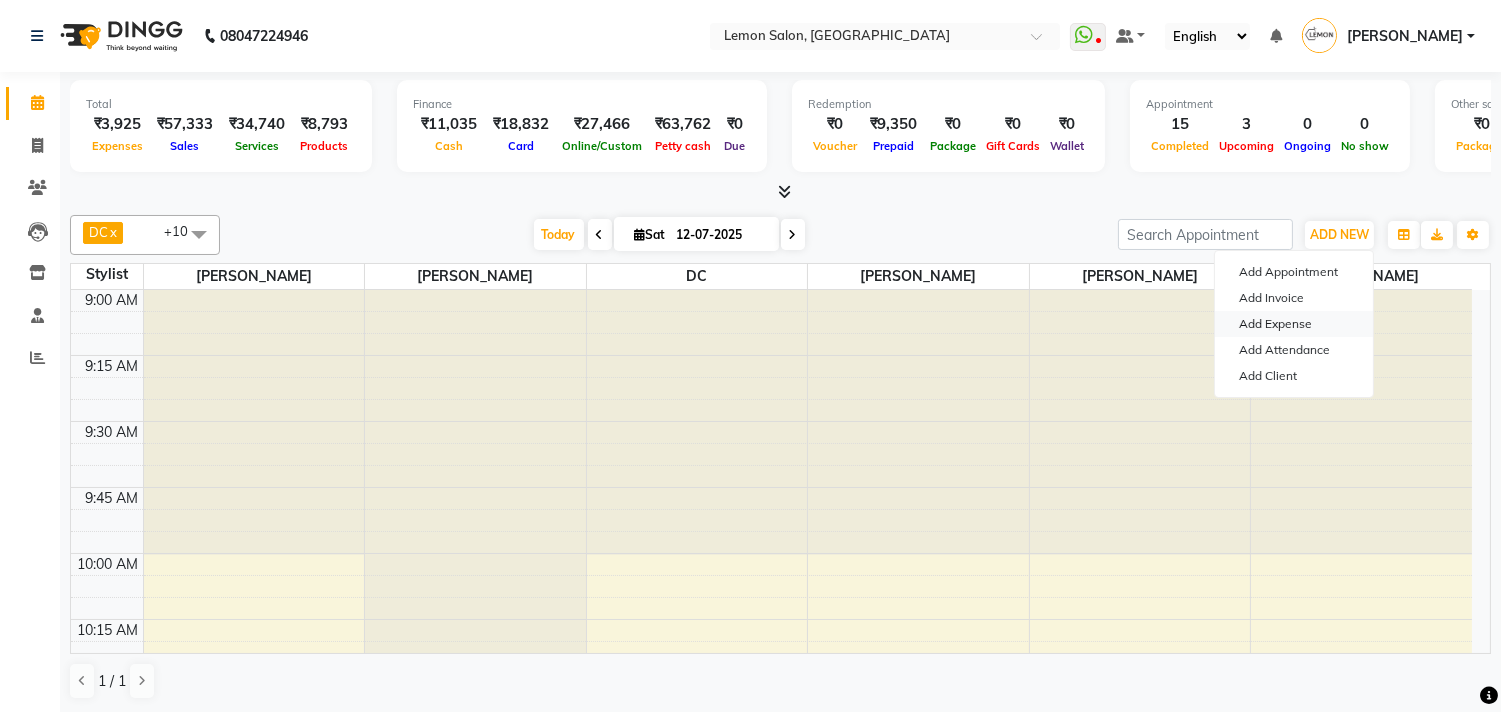 click on "Add Expense" at bounding box center [1294, 324] 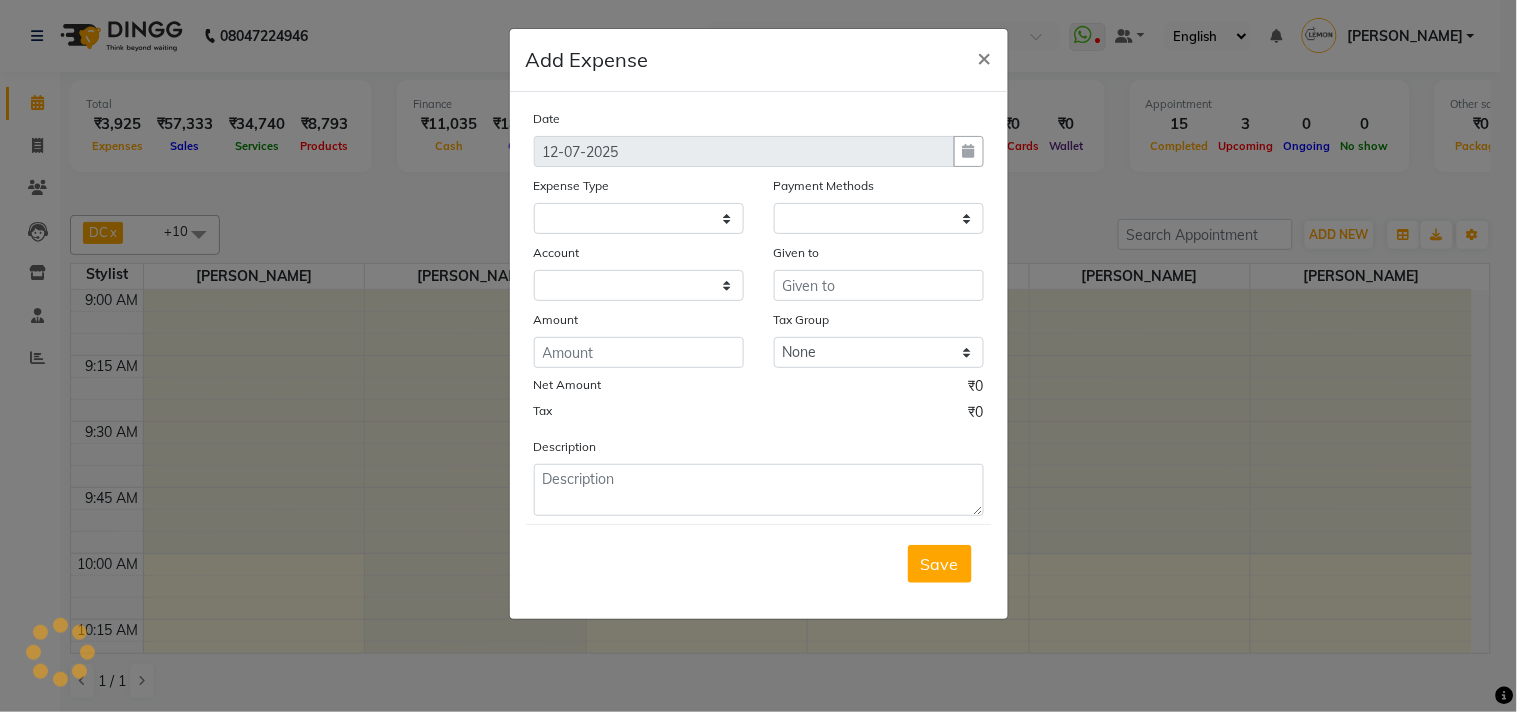 select on "1" 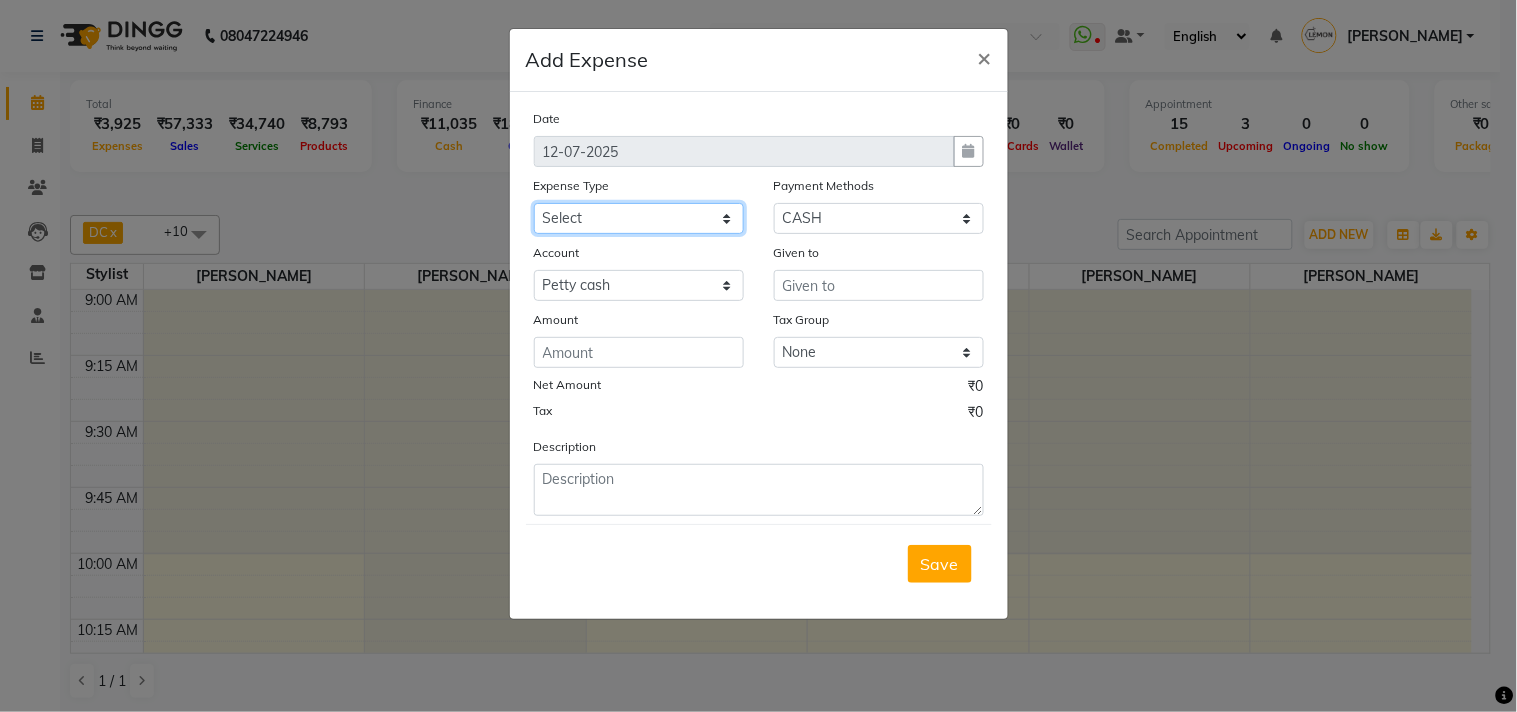 click on "Select Advance Cash transfer to hub Laundry Loan Membership Milk Miscellaneous MONTHLY GROCERY Prepaid Product Tip" 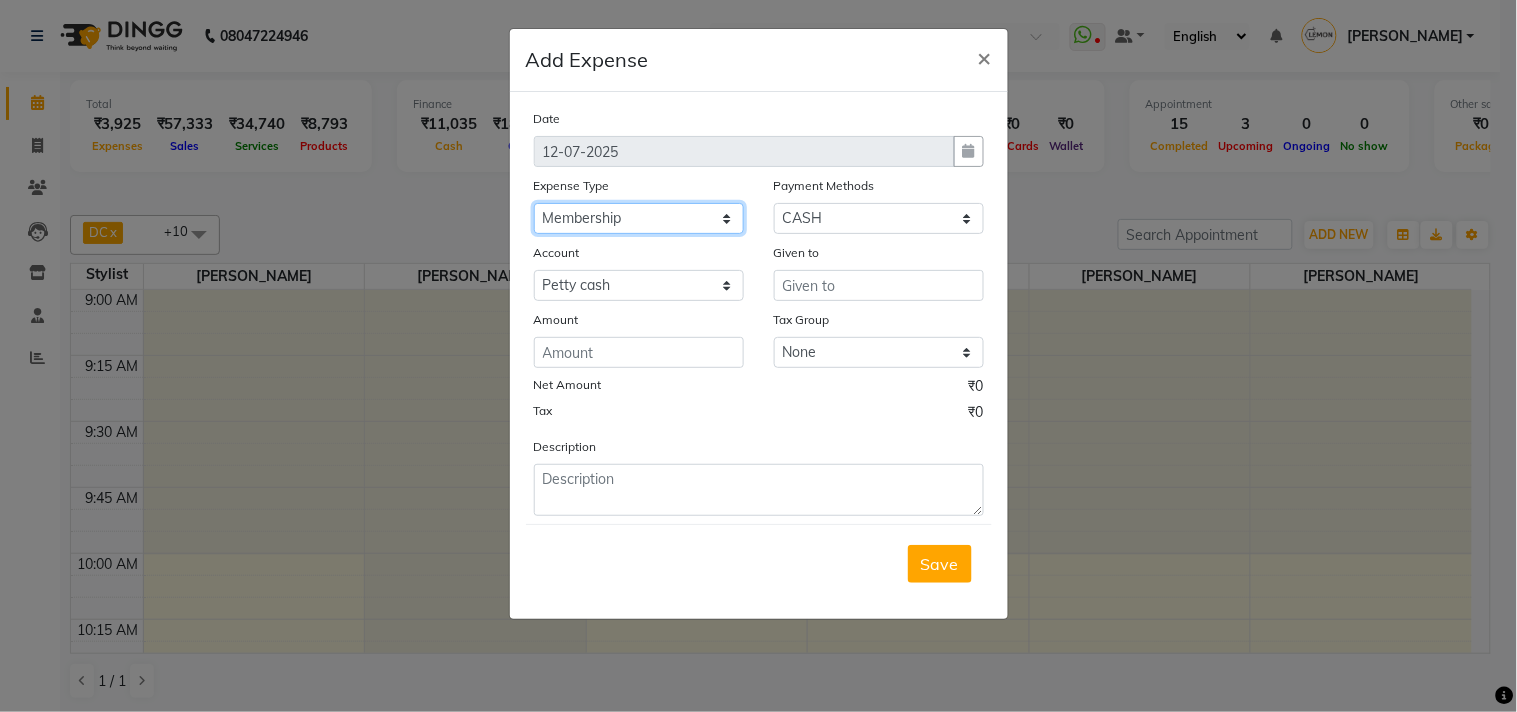 click on "Select Advance Cash transfer to hub Laundry Loan Membership Milk Miscellaneous MONTHLY GROCERY Prepaid Product Tip" 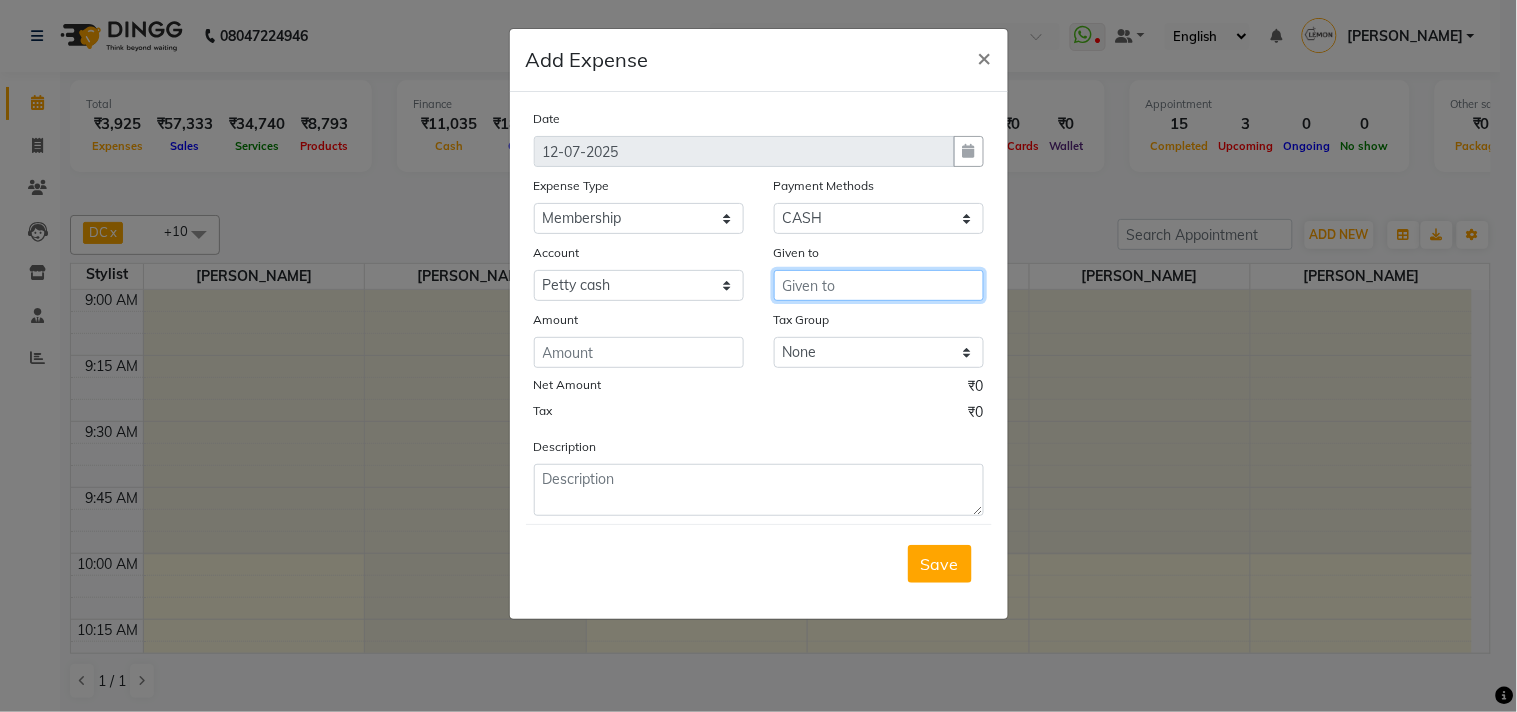 click at bounding box center (879, 285) 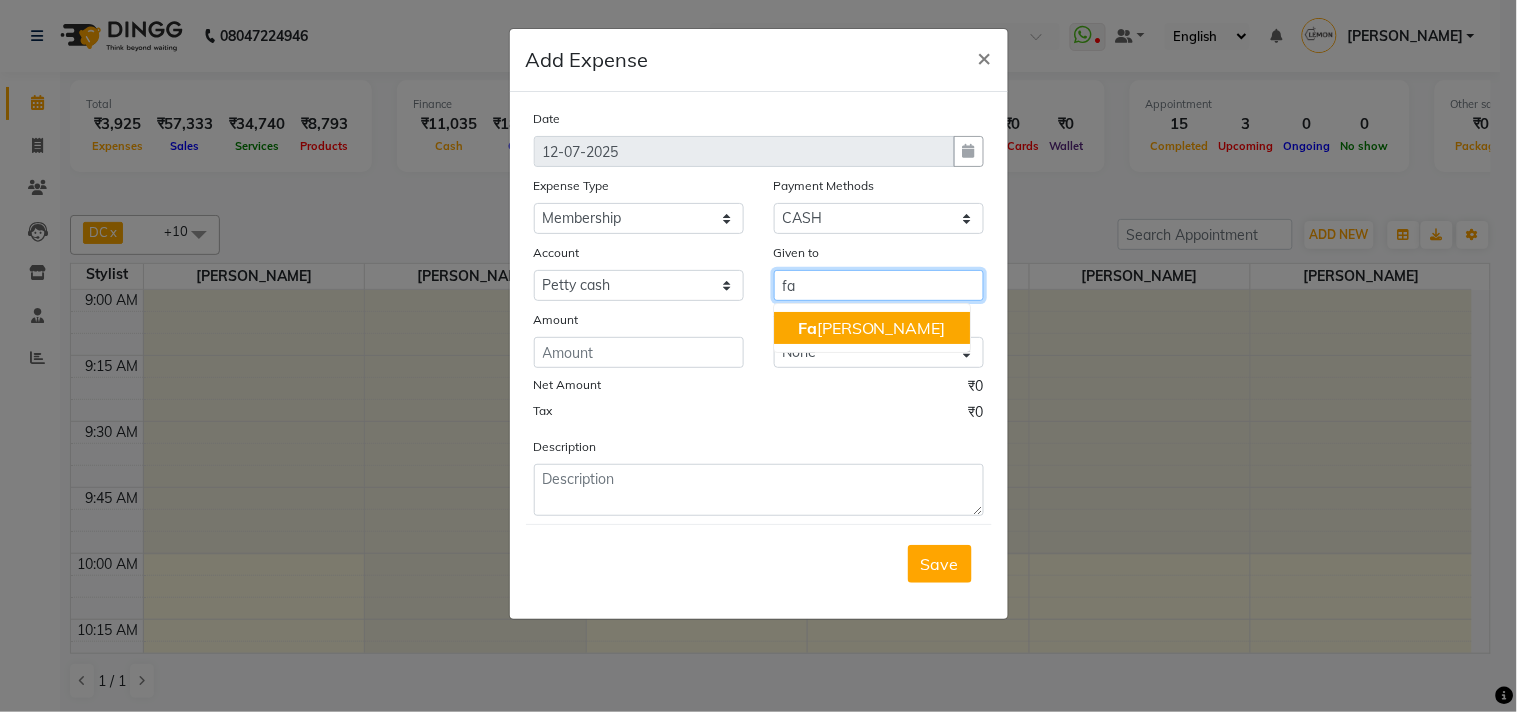 click on "Fa" 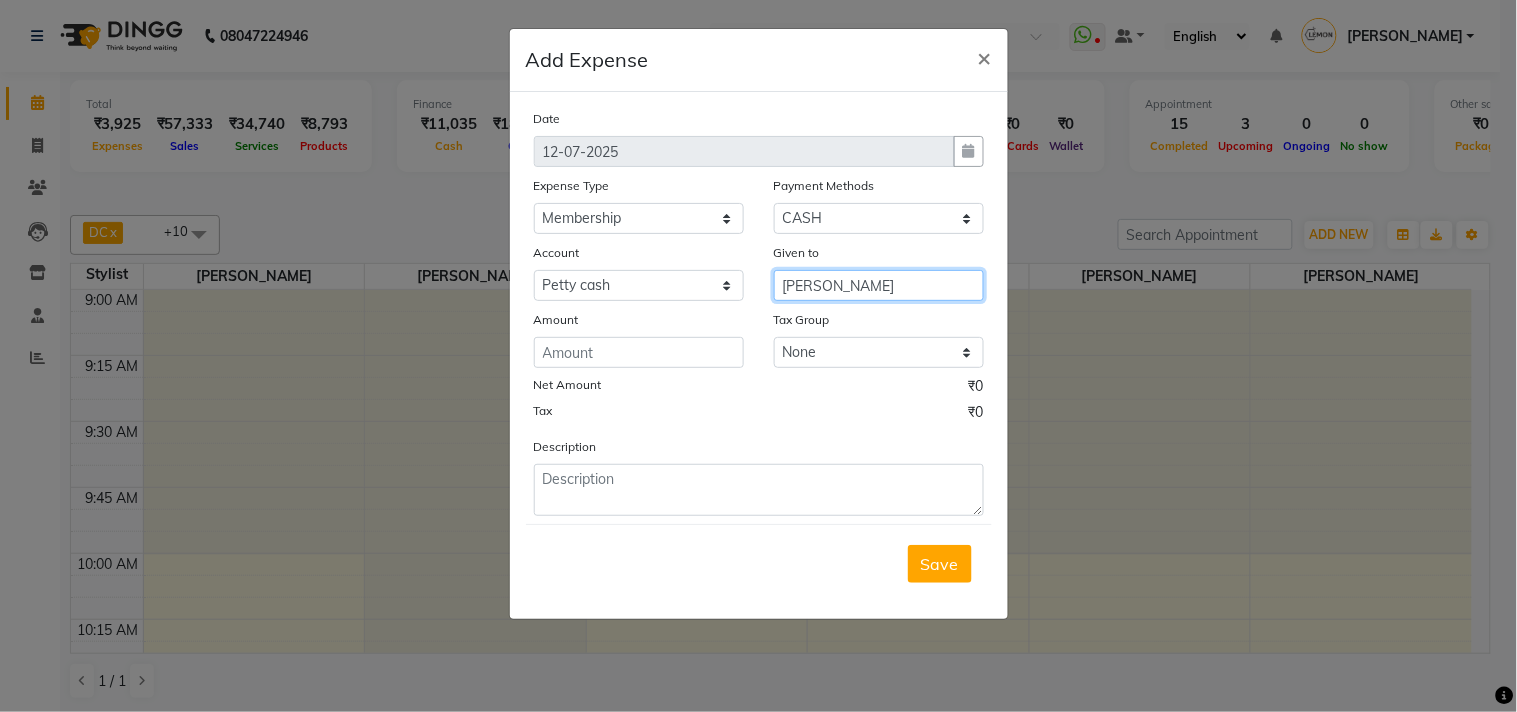 type on "[PERSON_NAME]" 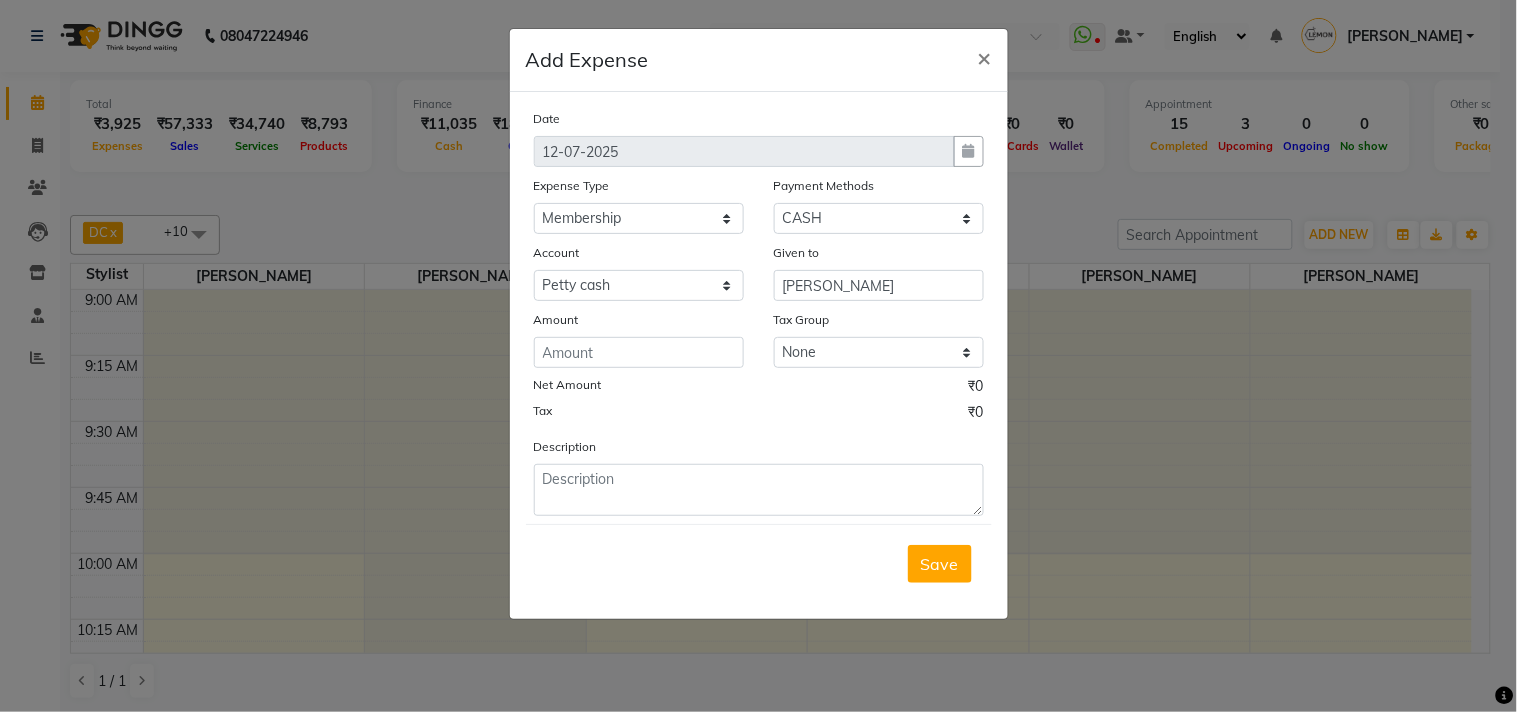 drag, startPoint x: 658, startPoint y: 370, endPoint x: 647, endPoint y: 345, distance: 27.313 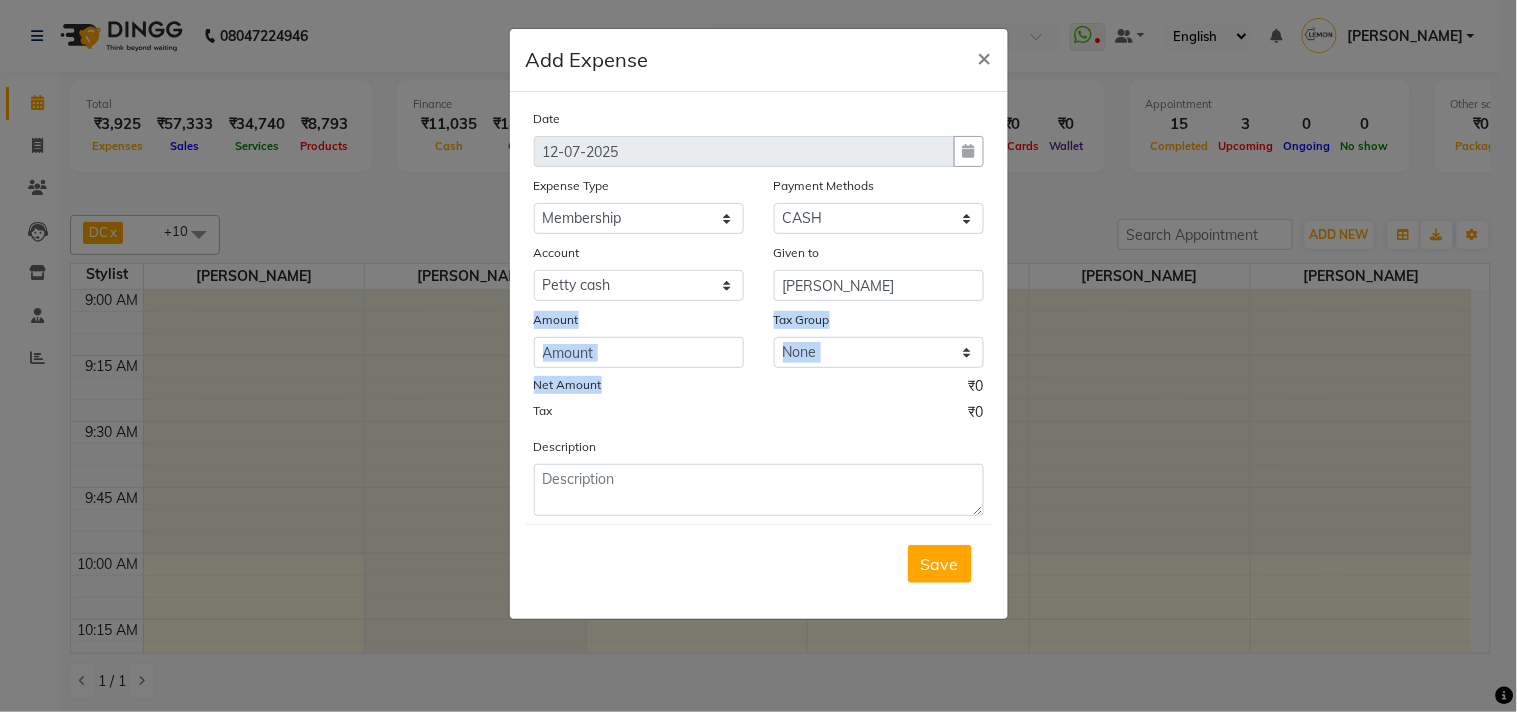 click 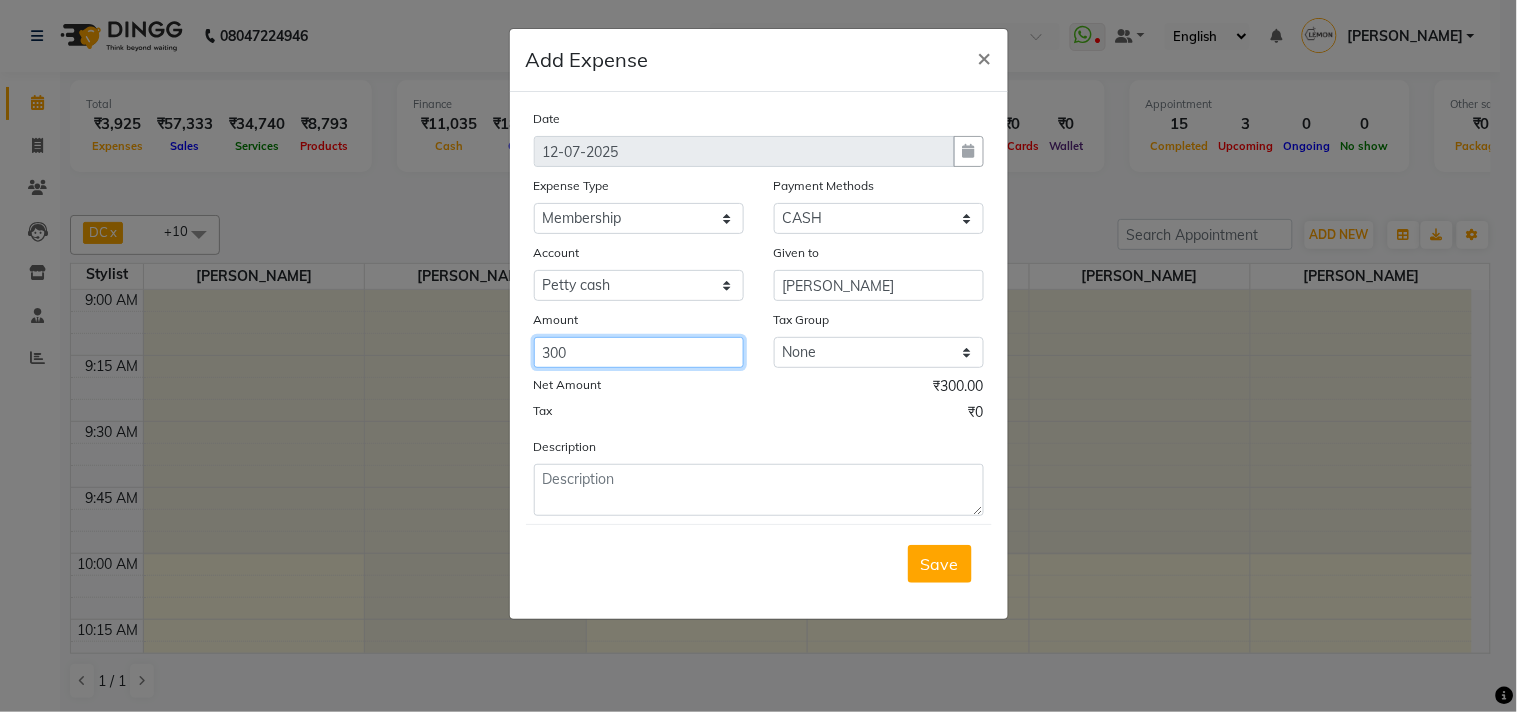 type on "300" 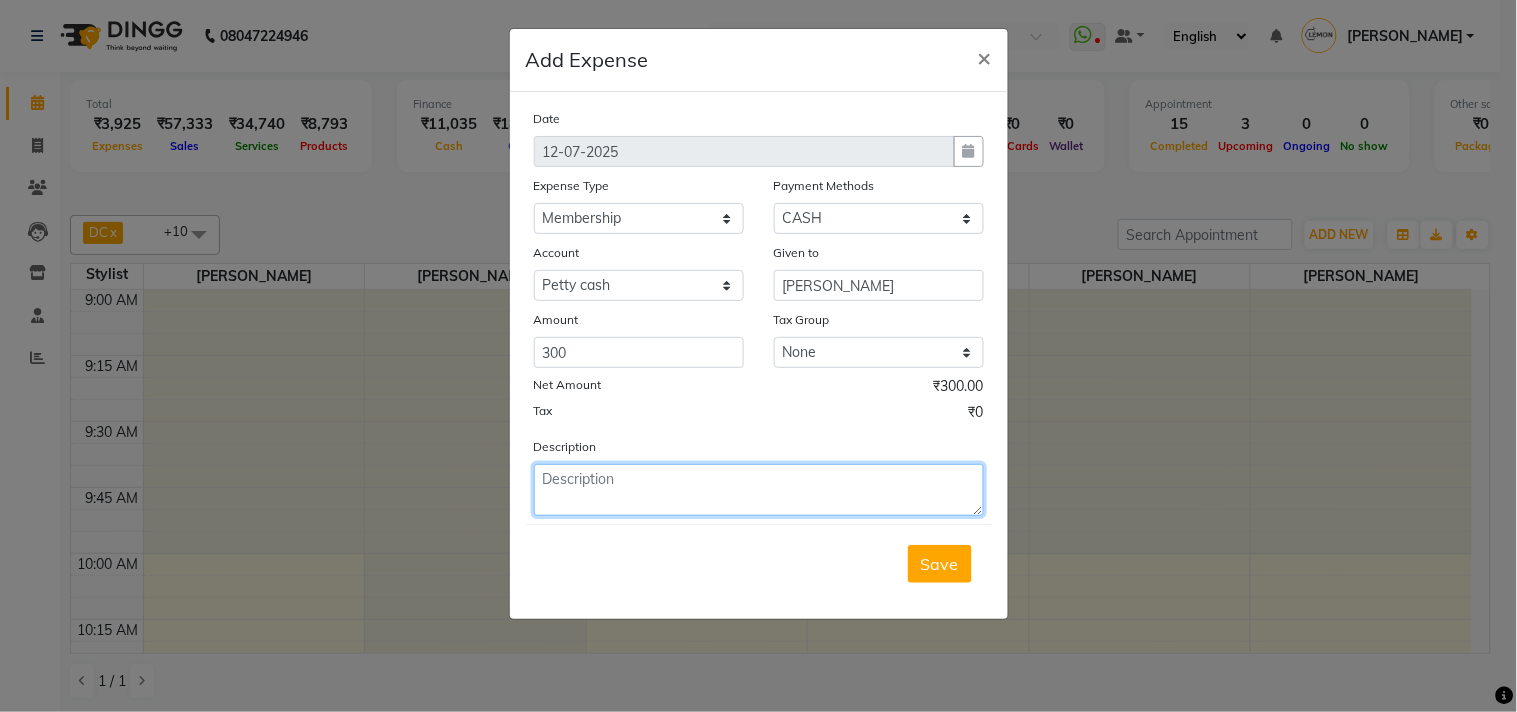 click 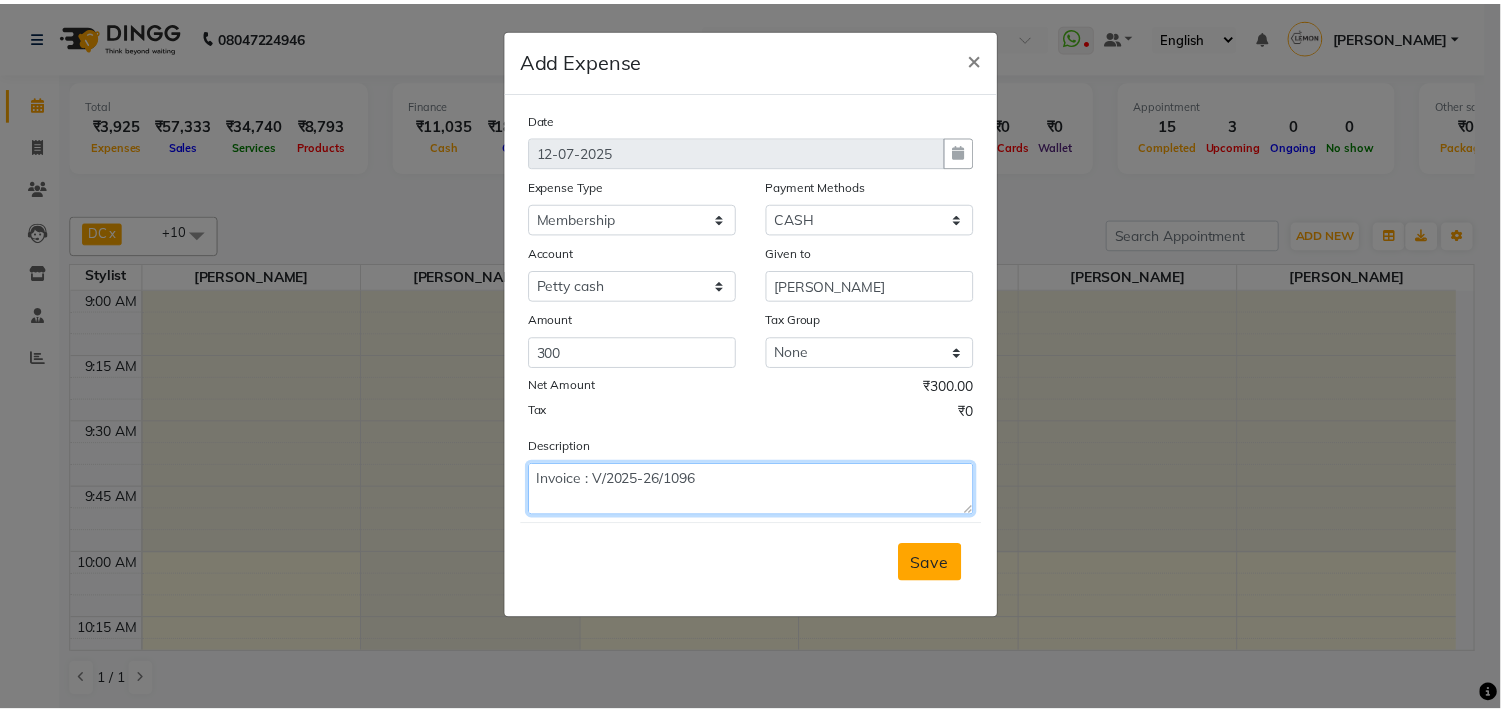 scroll, scrollTop: 15, scrollLeft: 0, axis: vertical 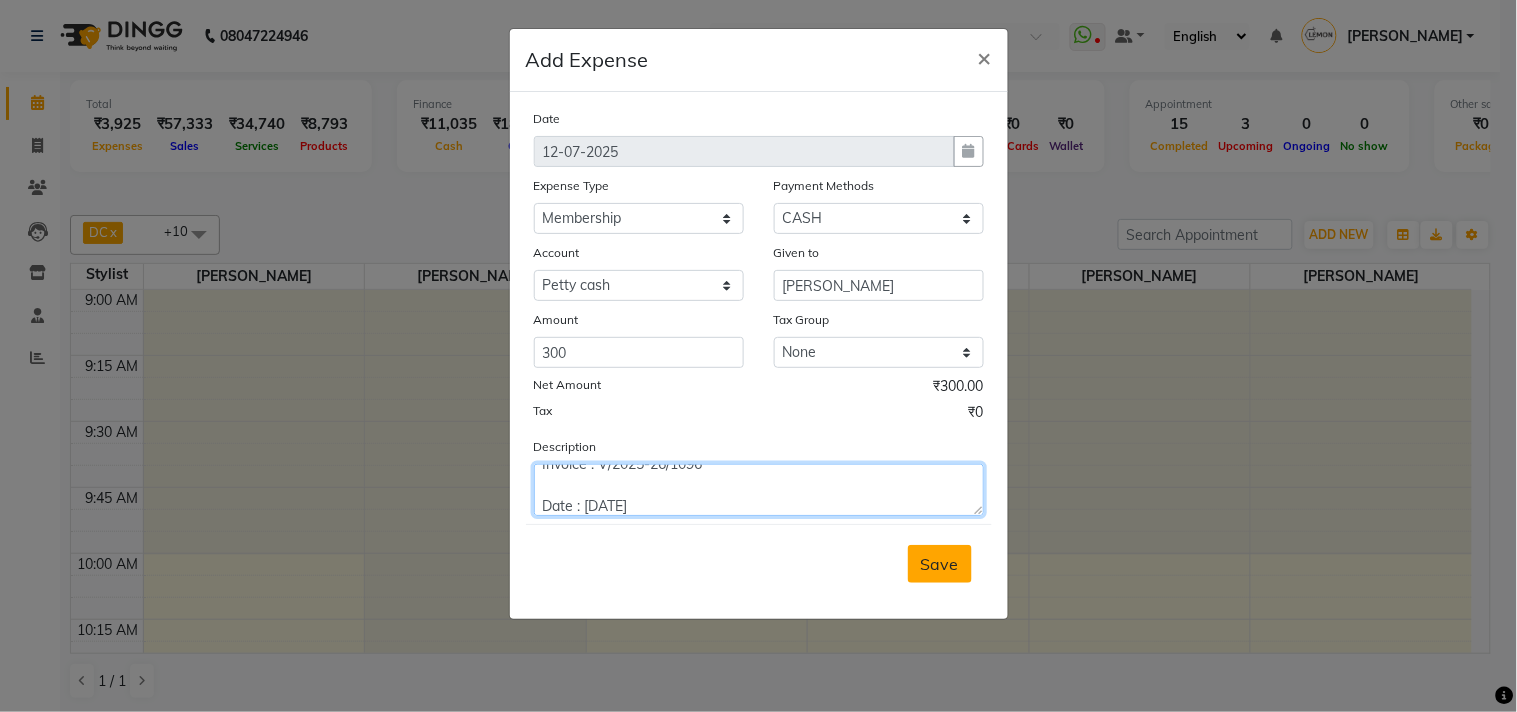 type on "Invoice : V/2025-26/1096
Date : July 12, 2025" 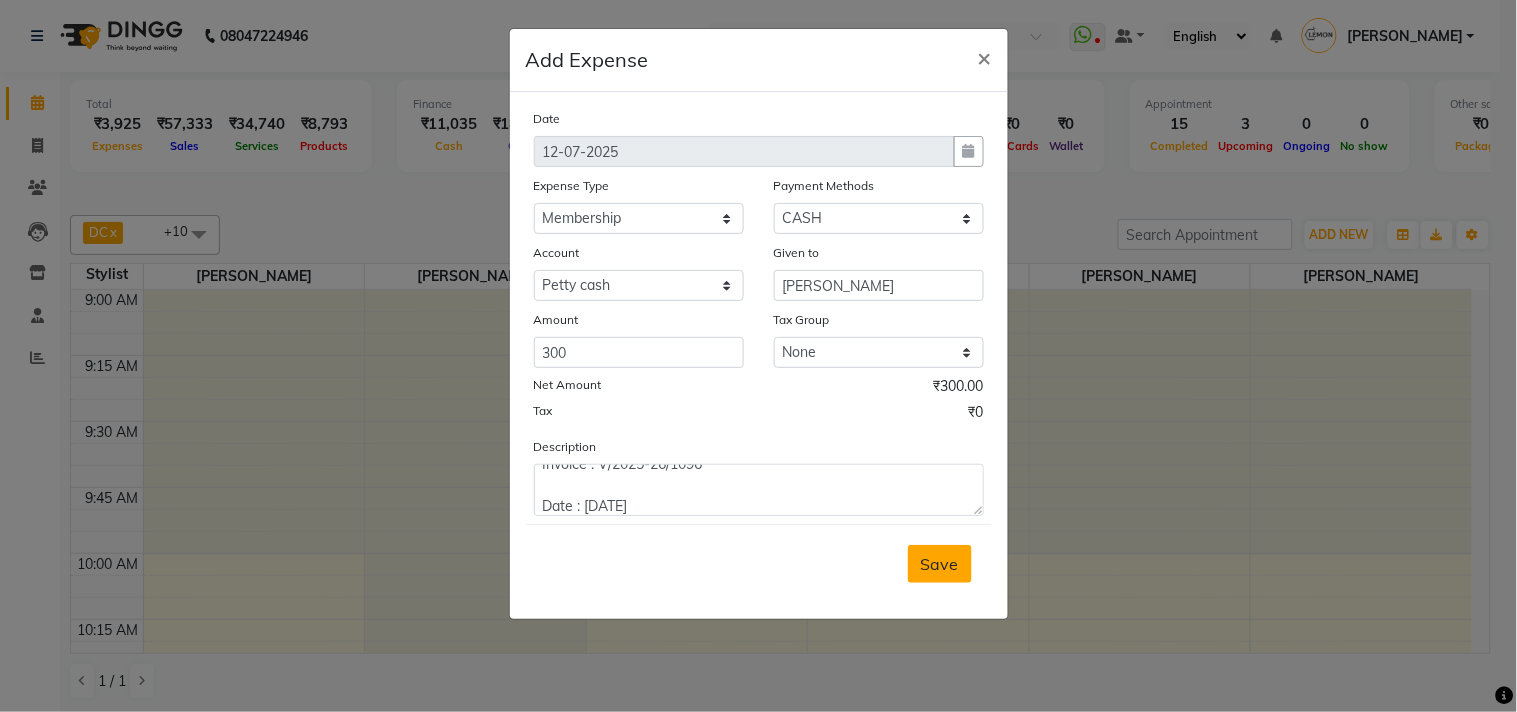 click on "Save" at bounding box center (940, 564) 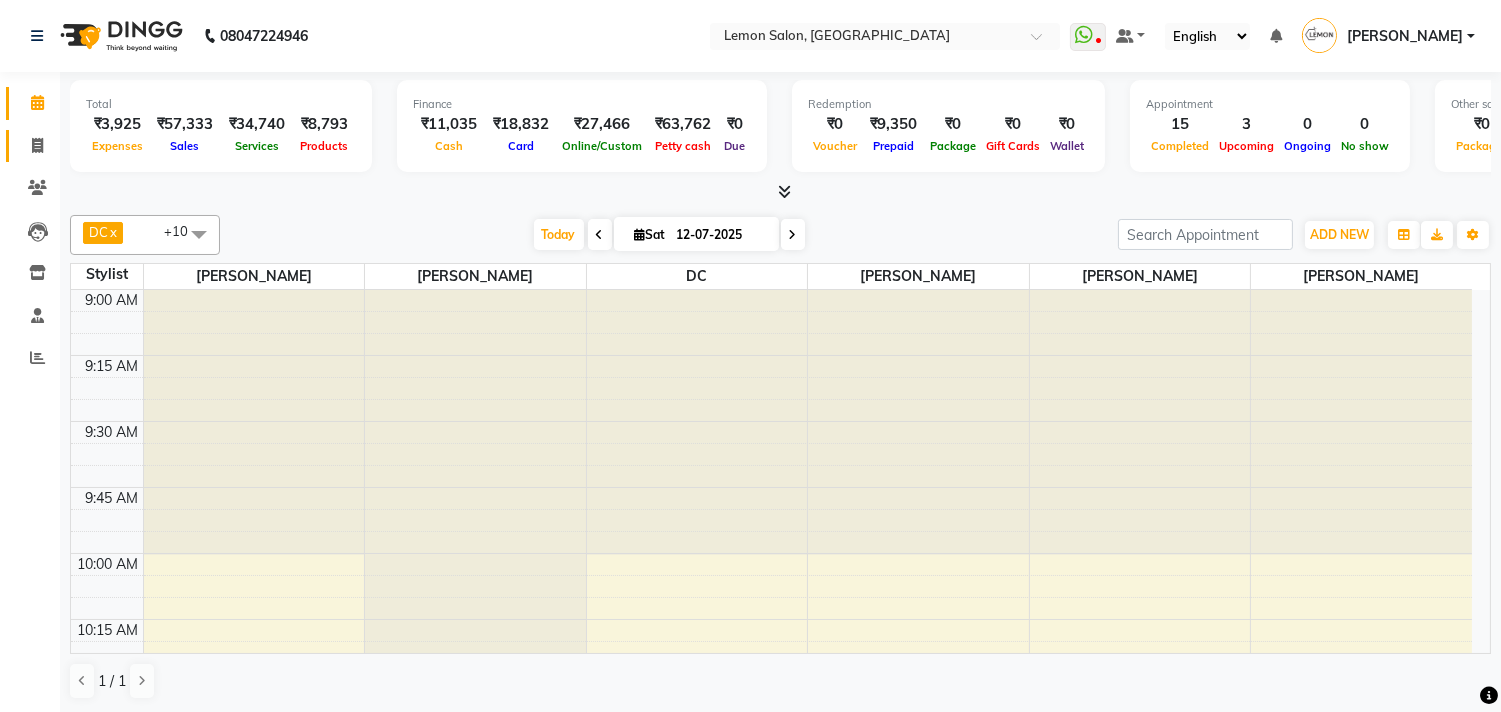 click on "Invoice" 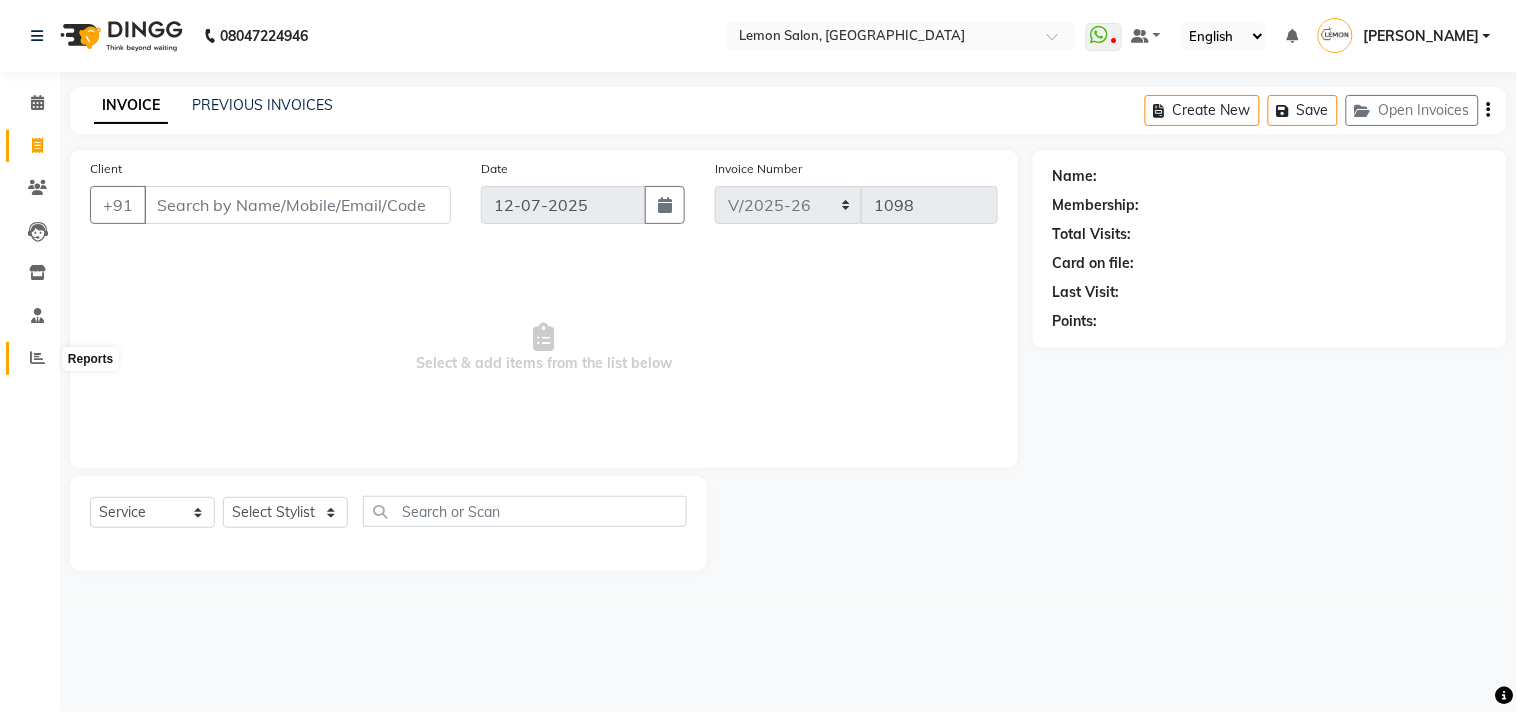 click 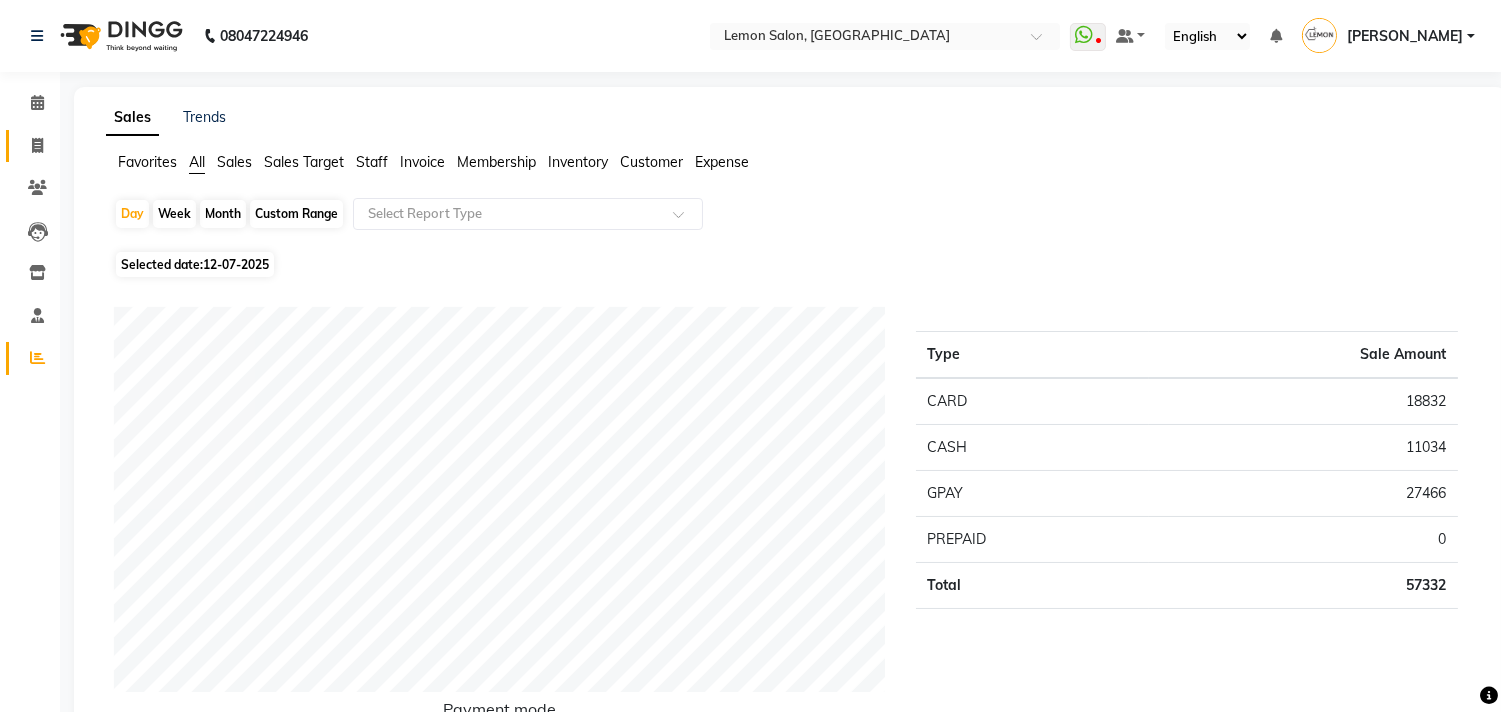 drag, startPoint x: 24, startPoint y: 124, endPoint x: 25, endPoint y: 141, distance: 17.029387 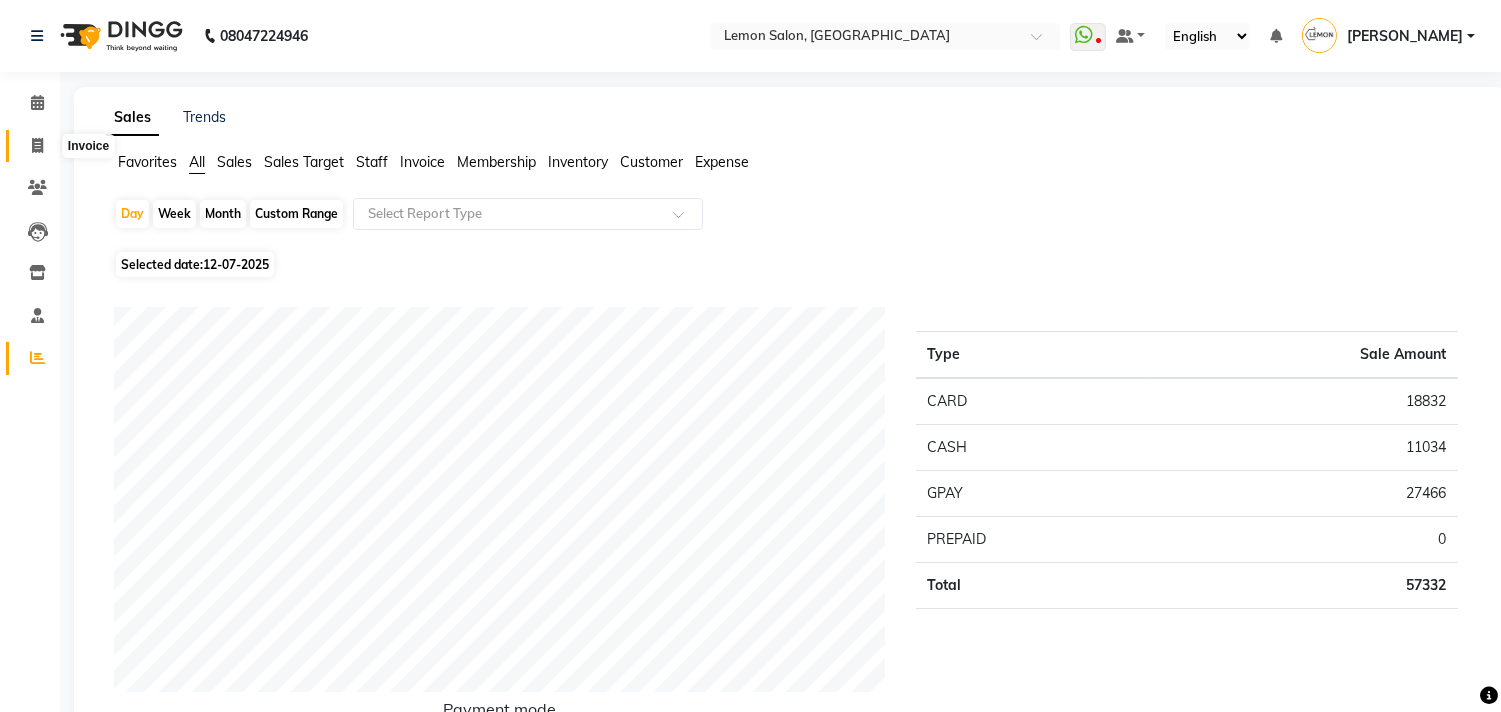 click 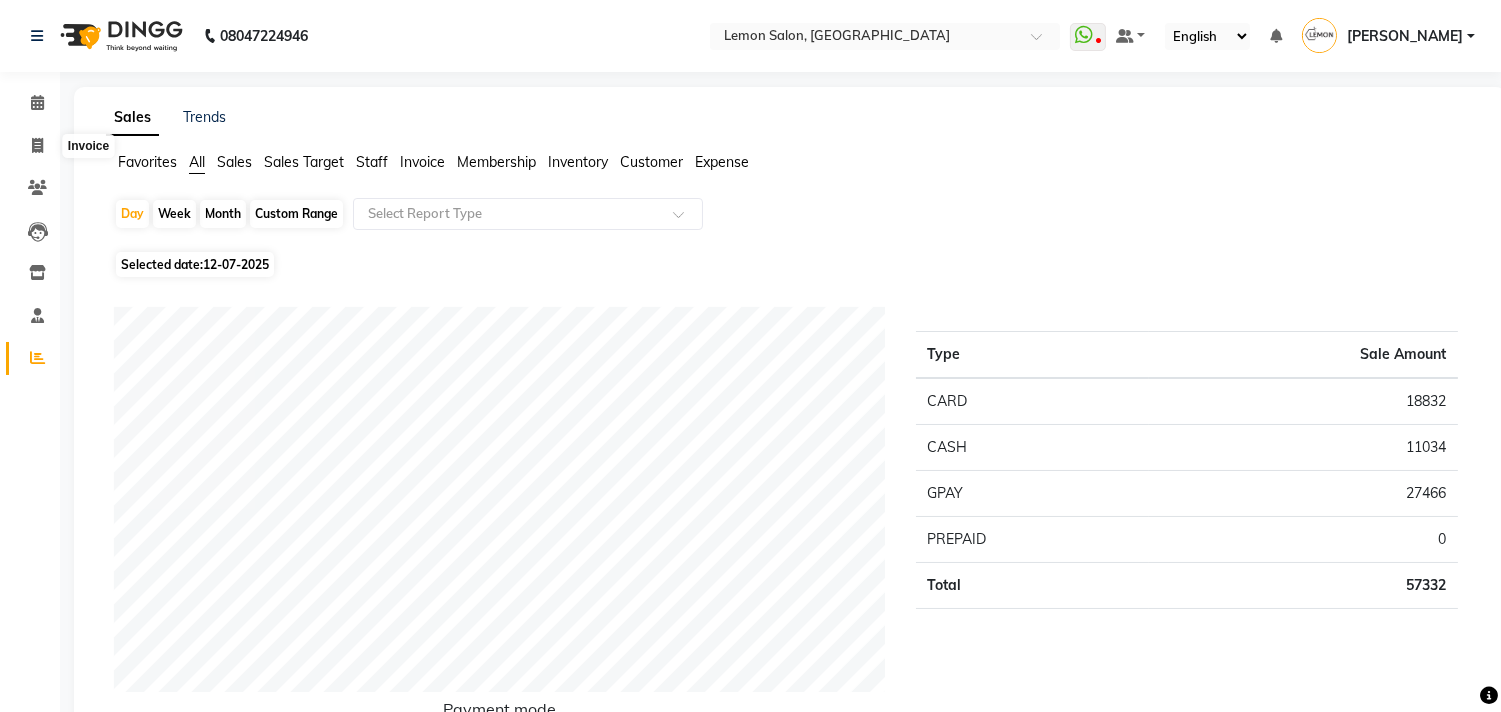 select on "service" 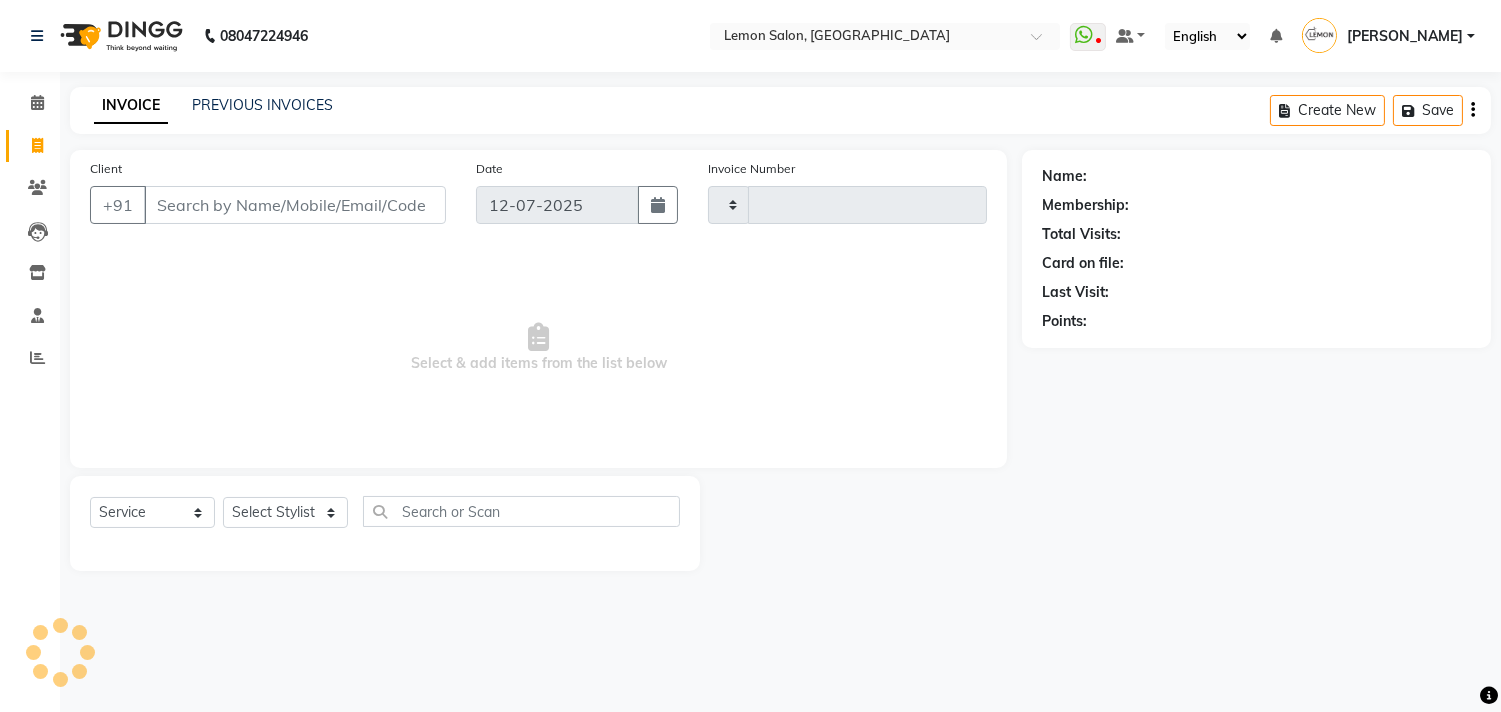 type on "1098" 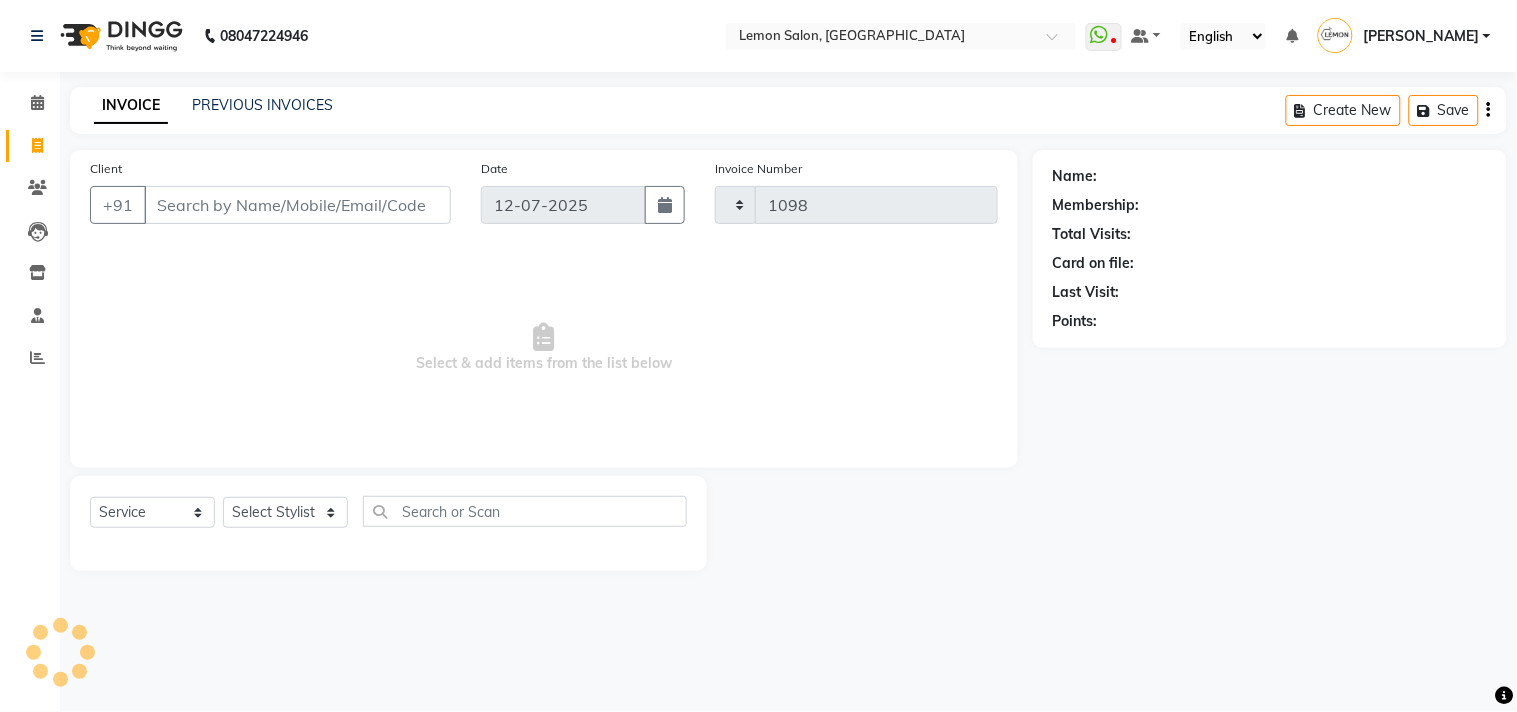 select on "569" 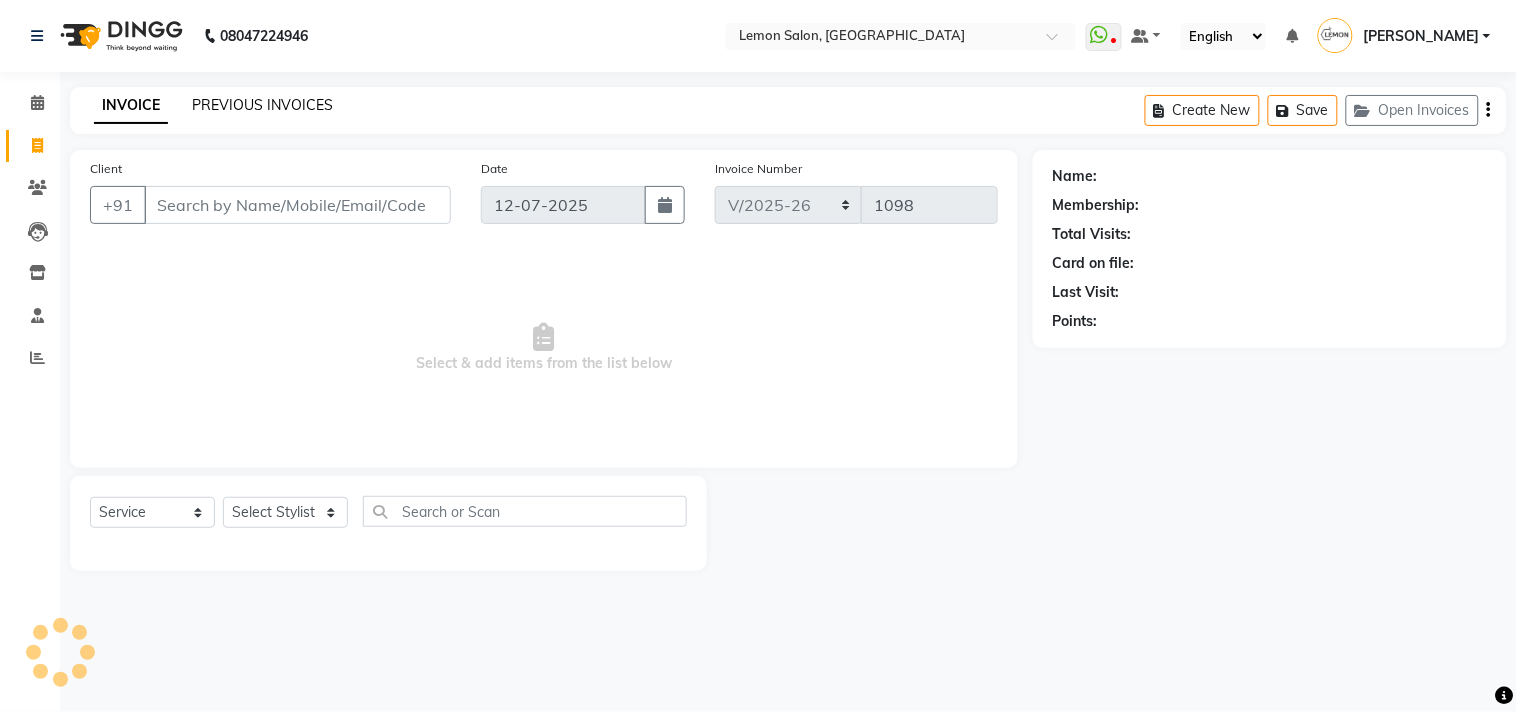 click on "PREVIOUS INVOICES" 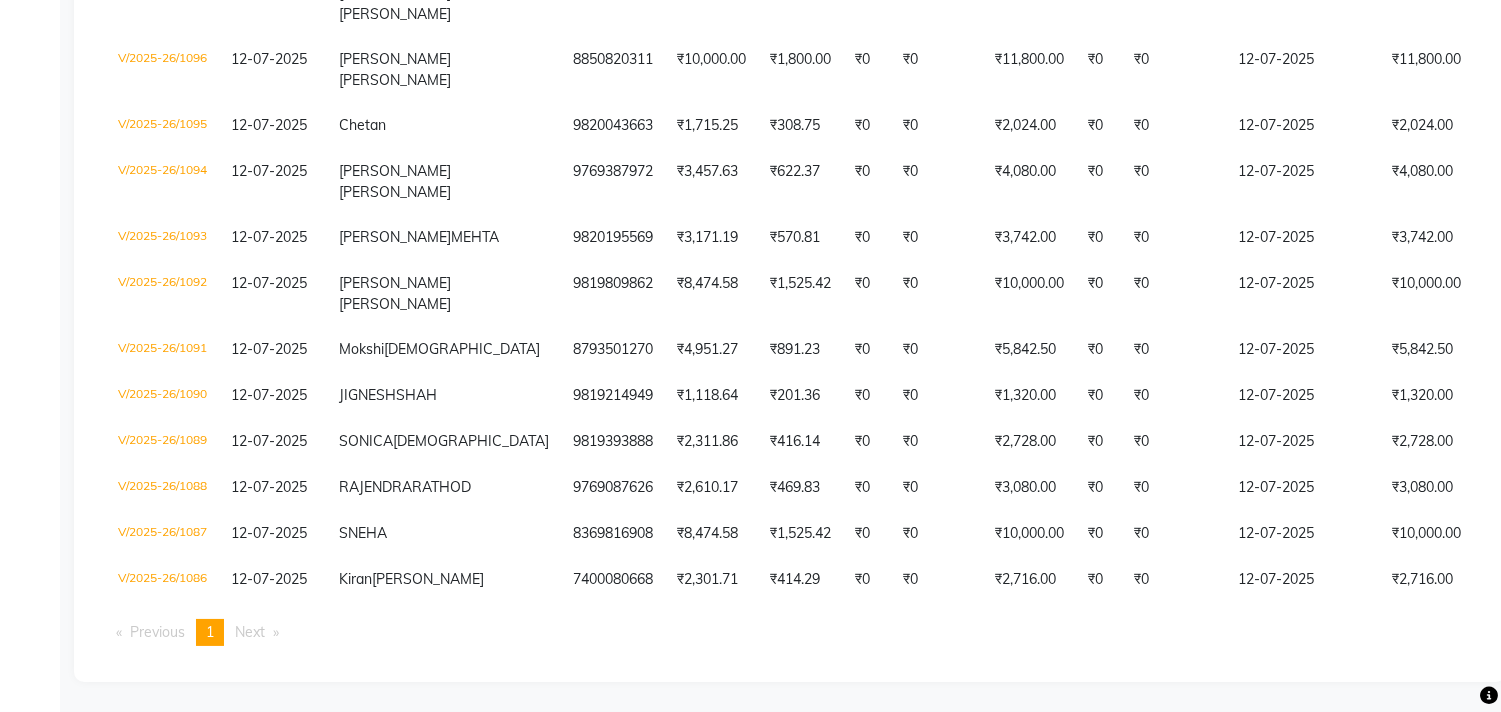 scroll, scrollTop: 0, scrollLeft: 0, axis: both 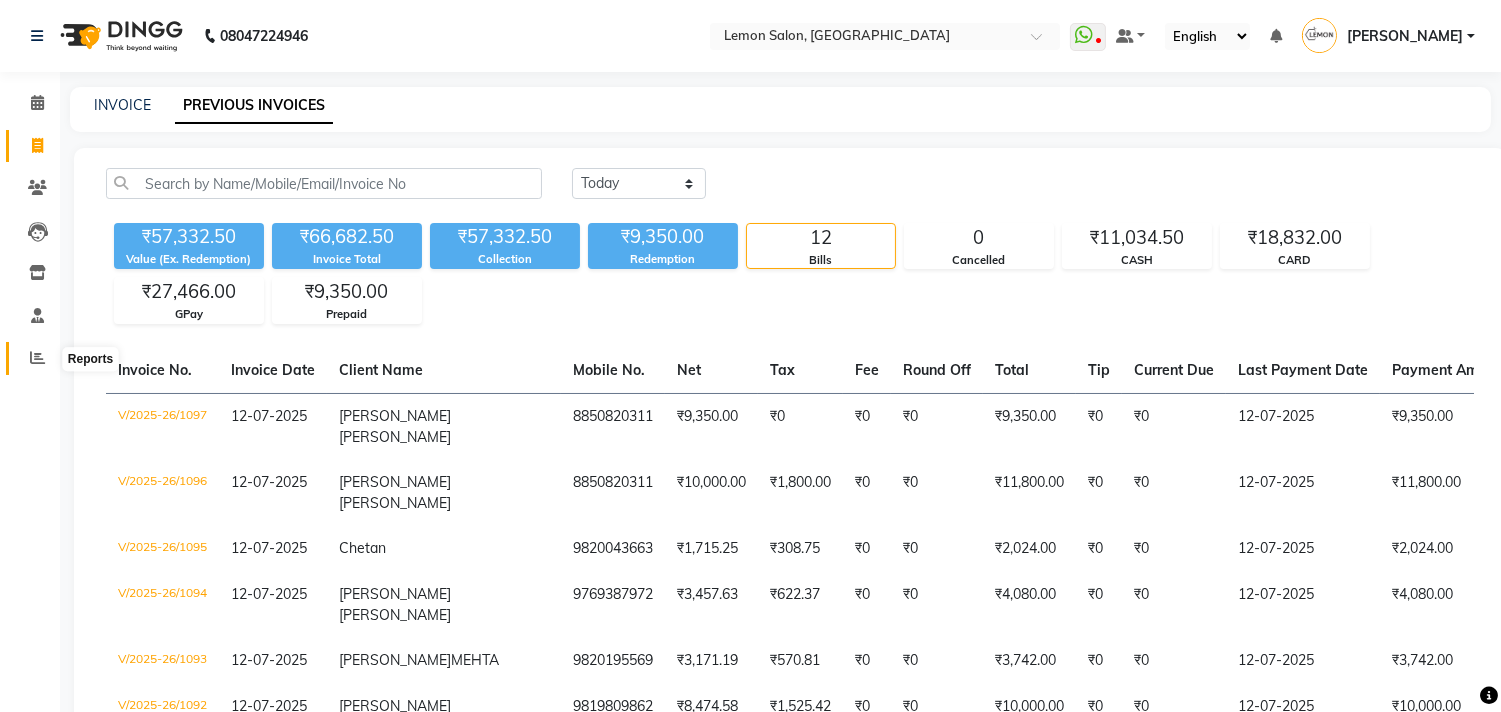 click 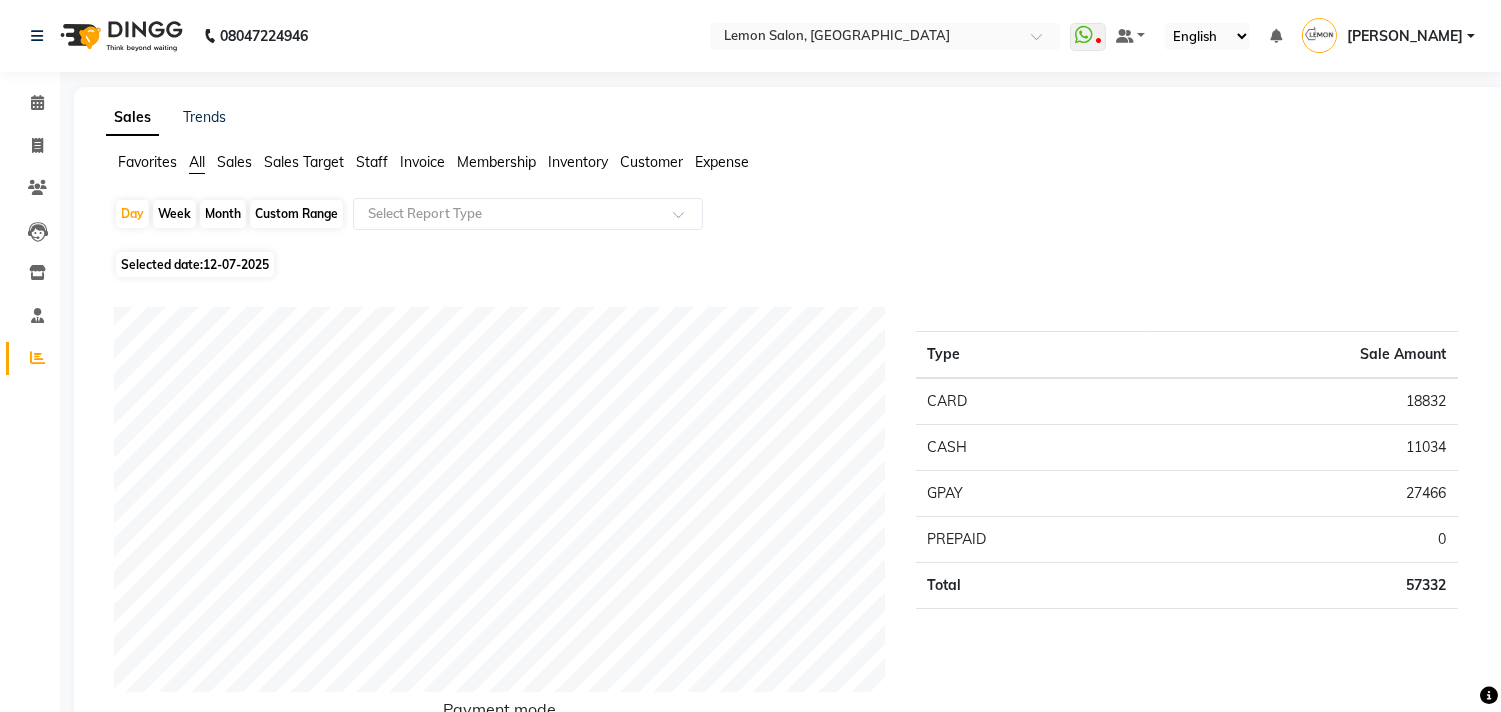 click on "Expense" 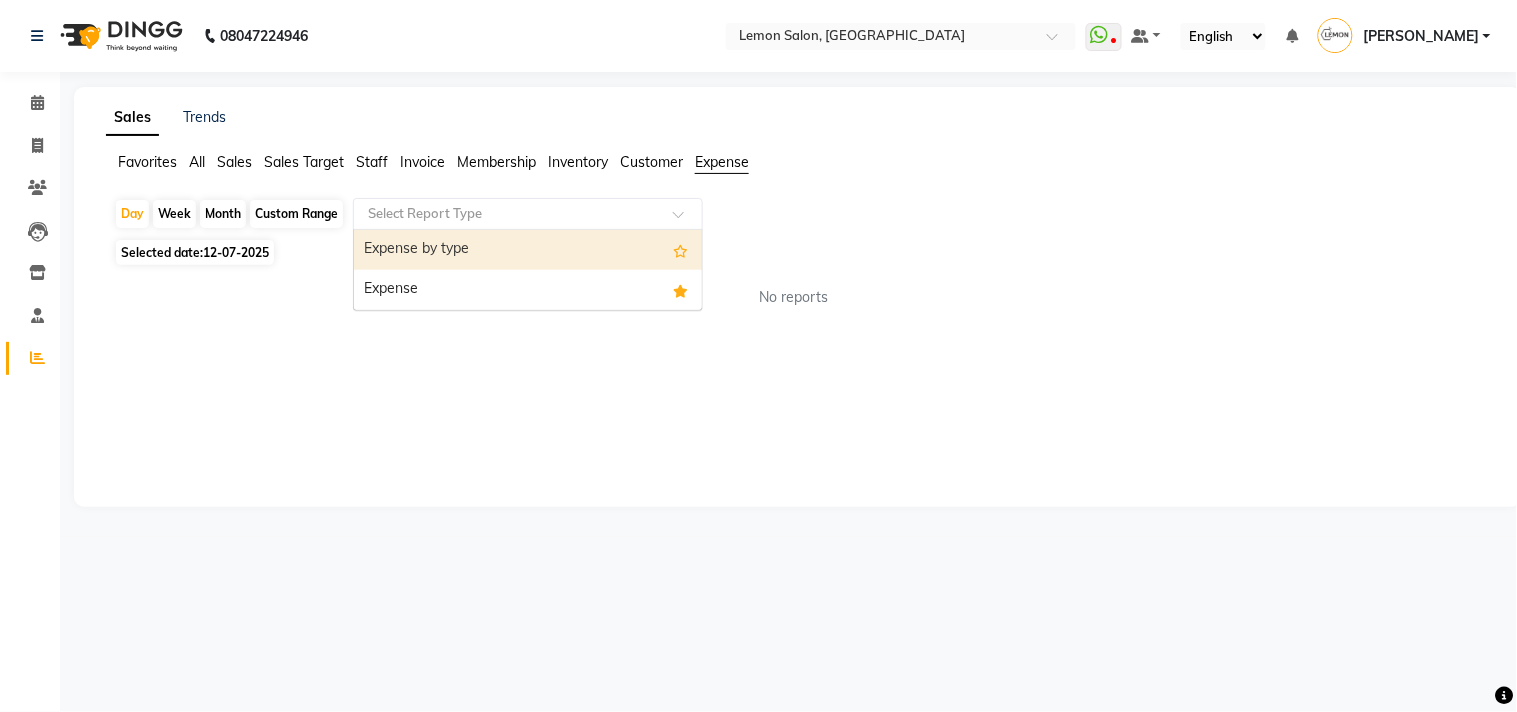 click on "Select Report Type  Expense by type   Expense" 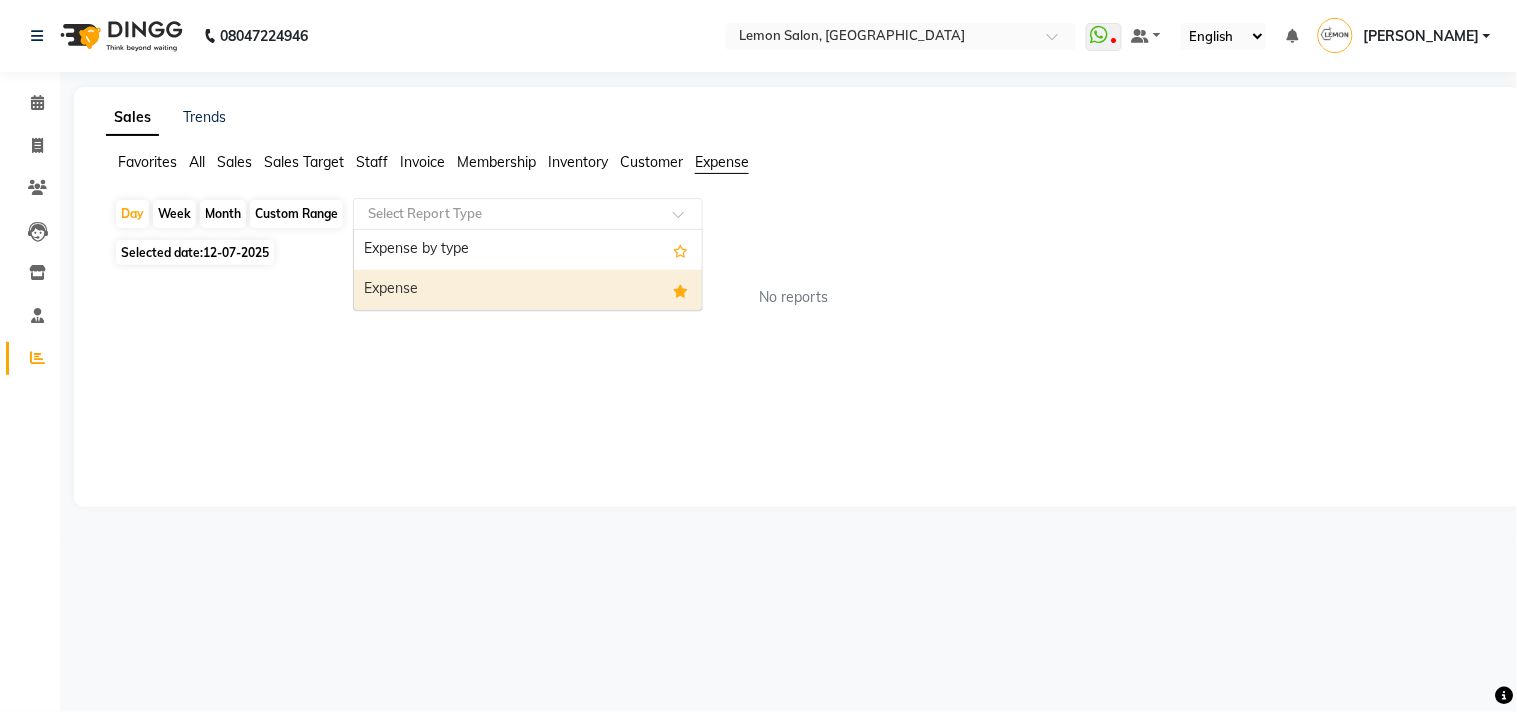 click on "Expense" at bounding box center (528, 290) 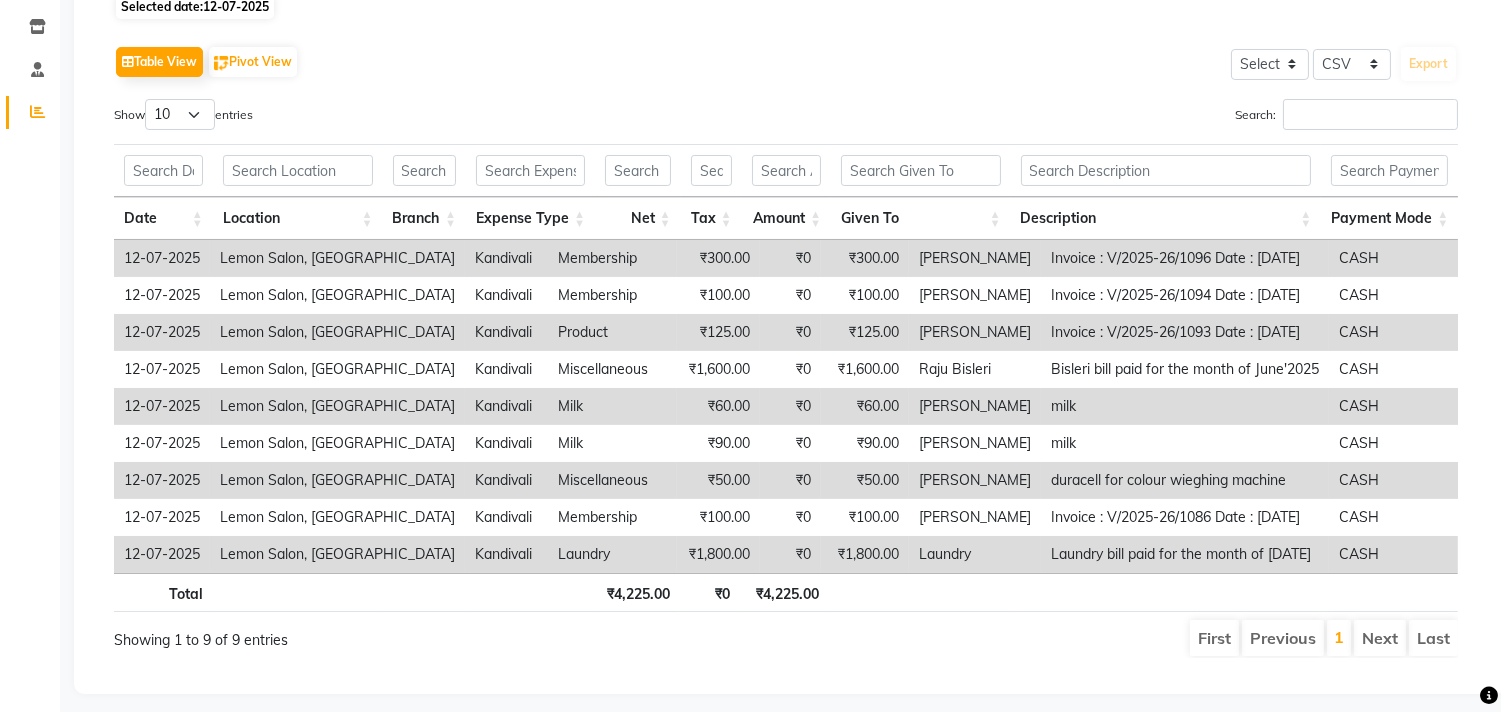 scroll, scrollTop: 275, scrollLeft: 0, axis: vertical 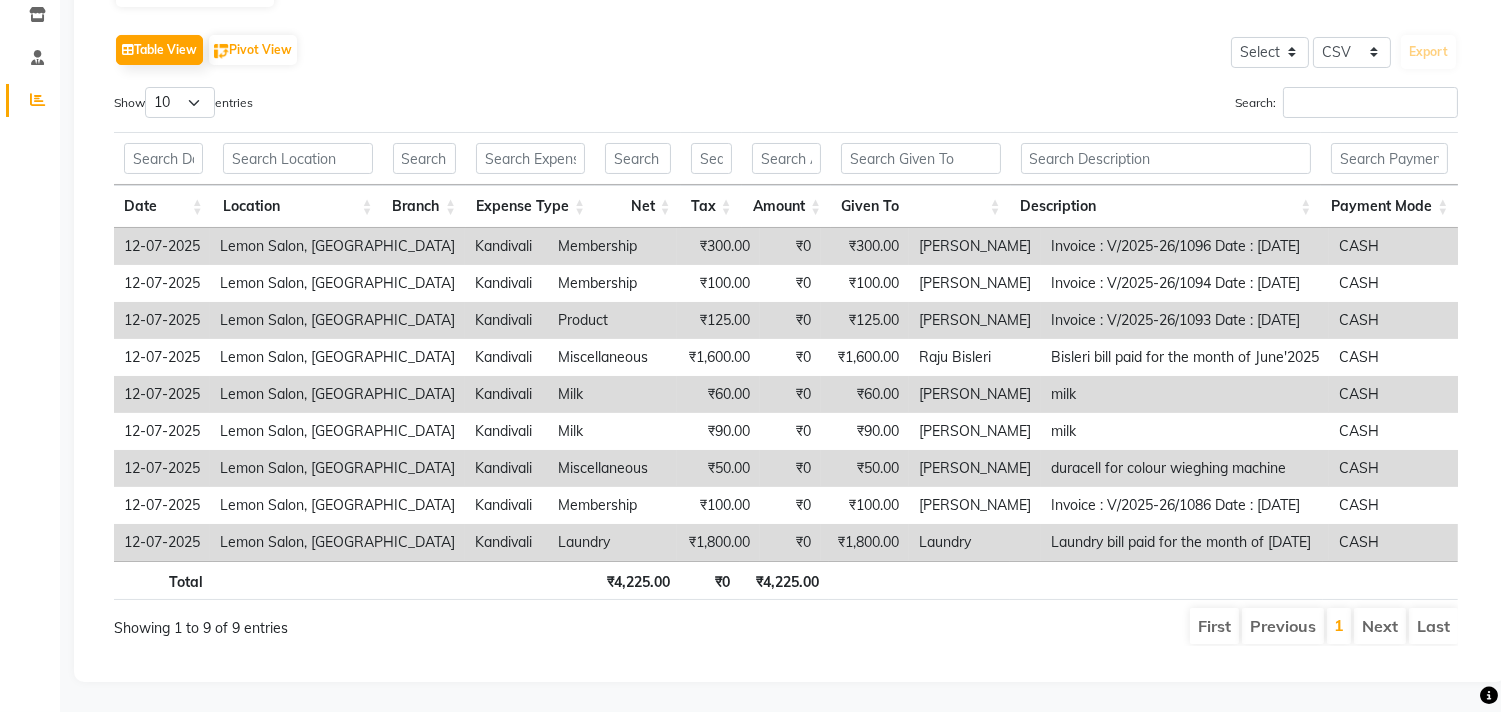 click on "Search:" at bounding box center [1346, 102] 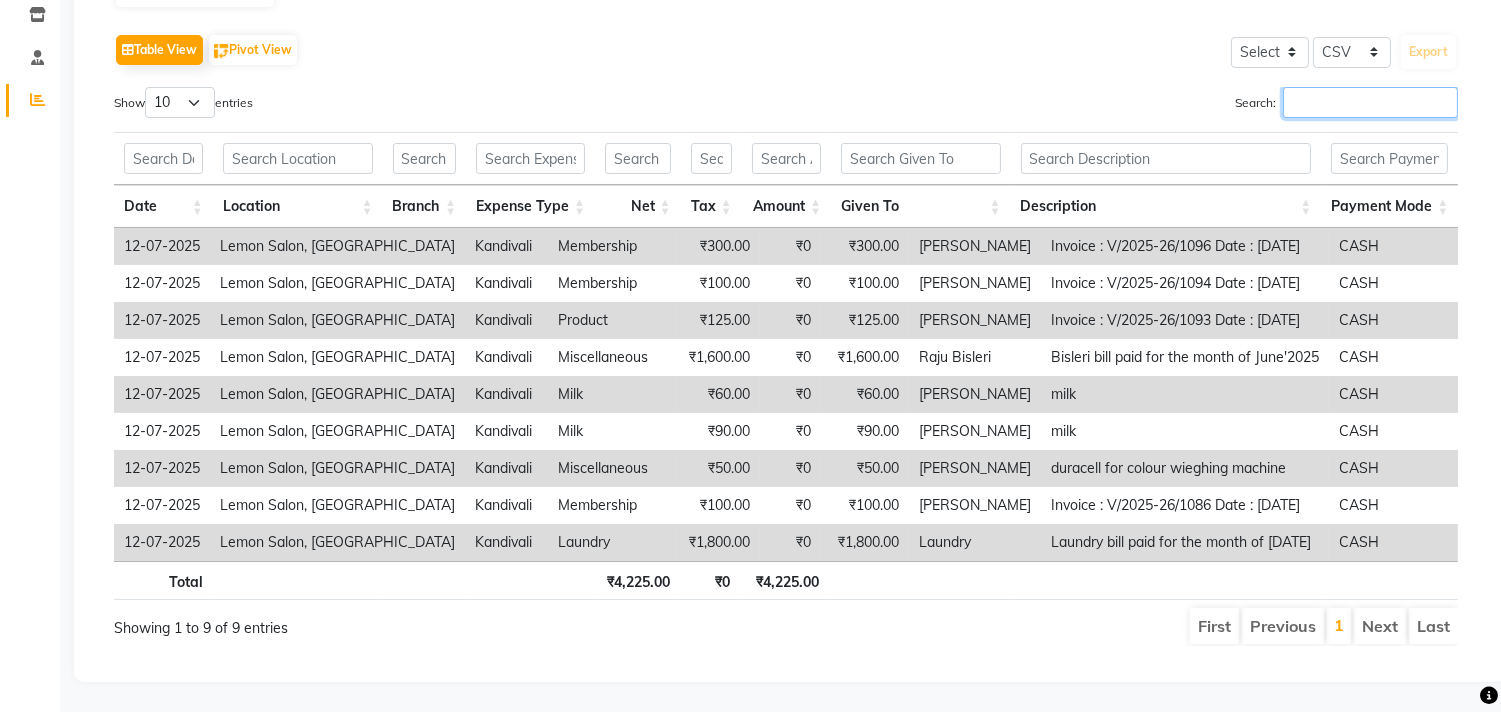 click on "Search:" at bounding box center (1370, 102) 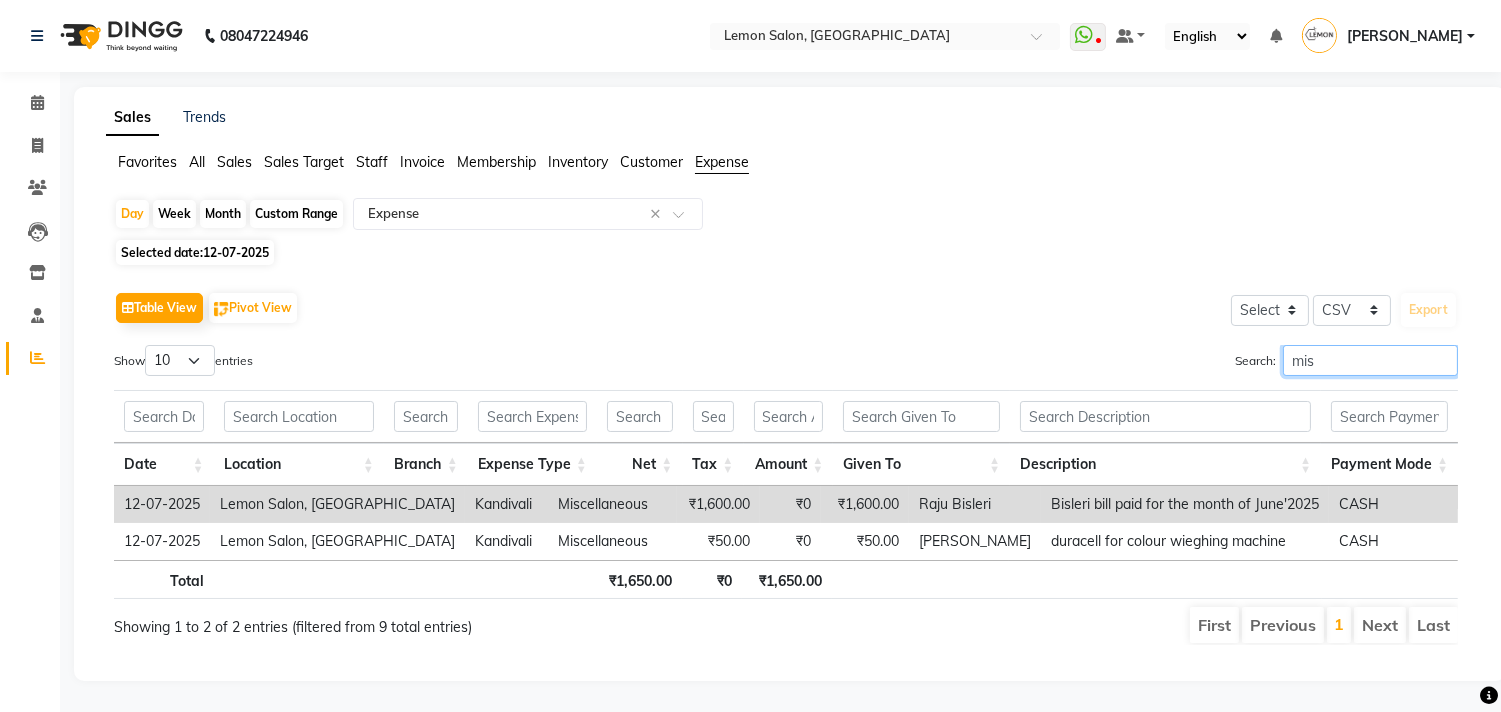 scroll, scrollTop: 16, scrollLeft: 0, axis: vertical 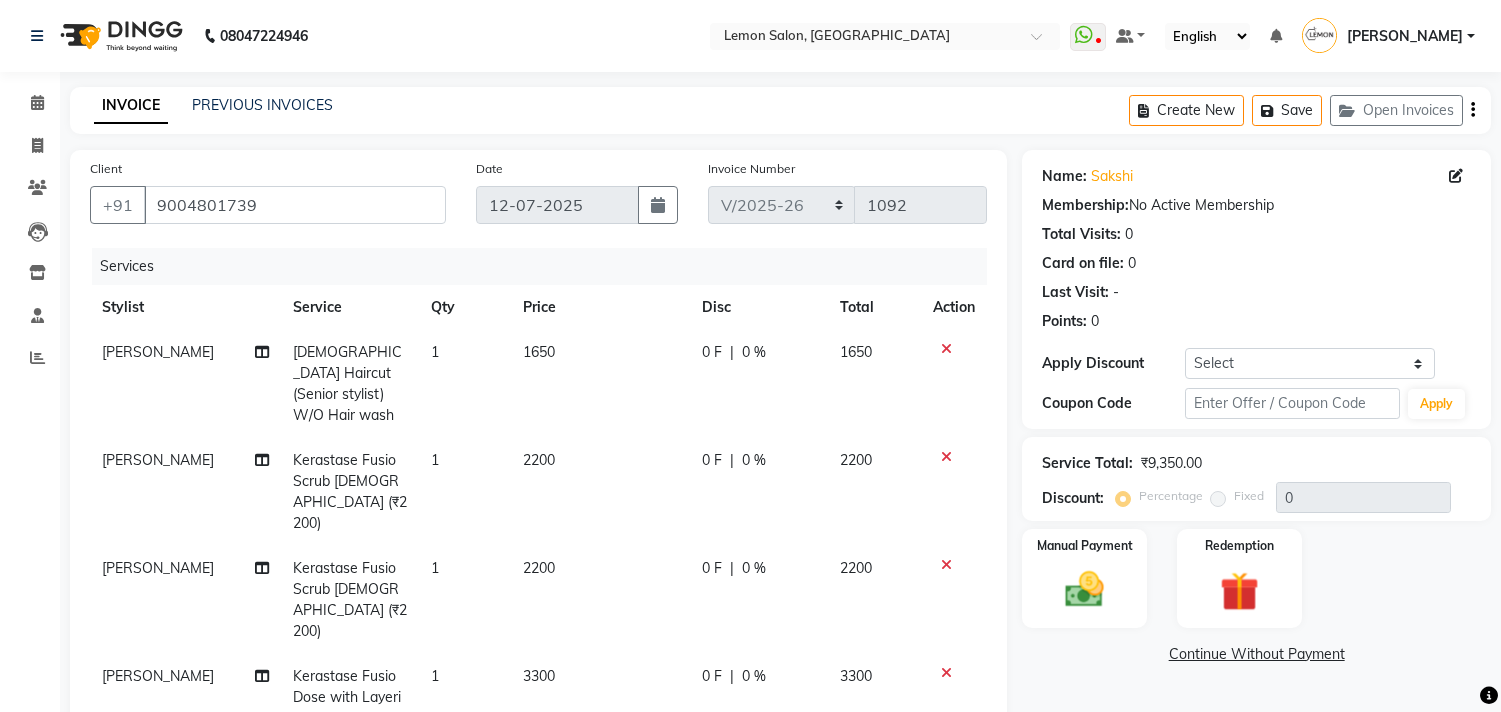 select on "569" 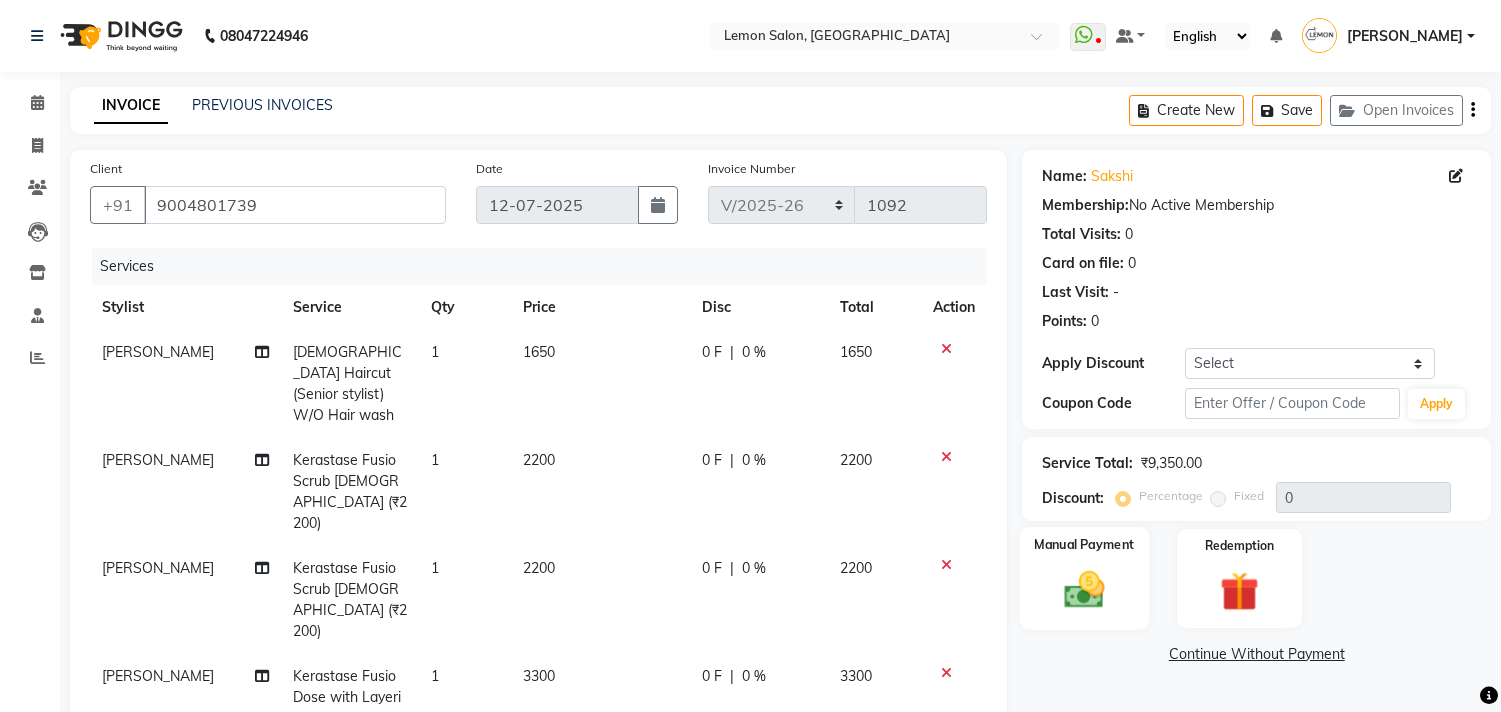 scroll, scrollTop: 0, scrollLeft: 0, axis: both 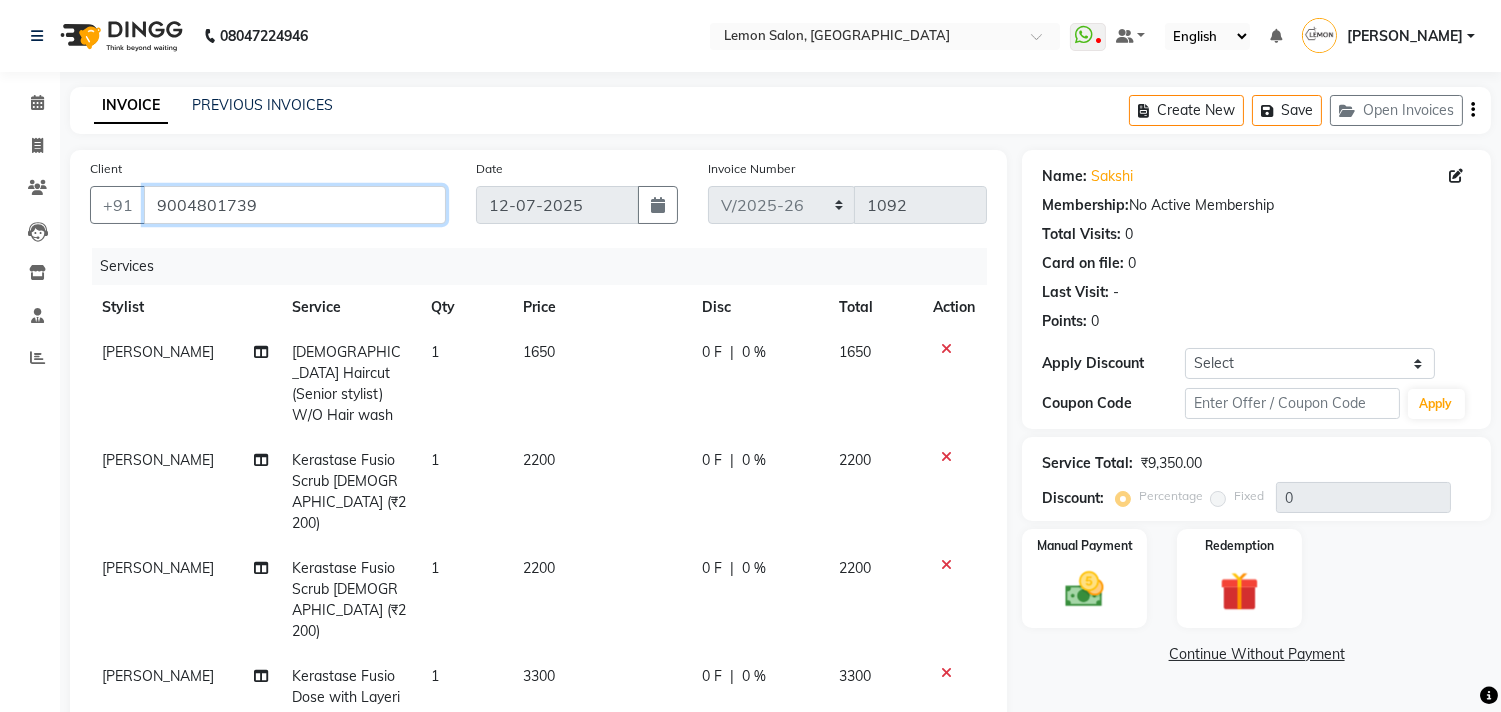 drag, startPoint x: 153, startPoint y: 208, endPoint x: 277, endPoint y: 222, distance: 124.78782 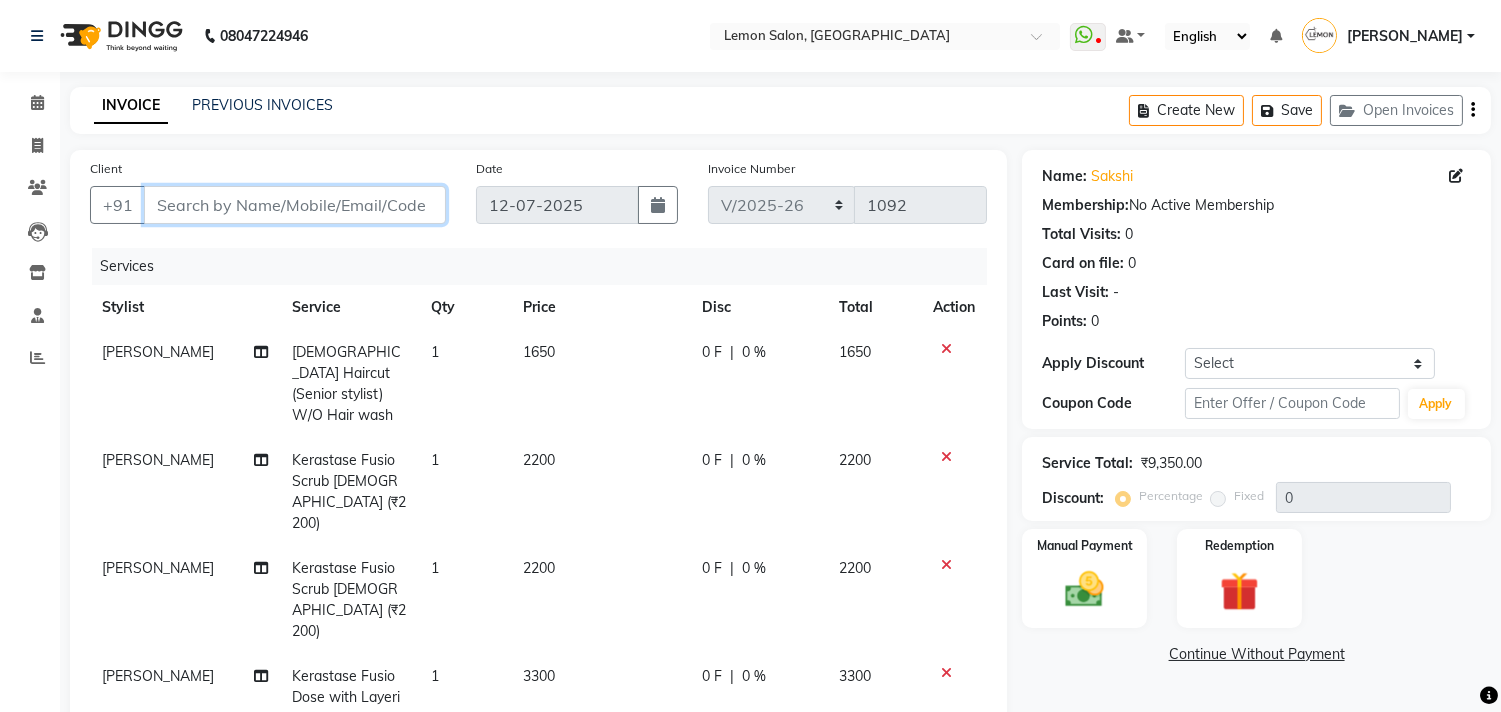 paste on "Invoice : V/2025-26/" 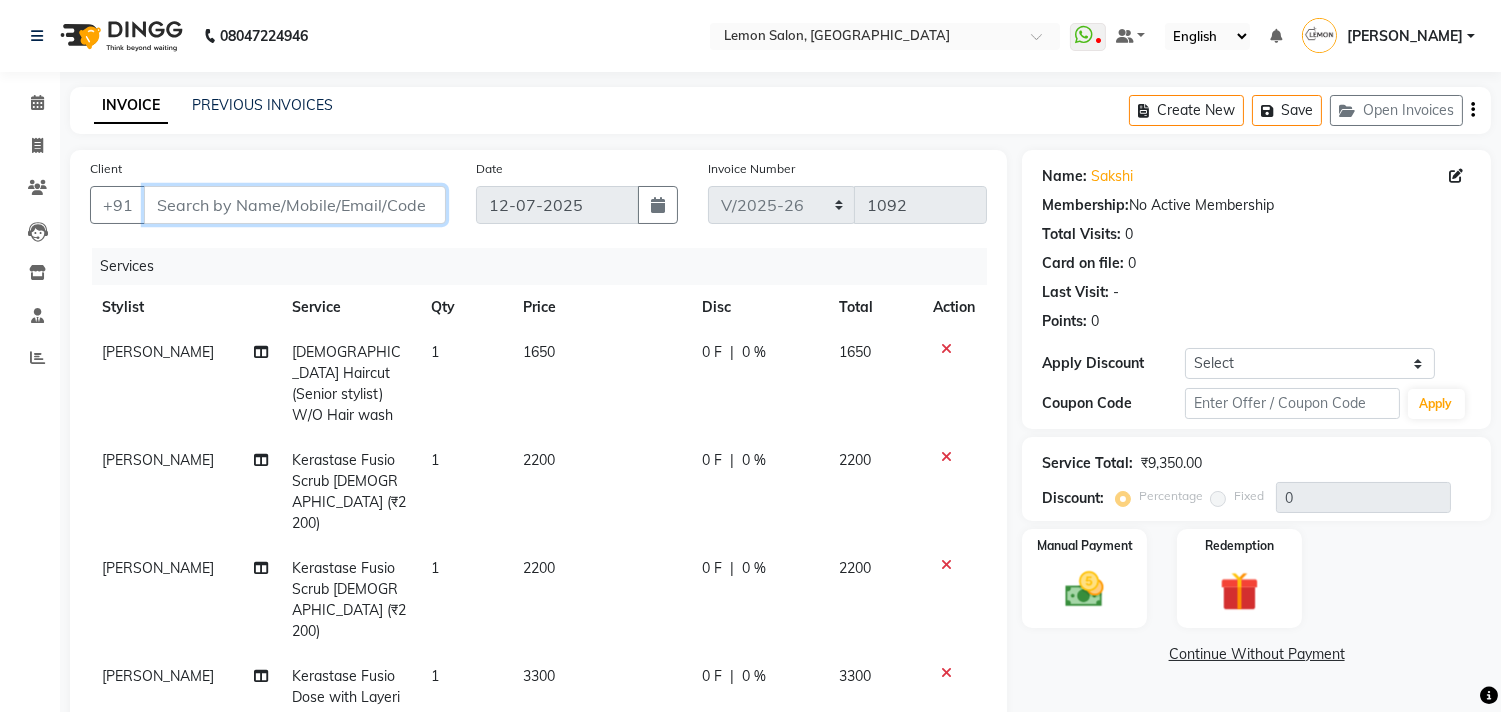 type on "Invoice : V/2025-26/" 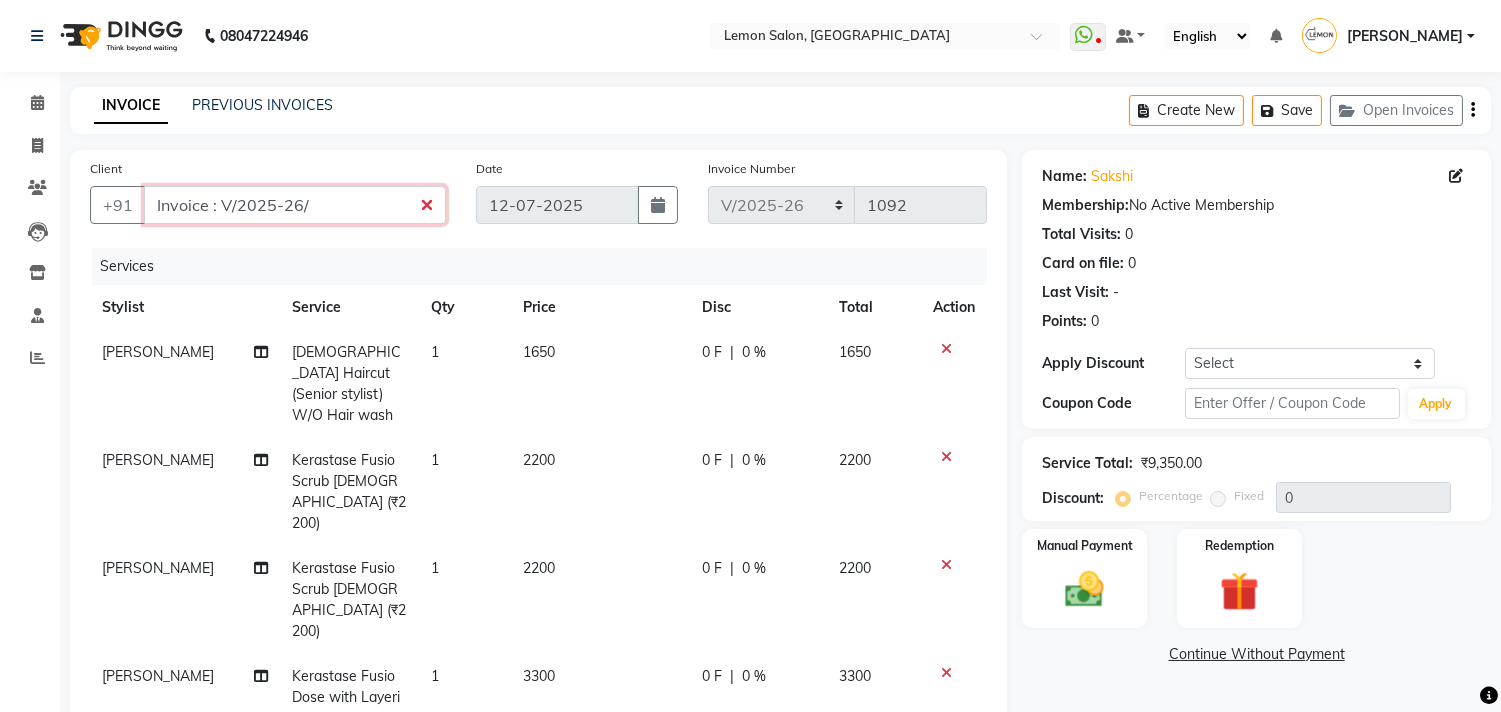 drag, startPoint x: 321, startPoint y: 205, endPoint x: 155, endPoint y: 204, distance: 166.003 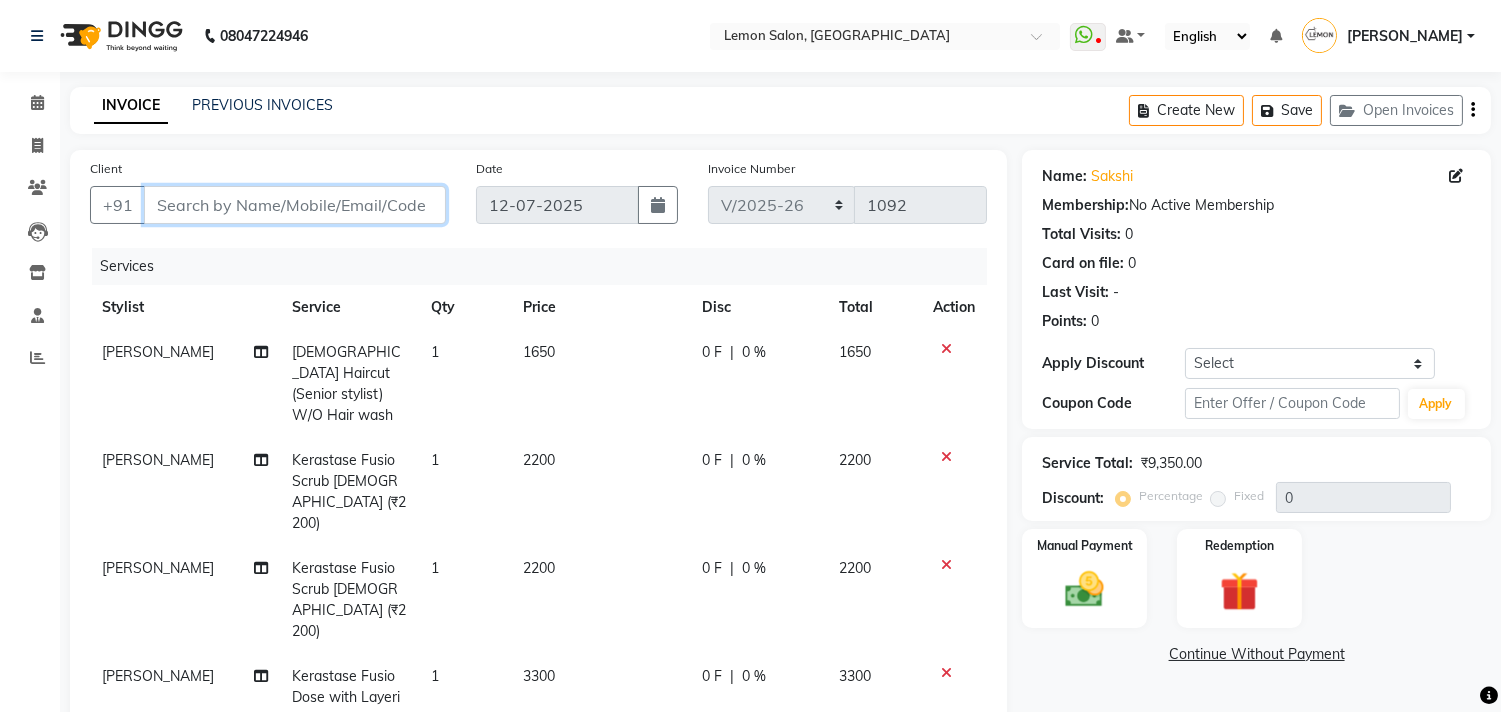 click on "Client" at bounding box center [295, 205] 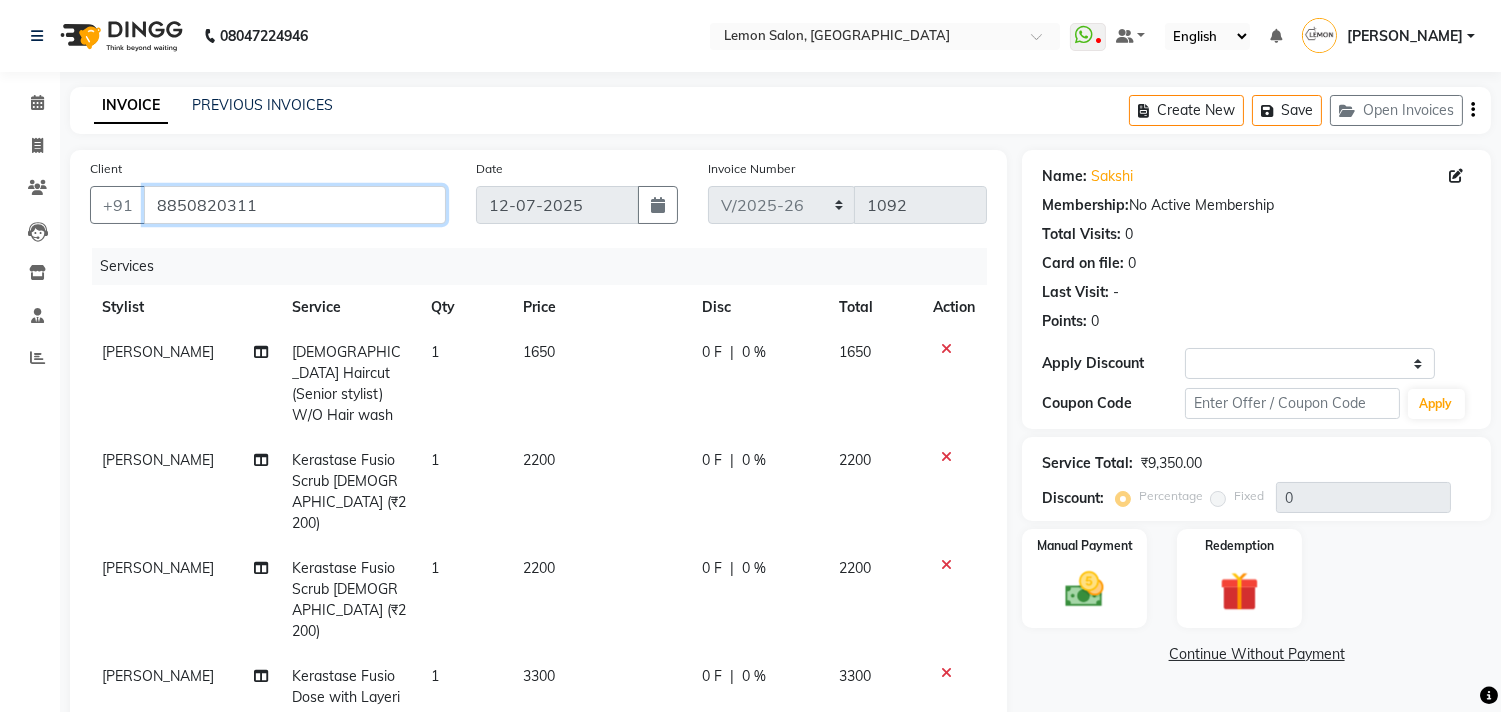 type on "8850820311" 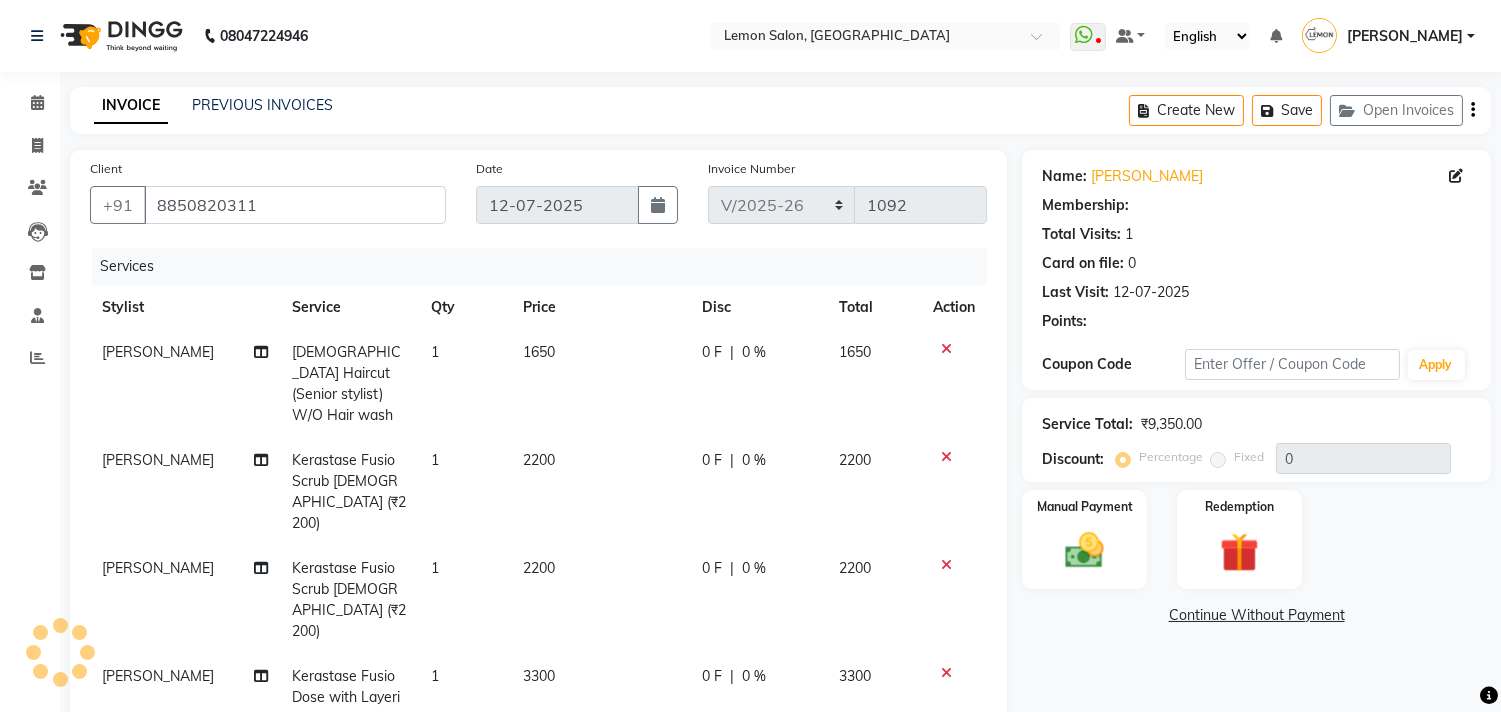 type on "30" 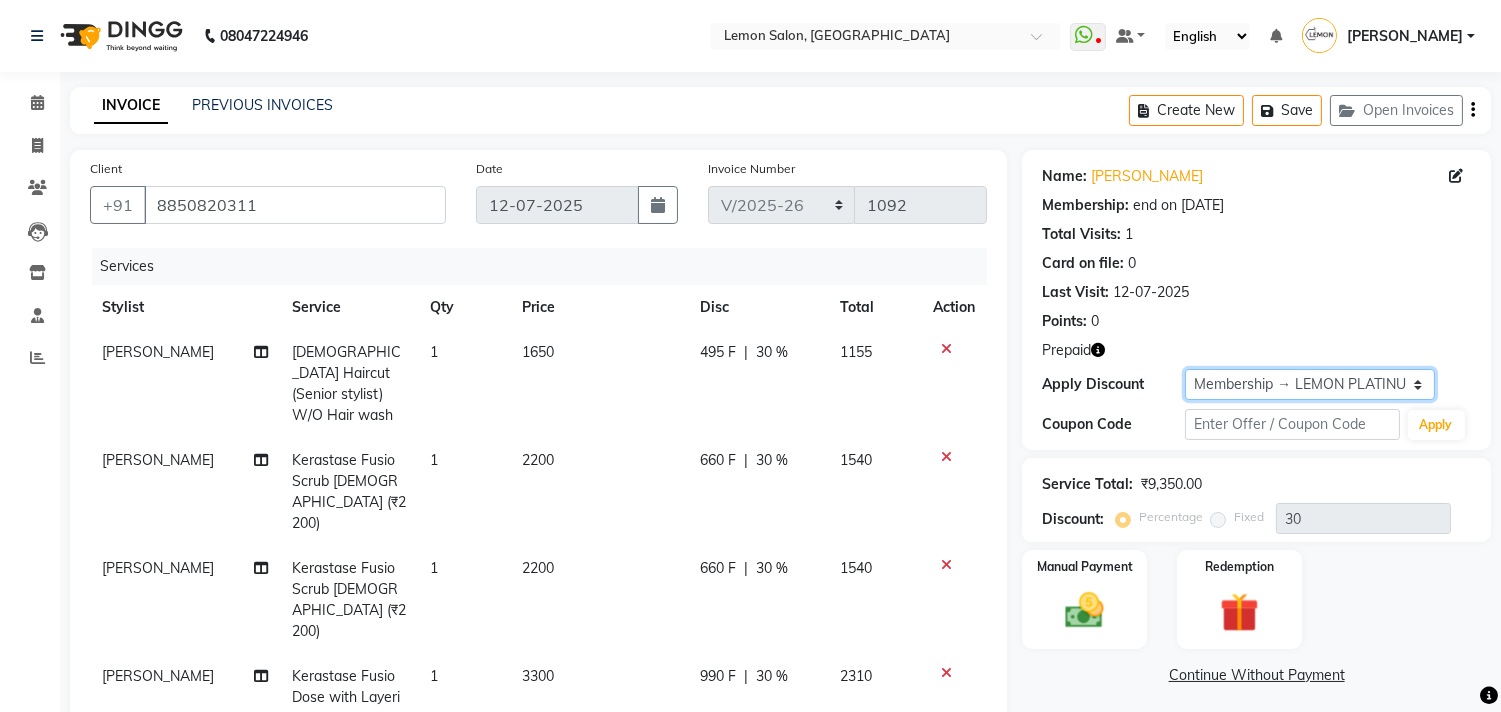 click on "Select Membership → LEMON PLATINUM MEMBERSHIP  Coupon → Abc" 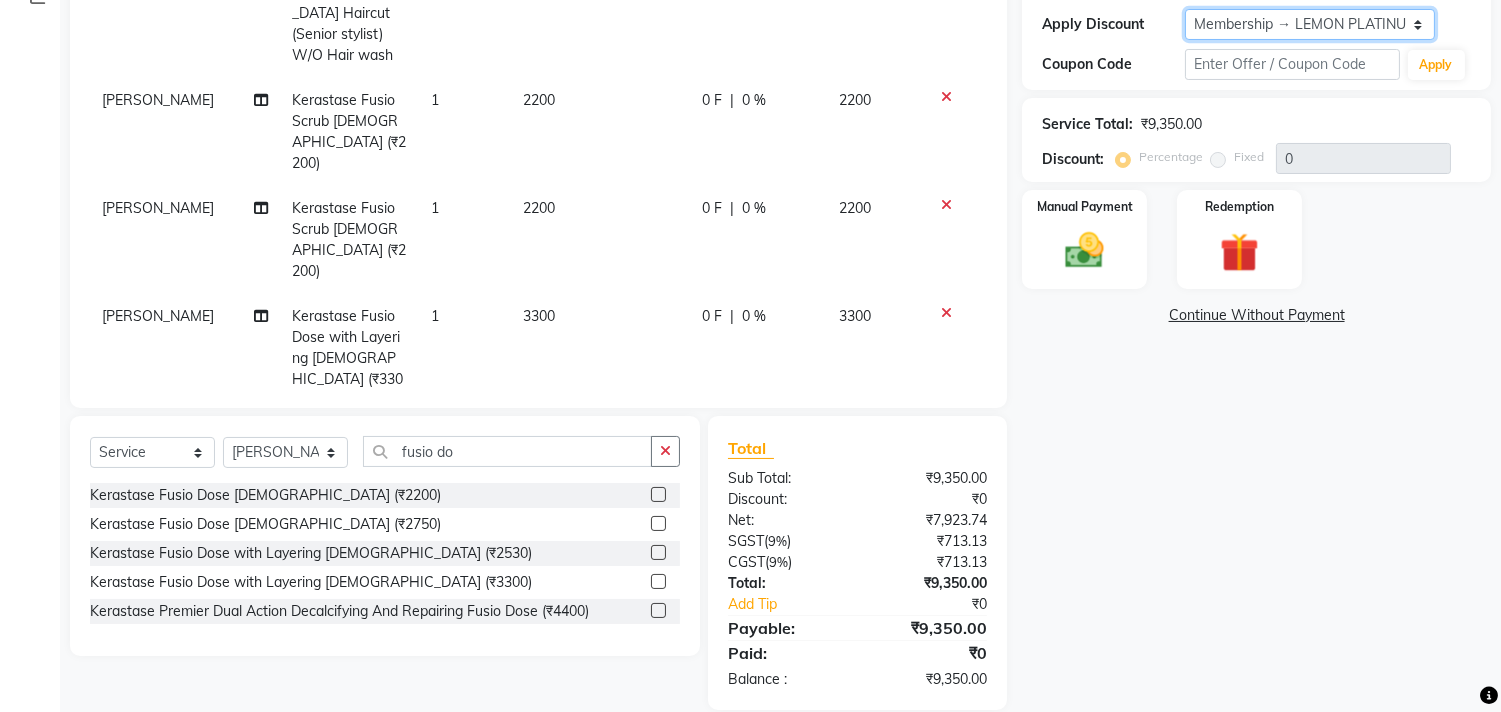 scroll, scrollTop: 371, scrollLeft: 0, axis: vertical 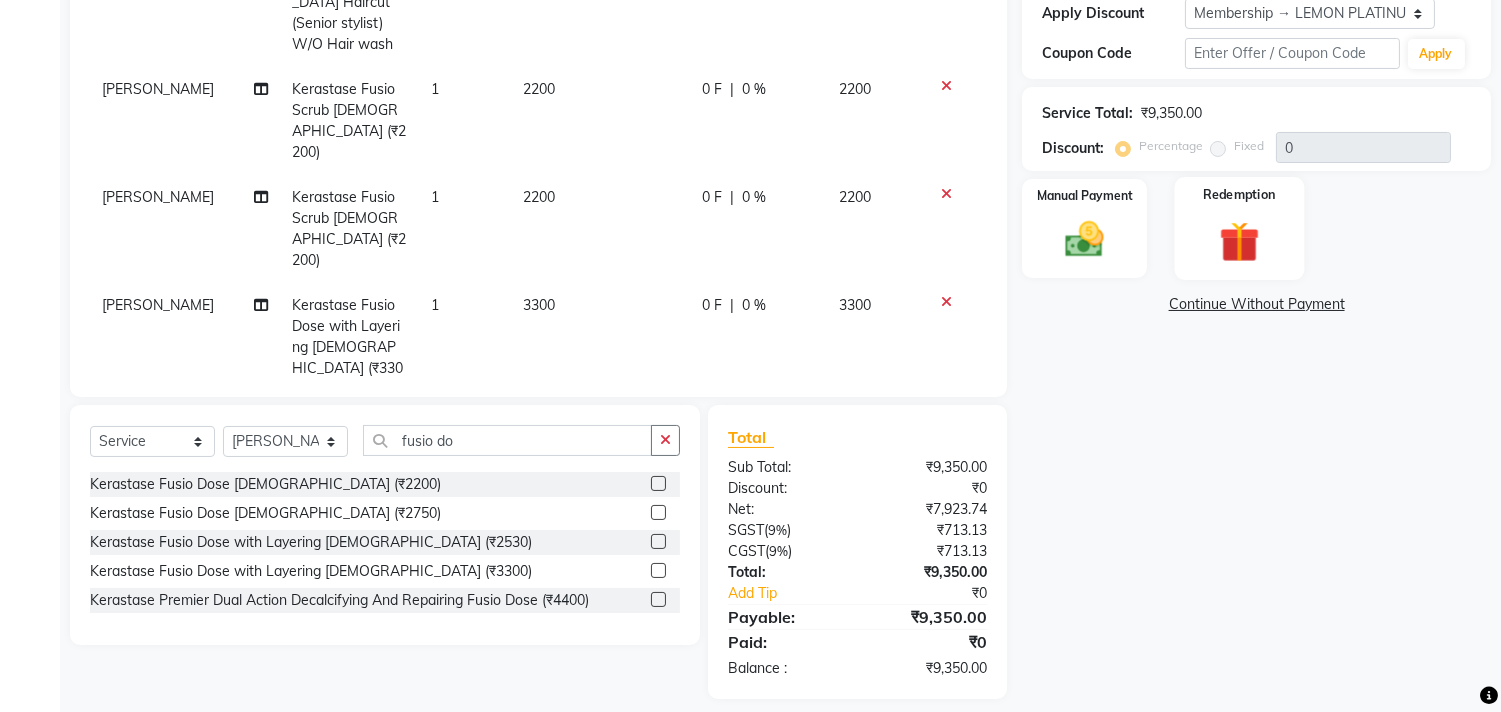click 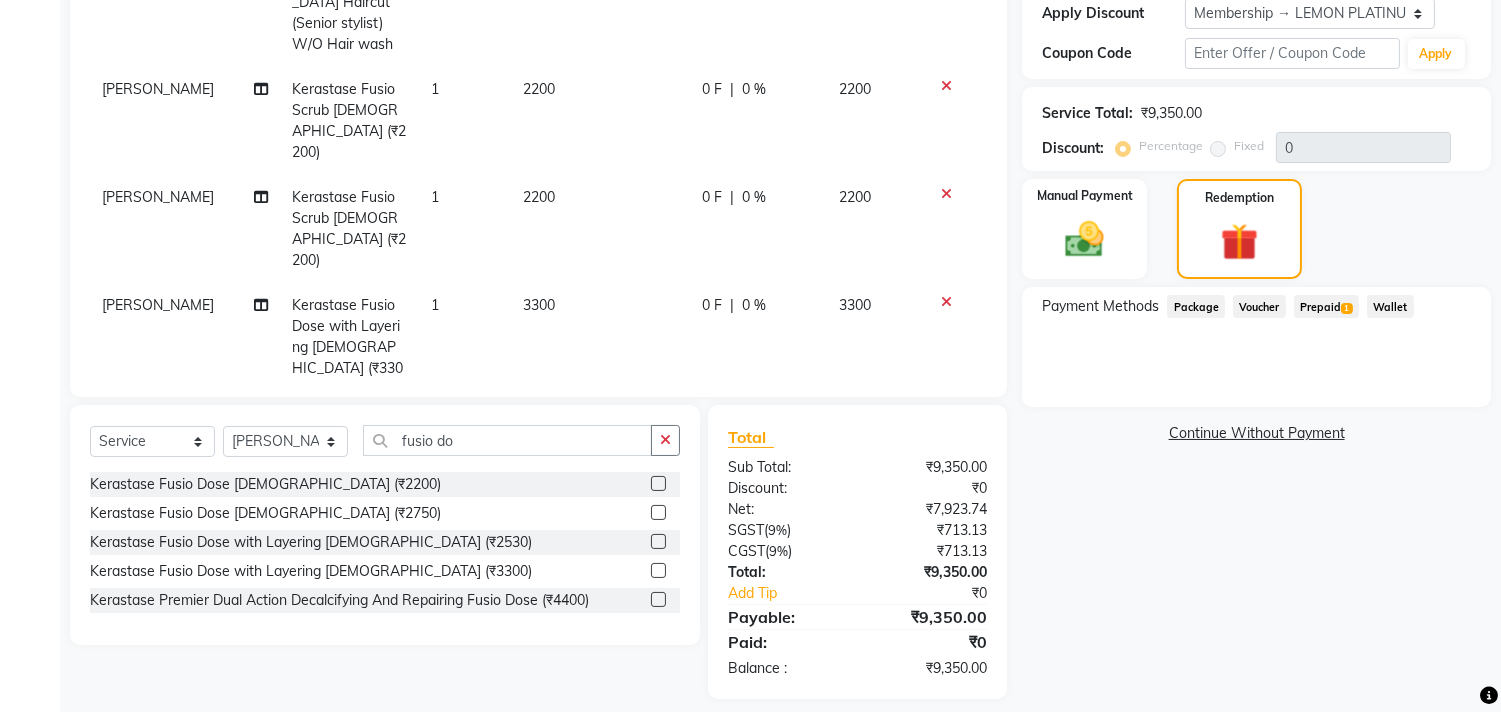 click on "Prepaid  1" 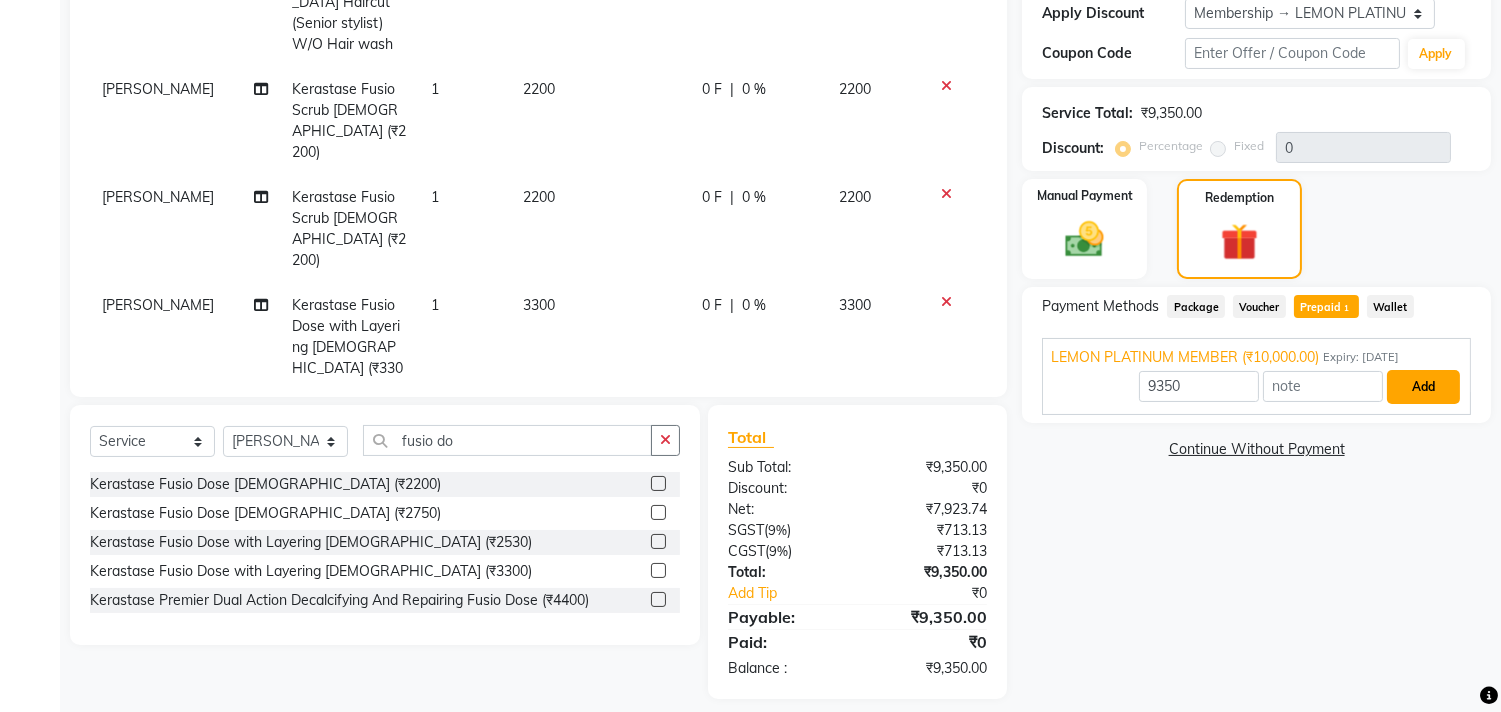 click on "Add" at bounding box center [1423, 387] 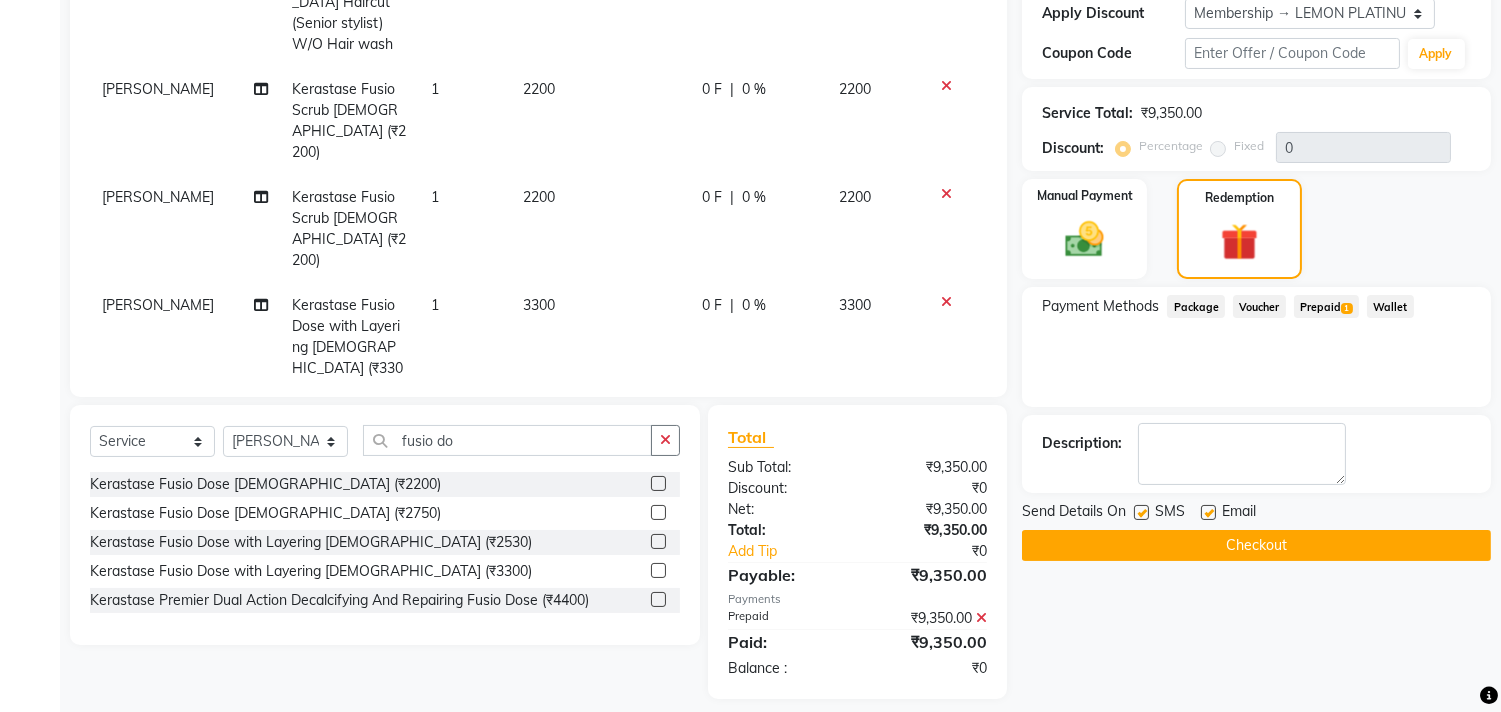 click on "Checkout" 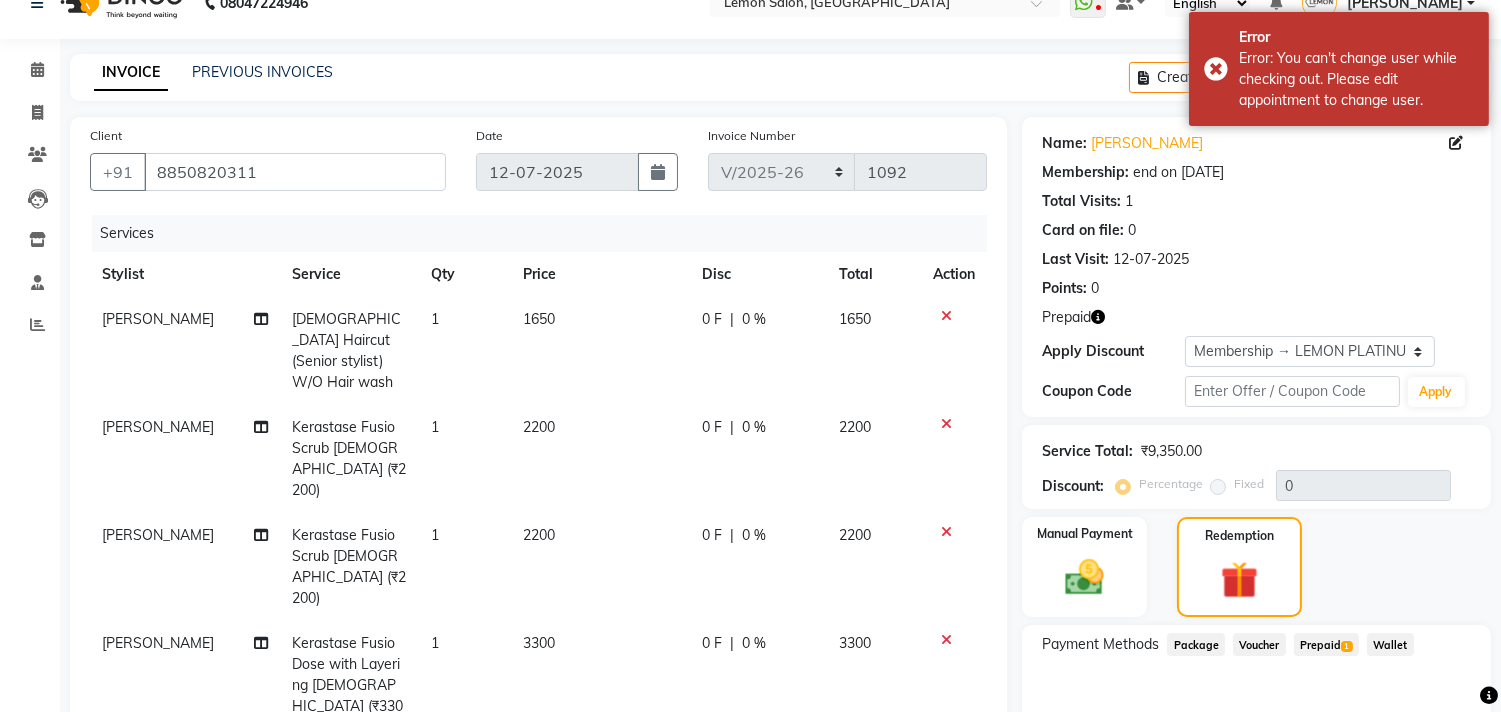 scroll, scrollTop: 0, scrollLeft: 0, axis: both 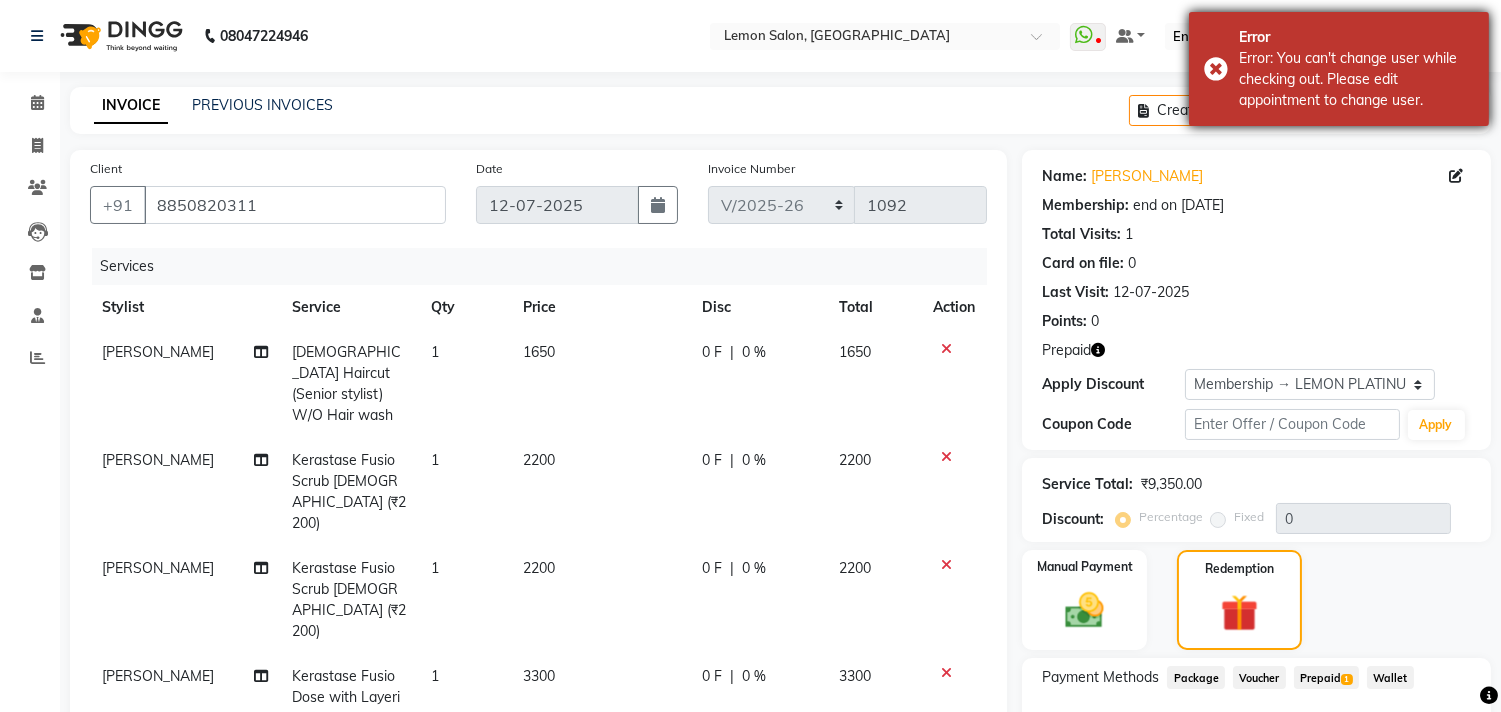 click on "Error   Error: You can't change user while checking out. Please edit appointment to change user." at bounding box center (1339, 69) 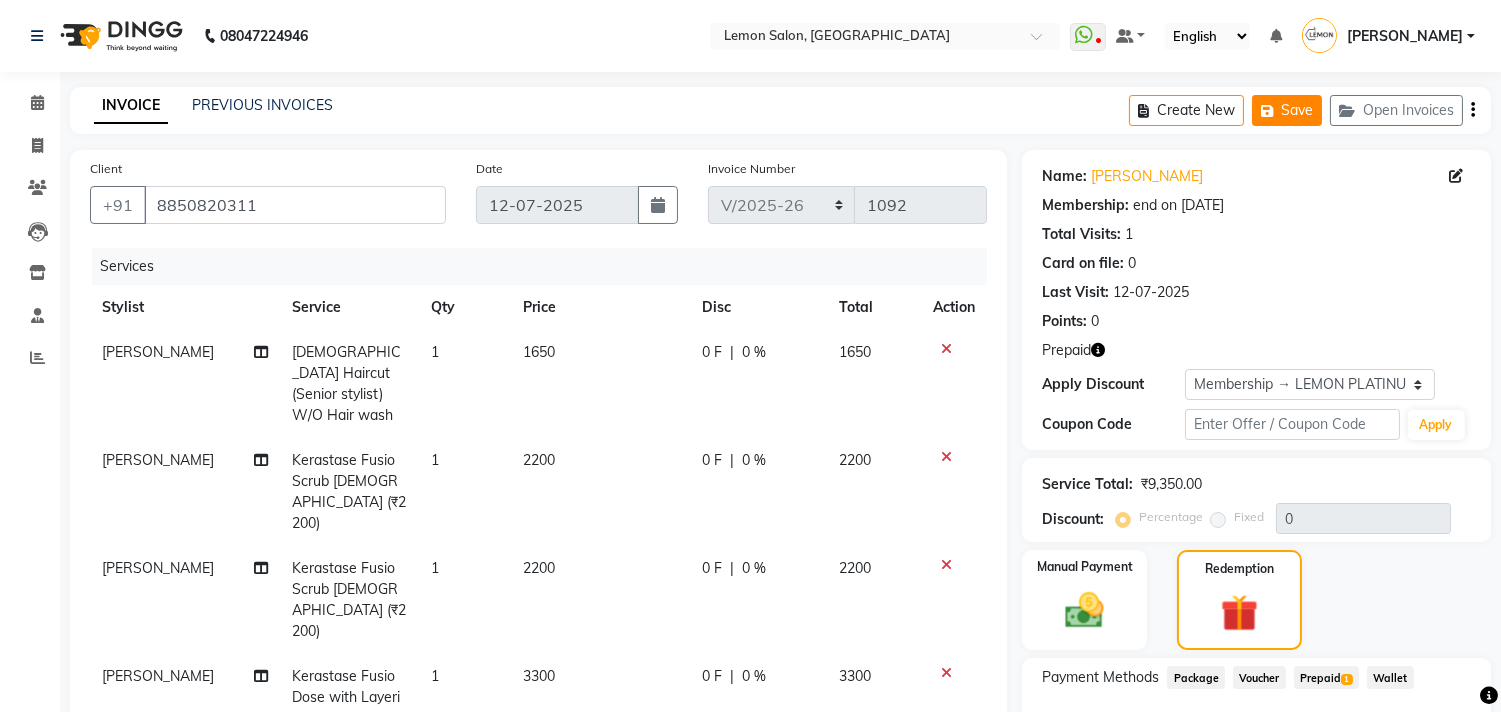 click on "Save" 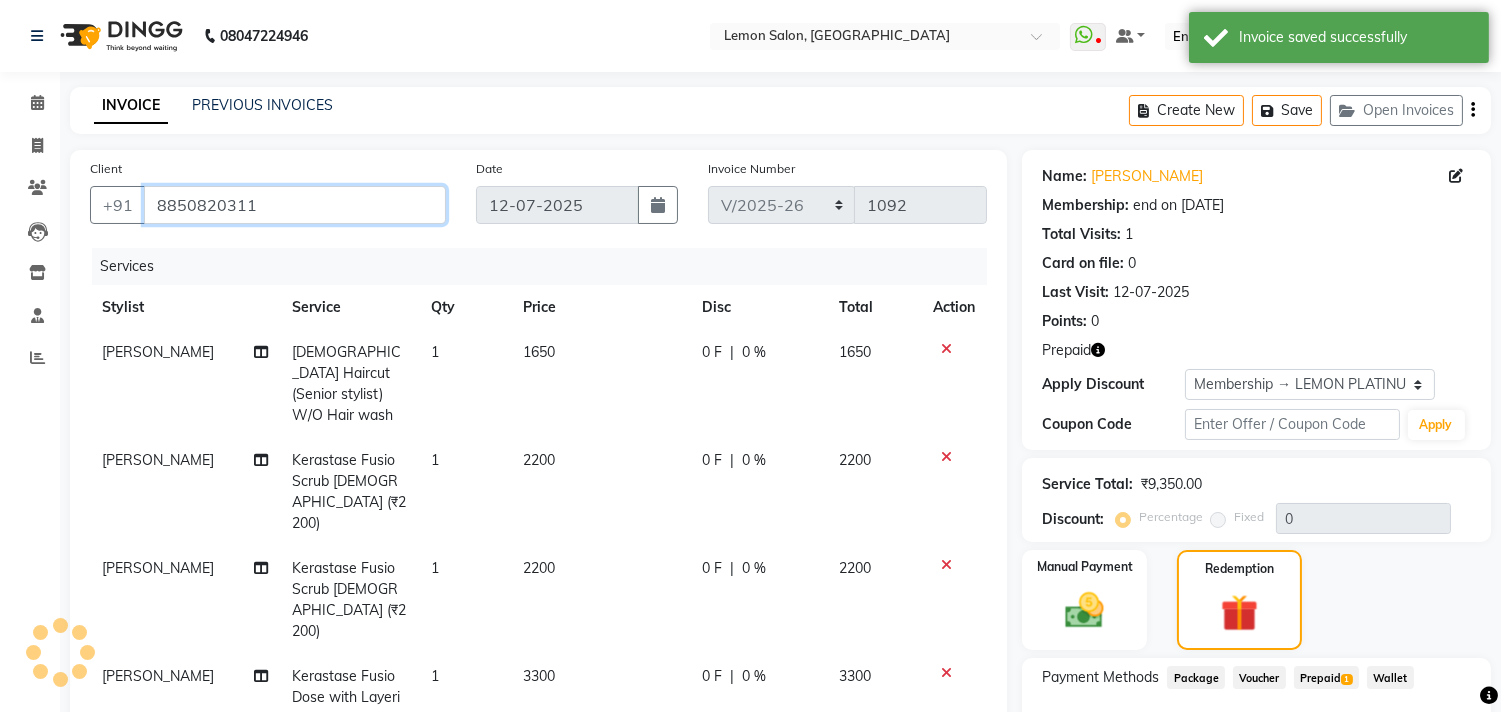 drag, startPoint x: 155, startPoint y: 212, endPoint x: 268, endPoint y: 210, distance: 113.0177 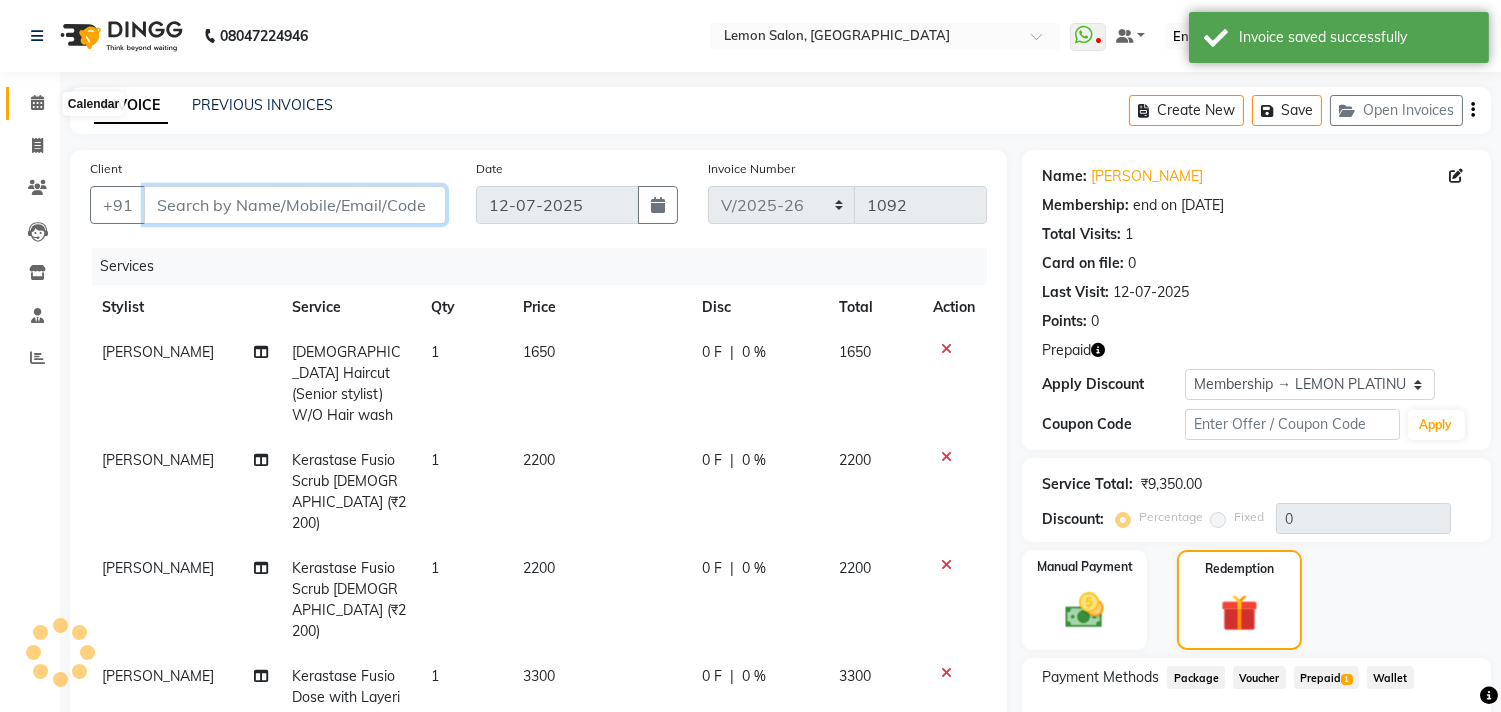 type 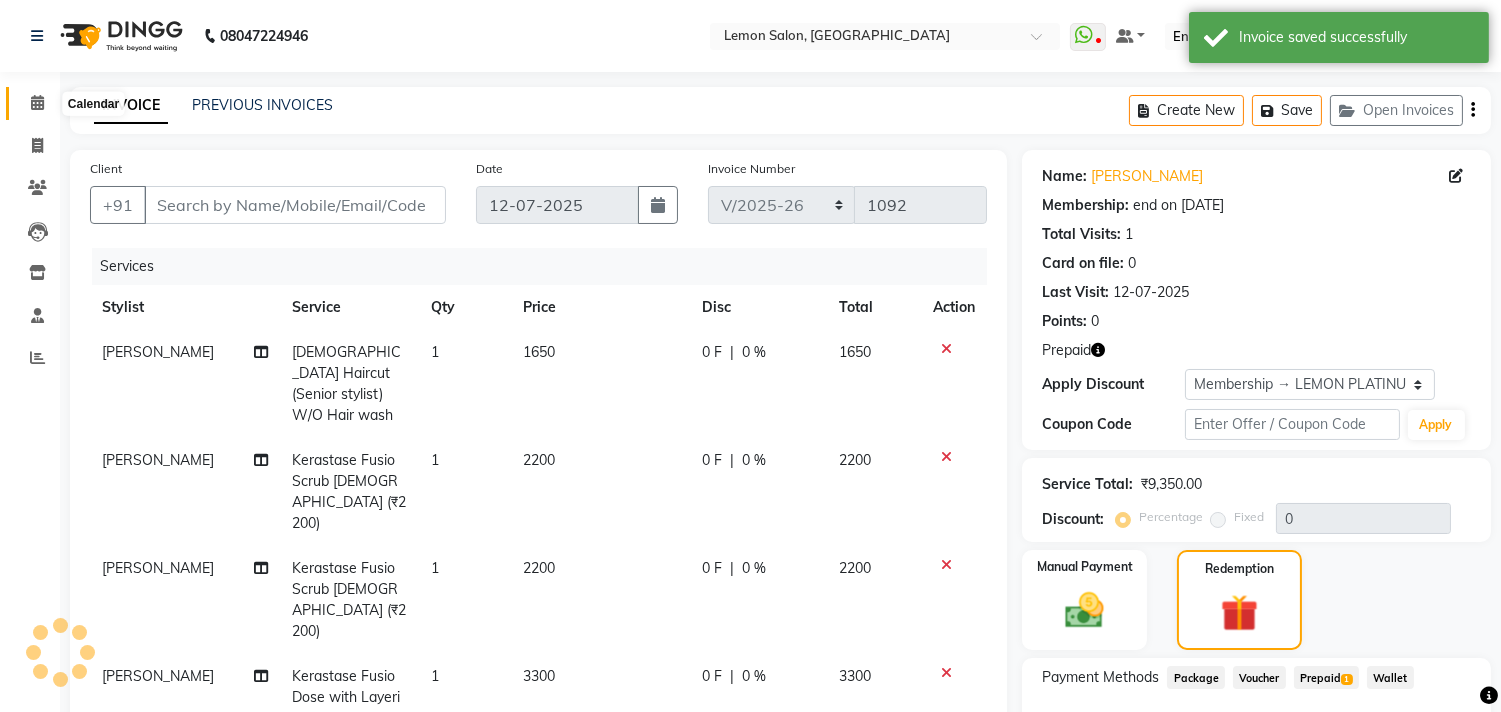 click 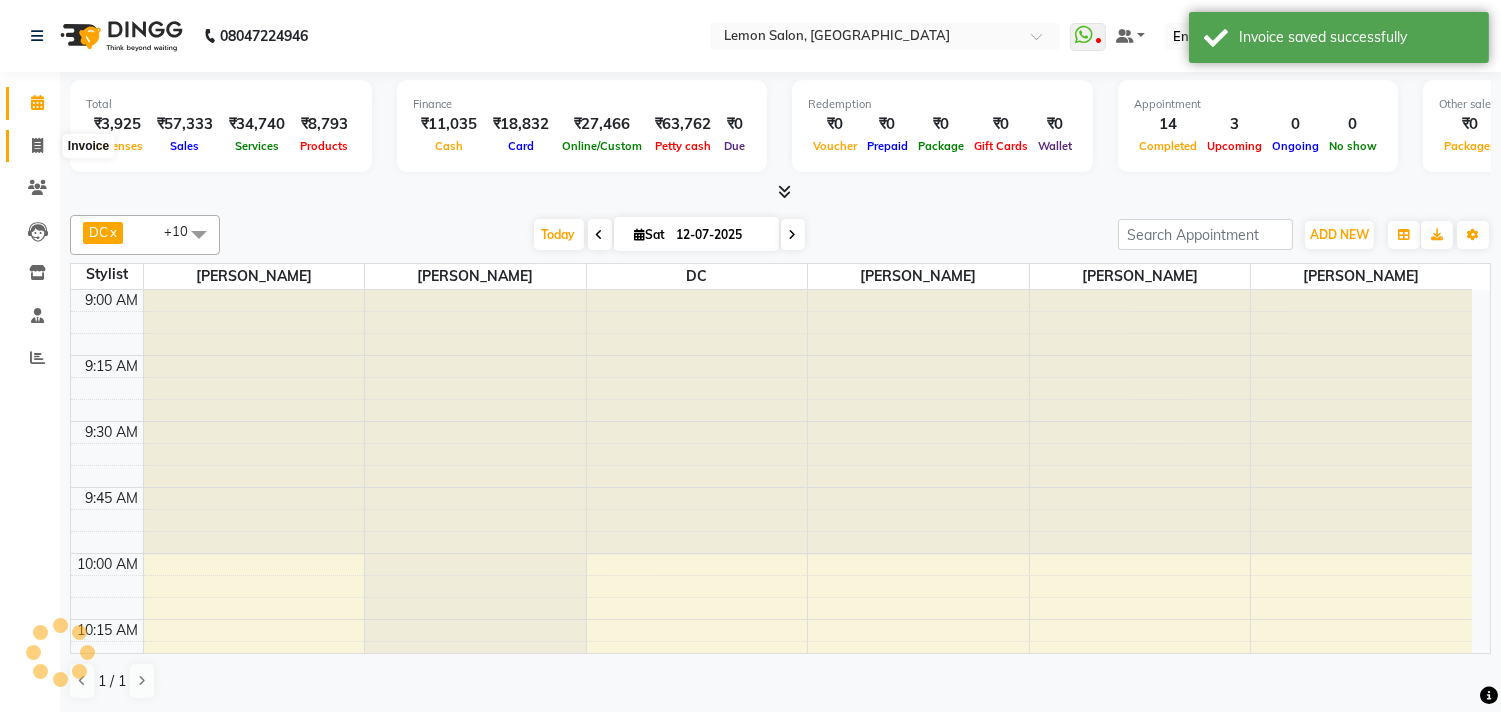 click 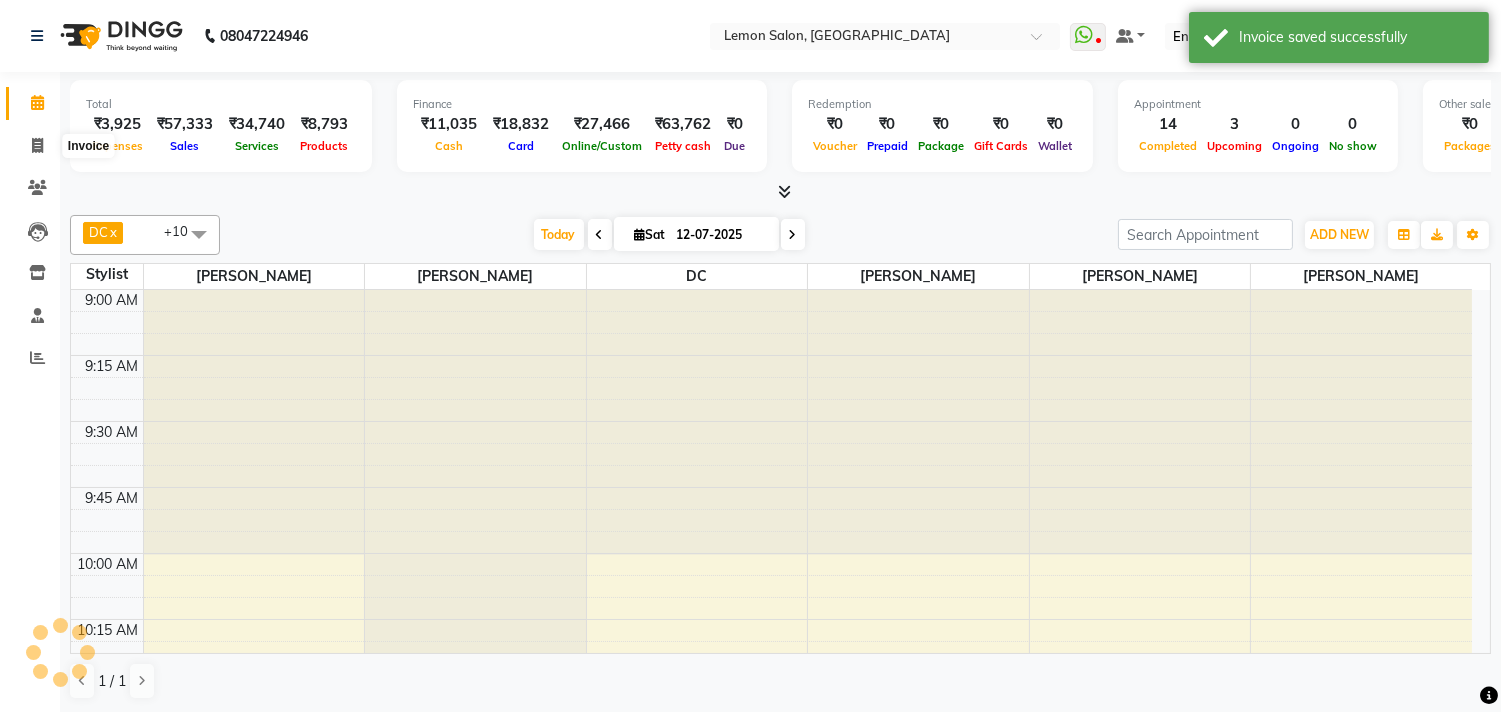 select on "569" 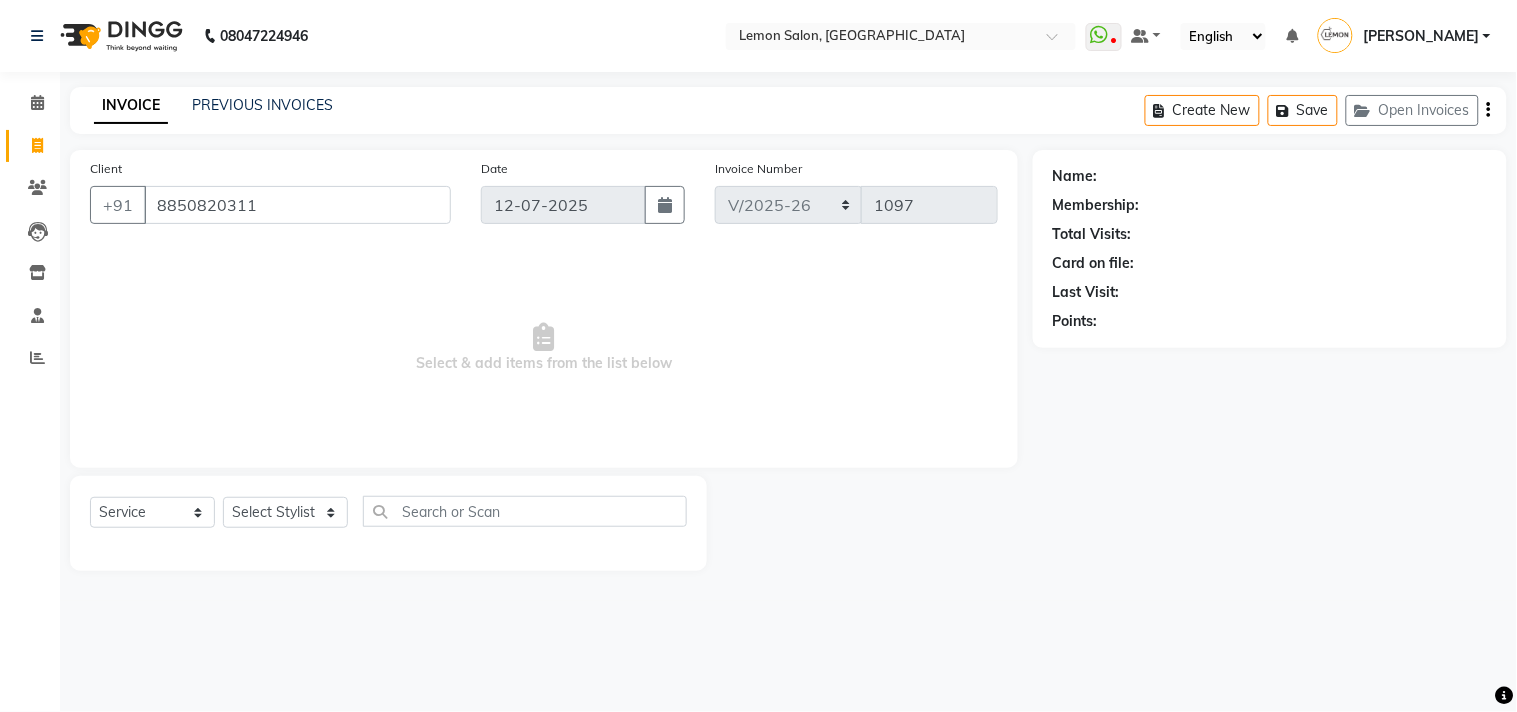type on "8850820311" 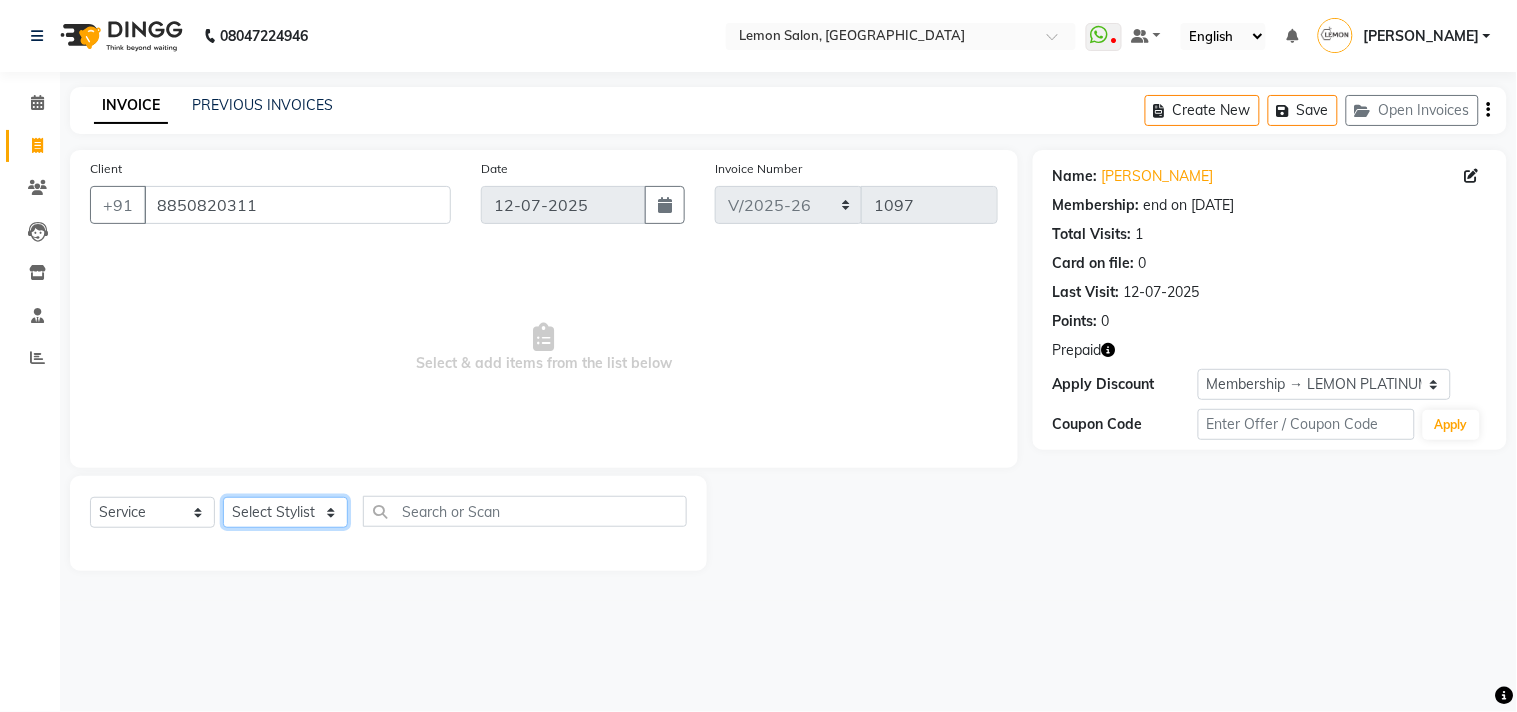 click on "Select Stylist Arun Arndive DC Faheem Malik Gufran Salmani Payal Maurya Riya Adawade Shoeb Salmani Kandivali Swati Sharma Yunus Yusuf Shaikh" 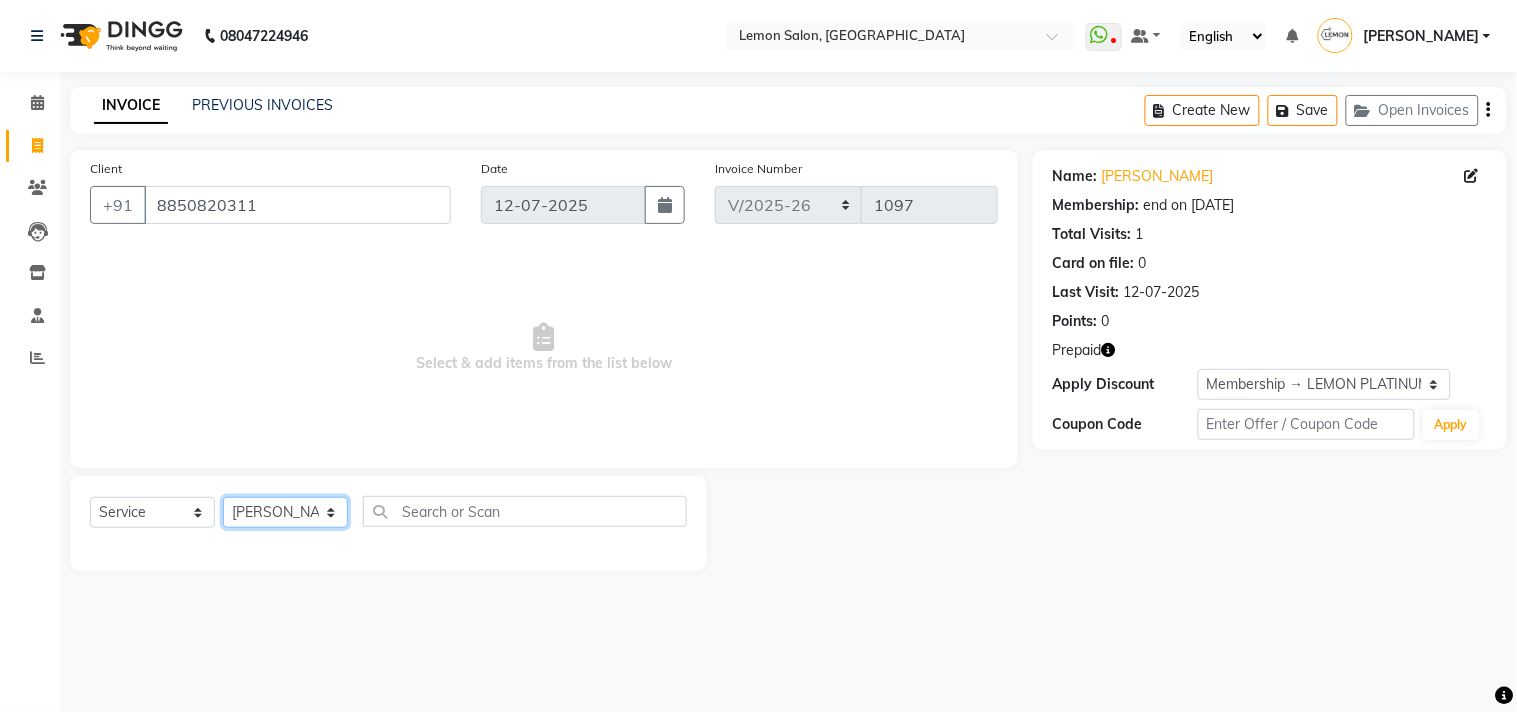 click on "Select Stylist Arun Arndive DC Faheem Malik Gufran Salmani Payal Maurya Riya Adawade Shoeb Salmani Kandivali Swati Sharma Yunus Yusuf Shaikh" 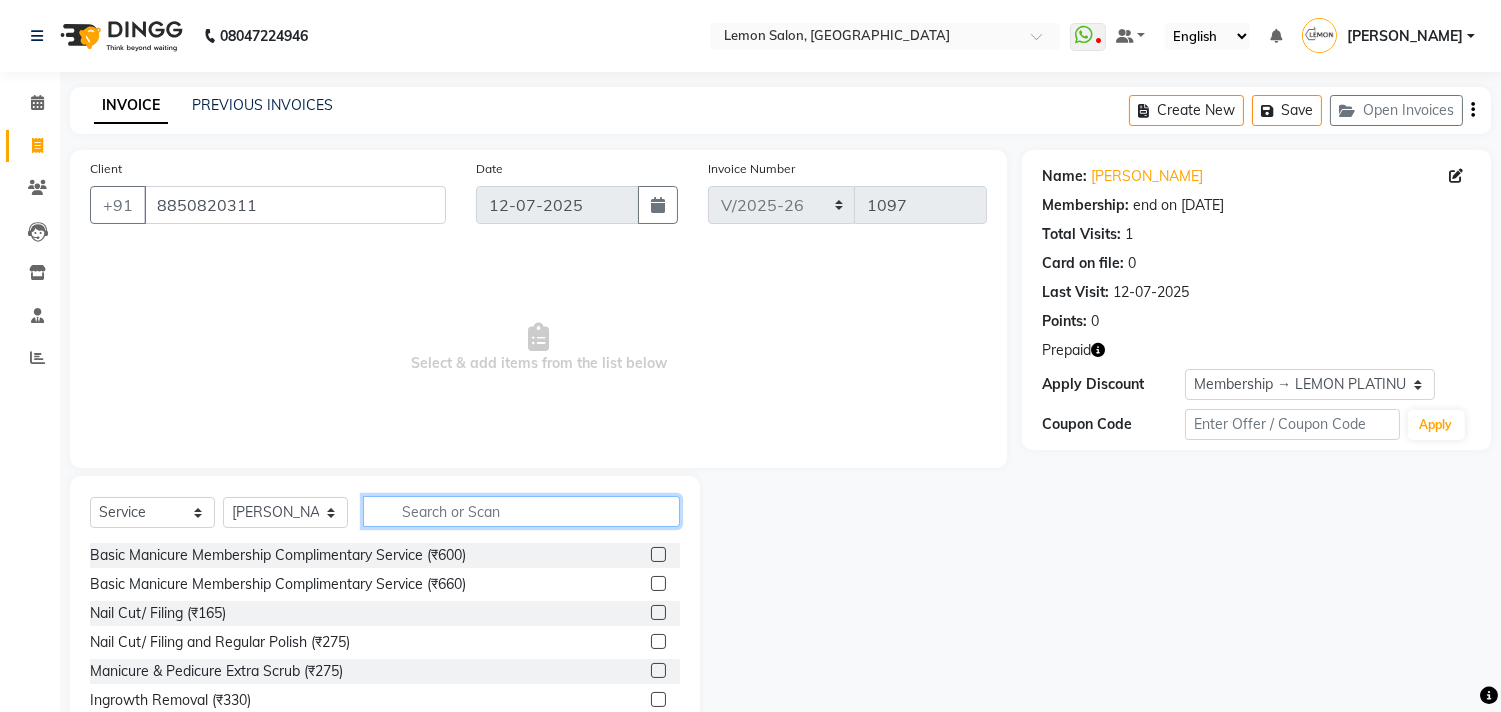 click 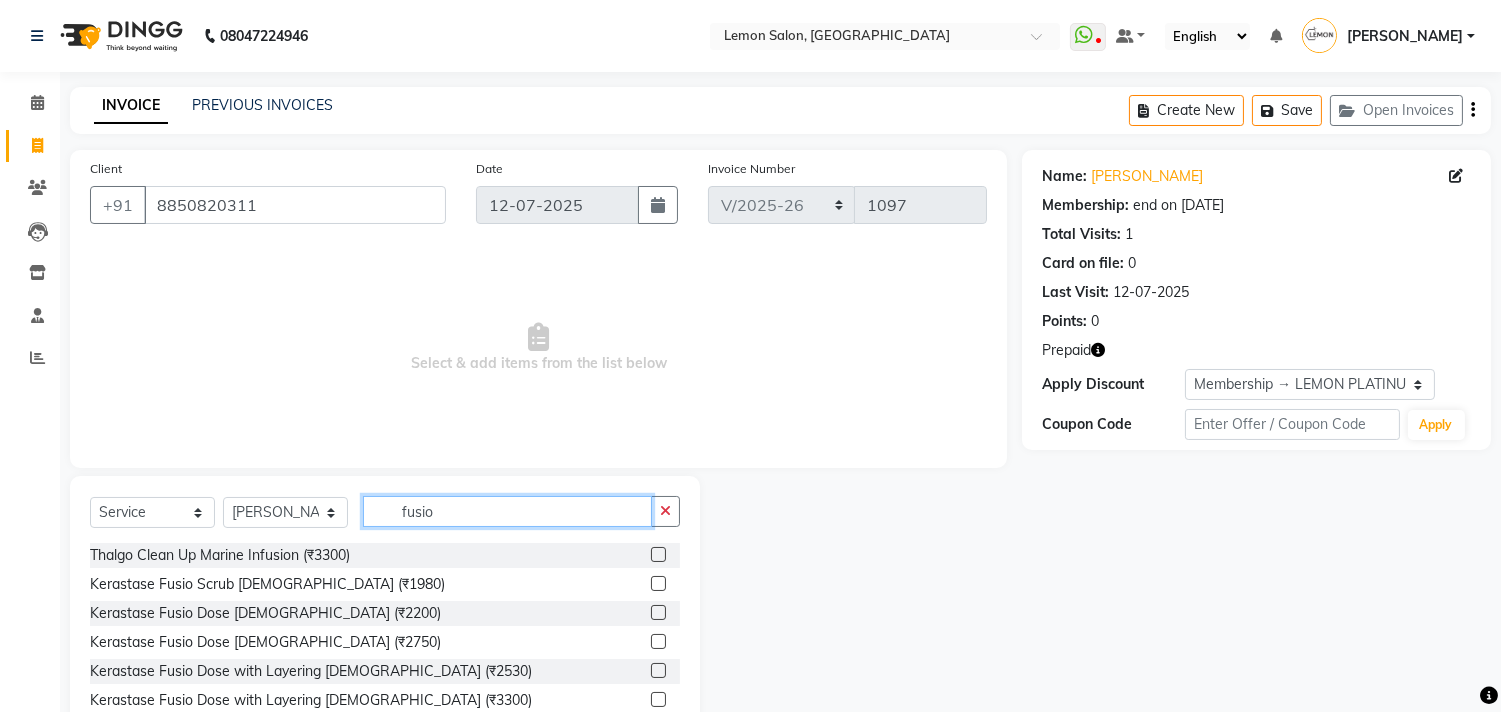 scroll, scrollTop: 61, scrollLeft: 0, axis: vertical 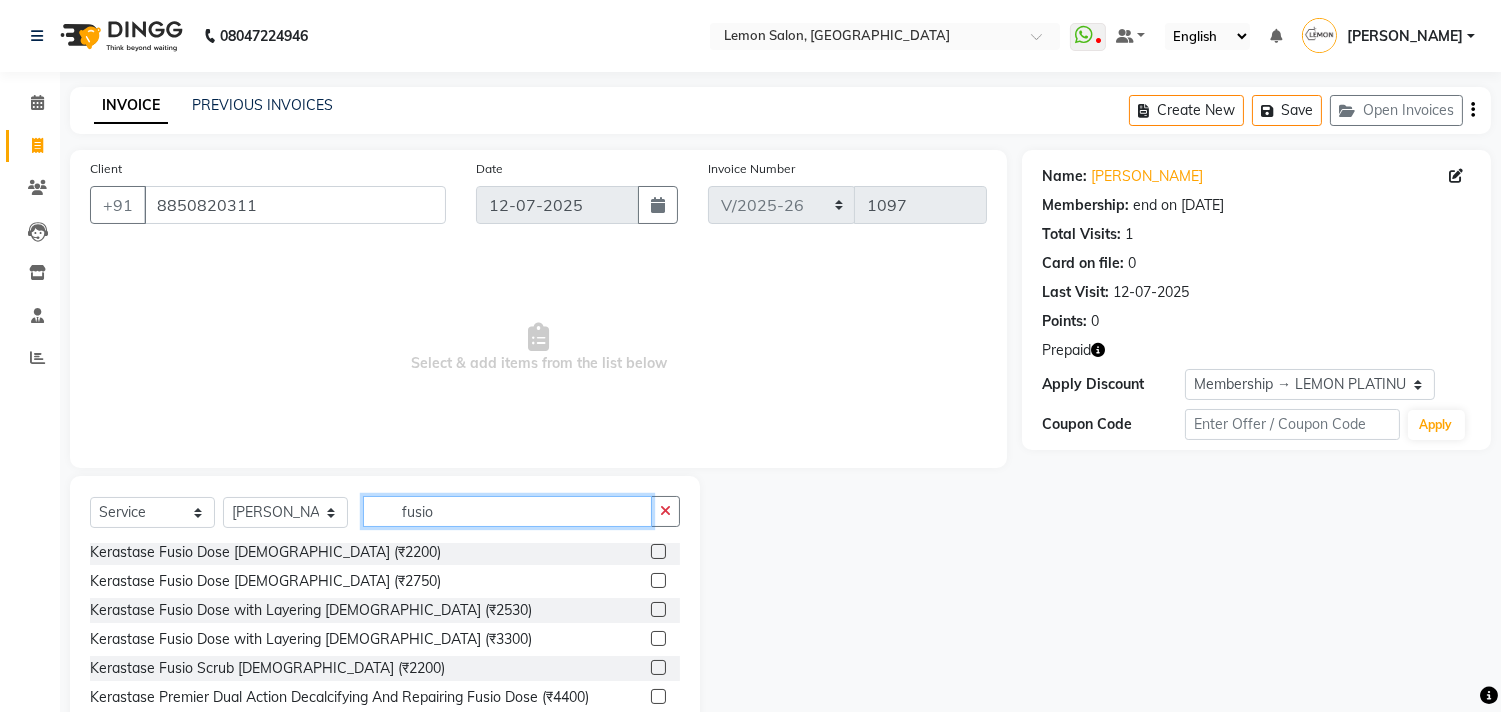 type on "fusio" 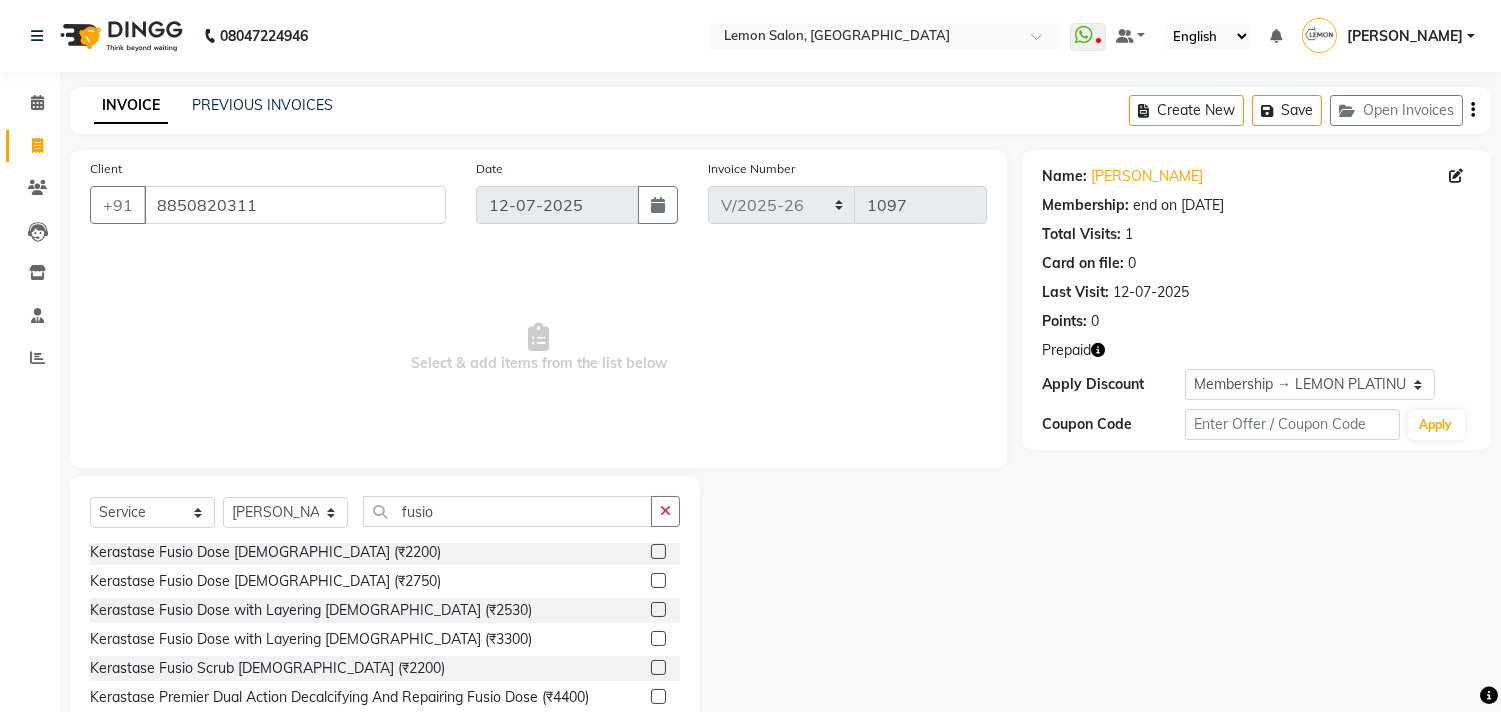 click 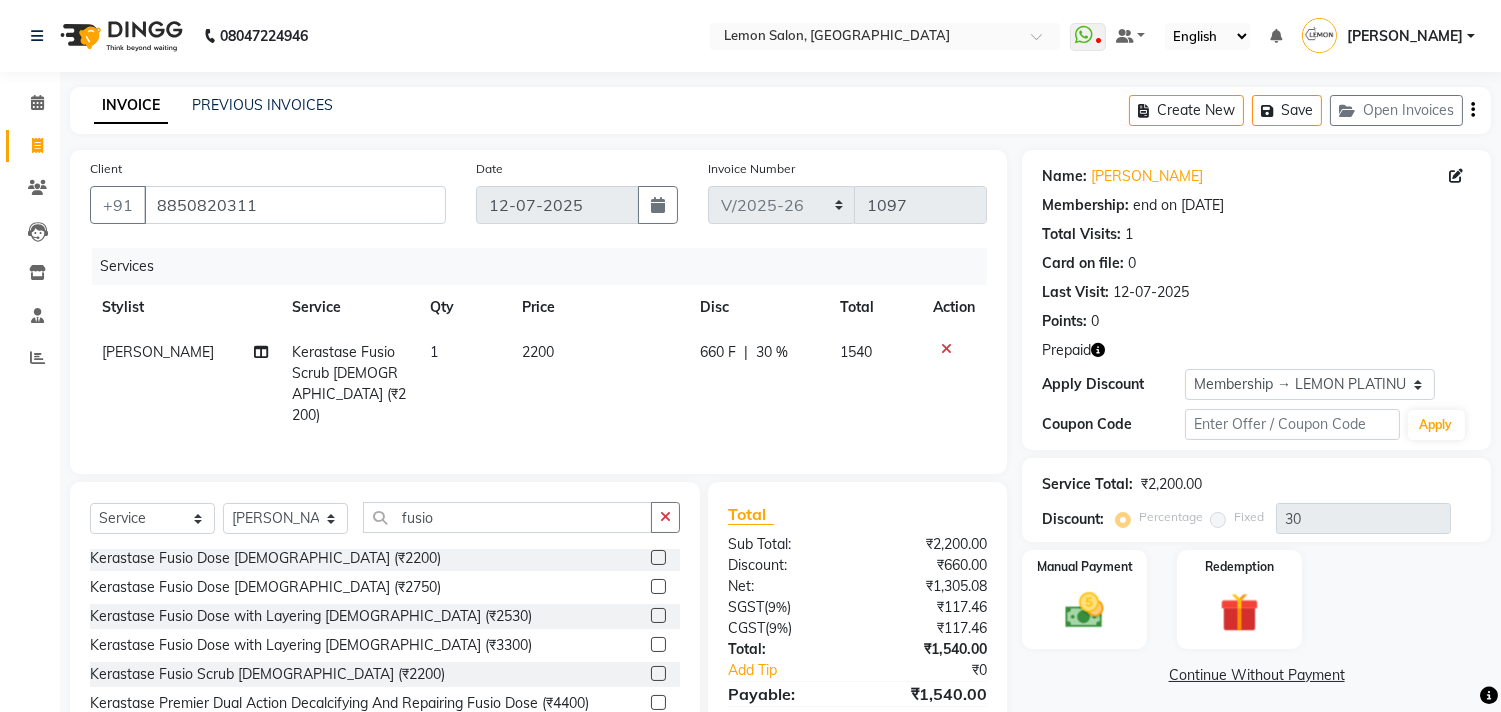 click 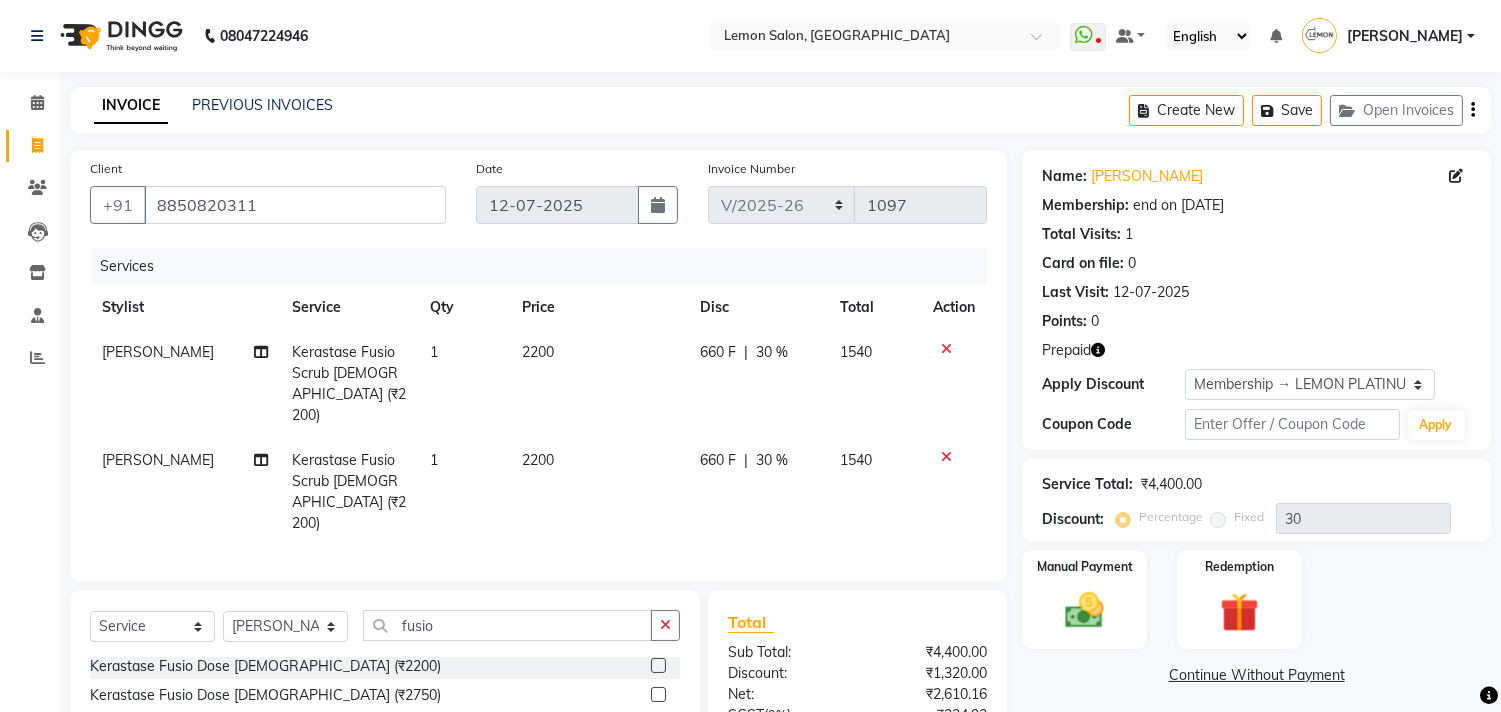 checkbox on "false" 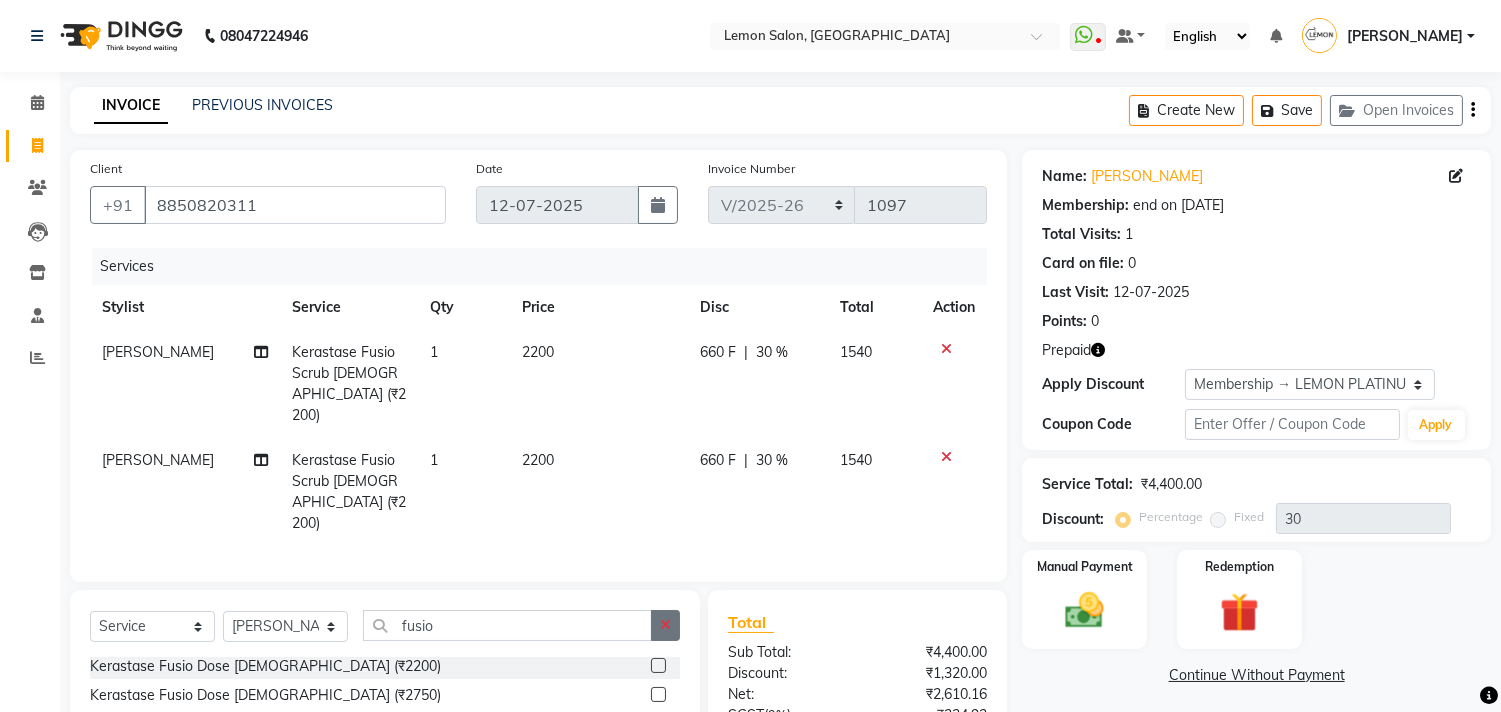 scroll, scrollTop: 111, scrollLeft: 0, axis: vertical 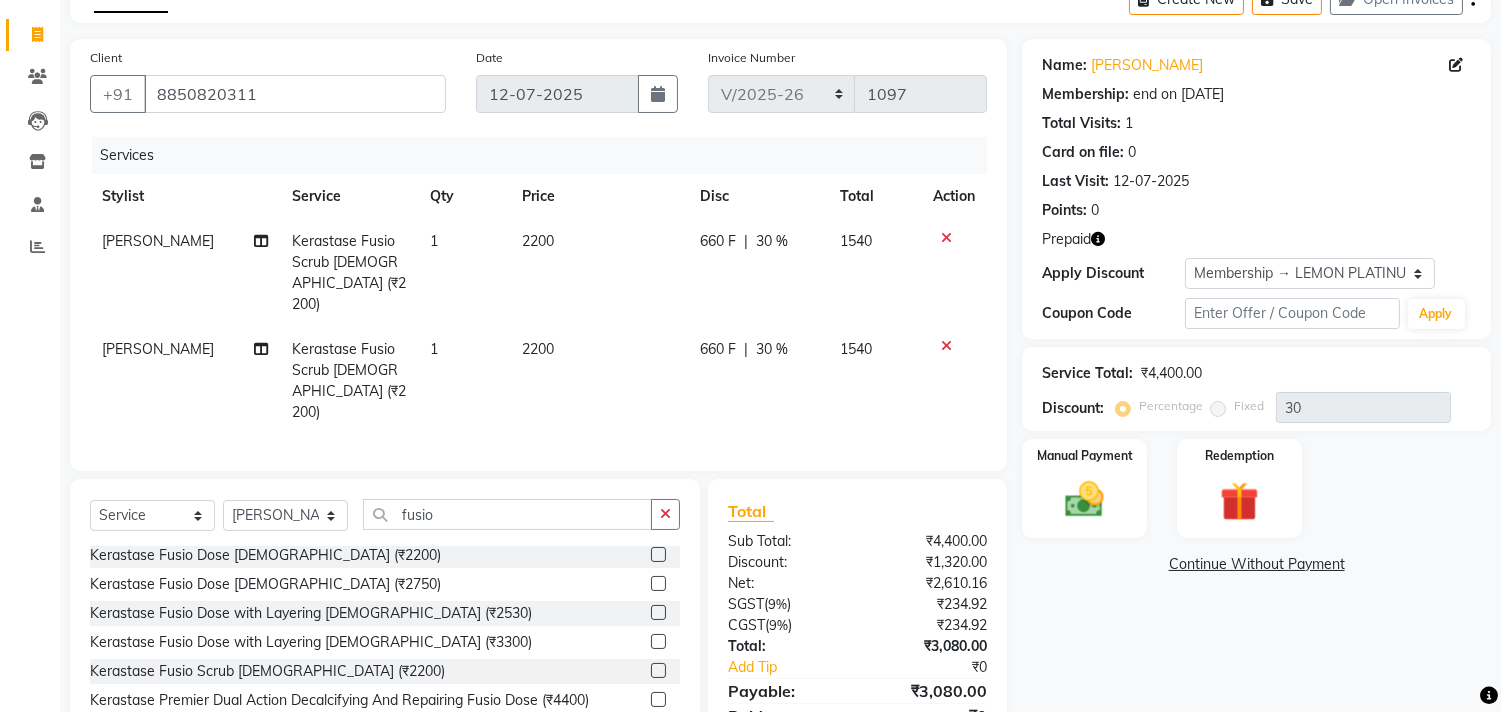 click 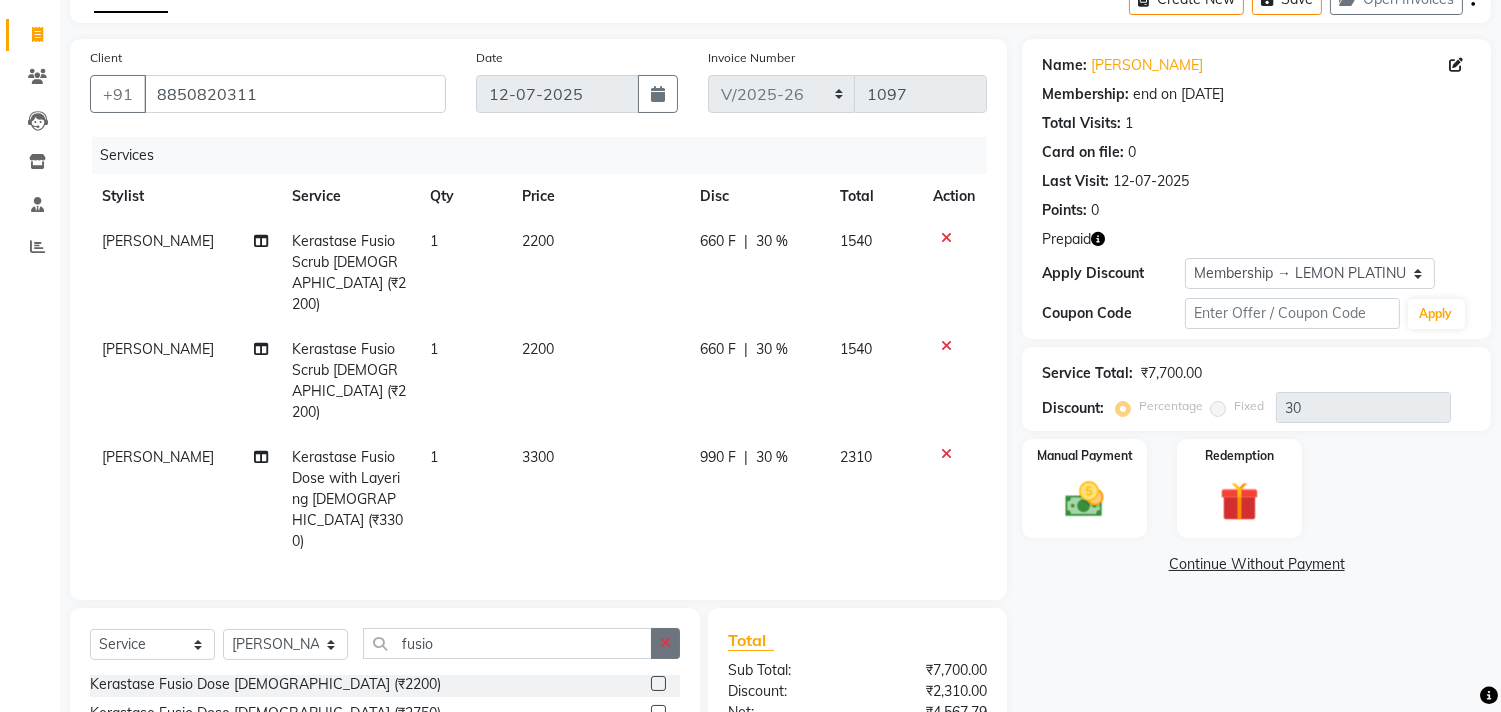 checkbox on "false" 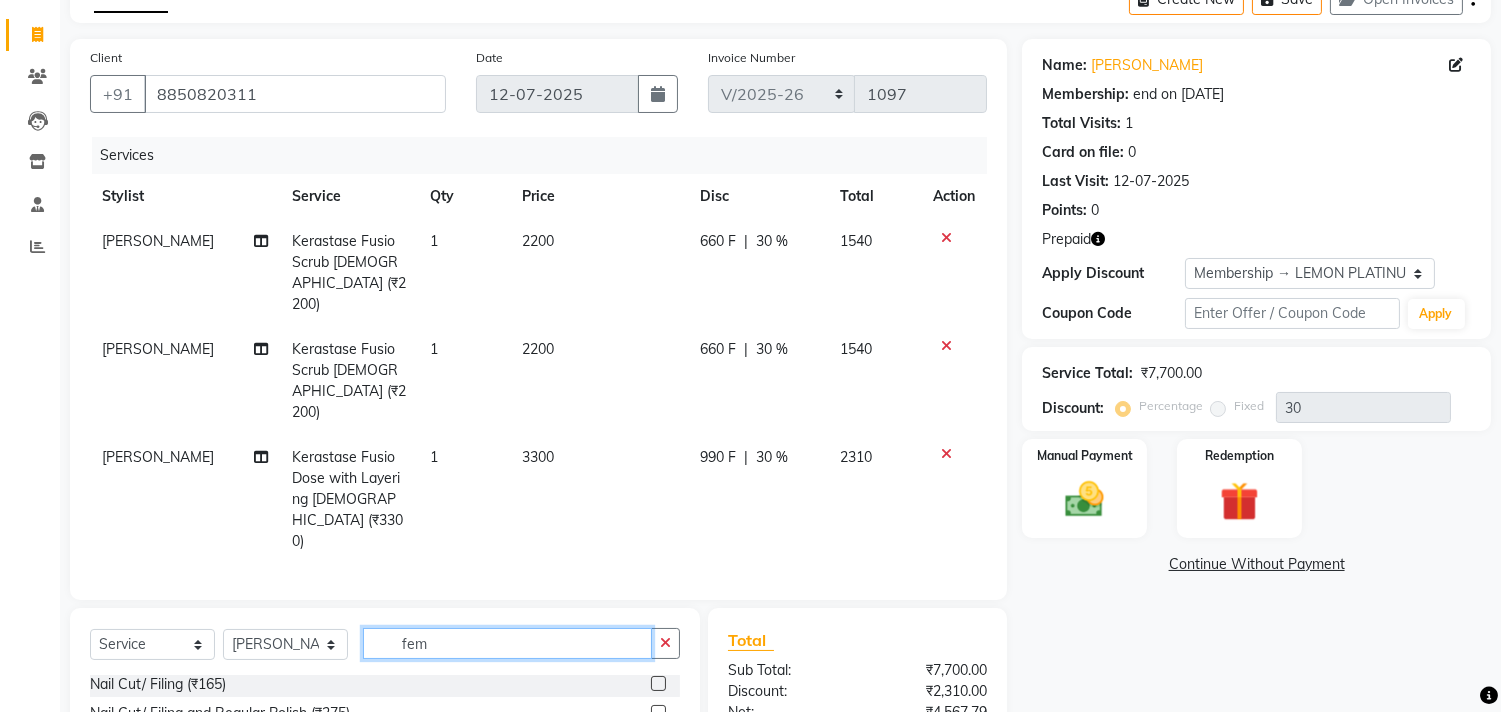 scroll, scrollTop: 0, scrollLeft: 0, axis: both 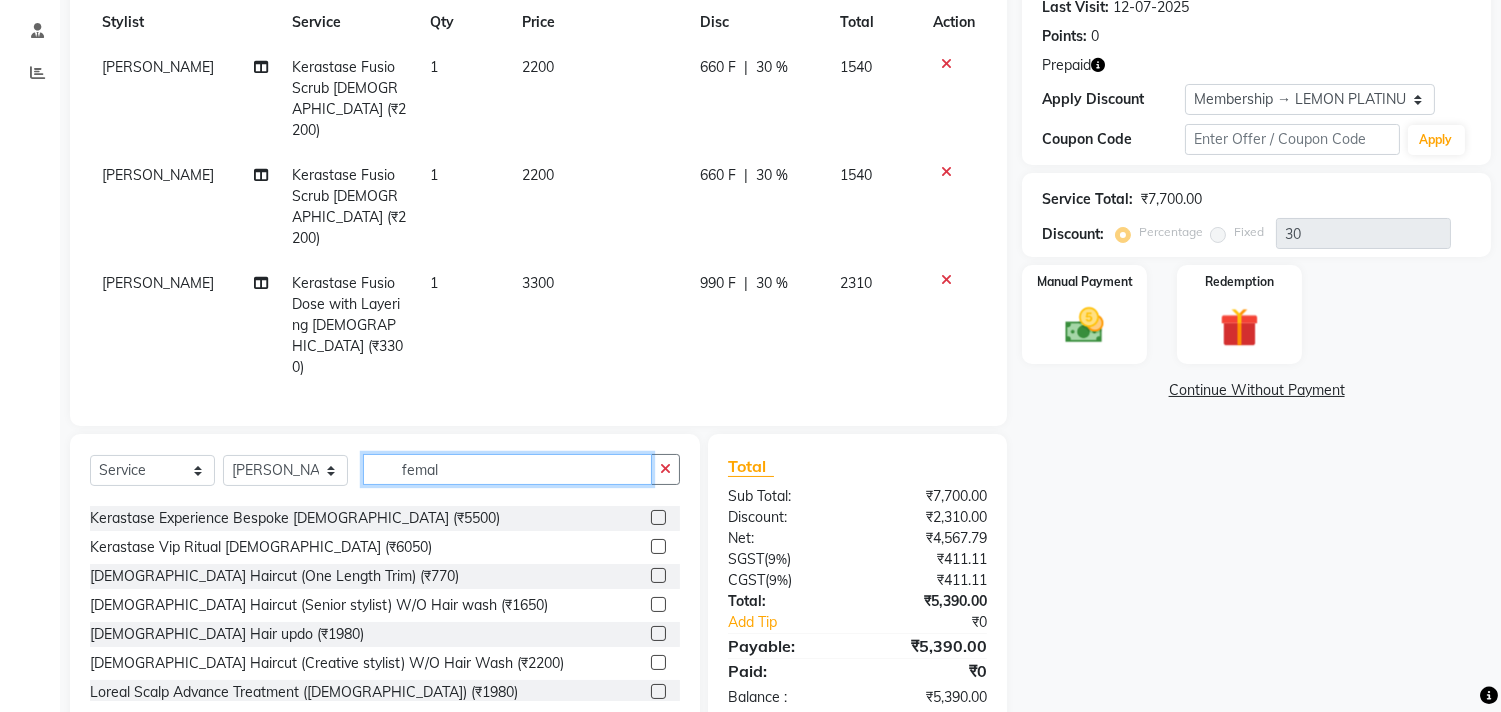 type on "femal" 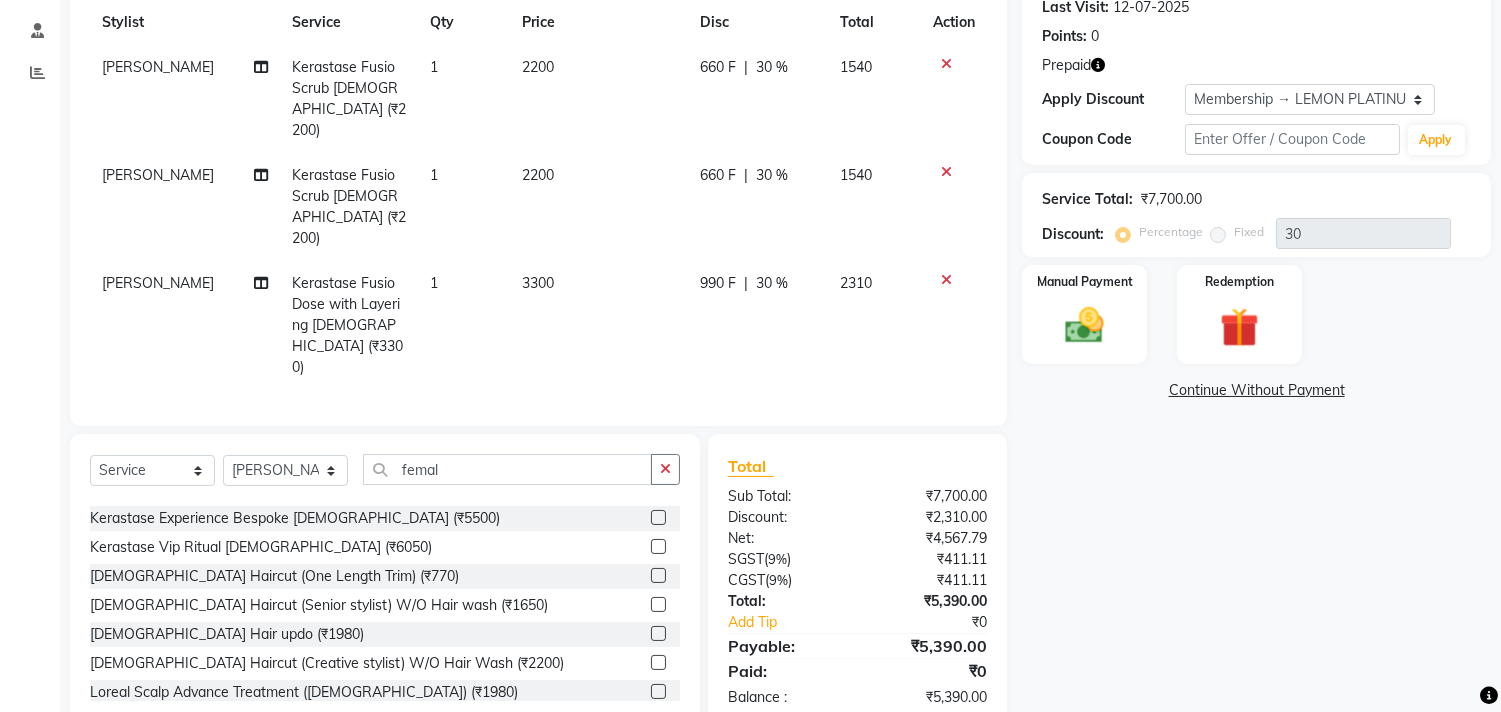 click 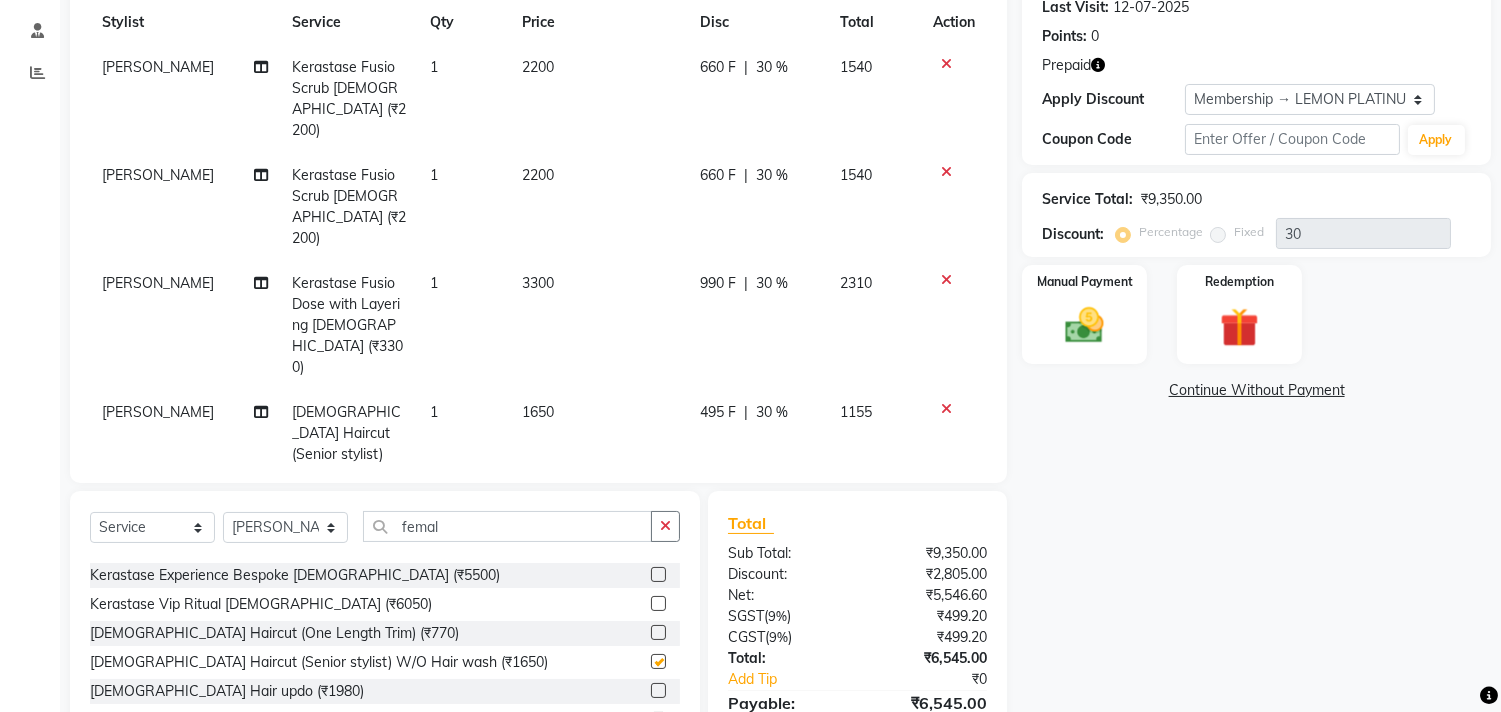 checkbox on "false" 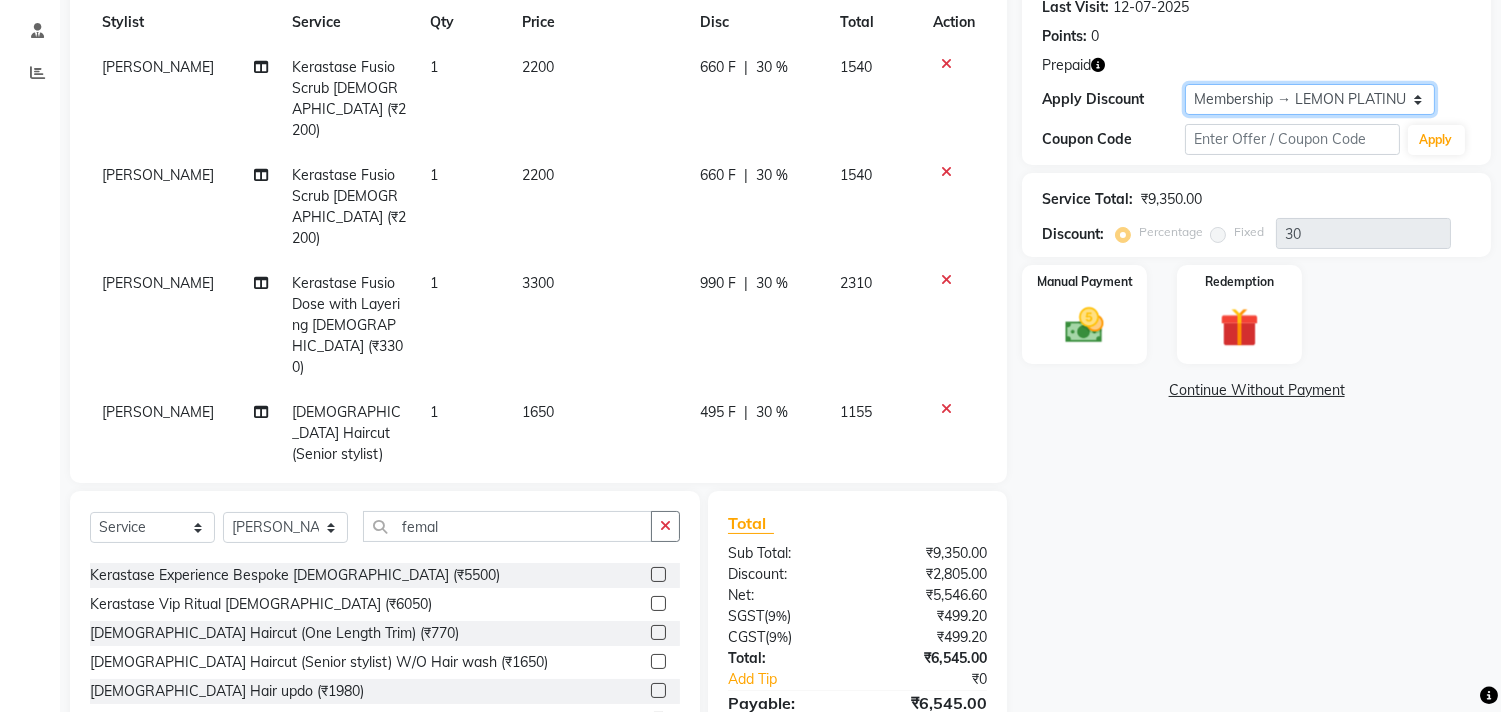 click on "Select Membership → LEMON PLATINUM MEMBERSHIP  Coupon → Abc" 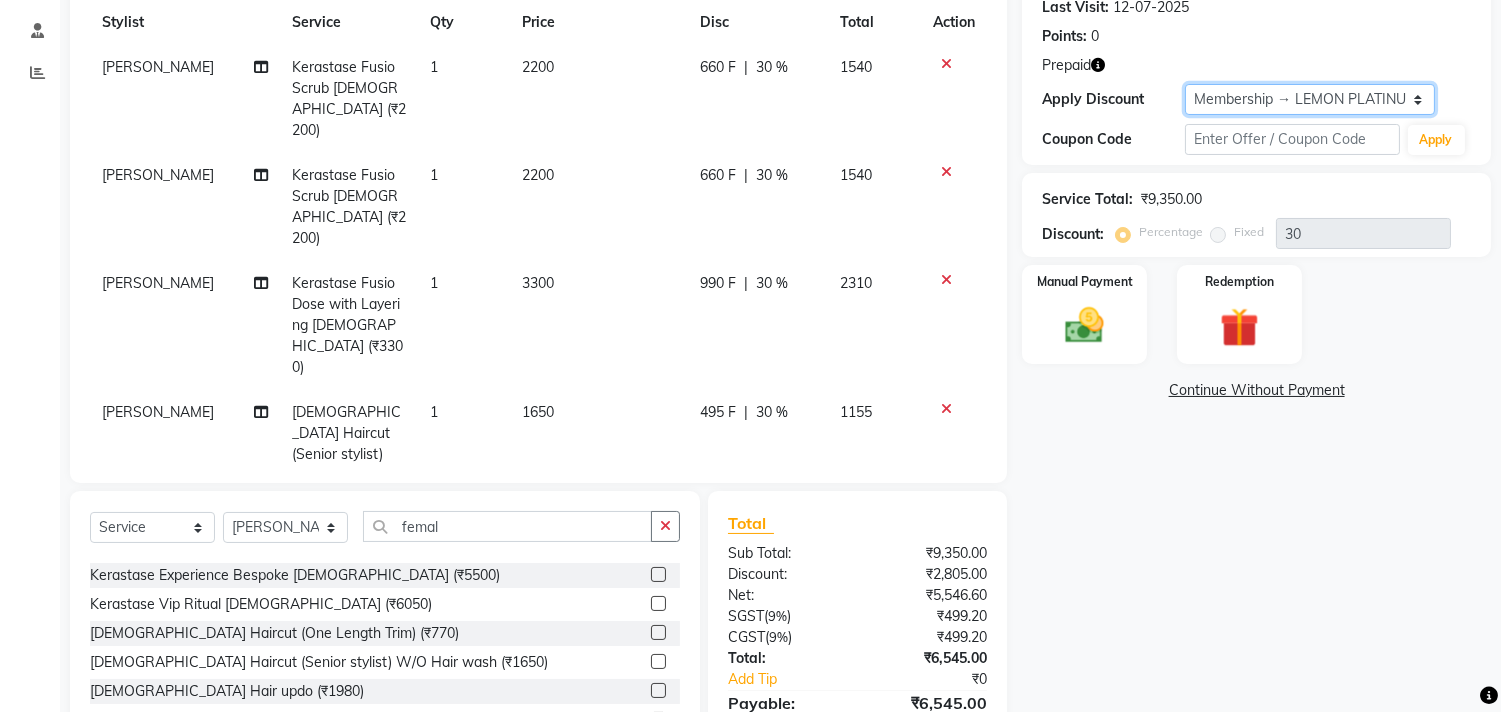 select on "0:" 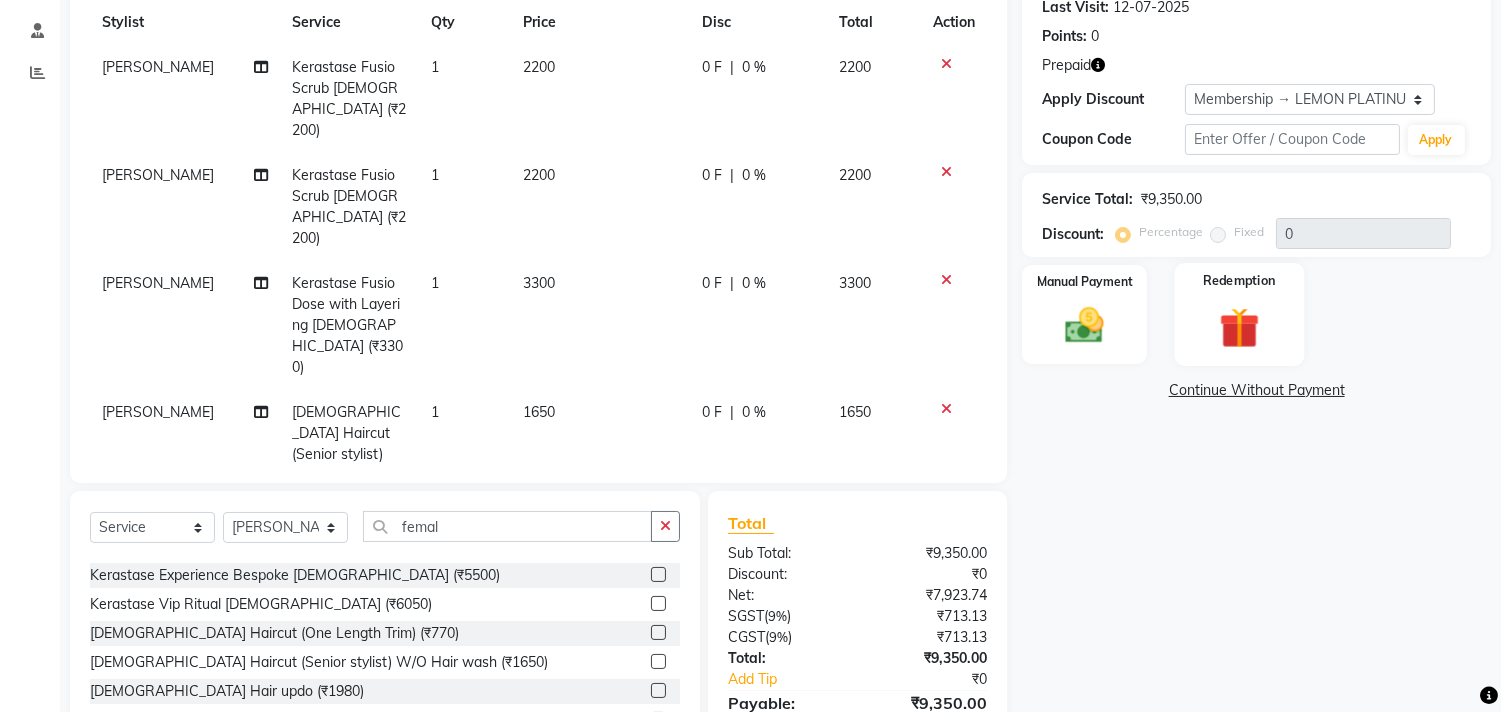 click 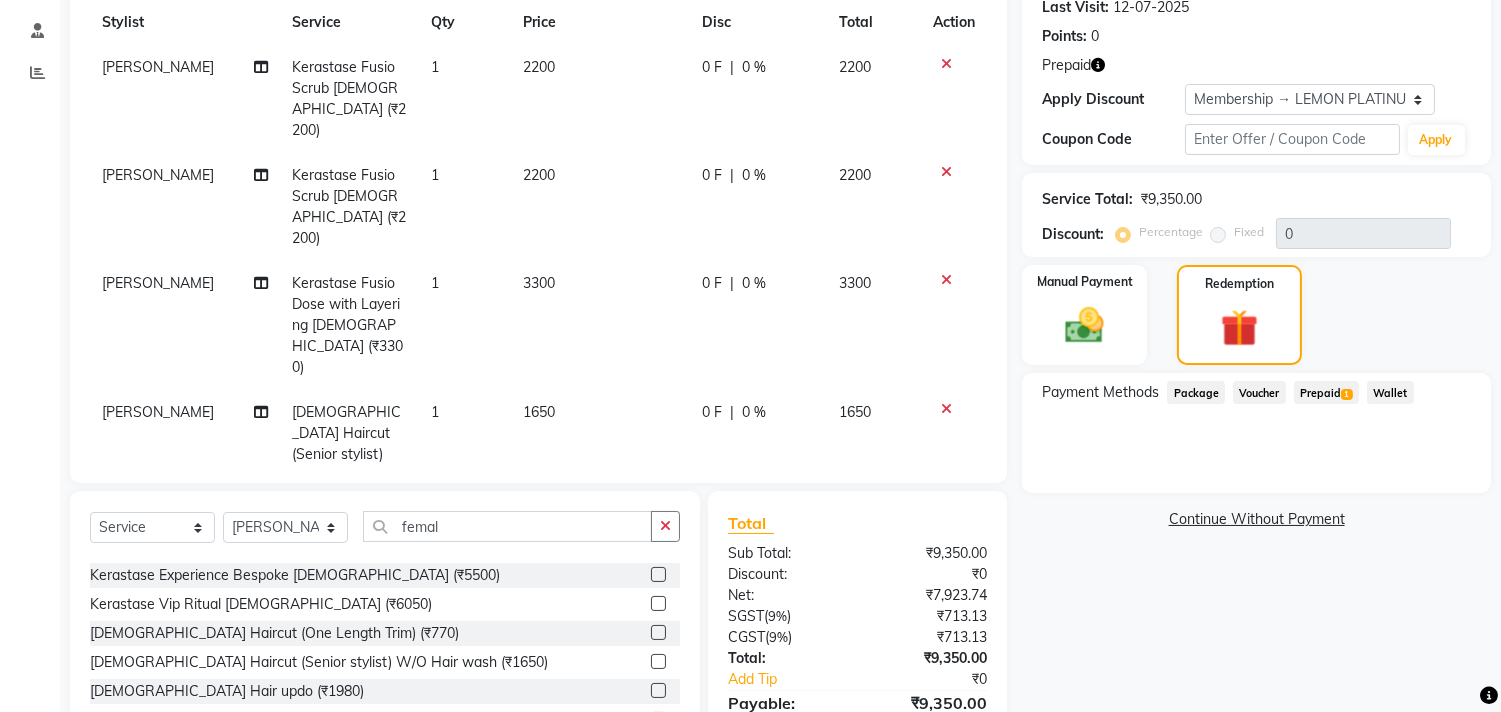 click on "Prepaid  1" 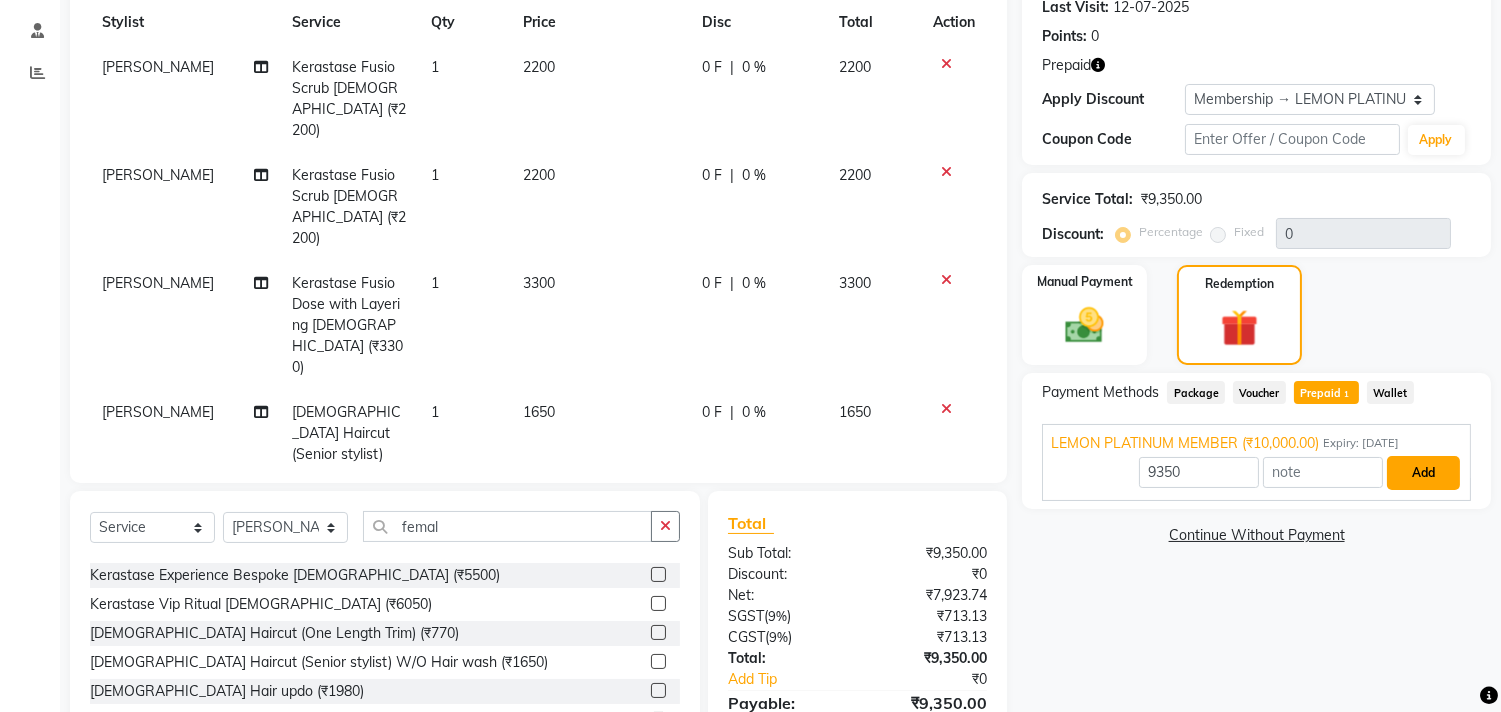 click on "Add" at bounding box center (1423, 473) 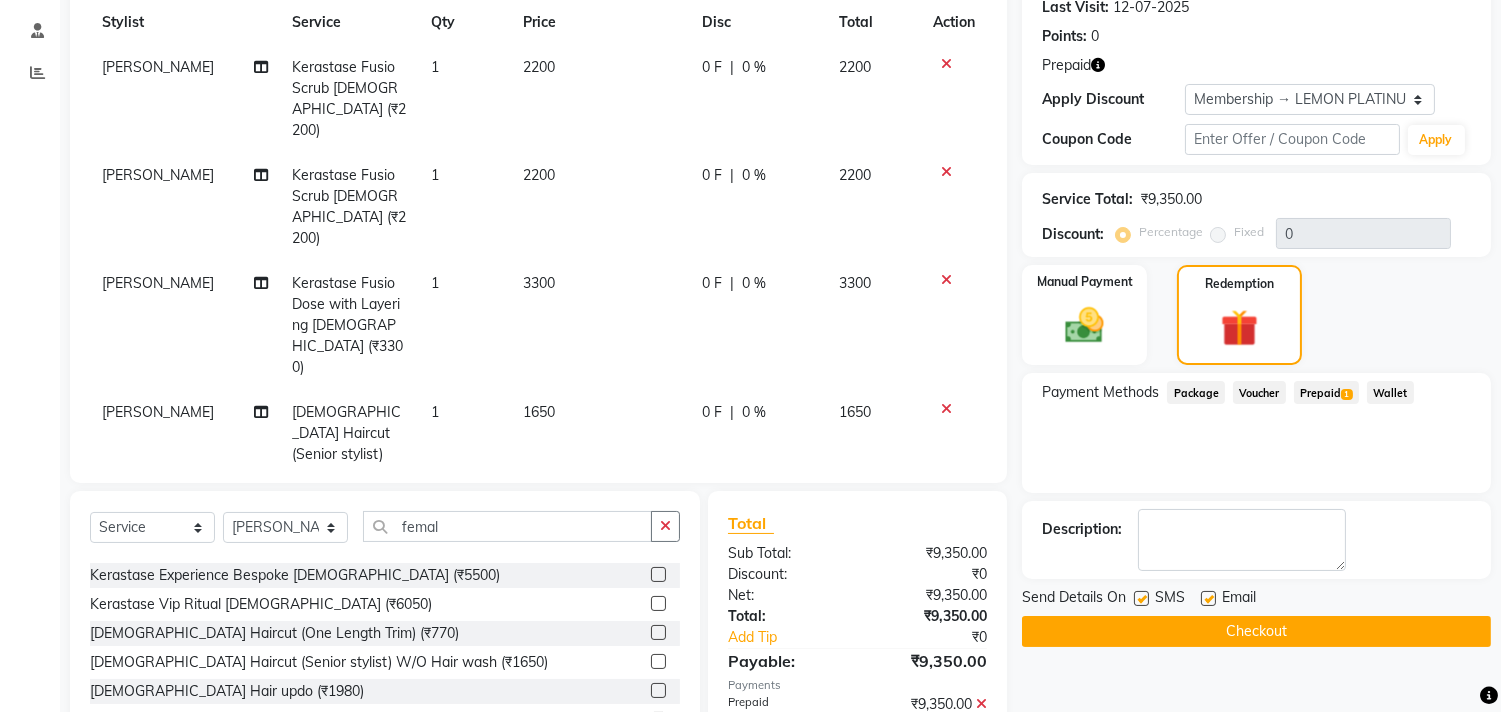 click on "Checkout" 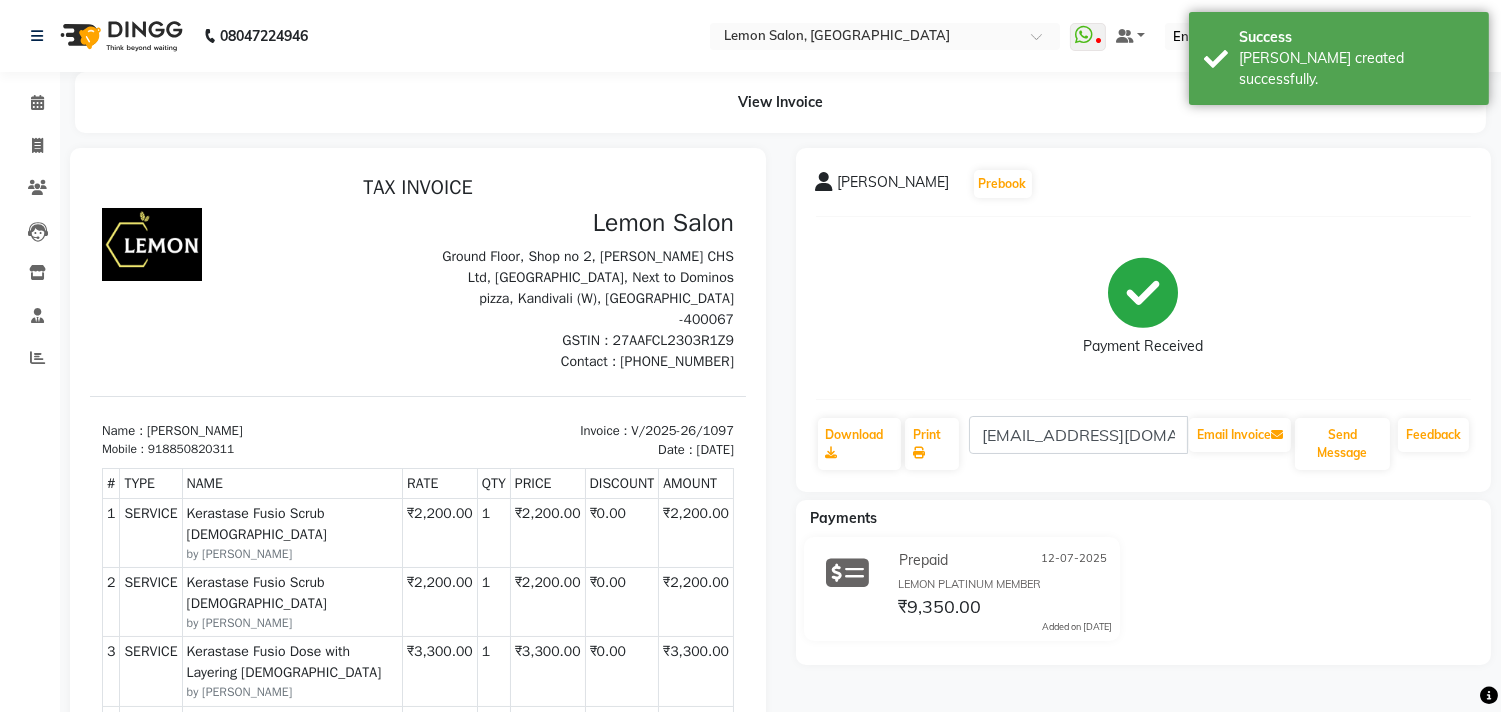 scroll, scrollTop: 0, scrollLeft: 0, axis: both 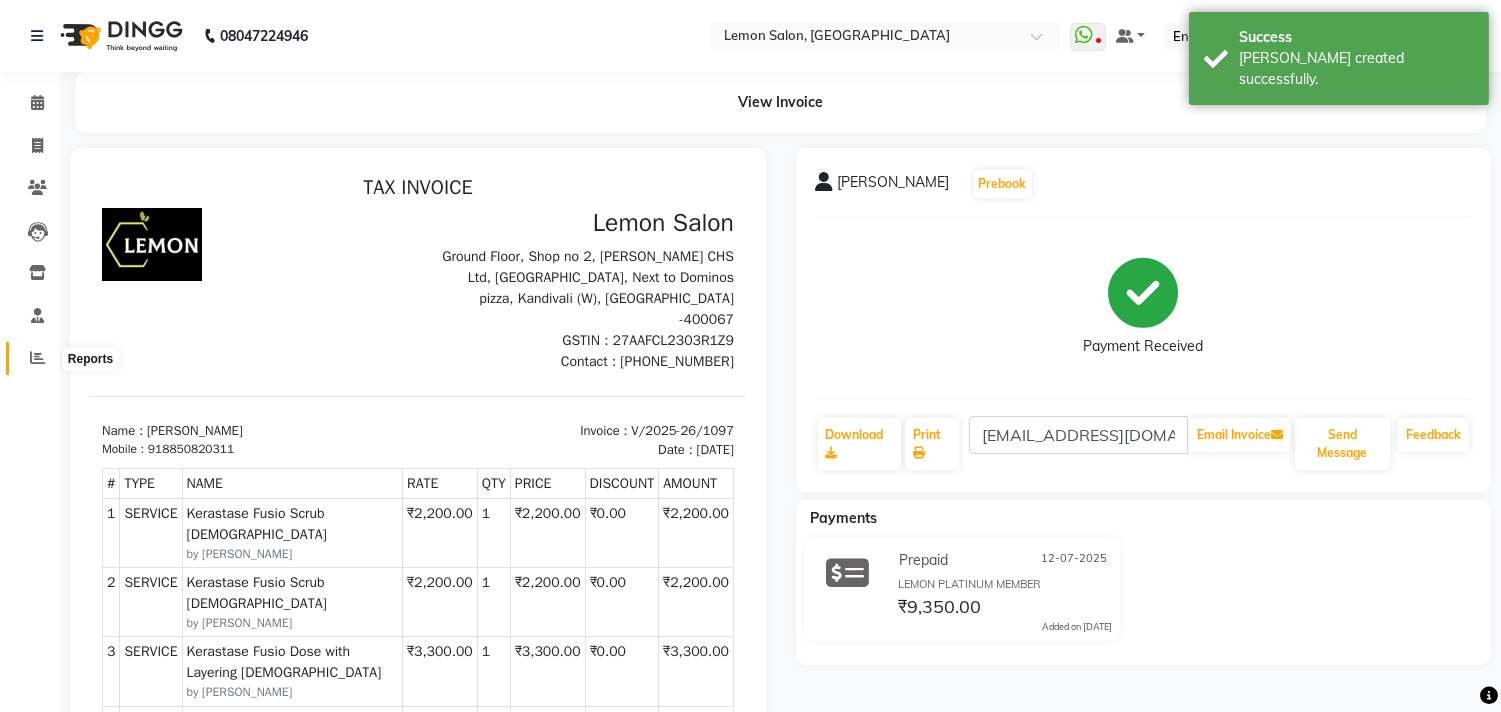 click 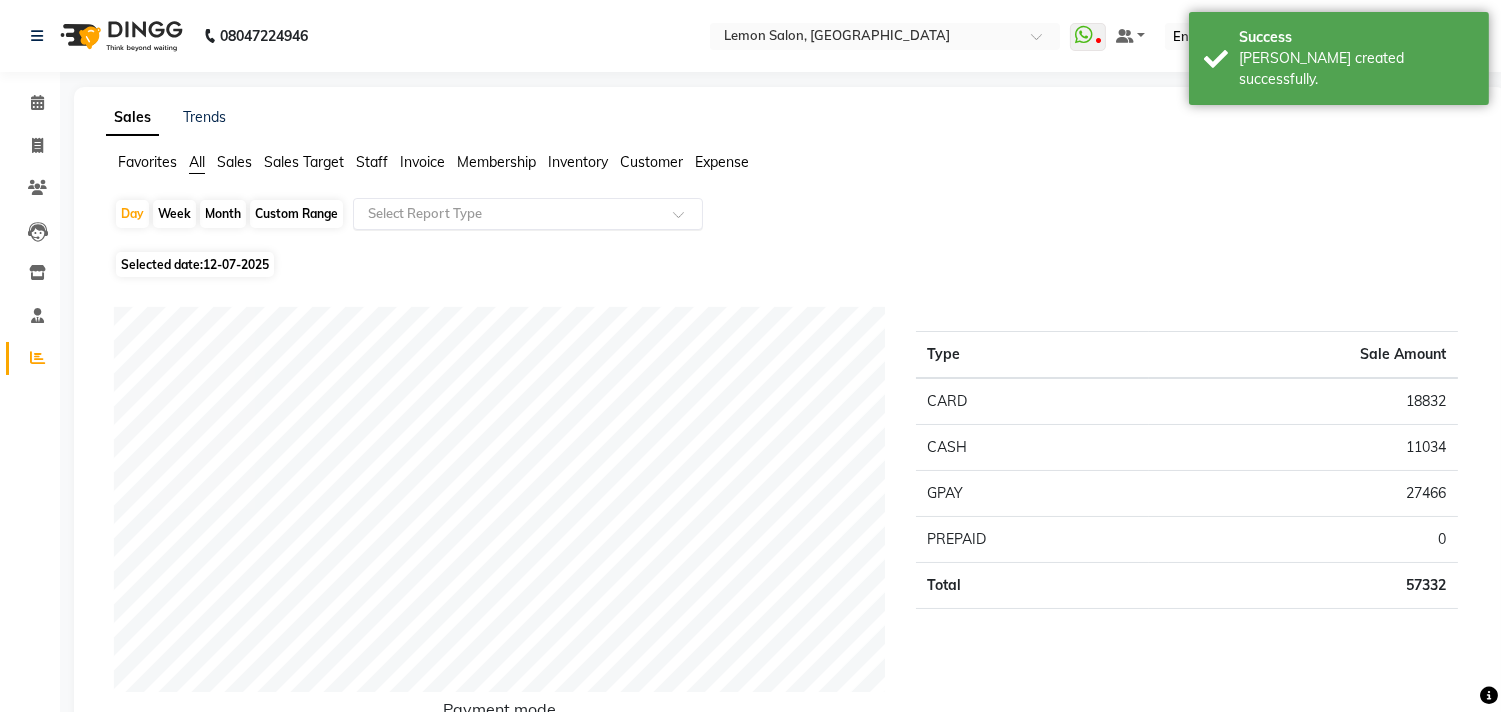 click 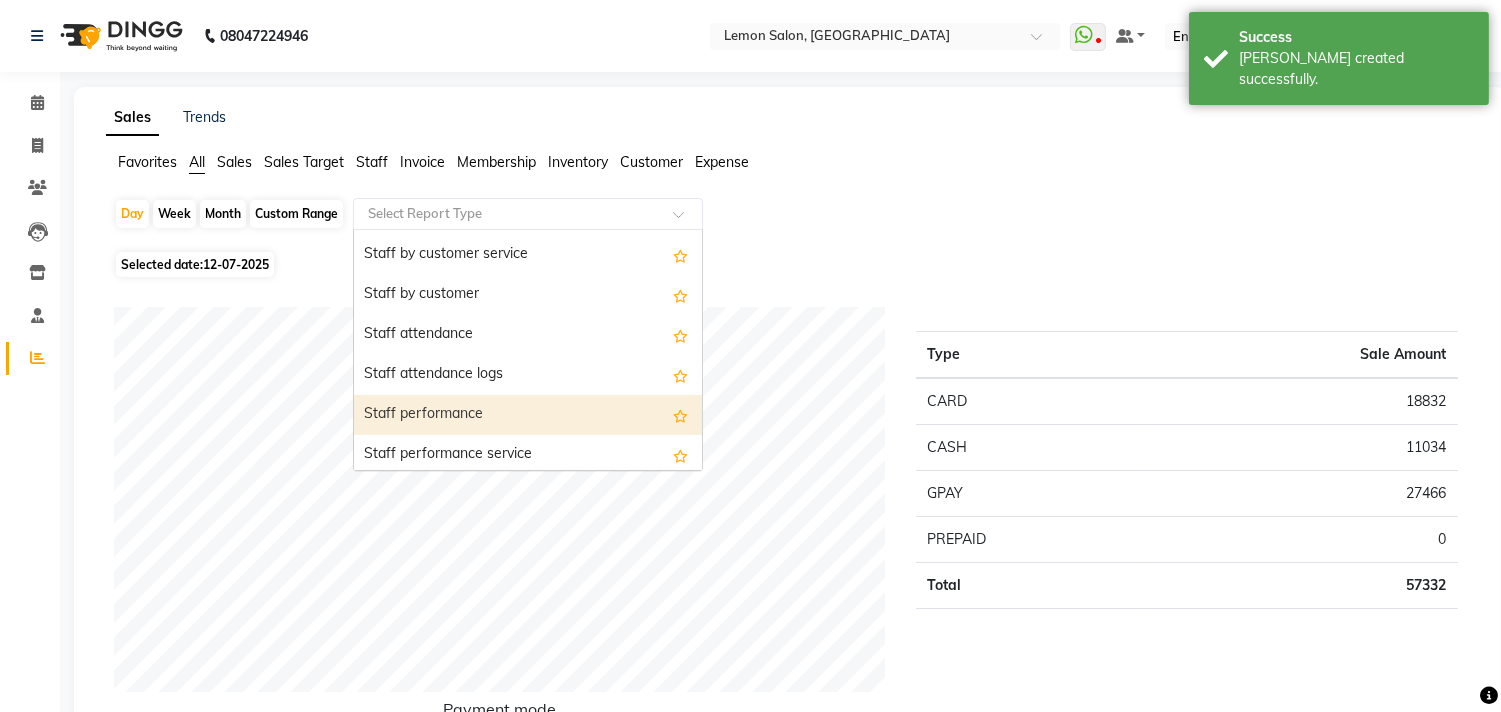 scroll, scrollTop: 666, scrollLeft: 0, axis: vertical 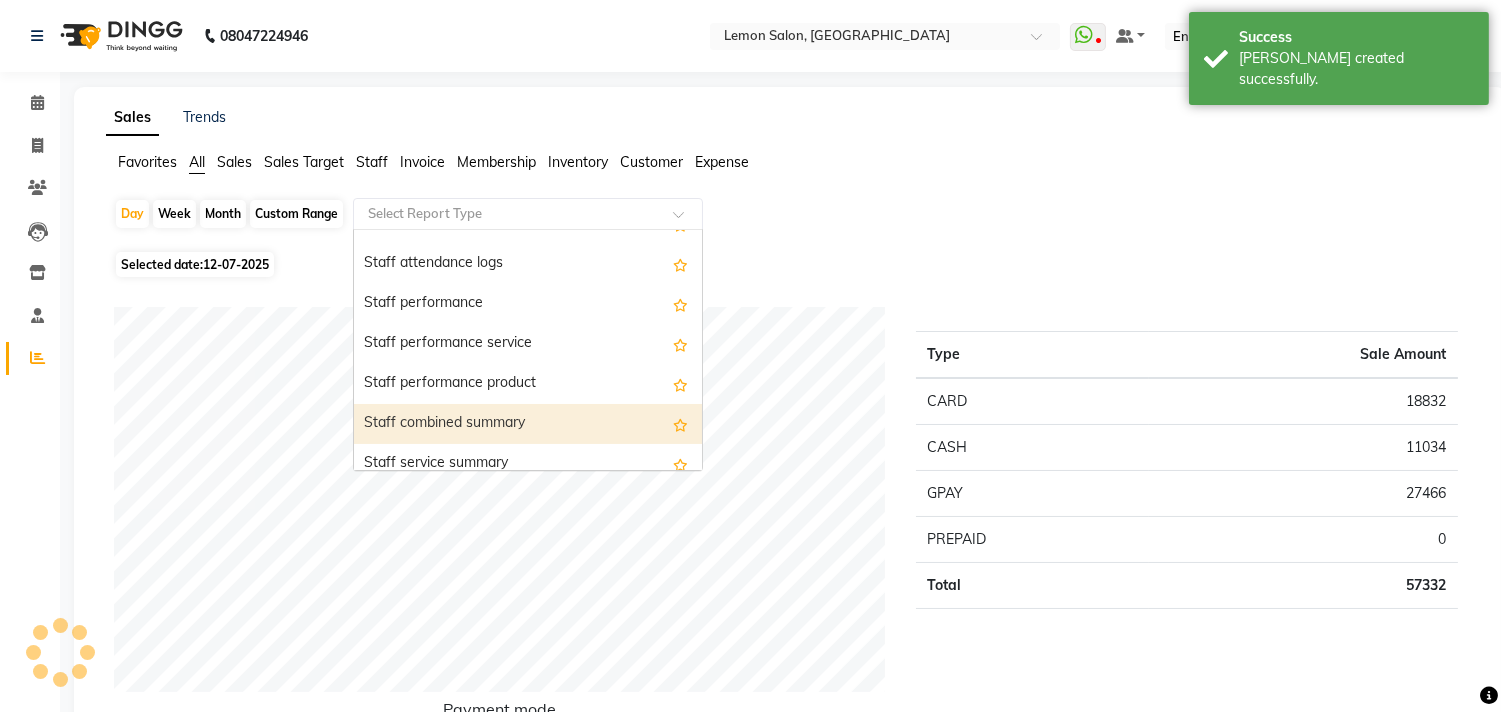 click on "Staff combined summary" at bounding box center [528, 424] 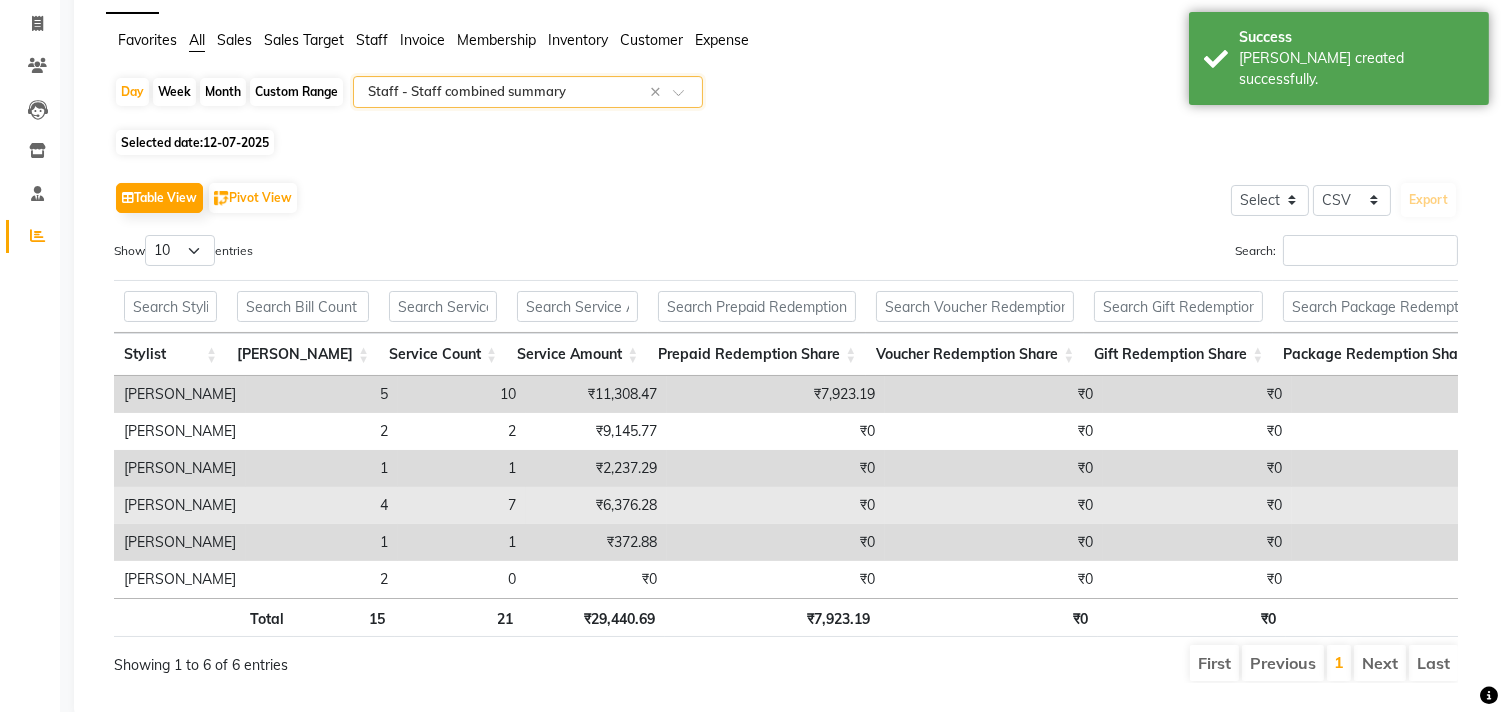 scroll, scrollTop: 193, scrollLeft: 0, axis: vertical 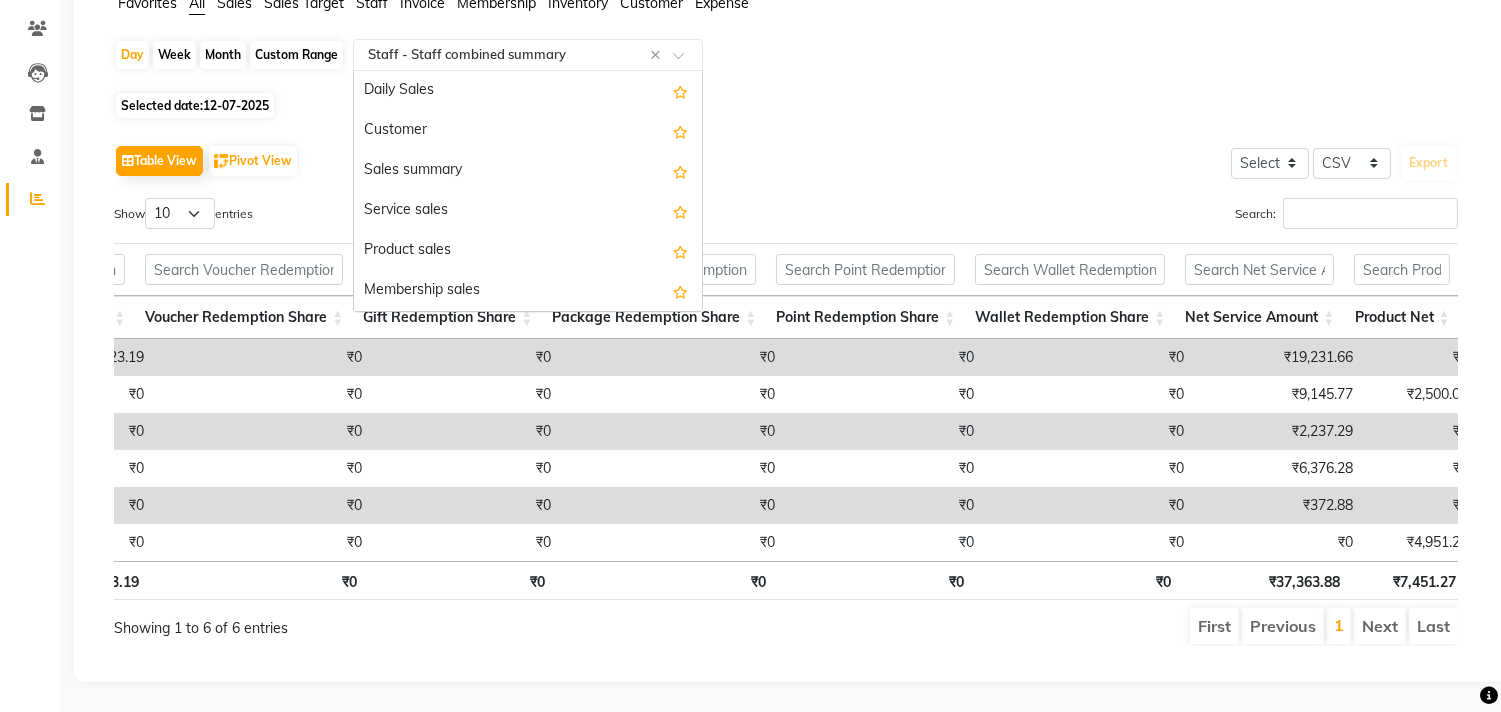 click on "Select Report Type × Staff -  Staff combined summary ×" 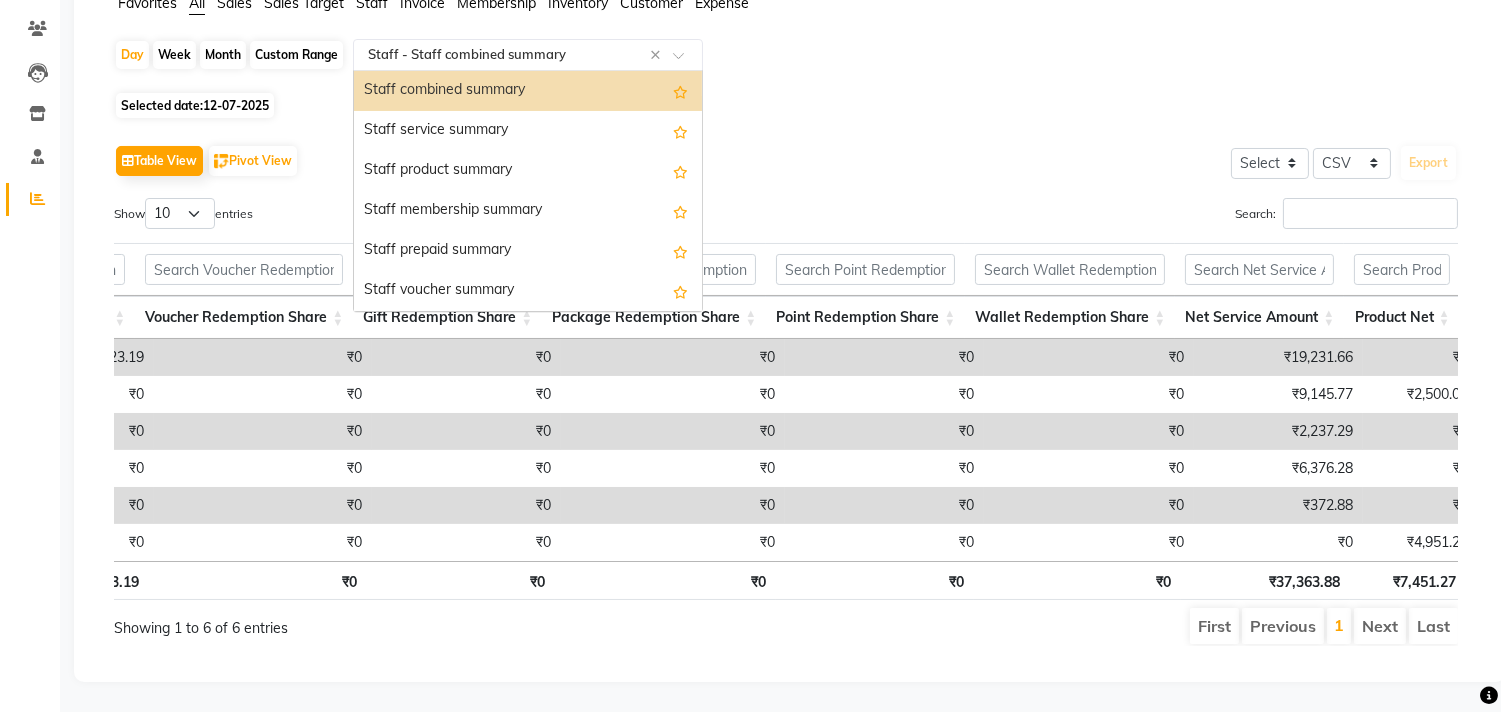 click on "Staff combined summary" at bounding box center [528, 91] 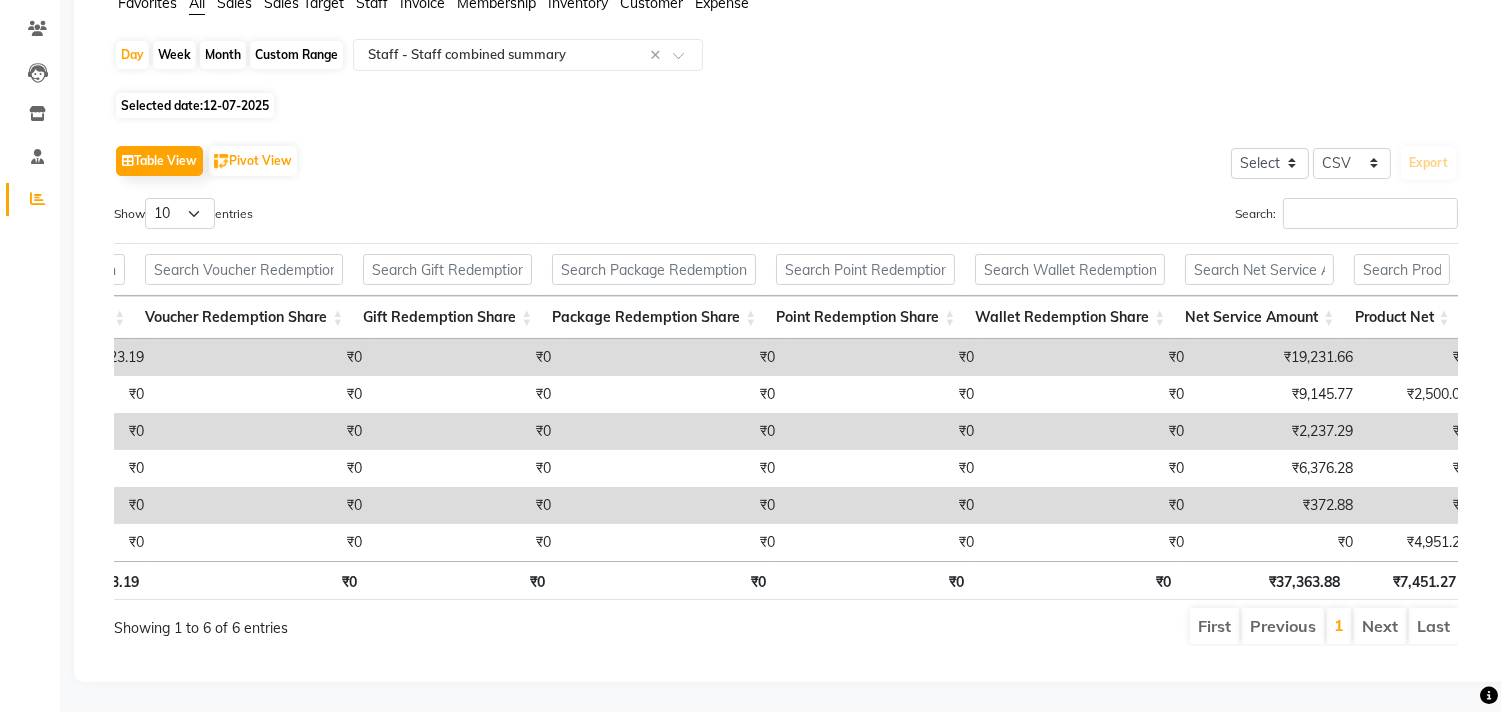 click on "Custom Range" 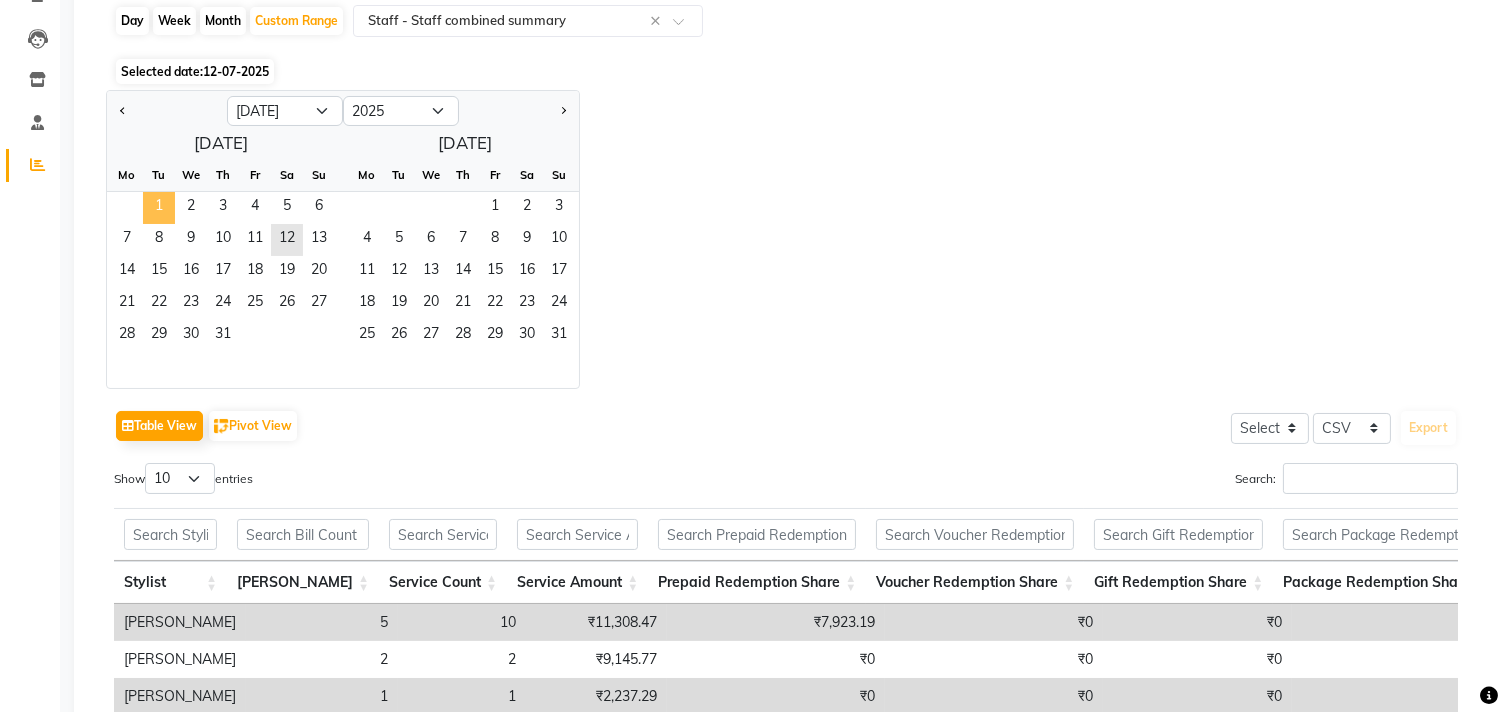 click on "1" 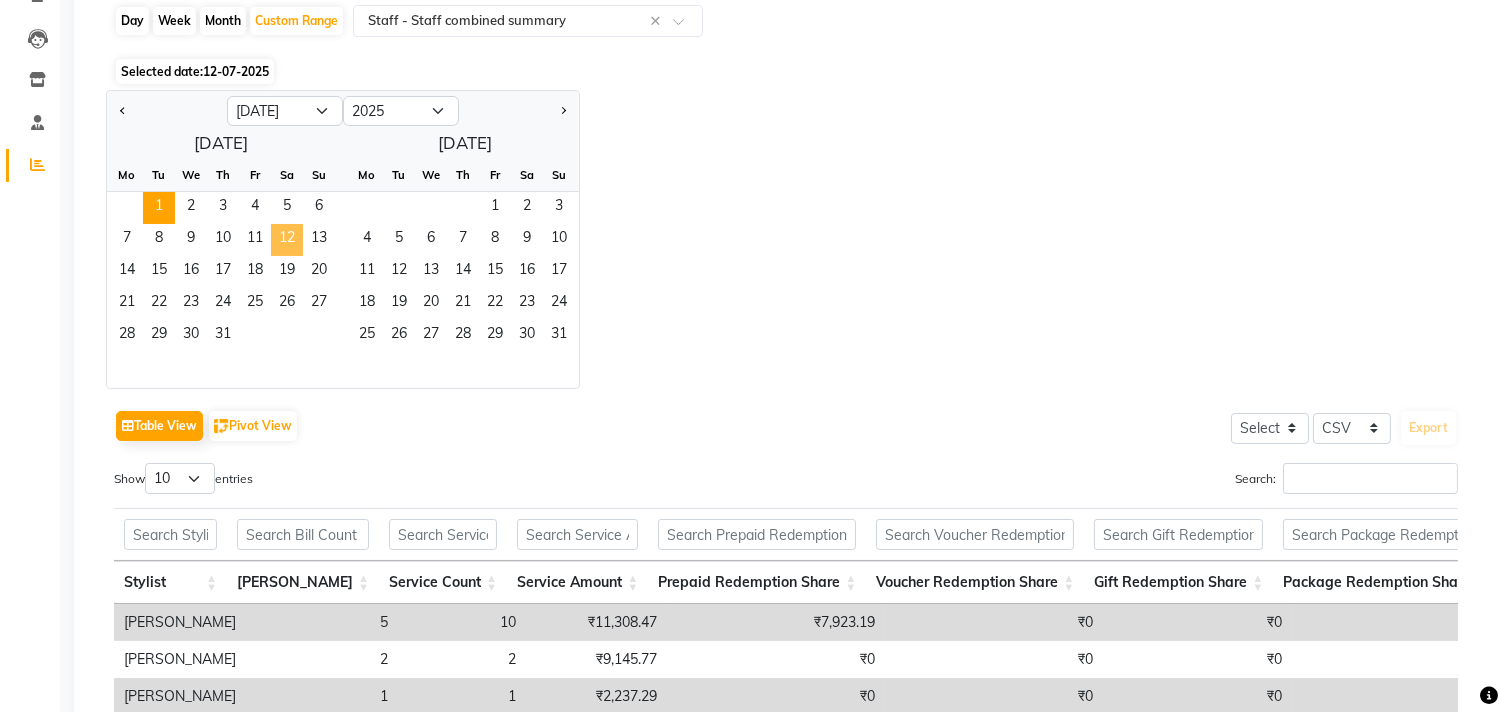 click on "12" 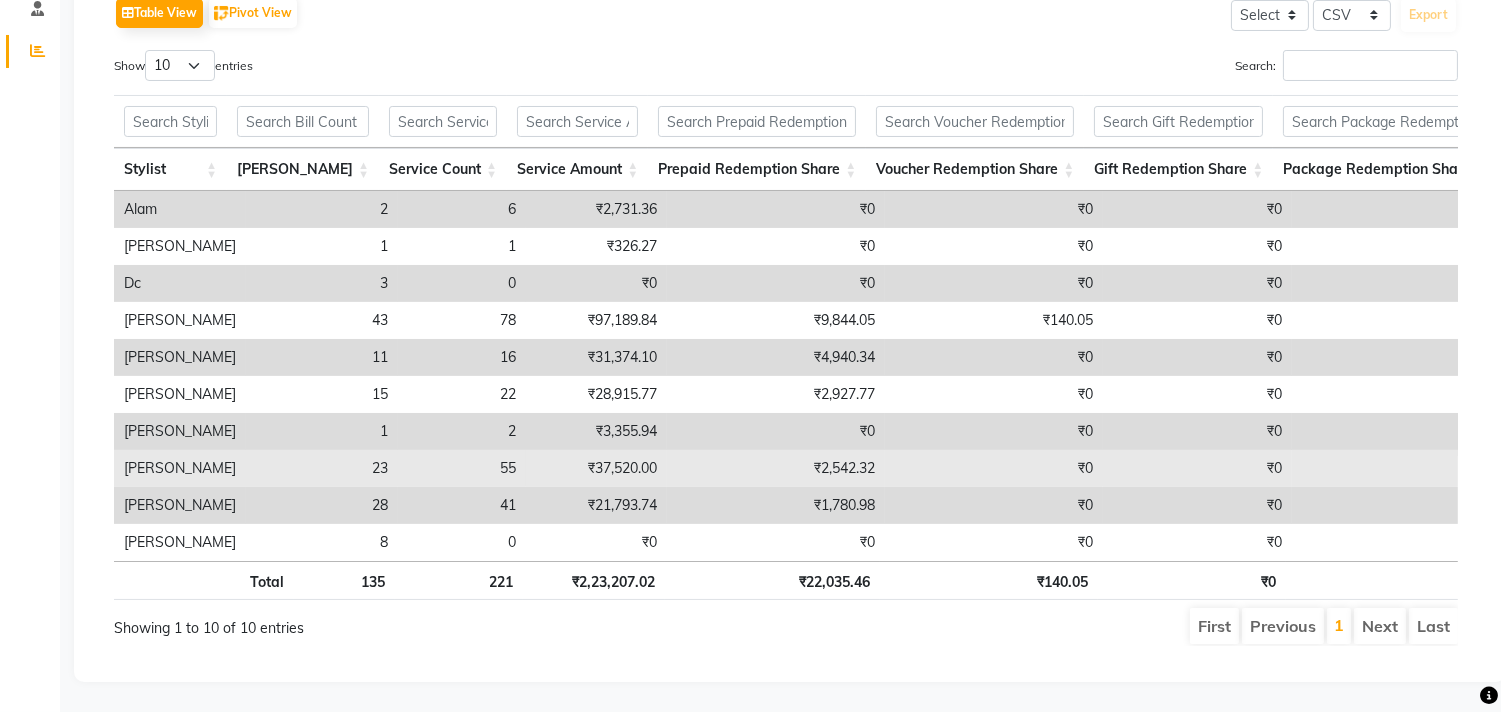 scroll, scrollTop: 333, scrollLeft: 0, axis: vertical 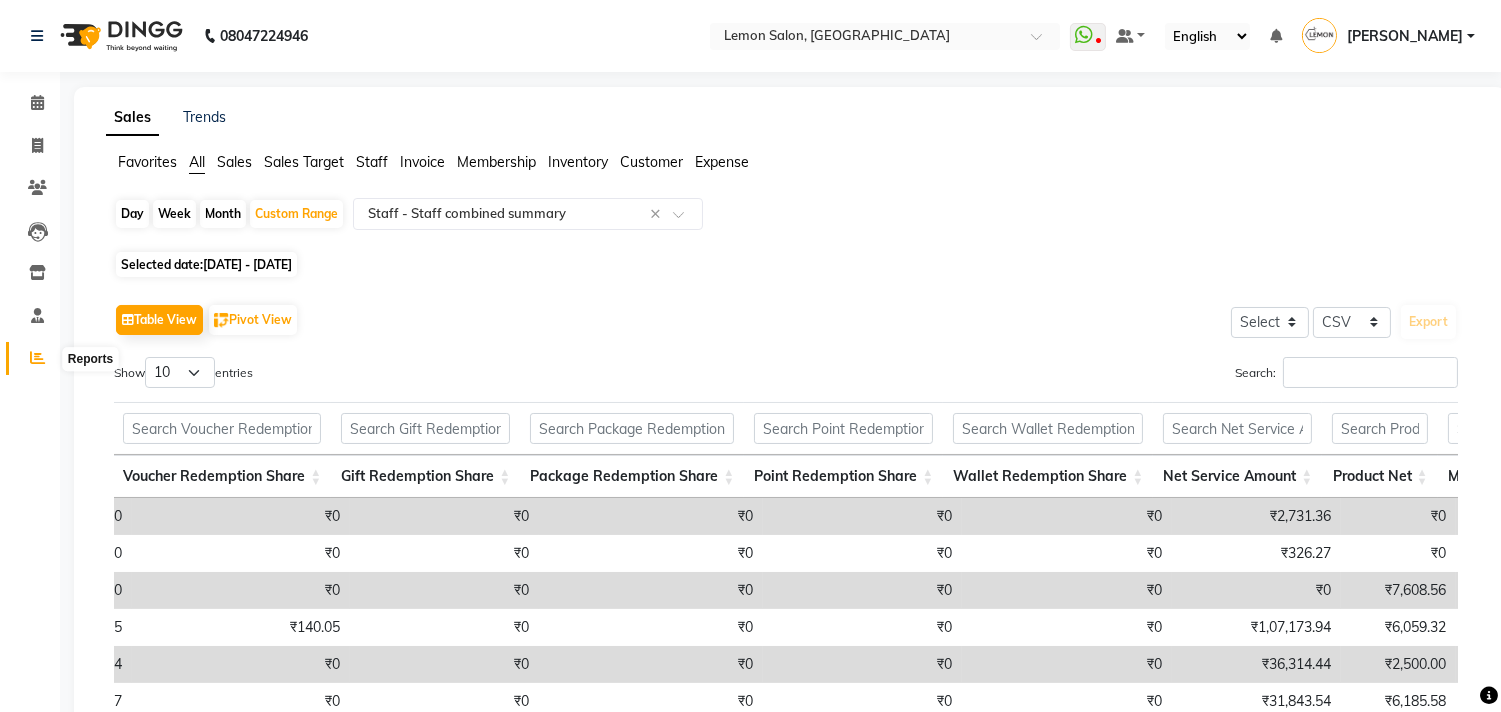 click 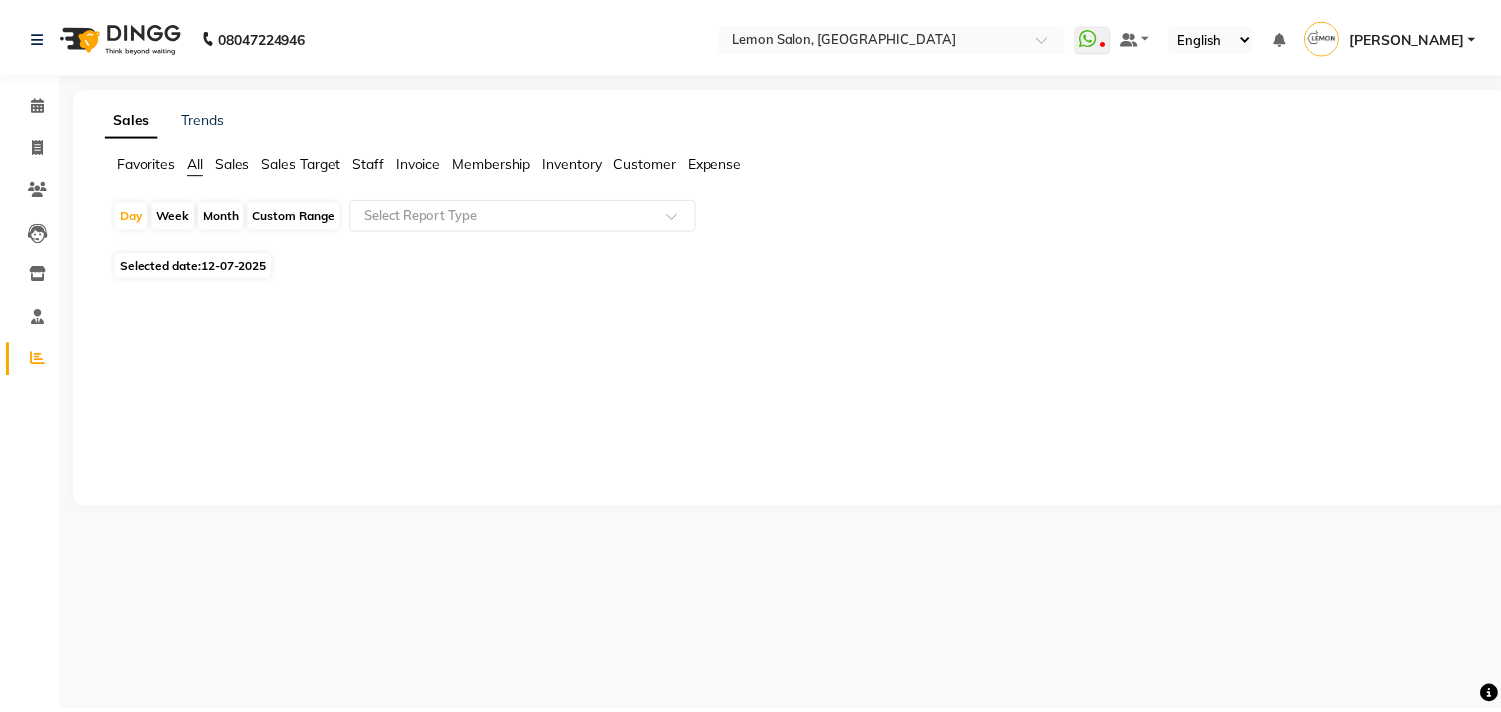 scroll, scrollTop: 0, scrollLeft: 0, axis: both 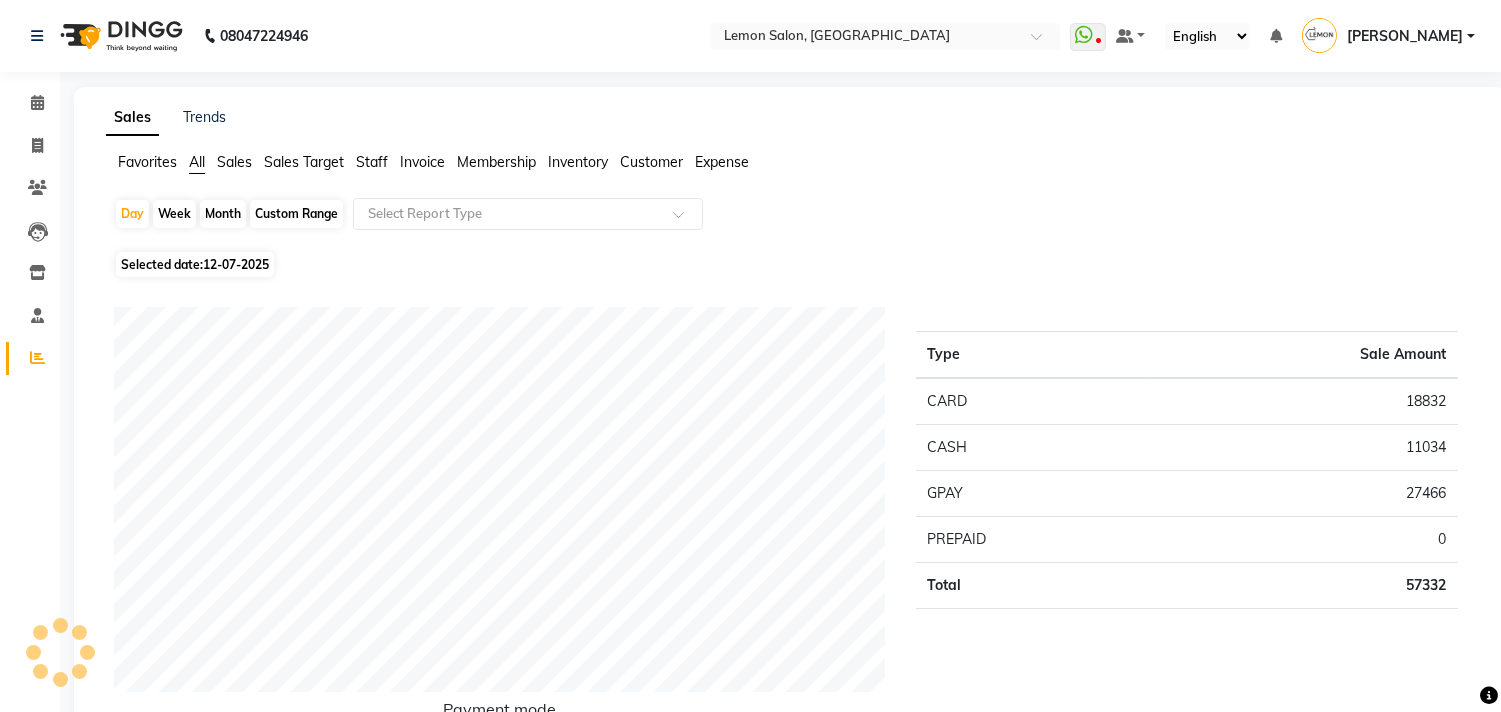 click on "Month" 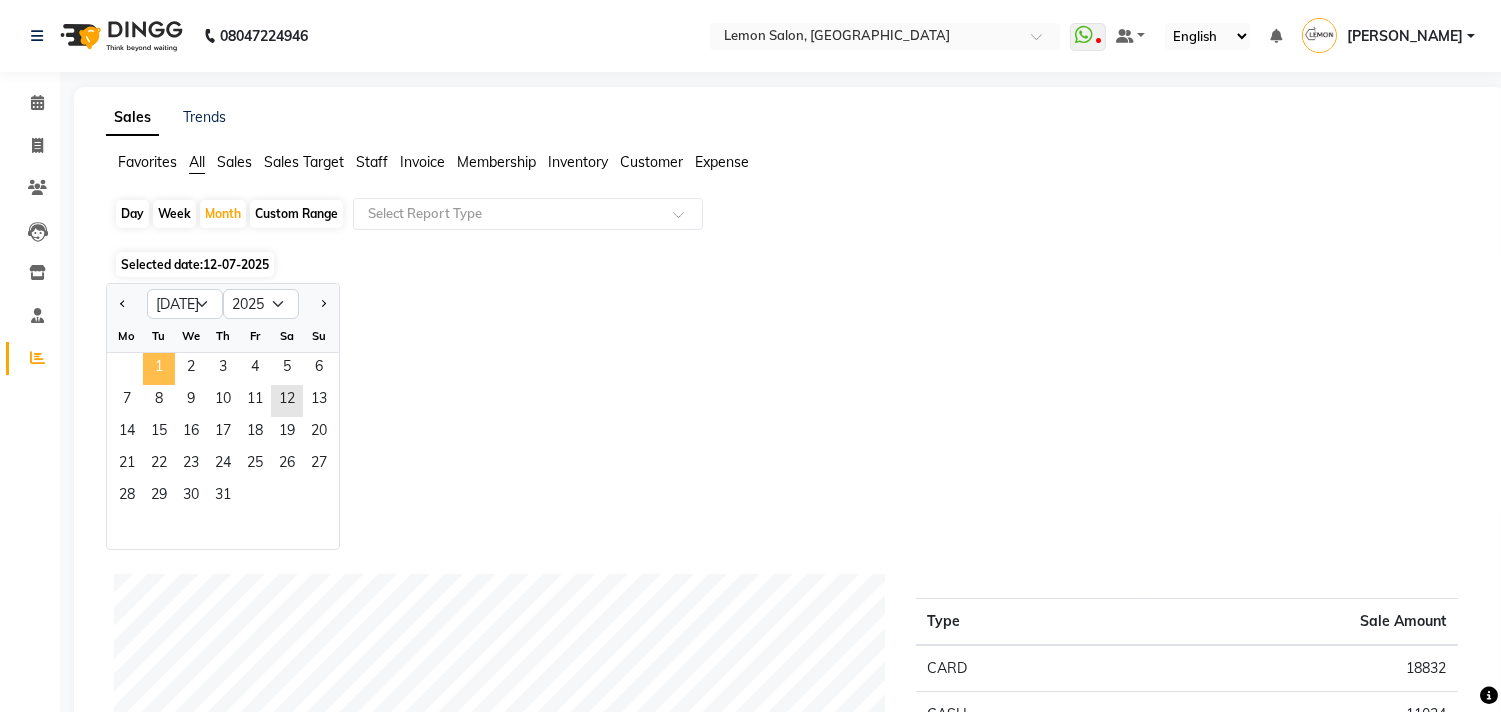 click on "1" 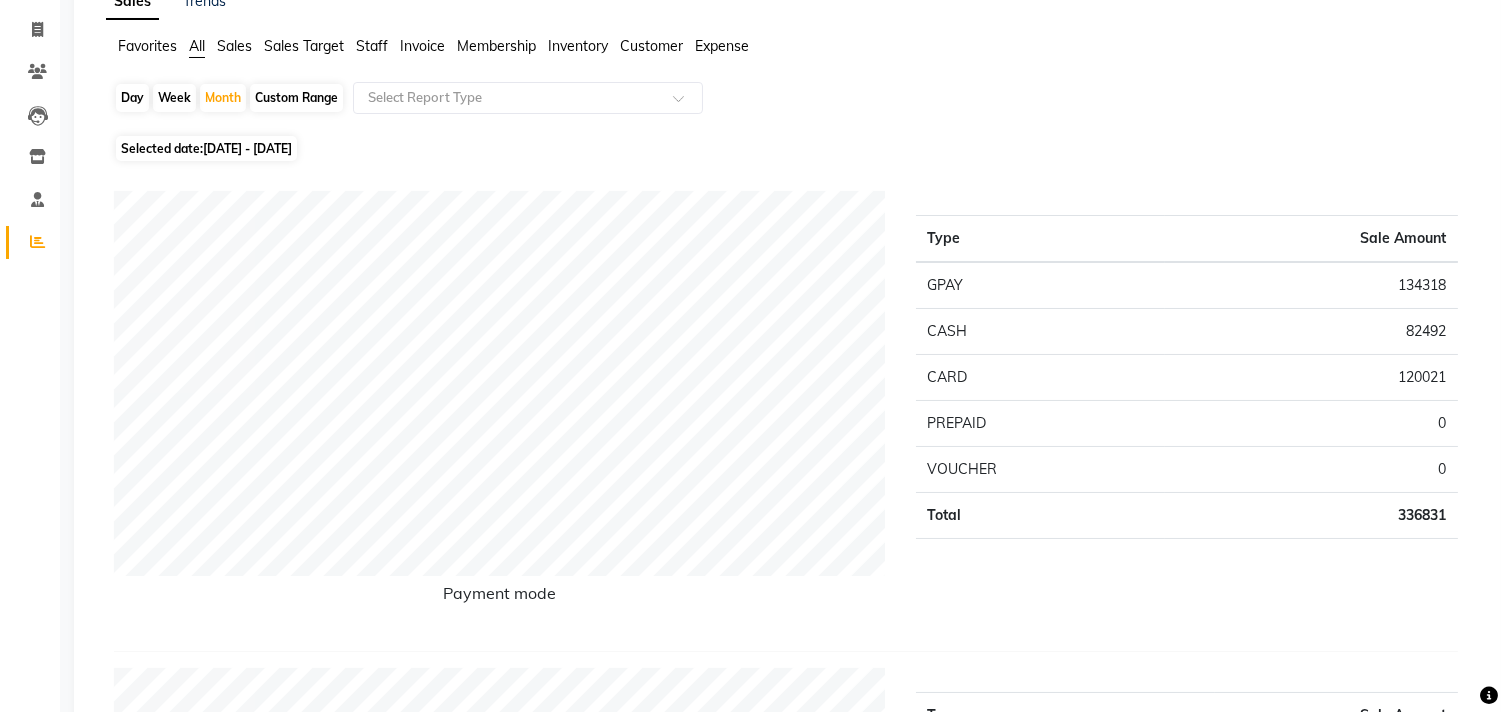scroll, scrollTop: 0, scrollLeft: 0, axis: both 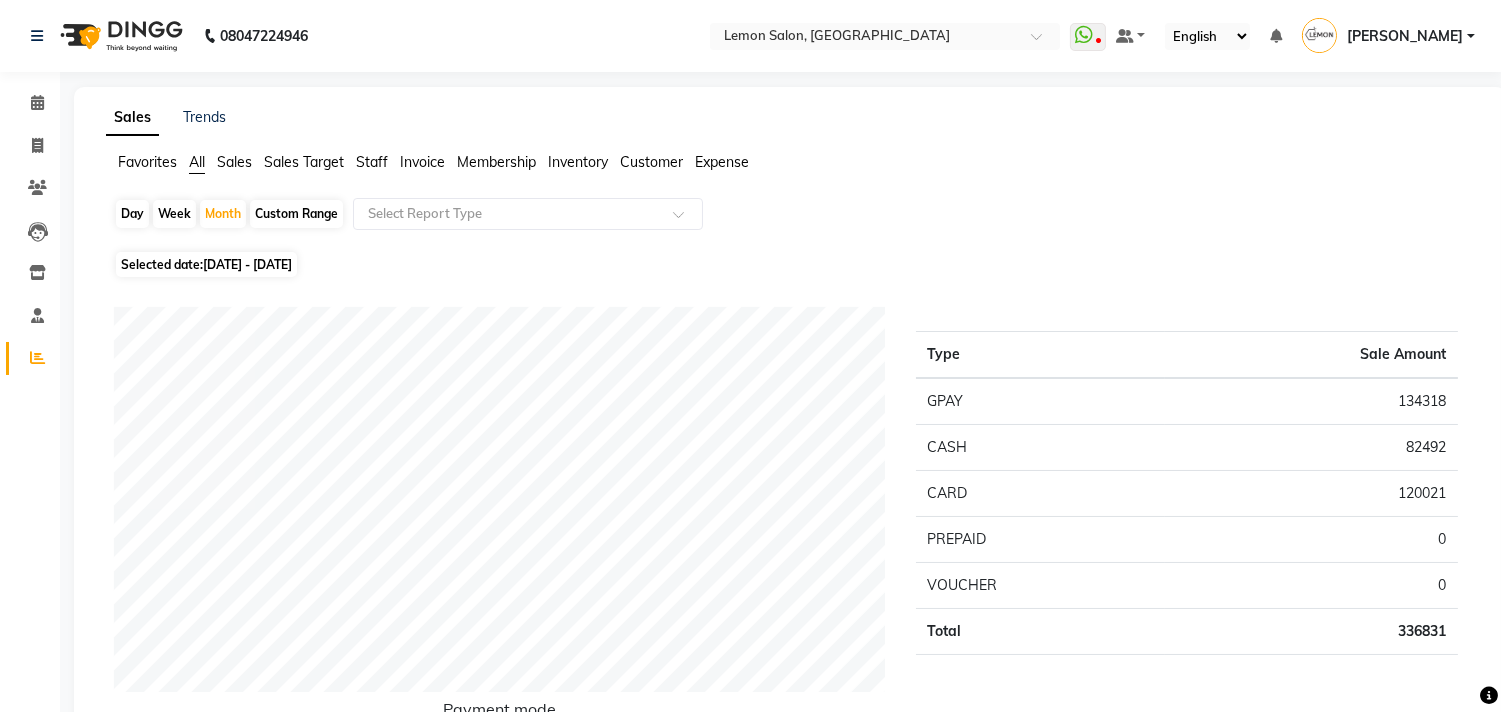 click on "Day" 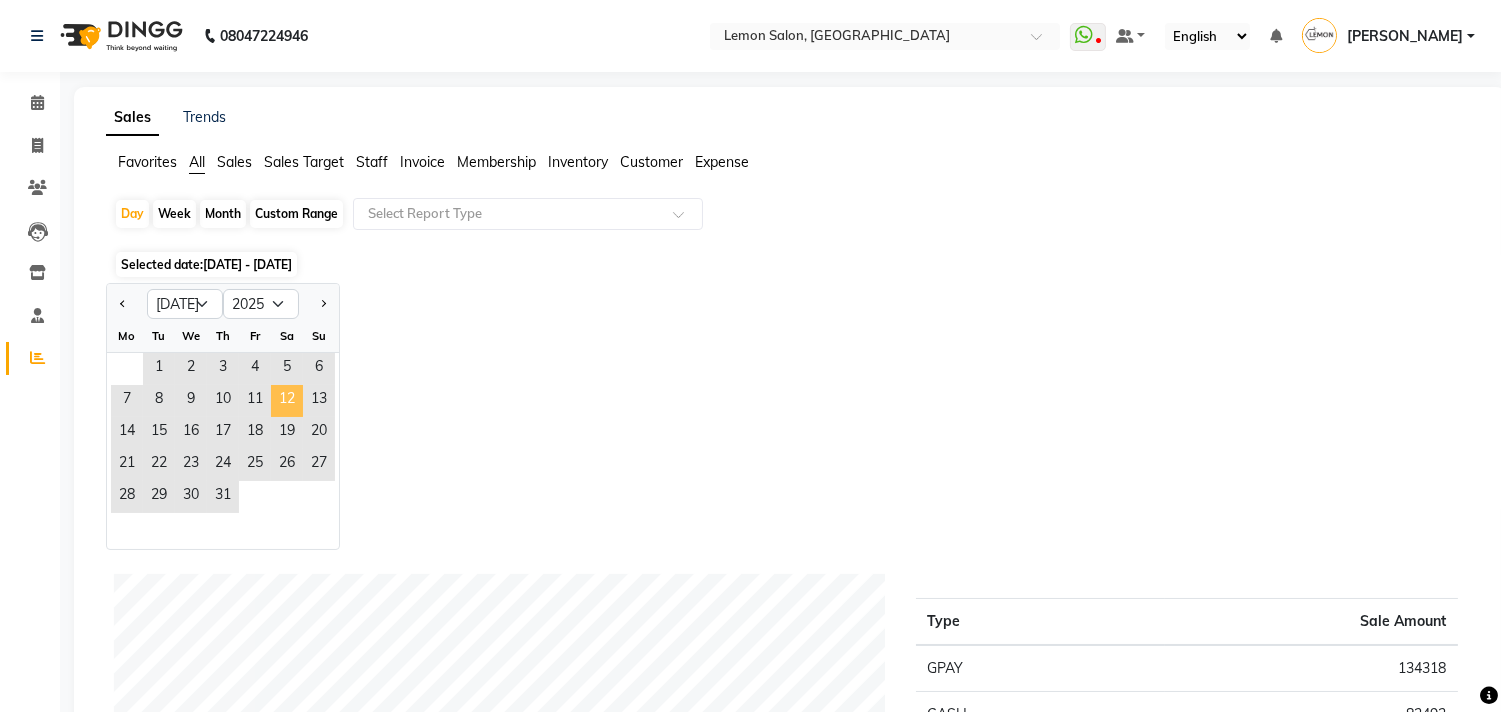 click on "12" 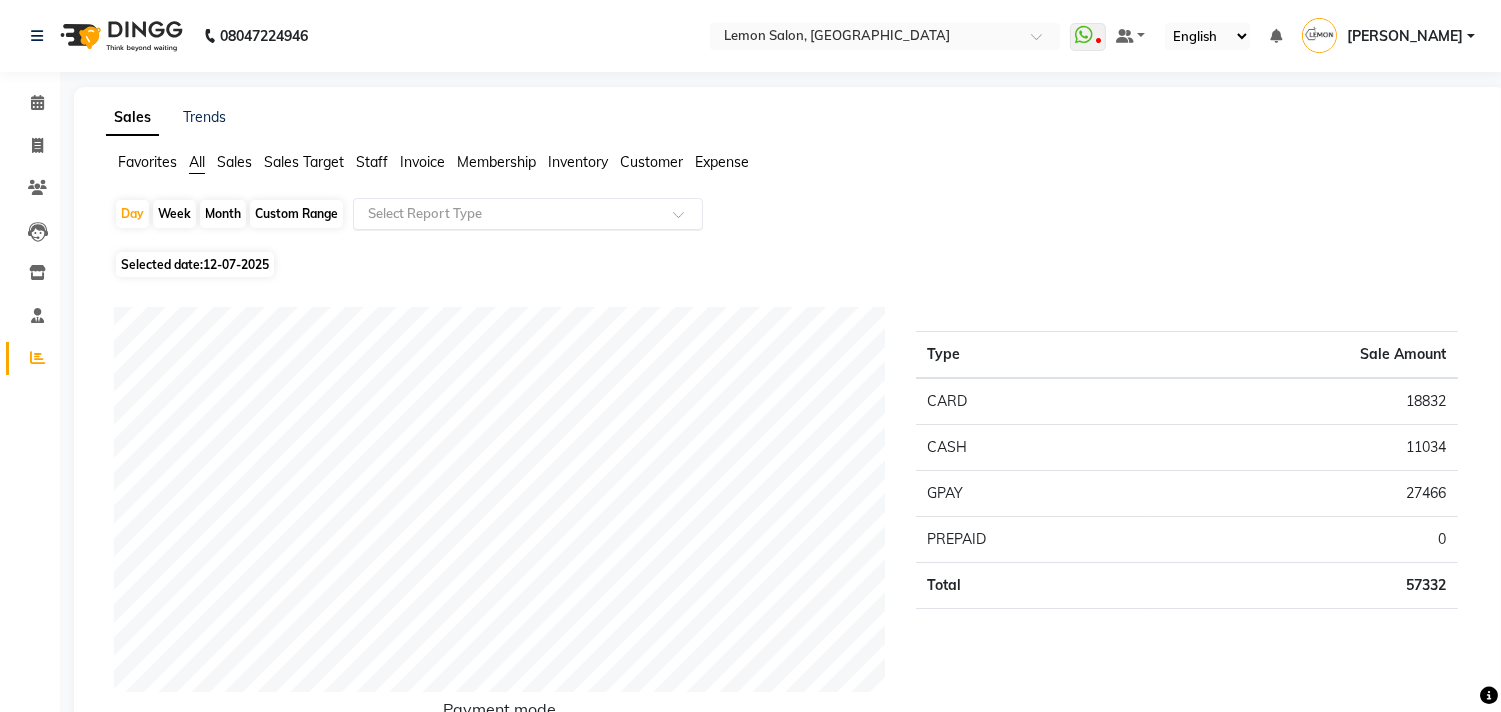 click 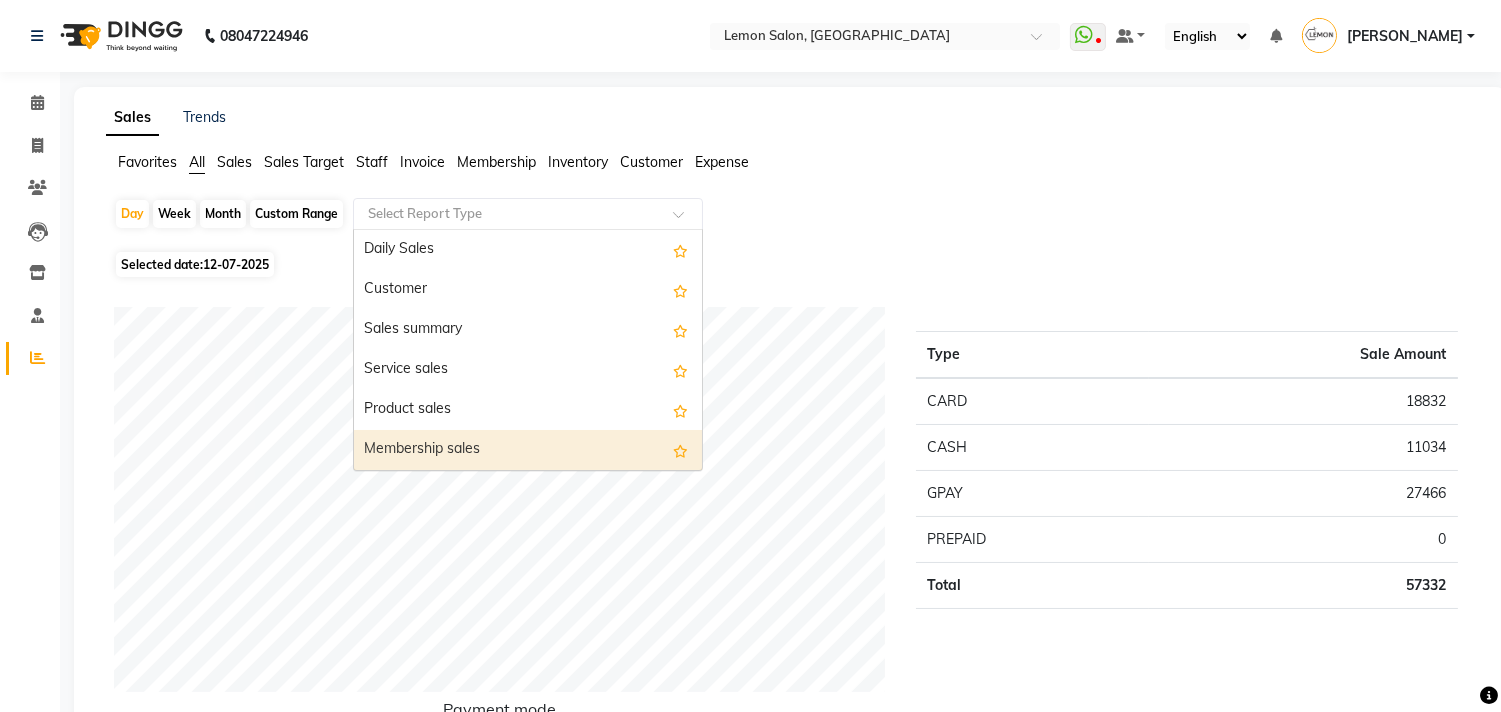 click on "Membership sales" at bounding box center (528, 450) 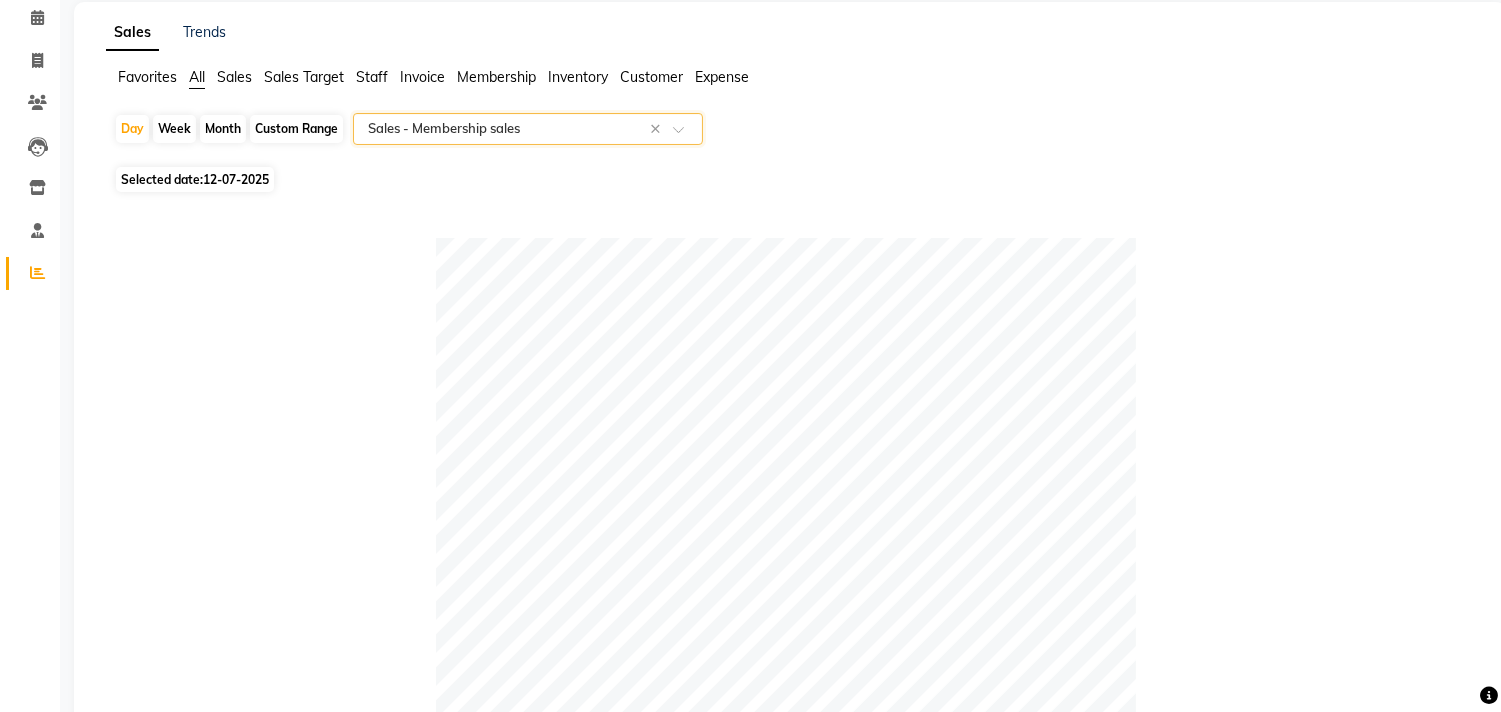 scroll, scrollTop: 0, scrollLeft: 0, axis: both 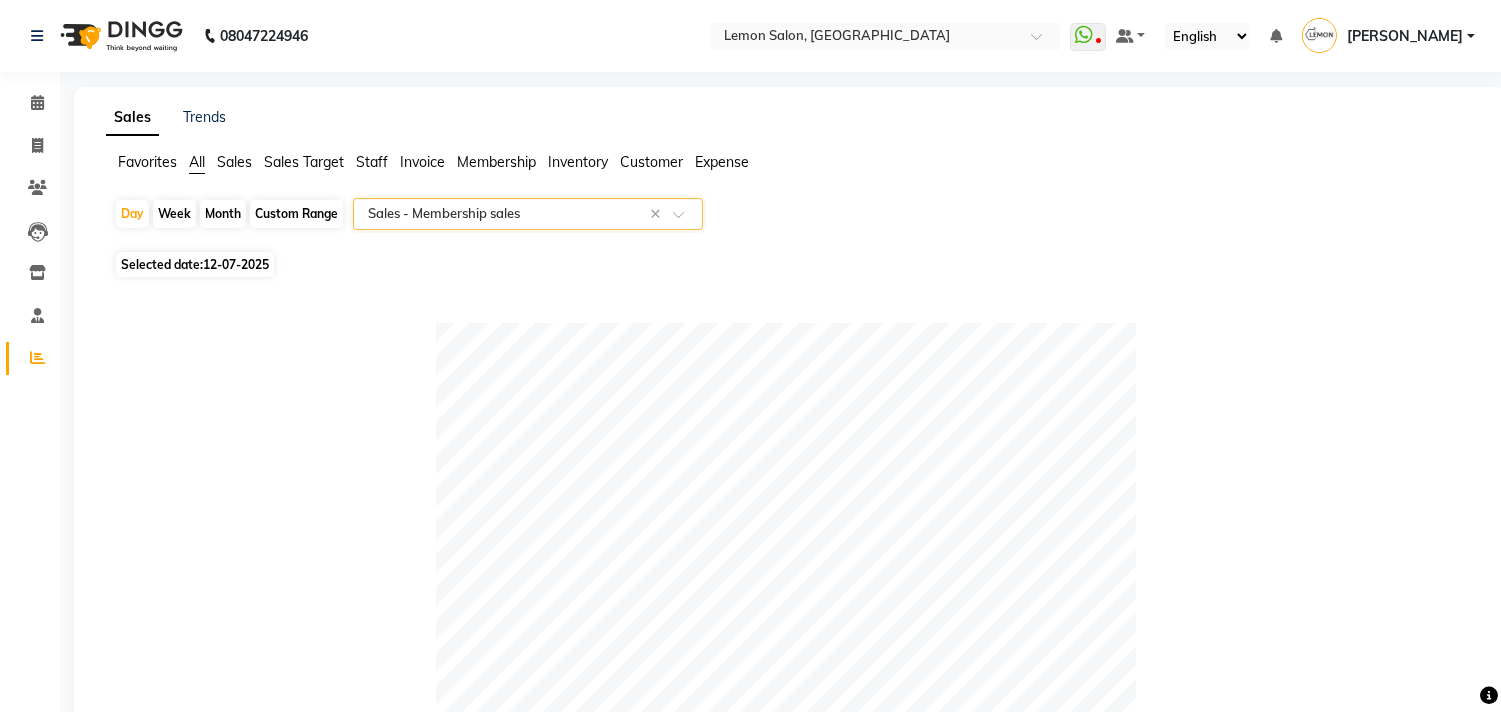 click 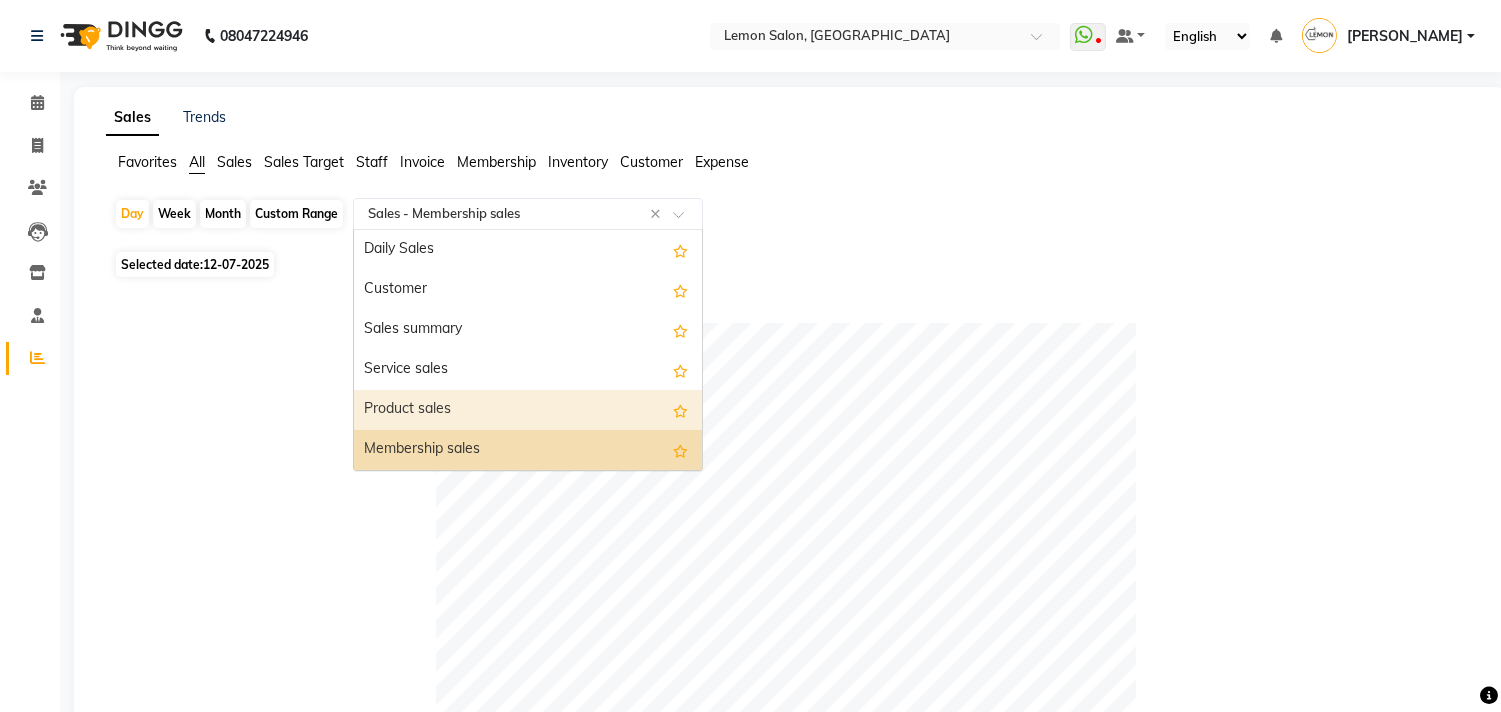 click on "Product sales" at bounding box center (528, 410) 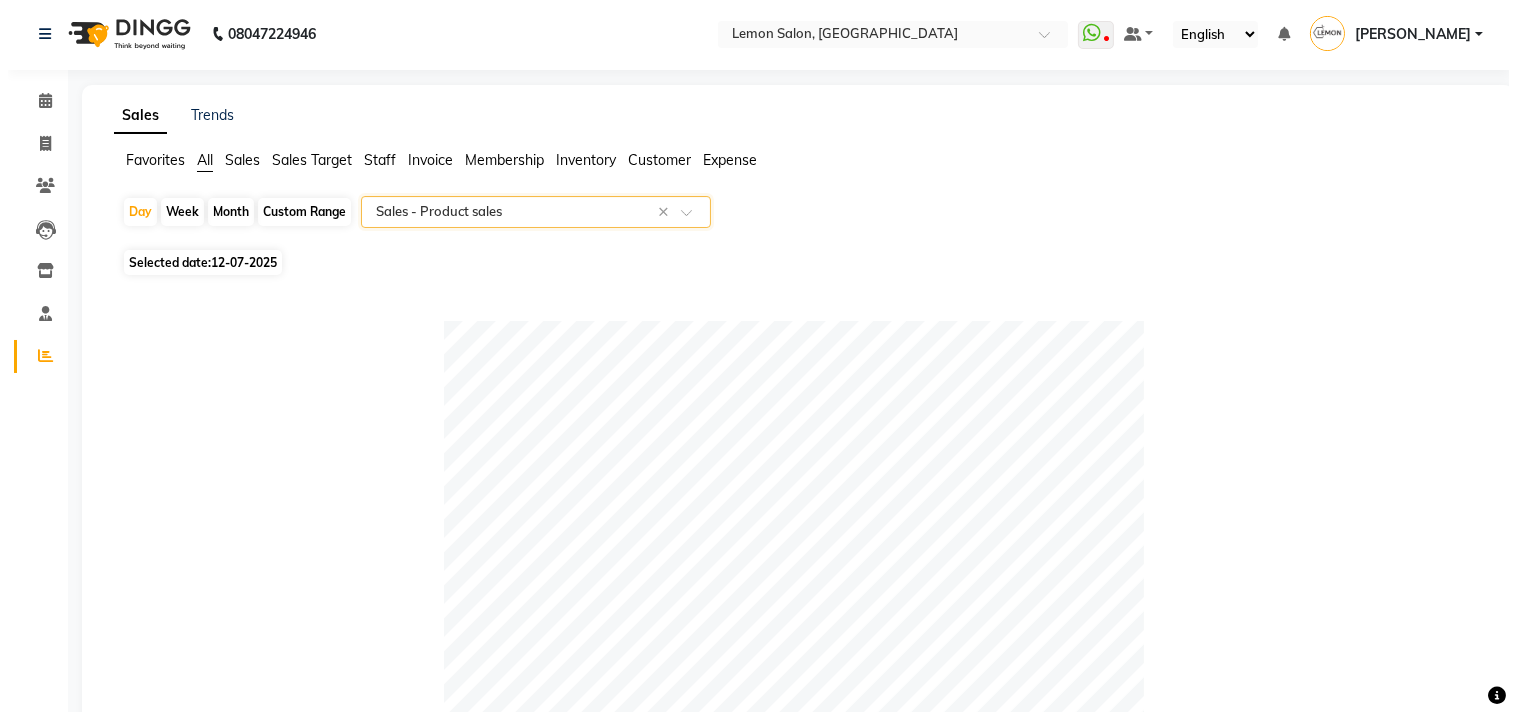 scroll, scrollTop: 0, scrollLeft: 0, axis: both 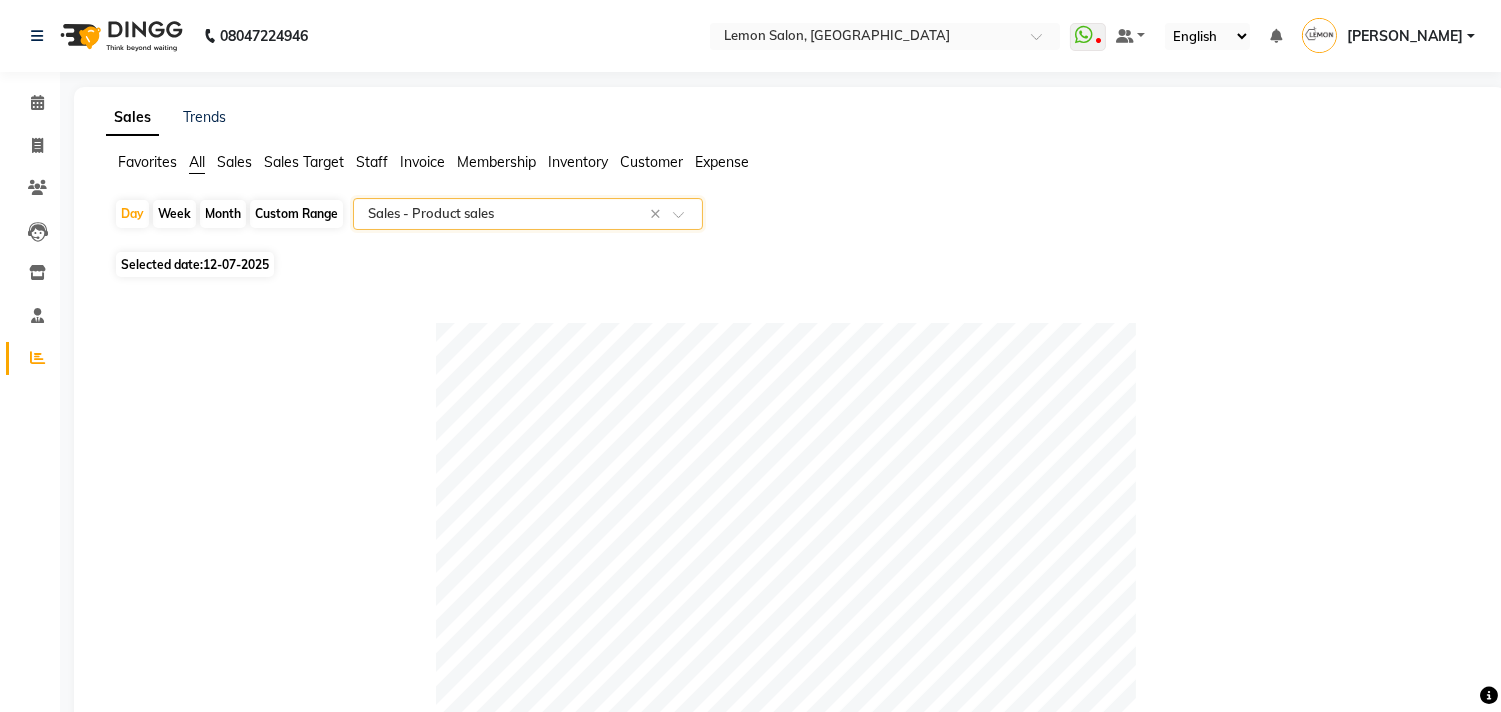 click on "[PERSON_NAME]" at bounding box center [1405, 36] 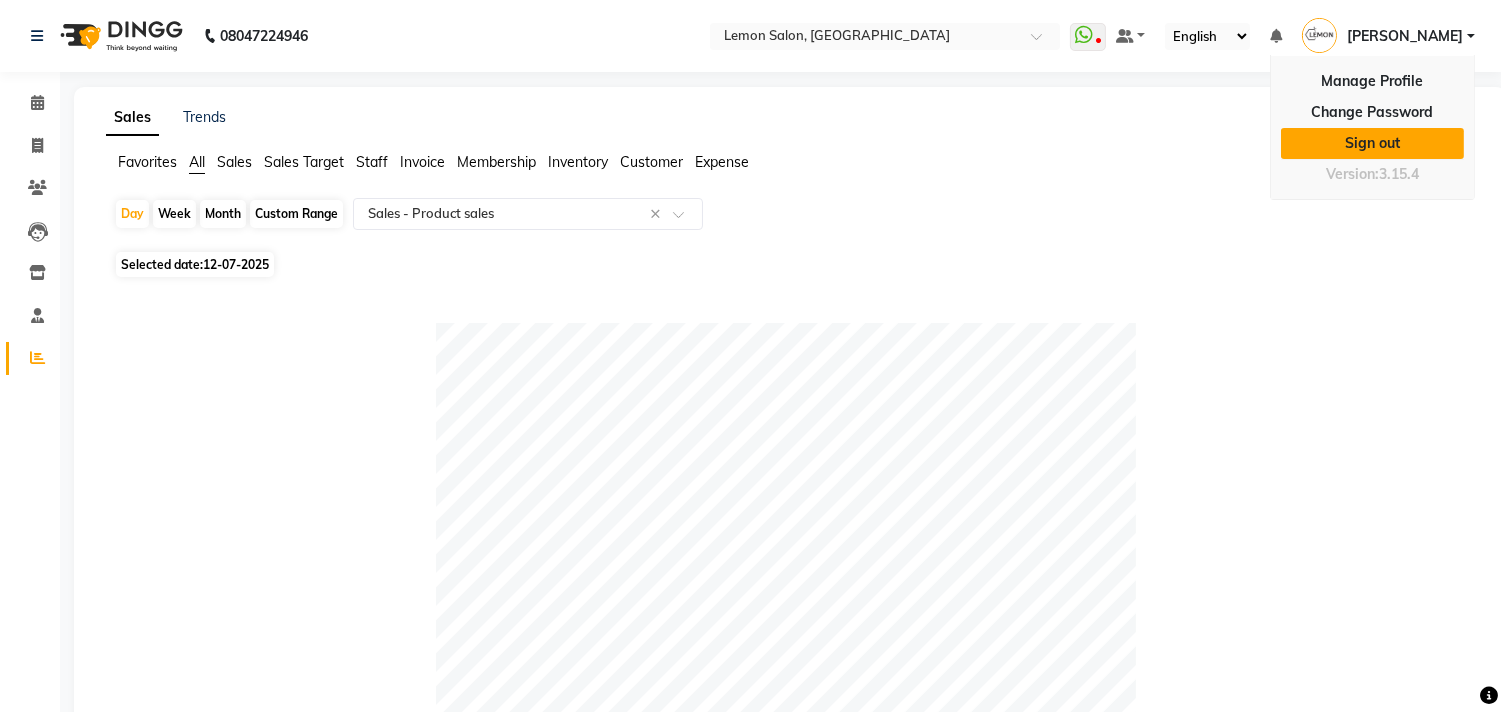 click on "Sign out" at bounding box center [1372, 143] 